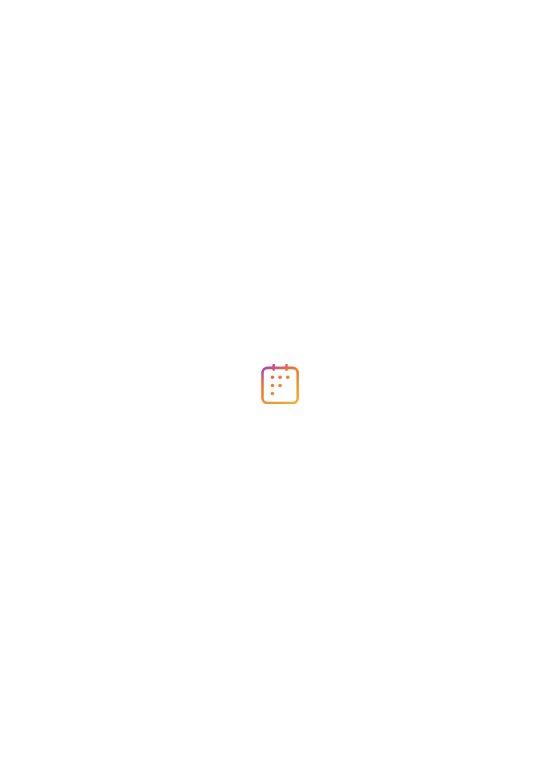 scroll, scrollTop: 0, scrollLeft: 0, axis: both 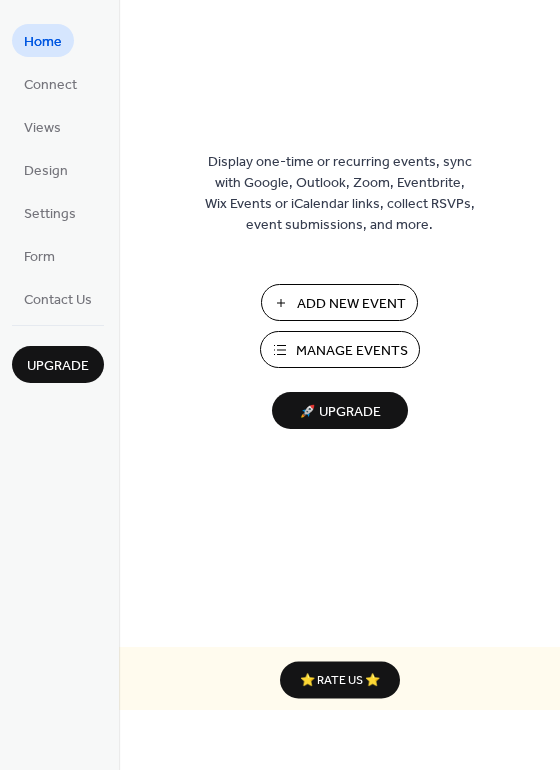 click on "Manage Events" at bounding box center (352, 351) 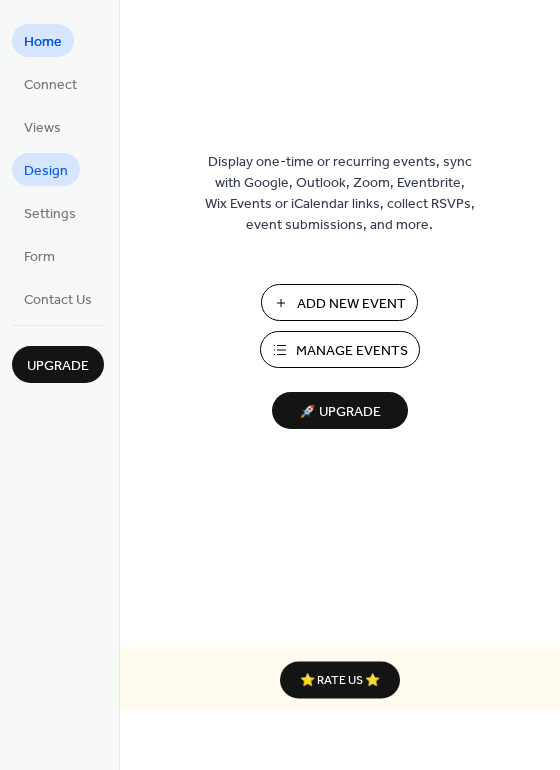 click on "Design" at bounding box center [46, 171] 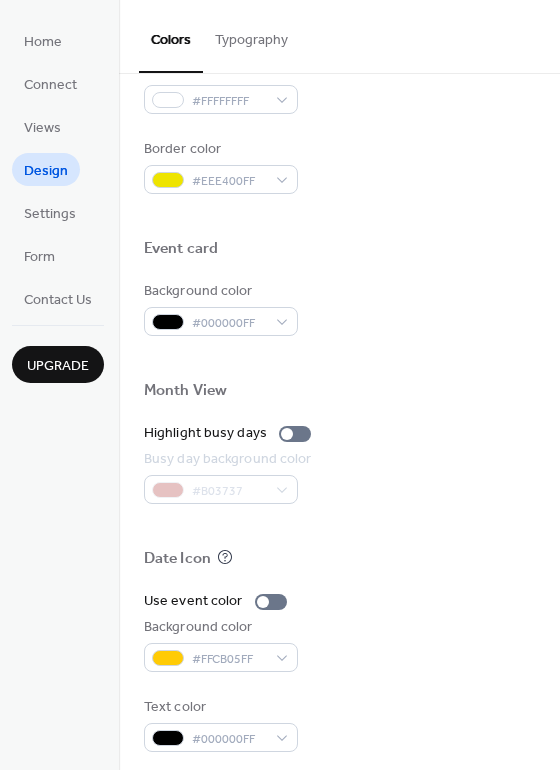 scroll, scrollTop: 856, scrollLeft: 0, axis: vertical 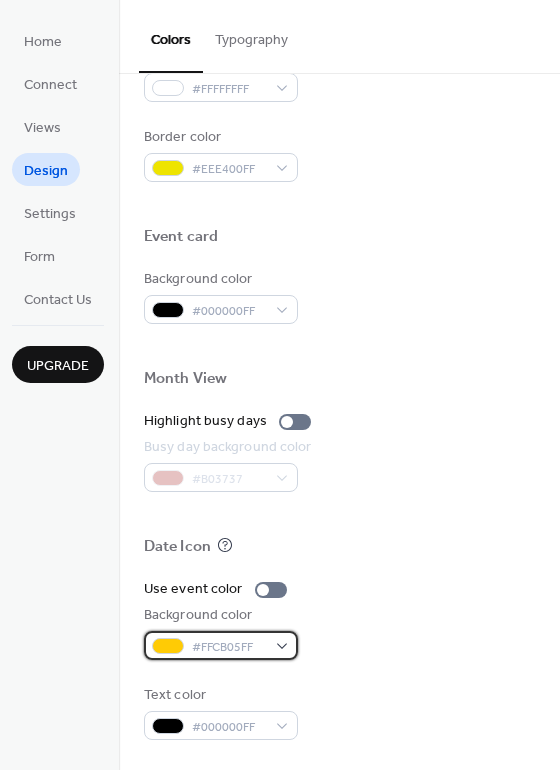 click on "#FFCB05FF" at bounding box center [221, 645] 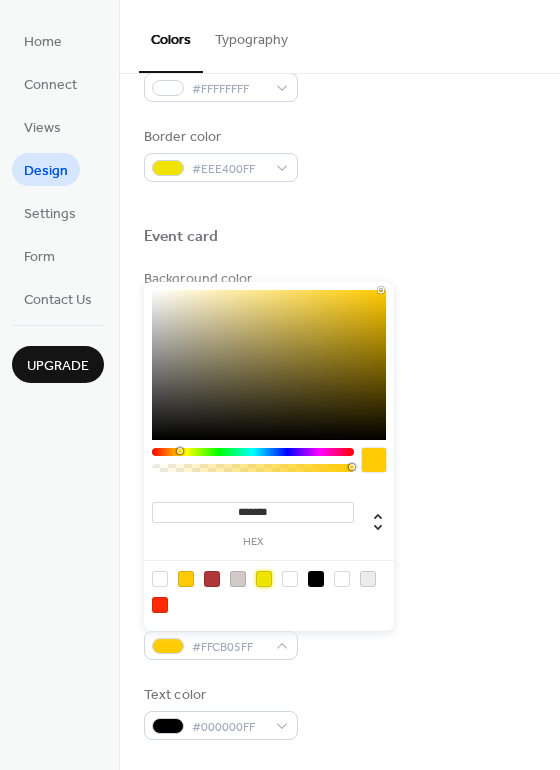 click at bounding box center (264, 579) 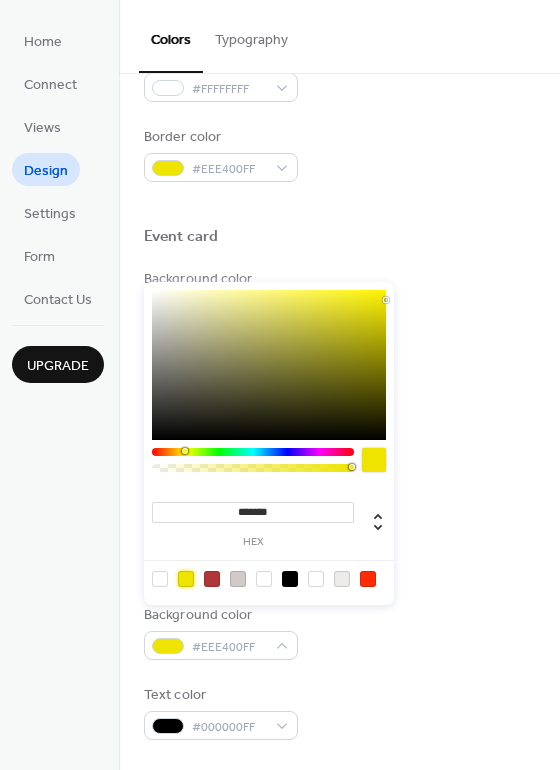 click on "Use event color" at bounding box center (339, 589) 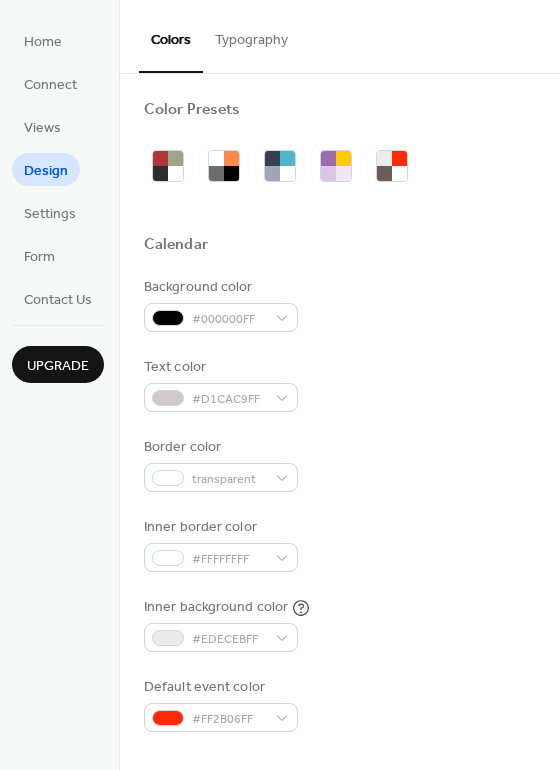 scroll, scrollTop: 0, scrollLeft: 0, axis: both 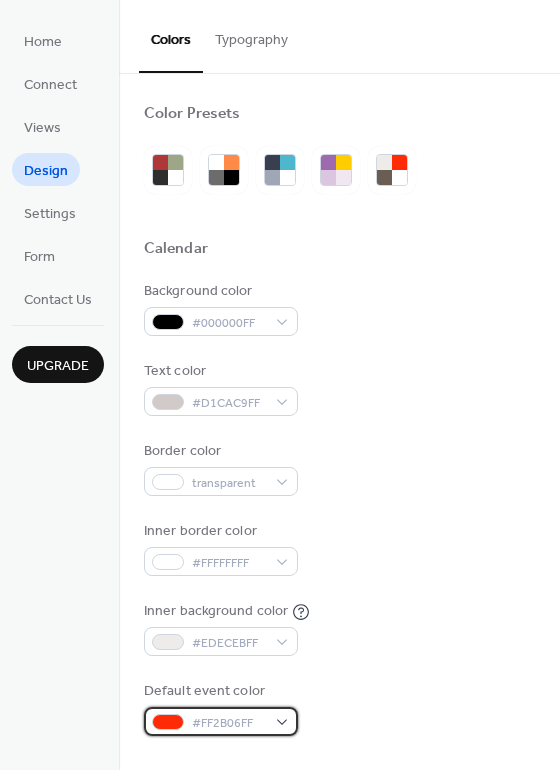 click on "#FF2B06FF" at bounding box center [229, 723] 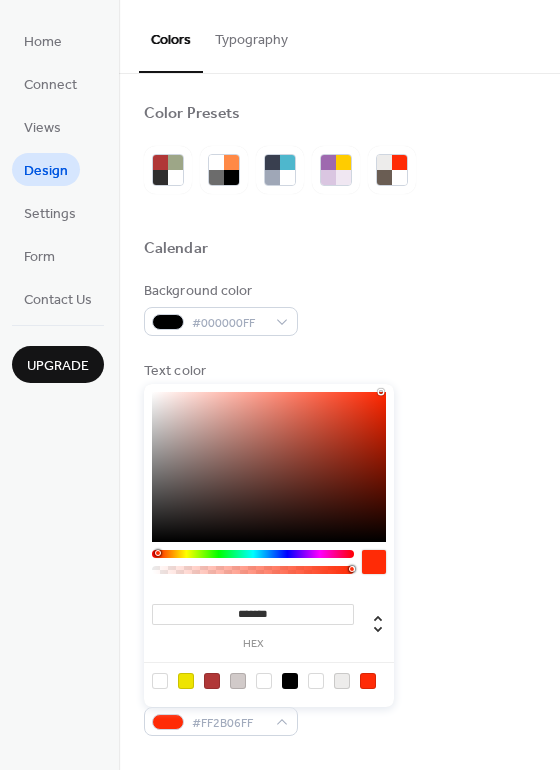 click at bounding box center [186, 681] 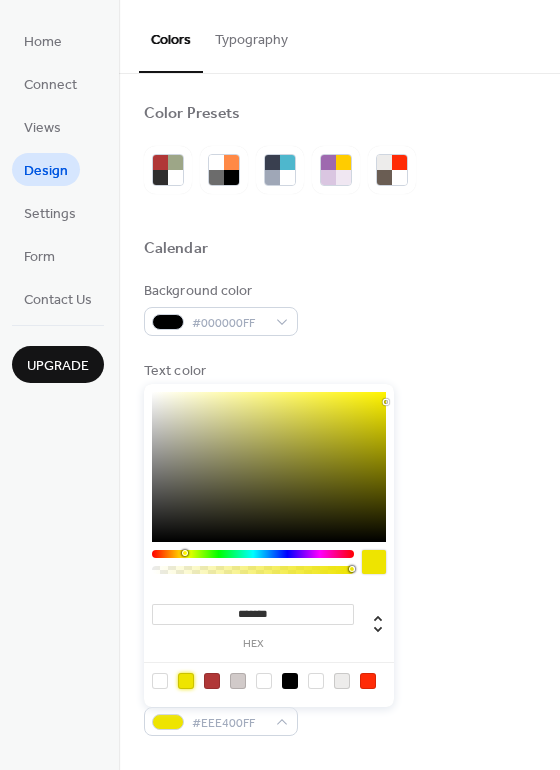 click on "Inner background color #EDECEBFF" at bounding box center [339, 628] 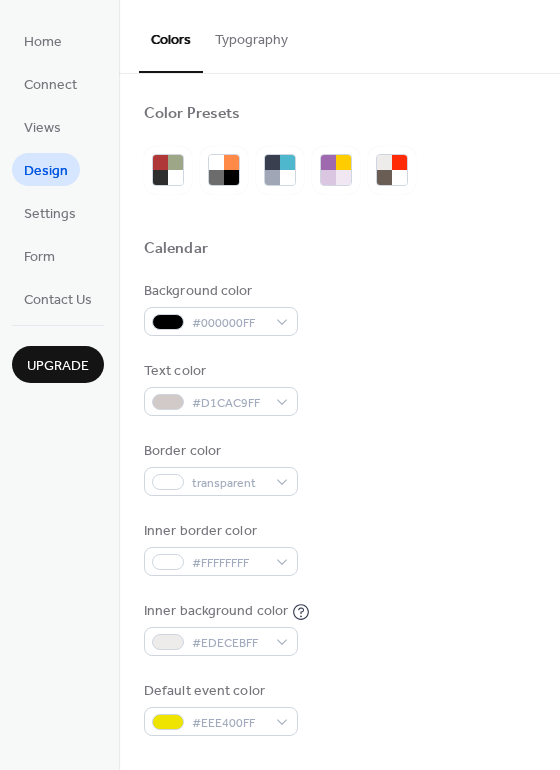 click on "Inner background color #EDECEBFF" at bounding box center (339, 628) 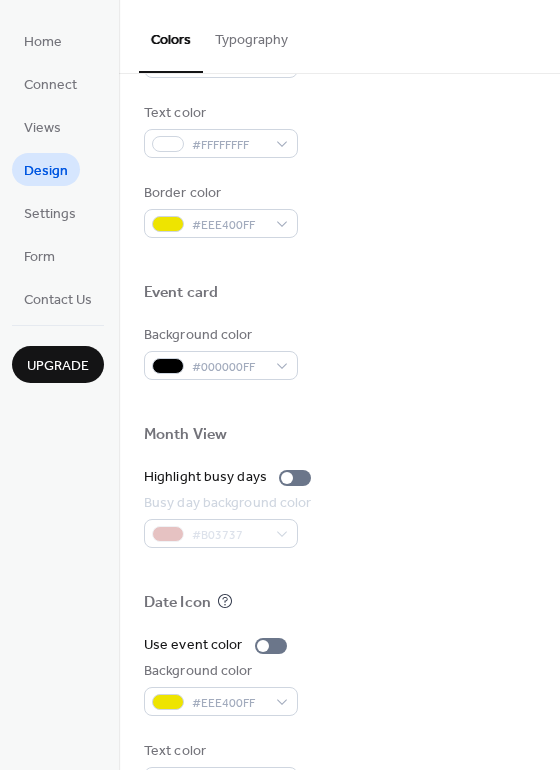 scroll, scrollTop: 856, scrollLeft: 0, axis: vertical 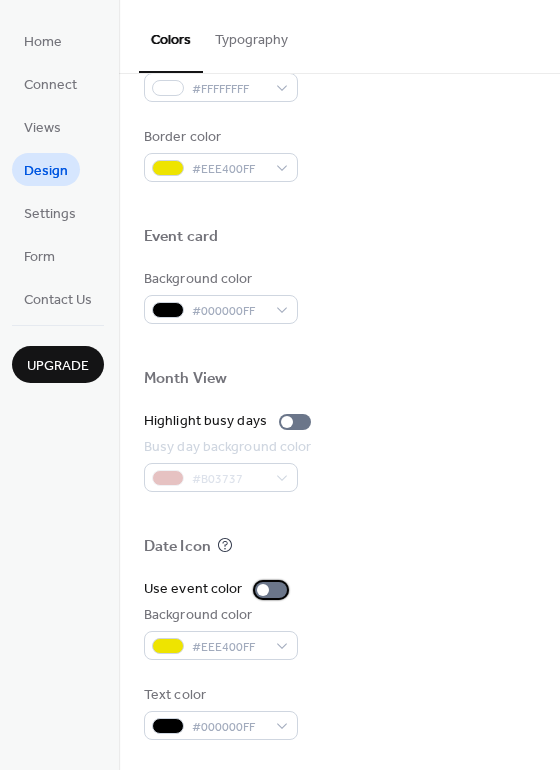 click at bounding box center (271, 590) 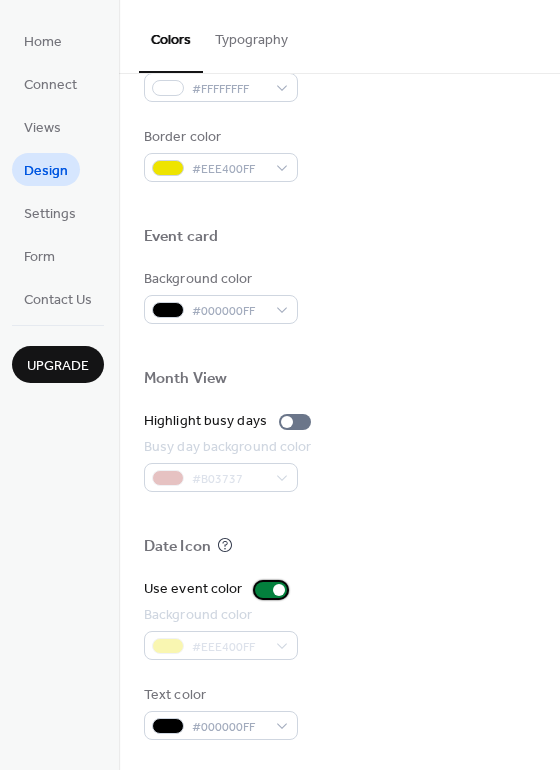 click at bounding box center [279, 590] 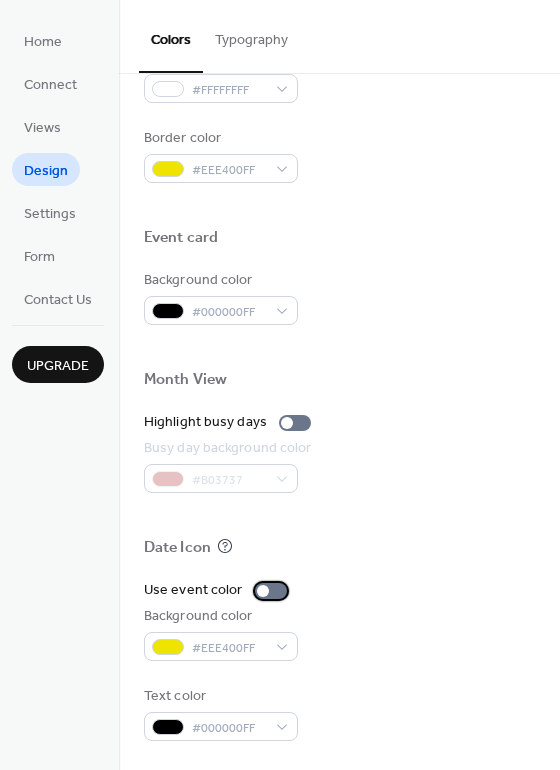 scroll, scrollTop: 856, scrollLeft: 0, axis: vertical 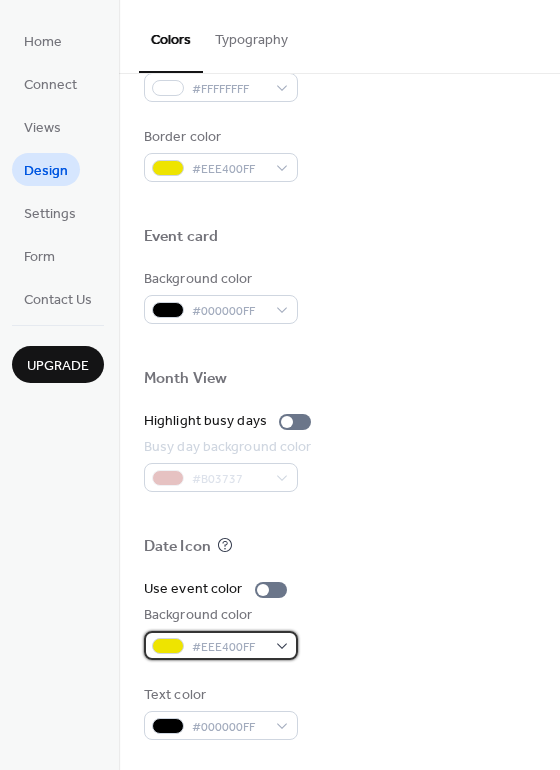 click on "#EEE400FF" at bounding box center [221, 645] 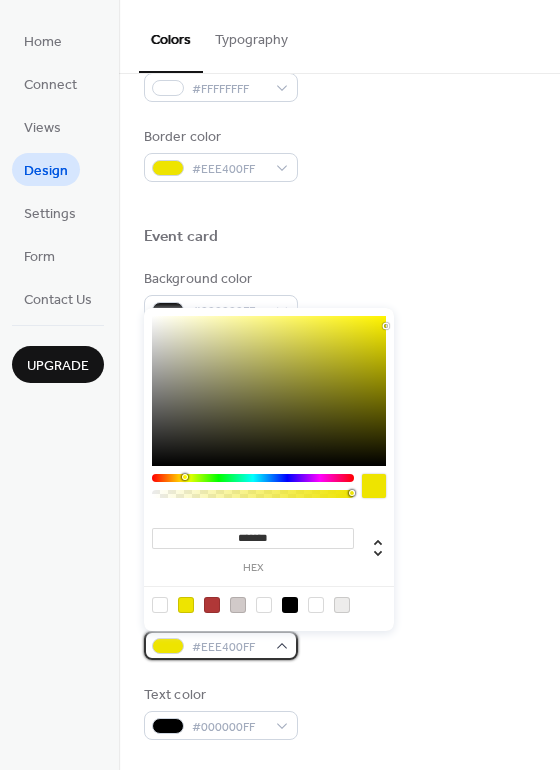 click on "#EEE400FF" at bounding box center (221, 645) 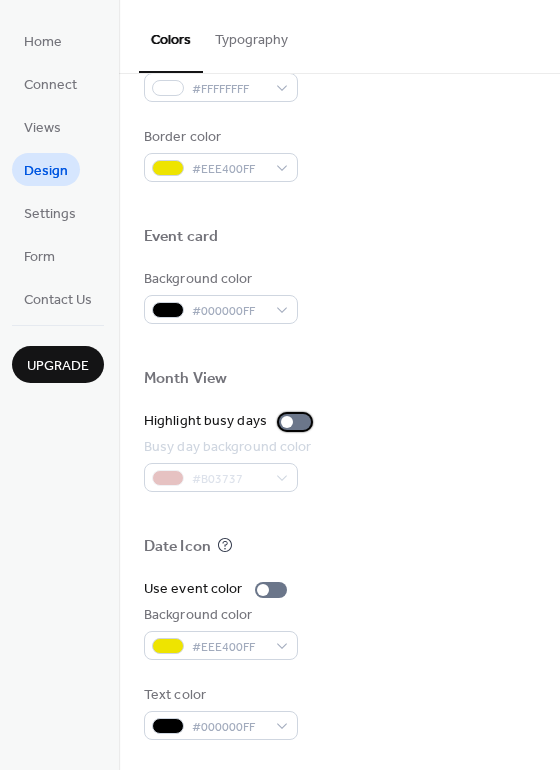 click at bounding box center (295, 422) 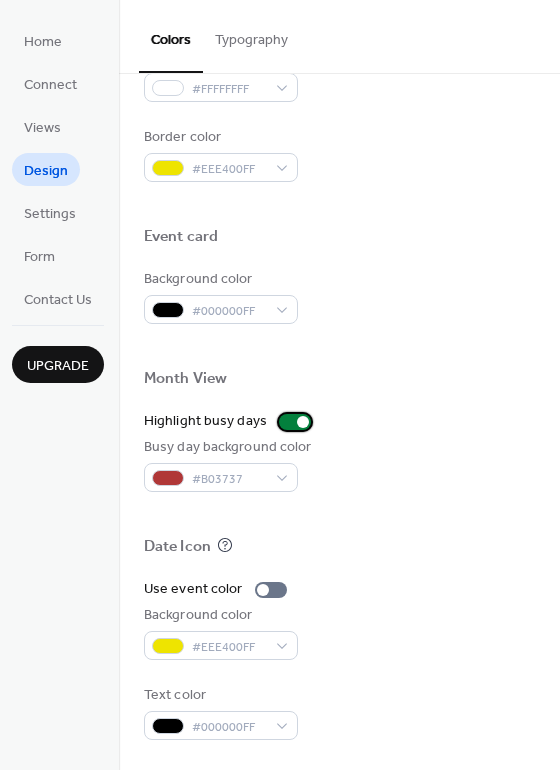 click at bounding box center [303, 422] 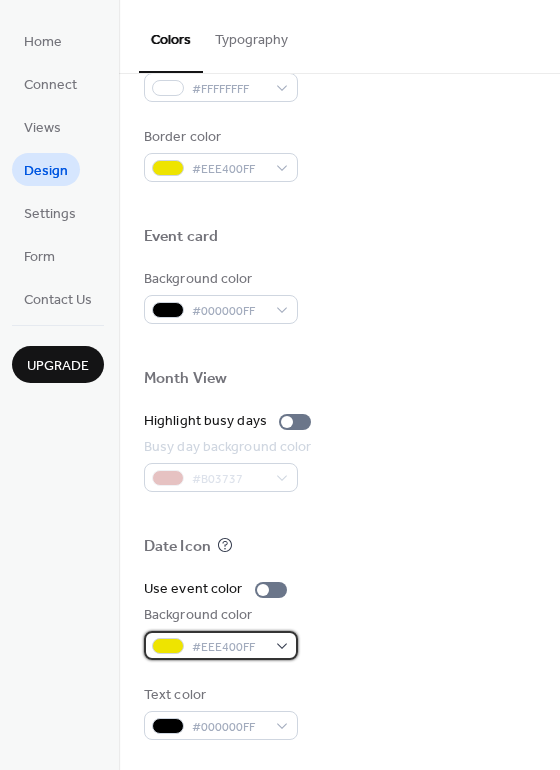 click on "#EEE400FF" at bounding box center (221, 645) 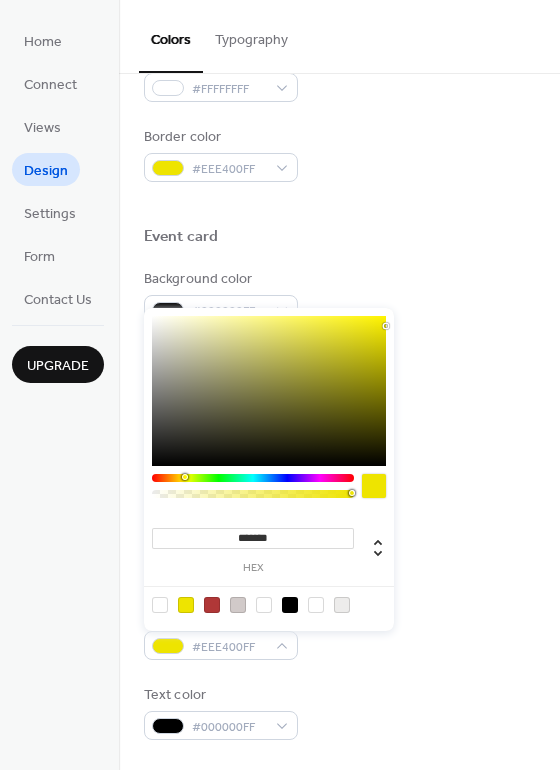 click on "Busy day background color #B03737" at bounding box center [339, 464] 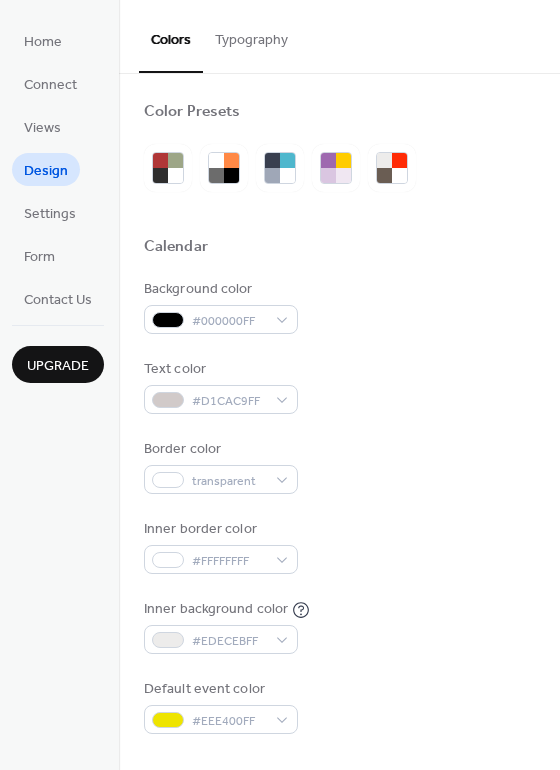 scroll, scrollTop: 0, scrollLeft: 0, axis: both 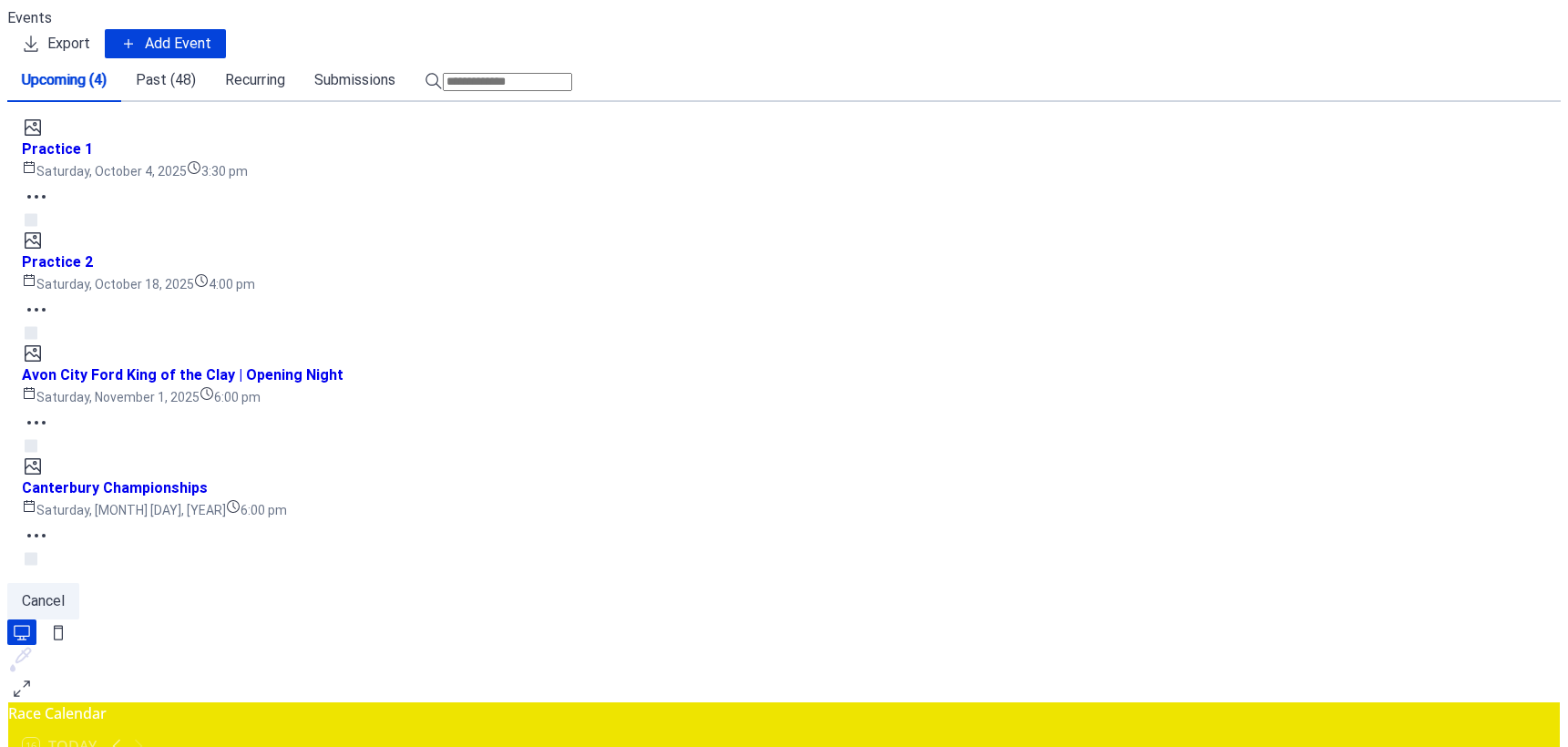 click at bounding box center (21, 645) 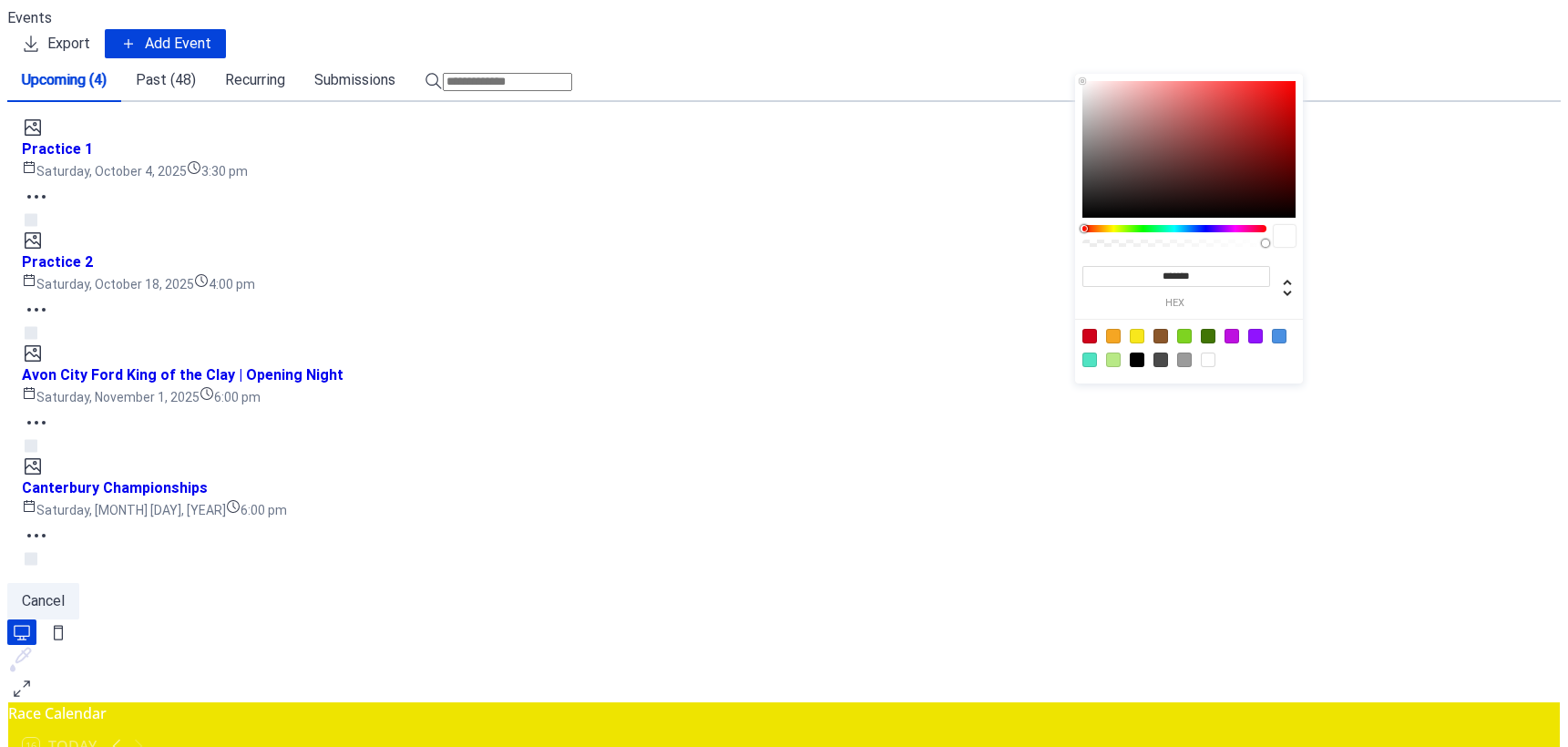 click on "4 Oct" at bounding box center (46, 812) 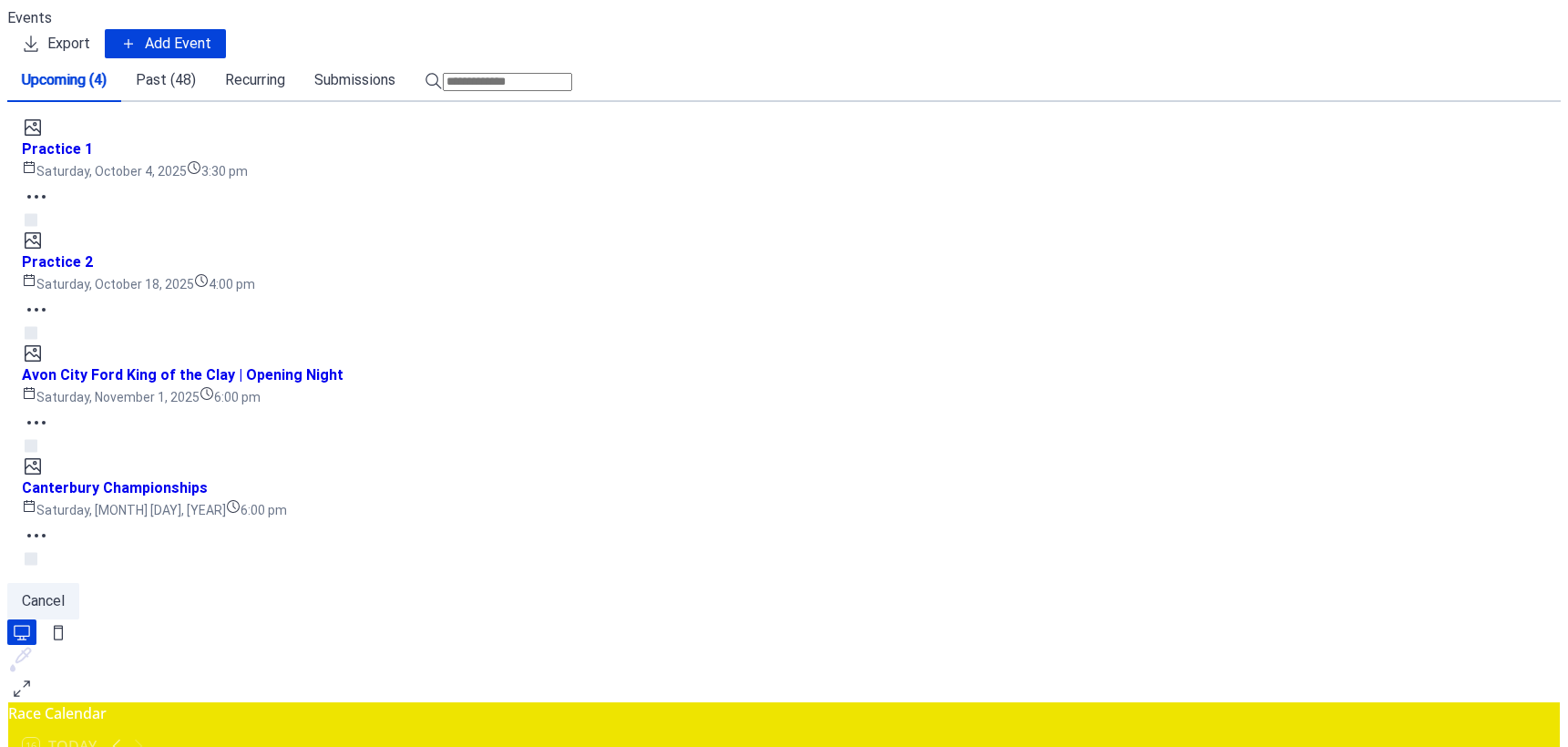 click at bounding box center (21, 645) 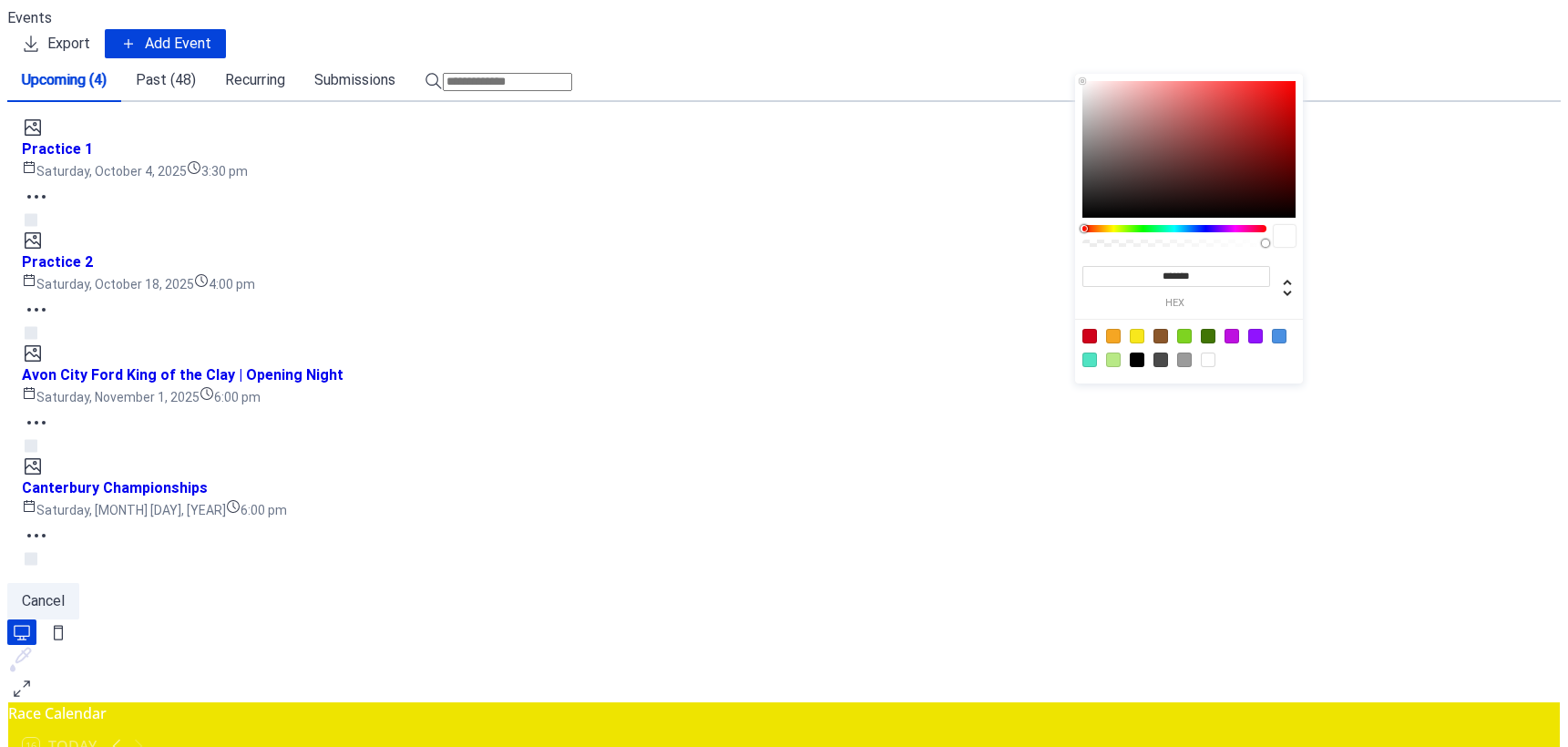 click at bounding box center [1189, 149] 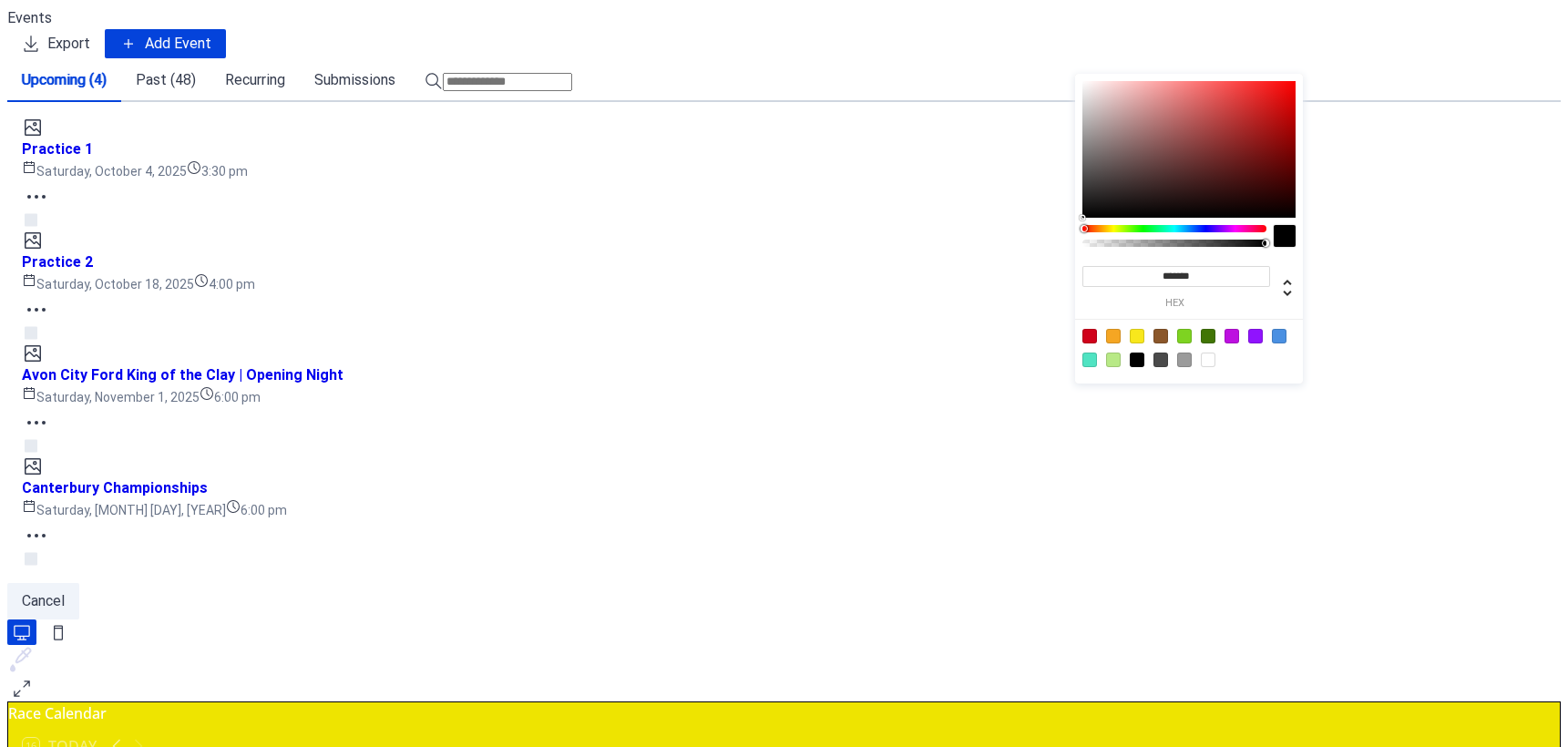 type on "*******" 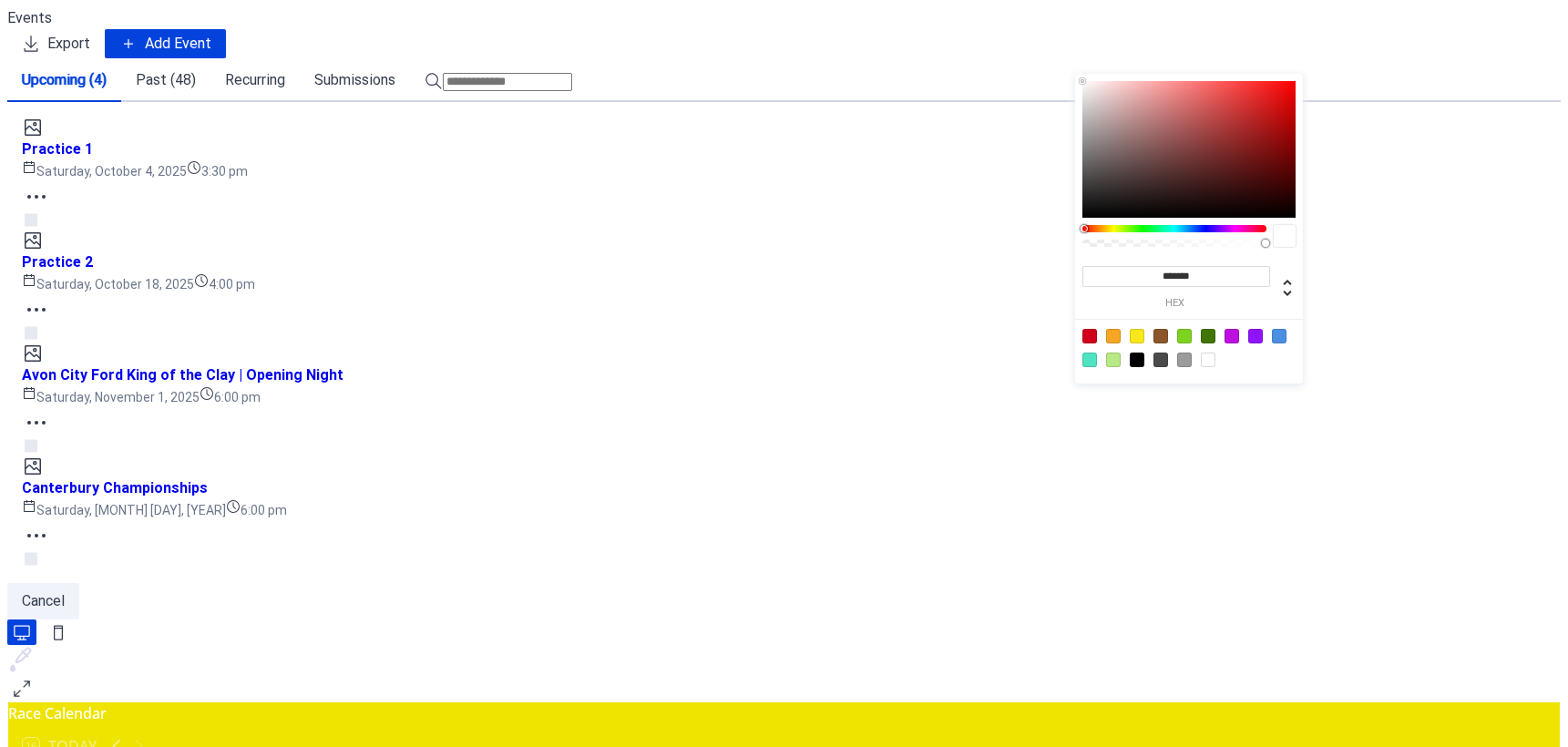 drag, startPoint x: 1081, startPoint y: 71, endPoint x: 791, endPoint y: -108, distance: 340.7947 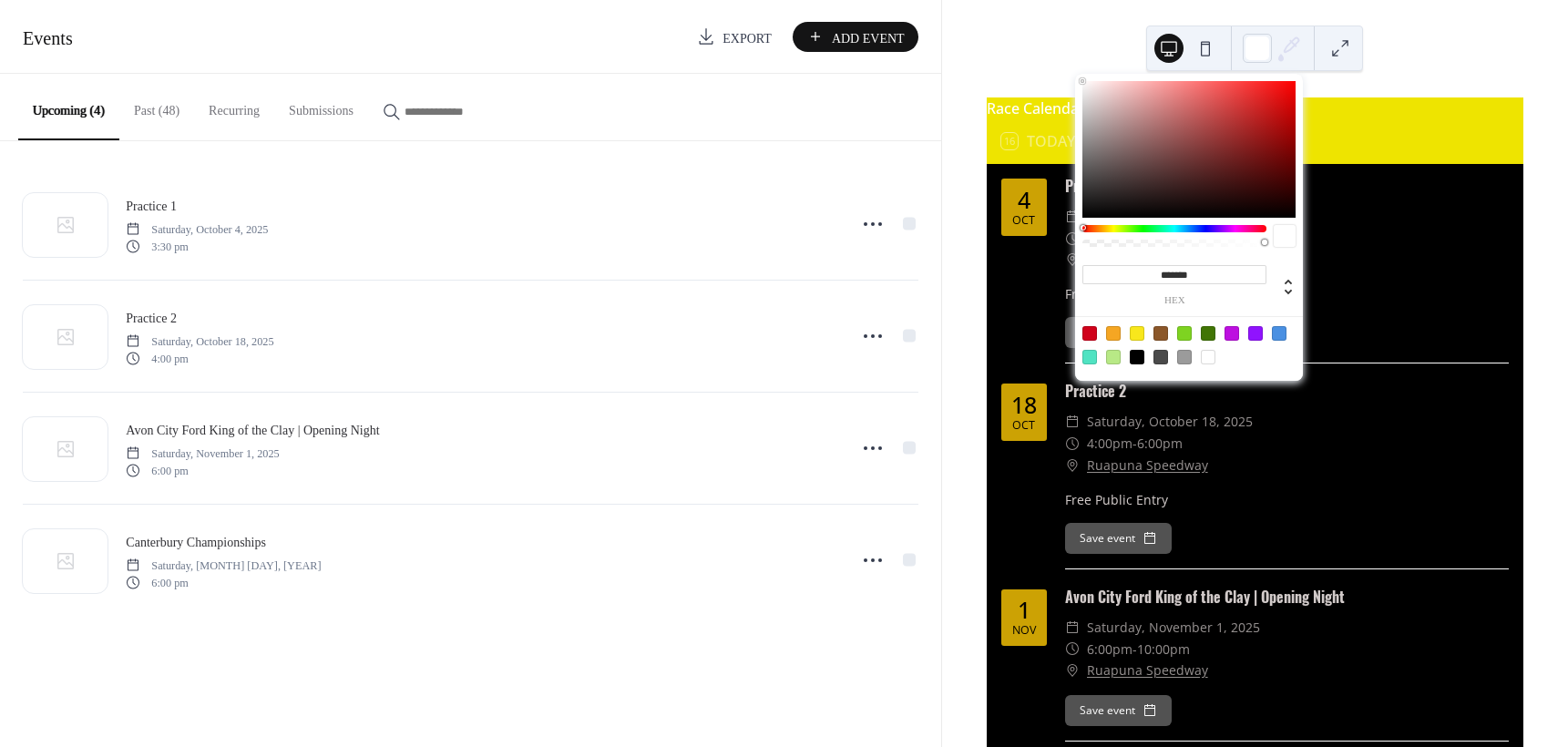 click on "Saturday, [MONTH] [DAY], [YEAR] 3:30 pm Practice 2 Saturday, [MONTH] [DAY], [YEAR] 4:00 pm Avon City Ford King of the Clay | Opening Night Saturday, [MONTH] [DAY], [YEAR] 6:00 pm Canterbury Championships Saturday, [MONTH] [DAY], [YEAR] 6:00 pm Cancel Race Calendar 16 Today 4 Oct Practice 1 ​ Saturday, [MONTH] [DAY], [YEAR] ​ 3:30pm - 5:00pm ​ Ruapuna Speedway Free Public Entry Save event 18 Oct Practice 2 ​ Saturday, [MONTH] [DAY], [YEAR] ​ 4:00pm - 6:00pm ​ Ruapuna Speedway Free Public Entry Save event 1 Nov Avon City Ford King of the Clay | Opening Night ​ Saturday, [MONTH] [DAY], [YEAR] ​ 6:00pm - 10:00pm ​ Ruapuna Speedway Save event 15 Nov Canterbury Championships ​ Saturday, [MONTH] [DAY], [YEAR] ​ 6:00pm - 10:00pm ​ Ruapuna Speedway Save event ******* hex" at bounding box center [784, 374] 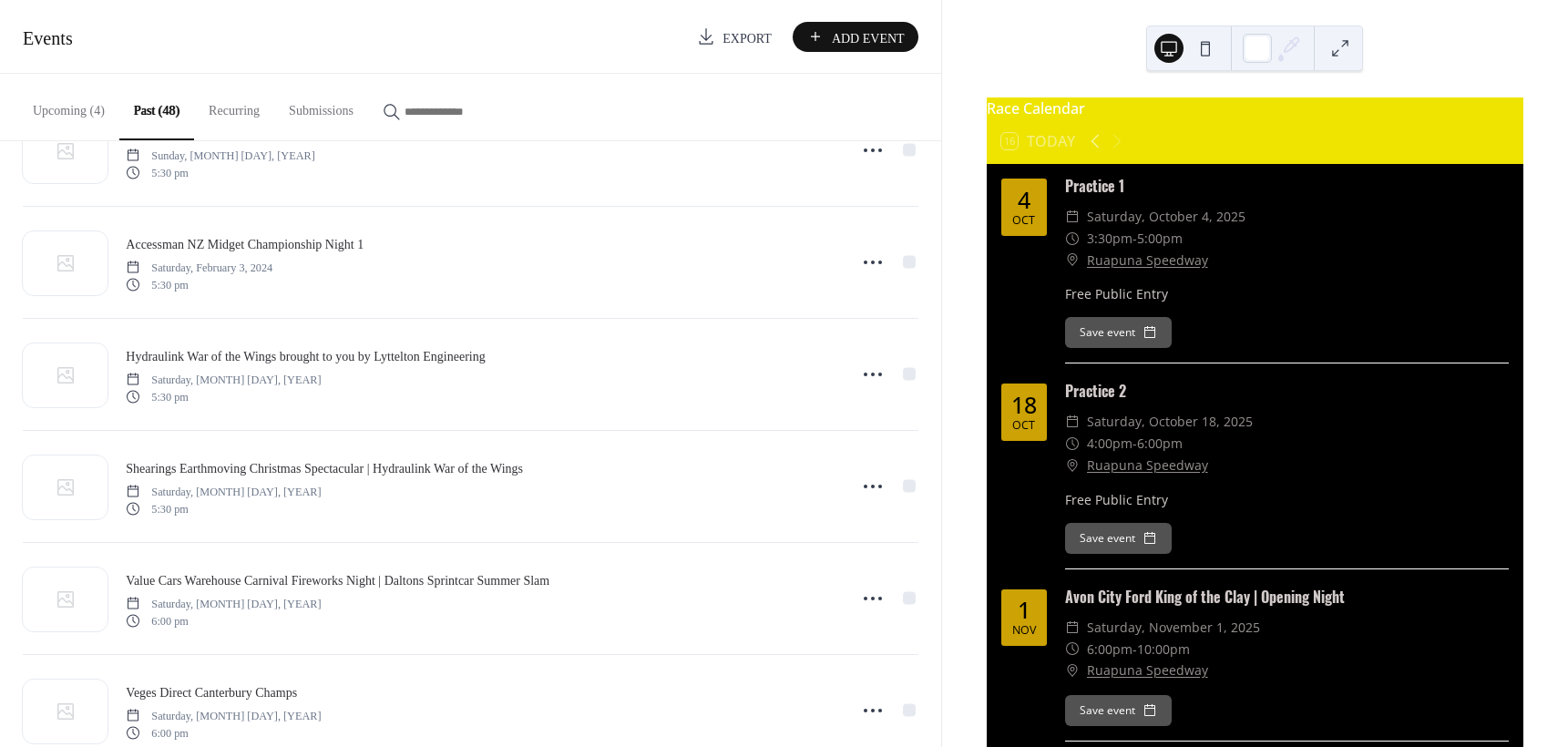 scroll, scrollTop: 2809, scrollLeft: 0, axis: vertical 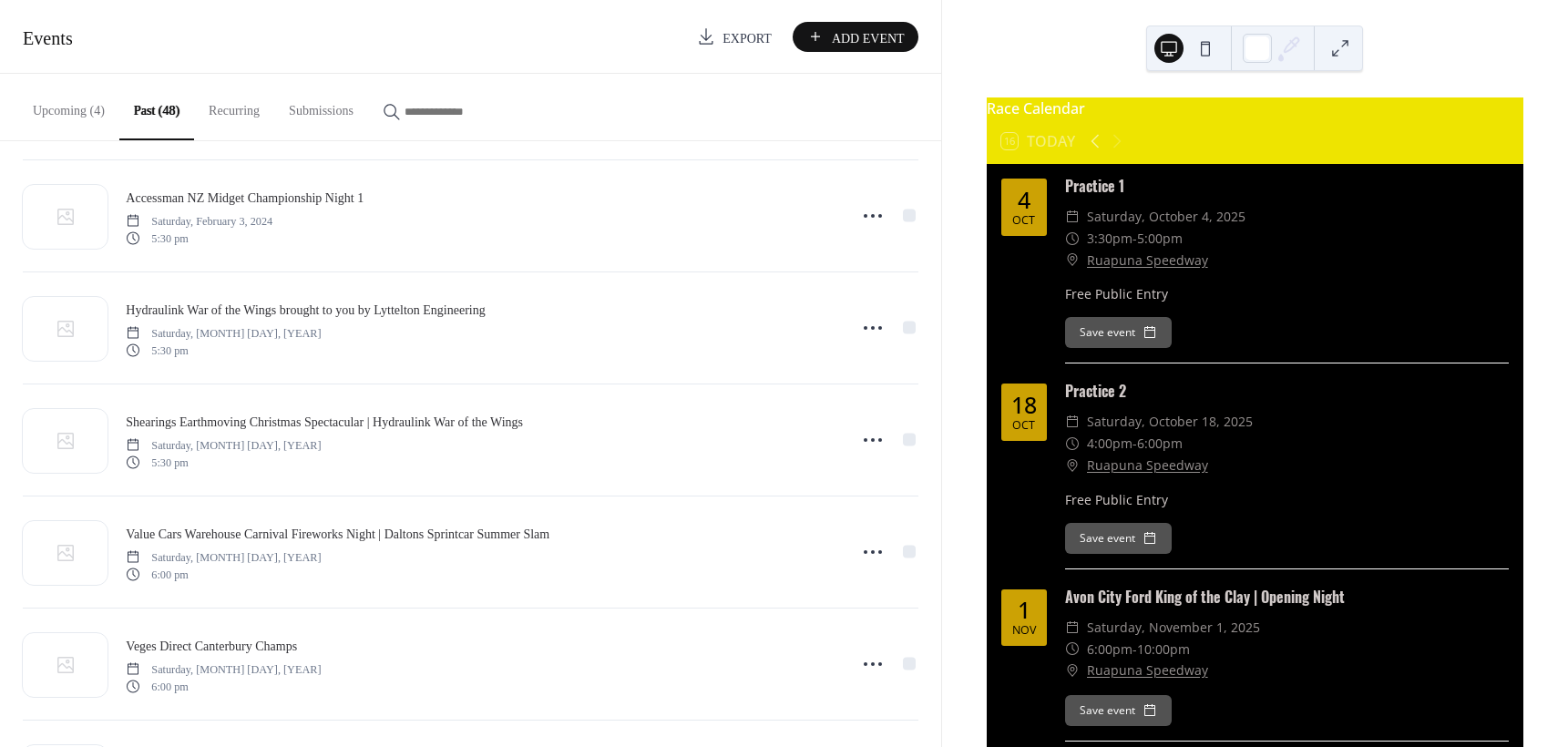 click on "Upcoming (4)" at bounding box center [68, 106] 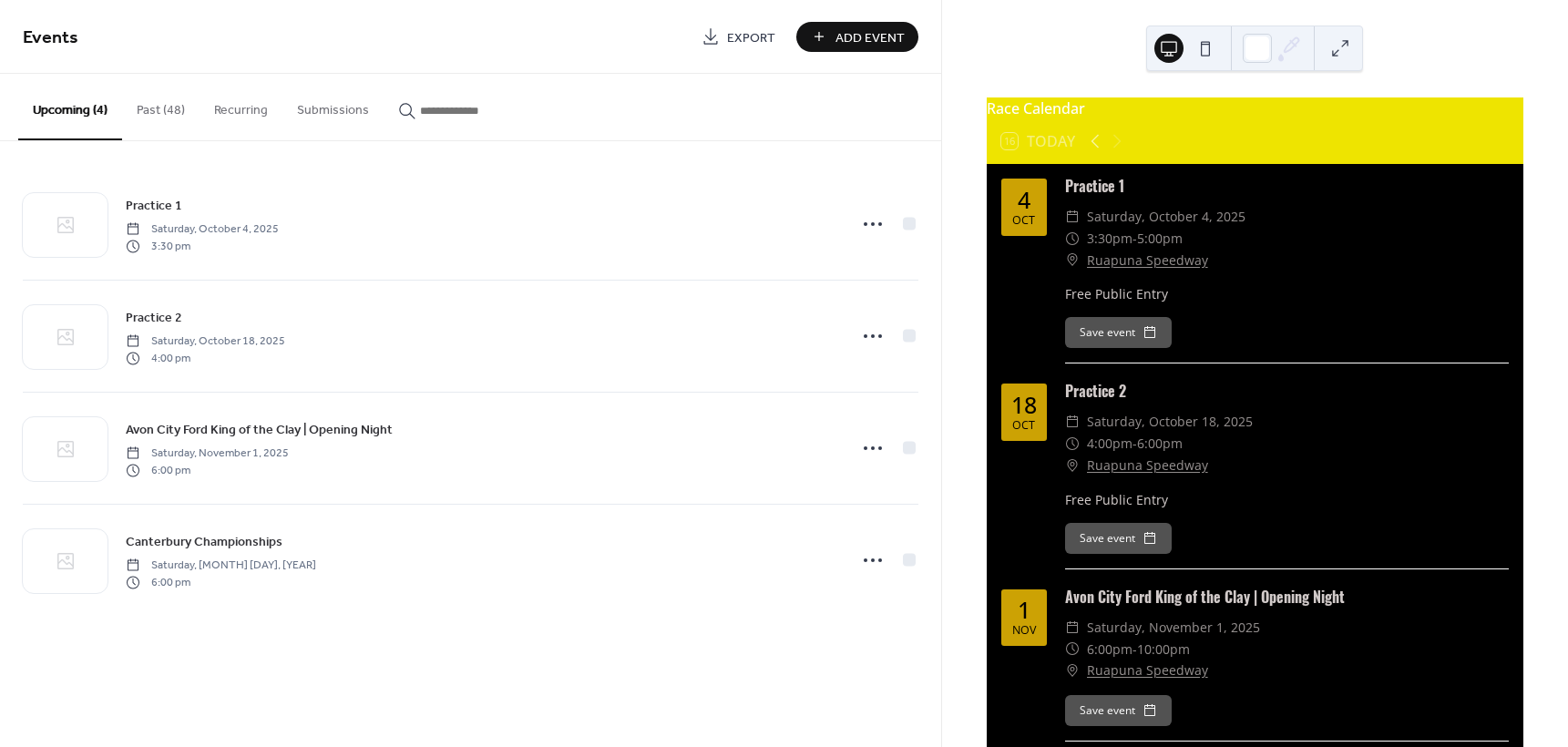 click on "Past (48)" at bounding box center [160, 106] 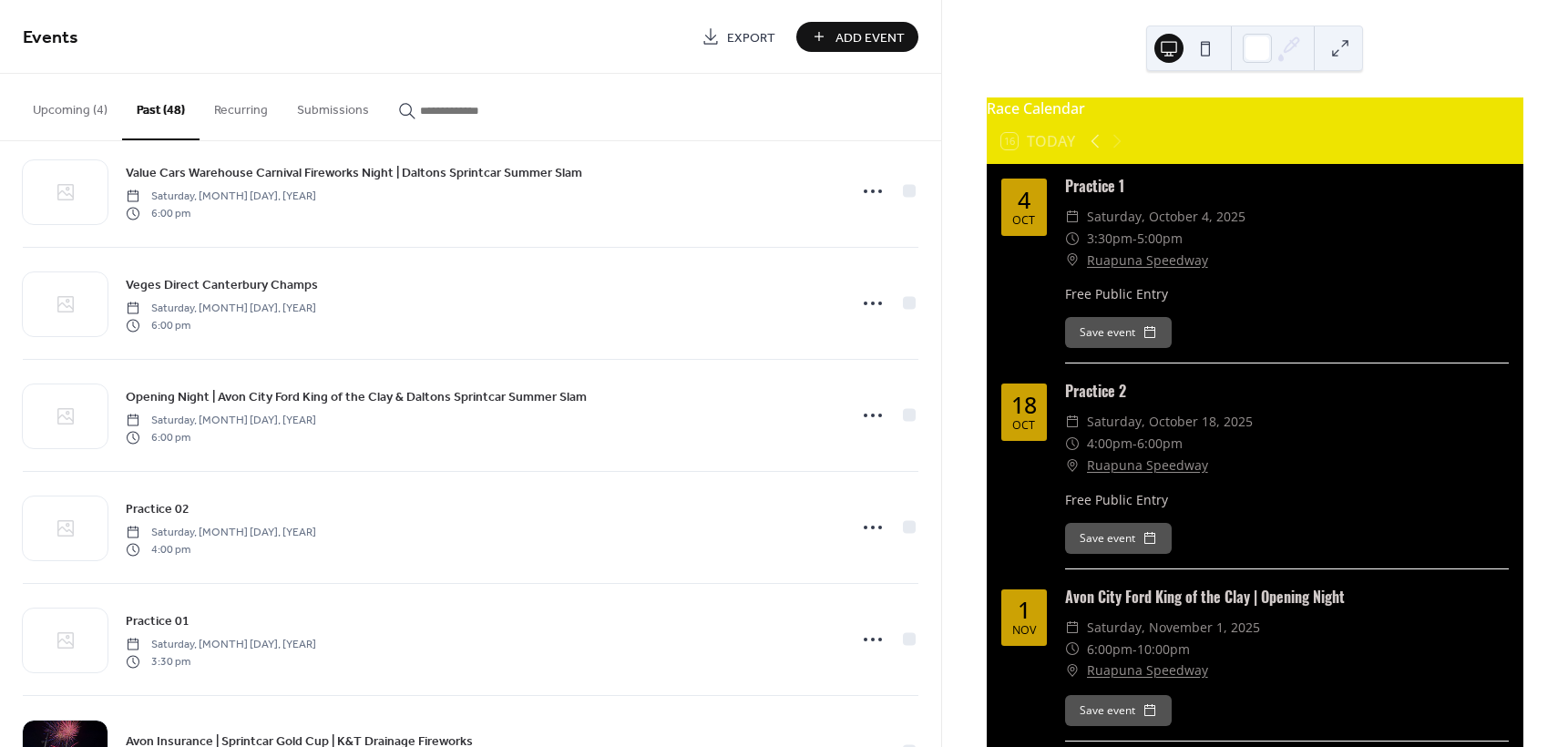 scroll, scrollTop: 3174, scrollLeft: 0, axis: vertical 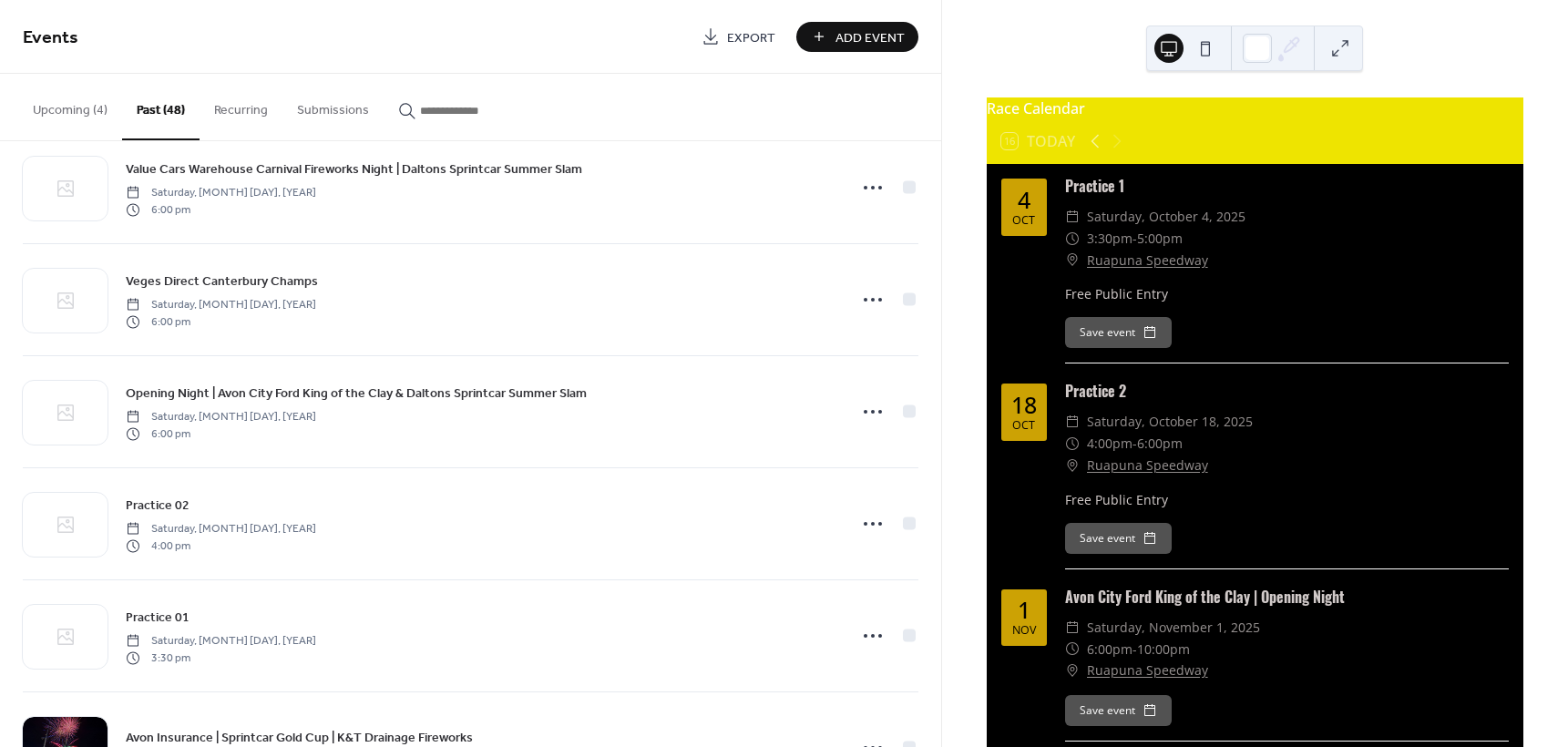 click on "Upcoming (4)" at bounding box center (70, 106) 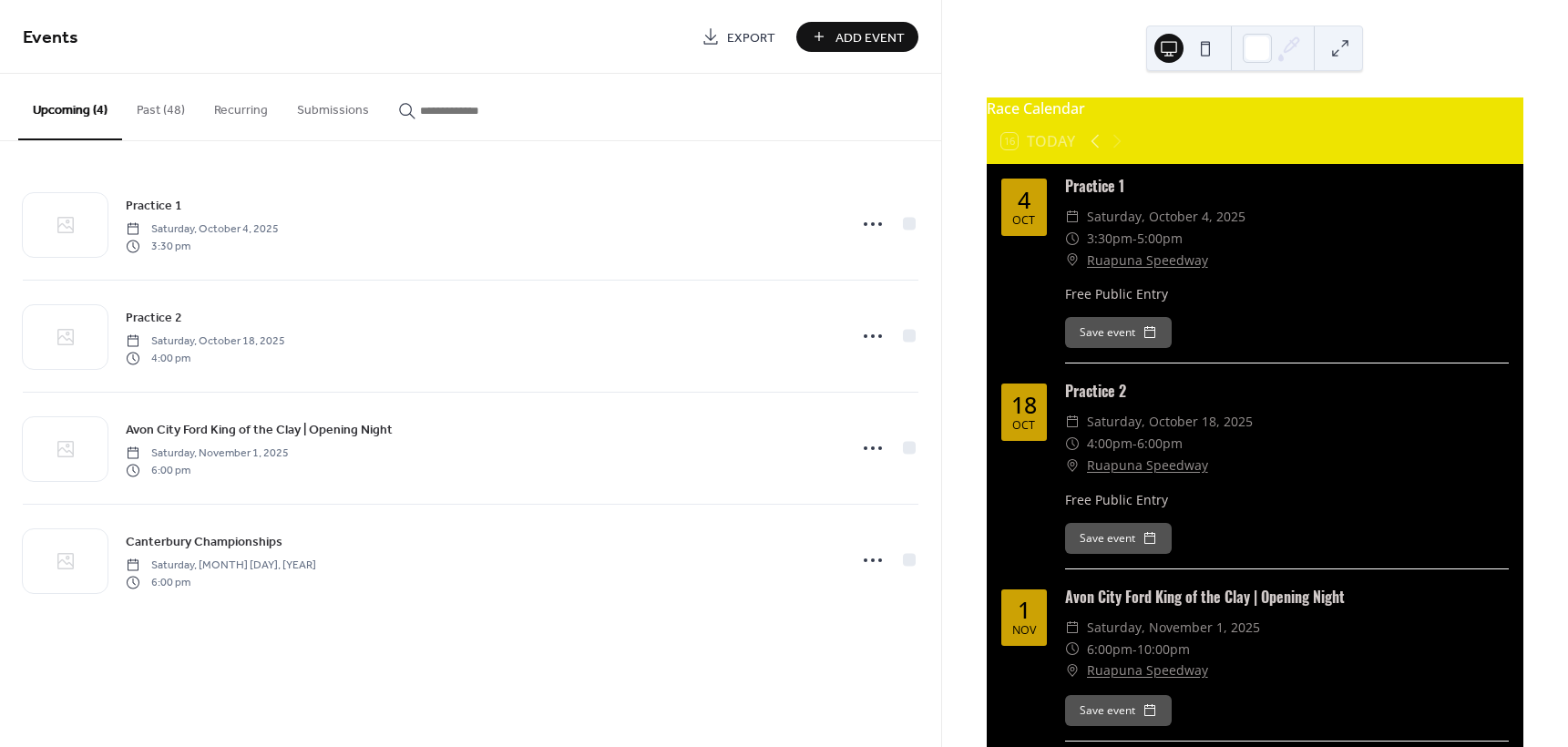 click on "Add Event" at bounding box center (857, 36) 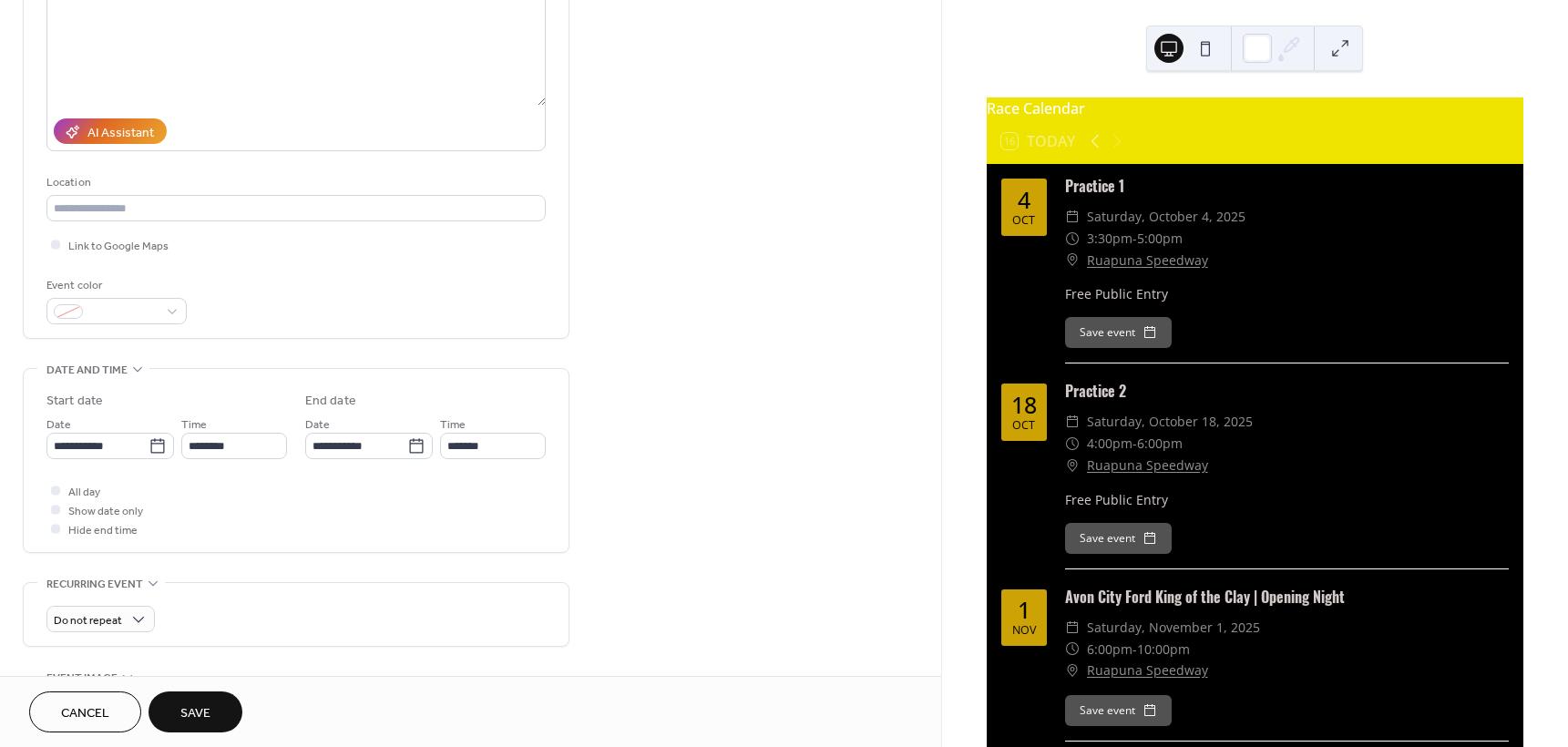 scroll, scrollTop: 273, scrollLeft: 0, axis: vertical 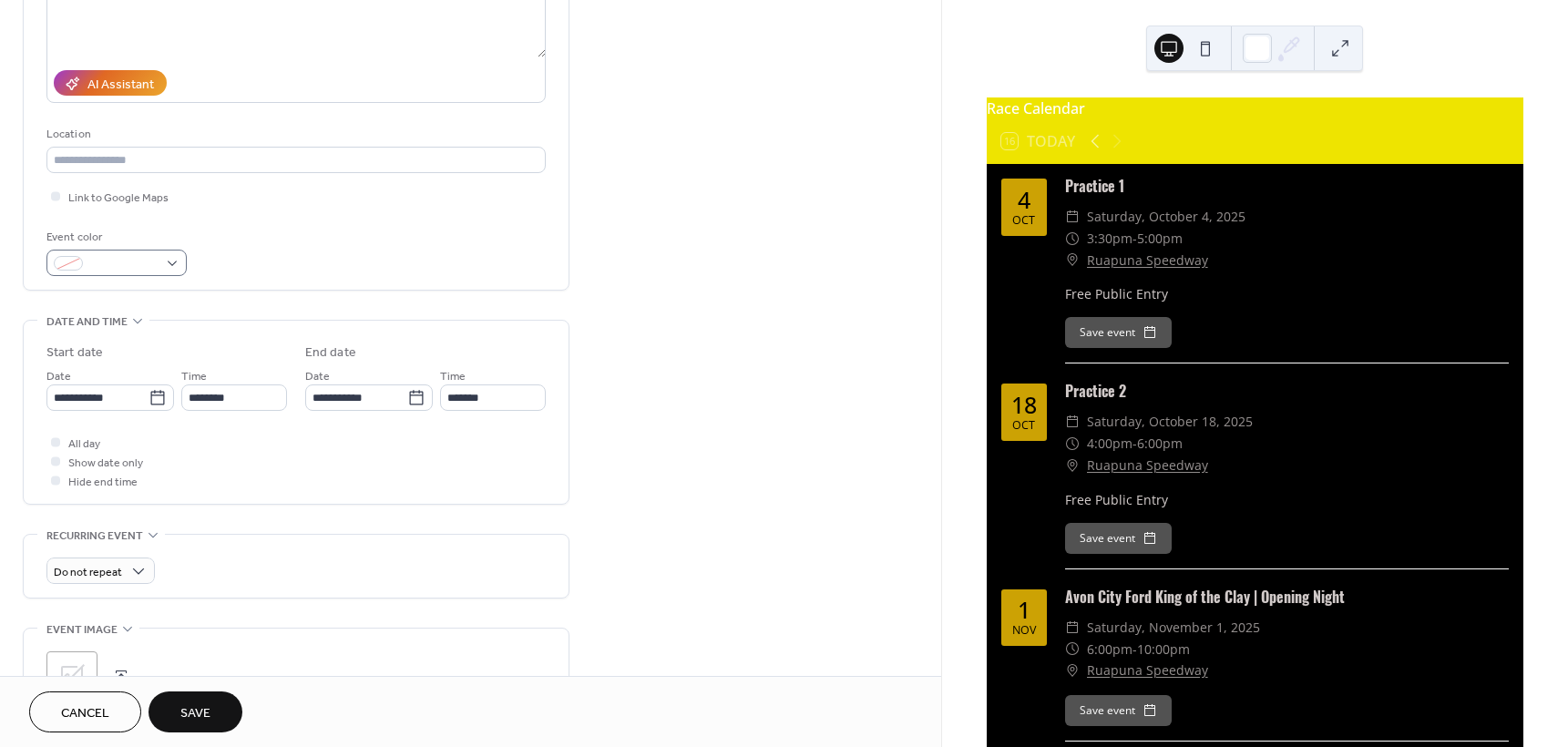 type on "**********" 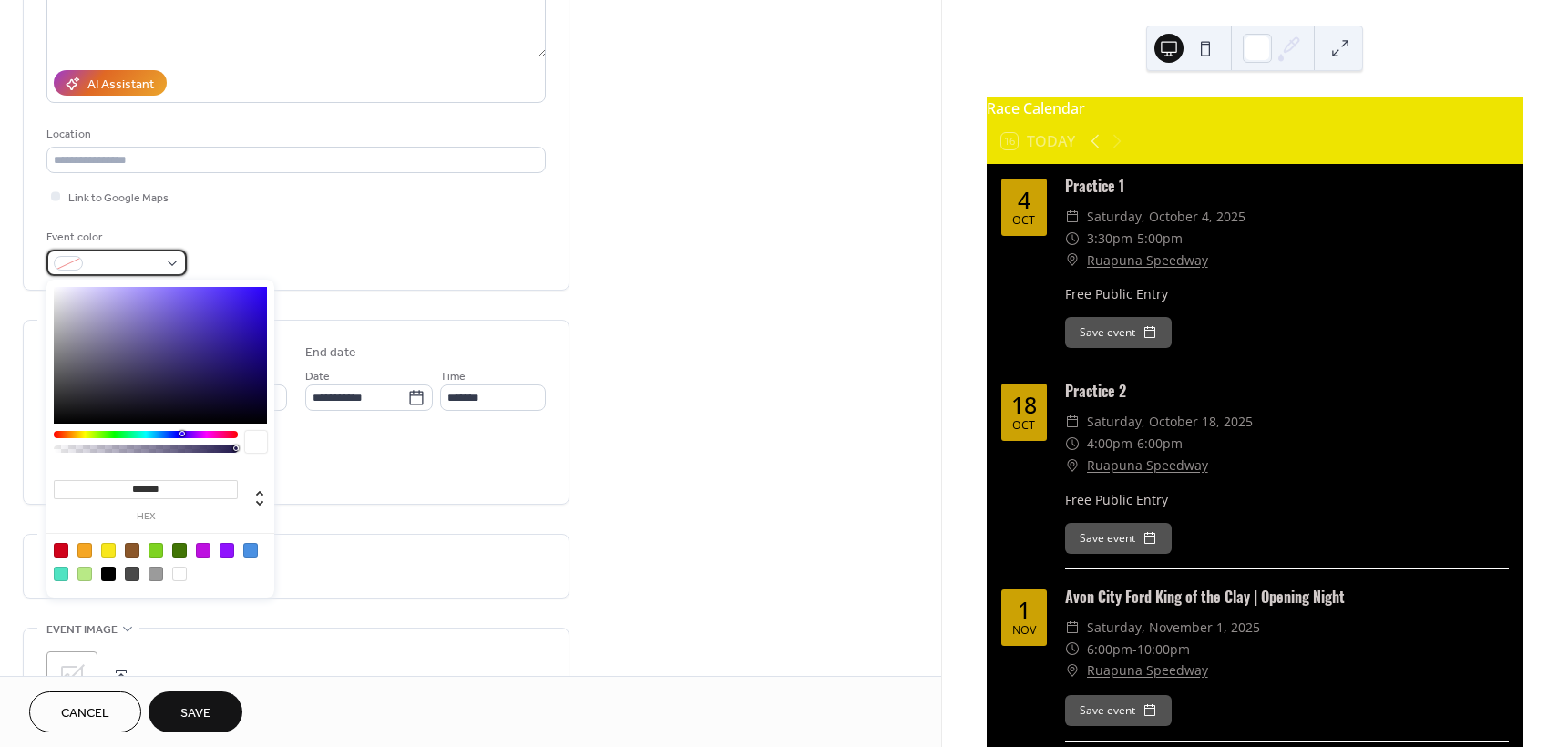 click at bounding box center (117, 262) 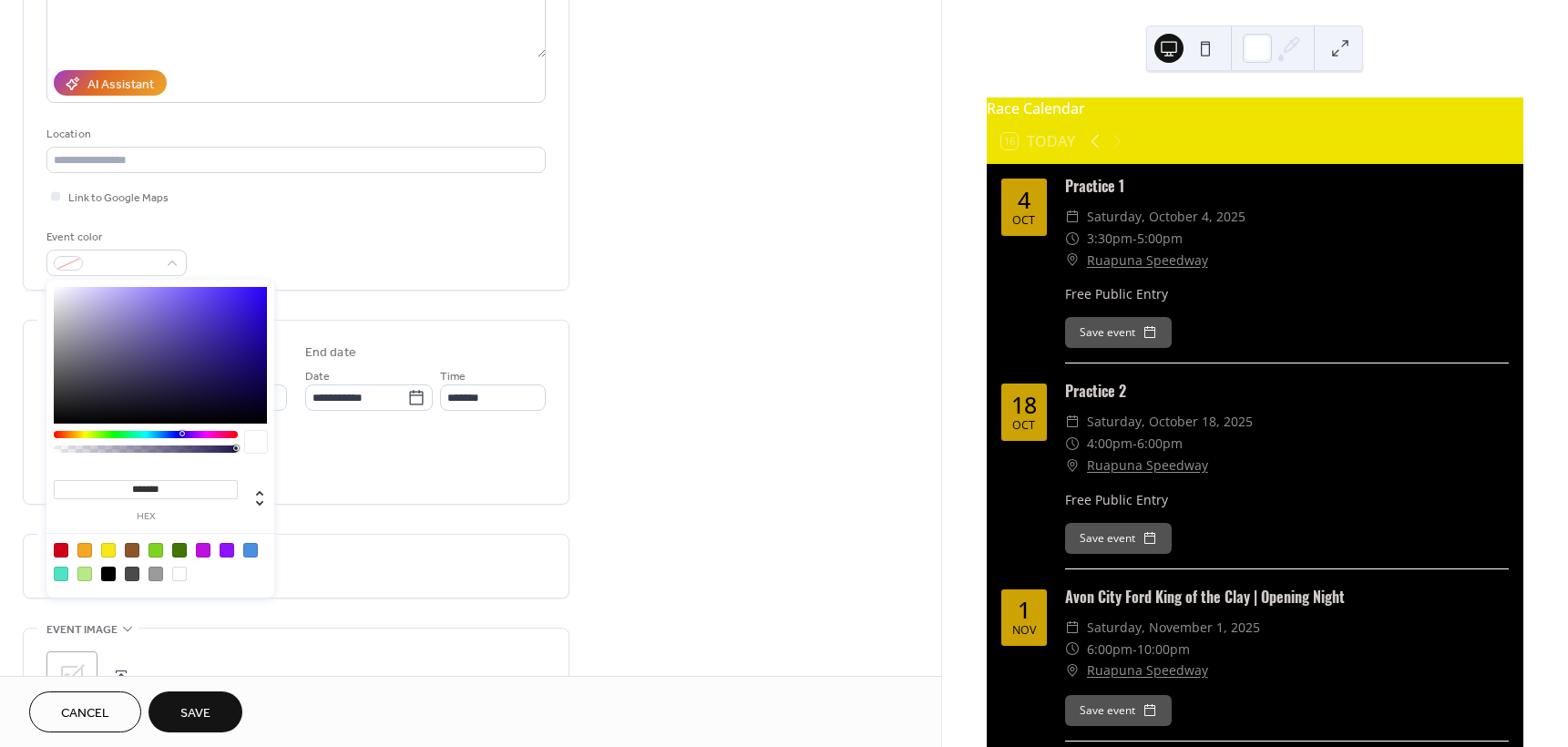 click at bounding box center (160, 355) 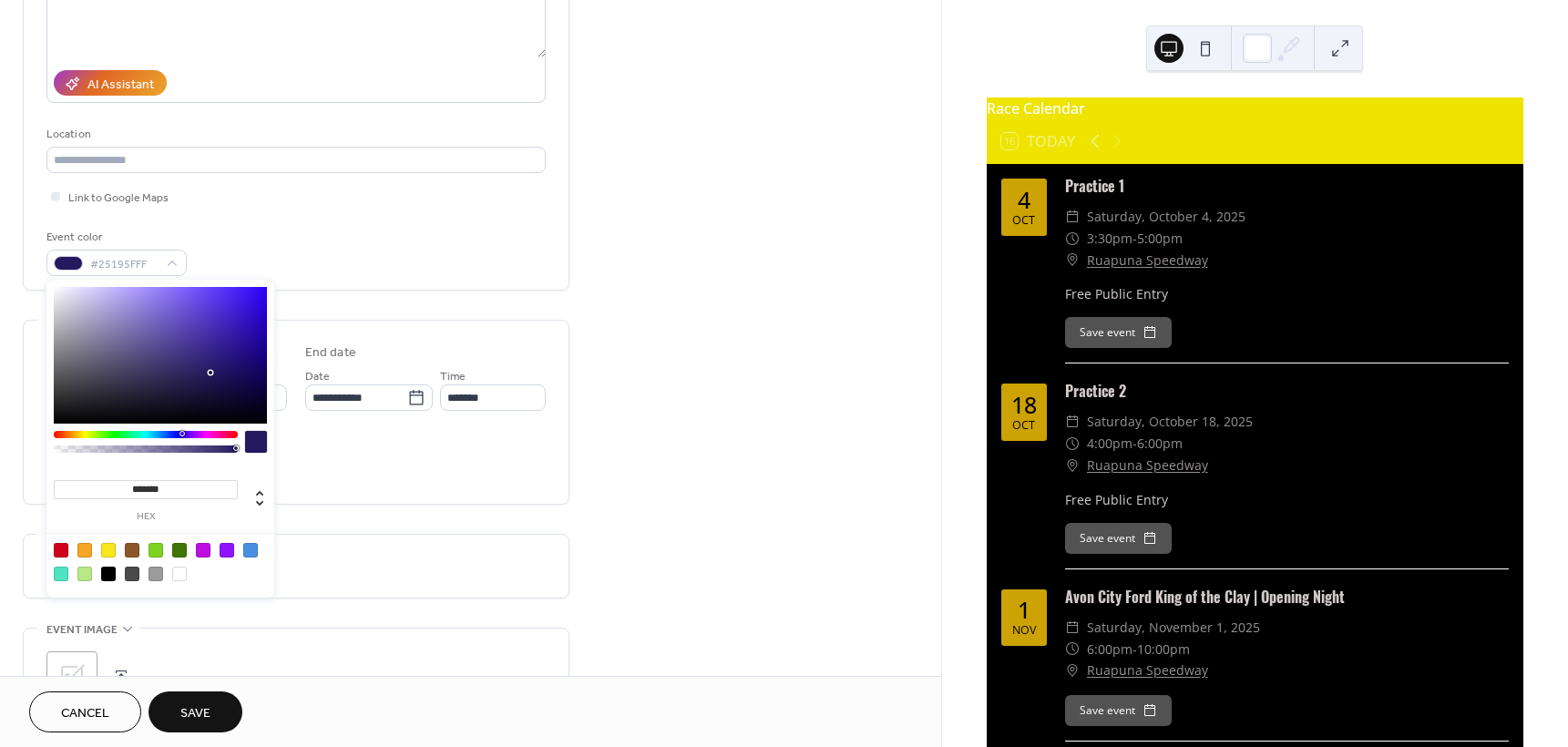 click at bounding box center (108, 550) 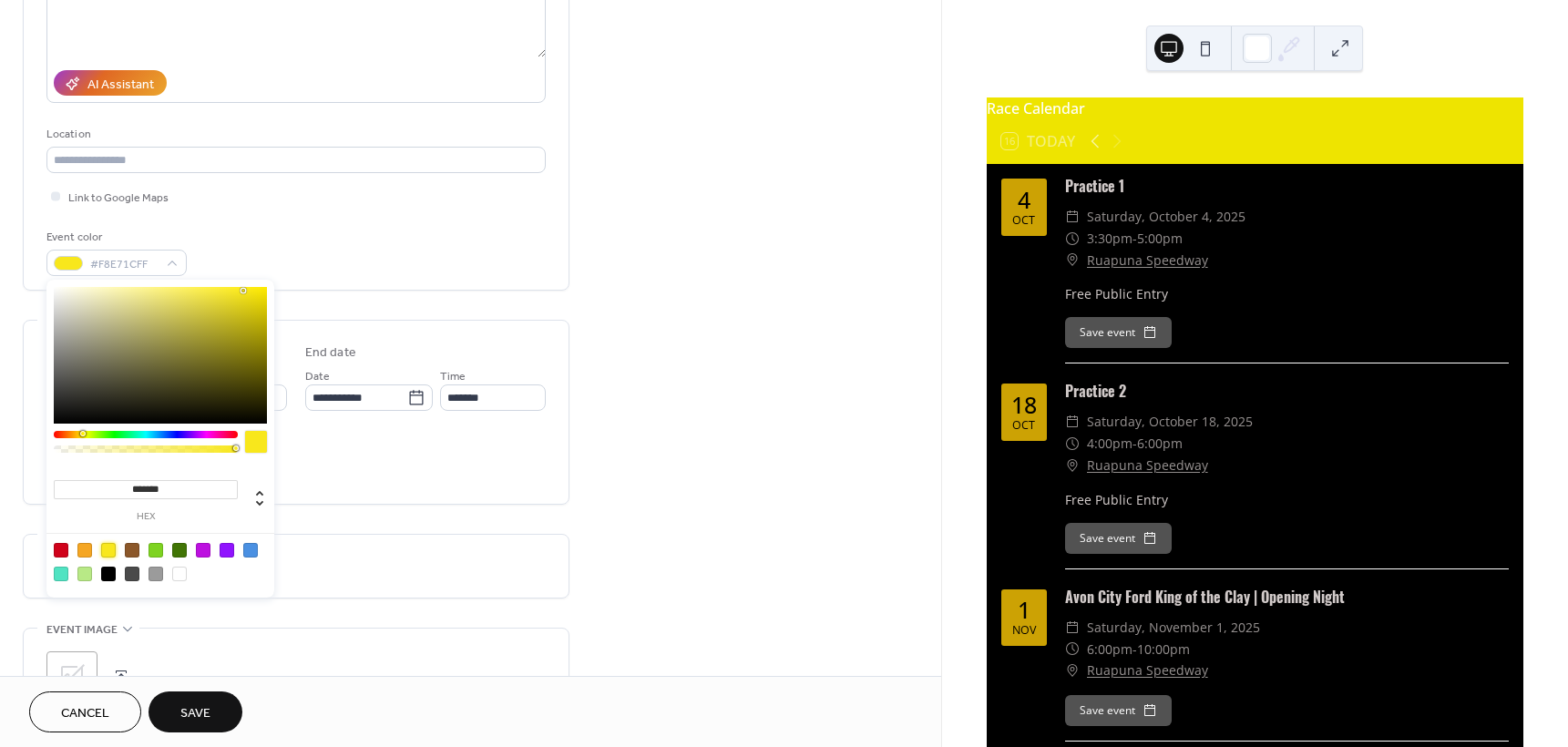 click at bounding box center (85, 550) 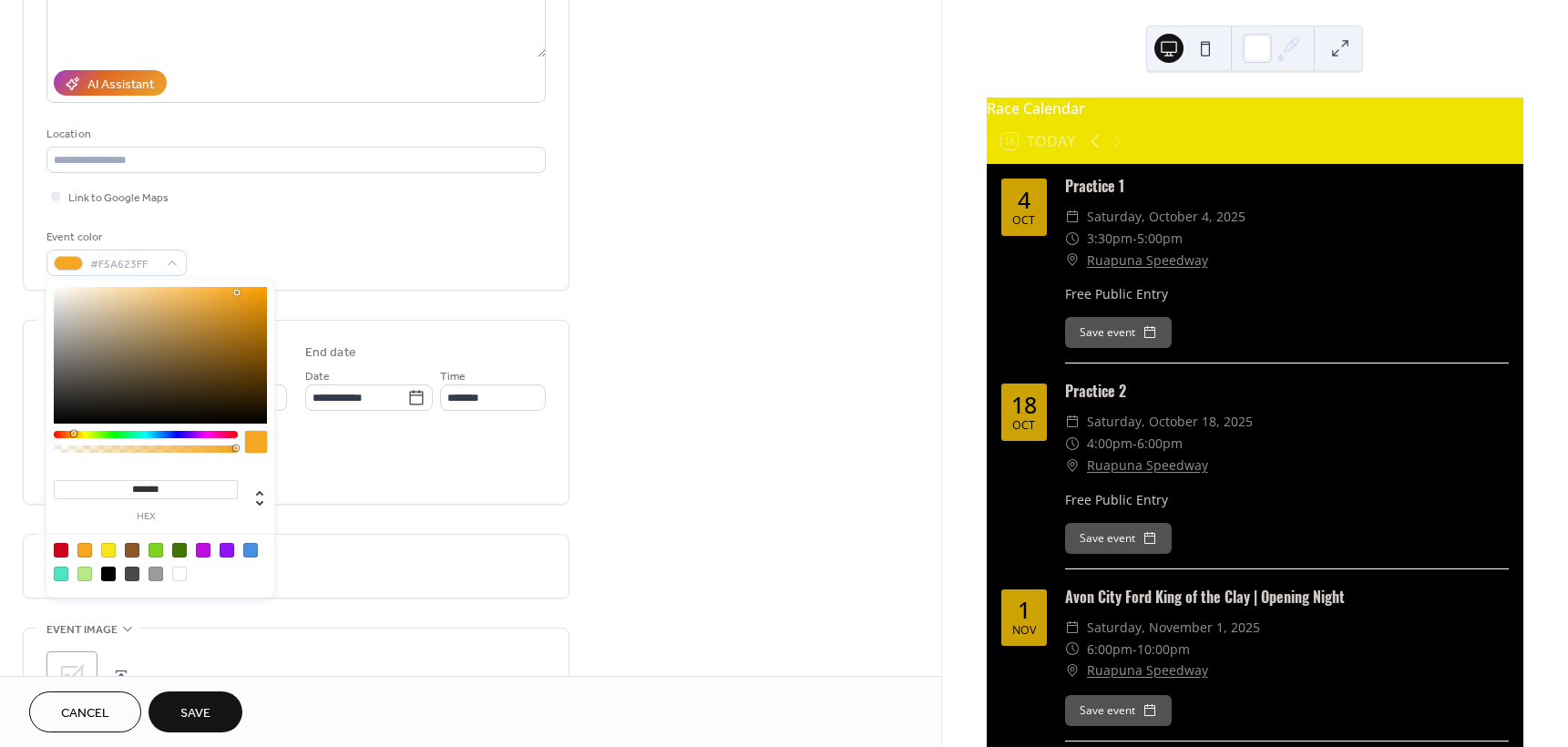 click at bounding box center (160, 561) 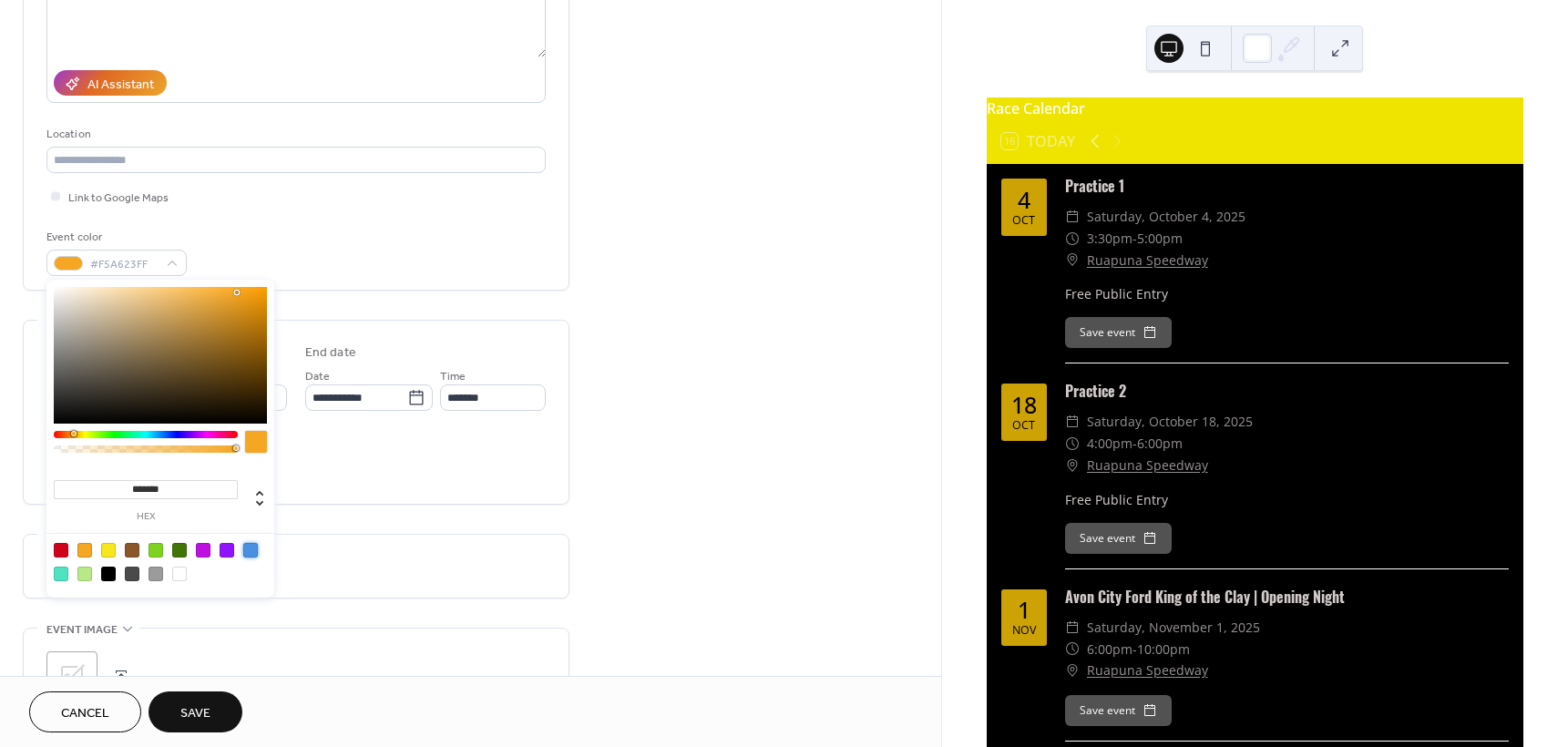 click at bounding box center [251, 550] 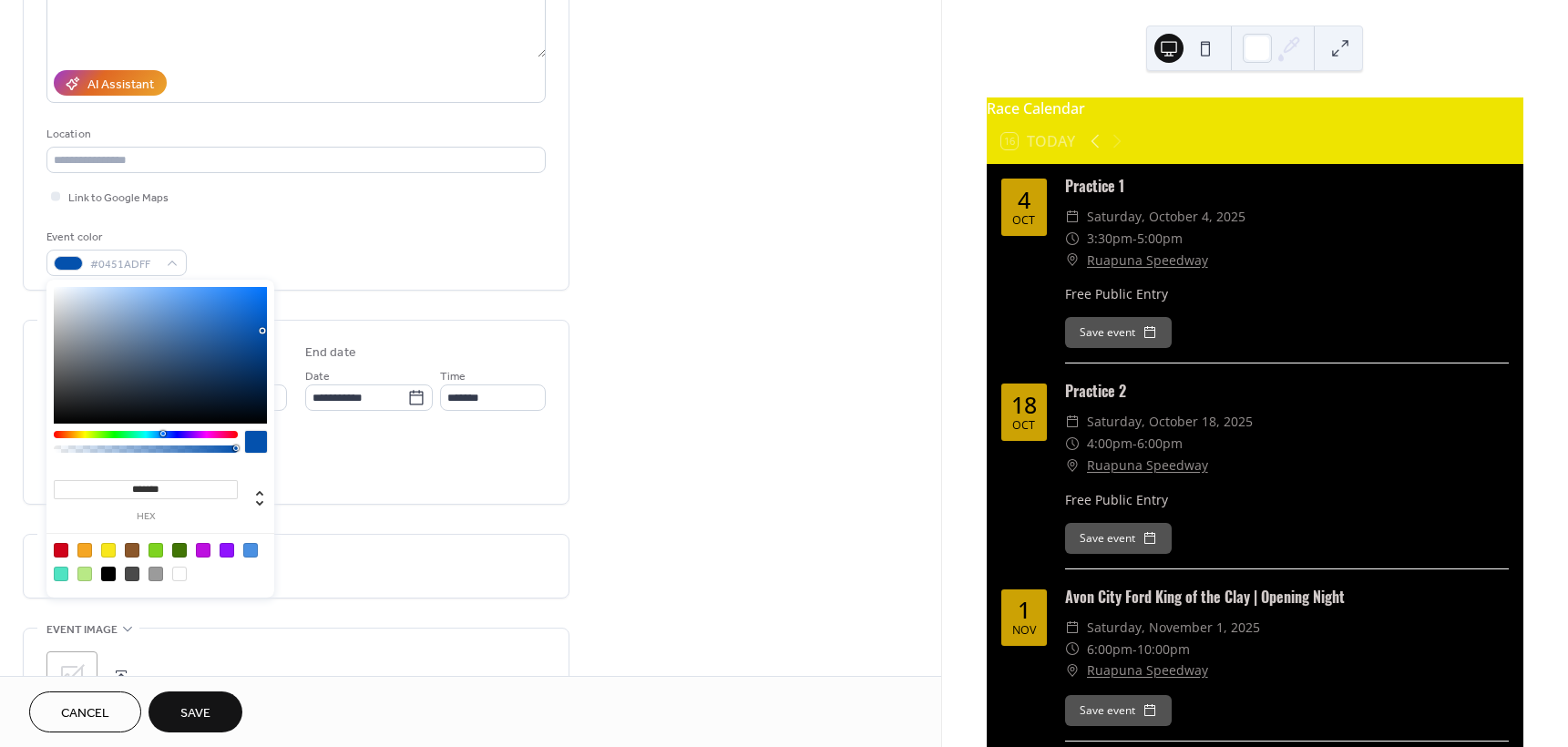 type on "*******" 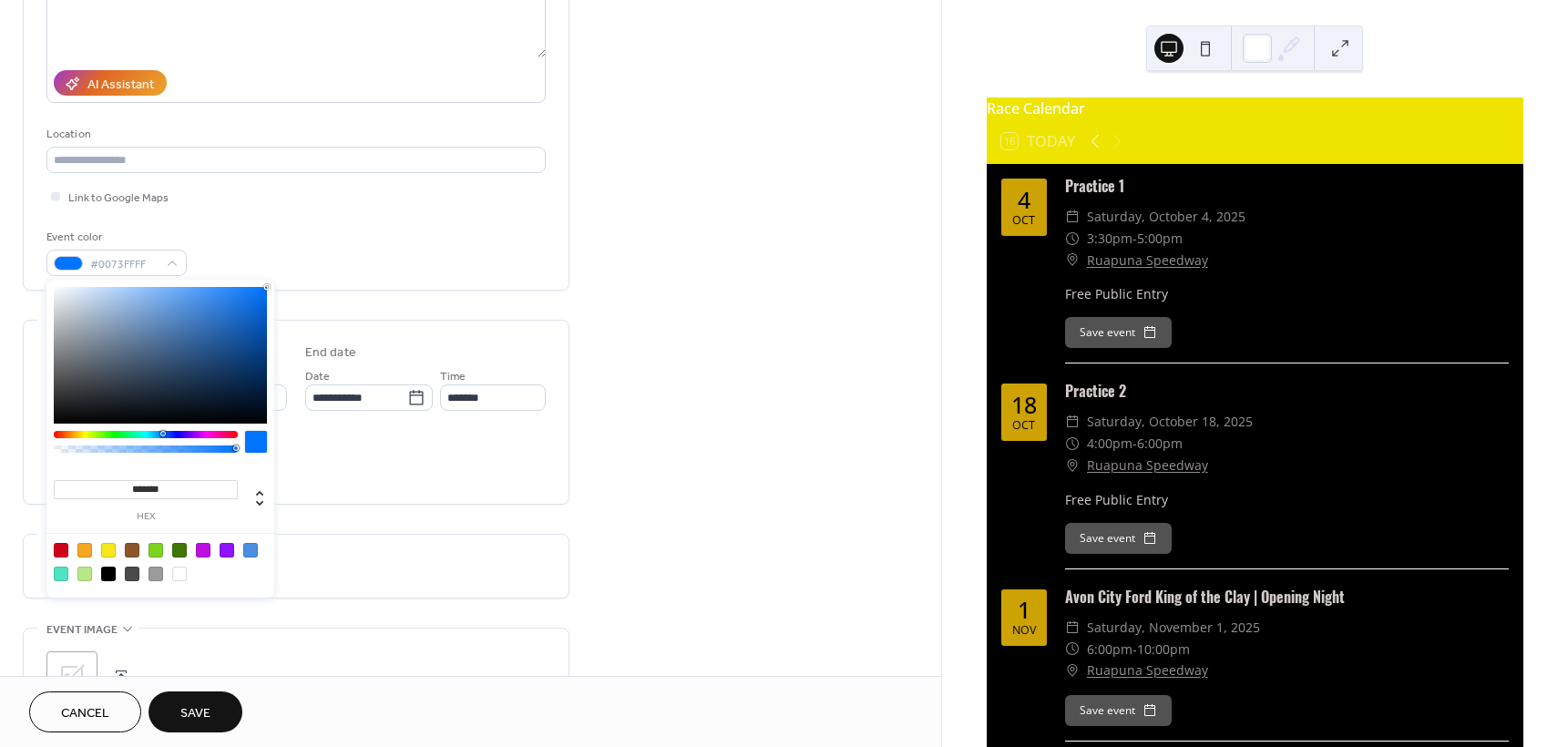 drag, startPoint x: 287, startPoint y: 313, endPoint x: 339, endPoint y: 219, distance: 107.424392 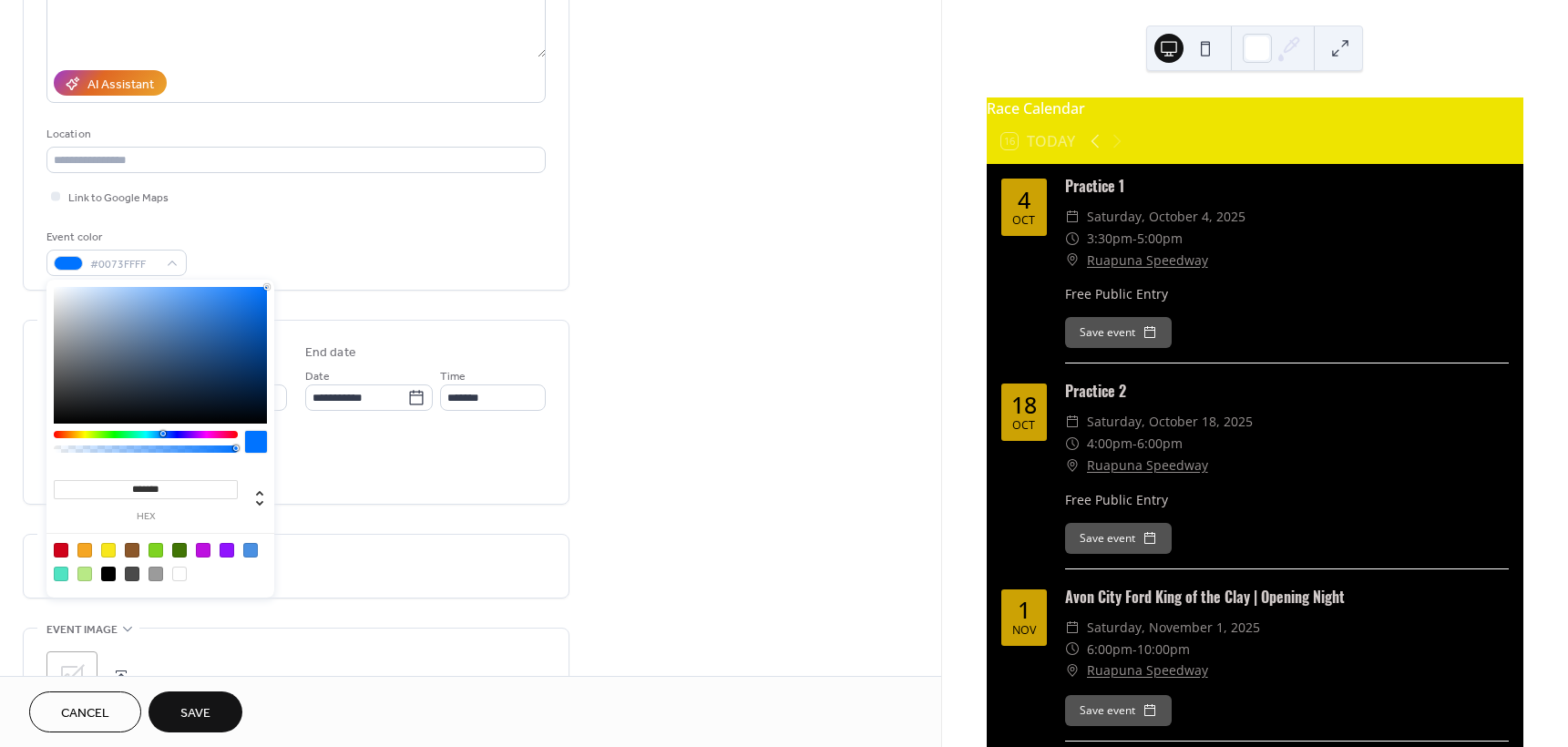 click on "Saturday, [MONTH] [DAY], [YEAR] 3:30pm - 5:00pm Ruapuna Speedway Free Public Entry Save event 18 Oct Practice 2 ​ Saturday, [MONTH] [DAY], [YEAR] ​ 4:00pm - 6:00pm ​ Ruapuna Speedway Free Public Entry Save event 1 Nov Avon City Ford King of the Clay | Opening Night ​ Saturday, [MONTH] [DAY], [YEAR] ​ 6:00pm - 10:00pm ​ Ruapuna Speedway Save event 15 Nov Canterbury Championships ​ Saturday, [MONTH] [DAY], [YEAR] ​ 6:00pm -" at bounding box center [784, 374] 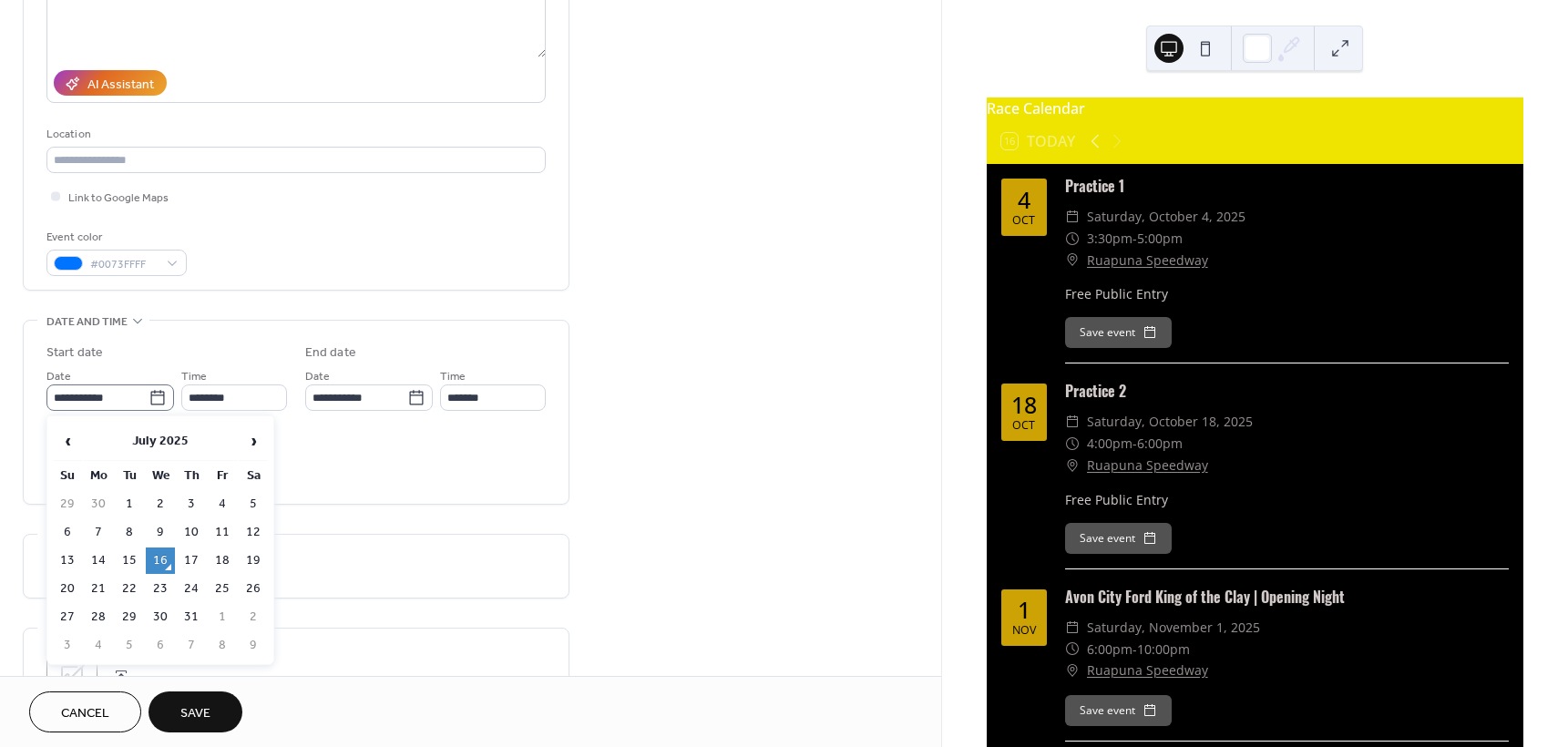 click 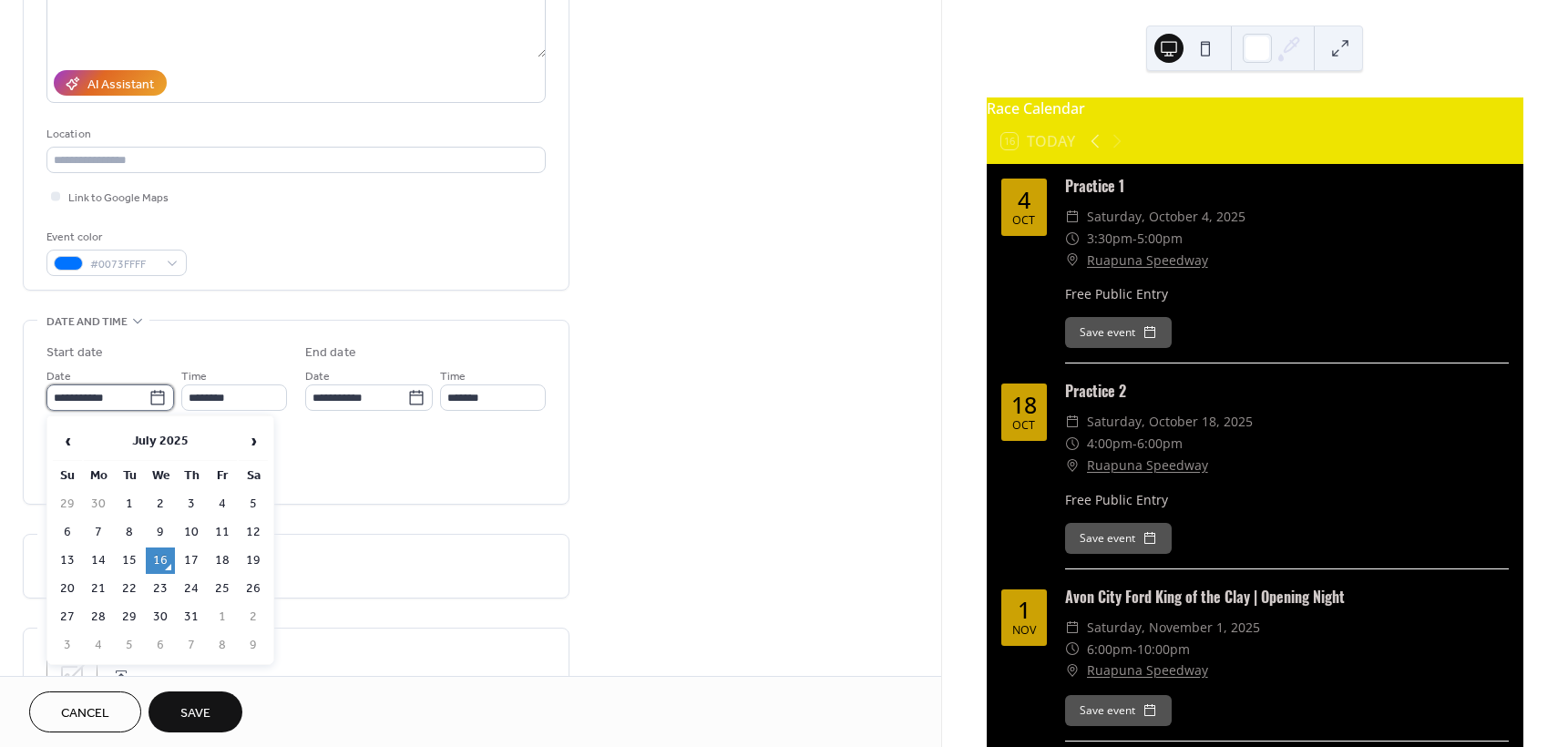 click on "**********" at bounding box center (97, 397) 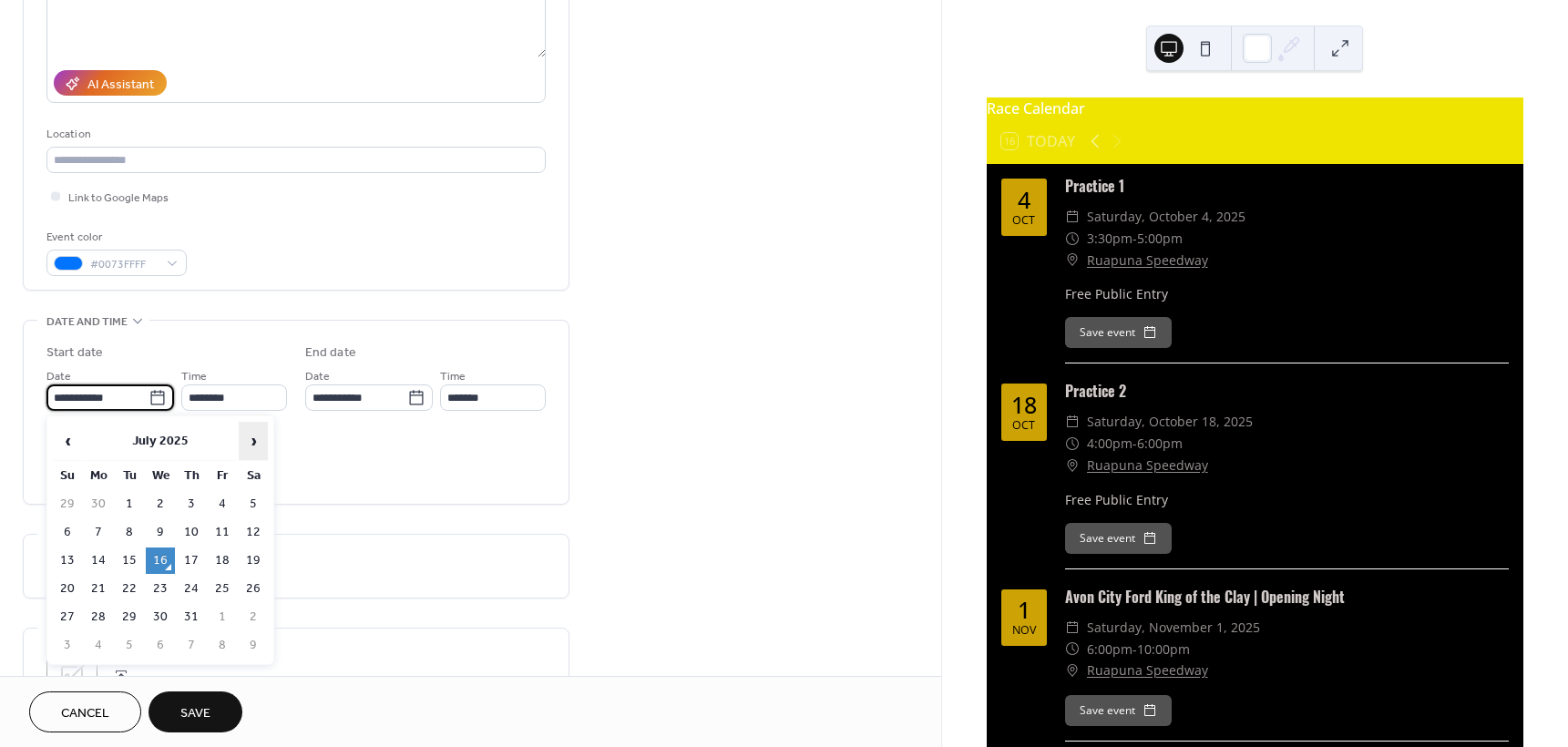 click on "›" at bounding box center [253, 441] 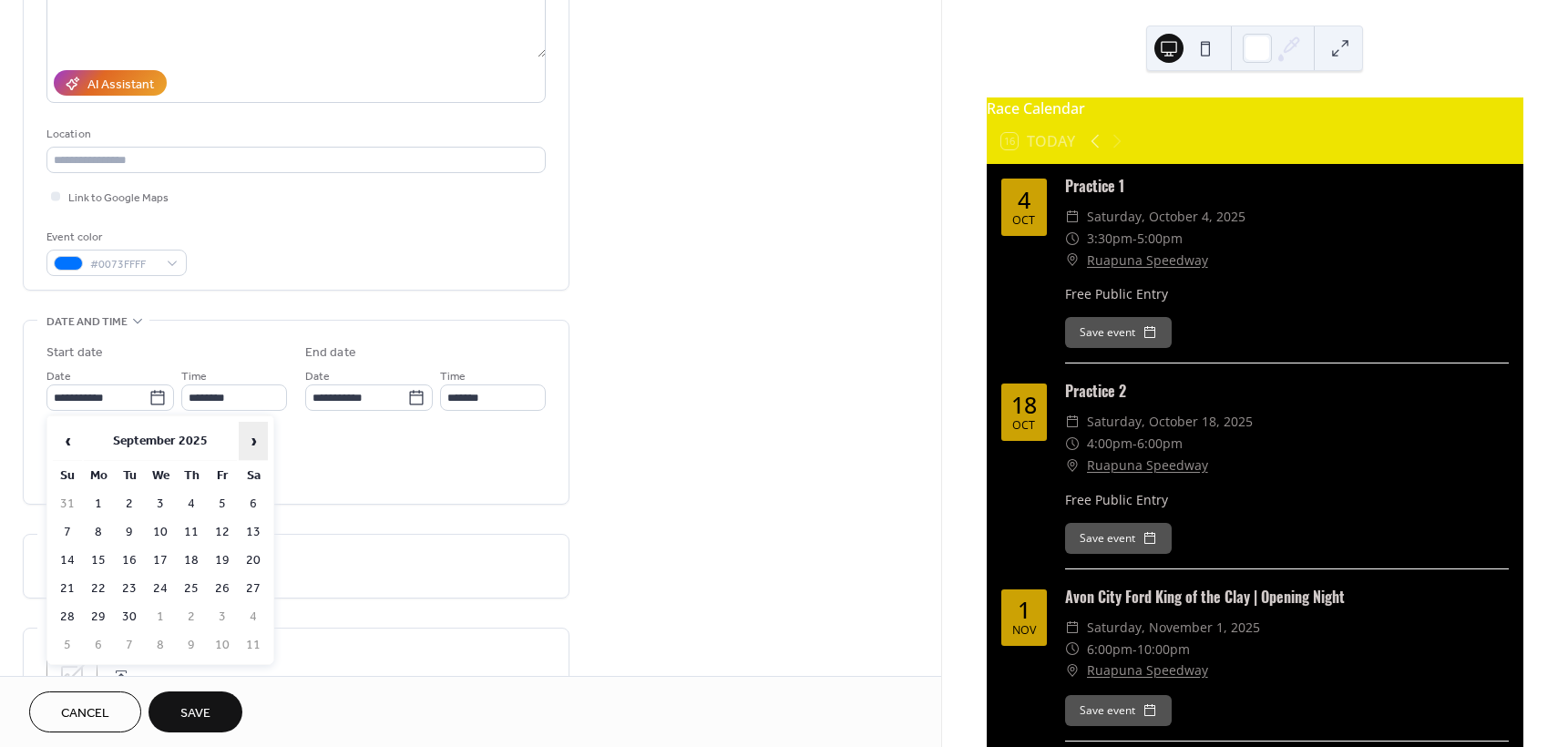 click on "›" at bounding box center (253, 441) 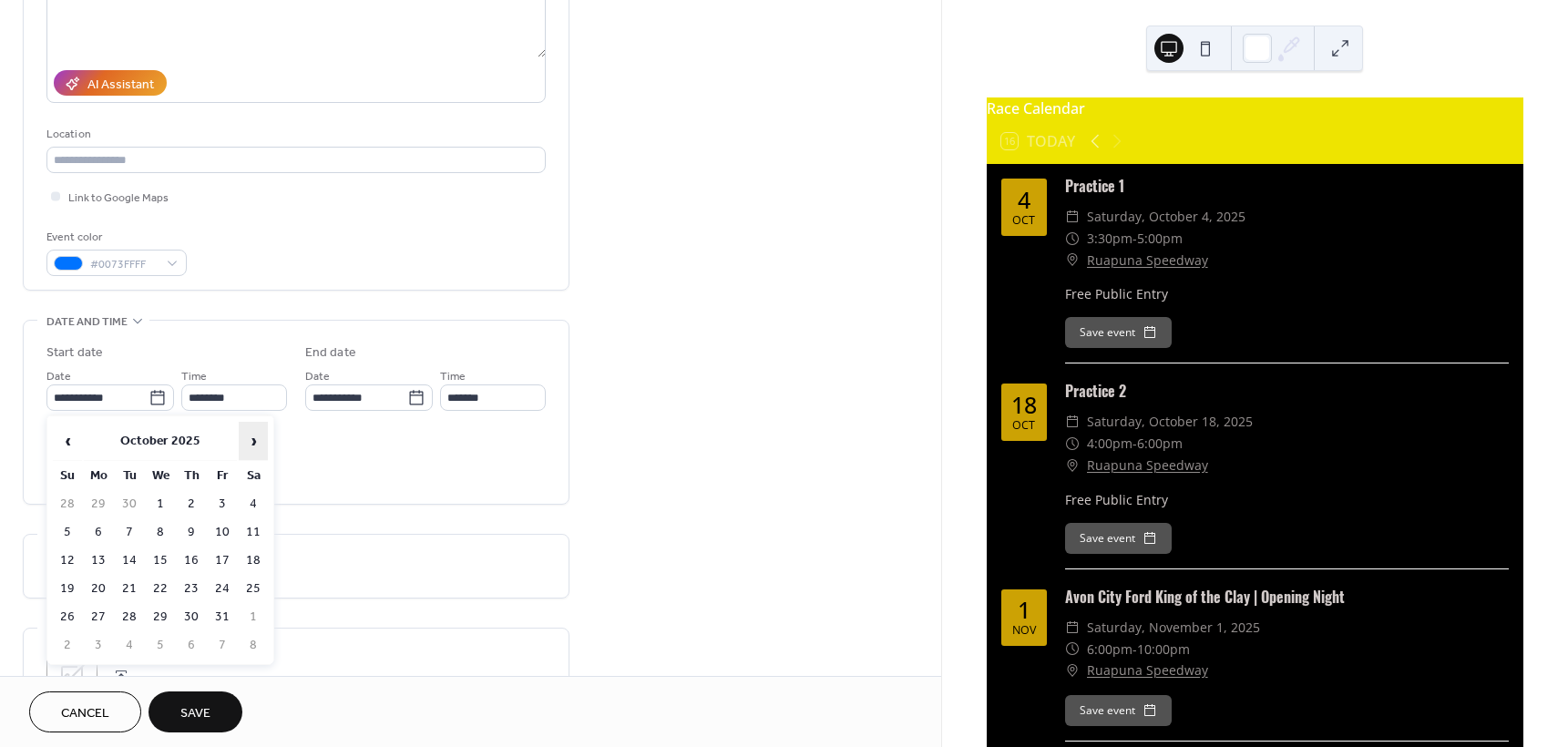 click on "›" at bounding box center (253, 441) 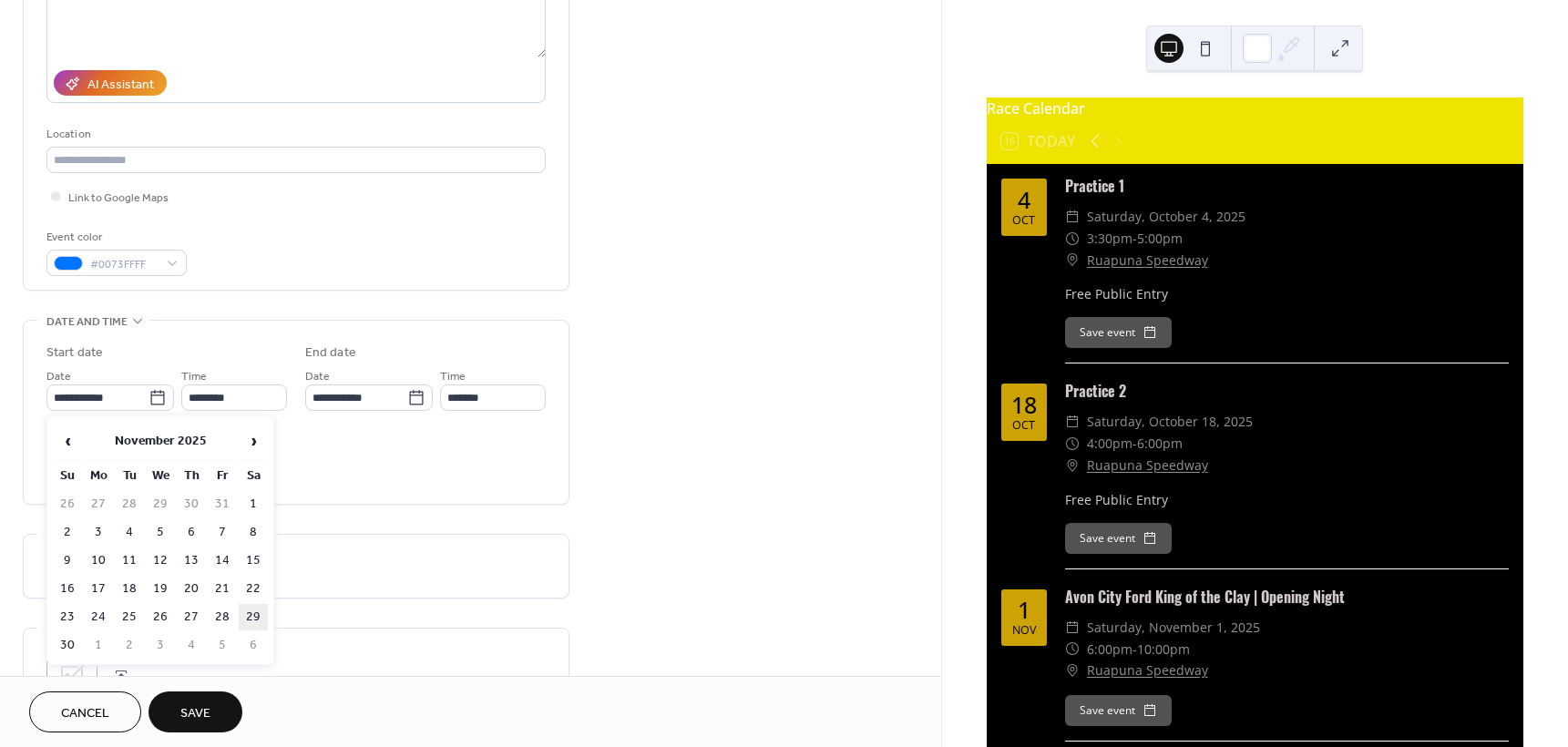 click on "29" at bounding box center (253, 617) 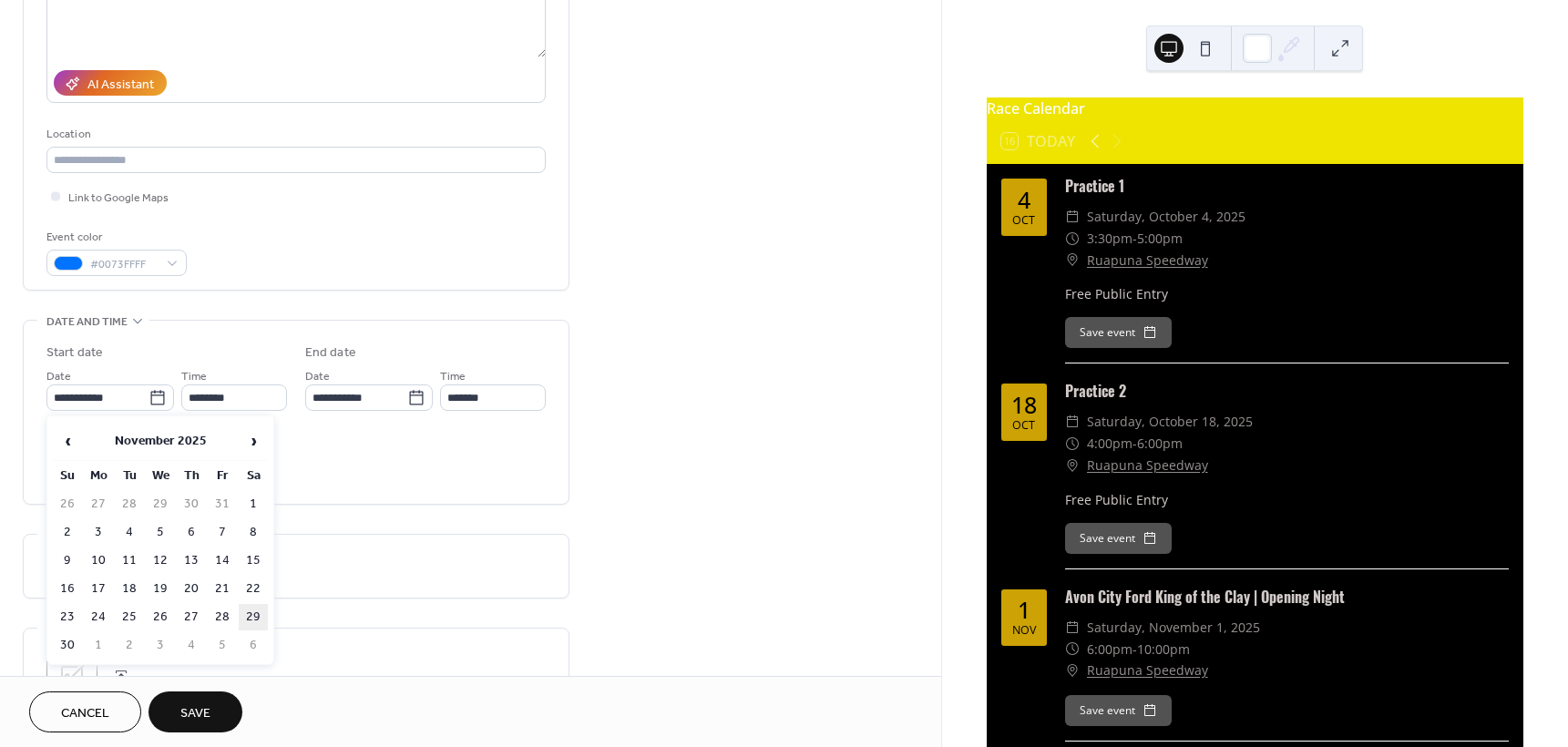 type on "**********" 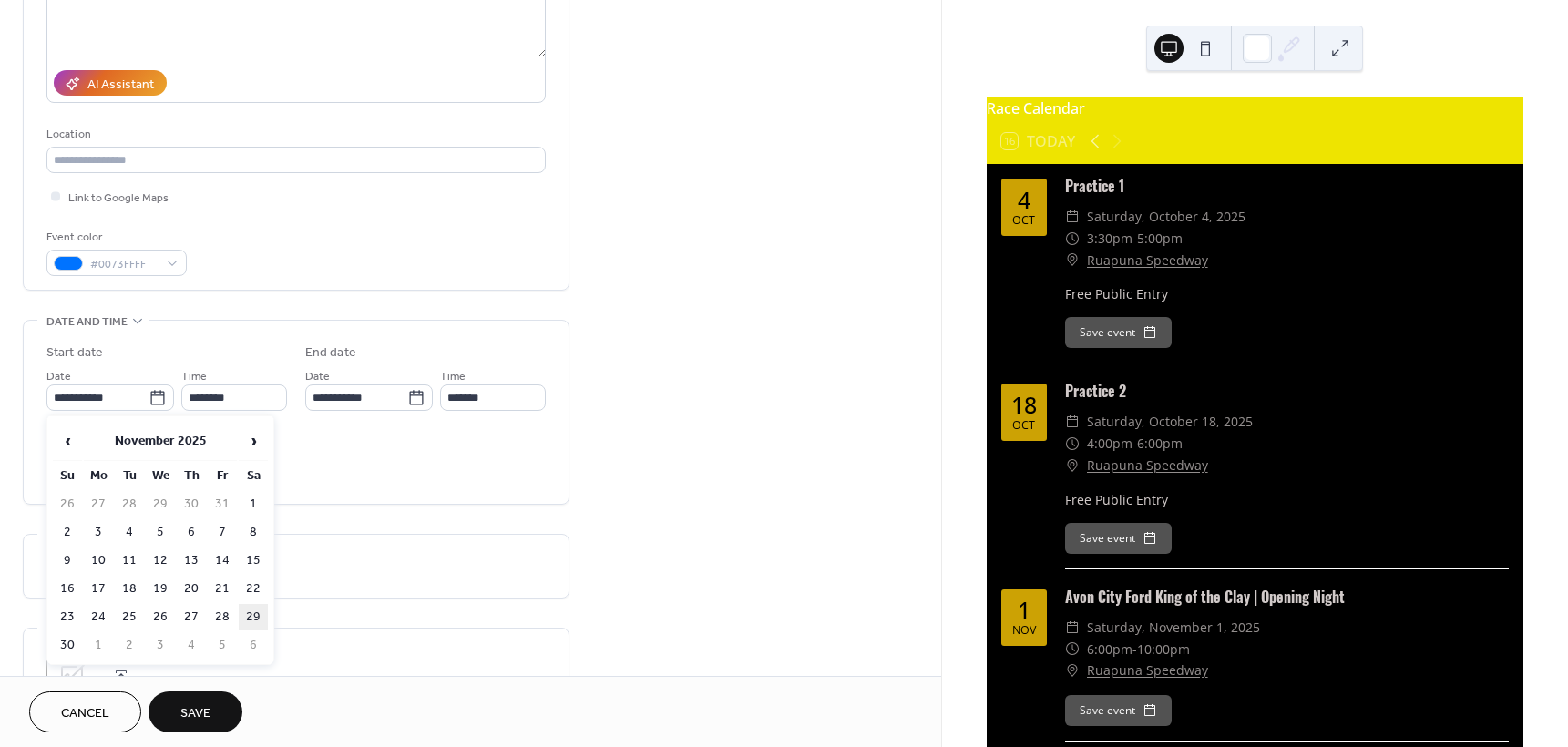 type on "**********" 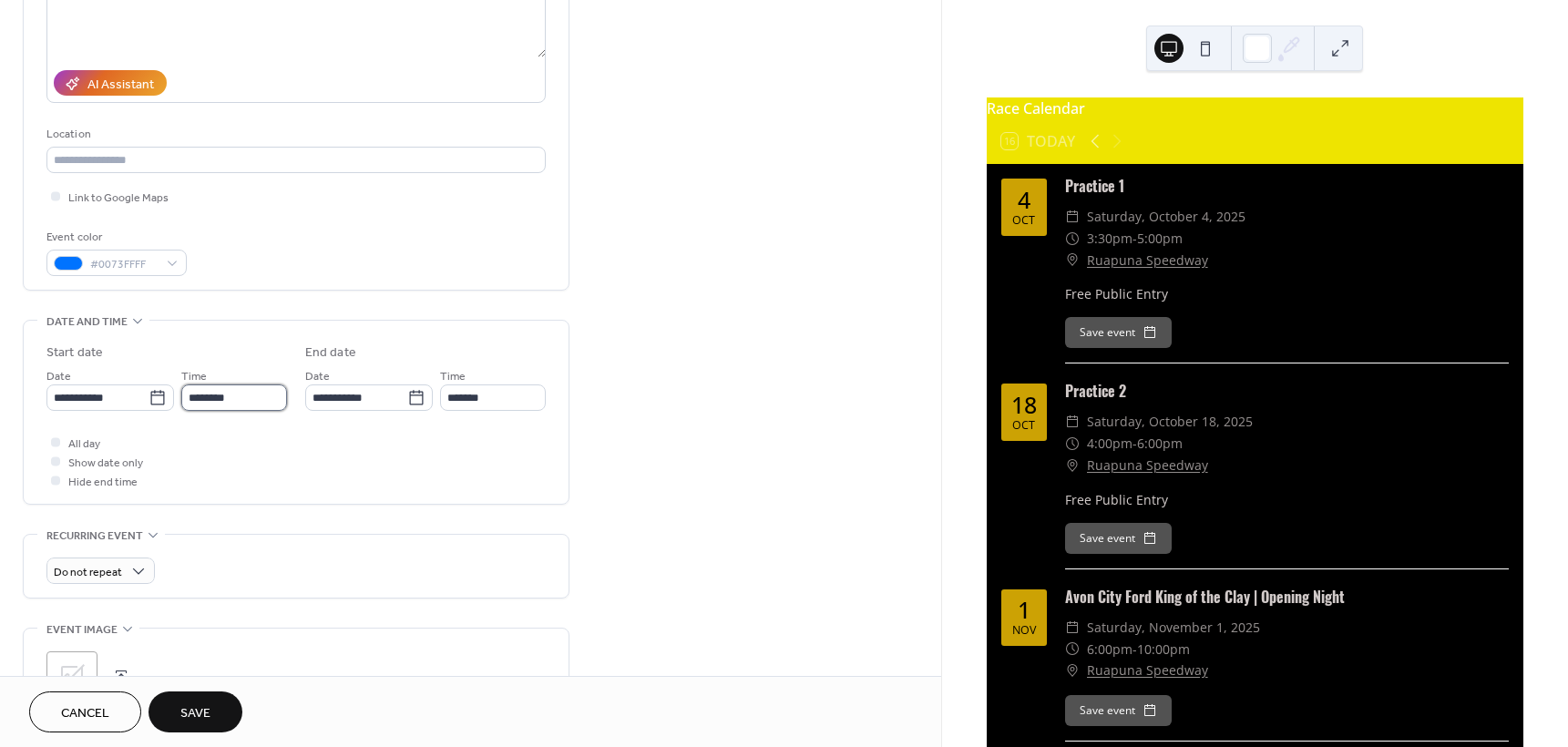 click on "********" at bounding box center [234, 397] 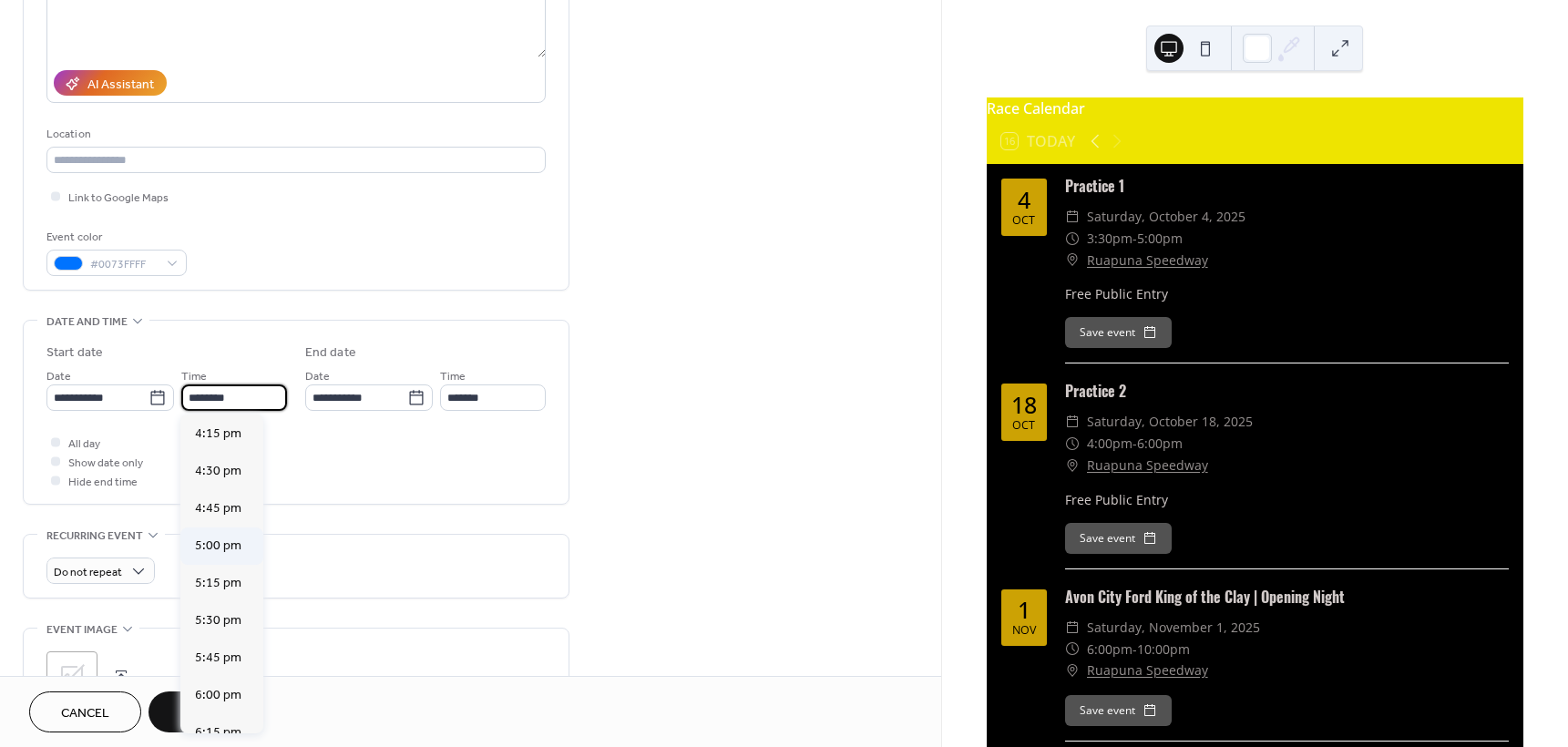 scroll, scrollTop: 2430, scrollLeft: 0, axis: vertical 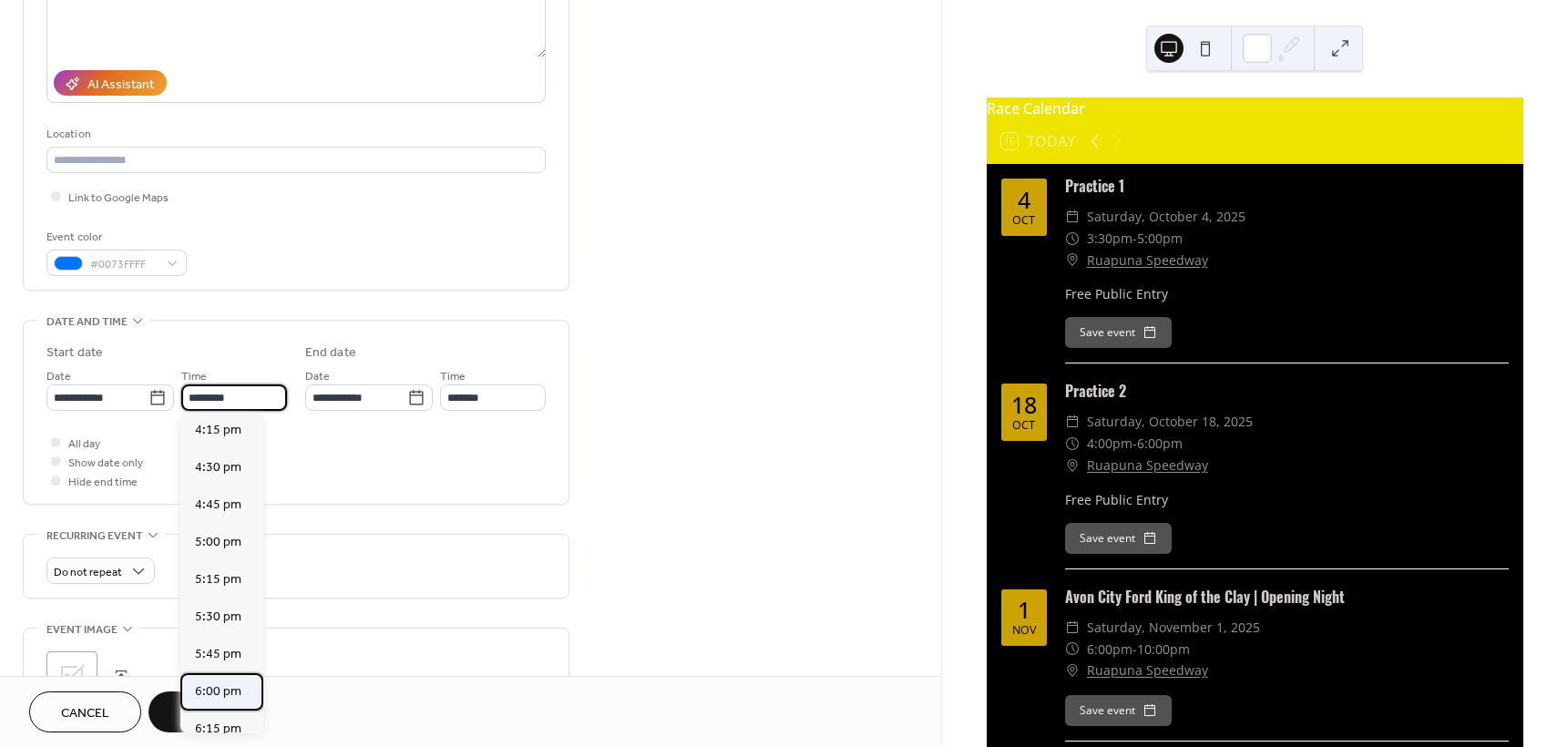 click on "6:00 pm" at bounding box center [221, 691] 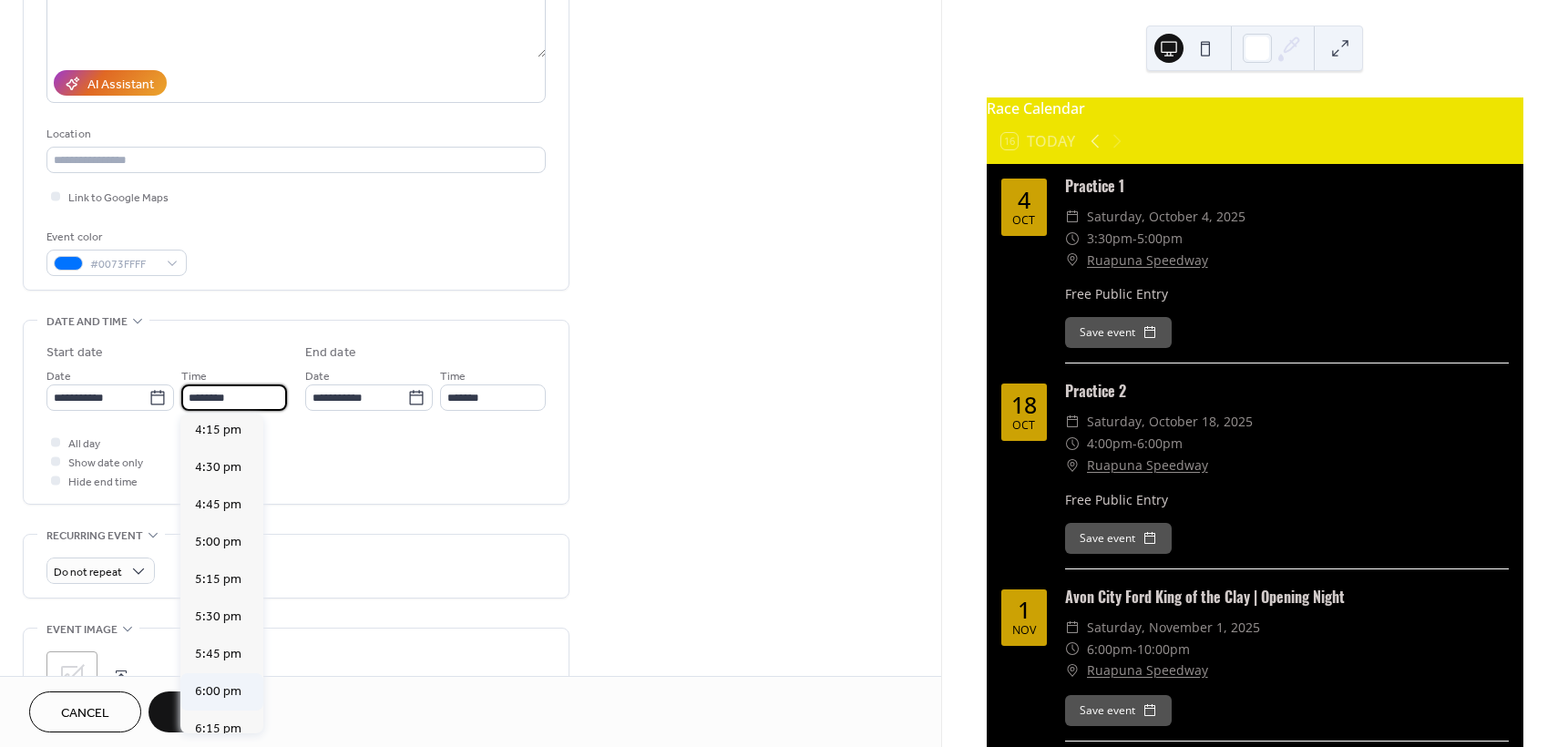 type on "*******" 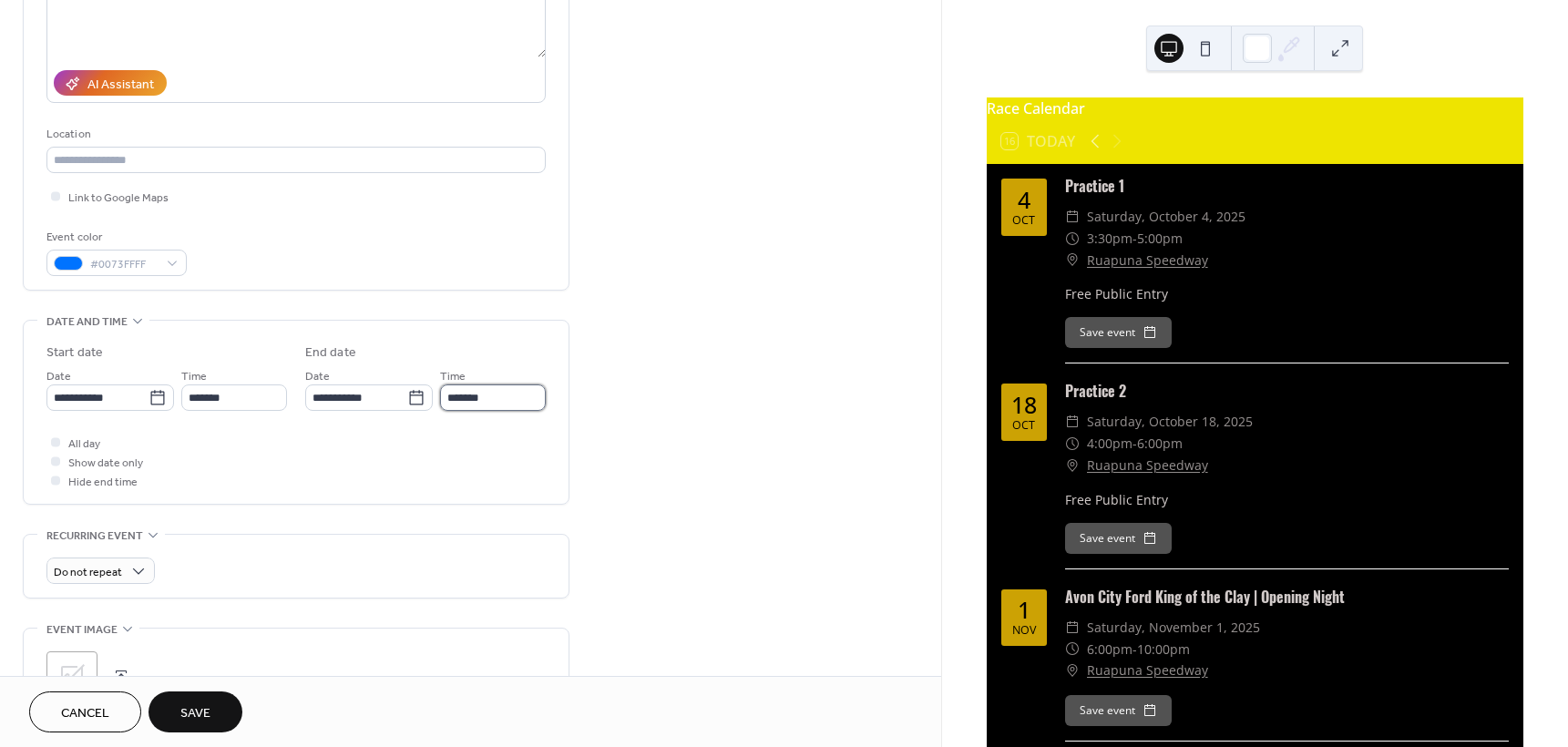 click on "*******" at bounding box center [493, 397] 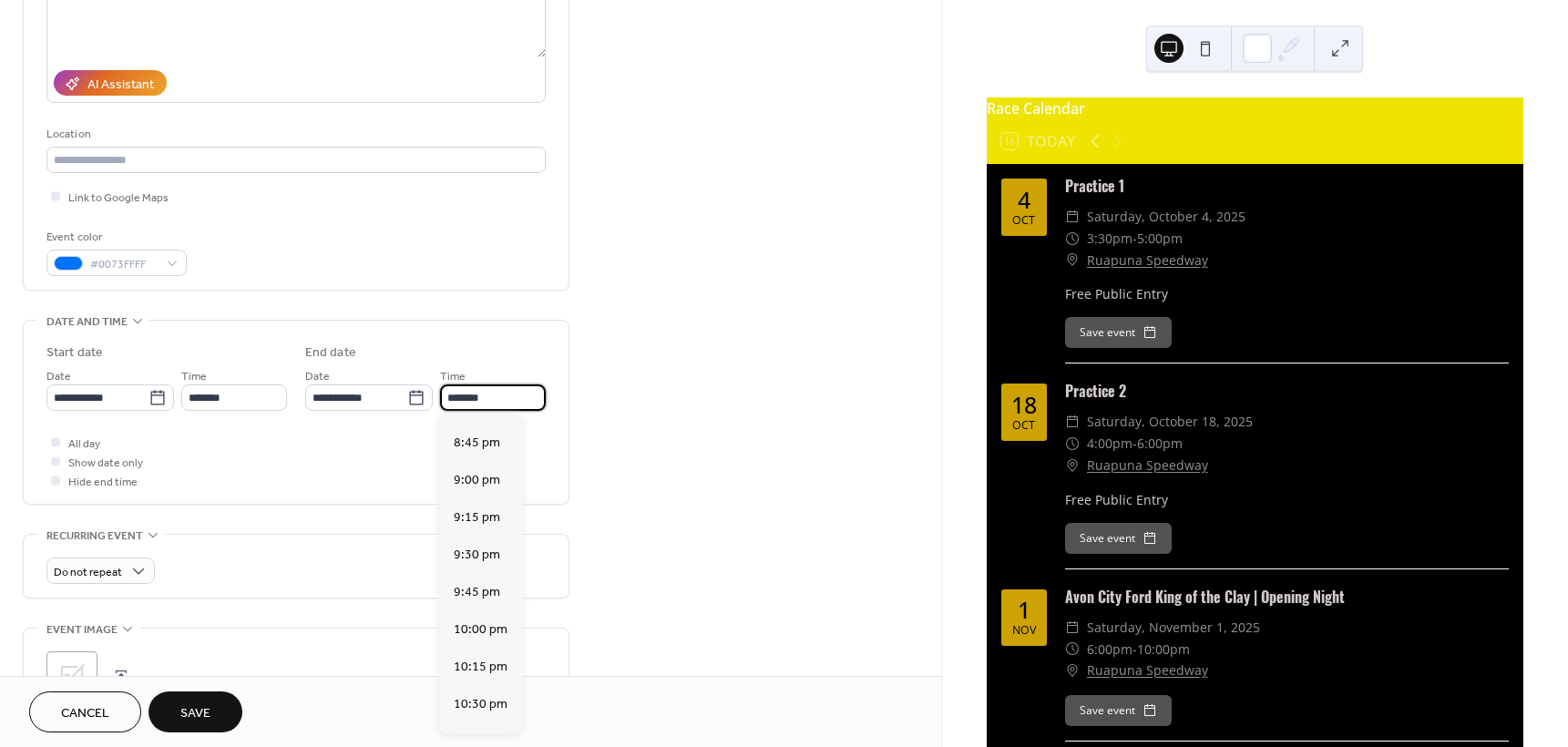 scroll, scrollTop: 364, scrollLeft: 0, axis: vertical 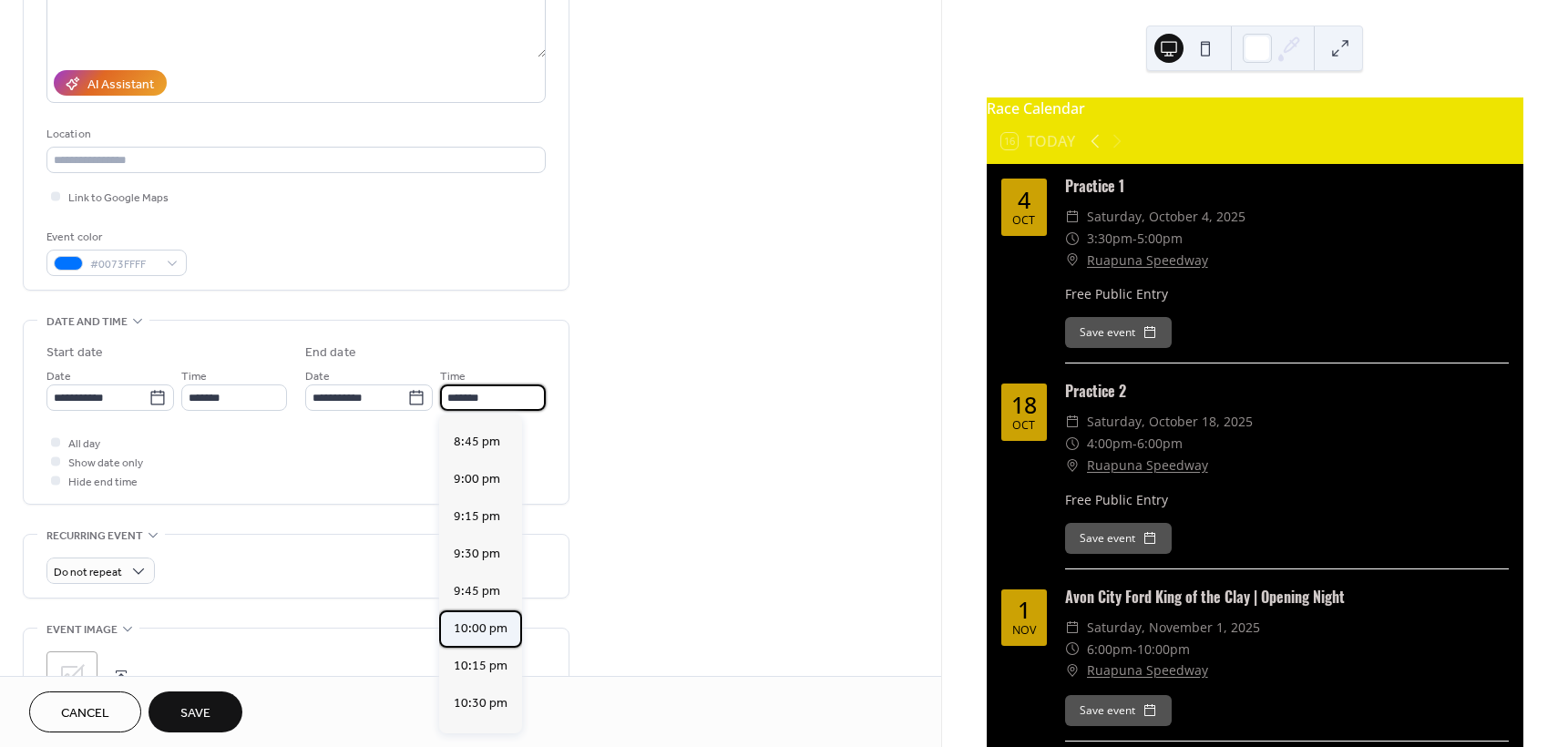 click on "10:00 pm" at bounding box center [480, 629] 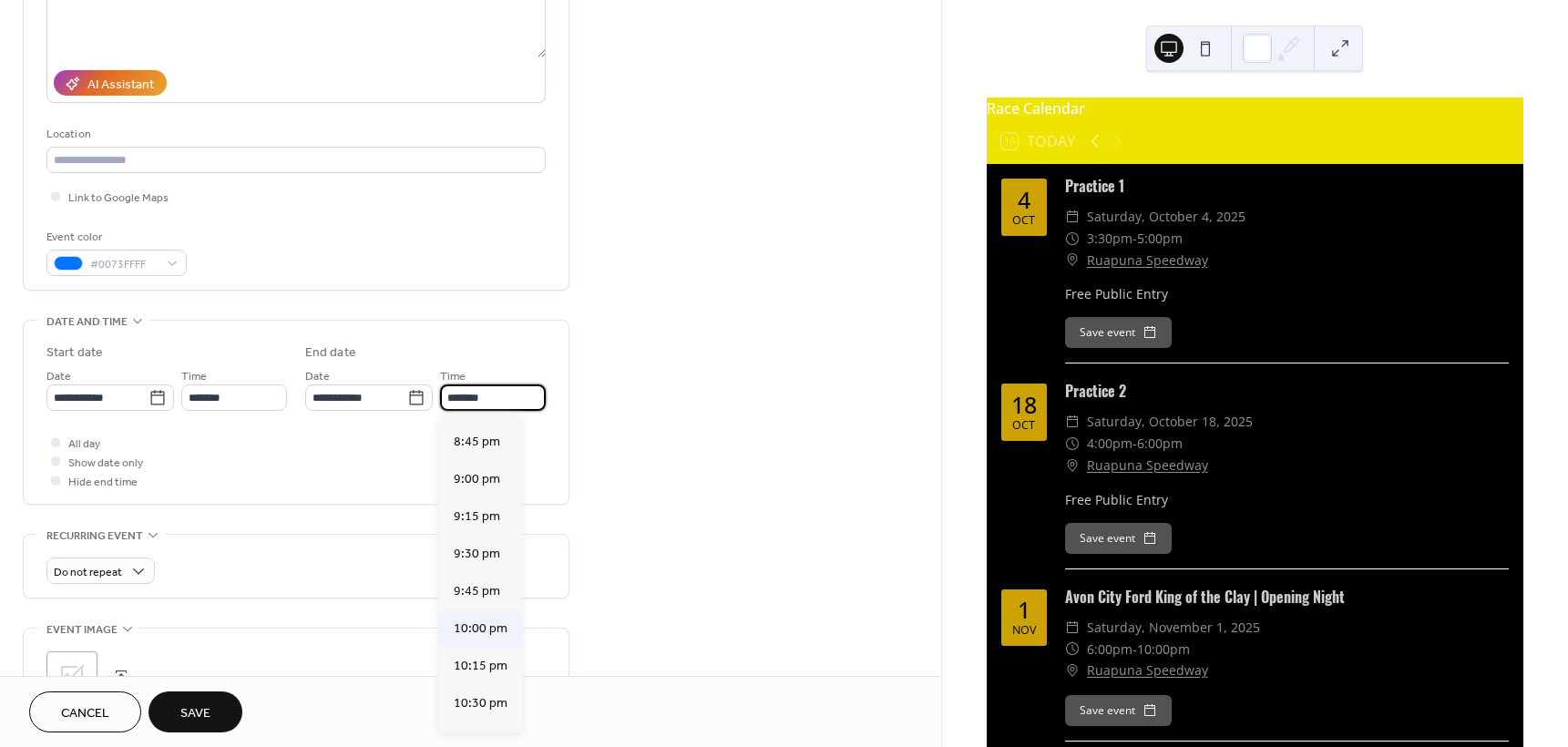 type on "********" 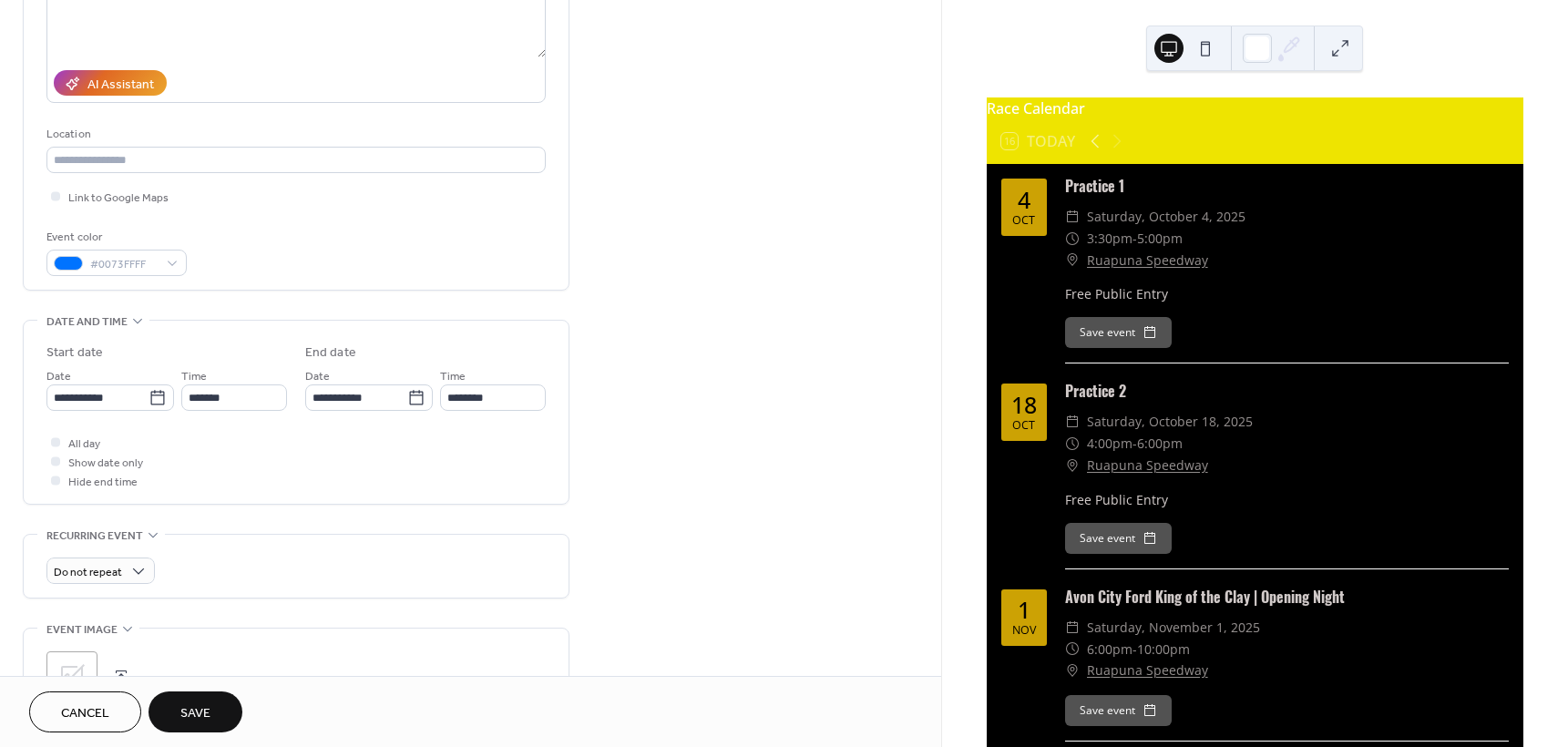 click on "All day Show date only Hide end time" at bounding box center (296, 461) 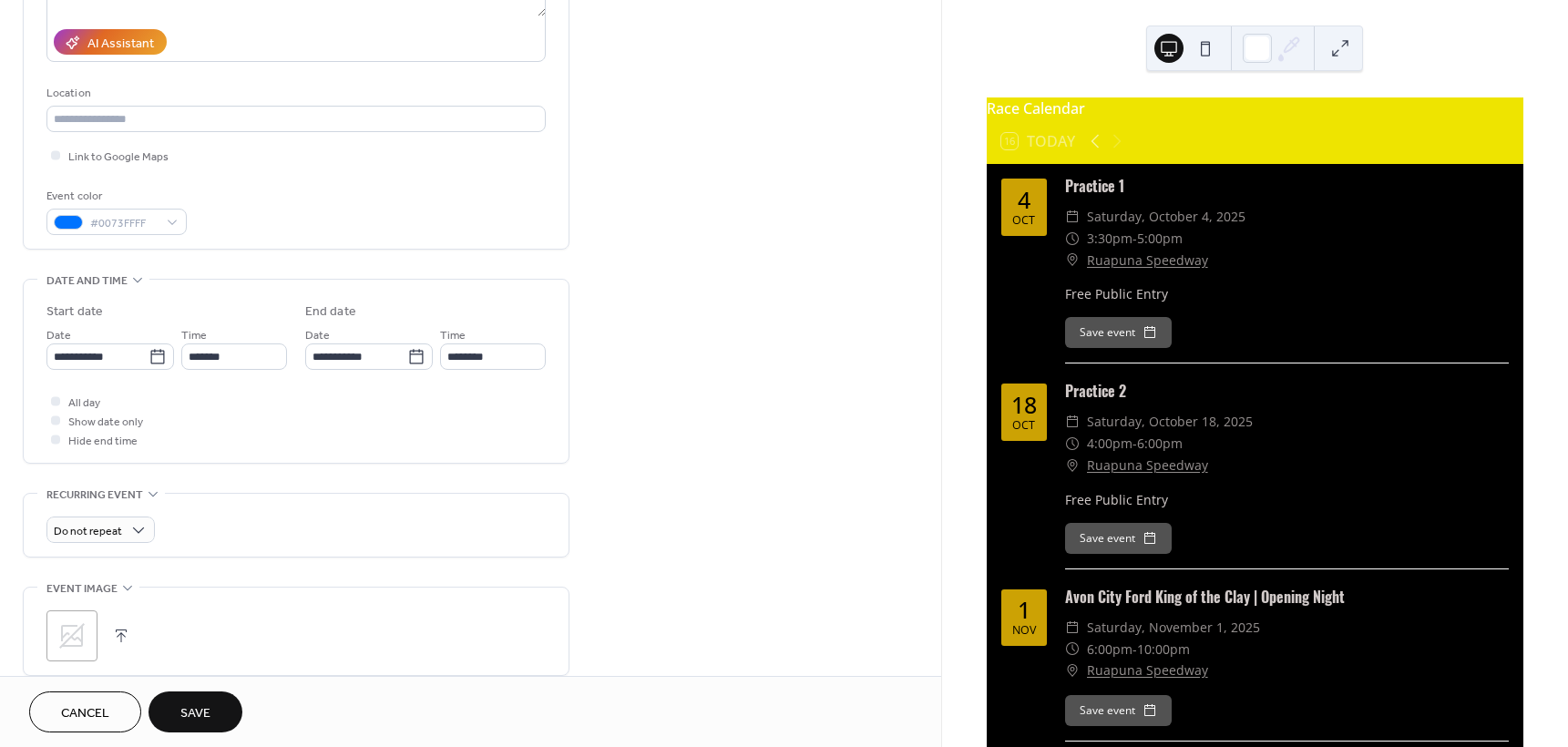 scroll, scrollTop: 535, scrollLeft: 0, axis: vertical 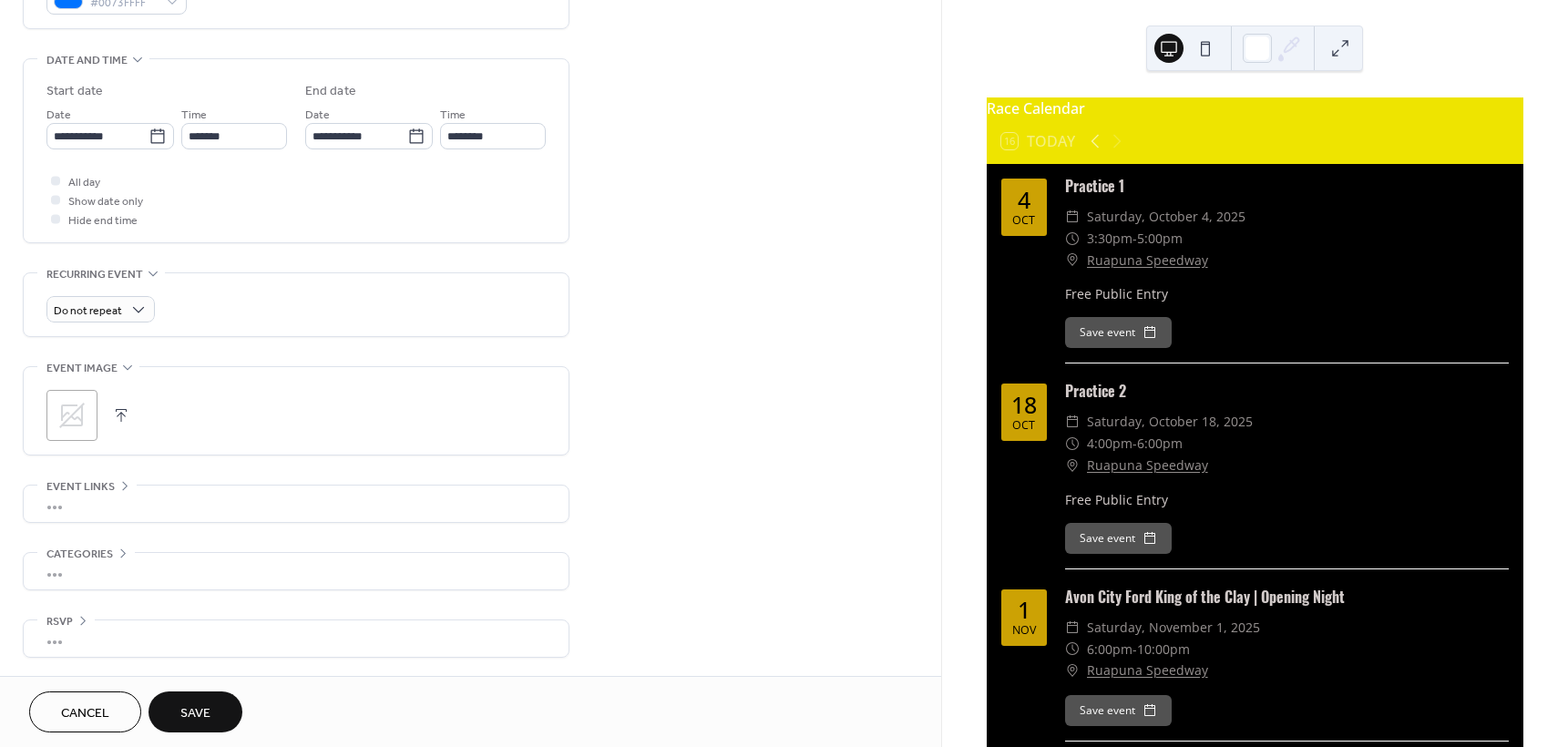 click on "Save" at bounding box center [195, 711] 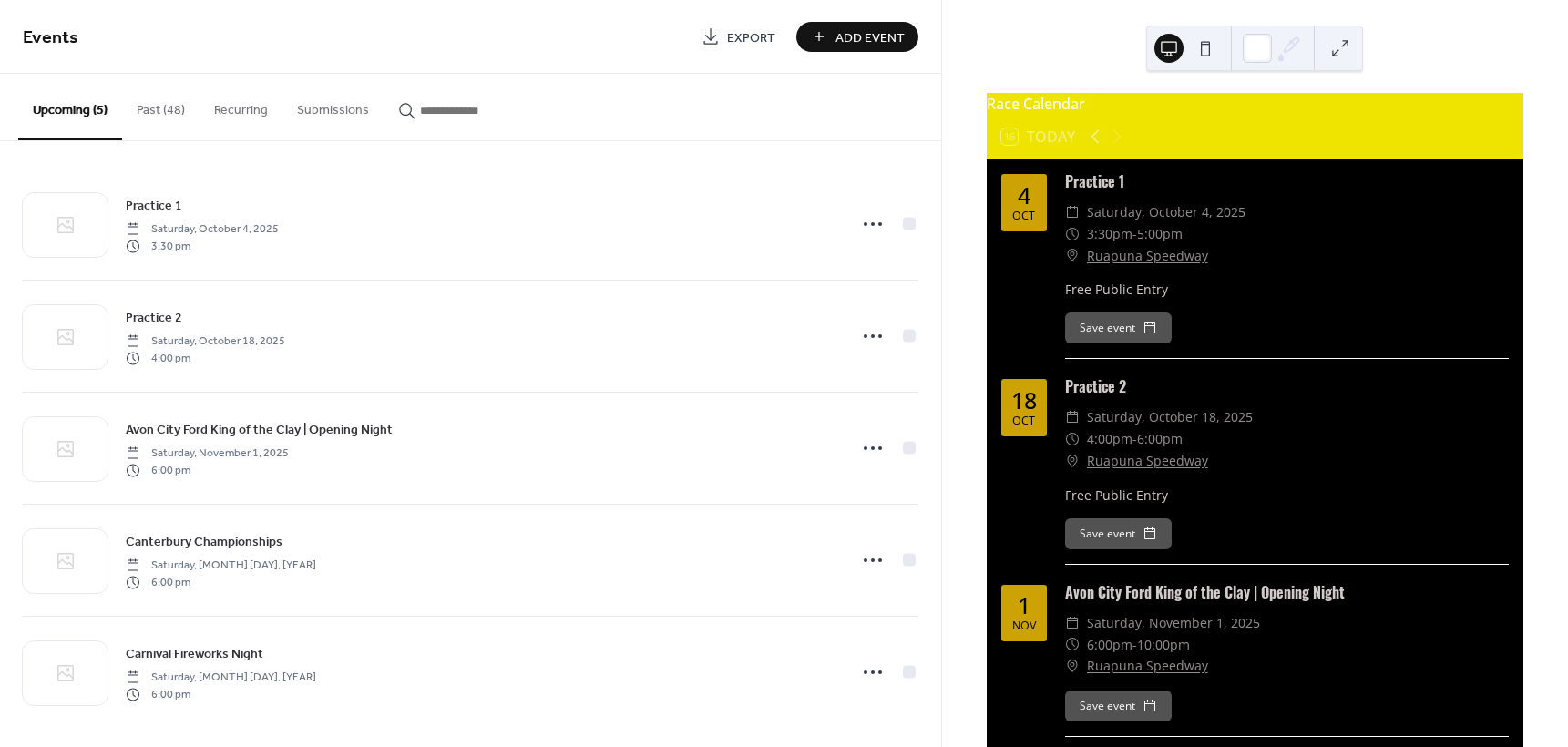 scroll, scrollTop: 0, scrollLeft: 0, axis: both 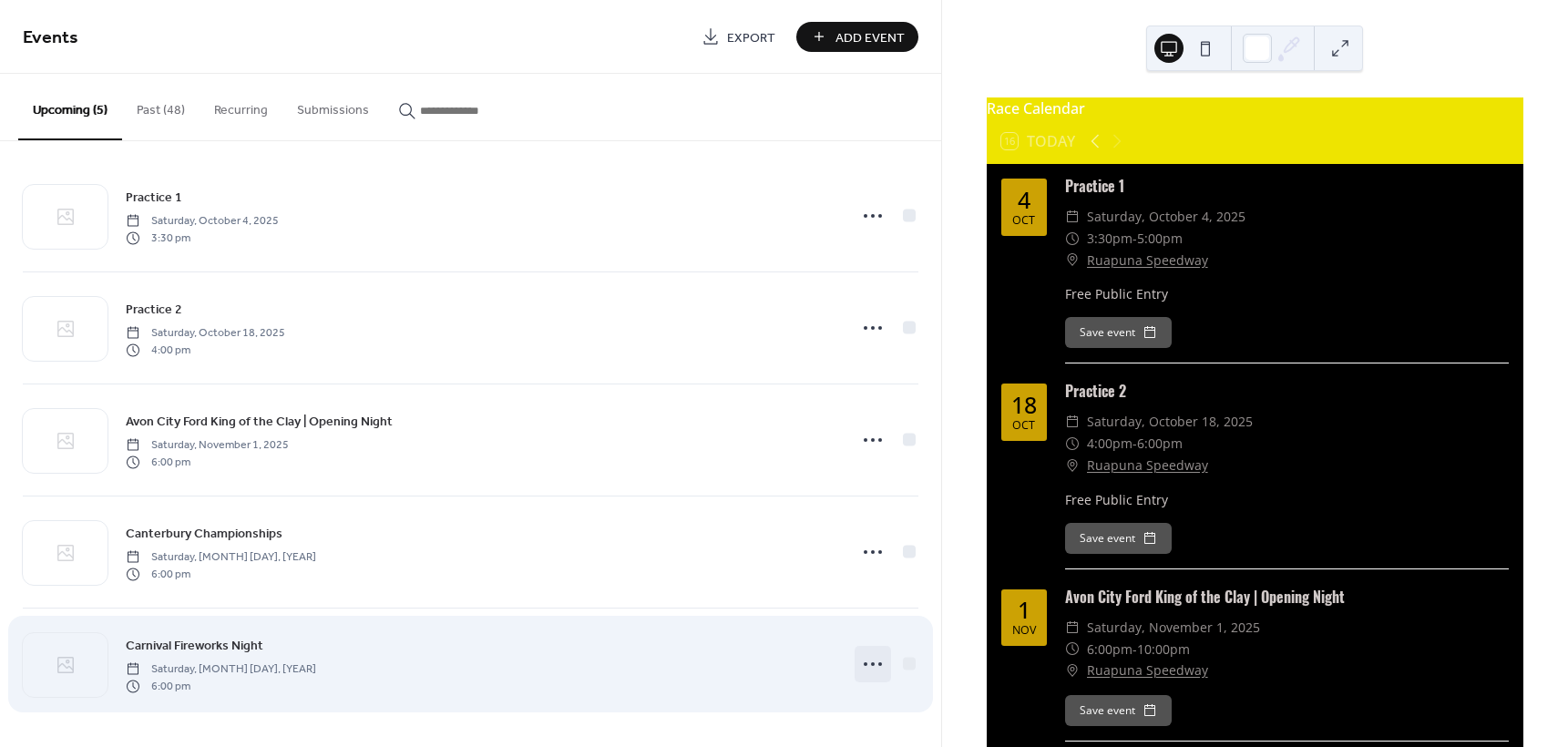 click at bounding box center (873, 664) 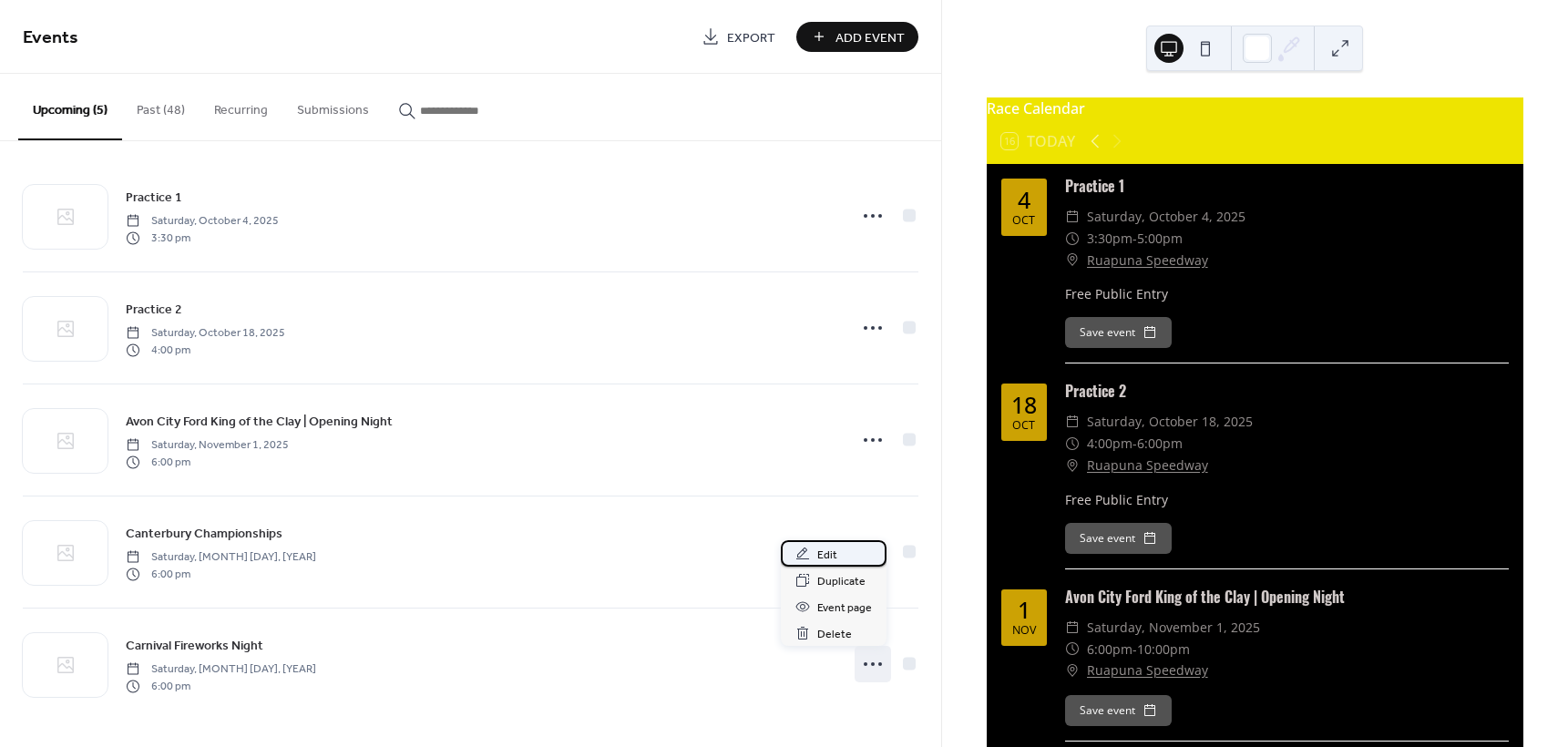 click on "Edit" at bounding box center [834, 553] 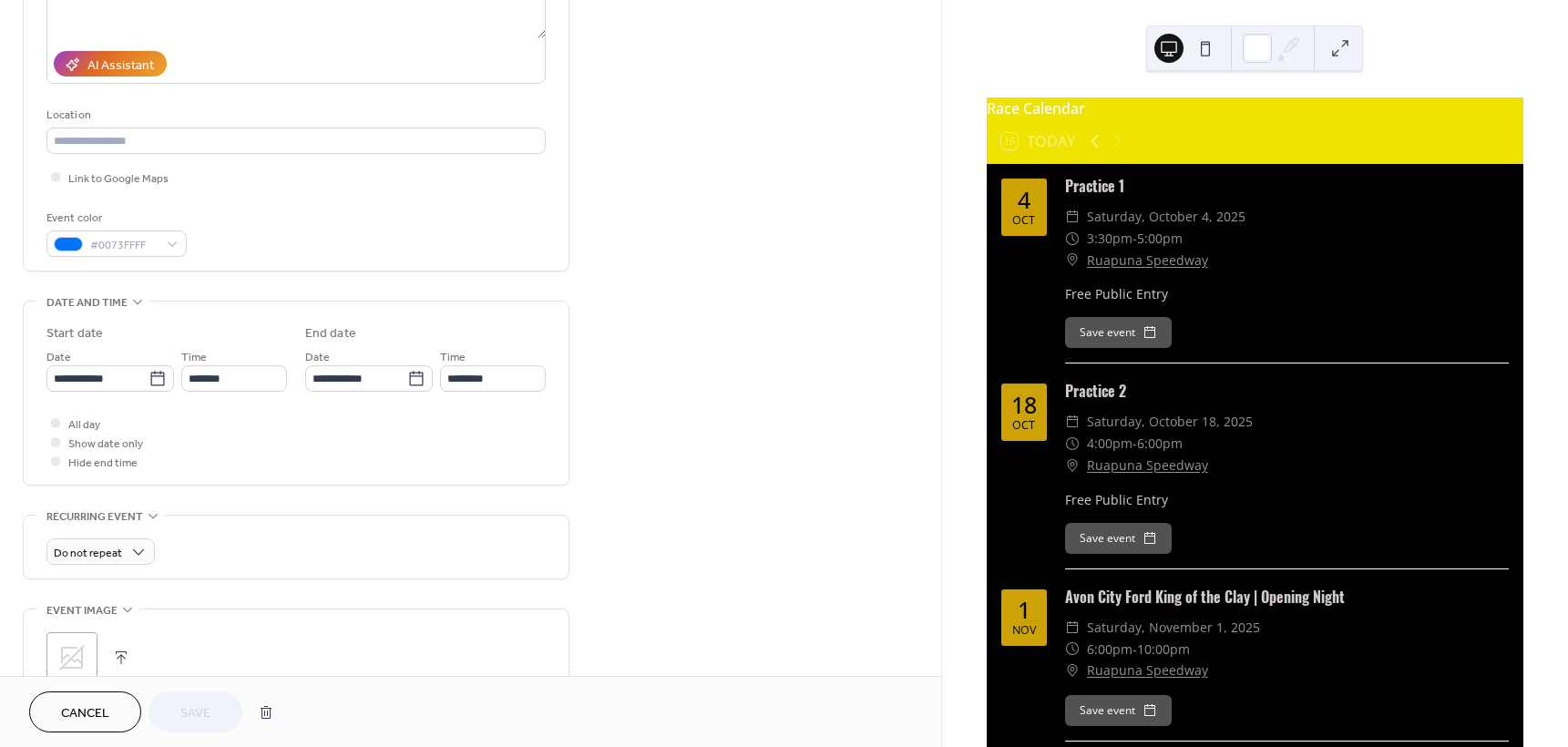 scroll, scrollTop: 364, scrollLeft: 0, axis: vertical 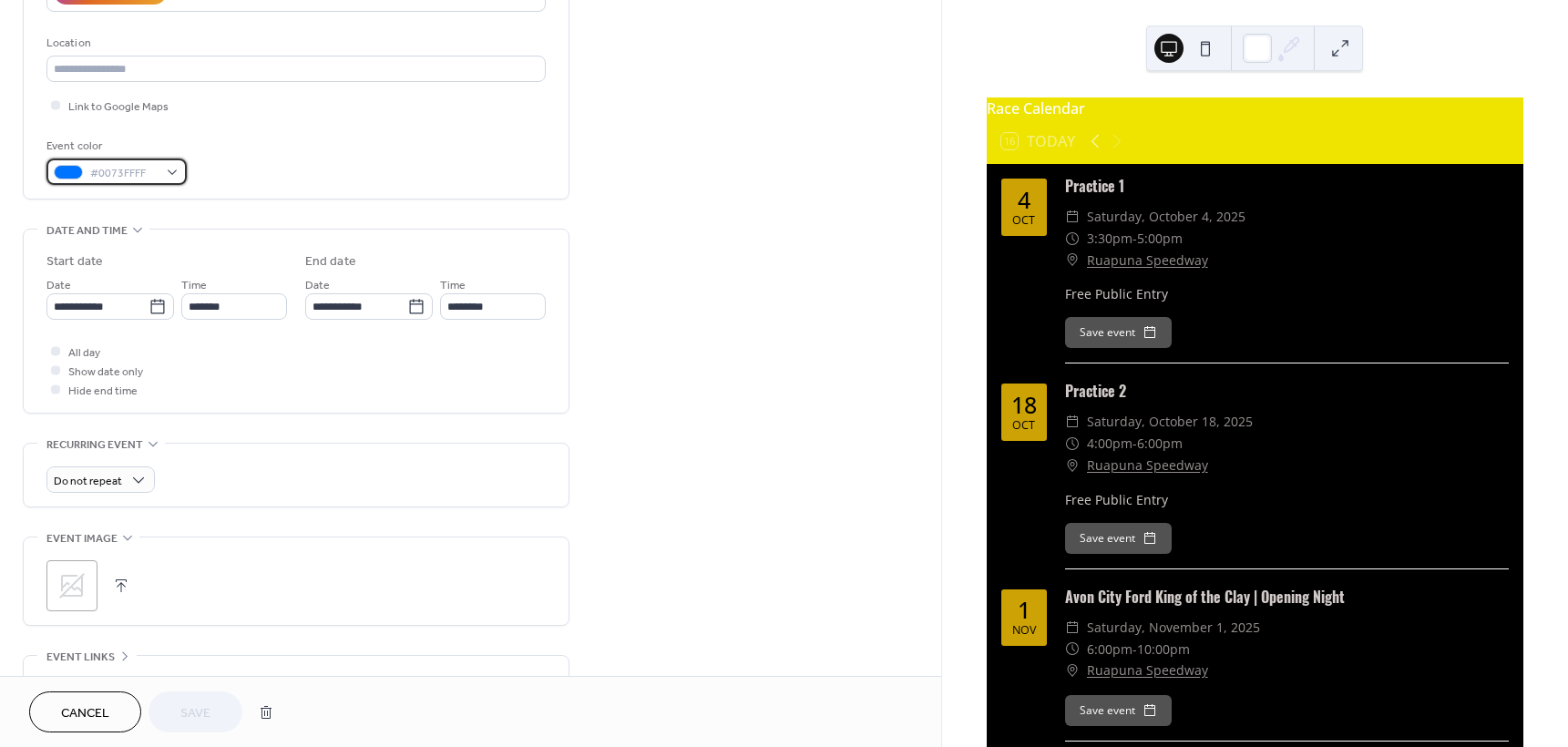 click on "#0073FFFF" at bounding box center [124, 173] 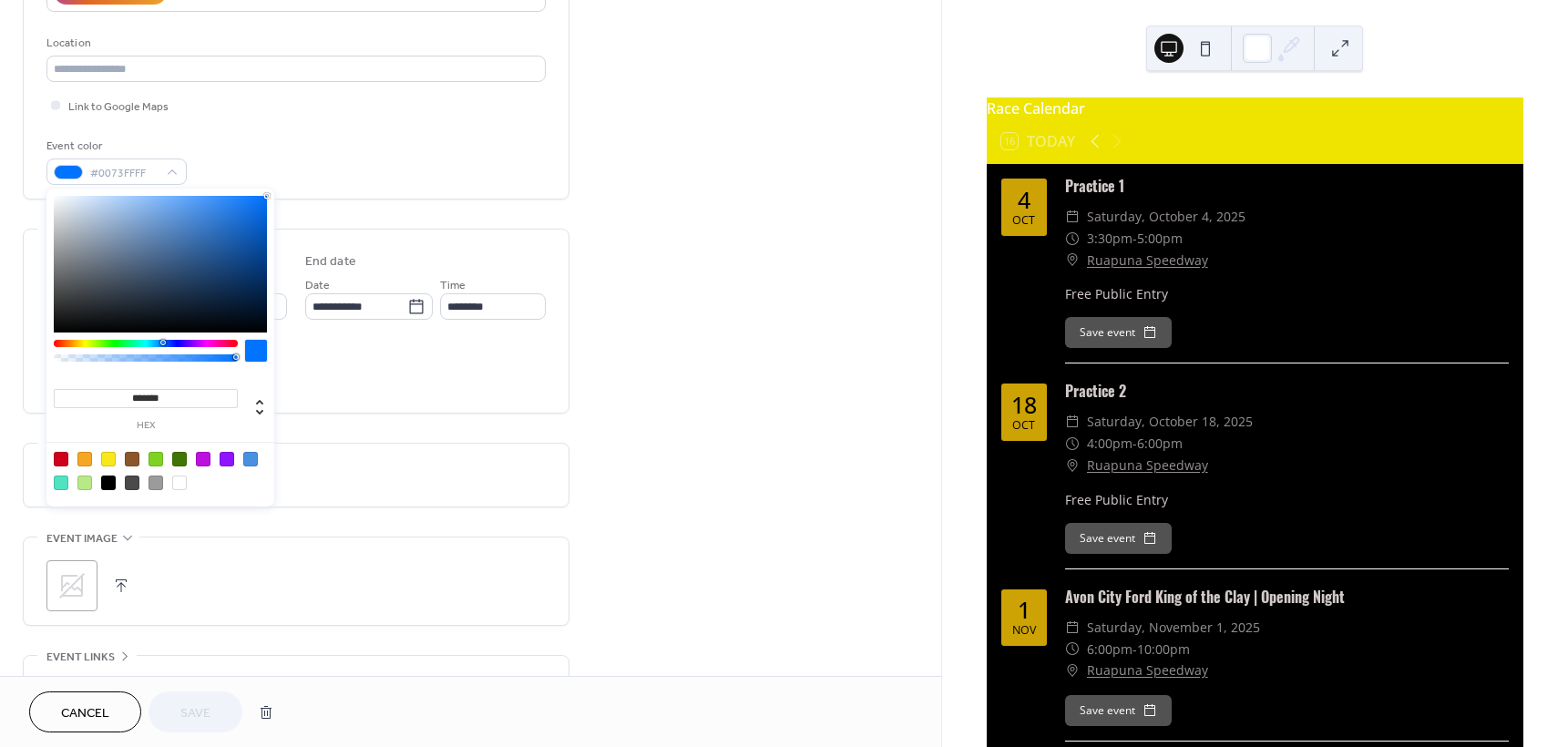 click at bounding box center [179, 483] 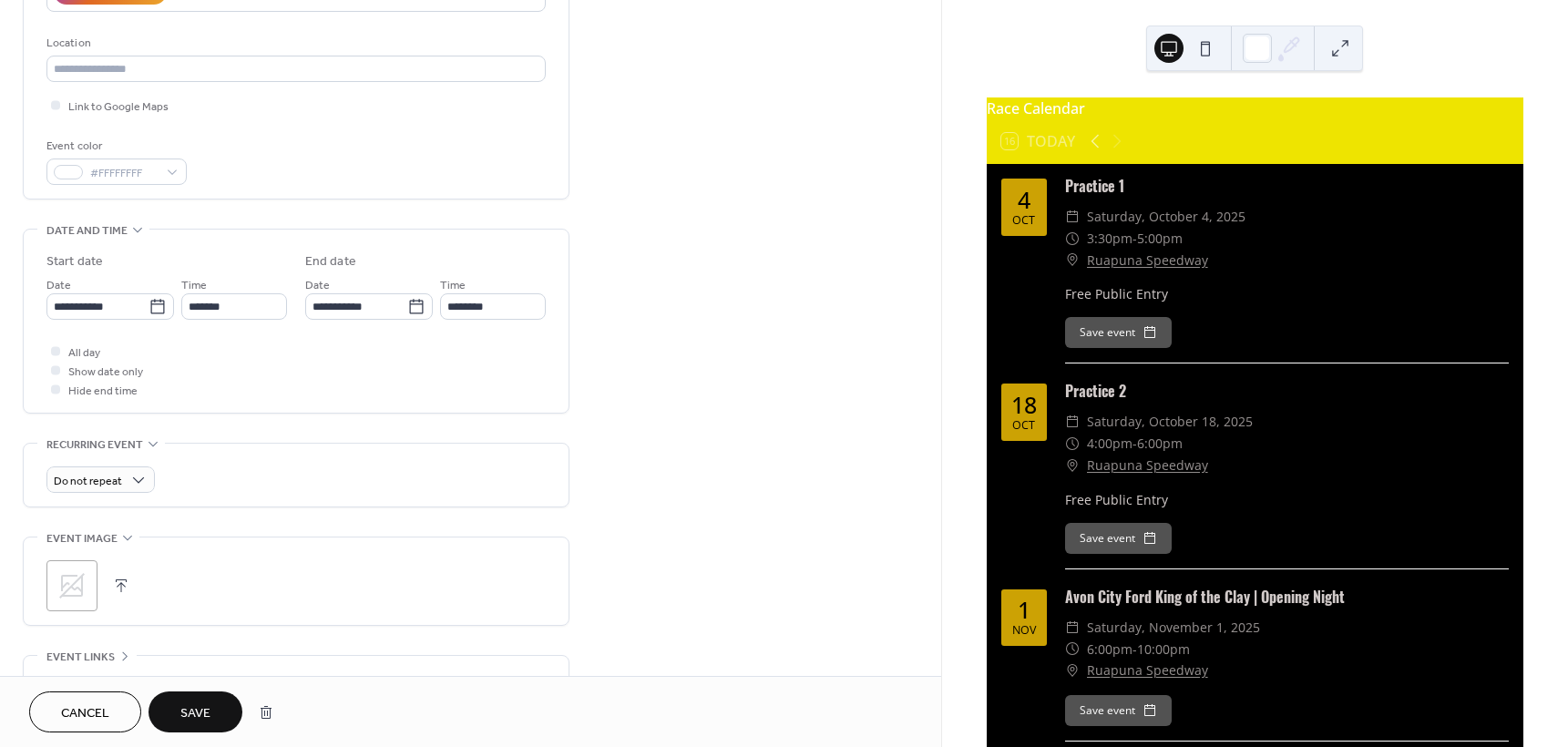 click on "**********" at bounding box center [296, 282] 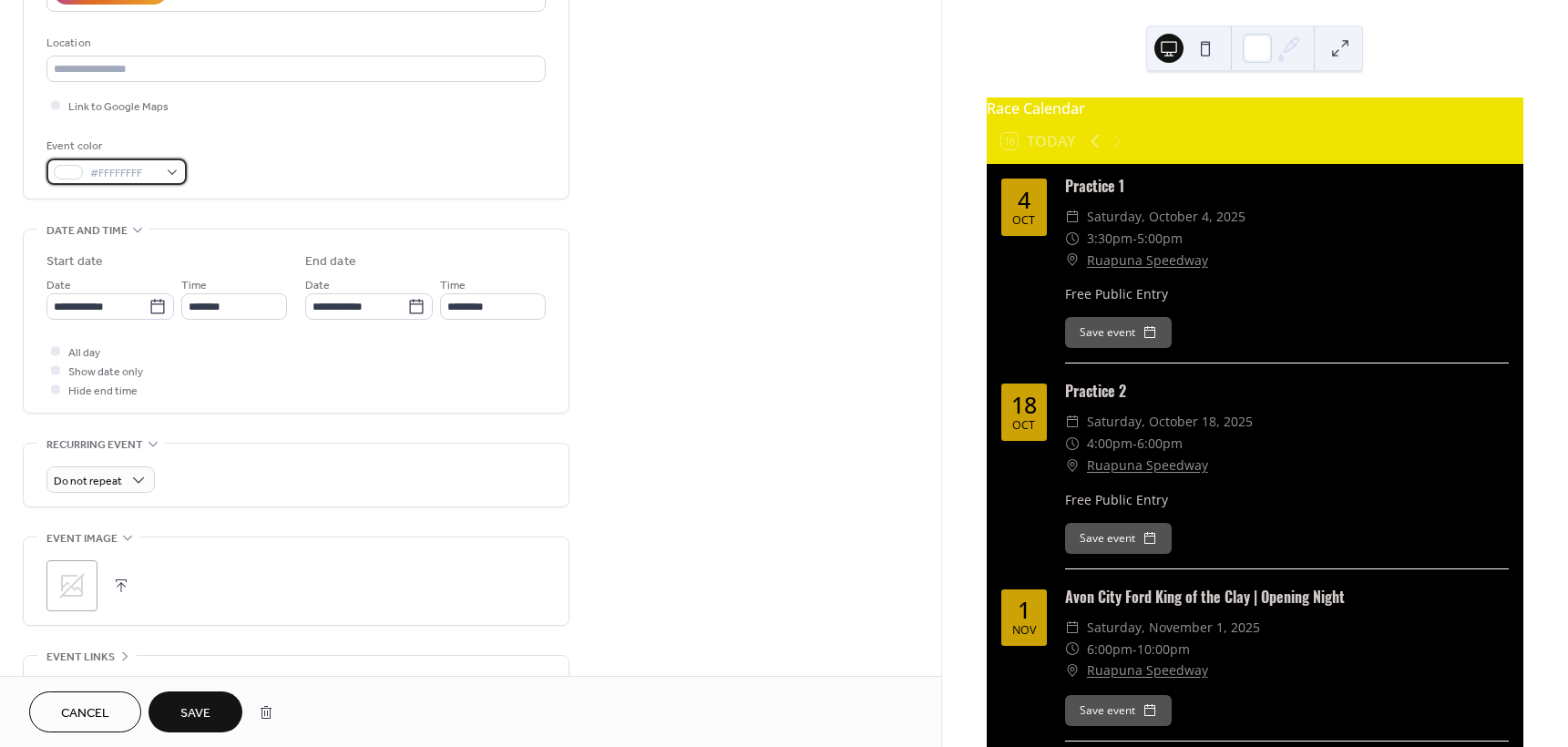 click on "#FFFFFFFF" at bounding box center (124, 173) 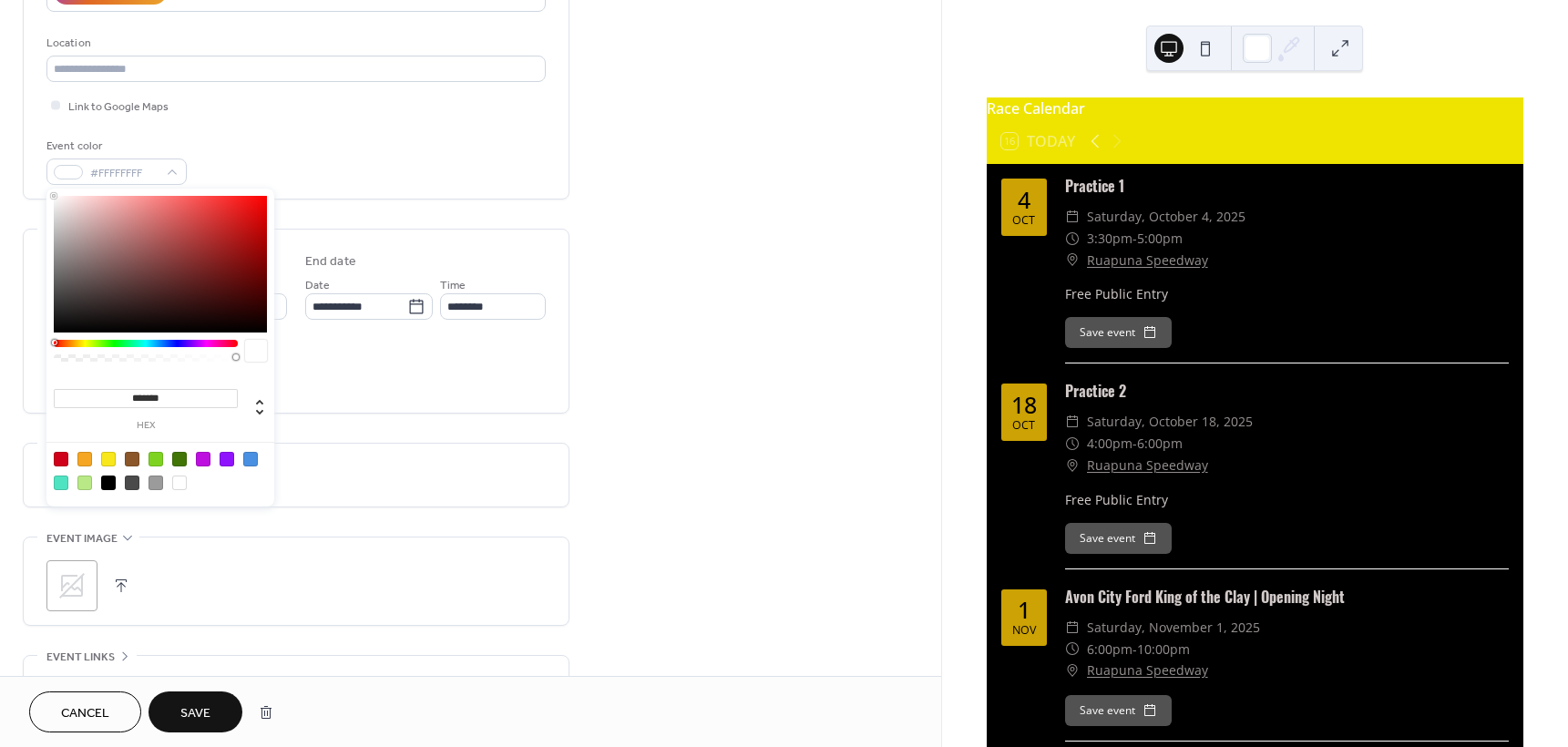 drag, startPoint x: 38, startPoint y: 189, endPoint x: 21, endPoint y: 133, distance: 58.5235 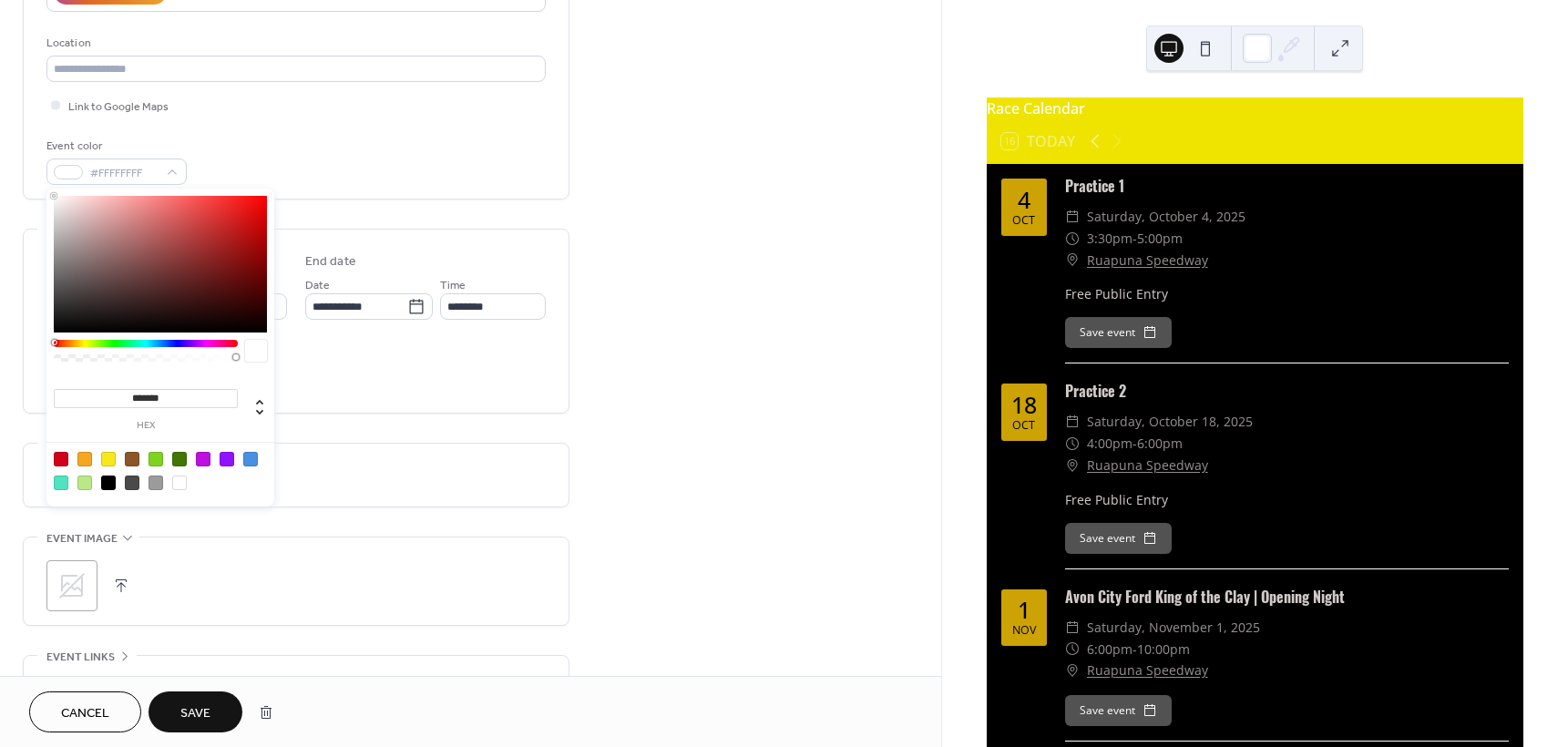 click on "Saturday, [MONTH] [DAY], [YEAR] 3:30pm - 5:00pm Ruapuna Speedway Free Public Entry Save event 18 Oct Practice 2 ​ Saturday, [MONTH] [DAY], [YEAR] ​ 4:00pm - 6:00pm ​ Ruapuna Speedway Free Public Entry Save event 1 Nov Avon City Ford King of the Clay | Opening Night ​ Saturday, [MONTH] [DAY], [YEAR] ​ 6:00pm - 10:00pm ​ Ruapuna Speedway Save event 15 Nov Canterbury Championships ​ Saturday, [MONTH] [DAY], [YEAR] ​ 6:00pm -" at bounding box center [784, 374] 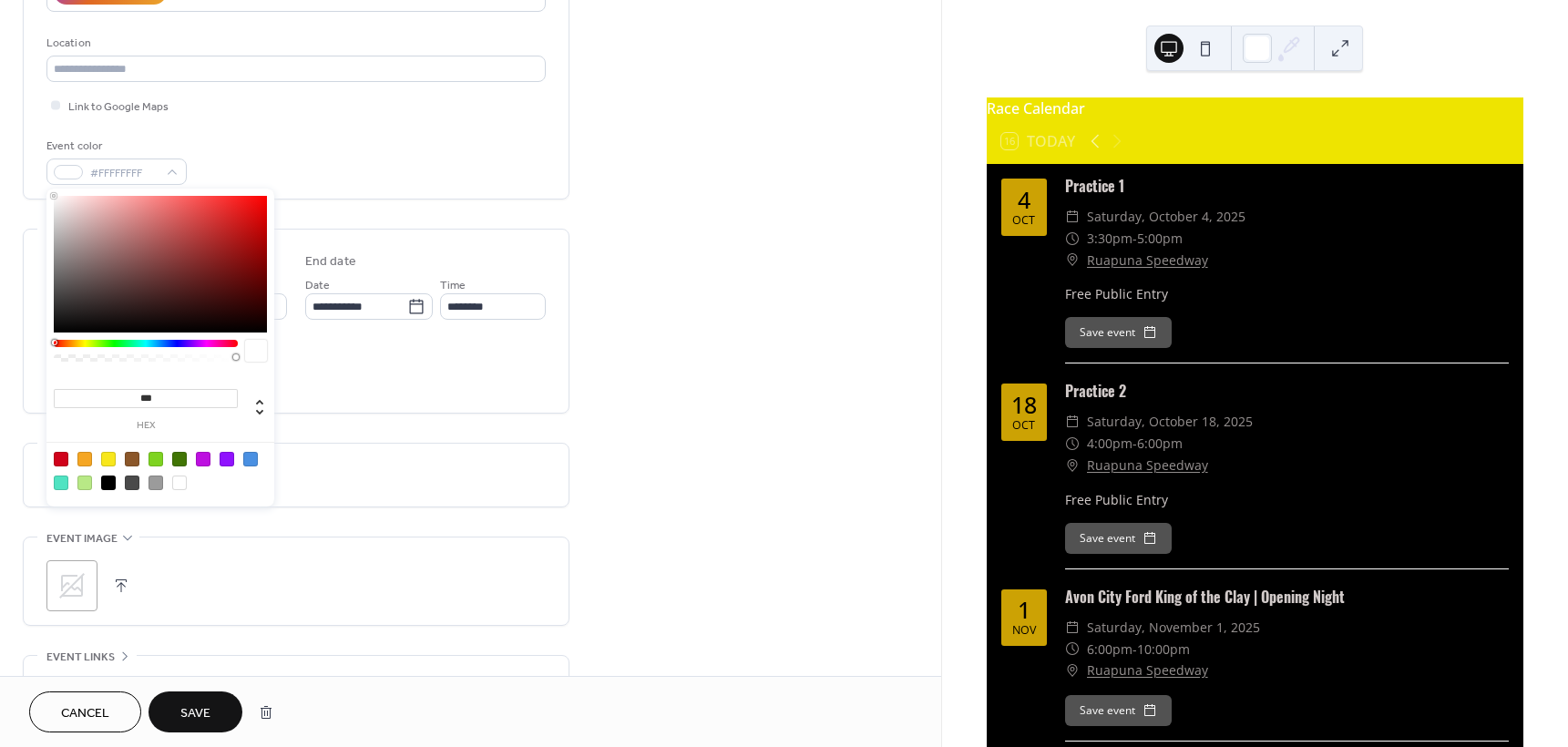 type on "****" 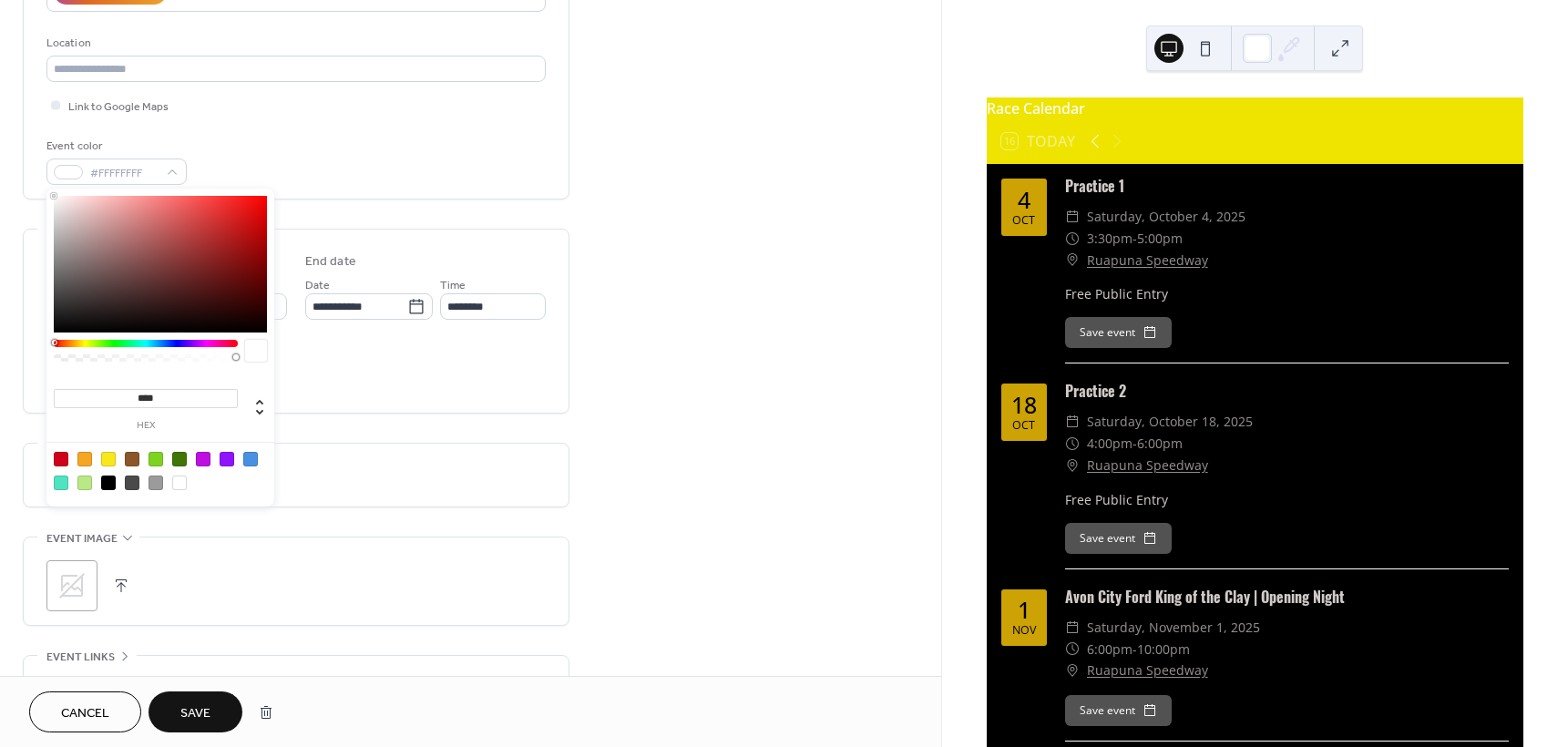 click on "All day Show date only Hide end time" at bounding box center (296, 370) 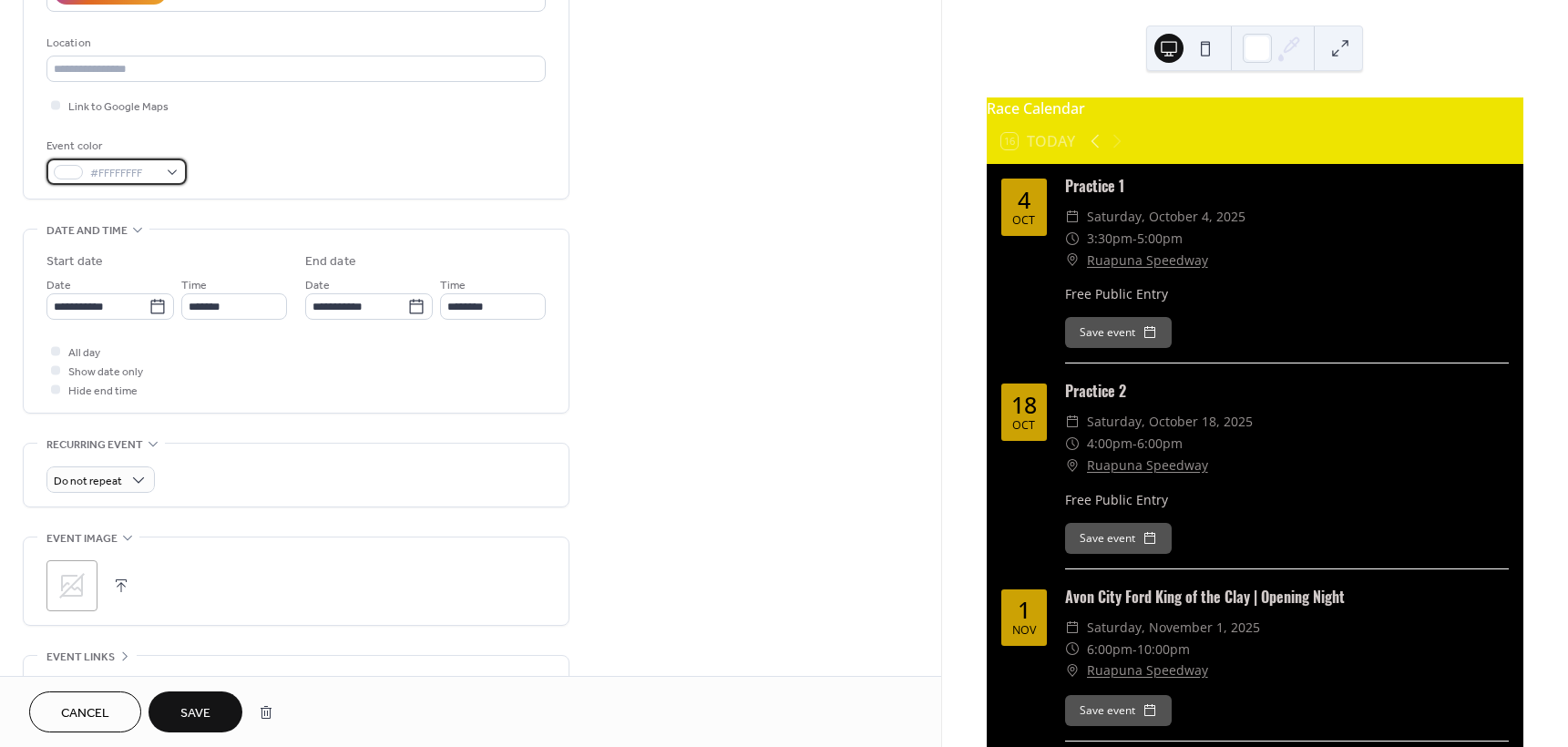 click on "#FFFFFFFF" at bounding box center [117, 171] 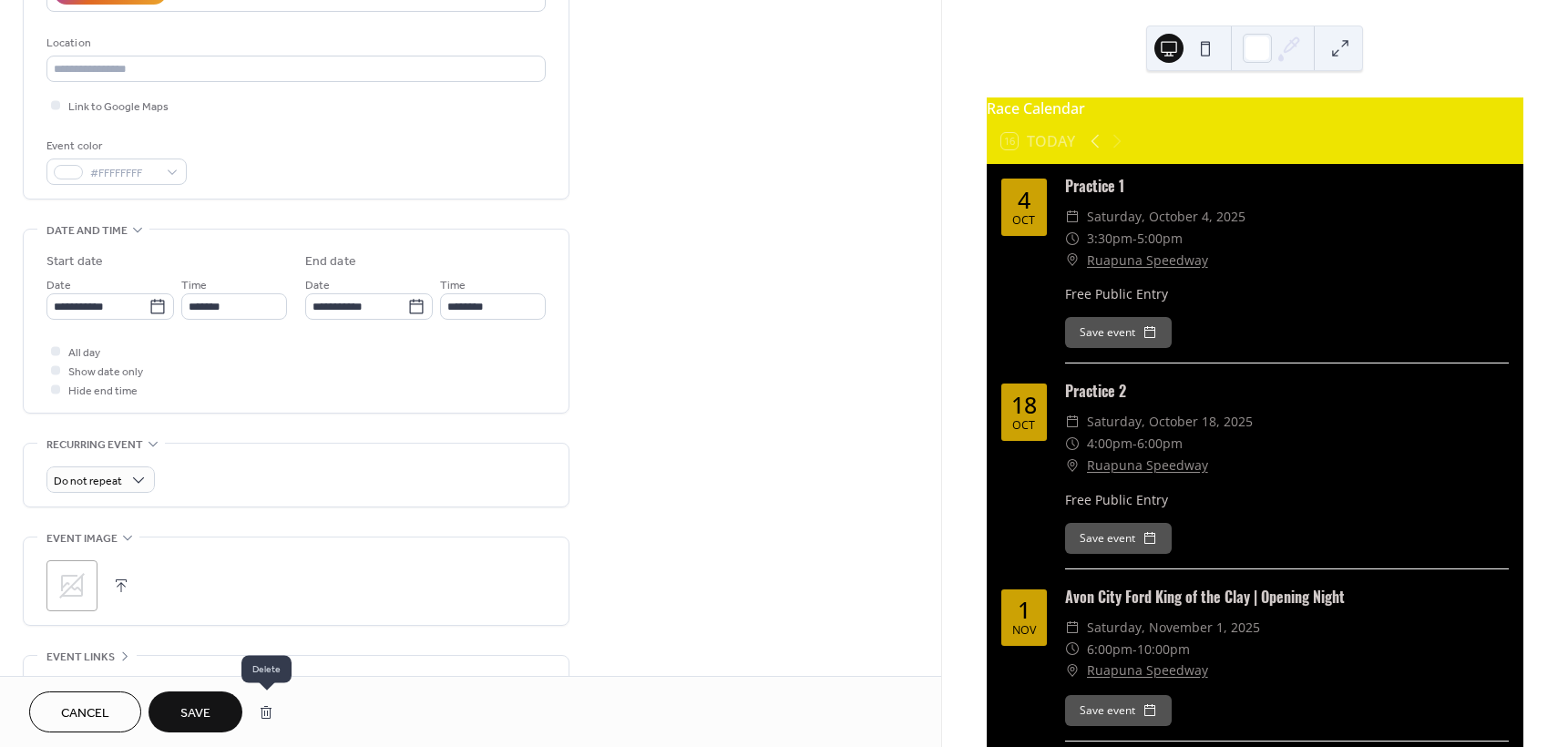 click at bounding box center [266, 712] 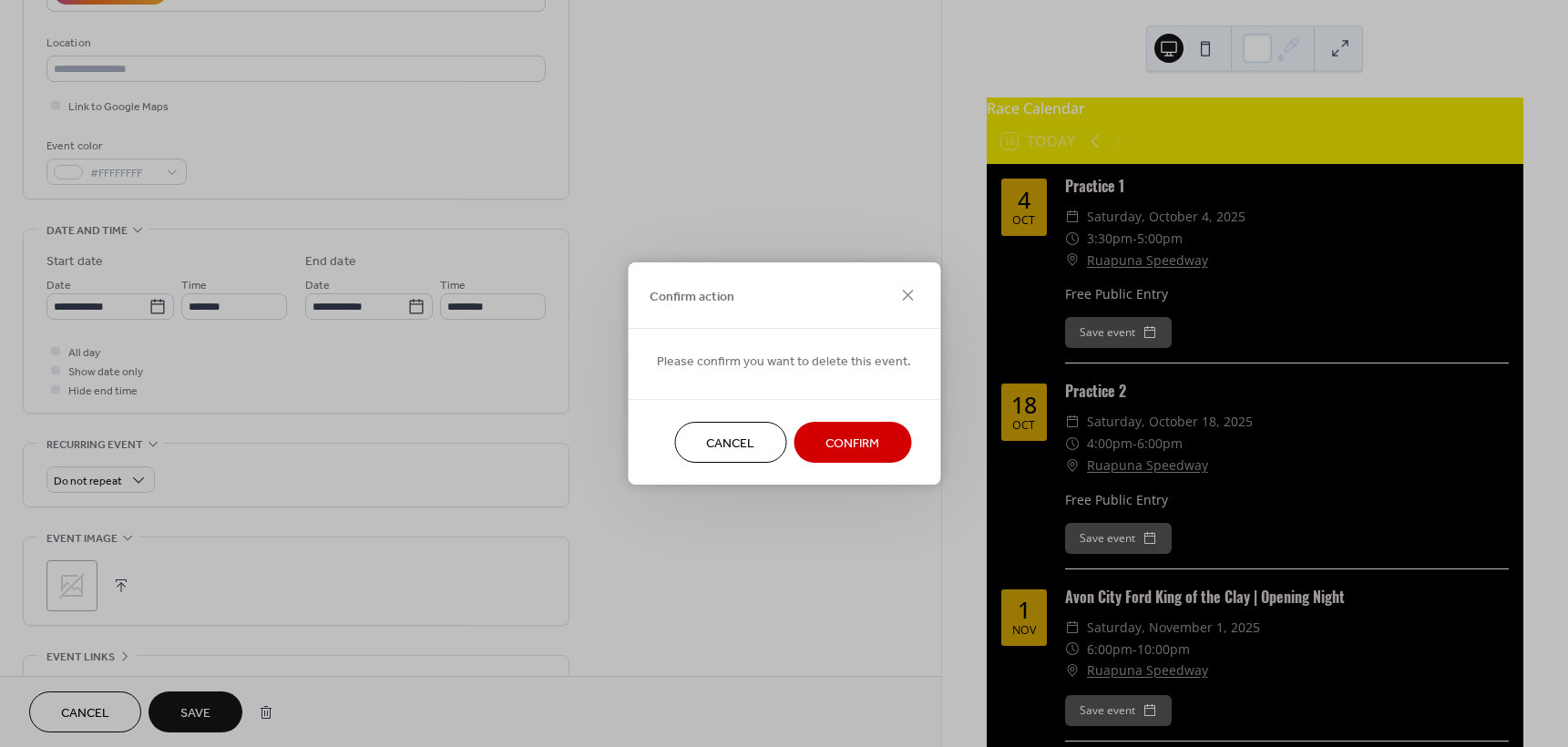 click on "Confirm" at bounding box center (852, 442) 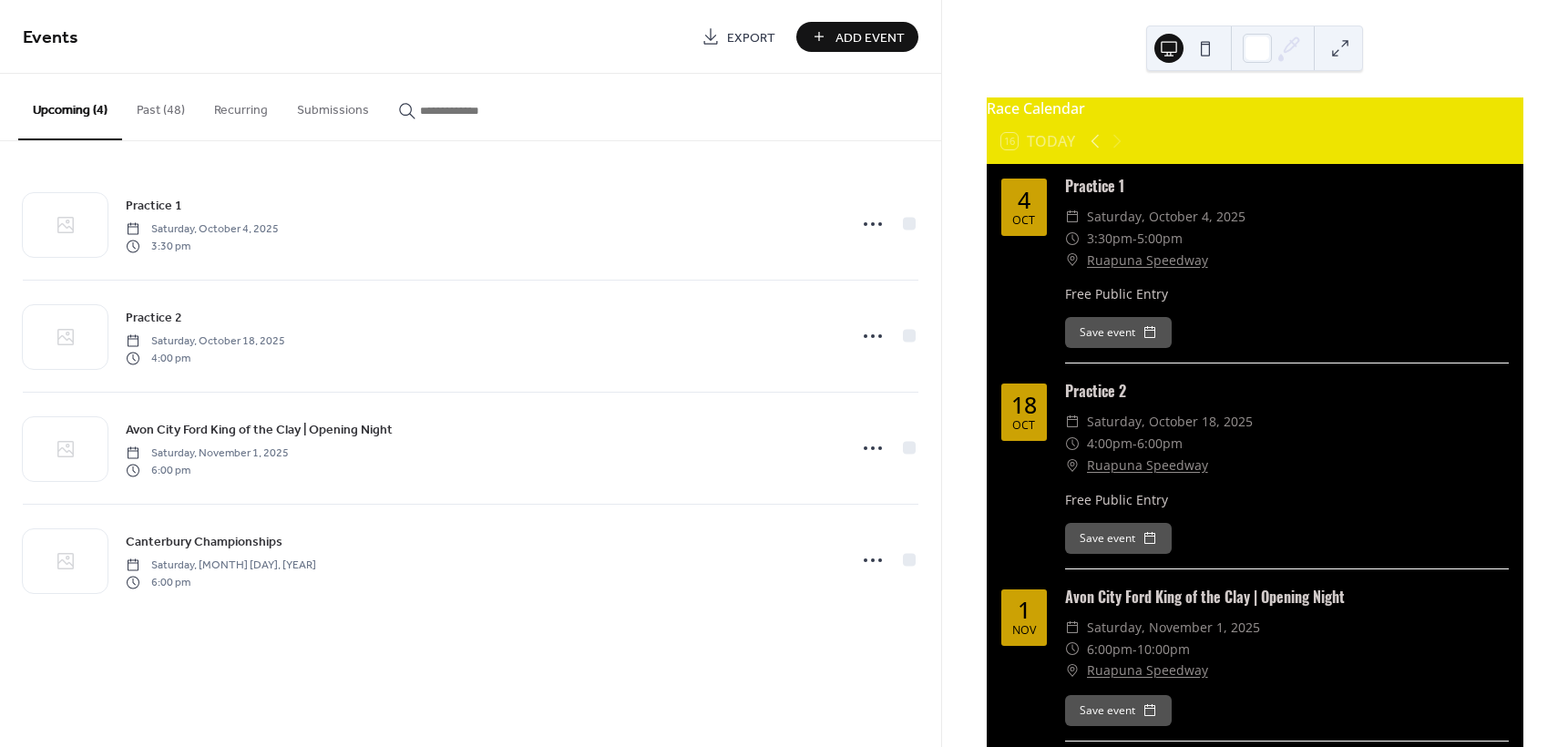 click on "Add Event" at bounding box center [870, 37] 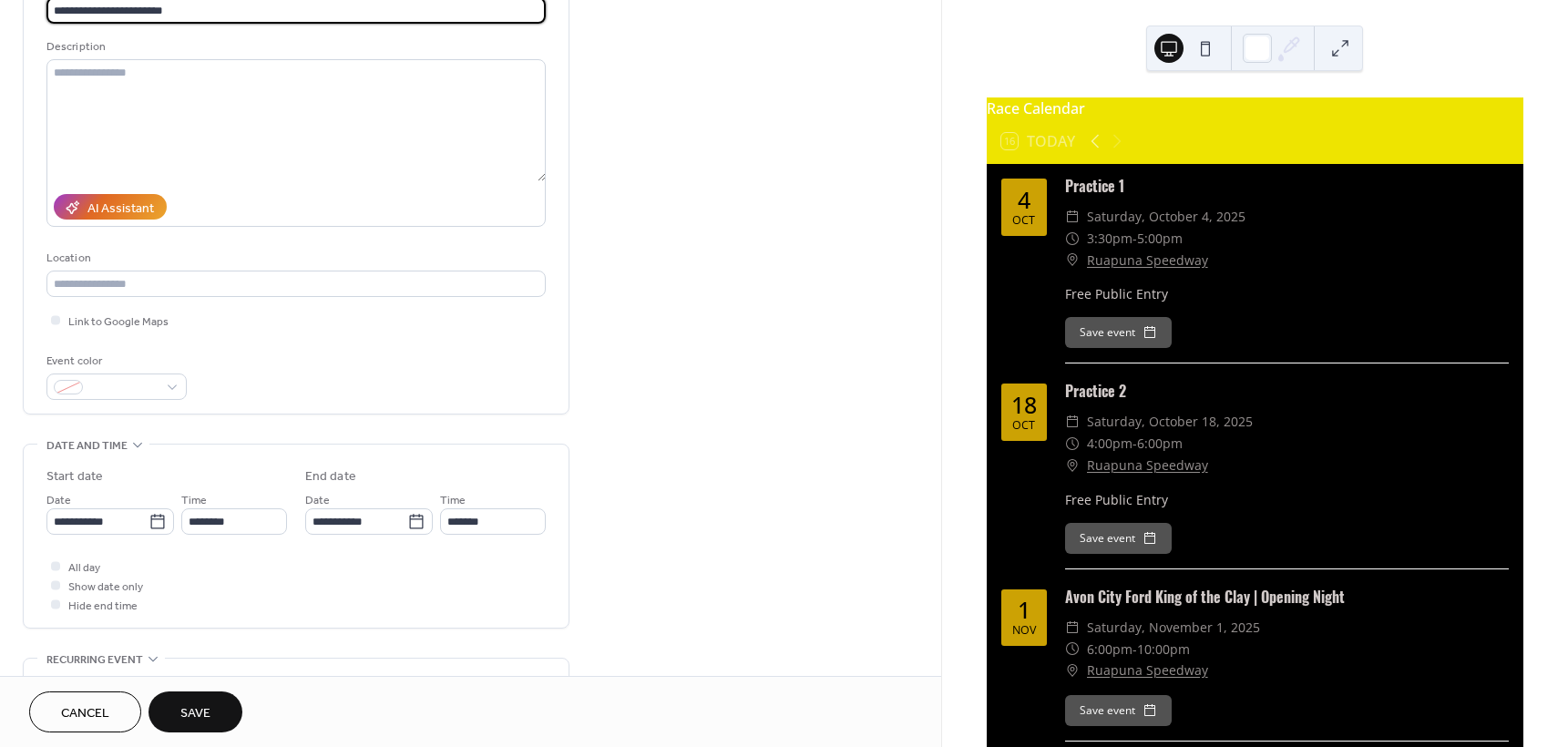 scroll, scrollTop: 182, scrollLeft: 0, axis: vertical 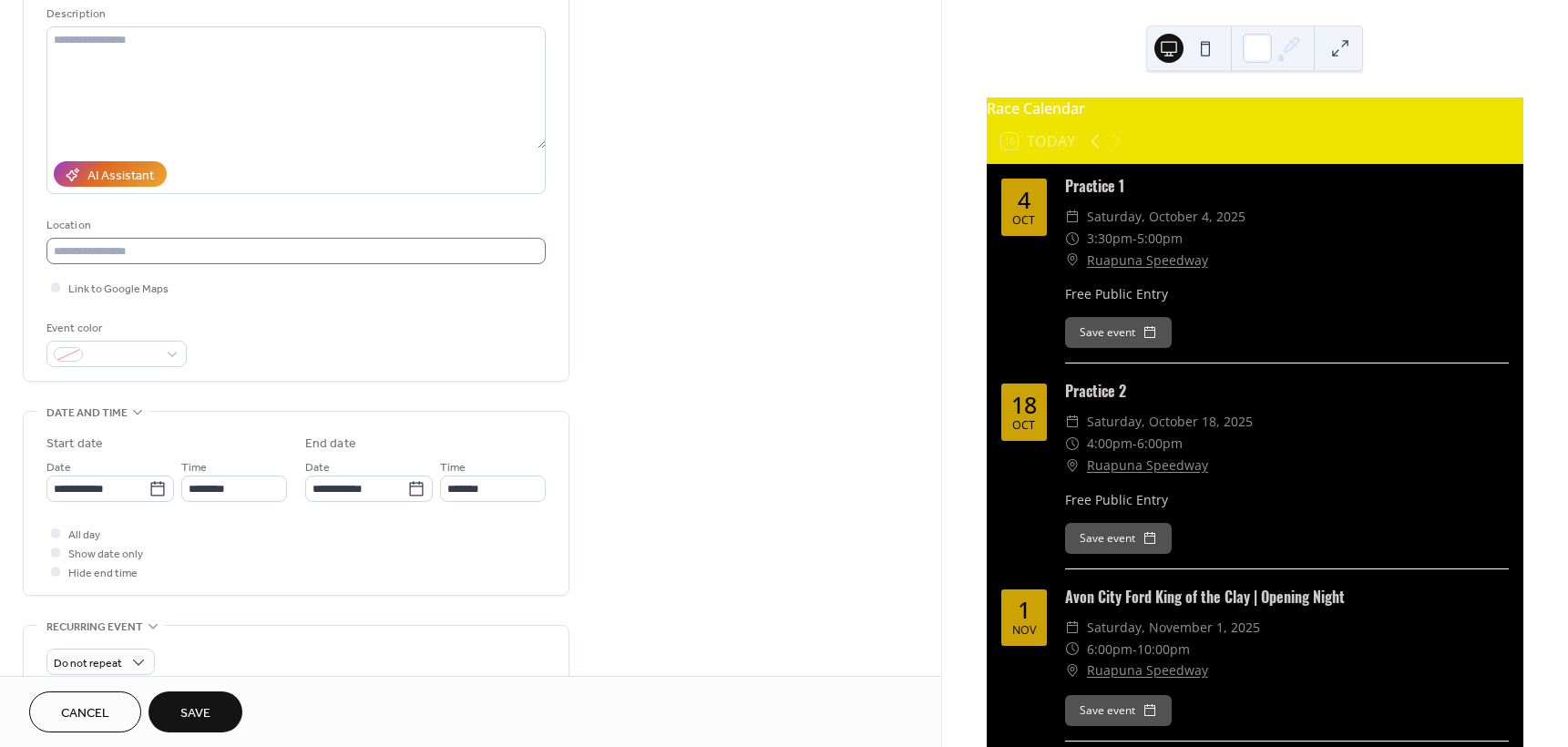type on "**********" 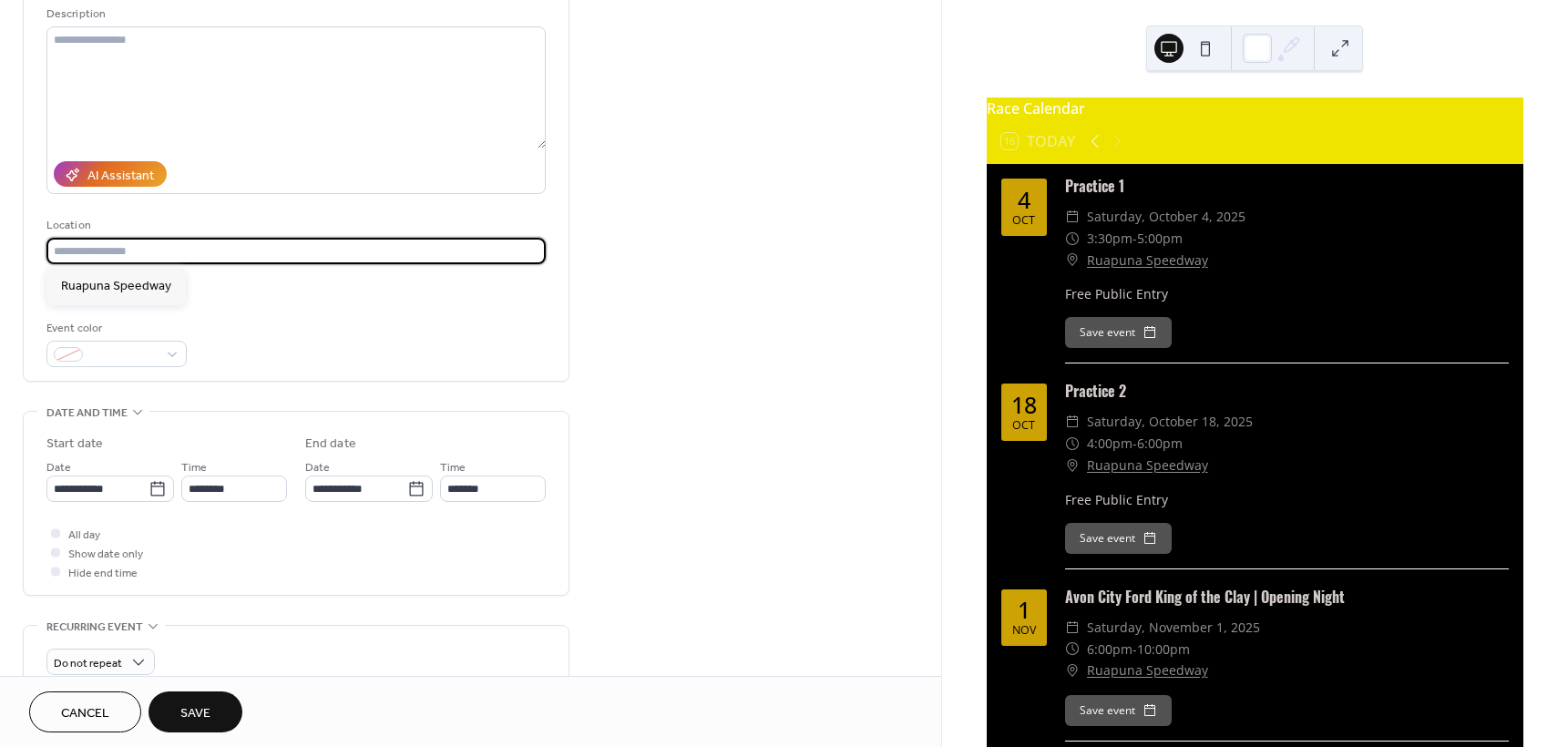 click at bounding box center (296, 251) 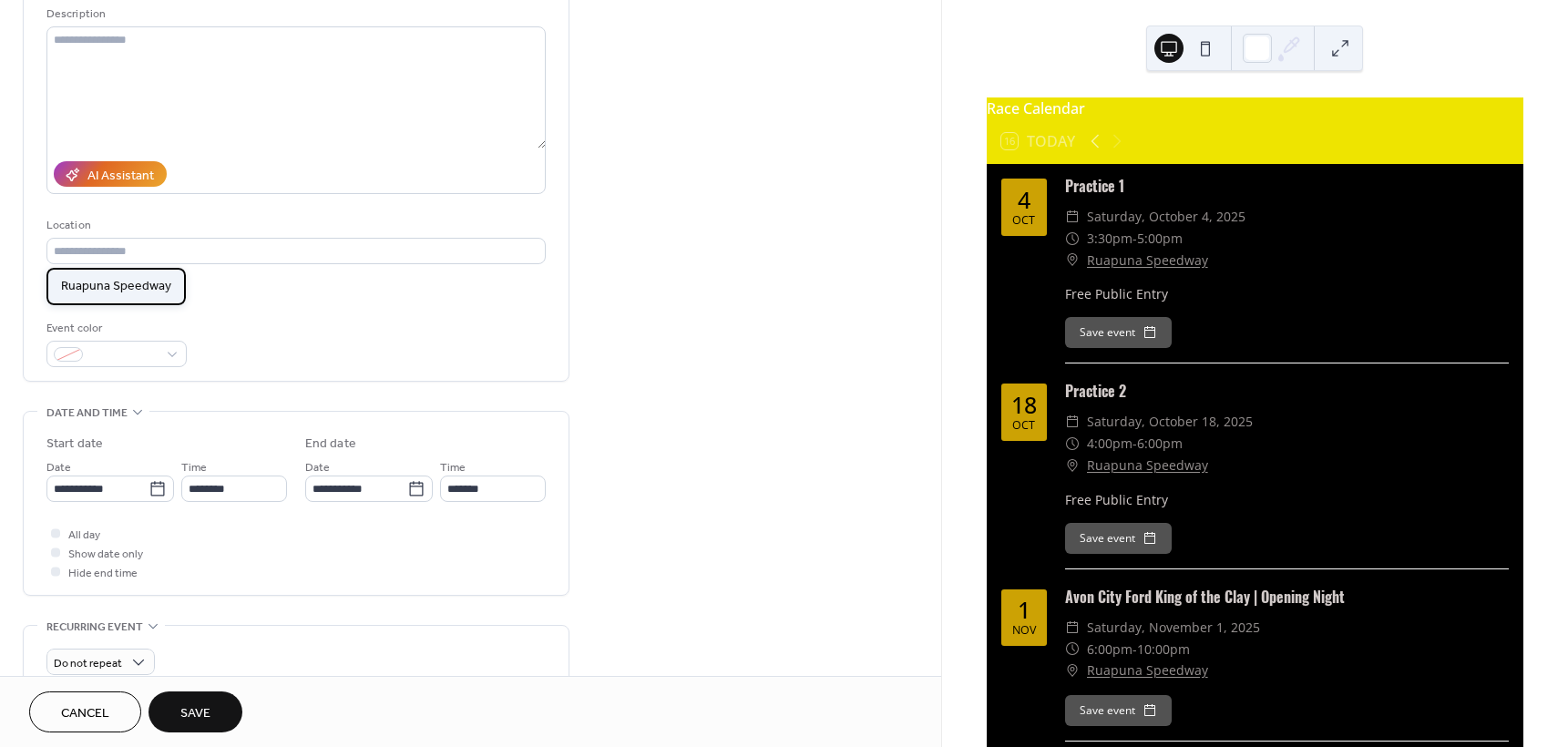 click on "Ruapuna Speedway" at bounding box center [116, 286] 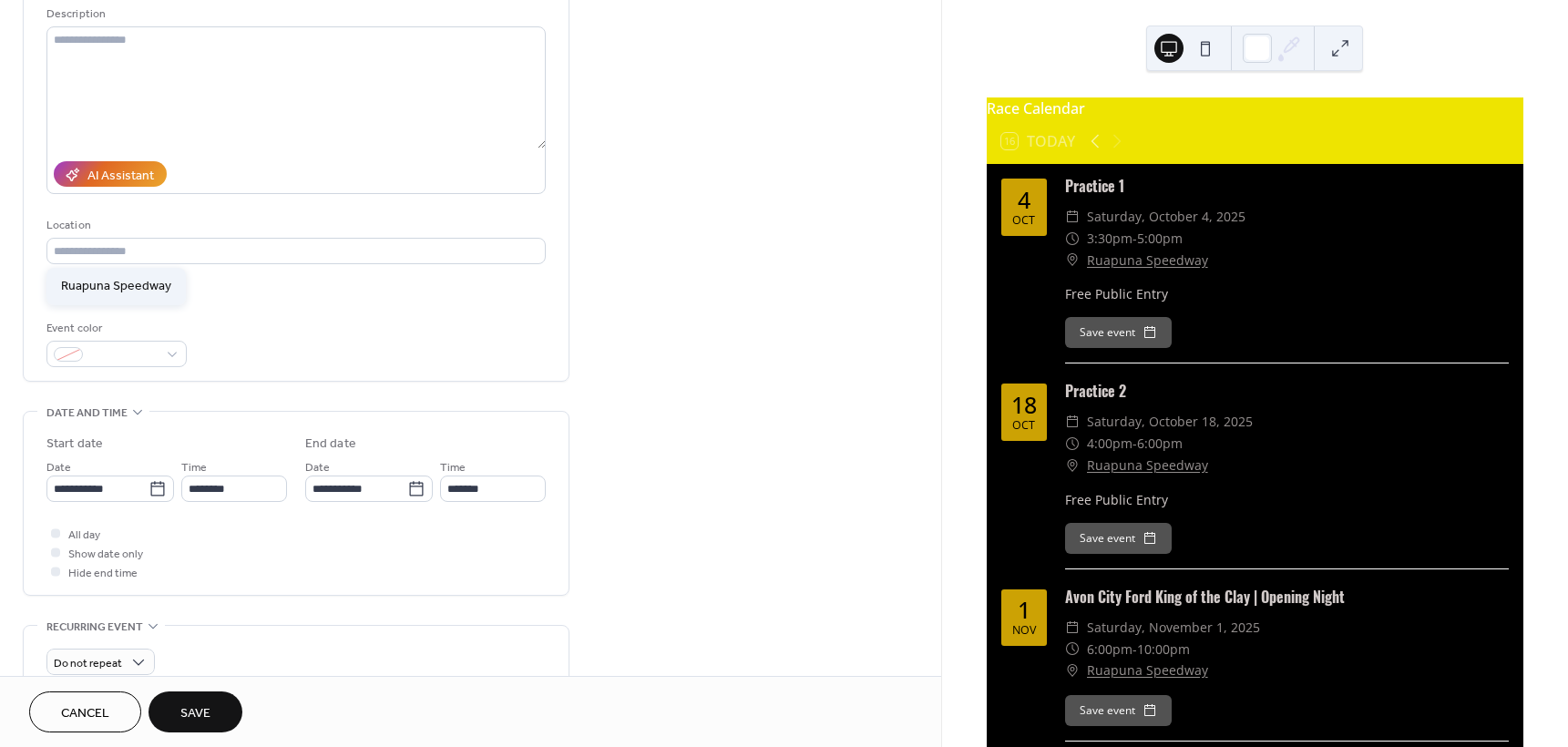type on "**********" 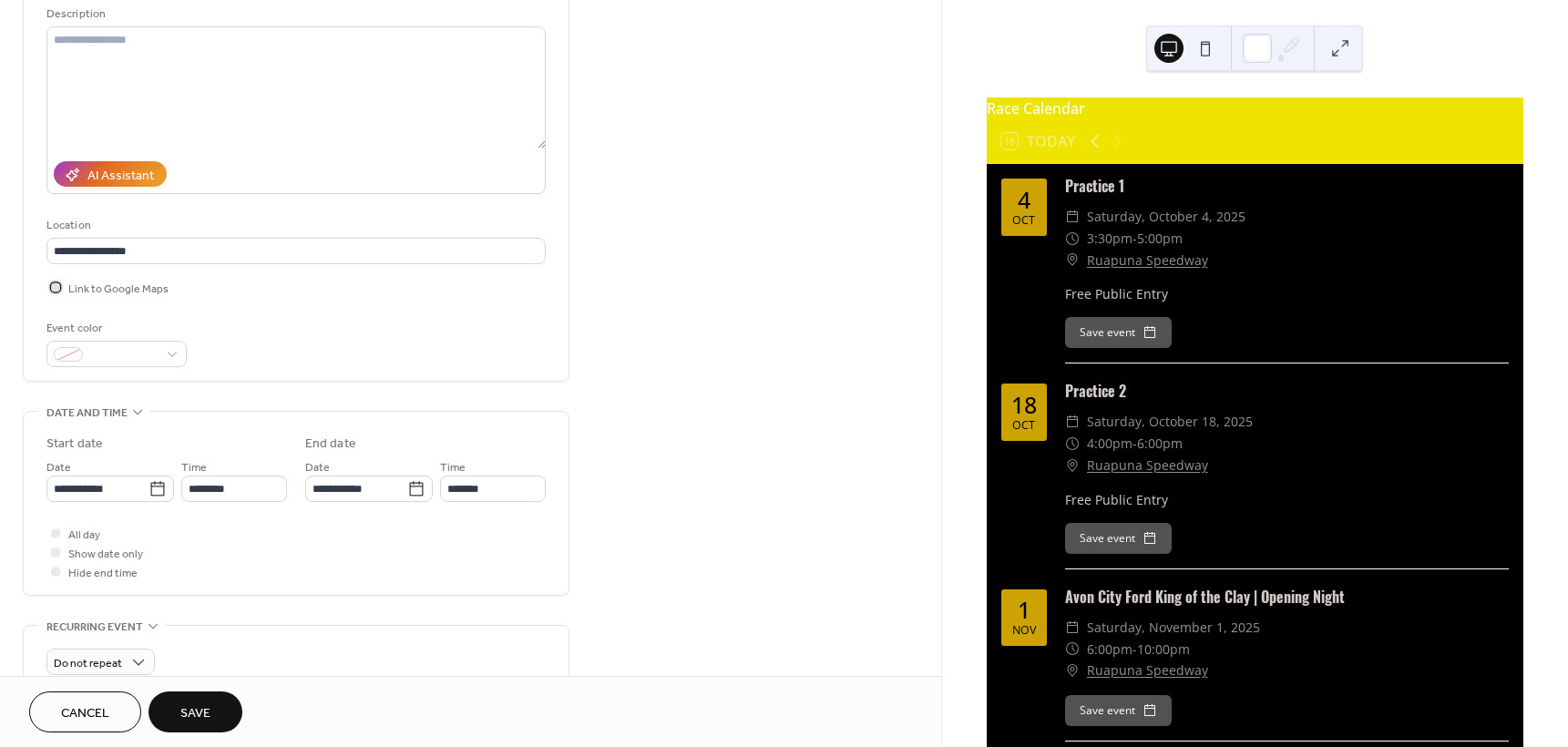 click on "Link to Google Maps" at bounding box center (118, 289) 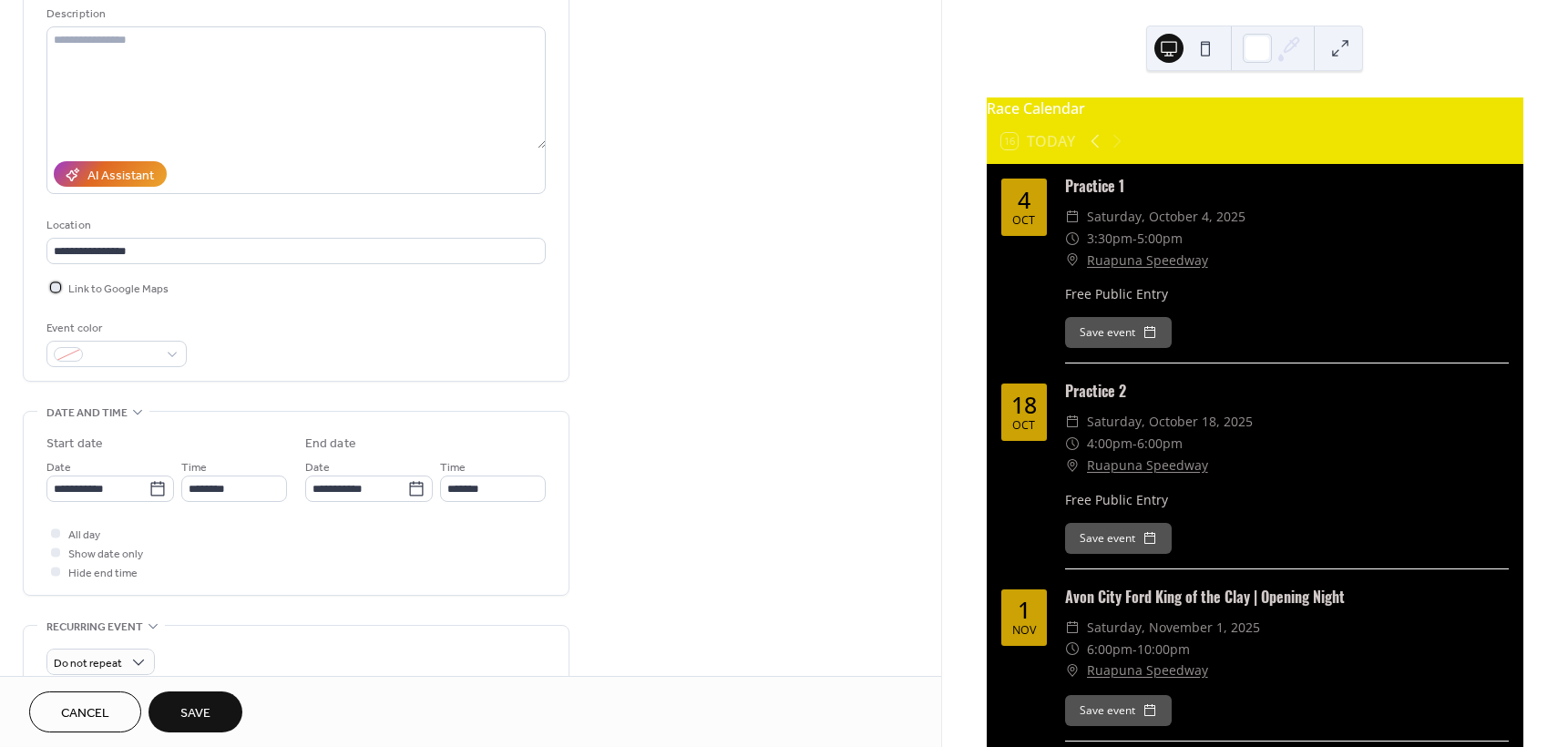 scroll, scrollTop: 364, scrollLeft: 0, axis: vertical 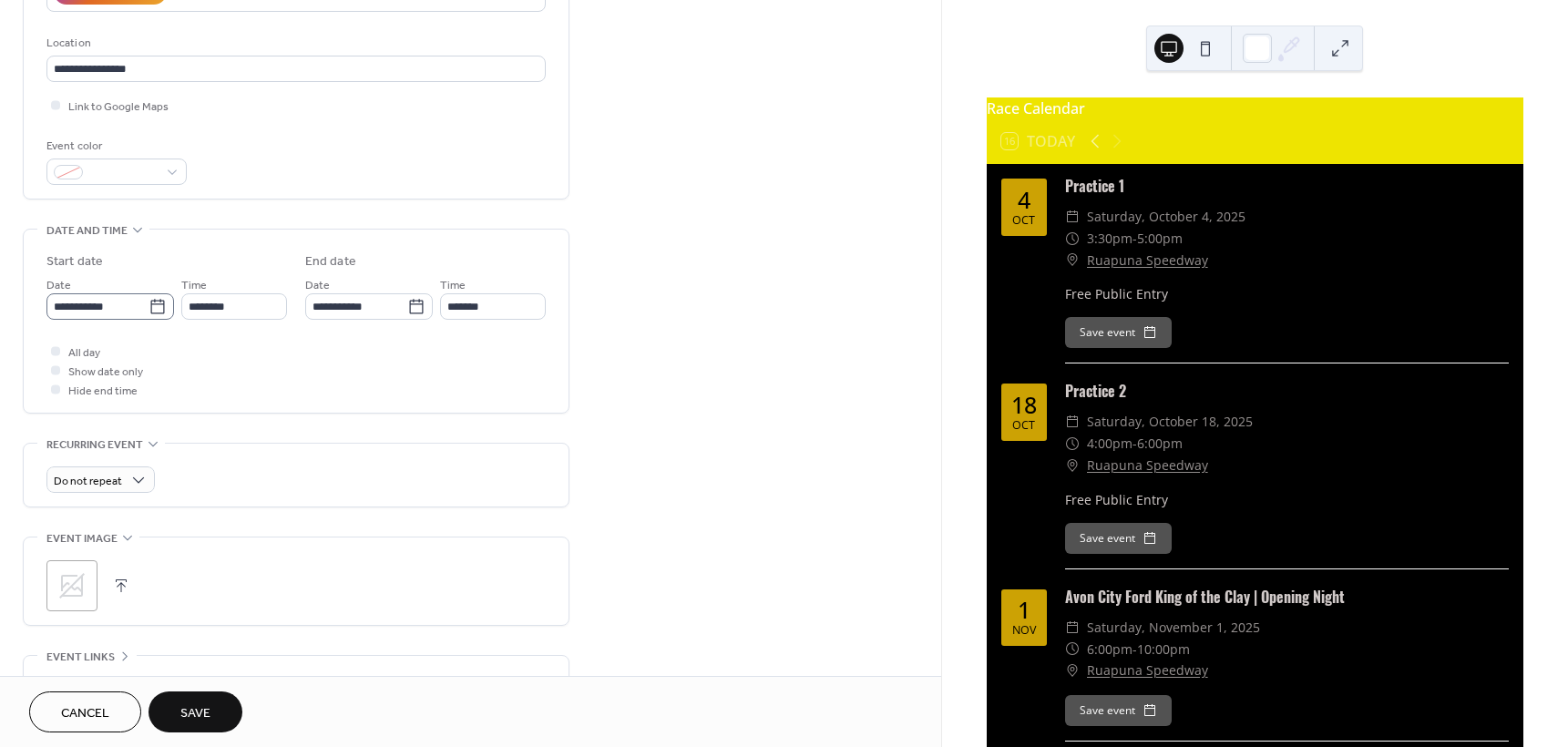 click 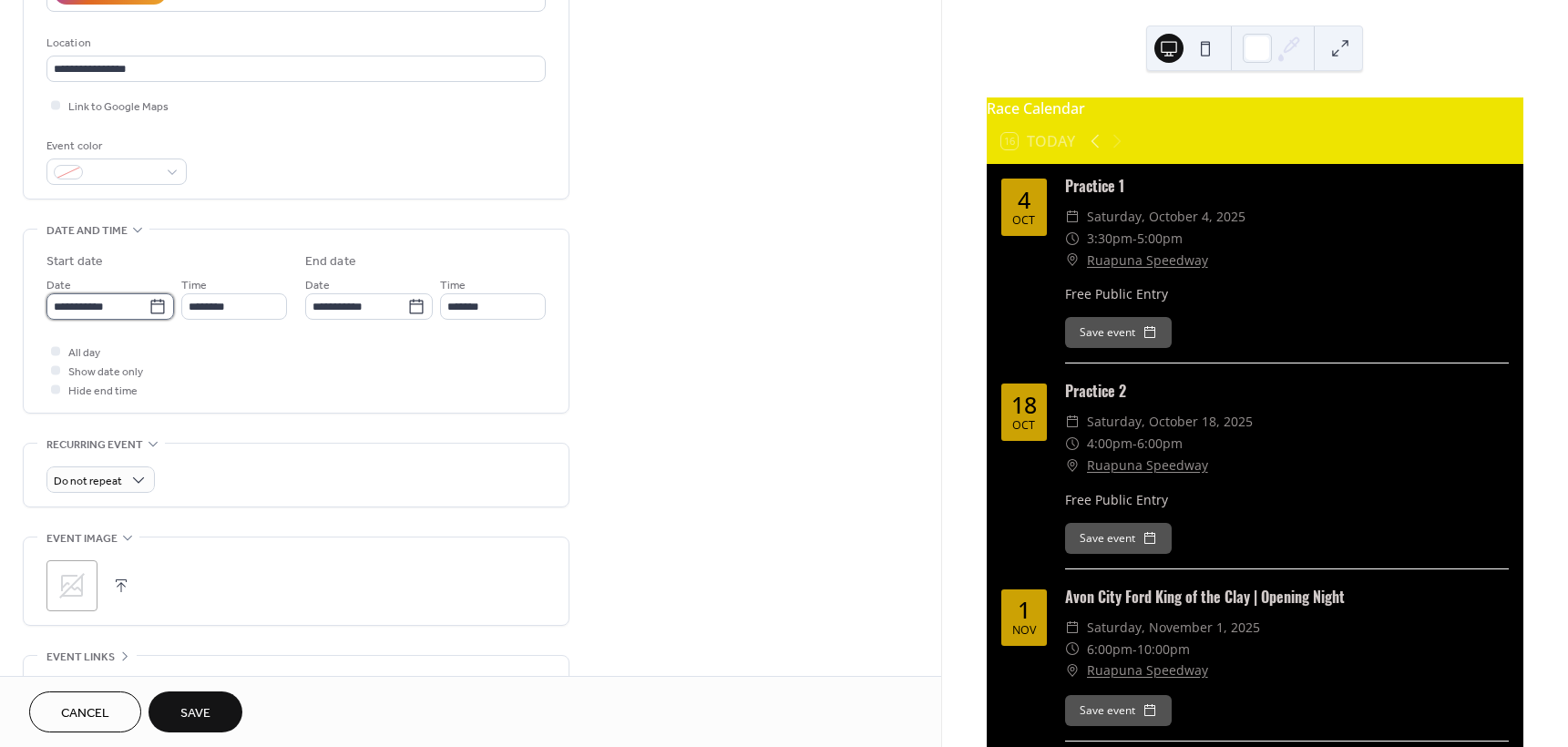 click on "**********" at bounding box center (97, 306) 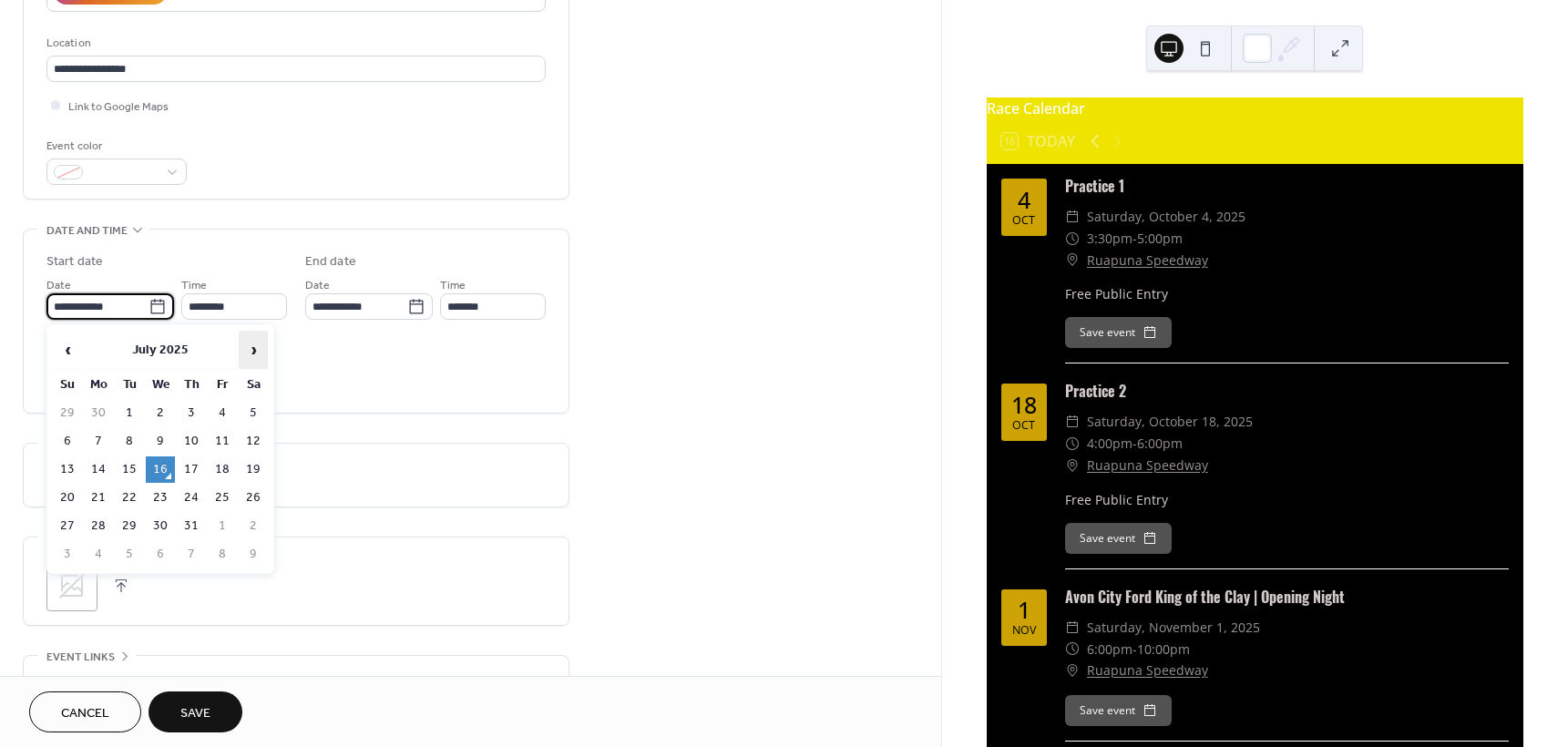click on "›" at bounding box center (253, 350) 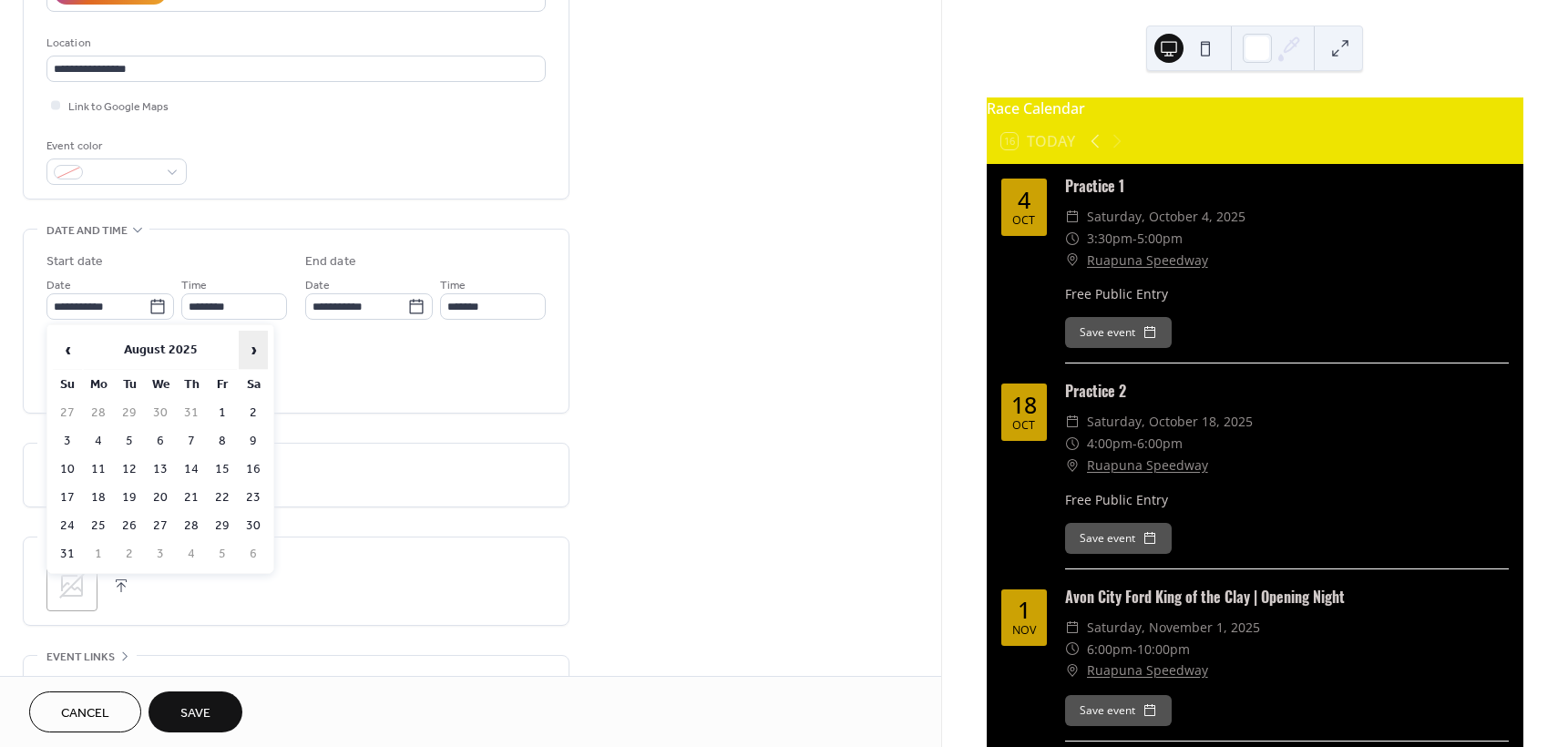 click on "›" at bounding box center (253, 350) 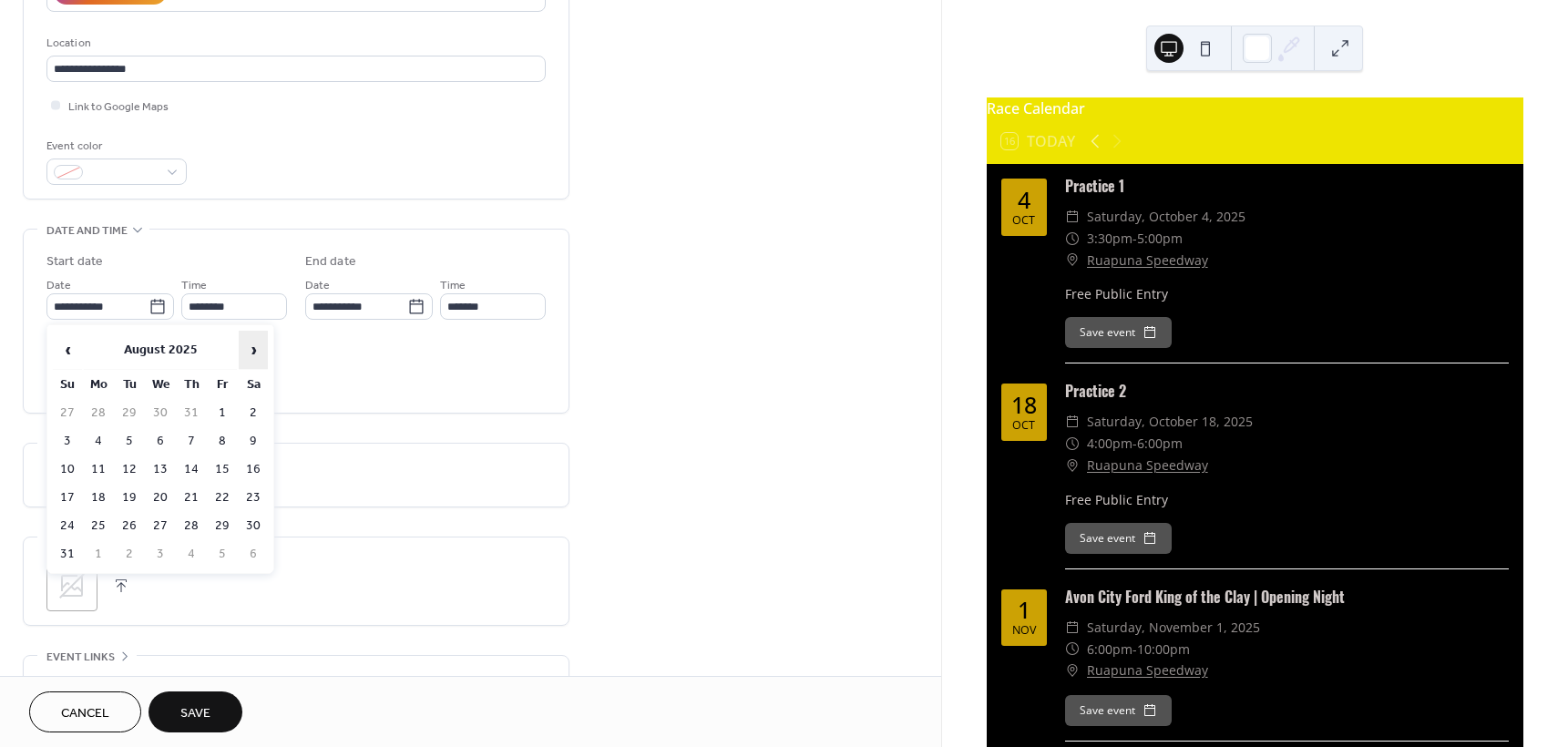 click on "›" at bounding box center (253, 350) 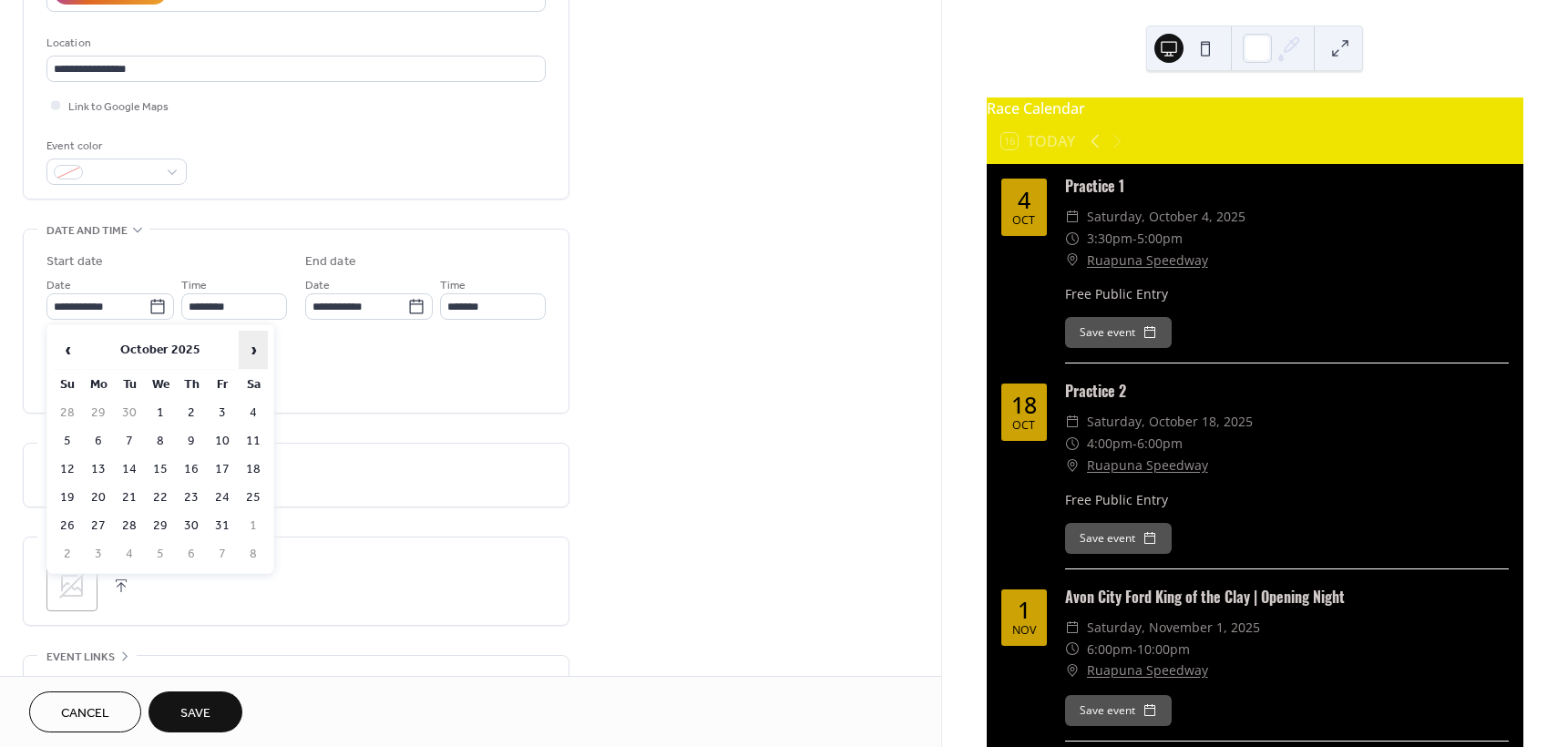 click on "›" at bounding box center [253, 350] 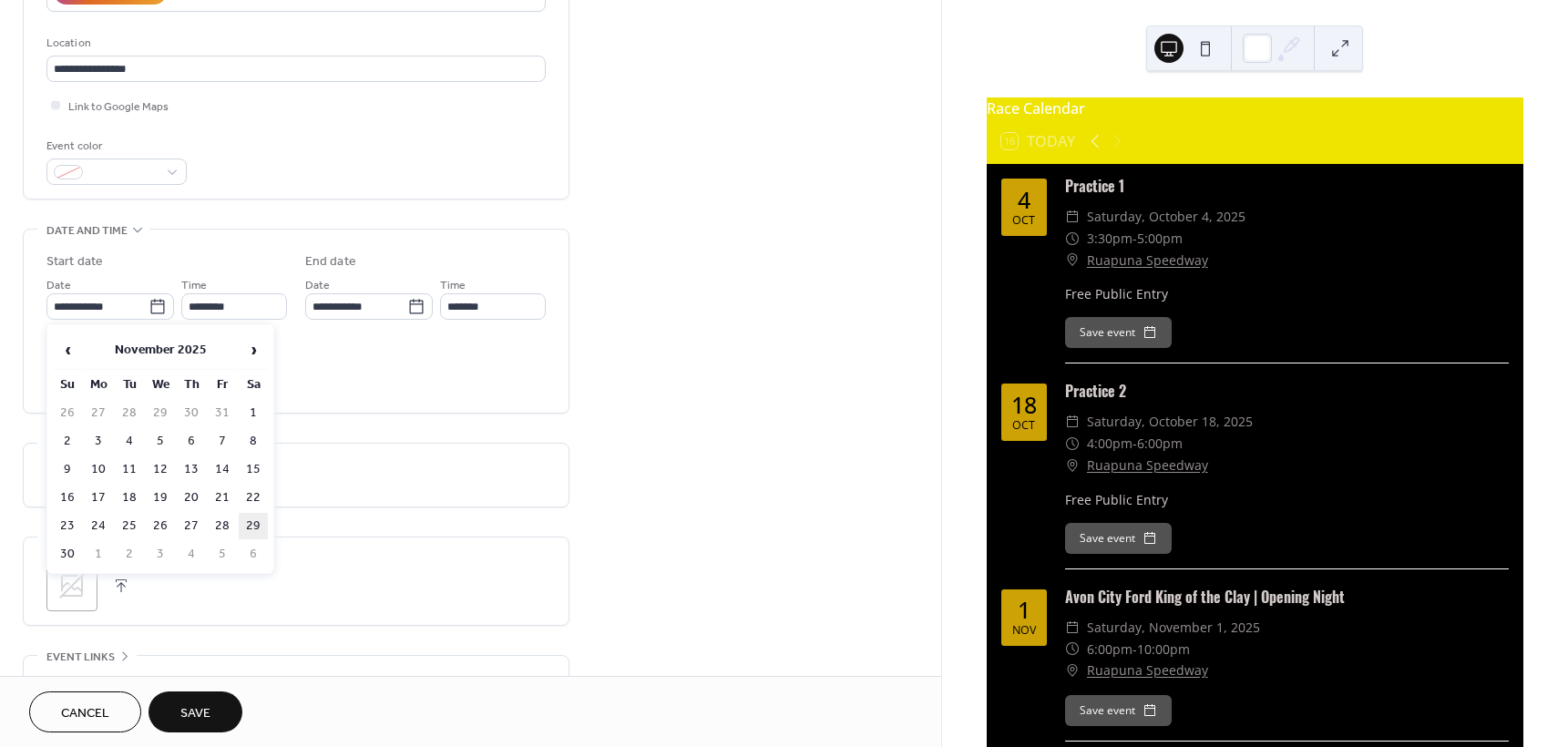 click on "29" at bounding box center (253, 526) 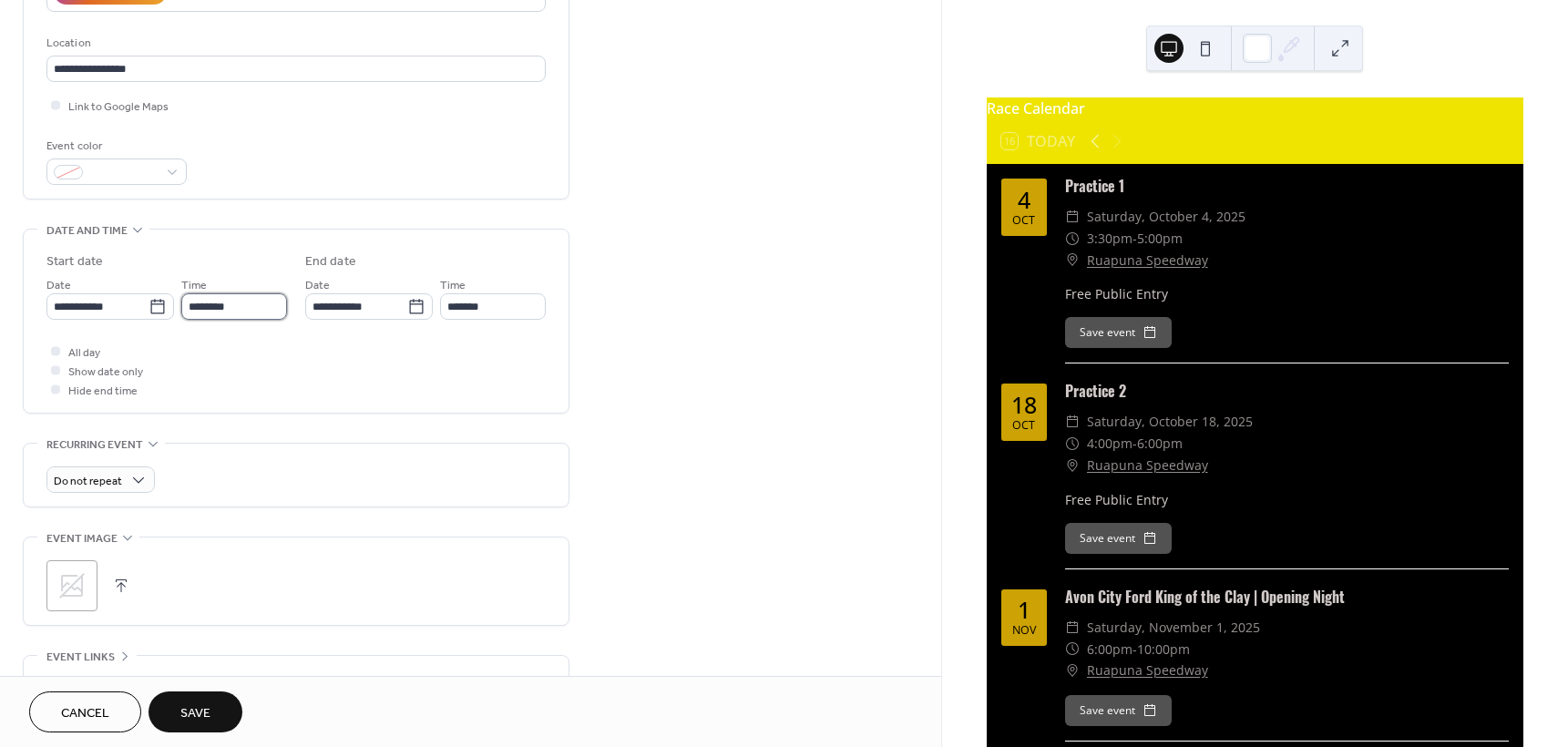 click on "********" at bounding box center [234, 306] 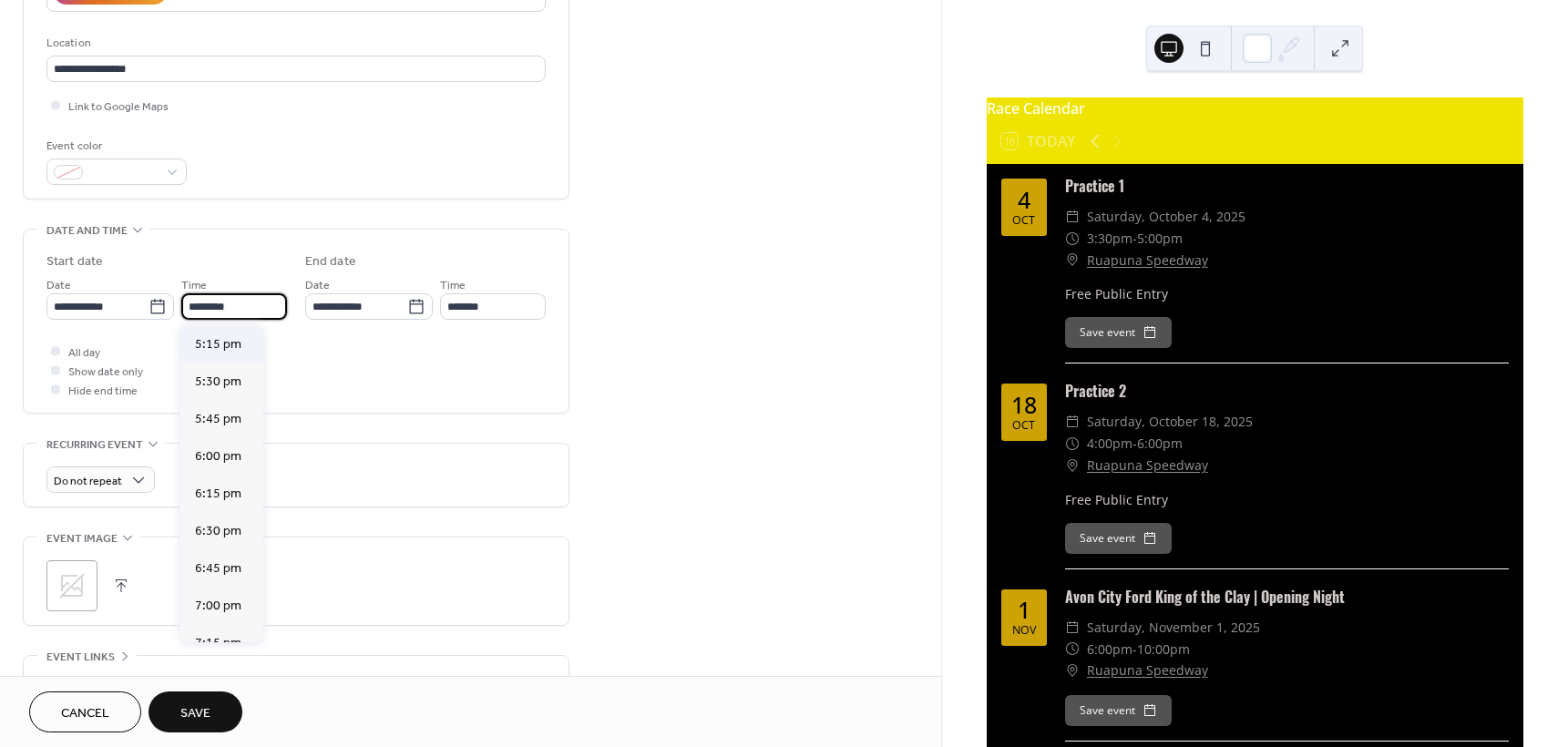 scroll, scrollTop: 2613, scrollLeft: 0, axis: vertical 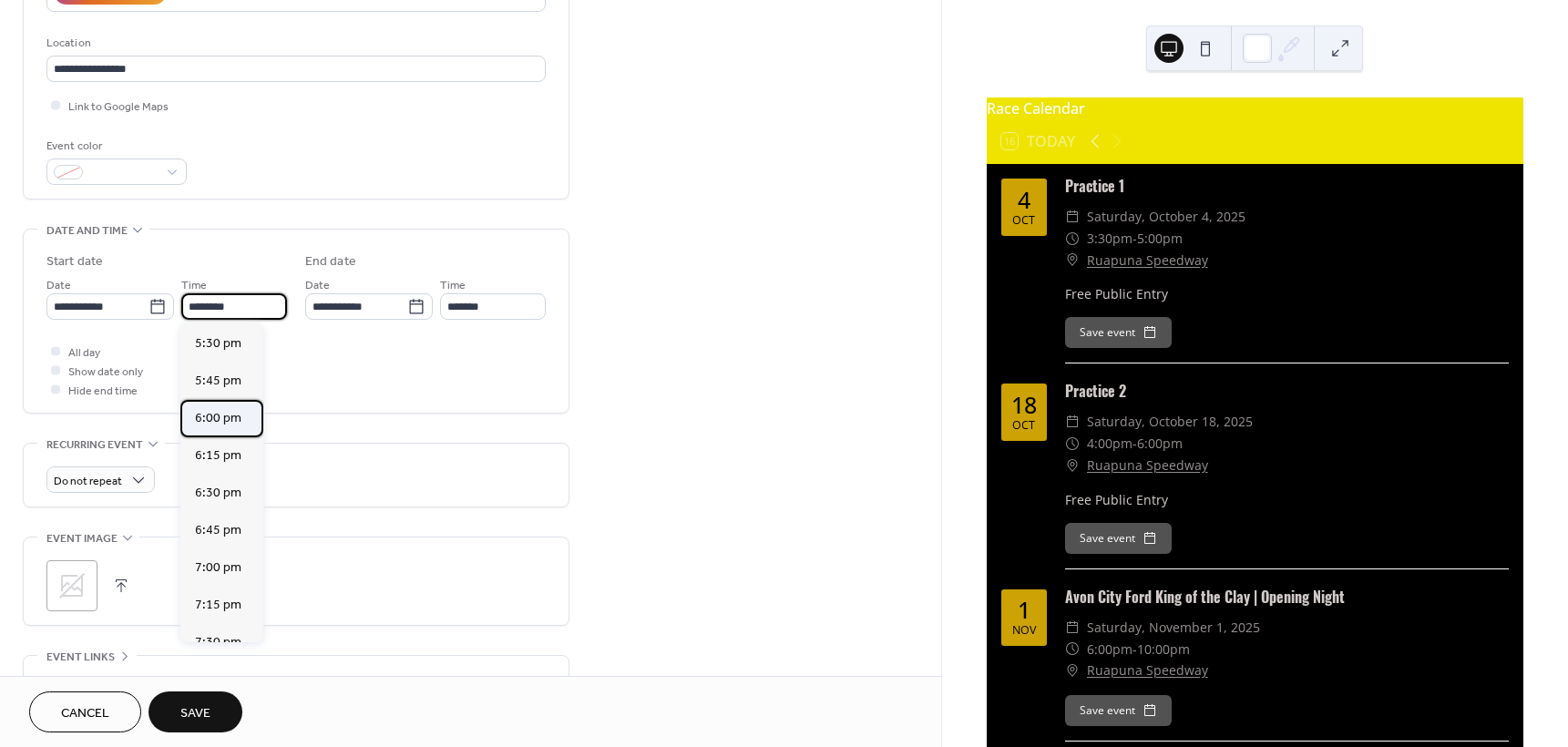 click on "6:00 pm" at bounding box center [218, 418] 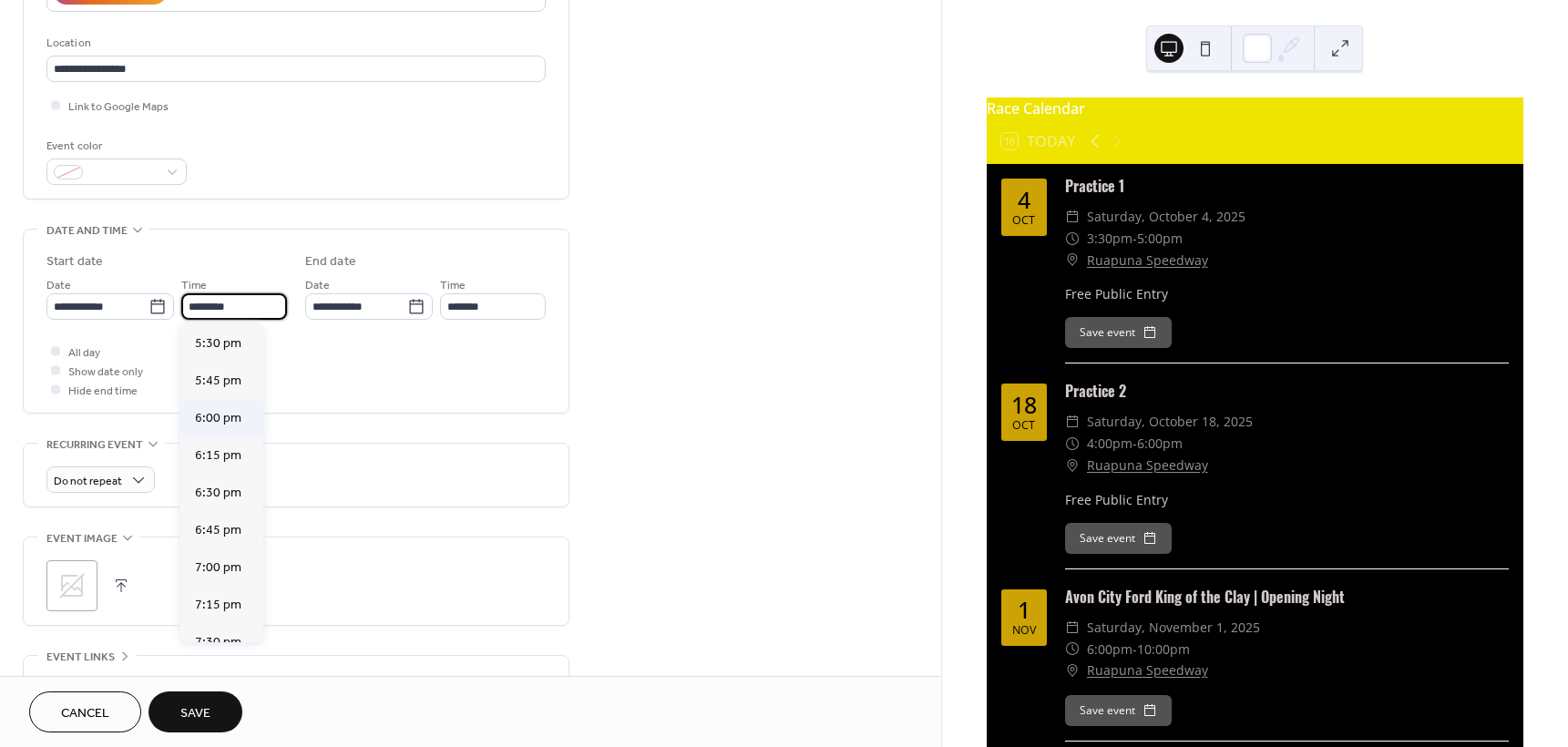 type on "*******" 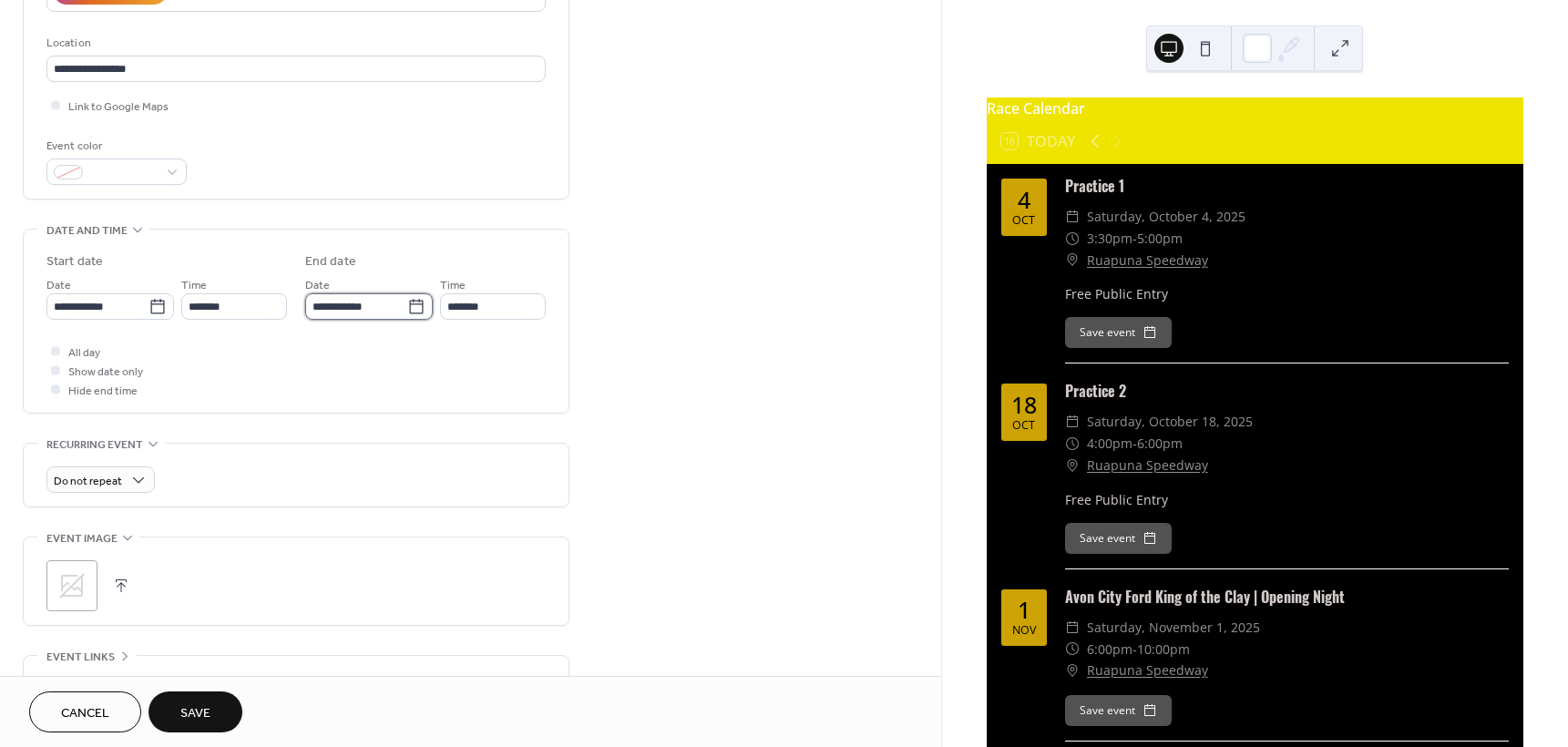 click on "**********" at bounding box center (356, 306) 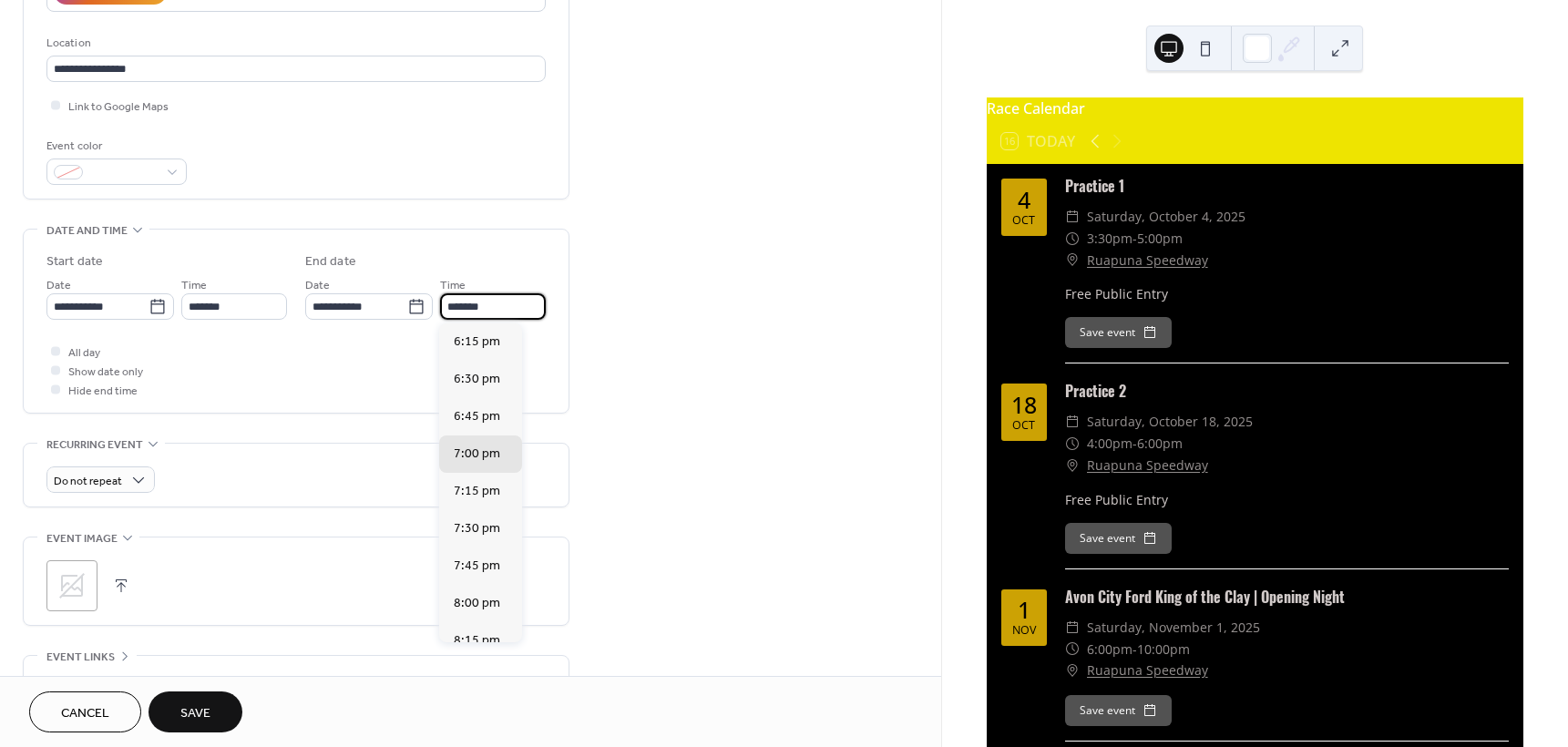 click on "*******" at bounding box center (493, 306) 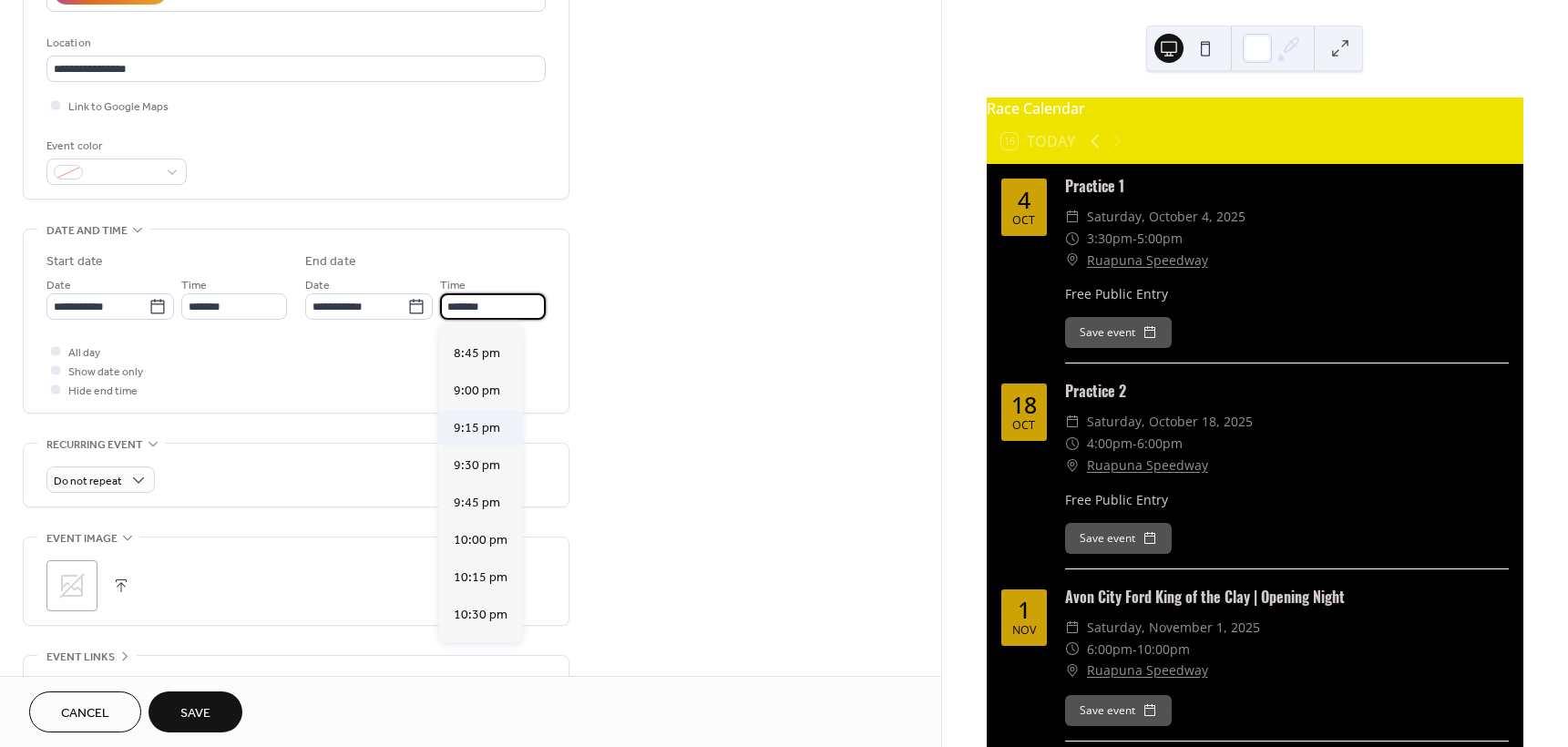 scroll, scrollTop: 364, scrollLeft: 0, axis: vertical 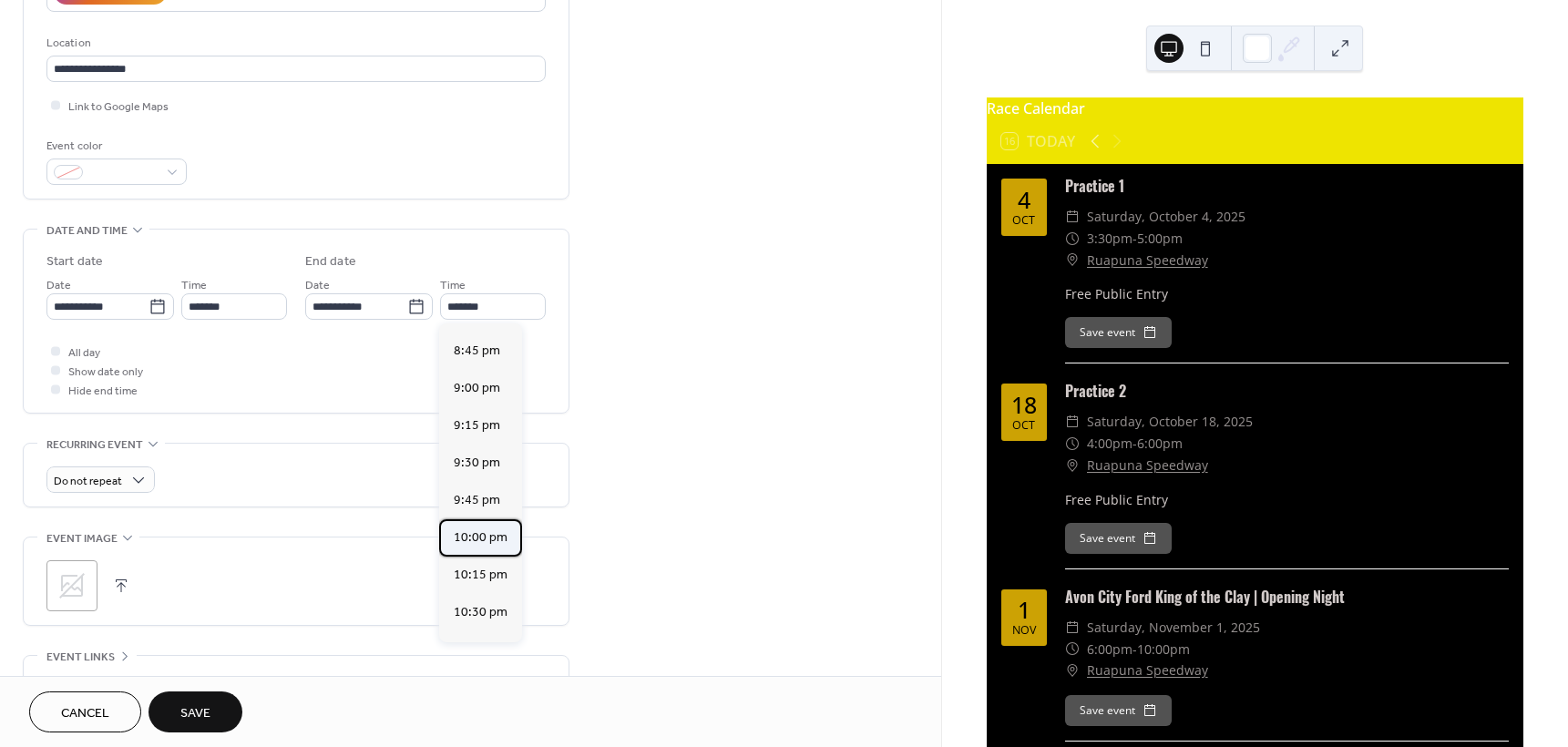 click on "10:00 pm" at bounding box center [480, 537] 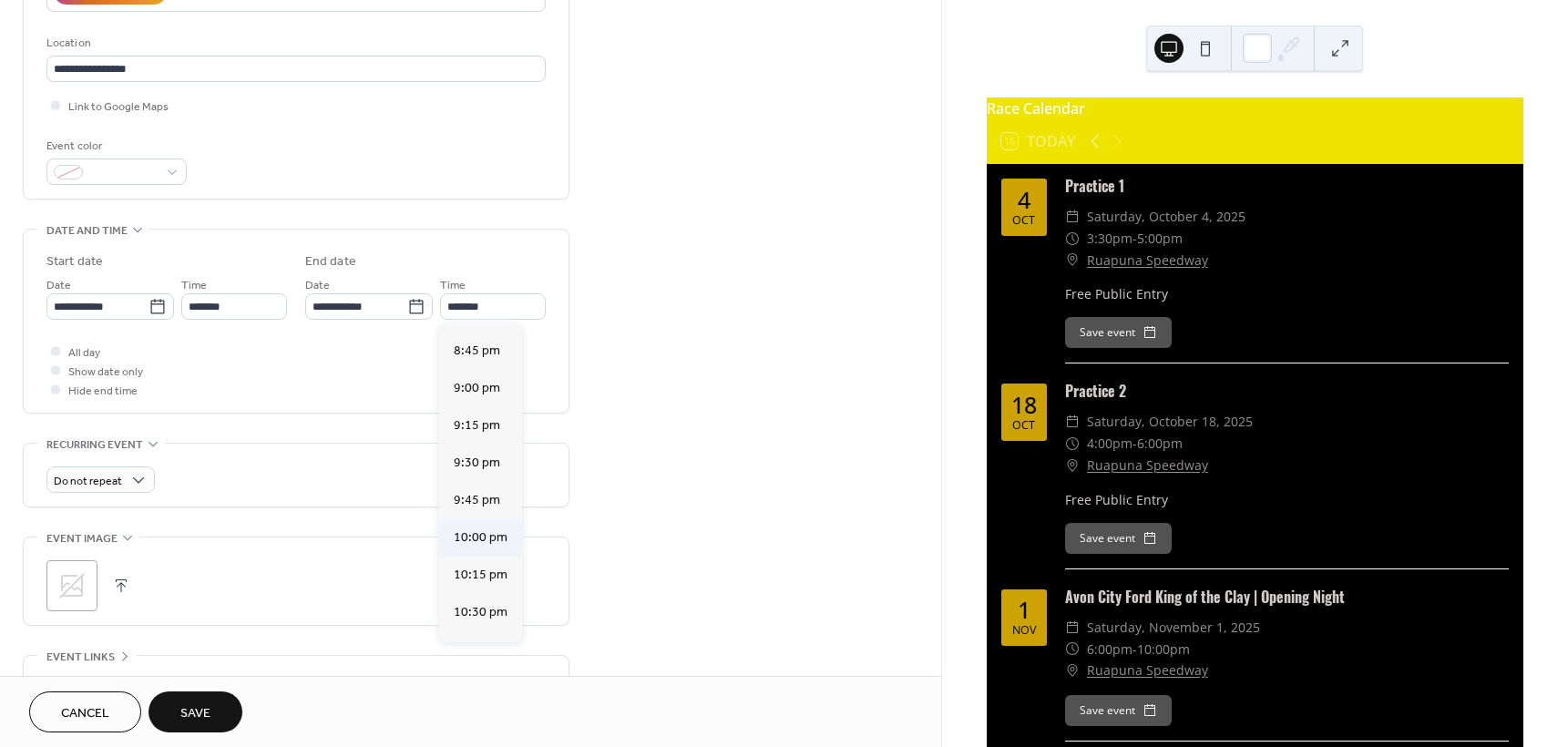 type on "********" 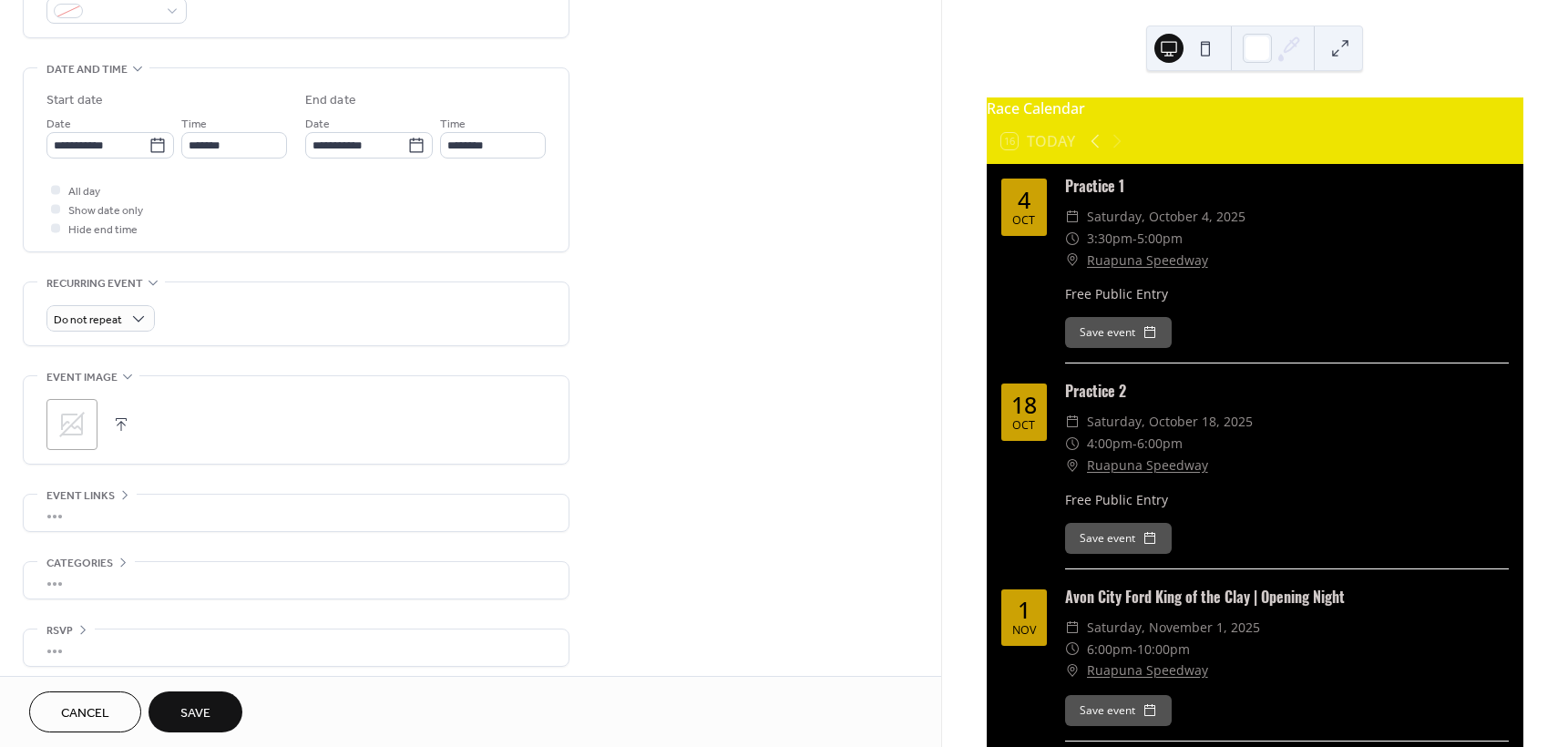 scroll, scrollTop: 535, scrollLeft: 0, axis: vertical 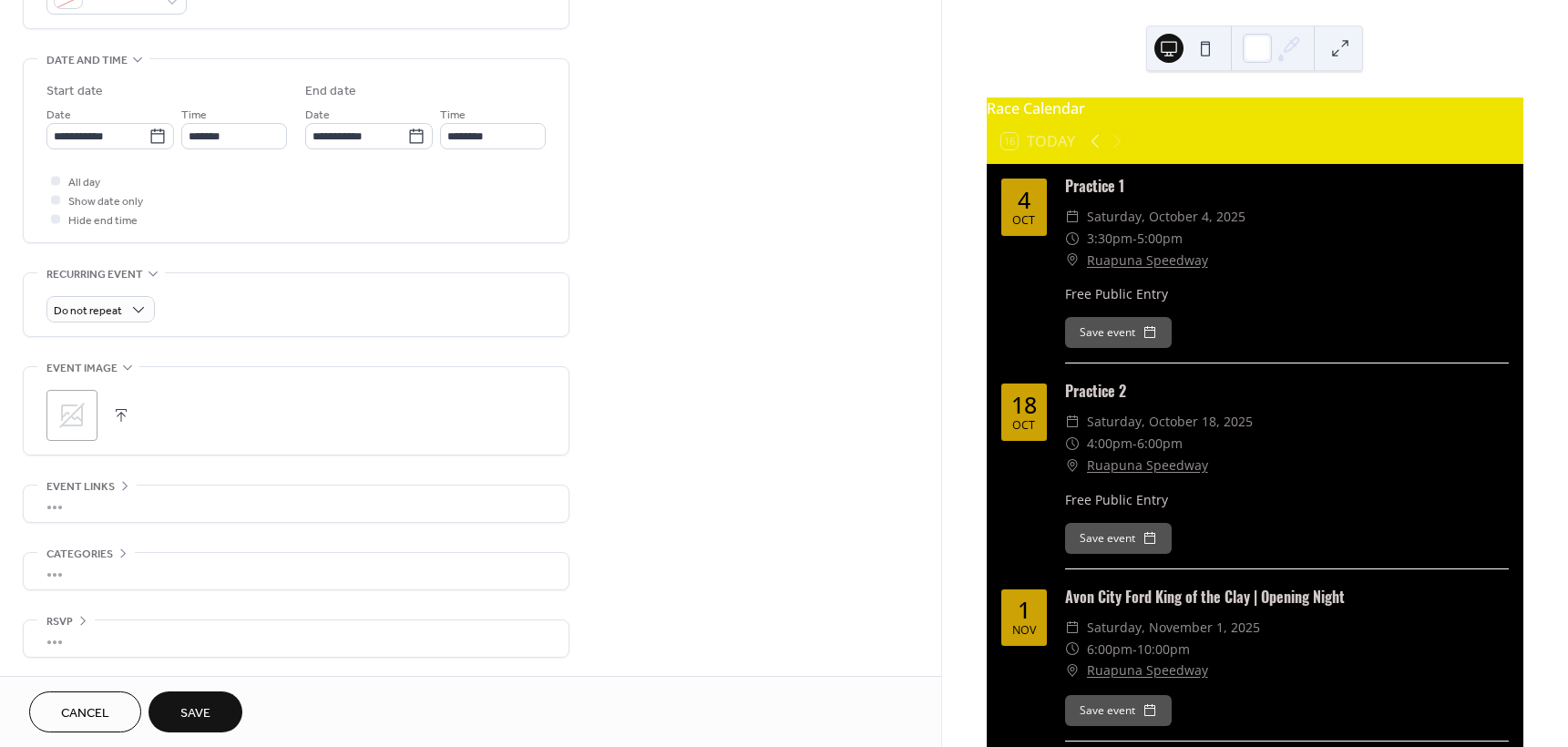 click on "Save" at bounding box center [195, 713] 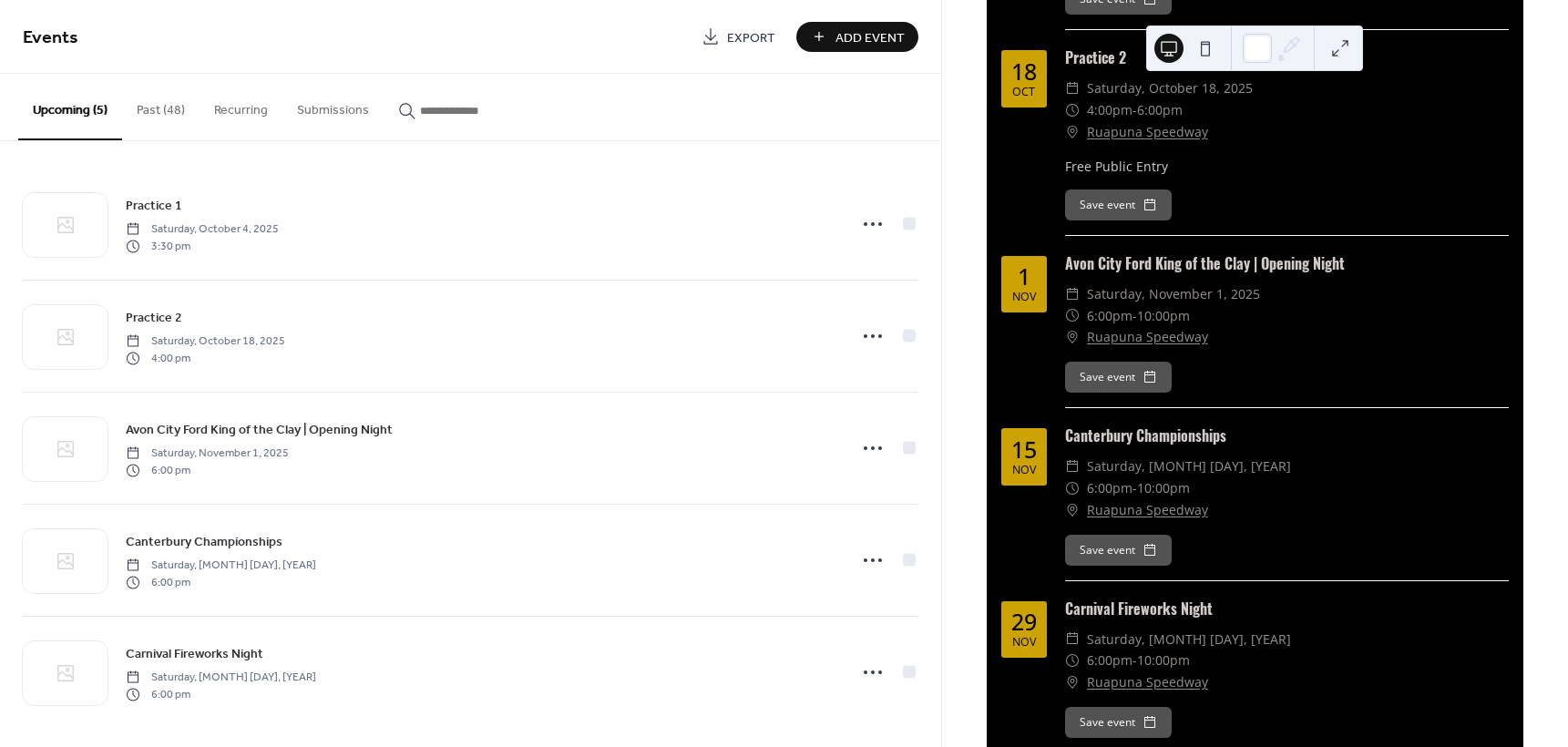 scroll, scrollTop: 393, scrollLeft: 0, axis: vertical 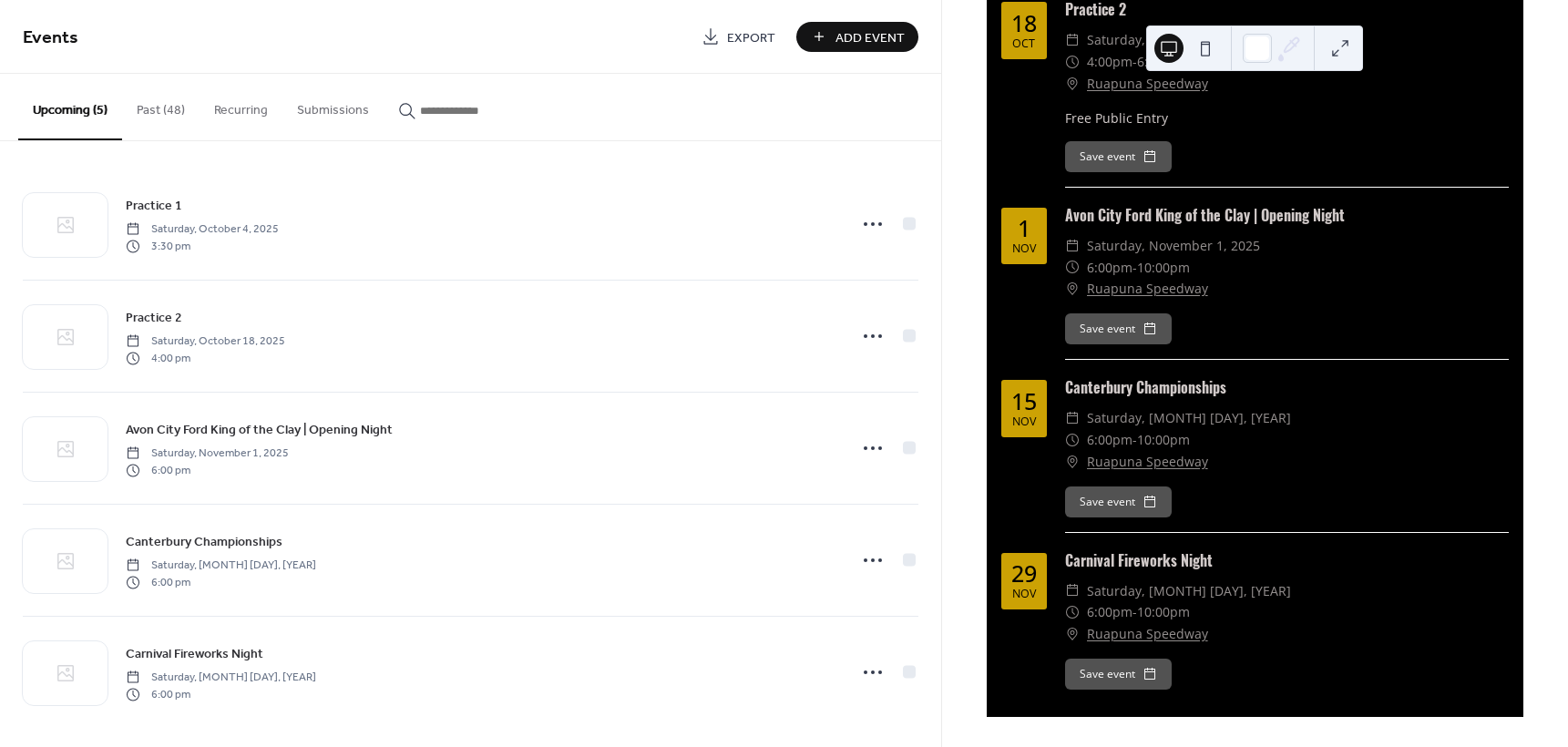 click on "Add Event" at bounding box center (870, 37) 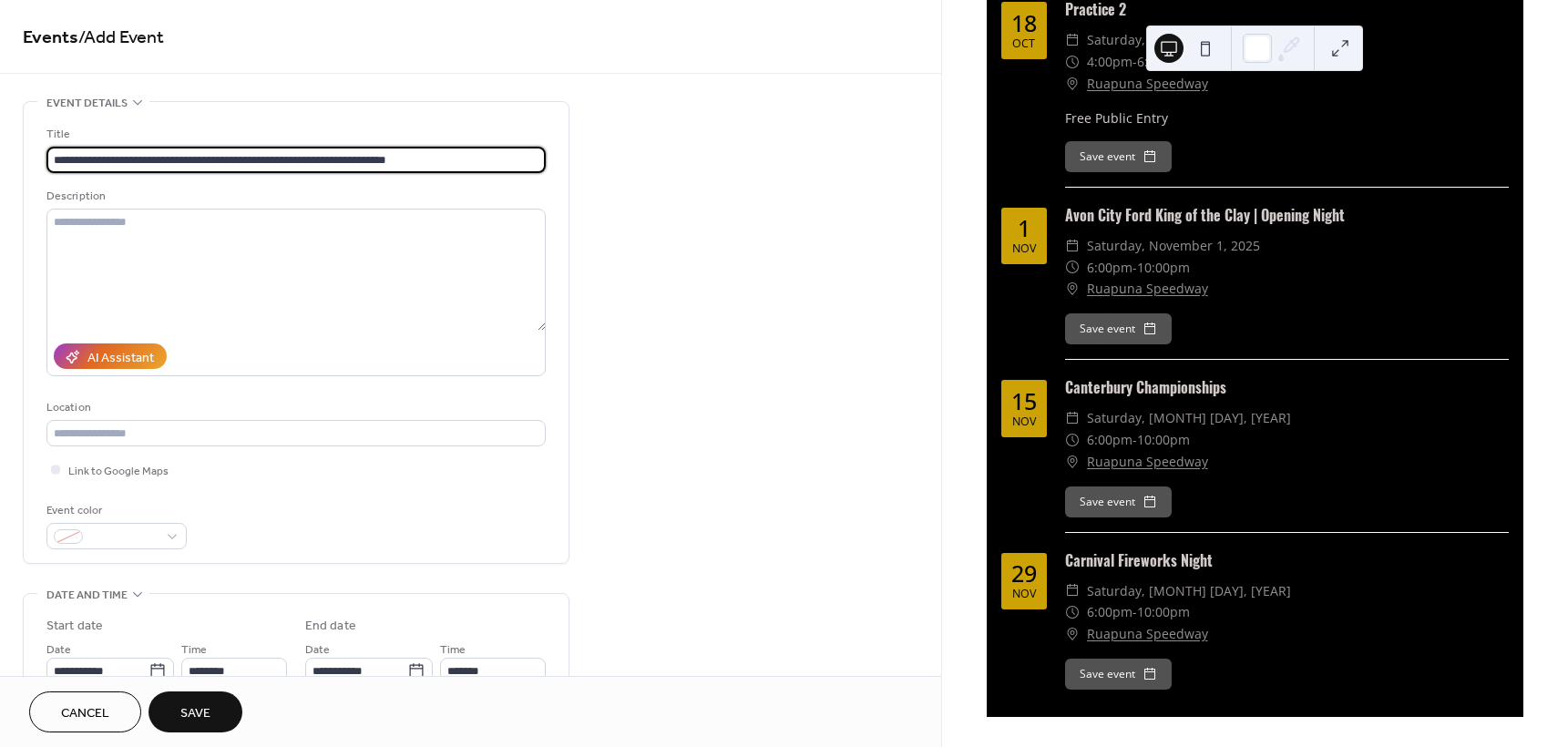 type on "**********" 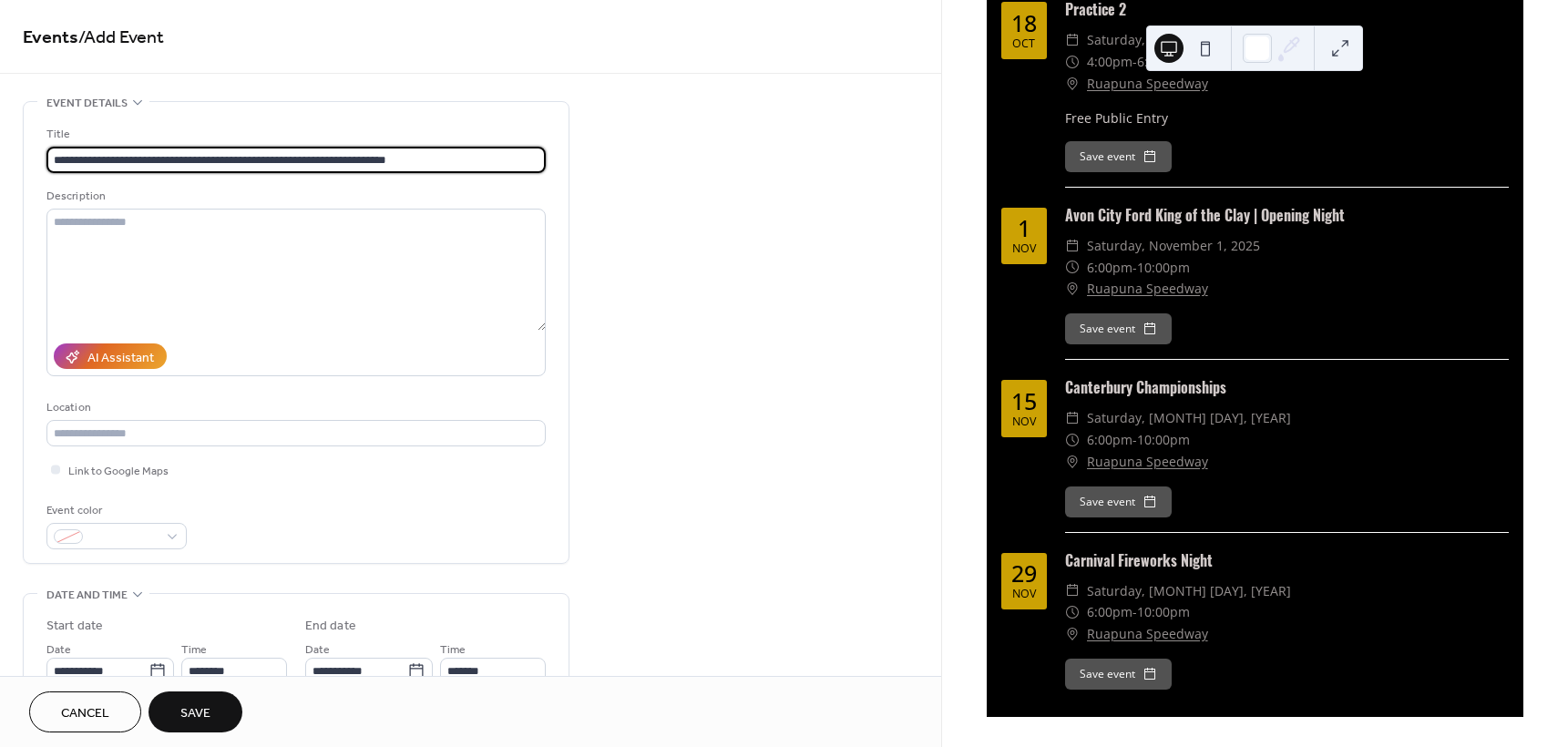 click on "Location" at bounding box center (294, 407) 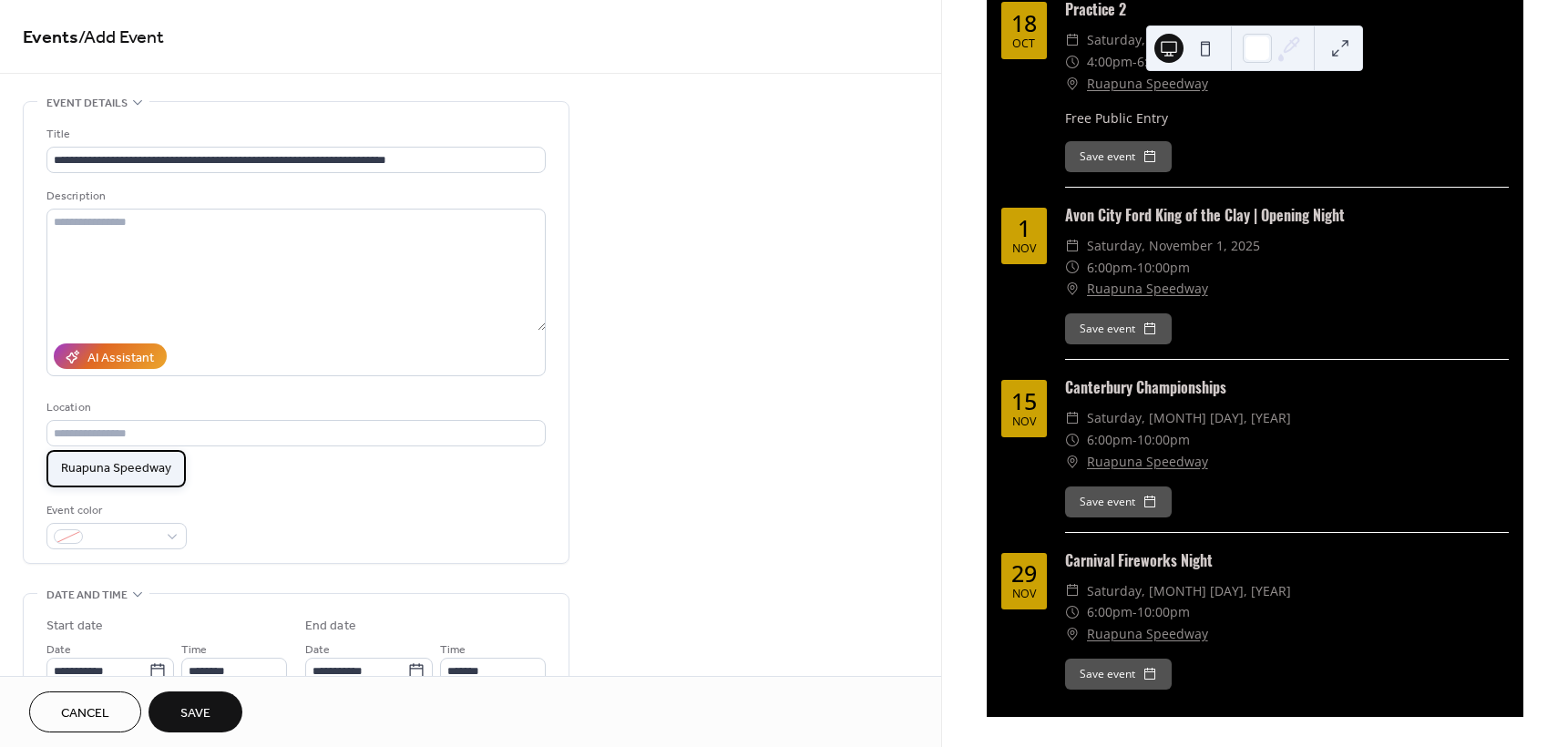 click on "Ruapuna Speedway" at bounding box center (116, 468) 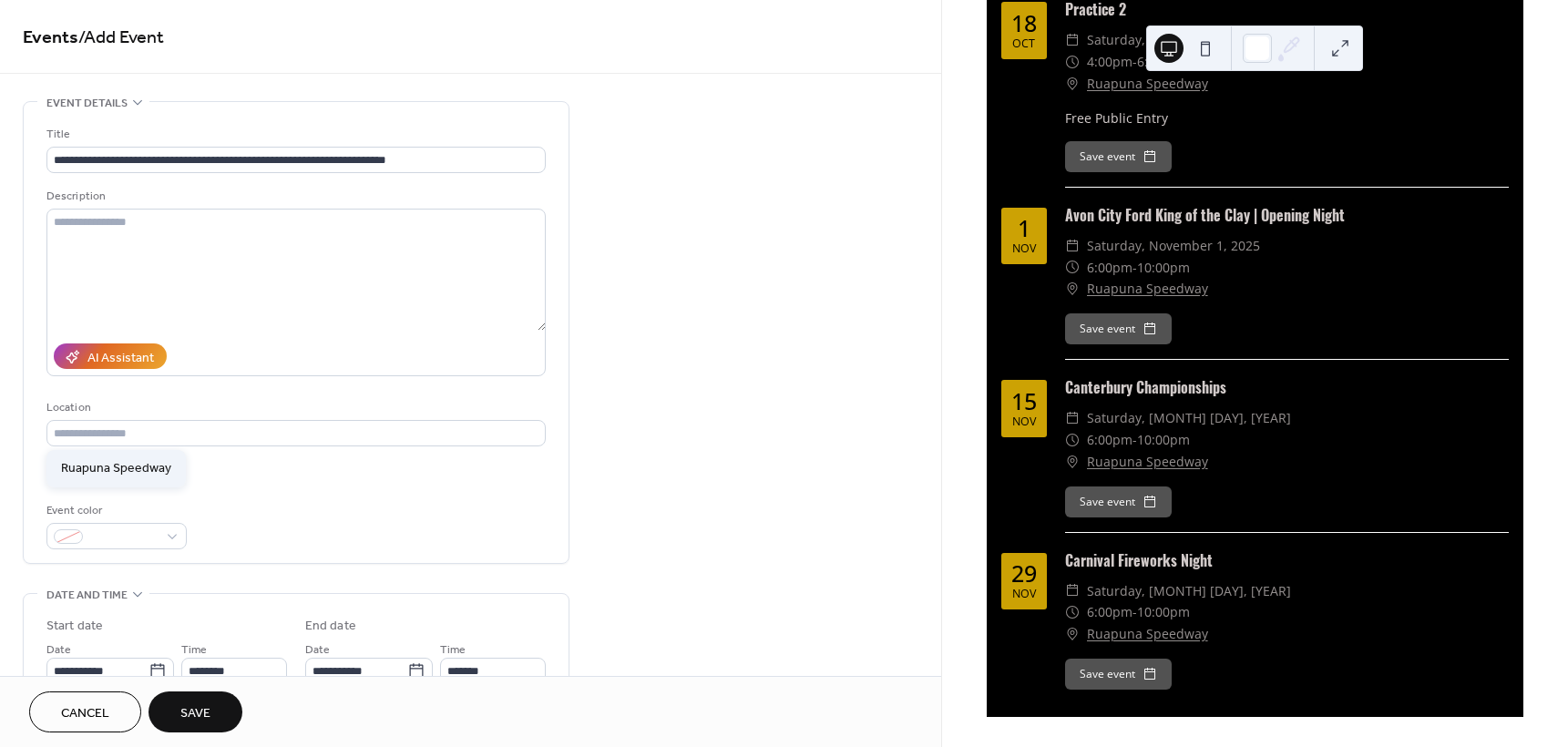 type on "**********" 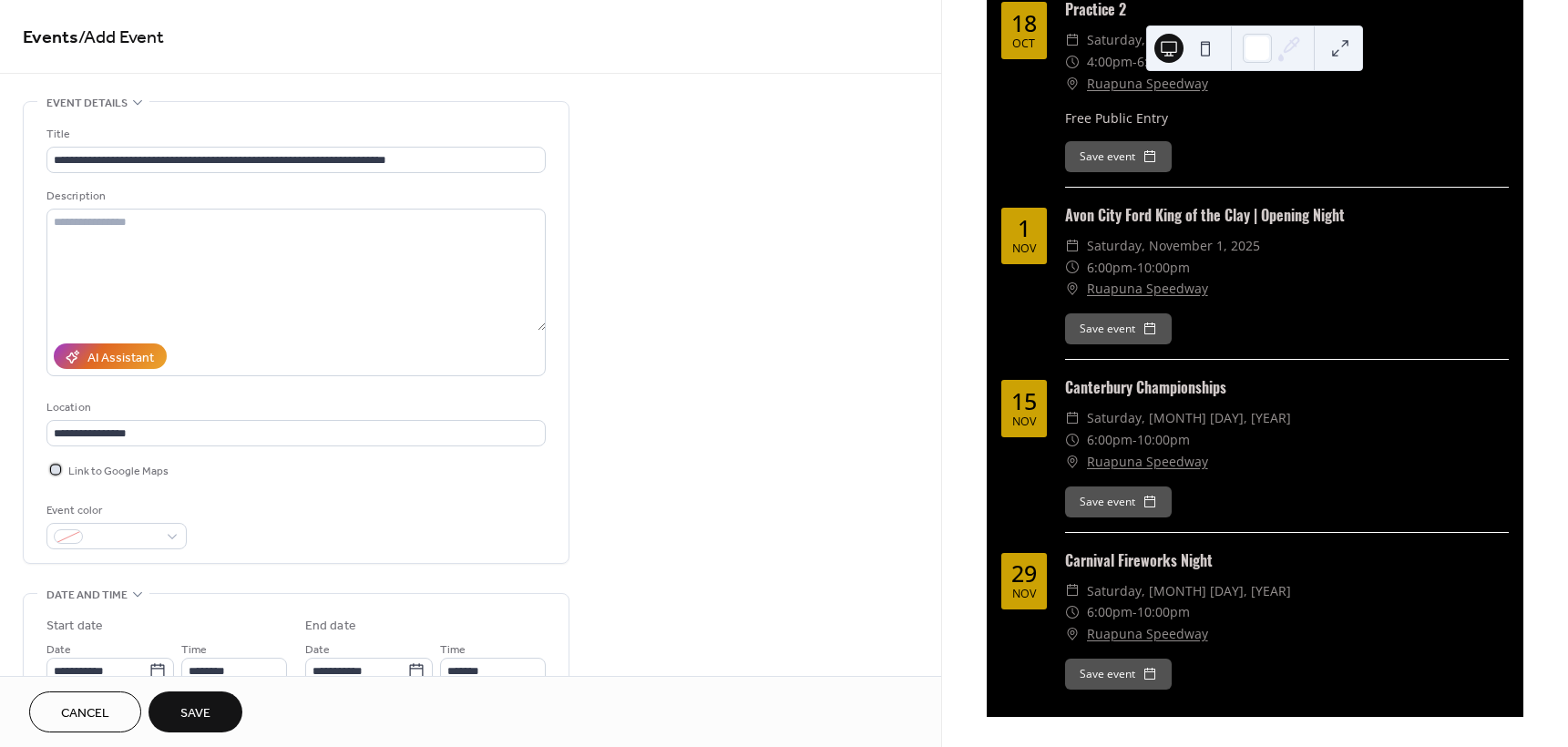 click on "Link to Google Maps" at bounding box center [118, 471] 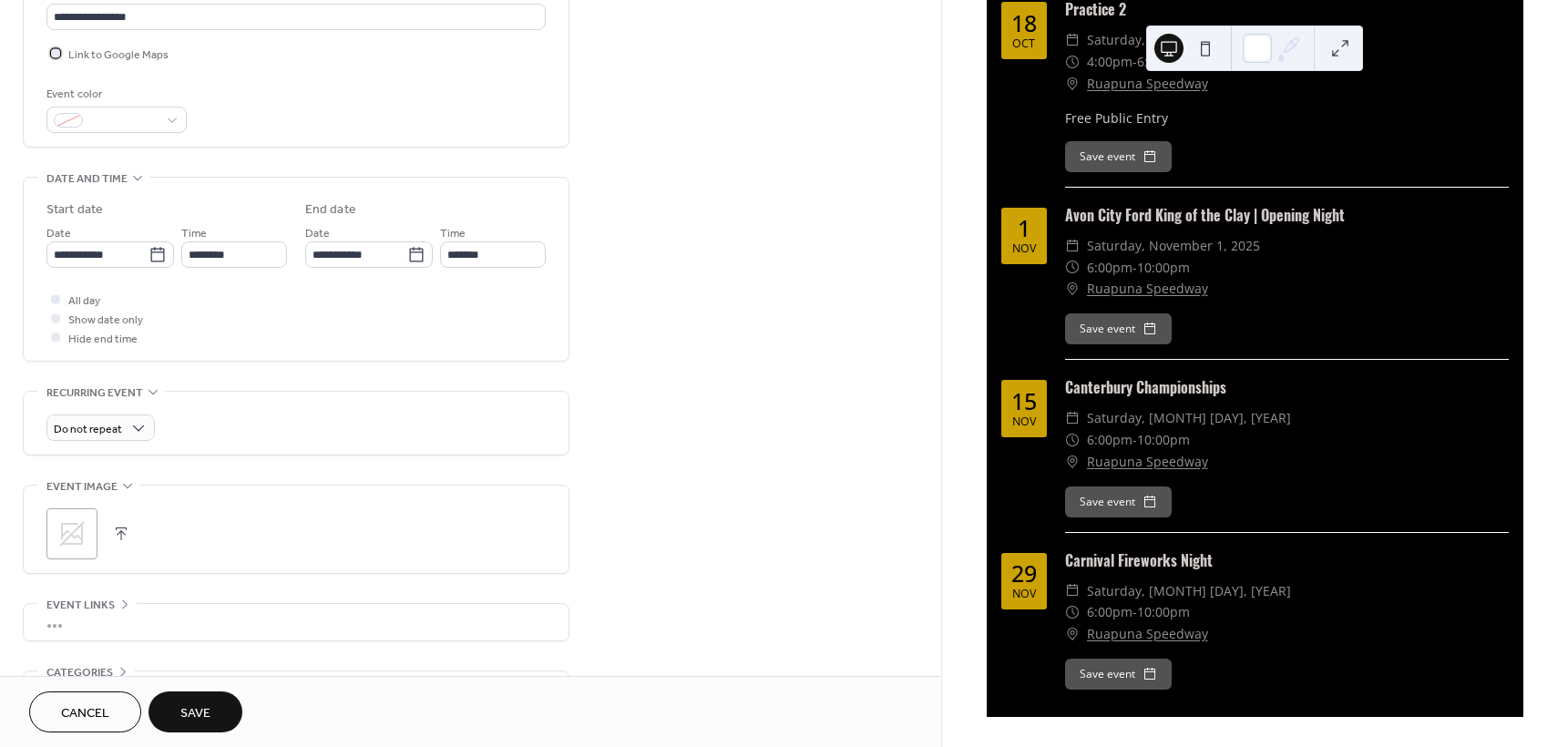 scroll, scrollTop: 535, scrollLeft: 0, axis: vertical 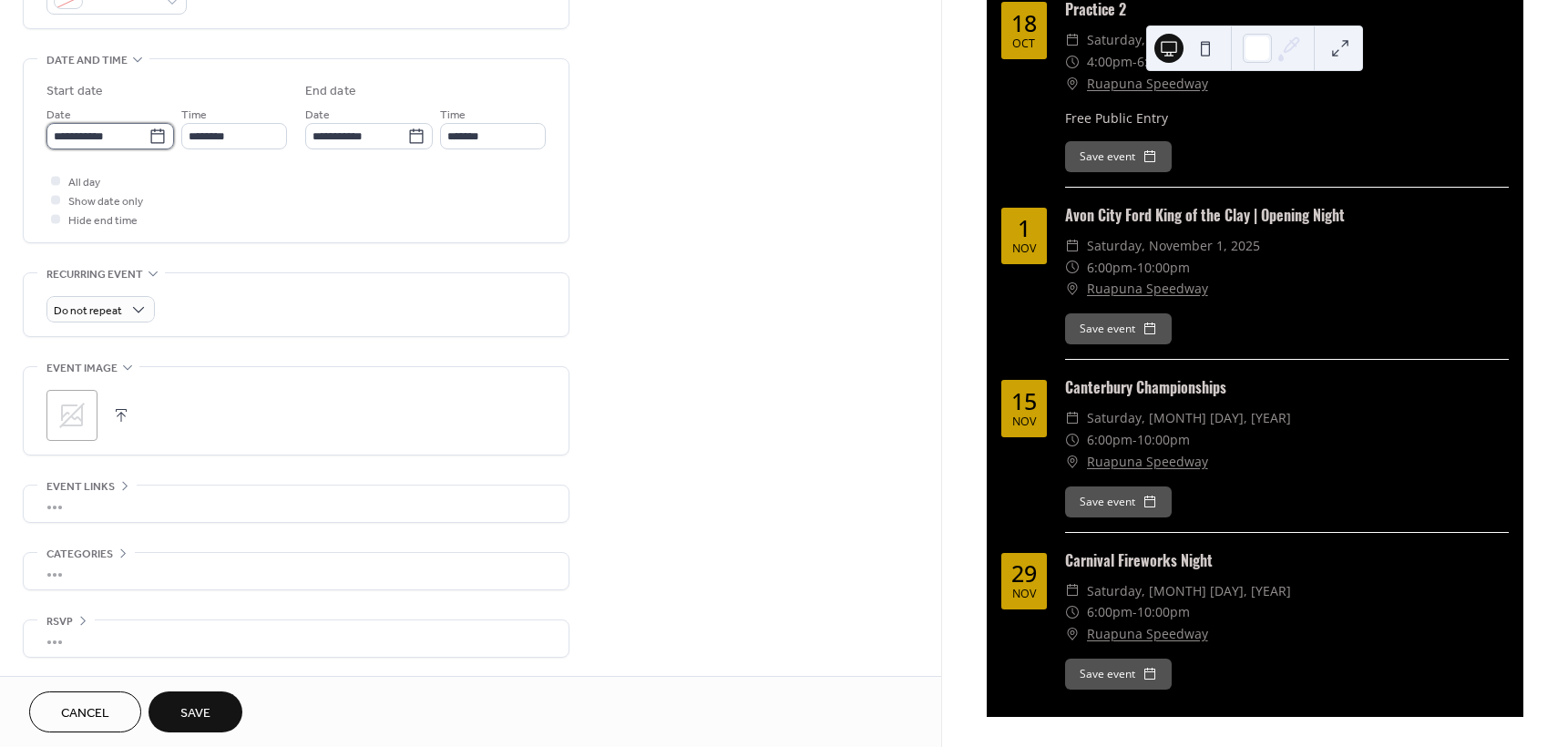 click on "**********" at bounding box center [97, 136] 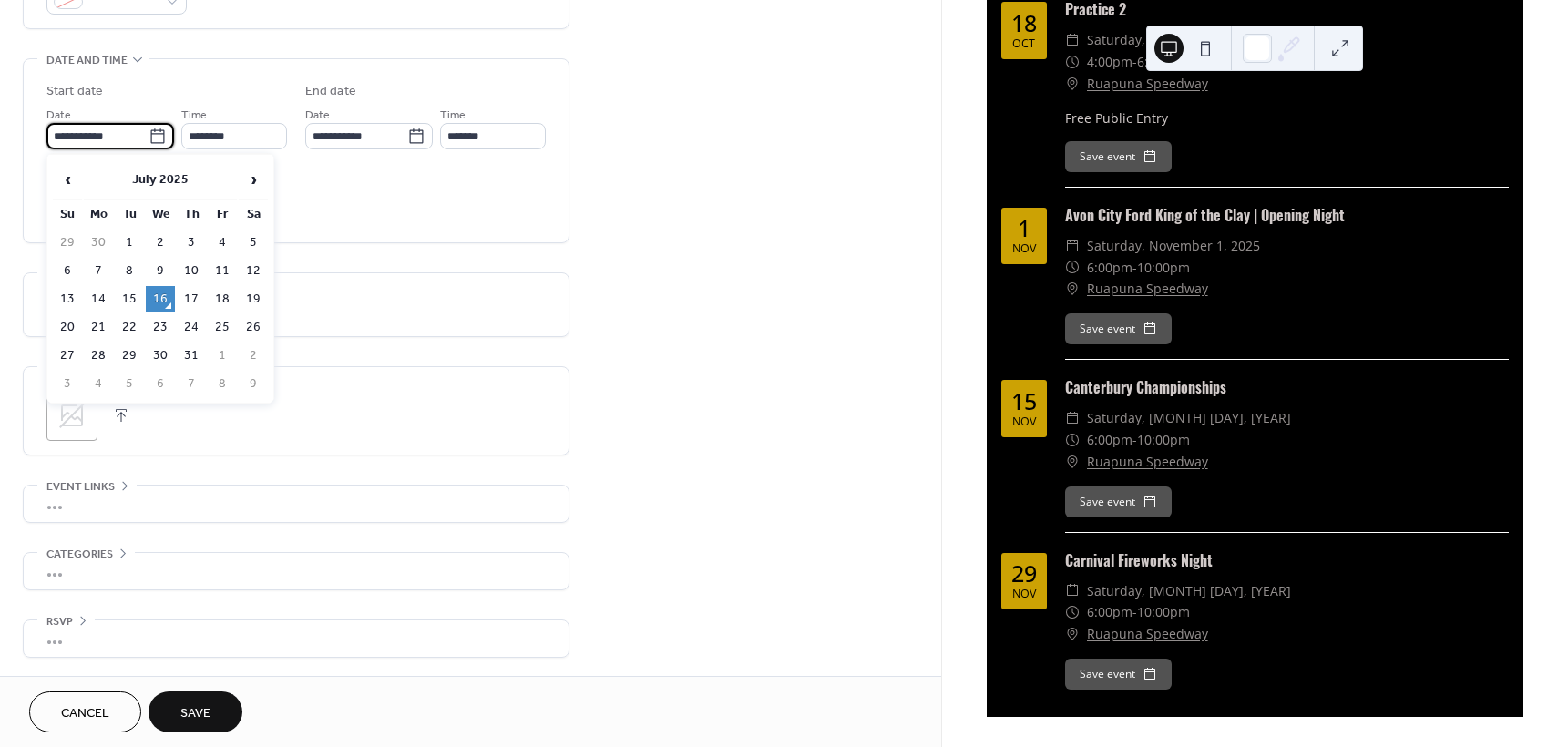 click 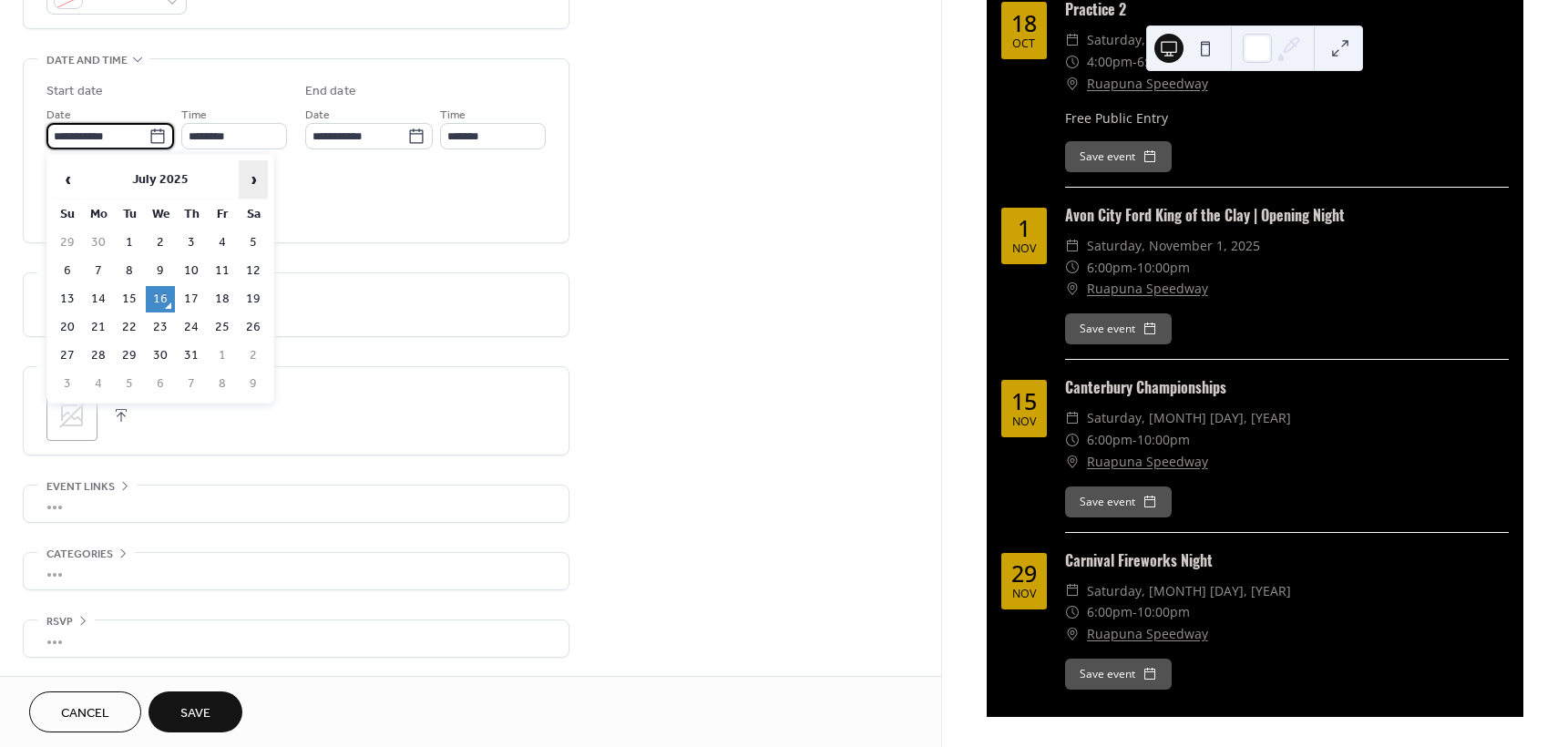 click on "›" at bounding box center (253, 179) 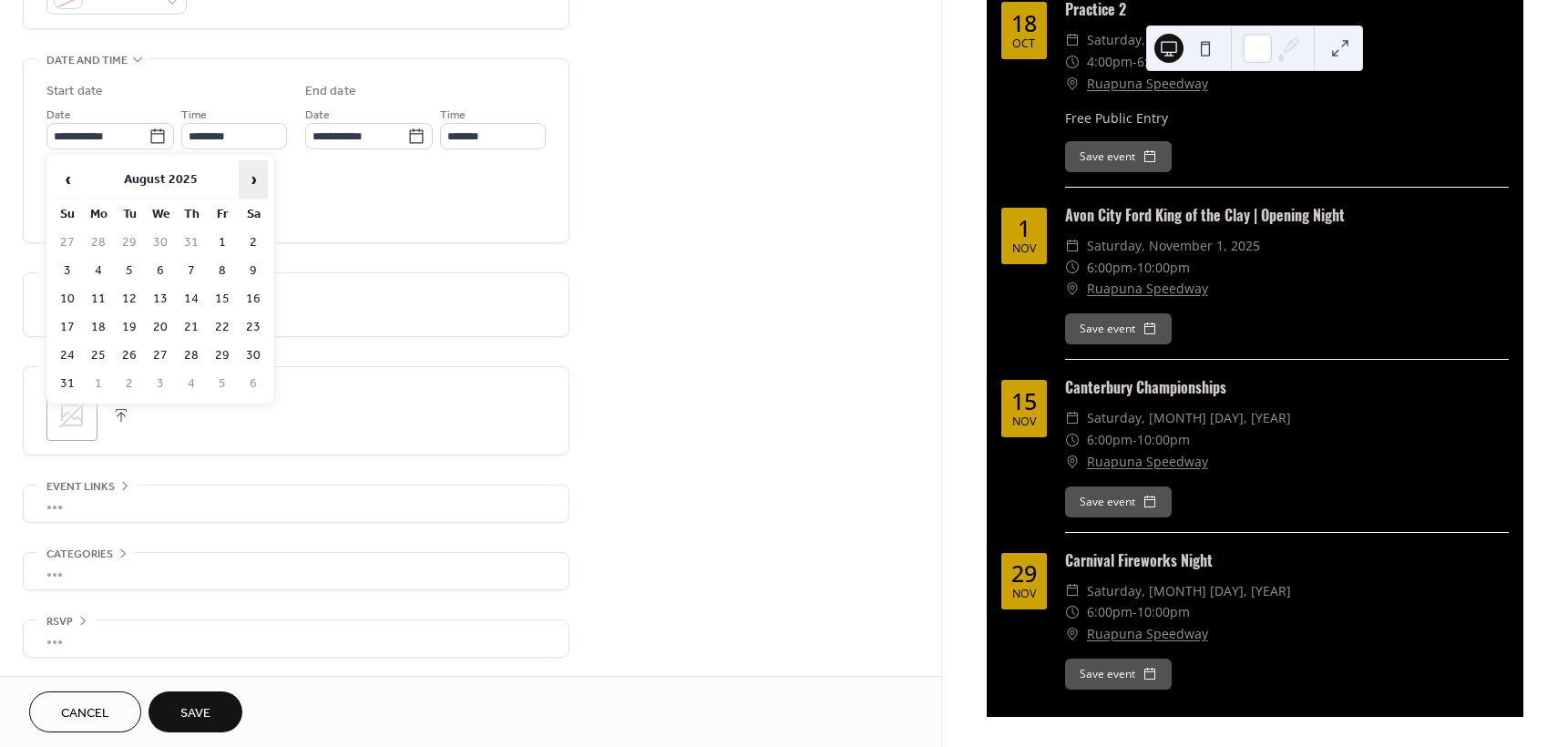 click on "›" at bounding box center [253, 179] 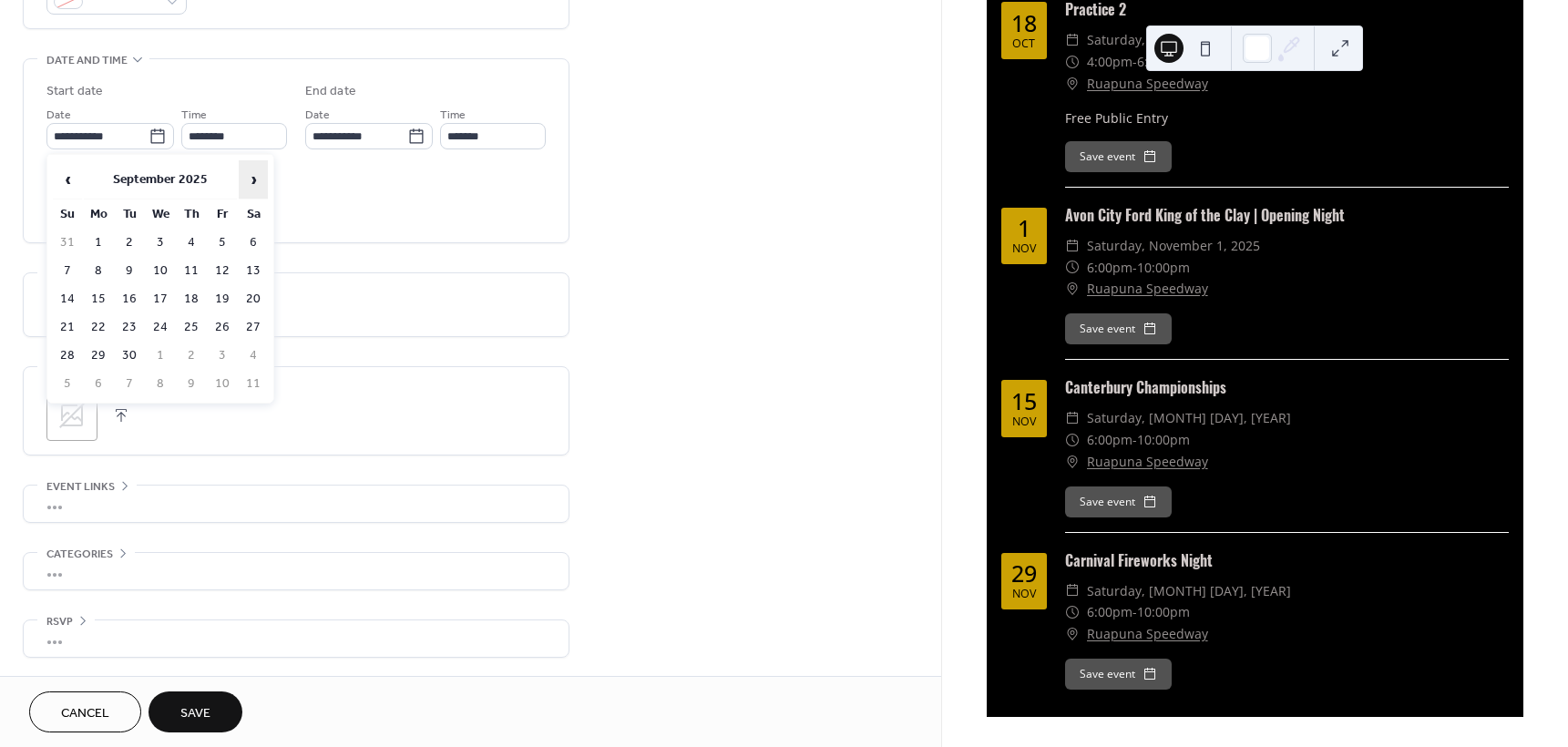 click on "›" at bounding box center (253, 179) 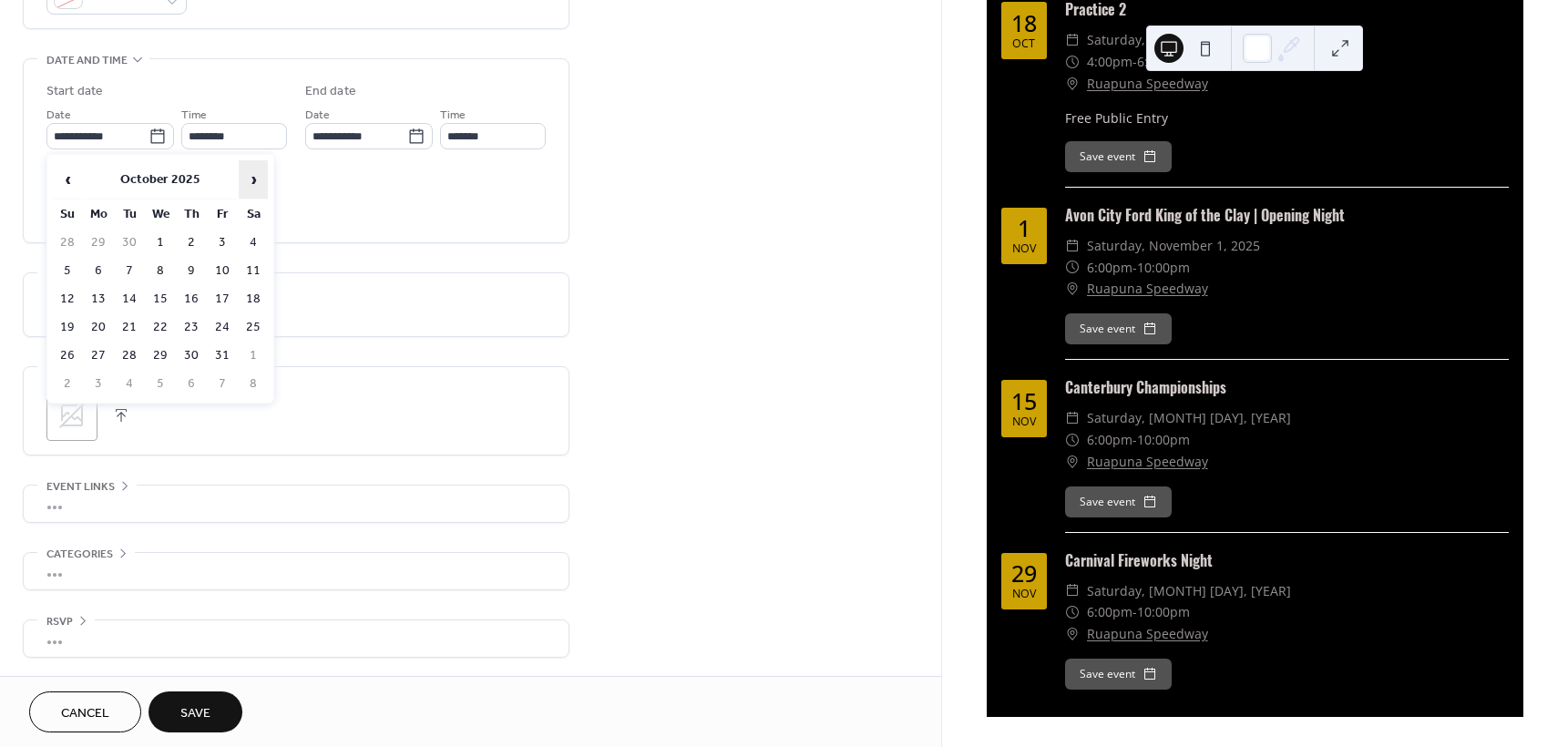 click on "›" at bounding box center [253, 179] 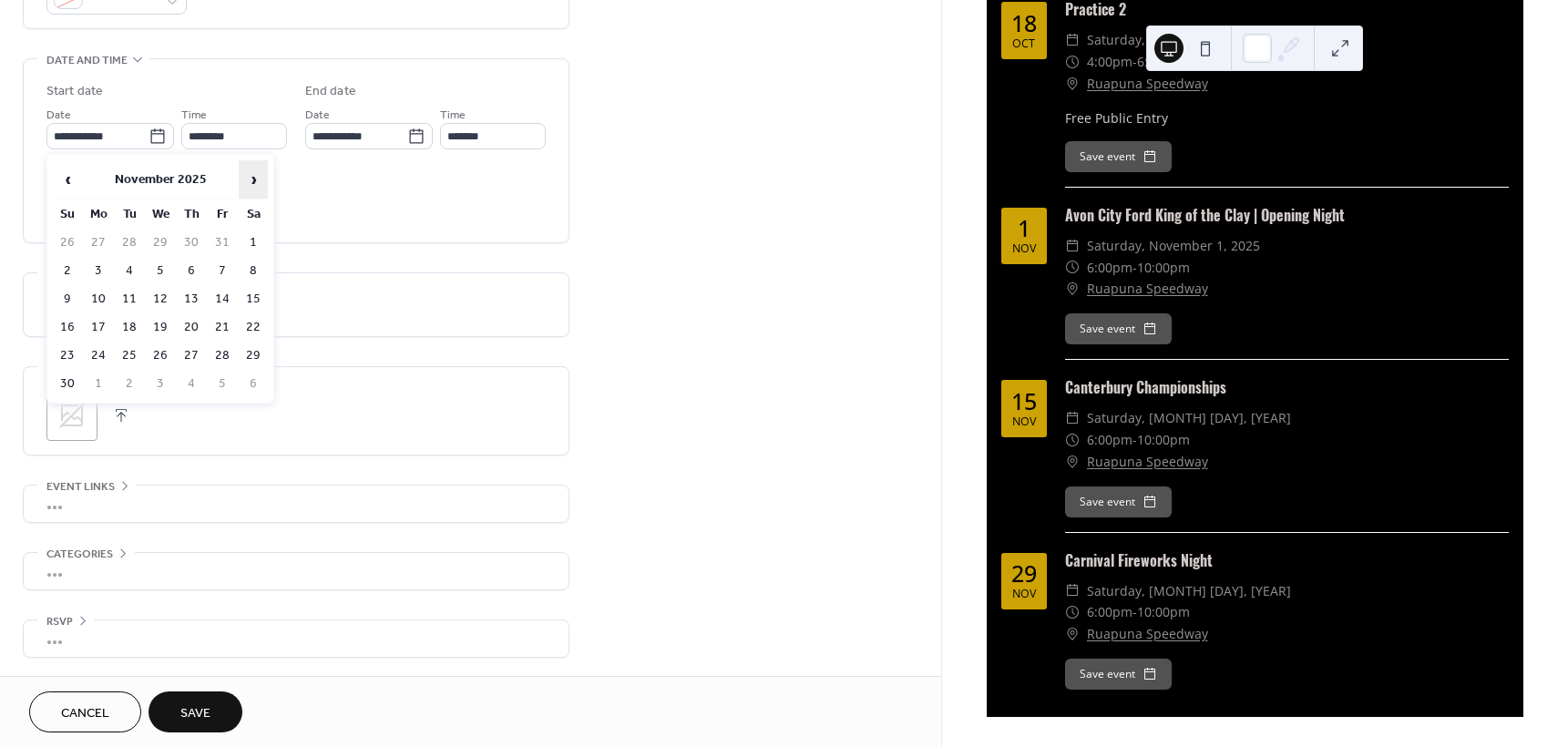click on "›" at bounding box center [253, 179] 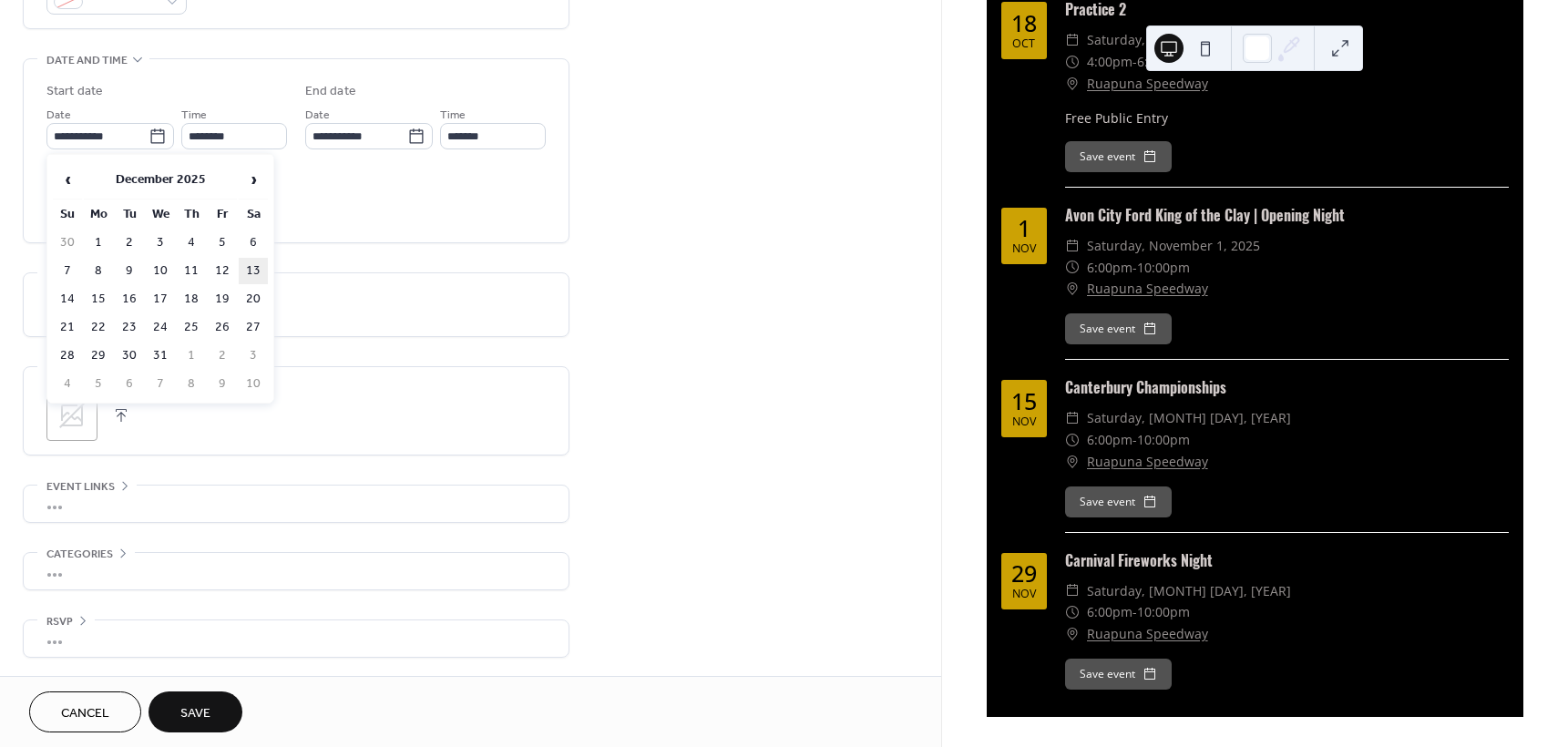 click on "13" at bounding box center (253, 271) 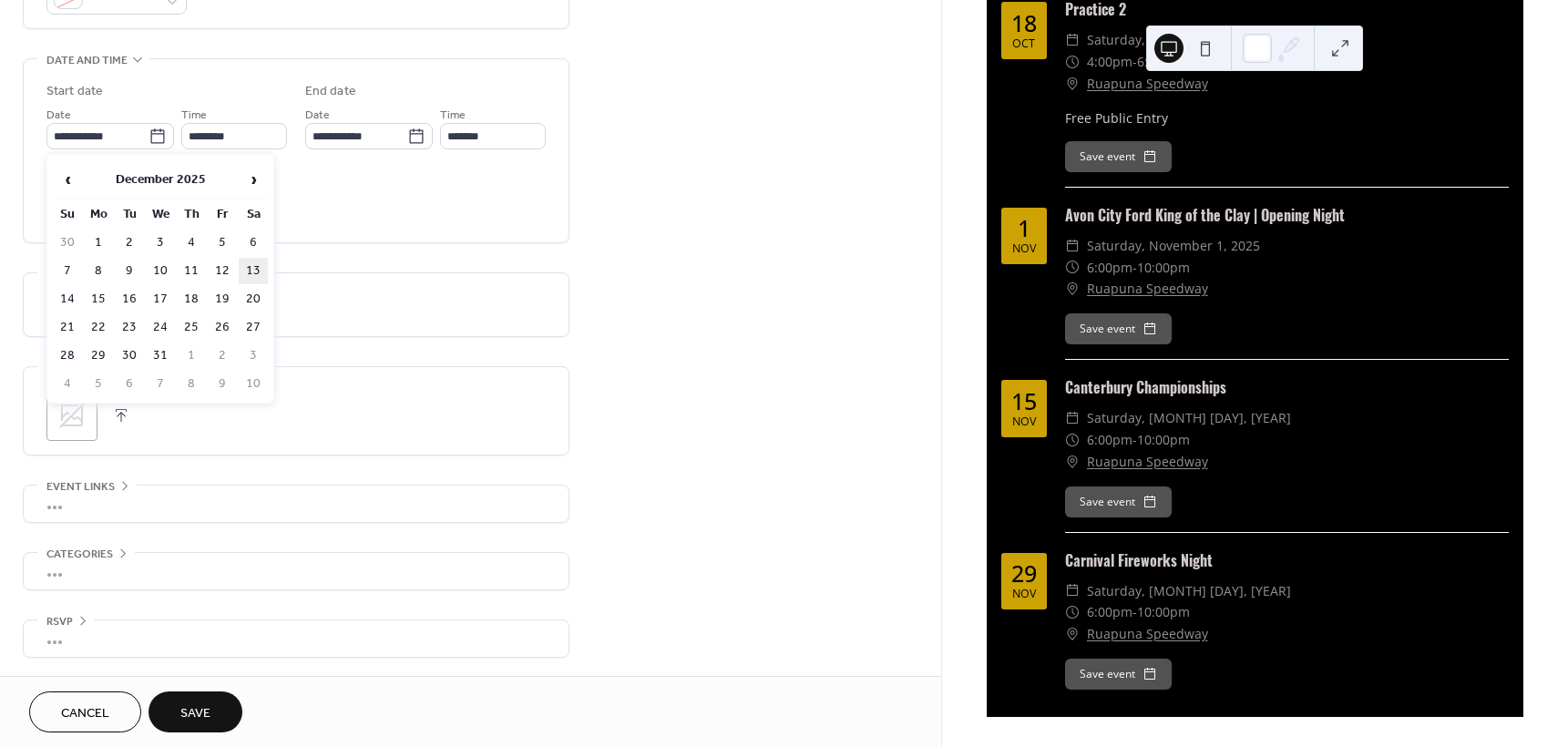 type on "**********" 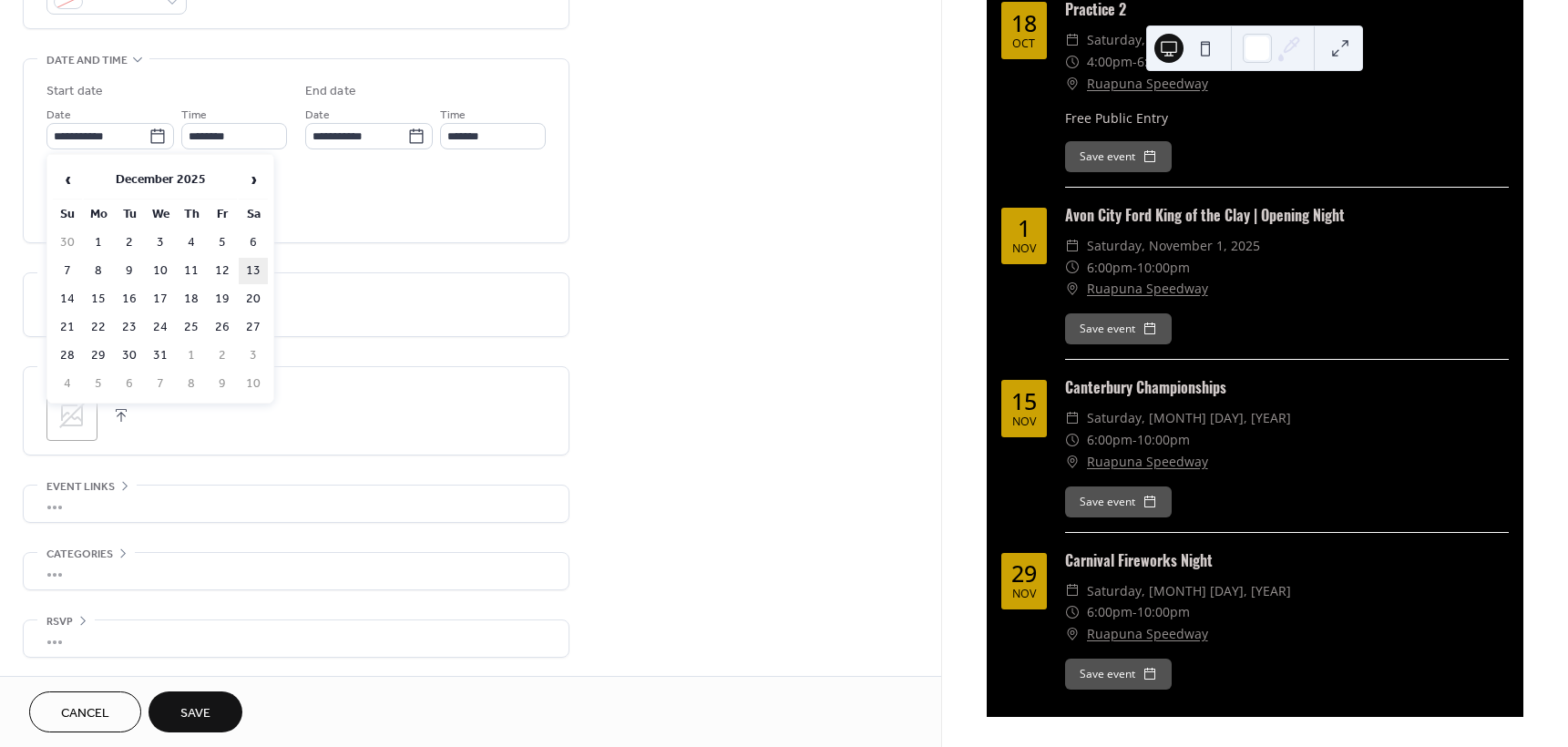 type on "**********" 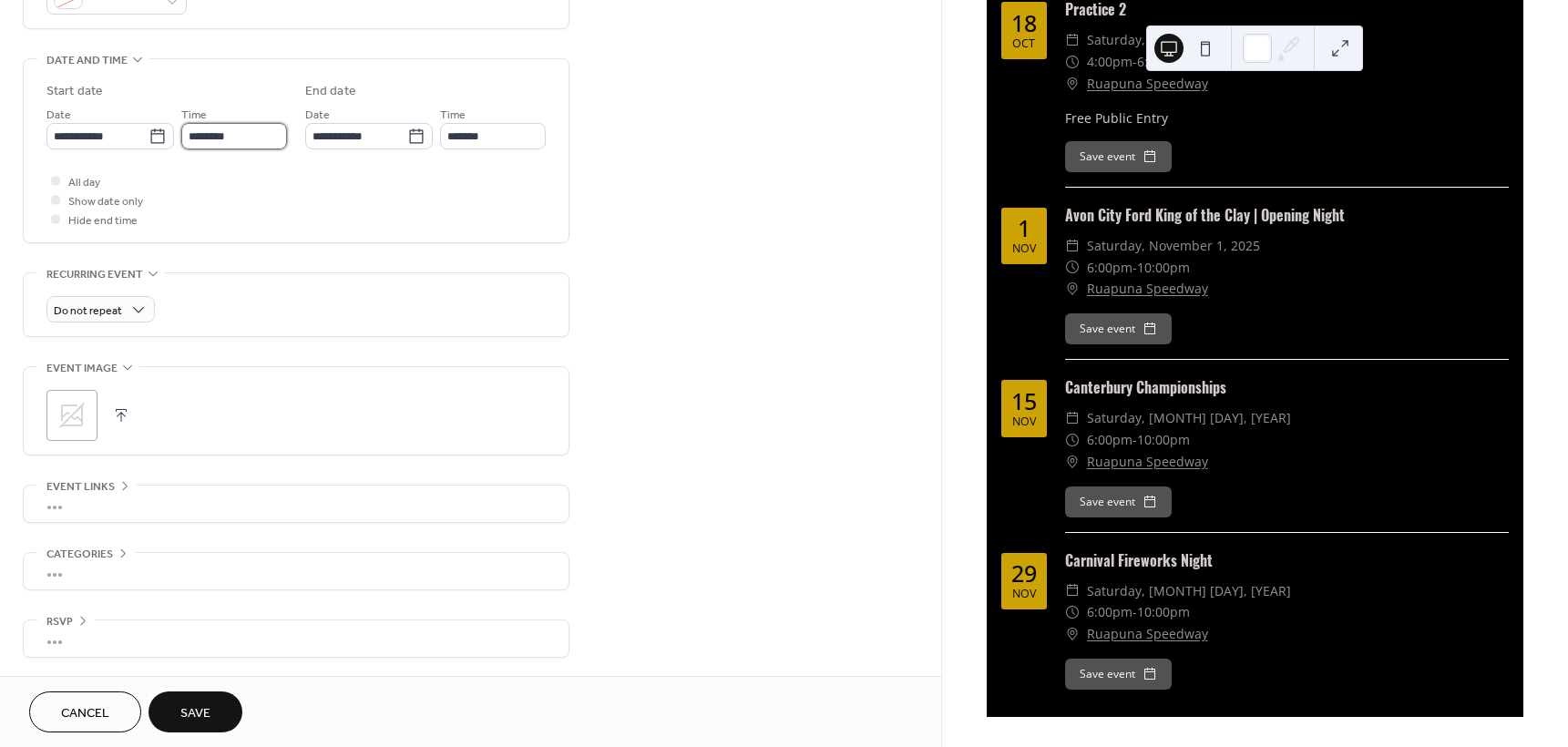 click on "********" at bounding box center (234, 136) 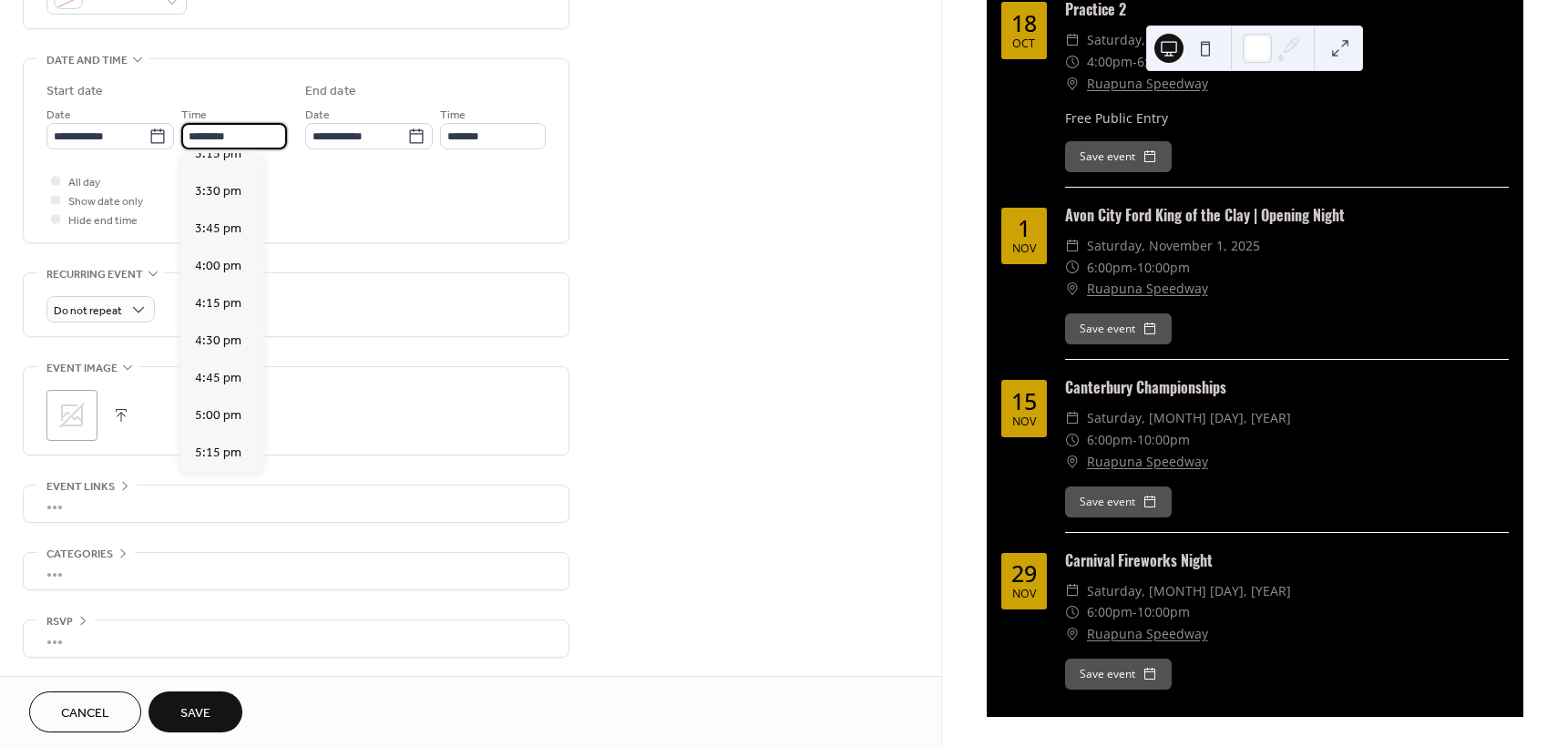 scroll, scrollTop: 2339, scrollLeft: 0, axis: vertical 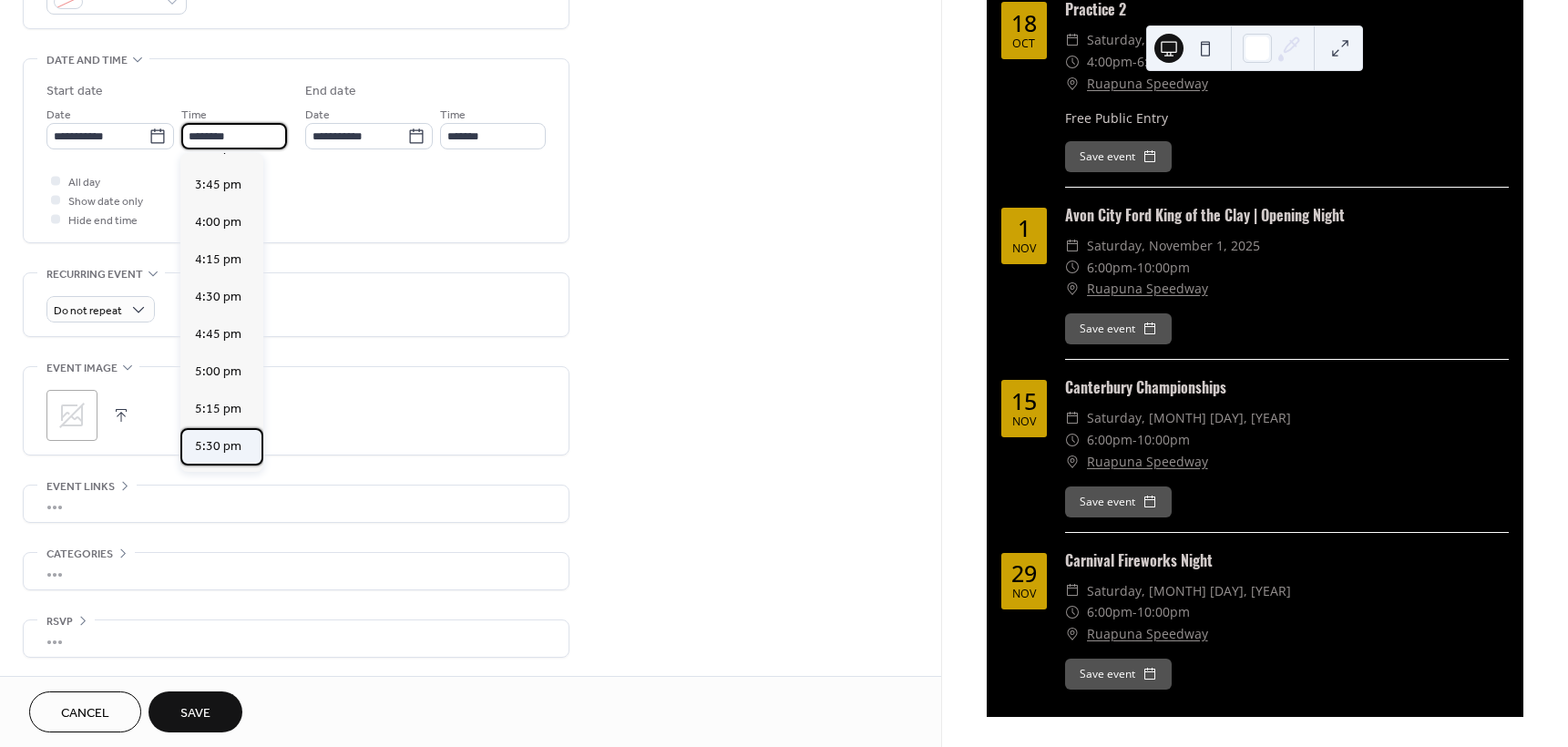 click on "5:30 pm" at bounding box center (221, 446) 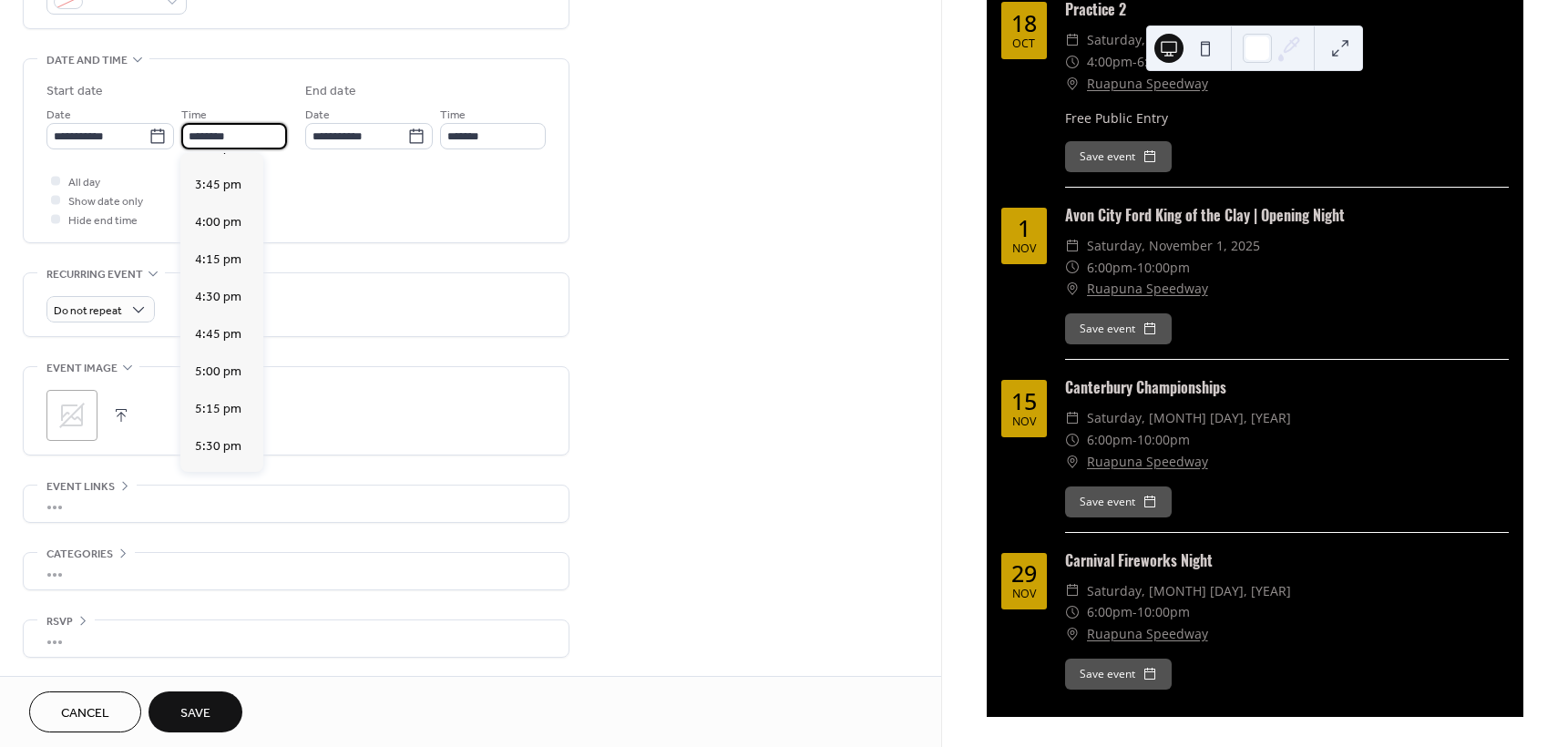 type on "*******" 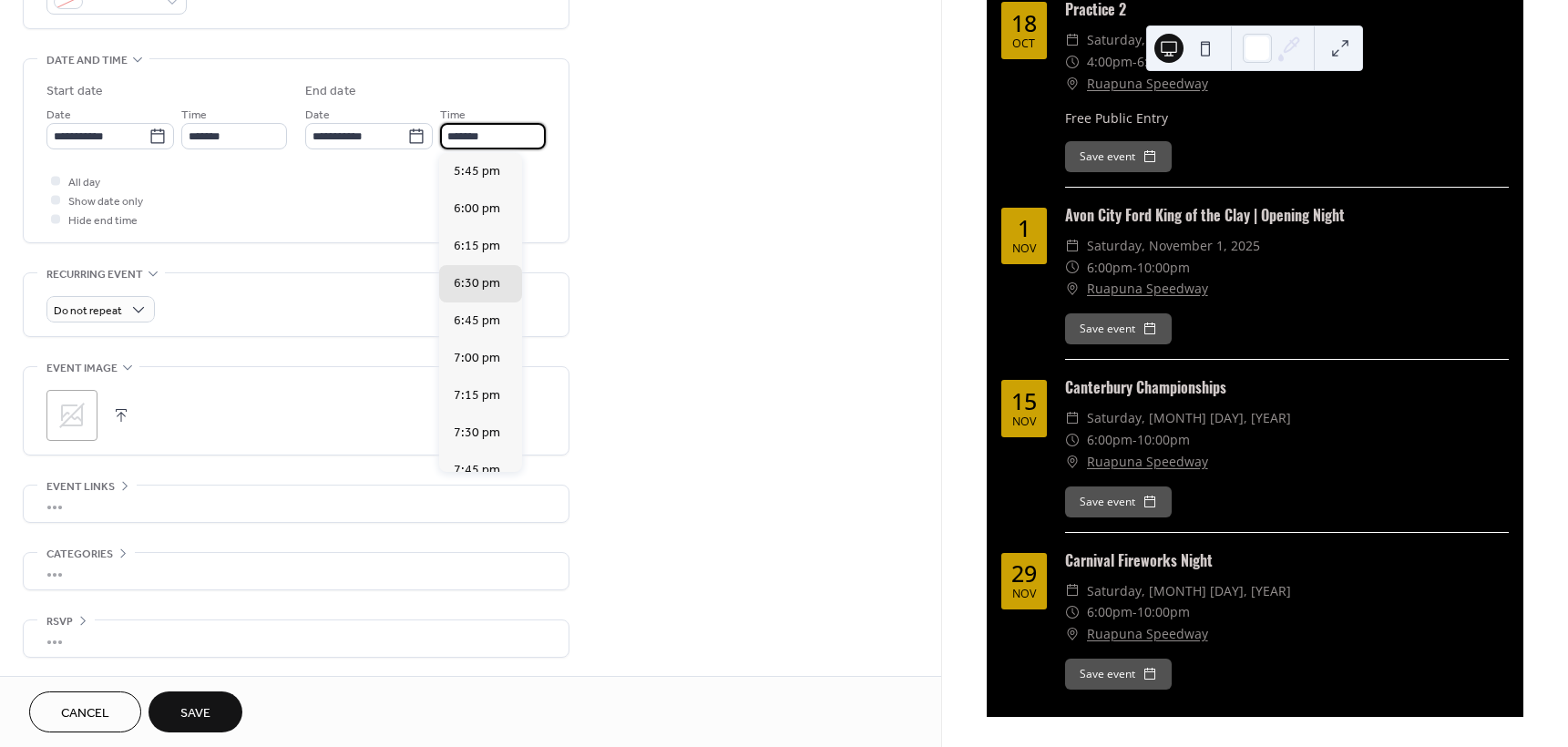 click on "*******" at bounding box center [493, 136] 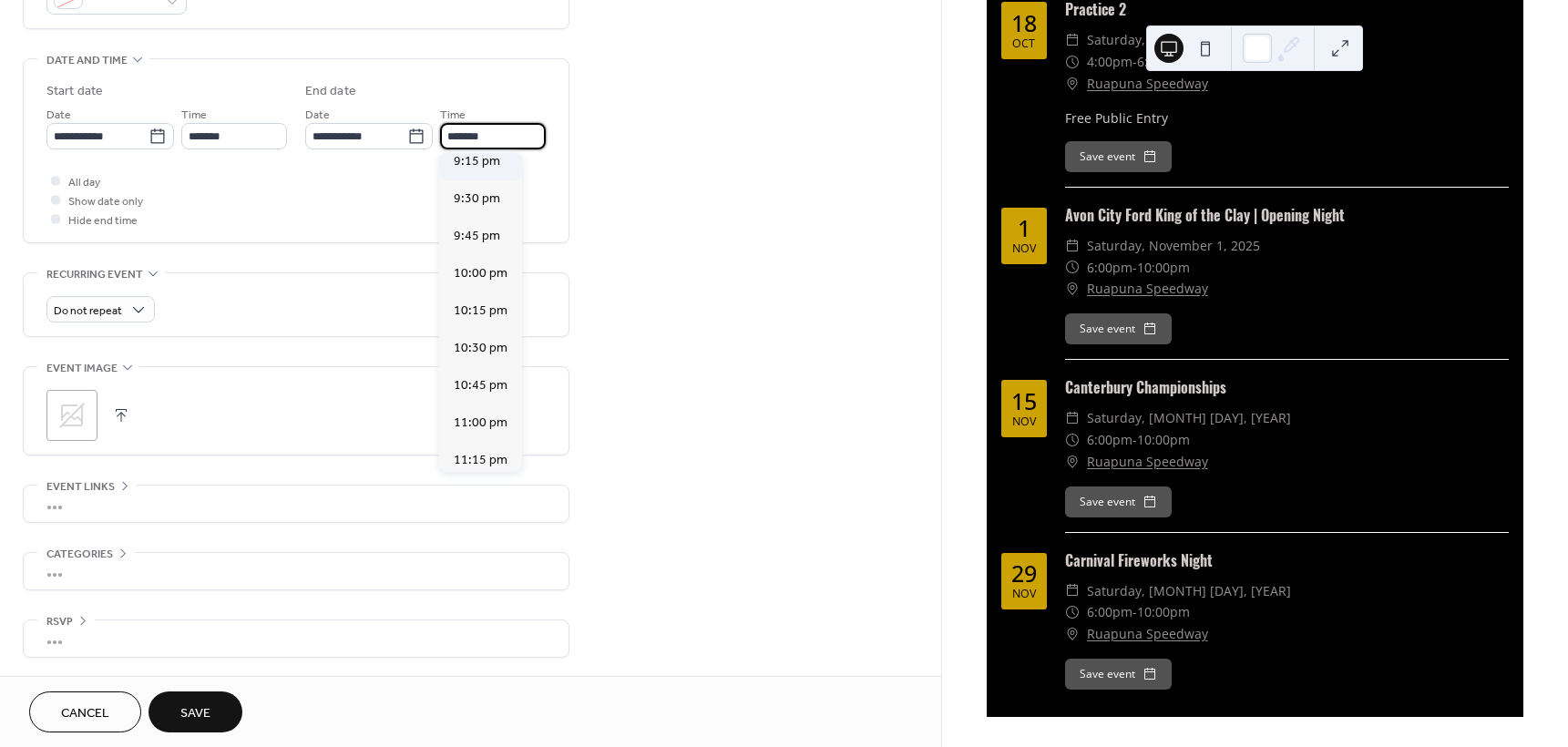 scroll, scrollTop: 615, scrollLeft: 0, axis: vertical 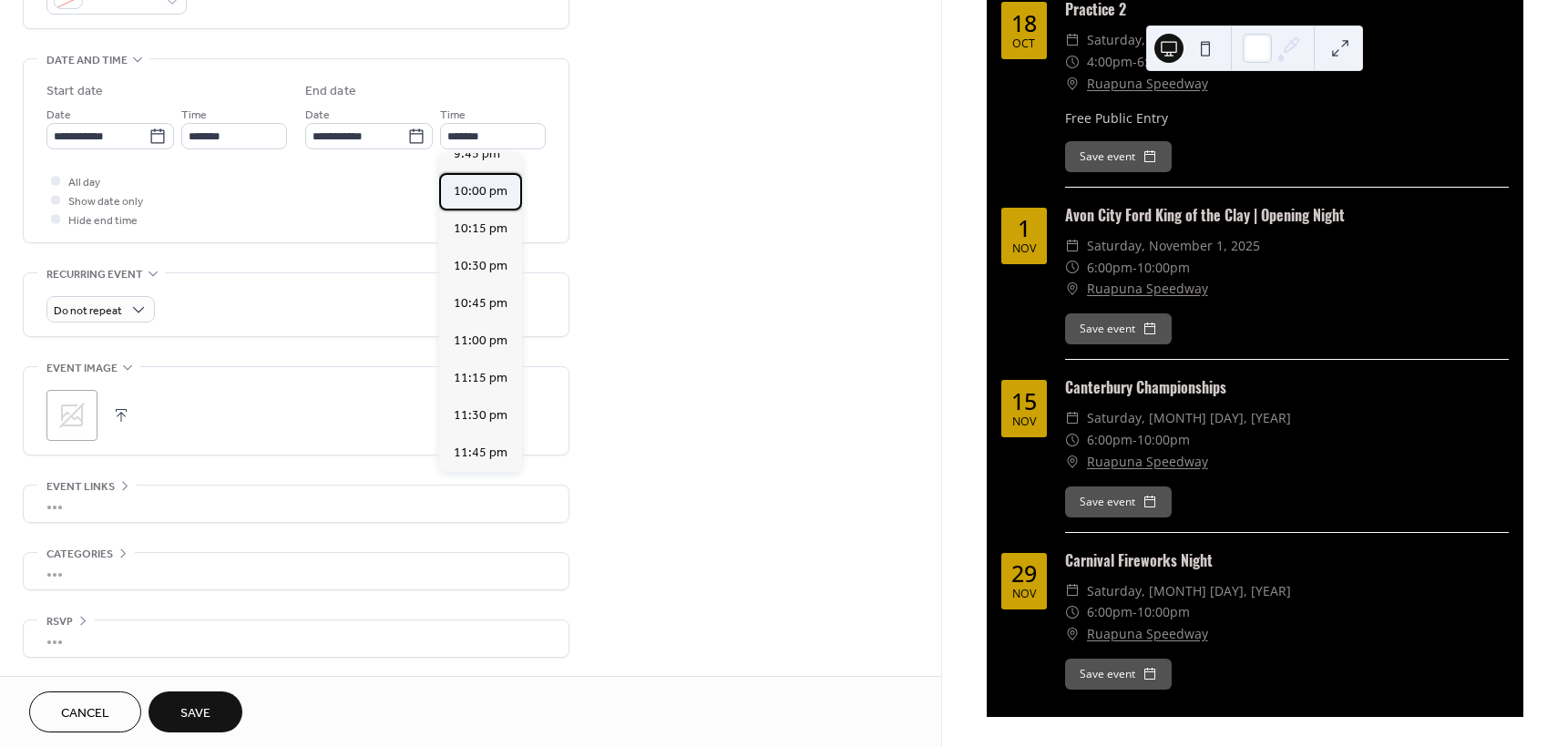 click on "10:00 pm" at bounding box center (480, 191) 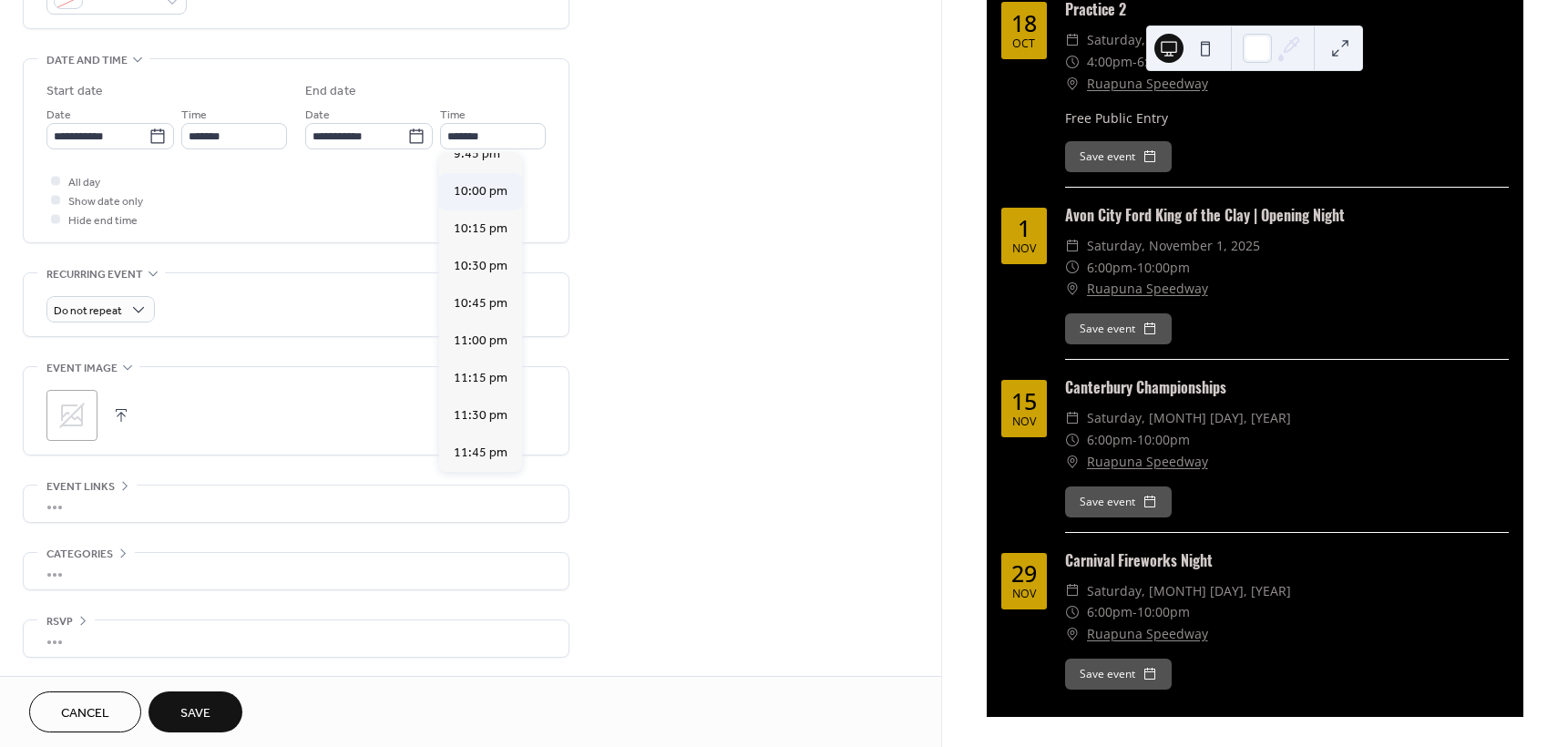 type on "********" 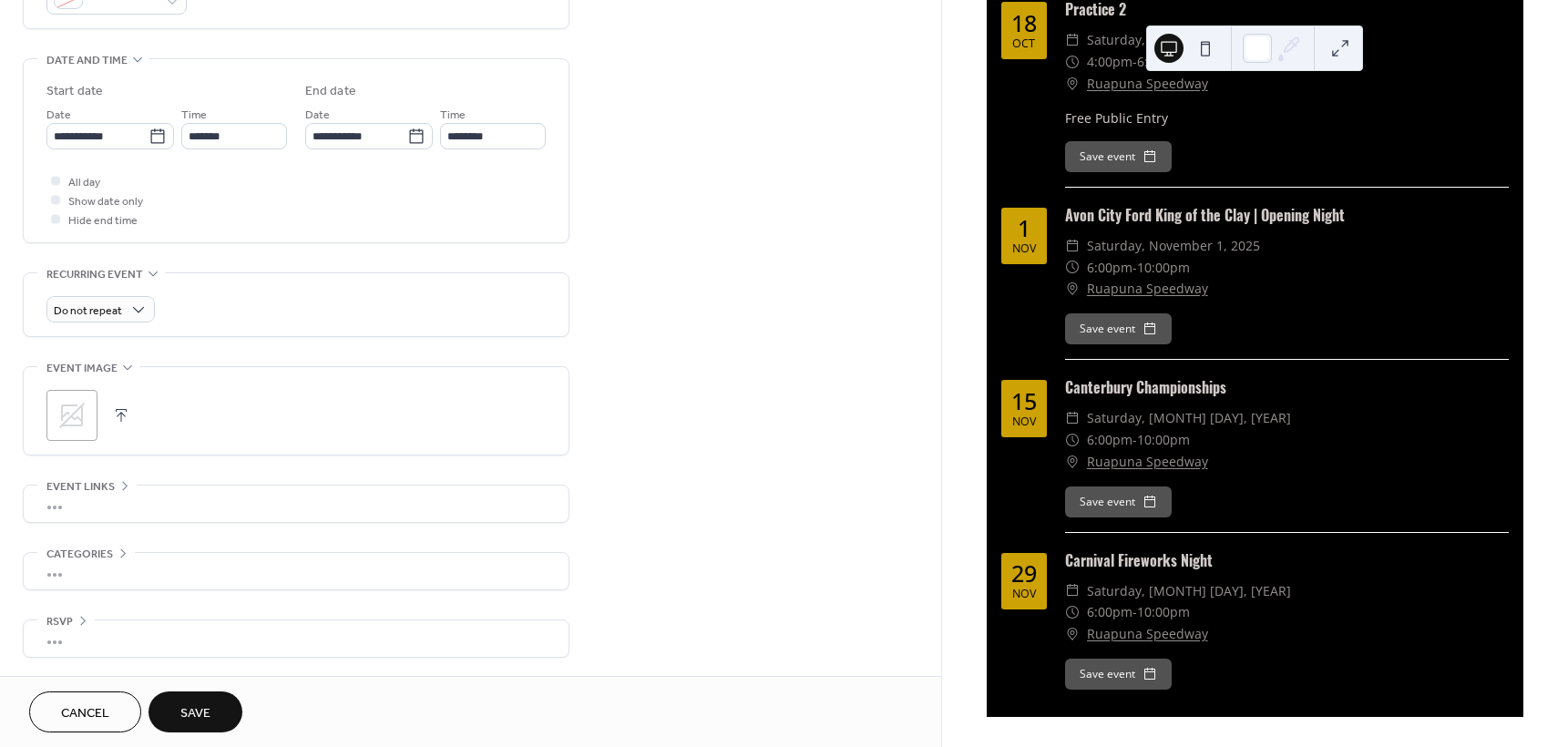 click on "Save" at bounding box center (195, 711) 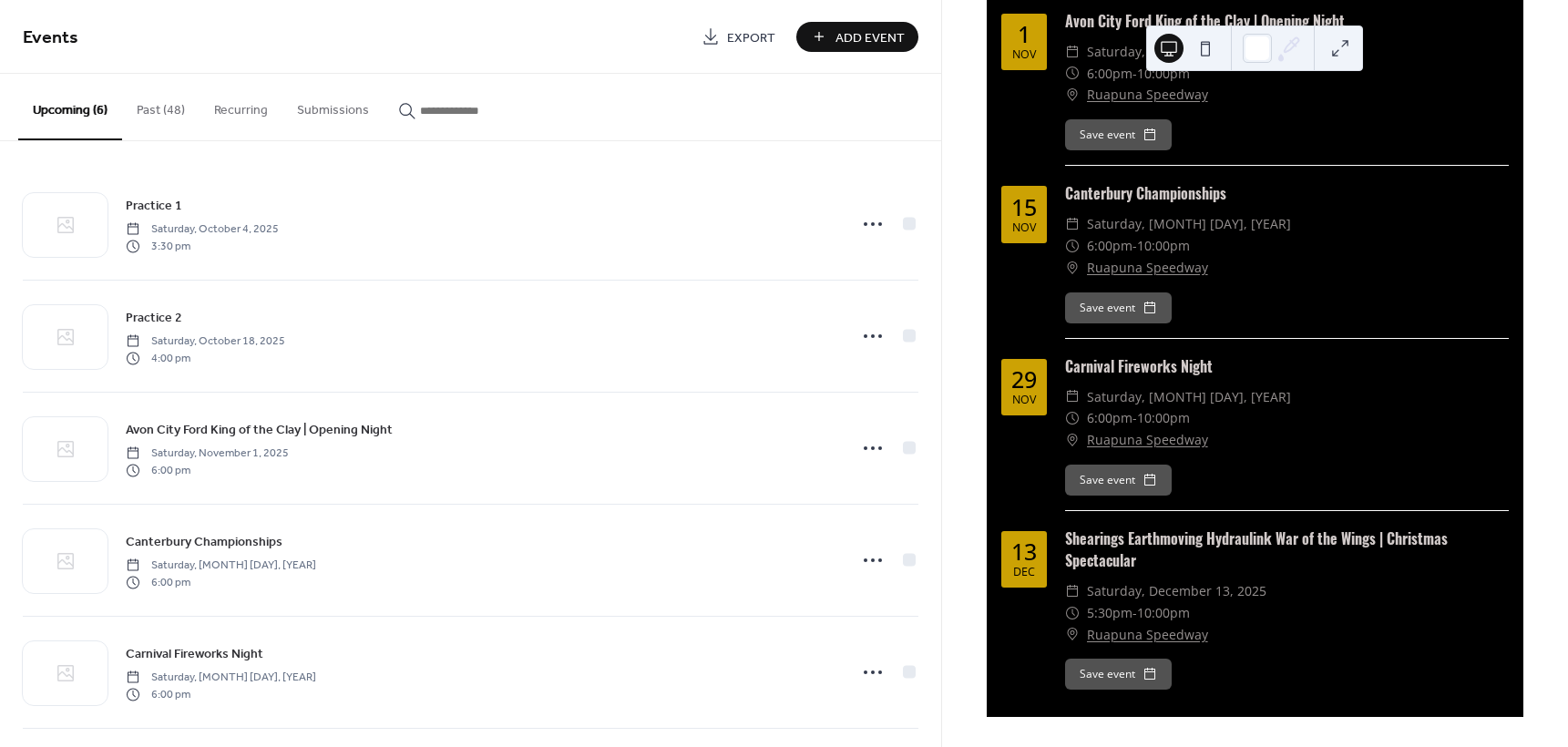scroll, scrollTop: 587, scrollLeft: 0, axis: vertical 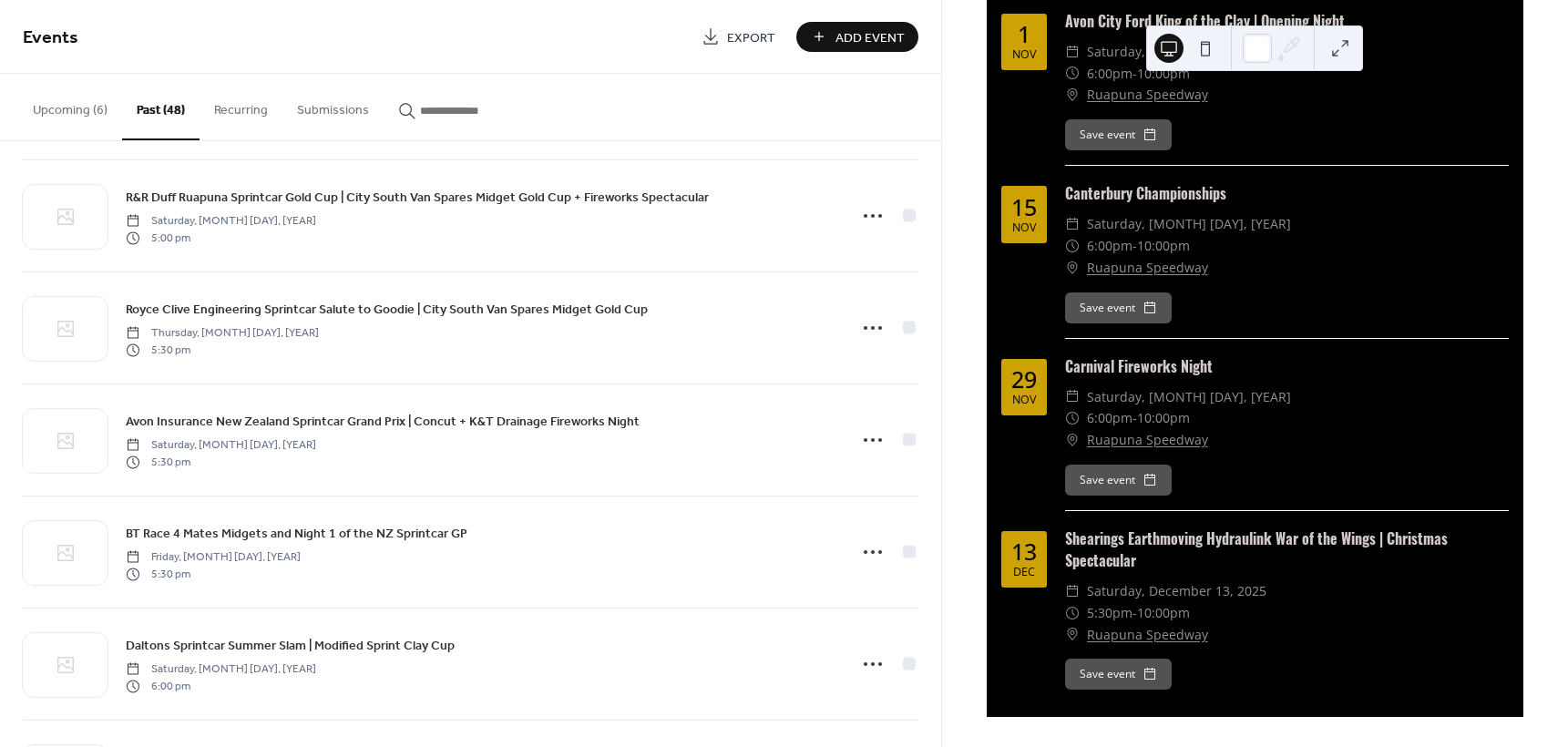 click on "Add Event" at bounding box center (857, 36) 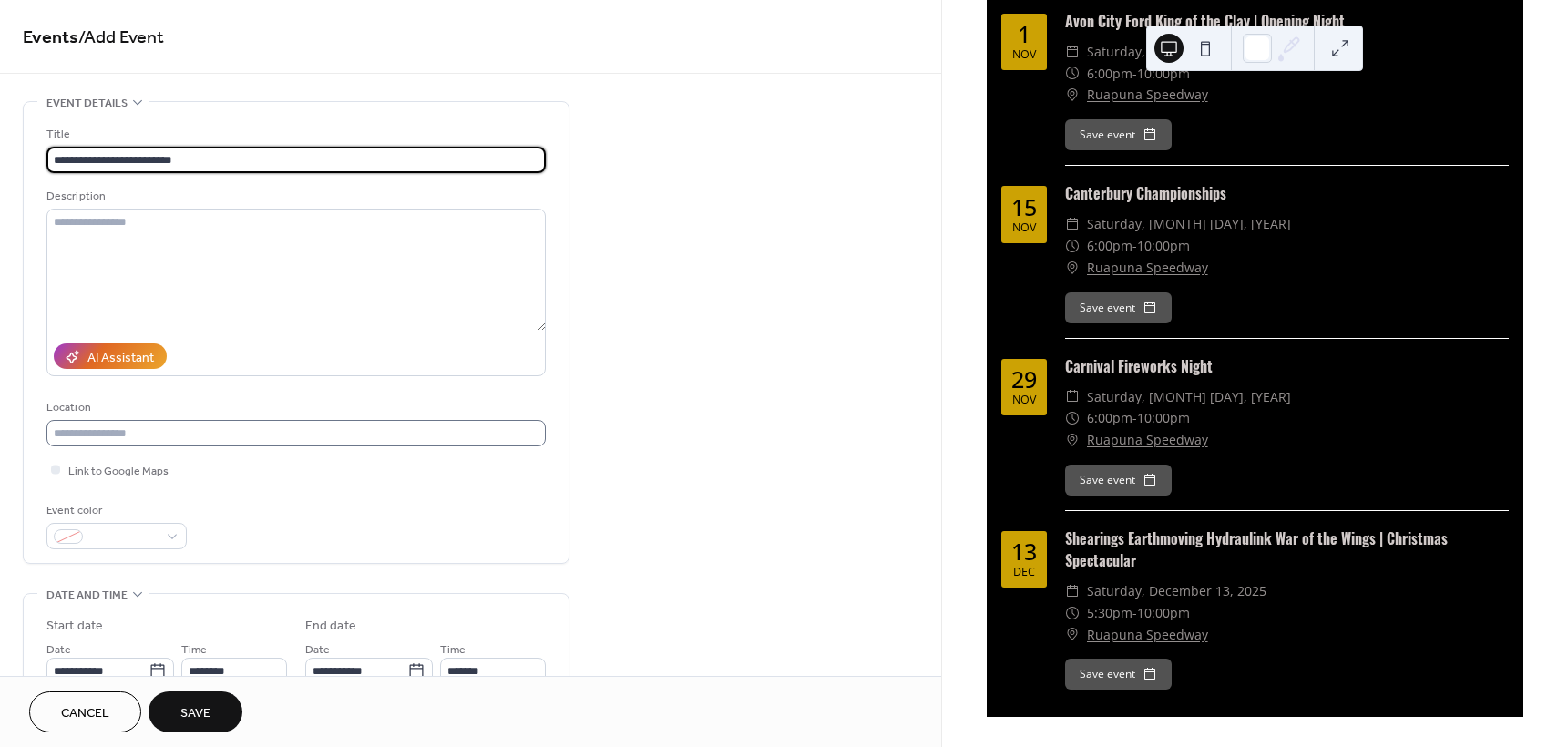 type on "**********" 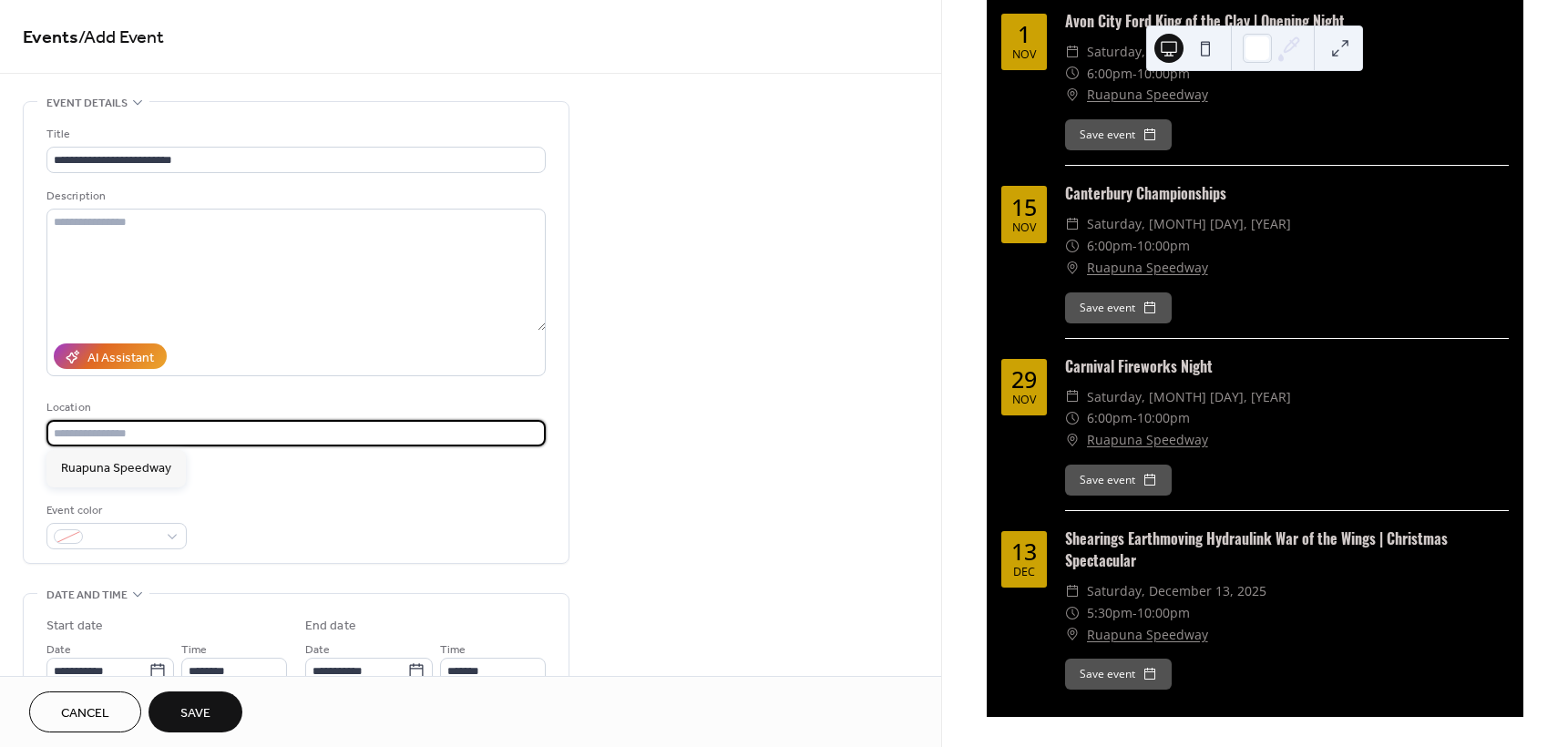 click at bounding box center [296, 433] 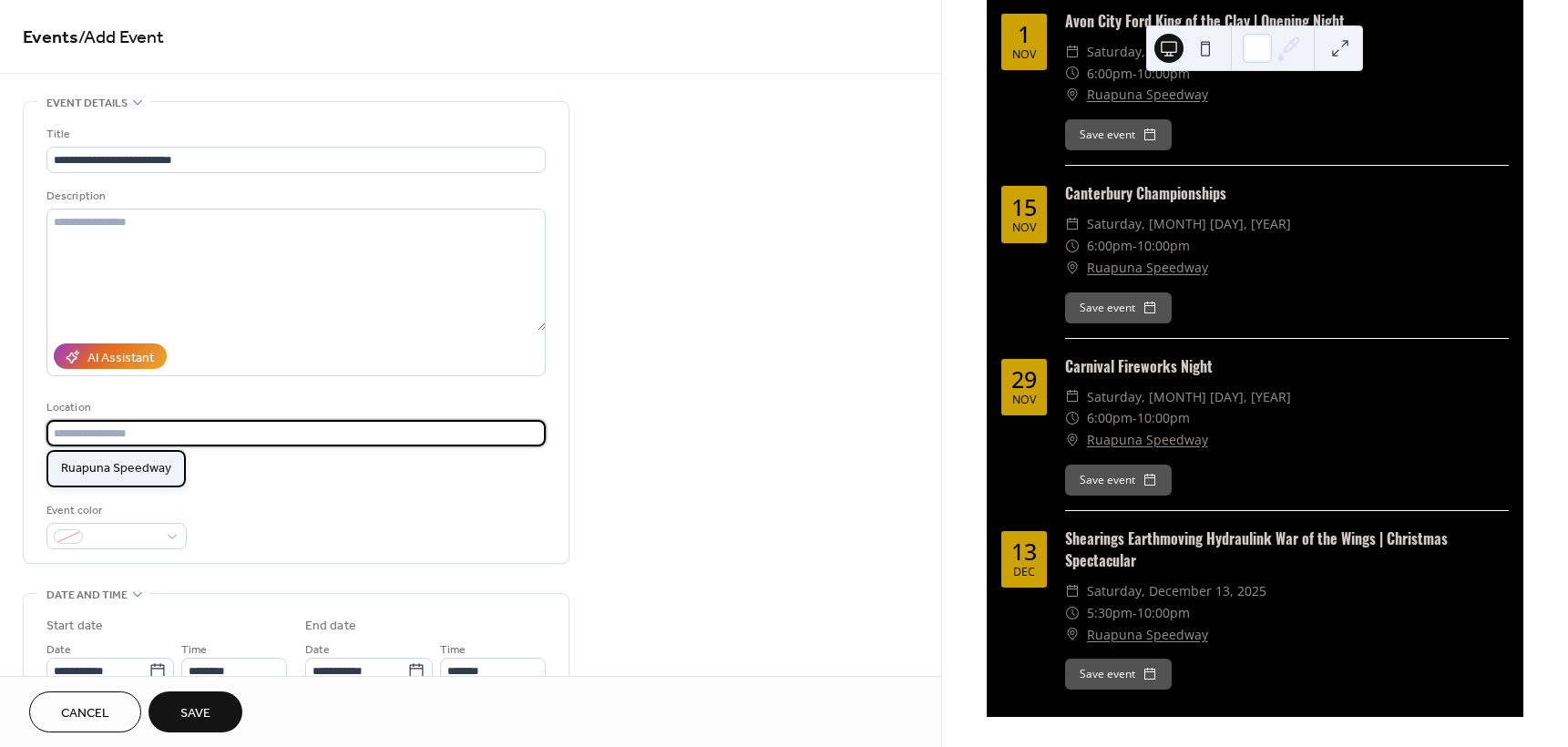 click on "Ruapuna Speedway" at bounding box center (116, 468) 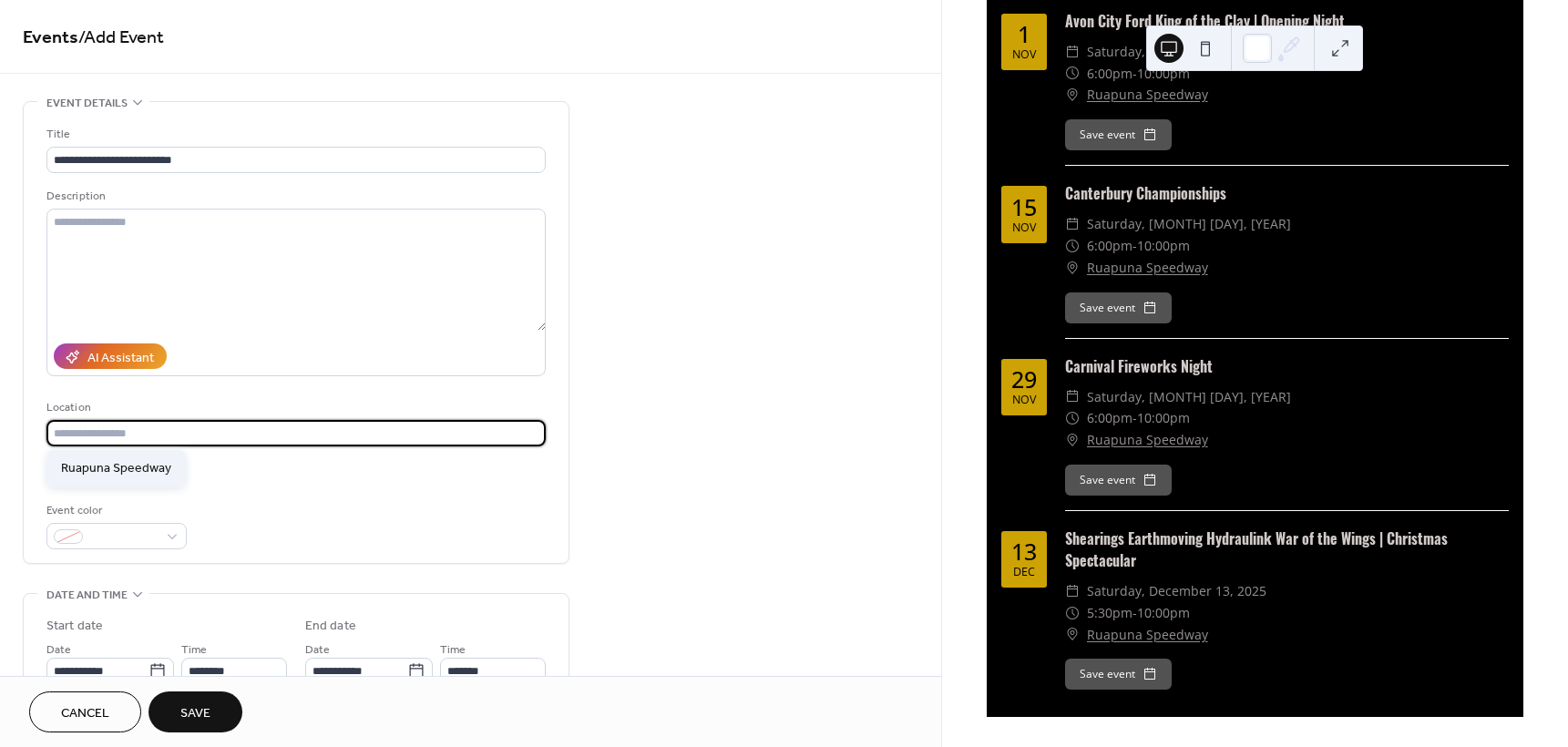 type on "**********" 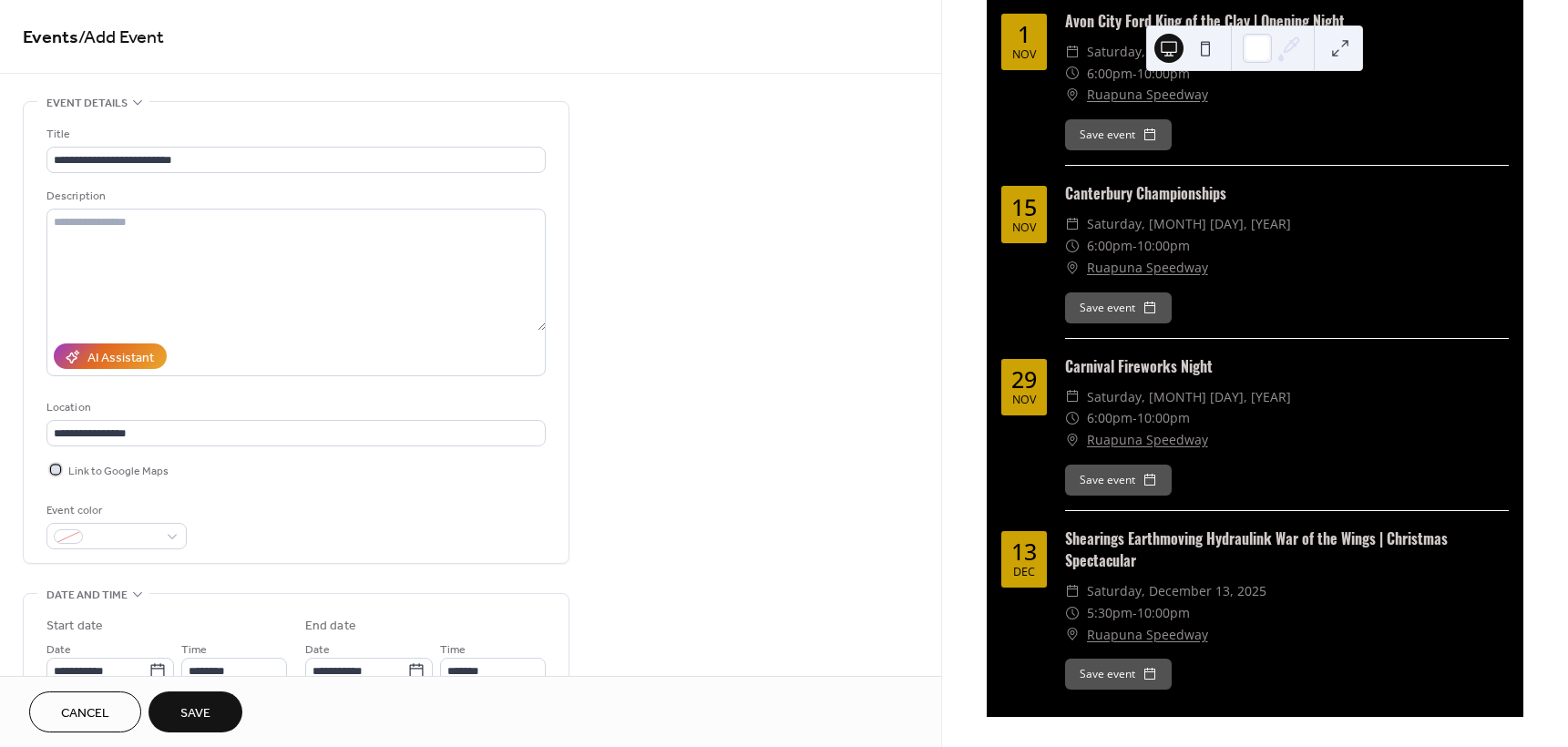click on "Link to Google Maps" at bounding box center [118, 471] 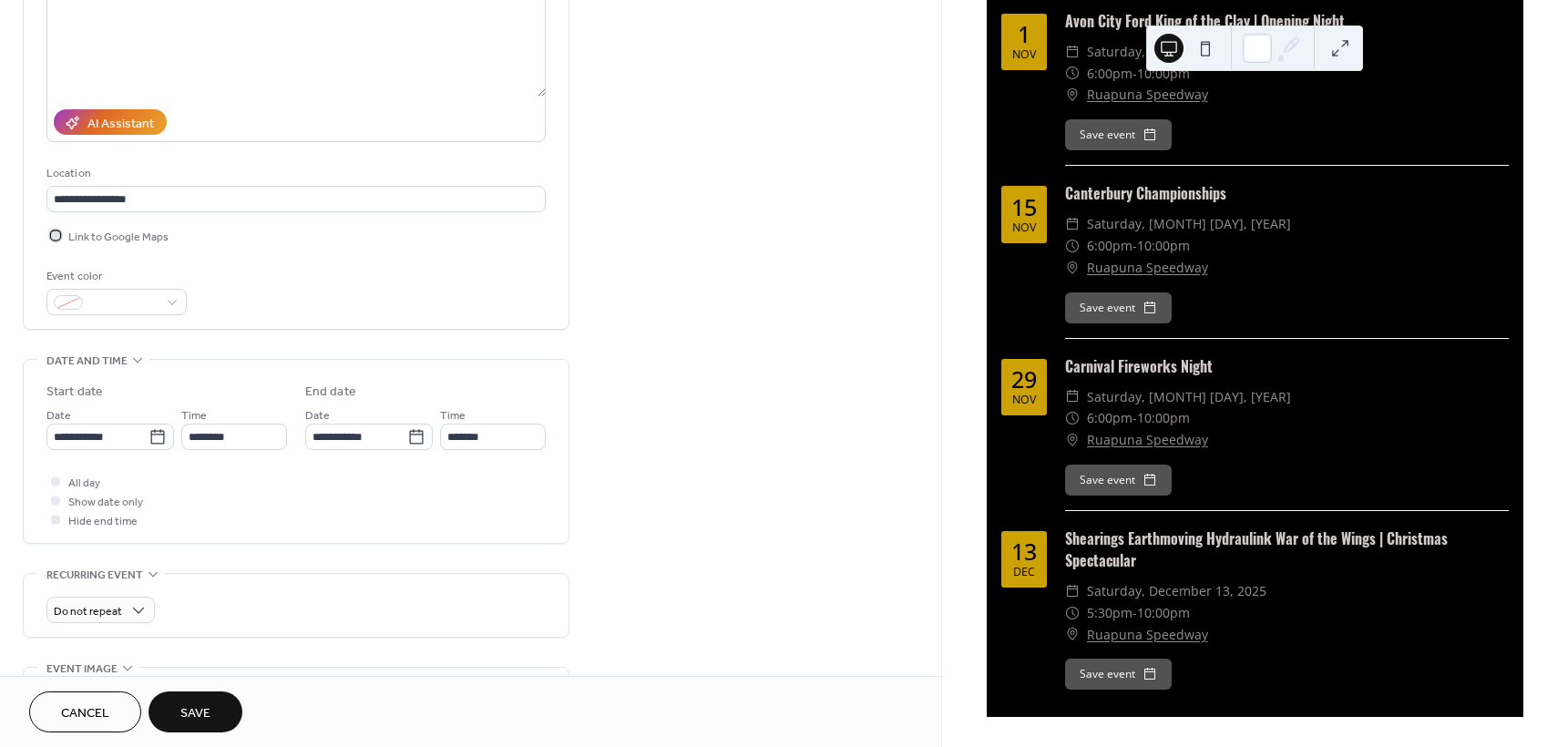 scroll, scrollTop: 364, scrollLeft: 0, axis: vertical 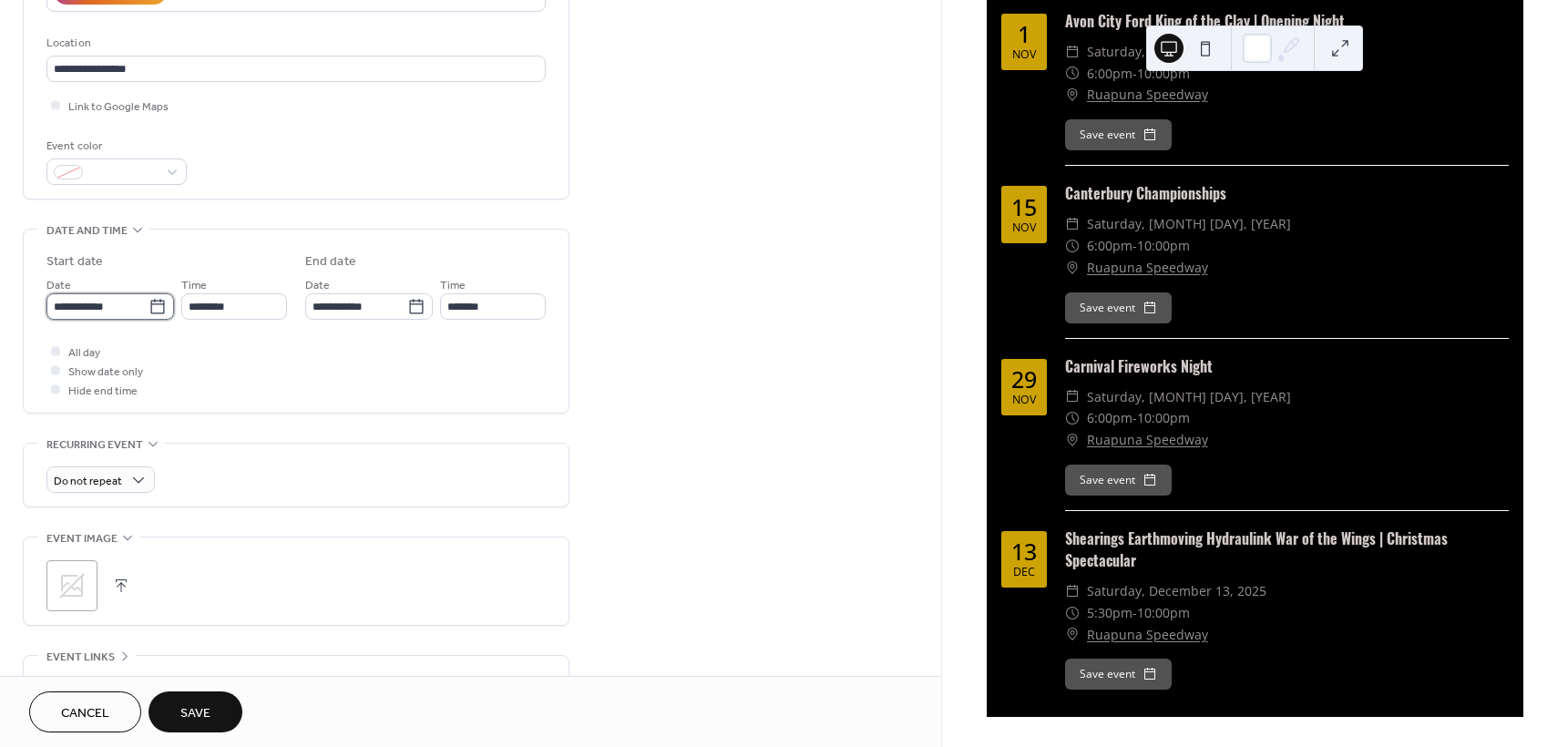 click on "**********" at bounding box center [97, 306] 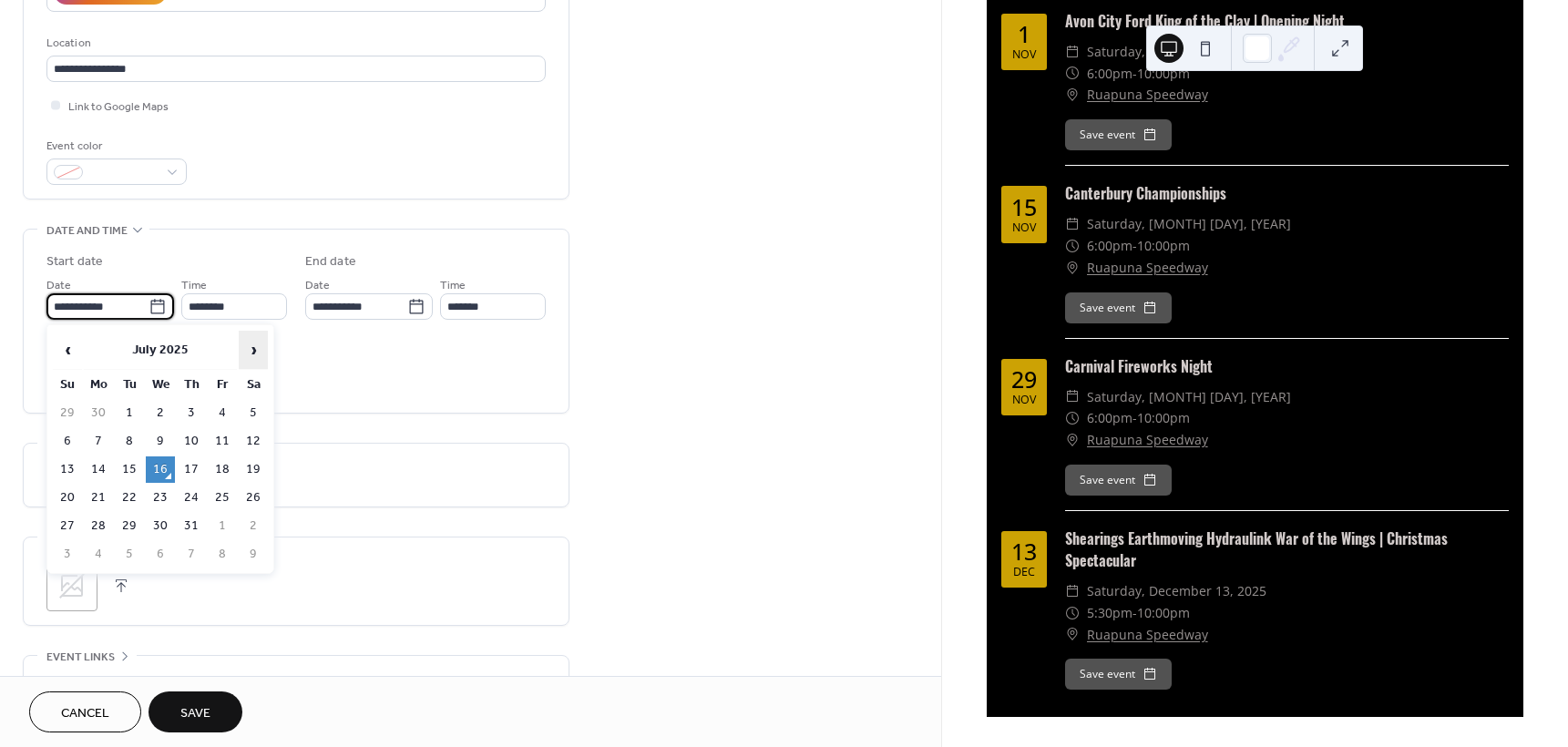 click on "›" at bounding box center [253, 350] 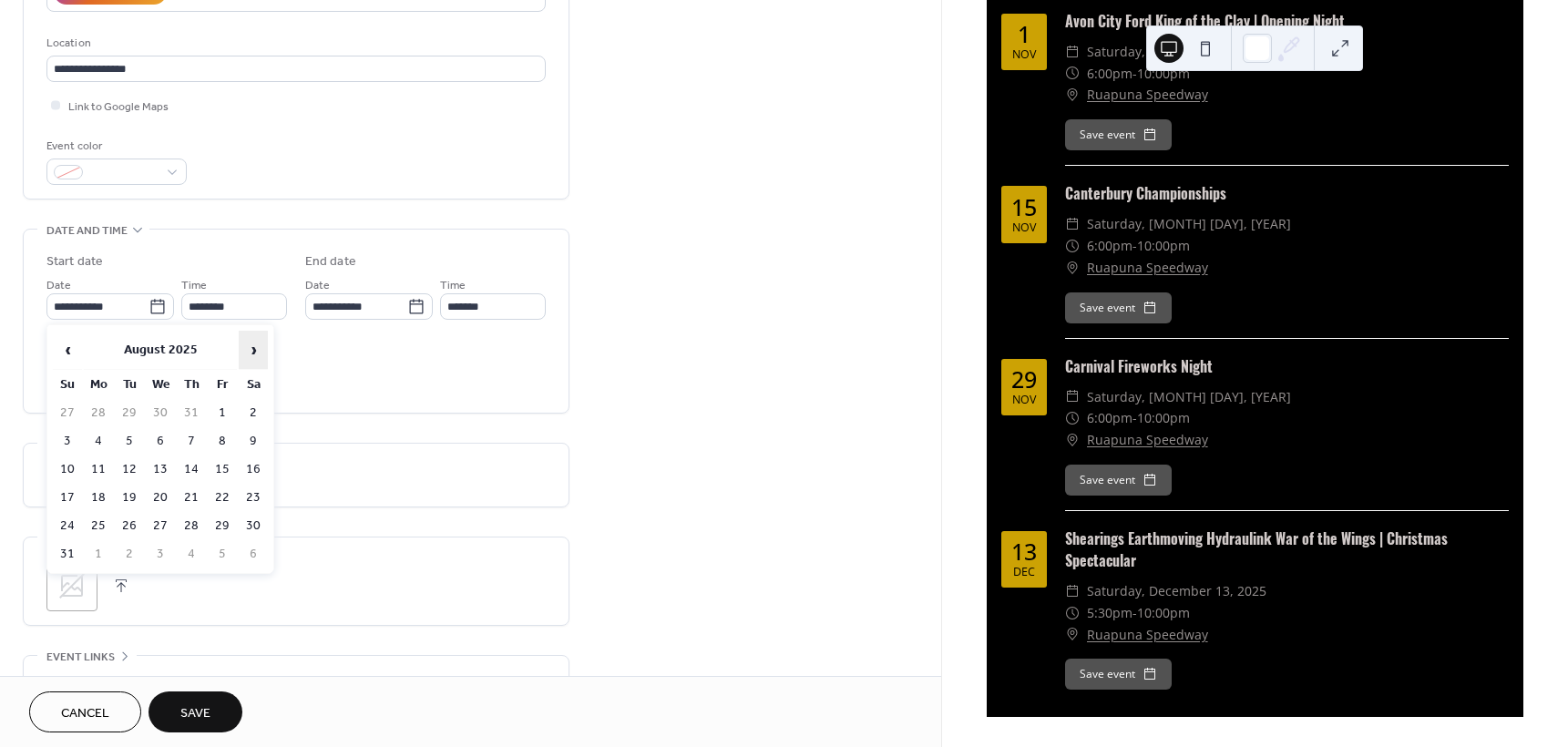 click on "›" at bounding box center [253, 350] 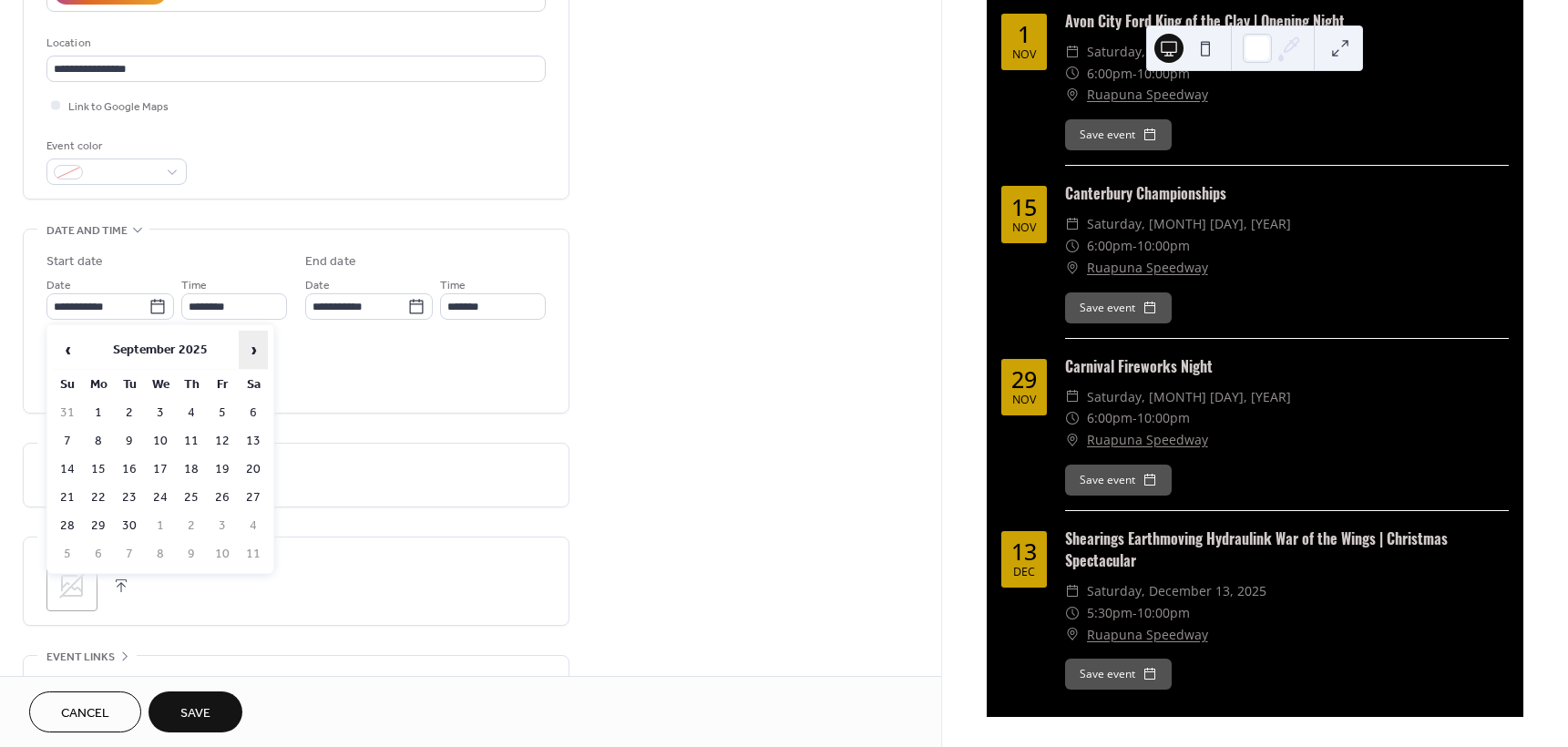 click on "›" at bounding box center (253, 350) 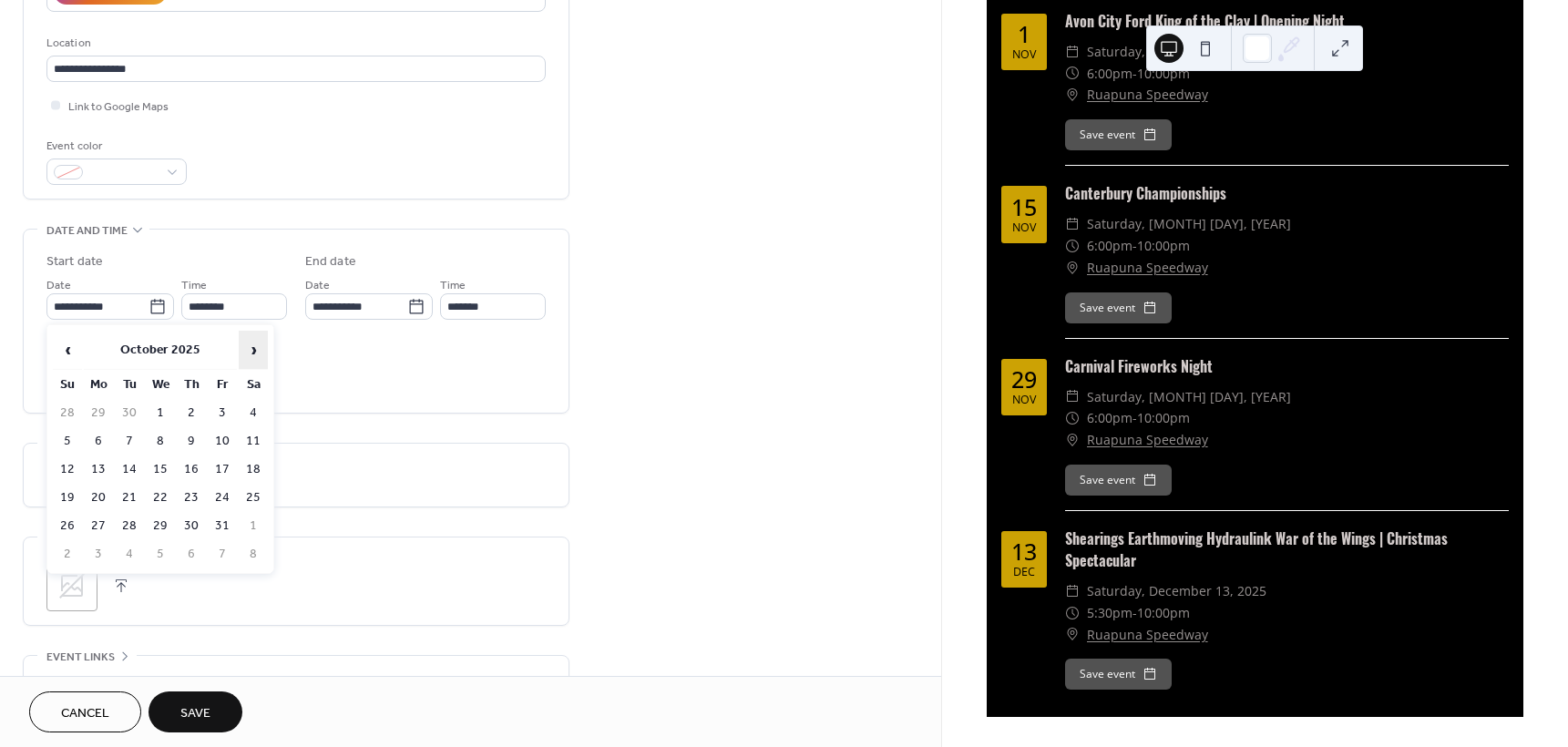 click on "›" at bounding box center [253, 350] 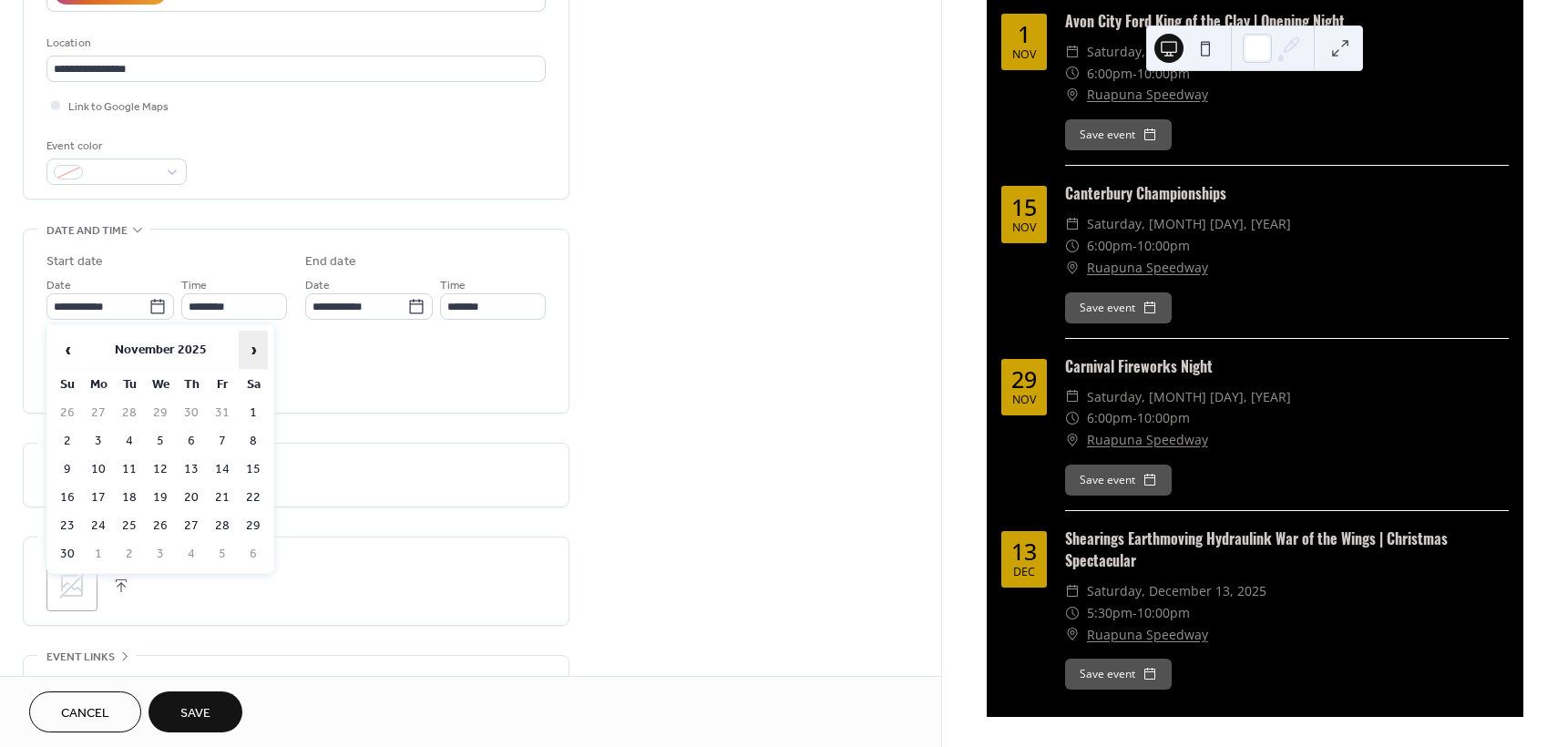 click on "›" at bounding box center (253, 350) 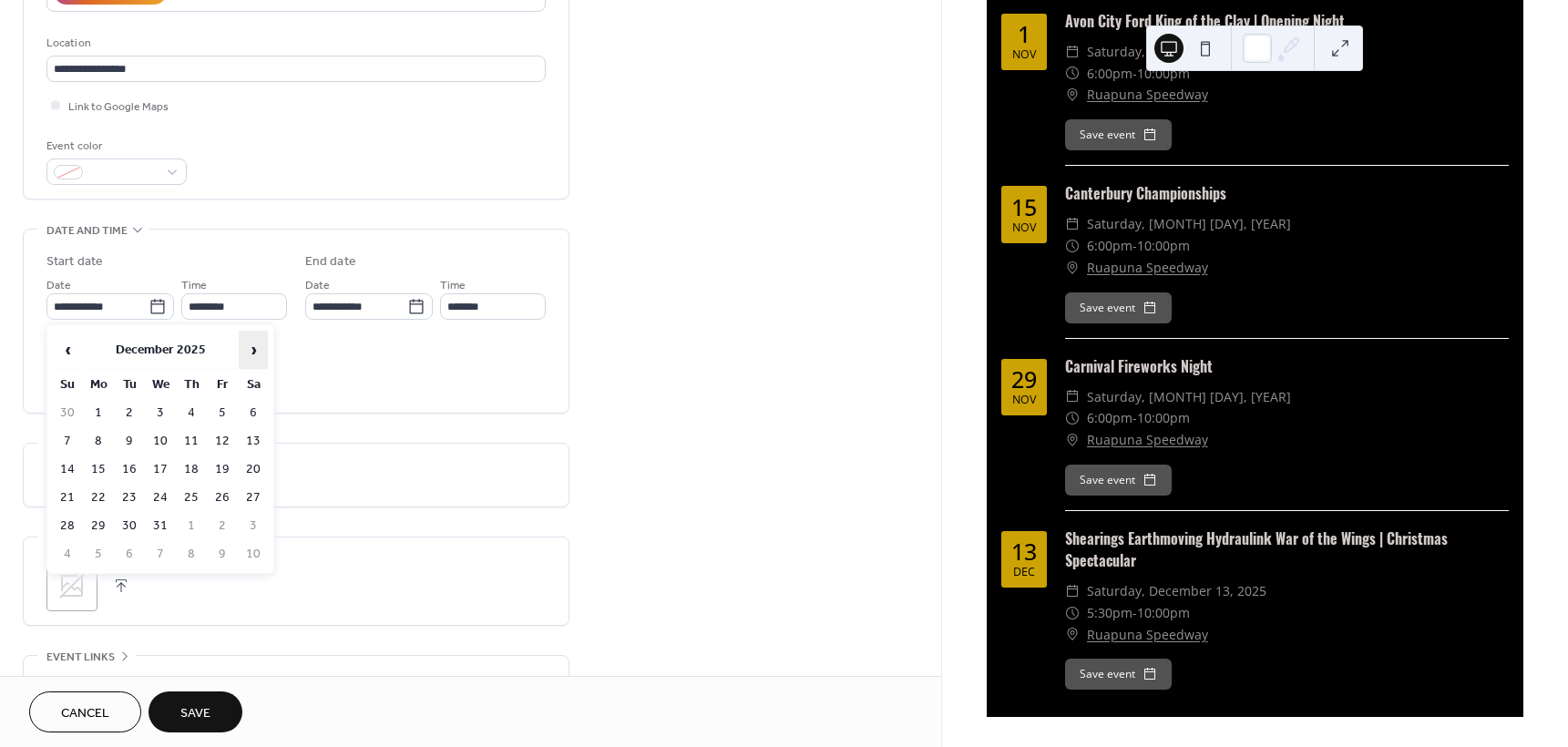 click on "›" at bounding box center (253, 350) 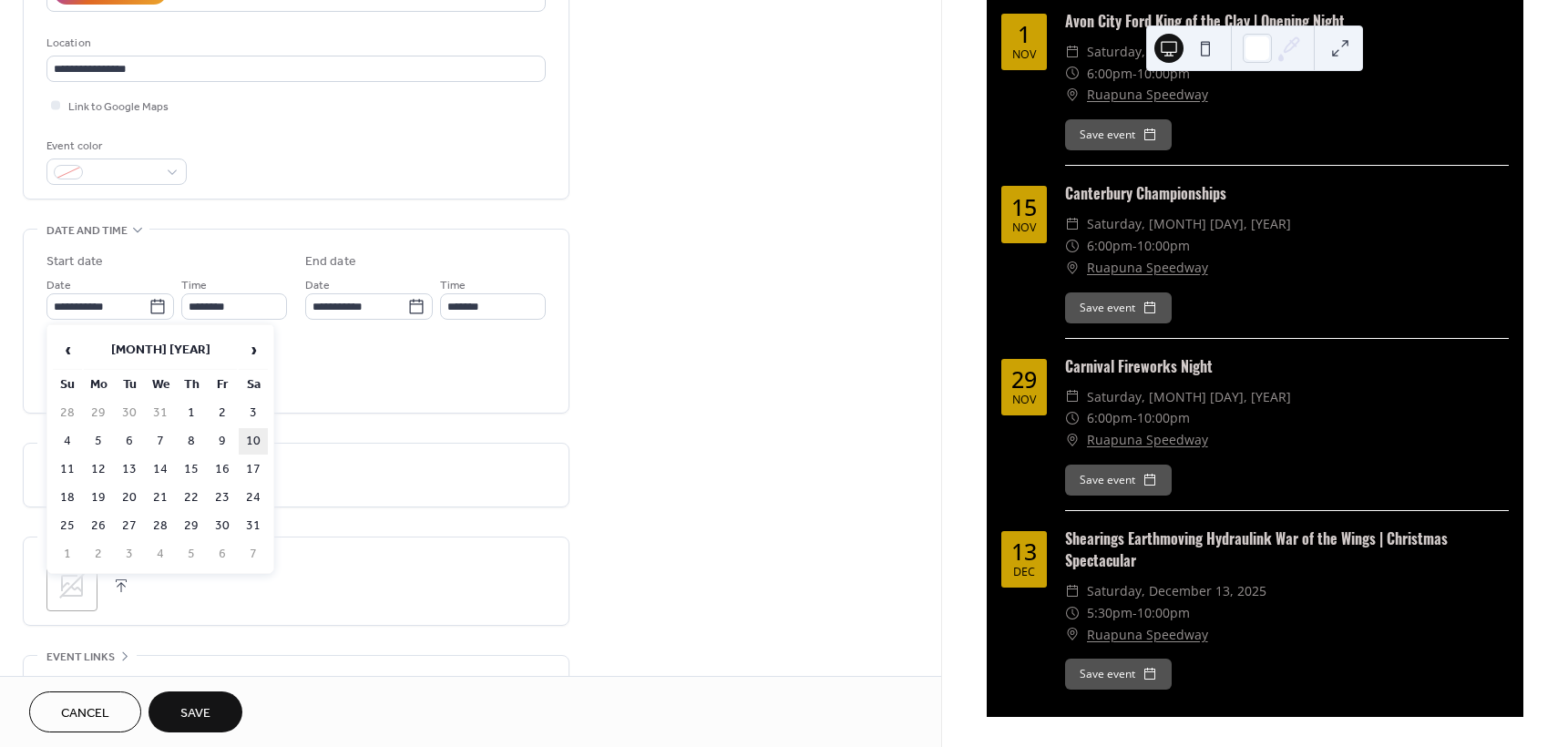 click on "10" at bounding box center (253, 441) 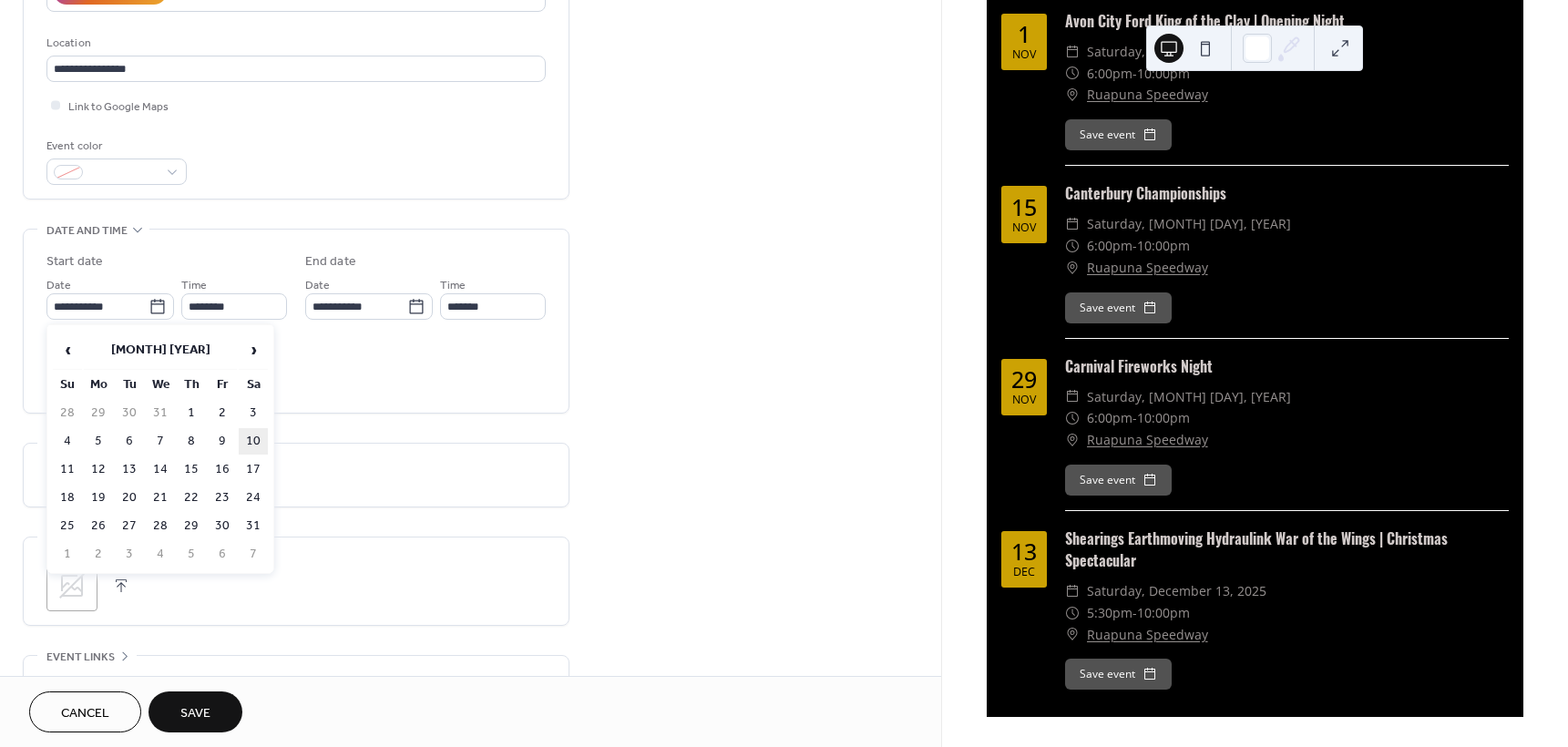 type on "**********" 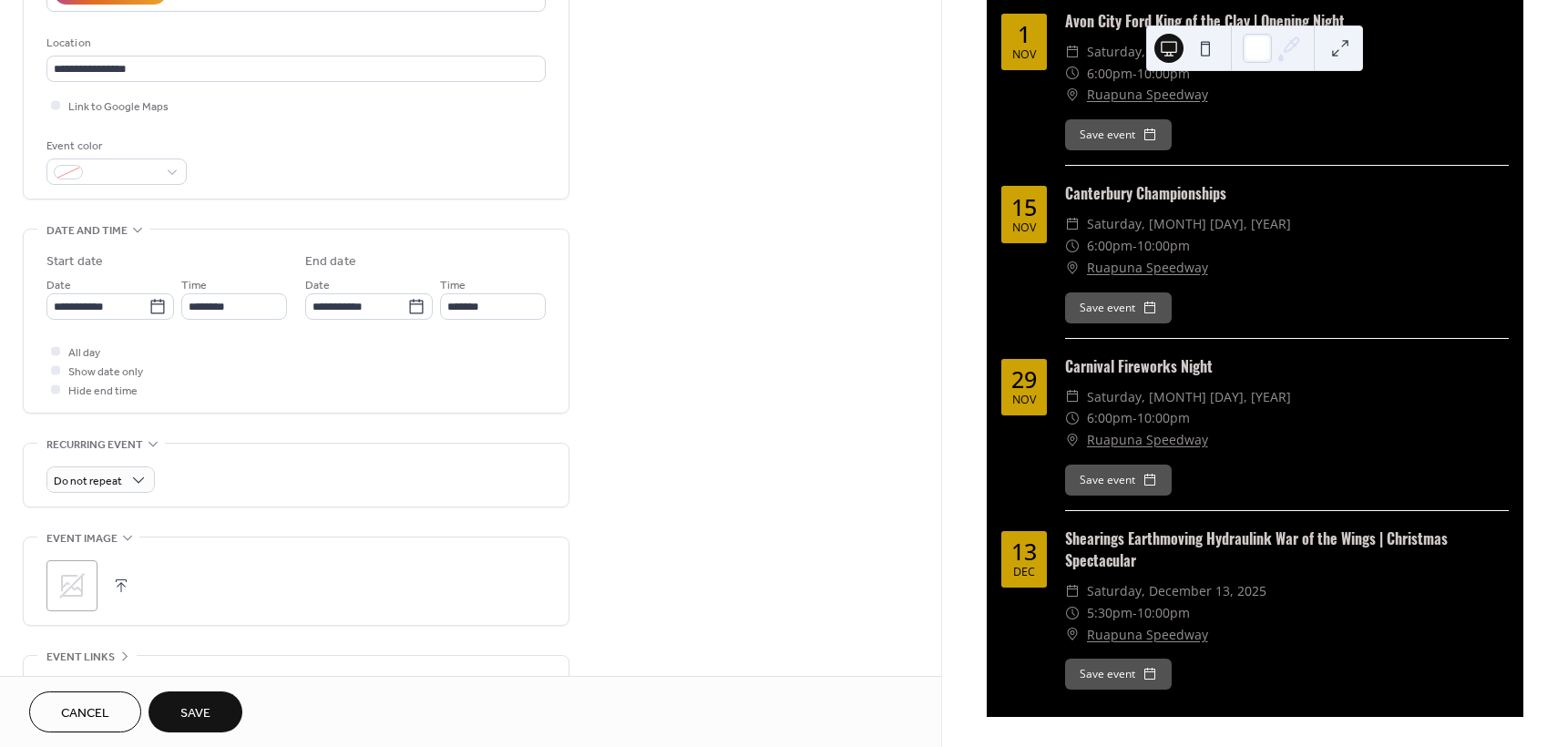 click on "**********" at bounding box center [296, 325] 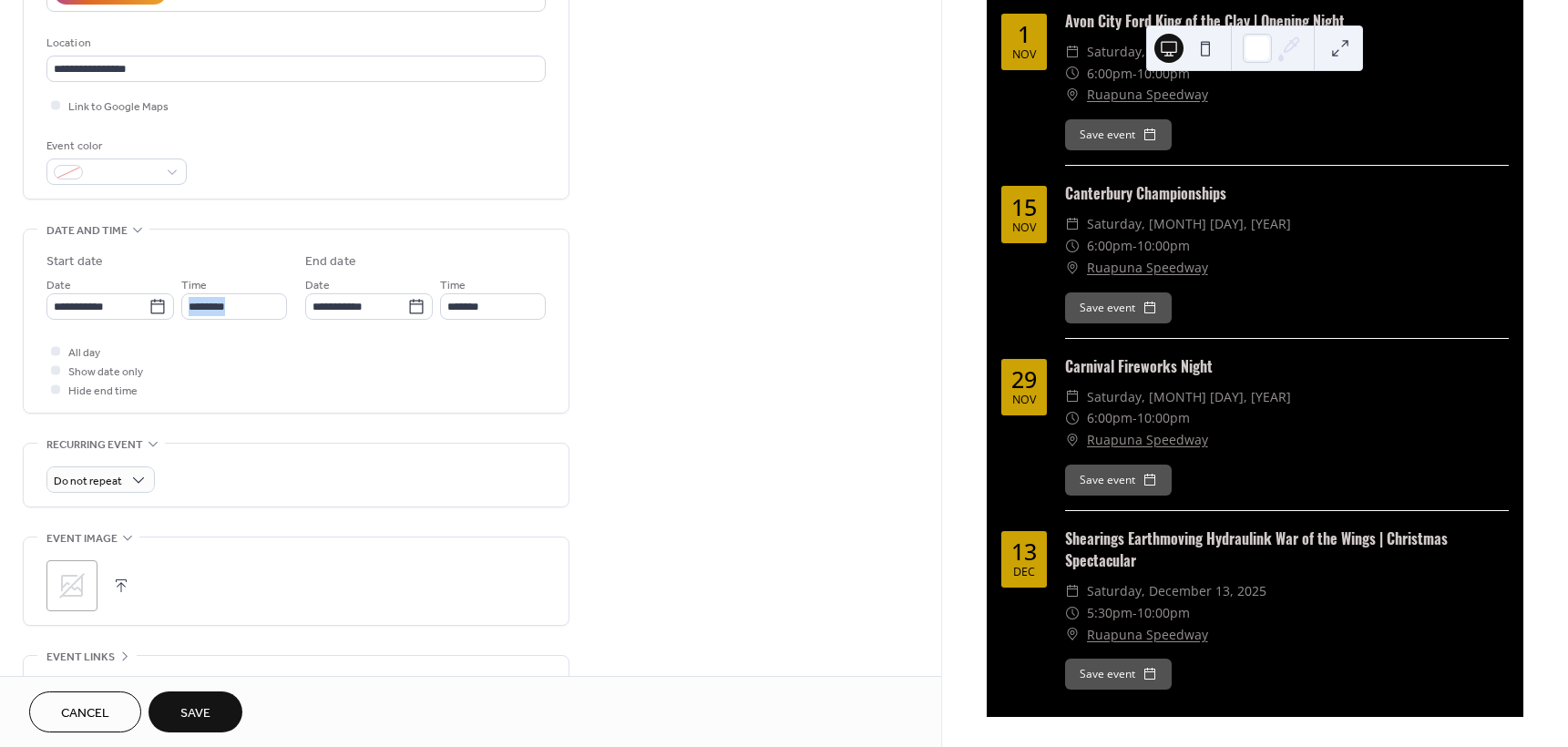 click on "**********" at bounding box center (296, 325) 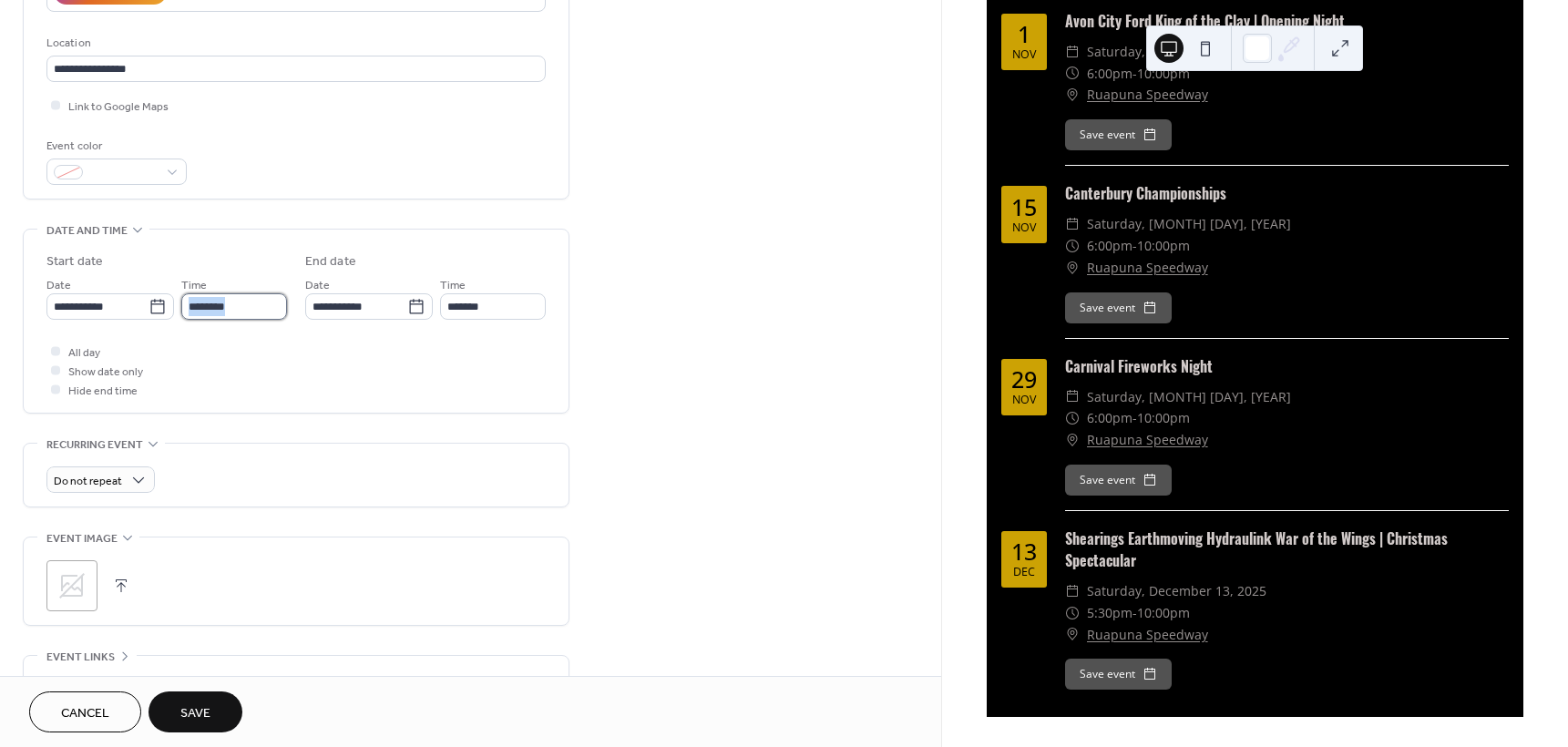 click on "********" at bounding box center (234, 306) 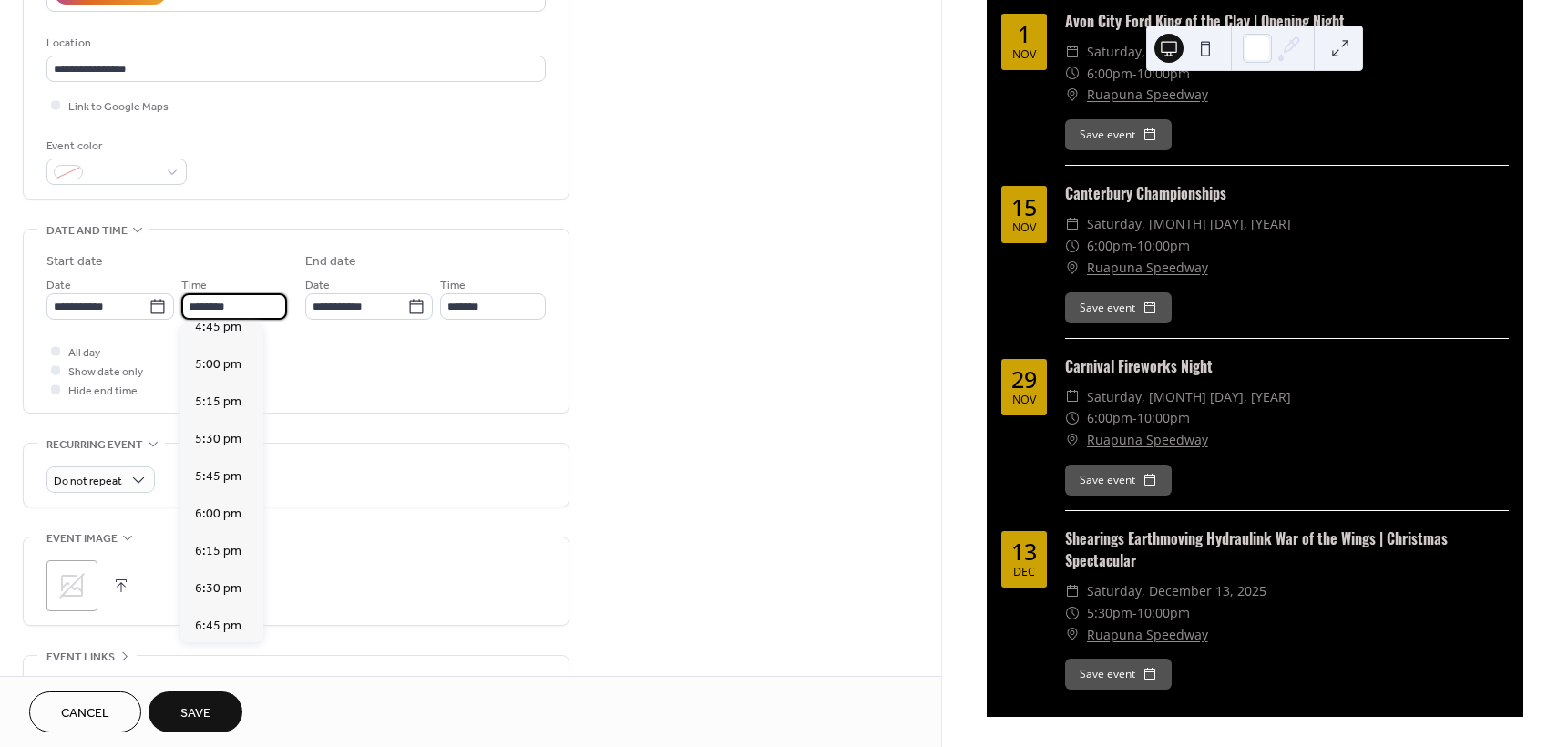 scroll, scrollTop: 2522, scrollLeft: 0, axis: vertical 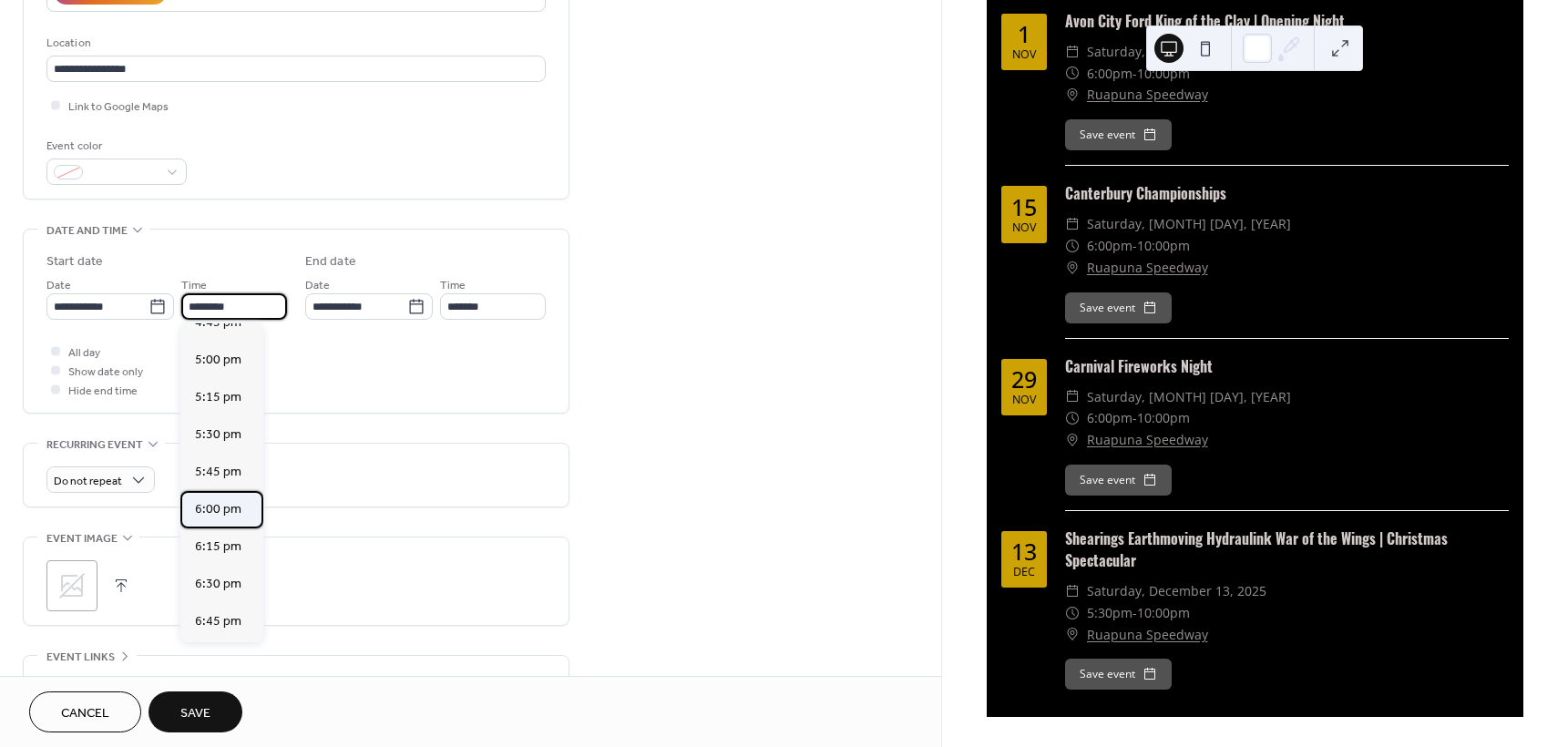 click on "6:00 pm" at bounding box center (218, 509) 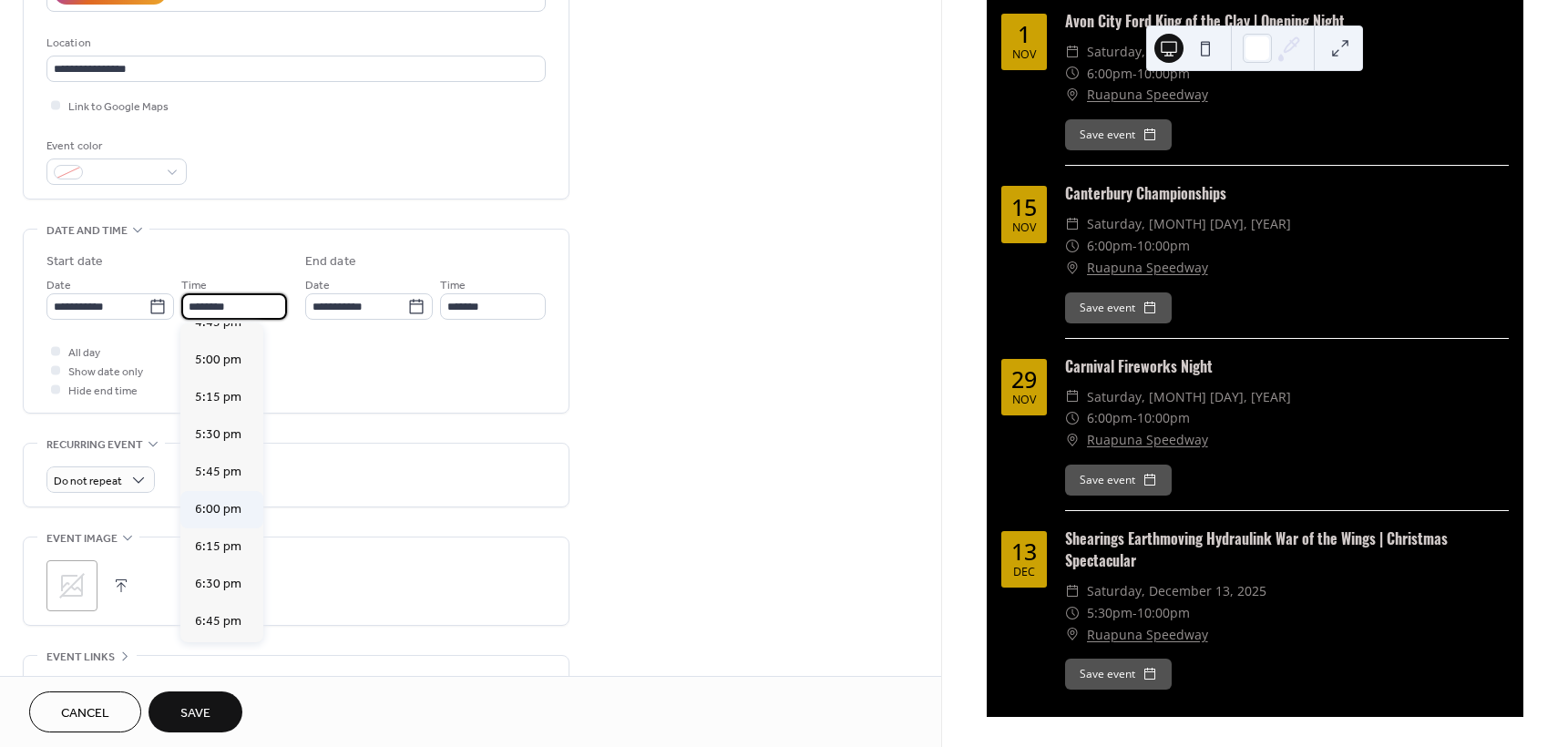 type on "*******" 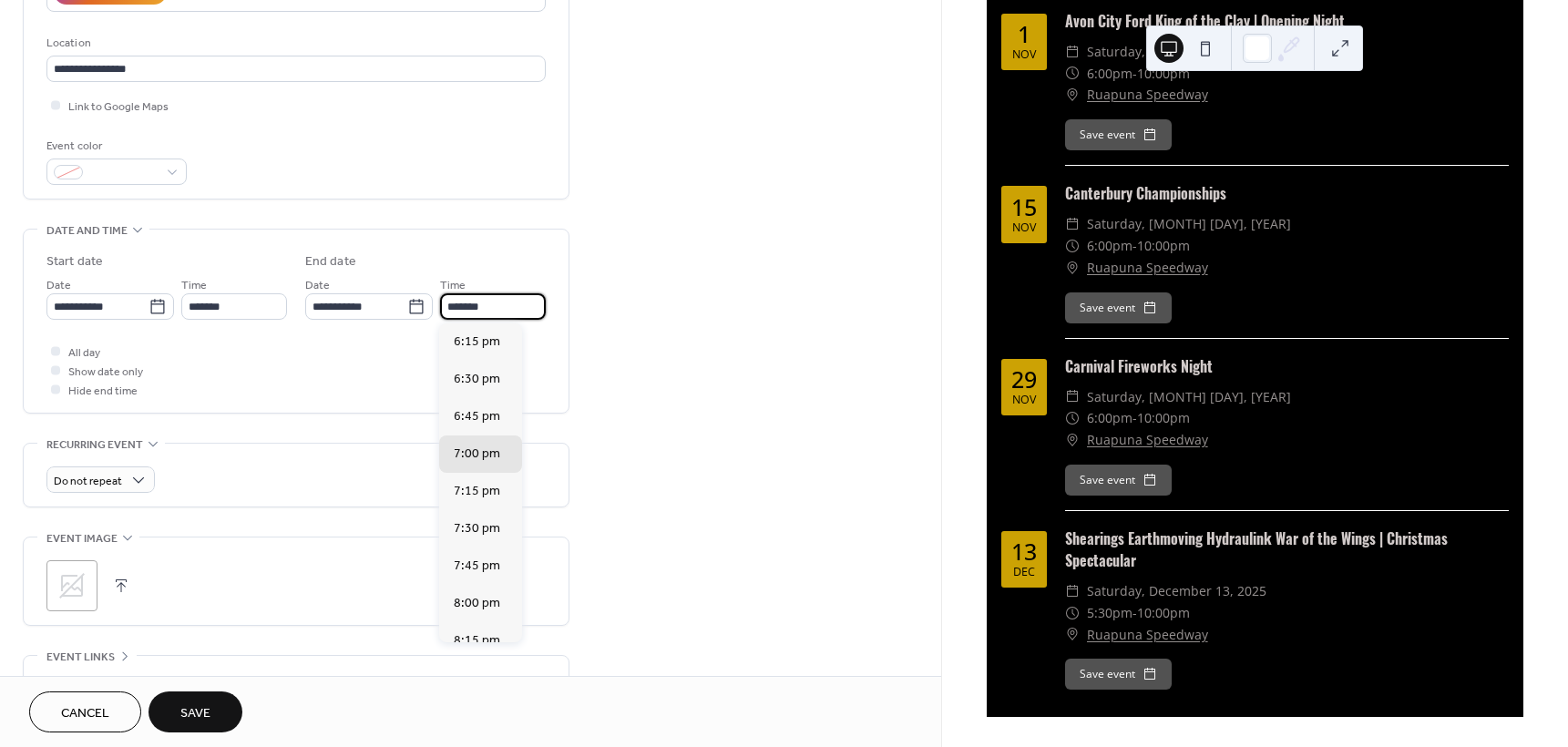 click on "*******" at bounding box center [493, 306] 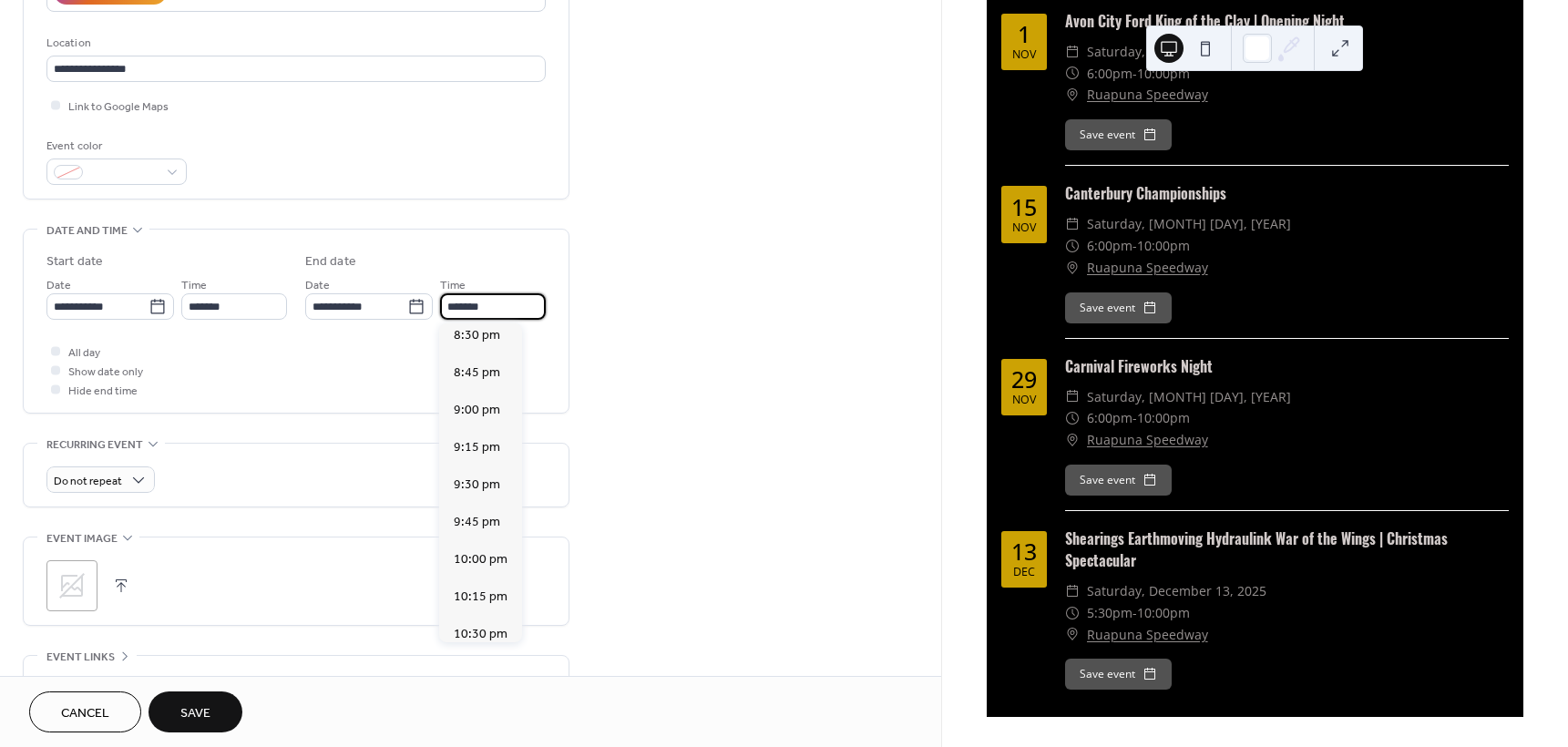 scroll, scrollTop: 364, scrollLeft: 0, axis: vertical 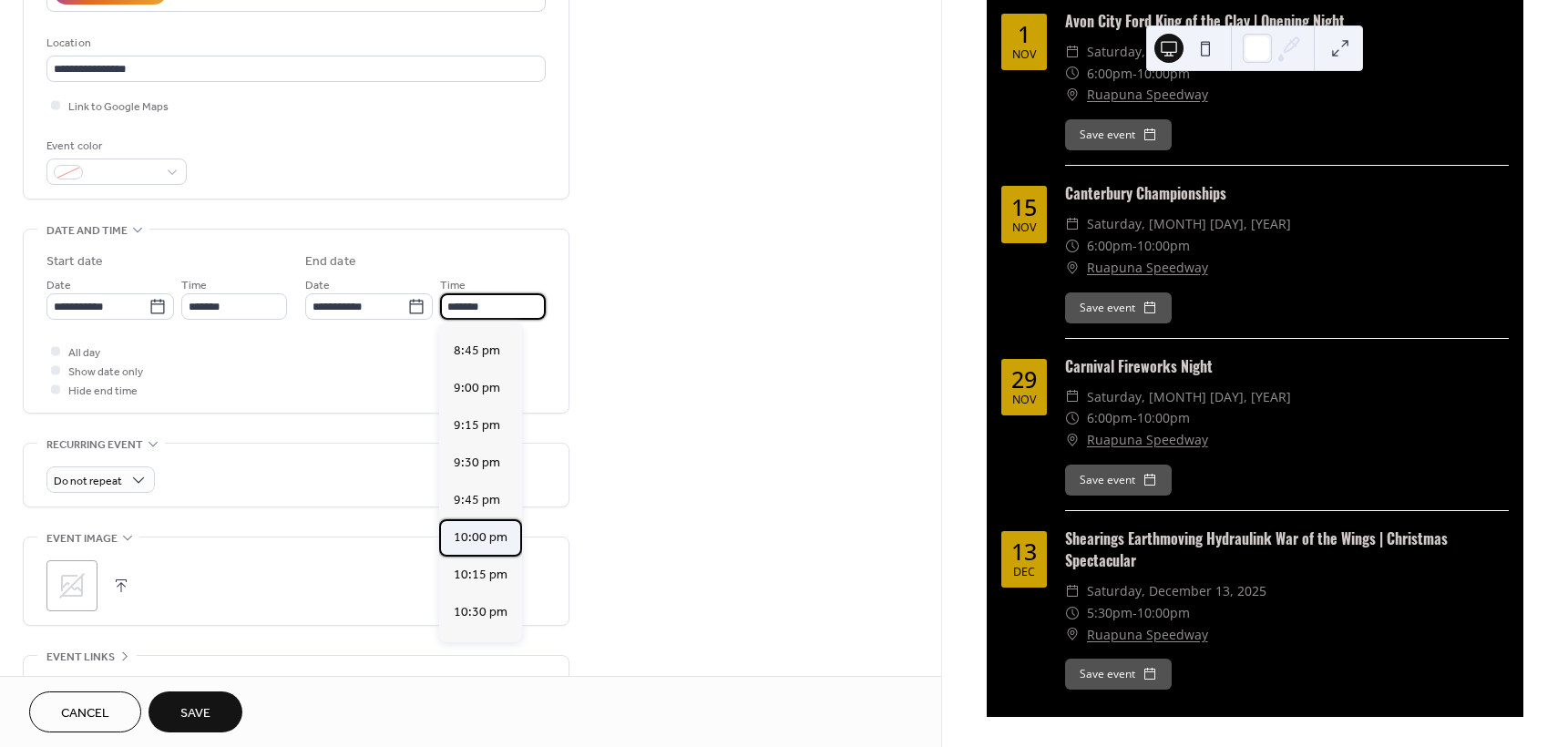 click on "10:00 pm" at bounding box center (480, 537) 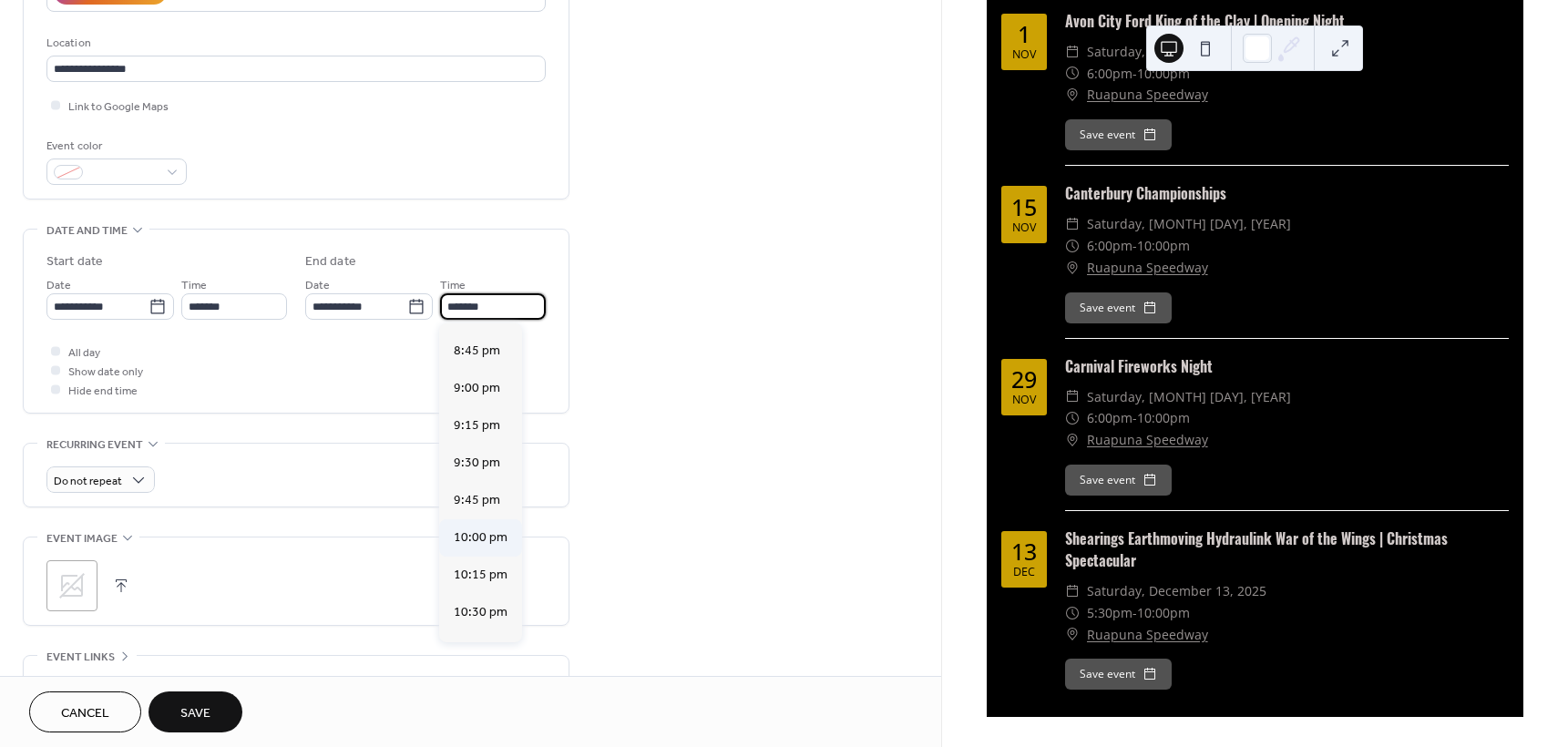 type on "********" 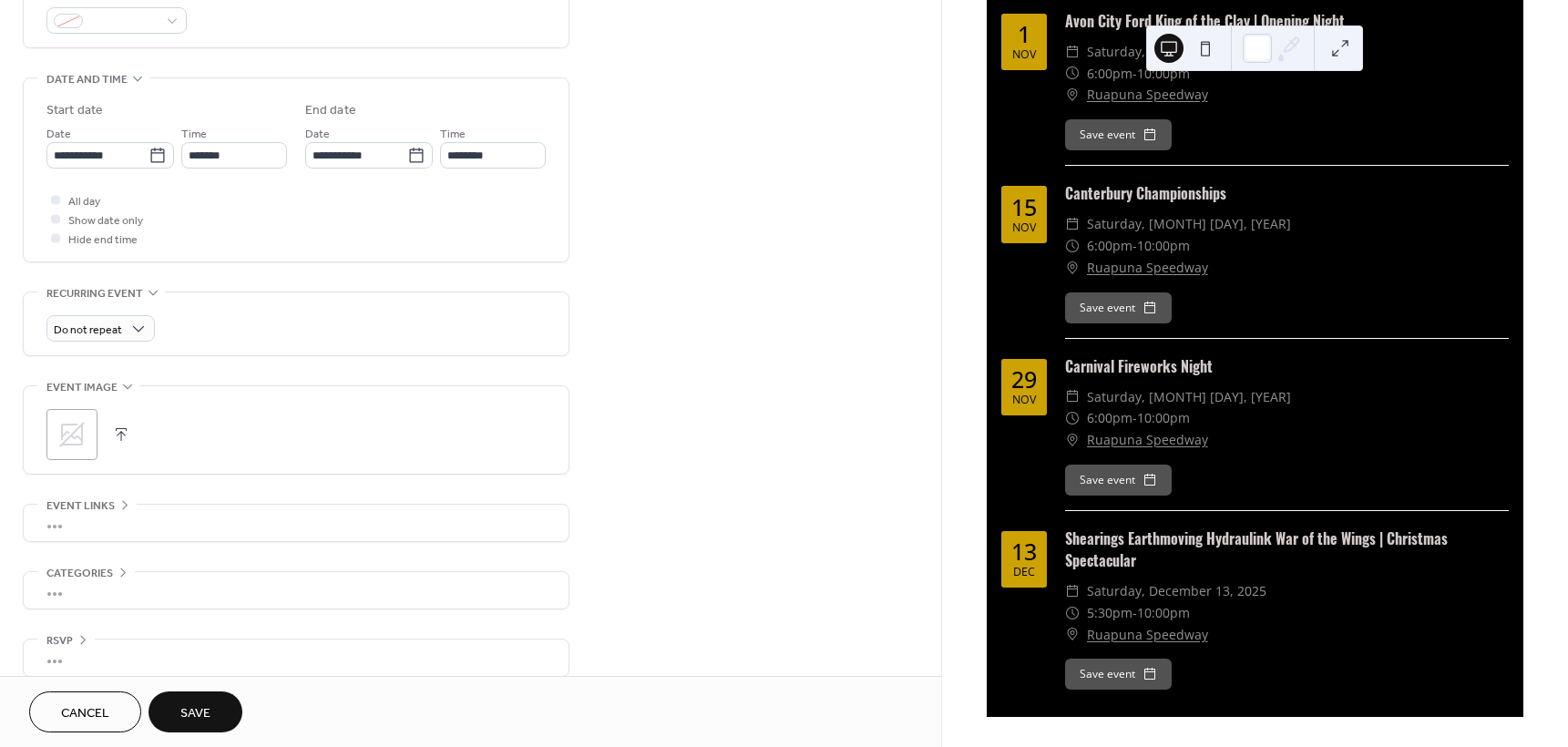 scroll, scrollTop: 535, scrollLeft: 0, axis: vertical 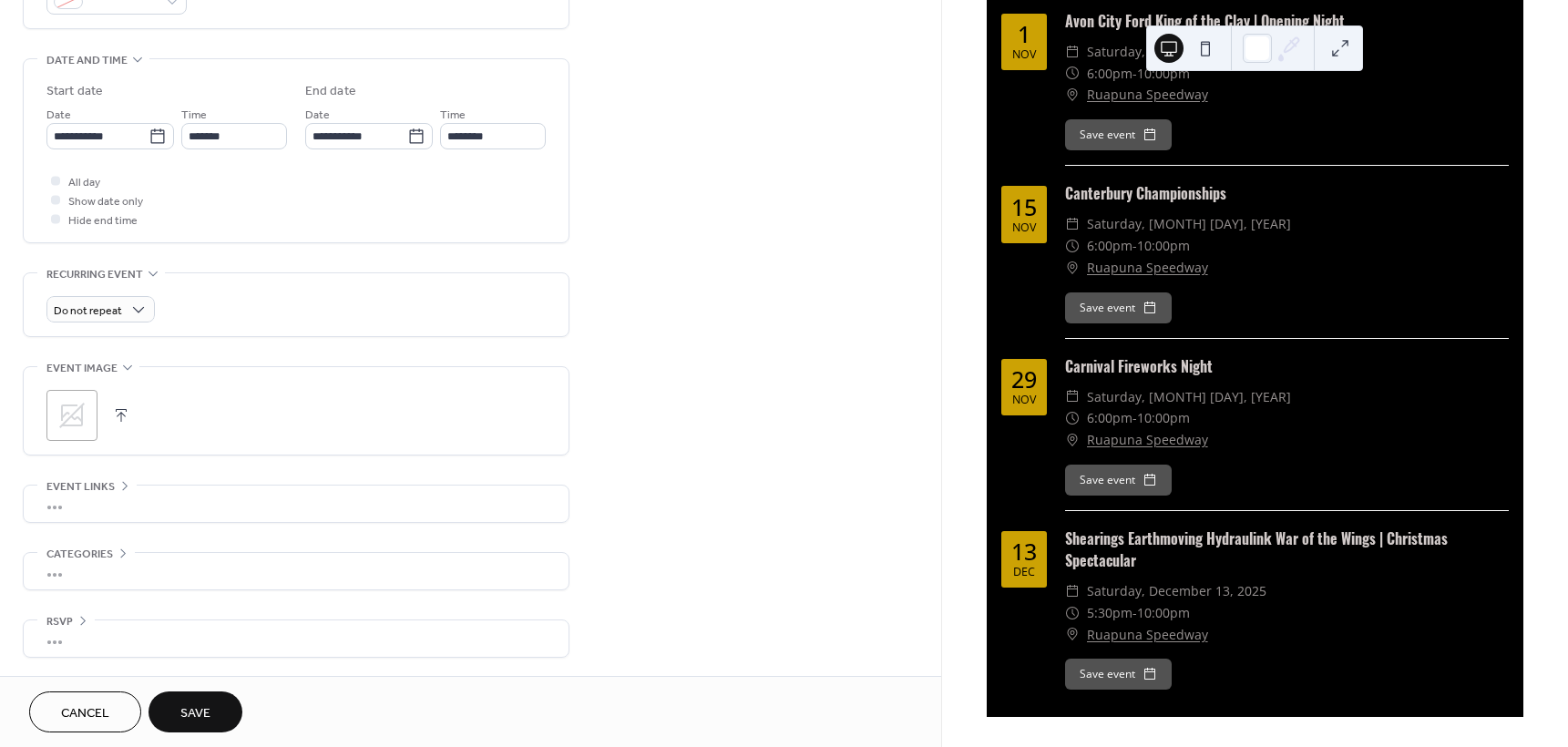 click on "Save" at bounding box center (195, 711) 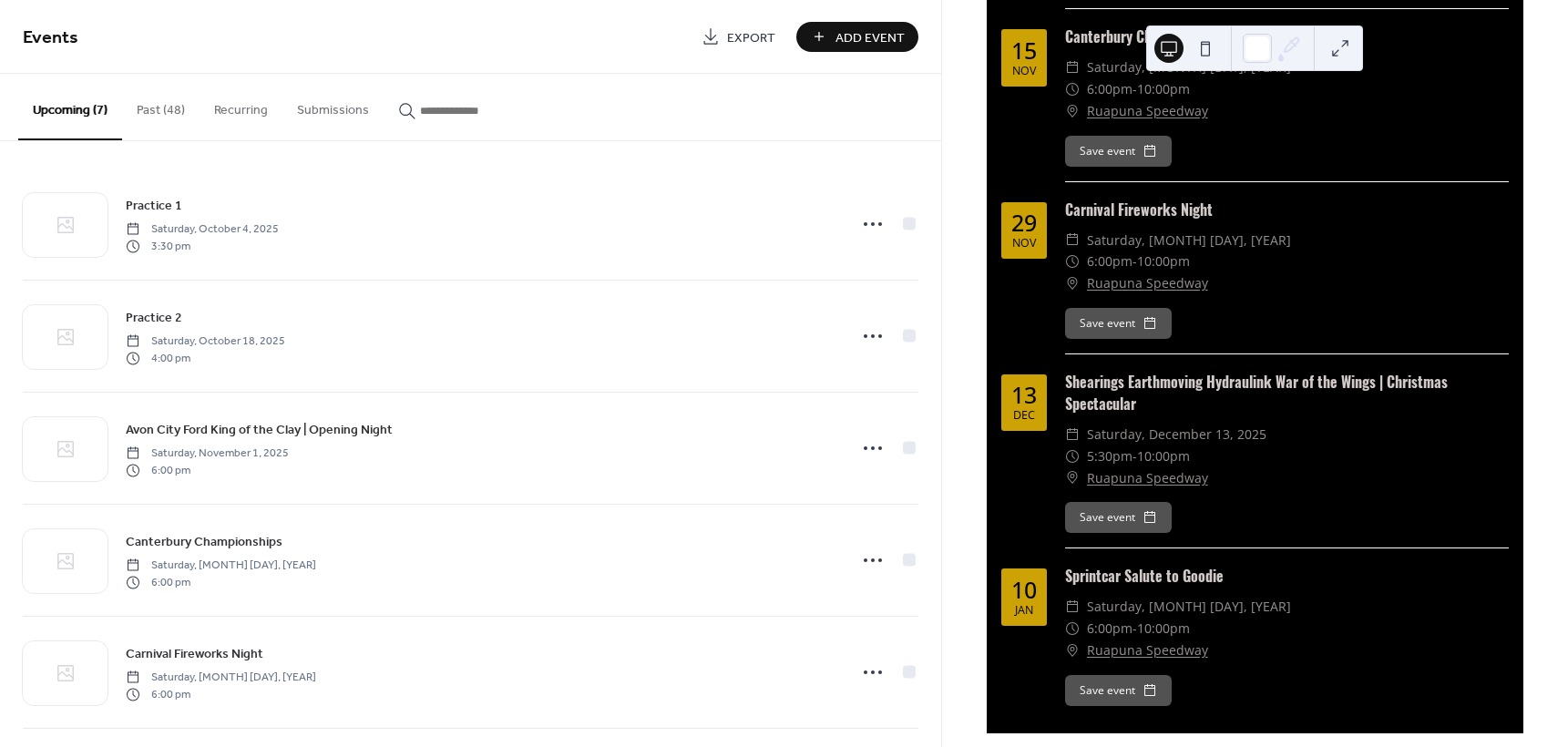 scroll, scrollTop: 760, scrollLeft: 0, axis: vertical 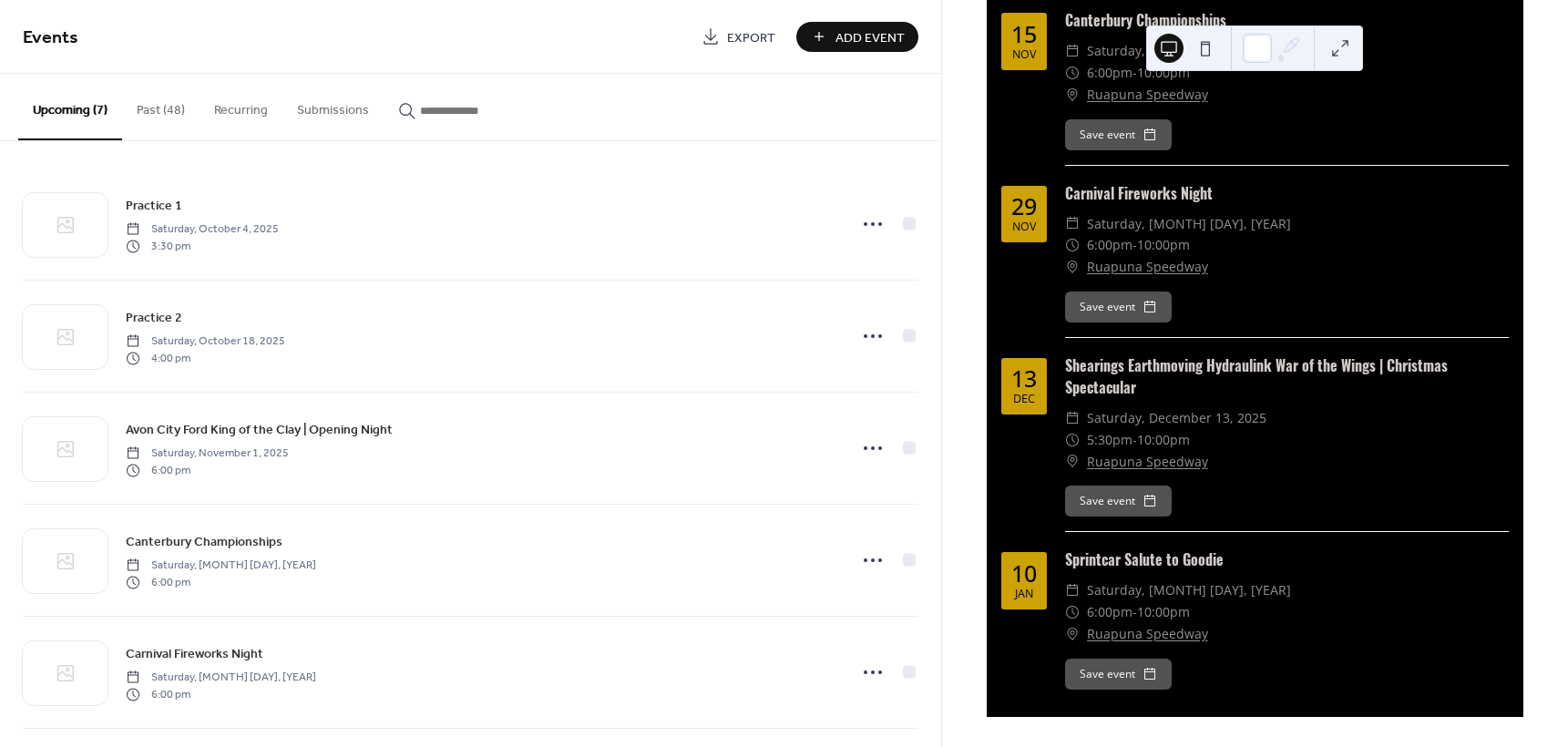 click on "Add Event" at bounding box center (870, 37) 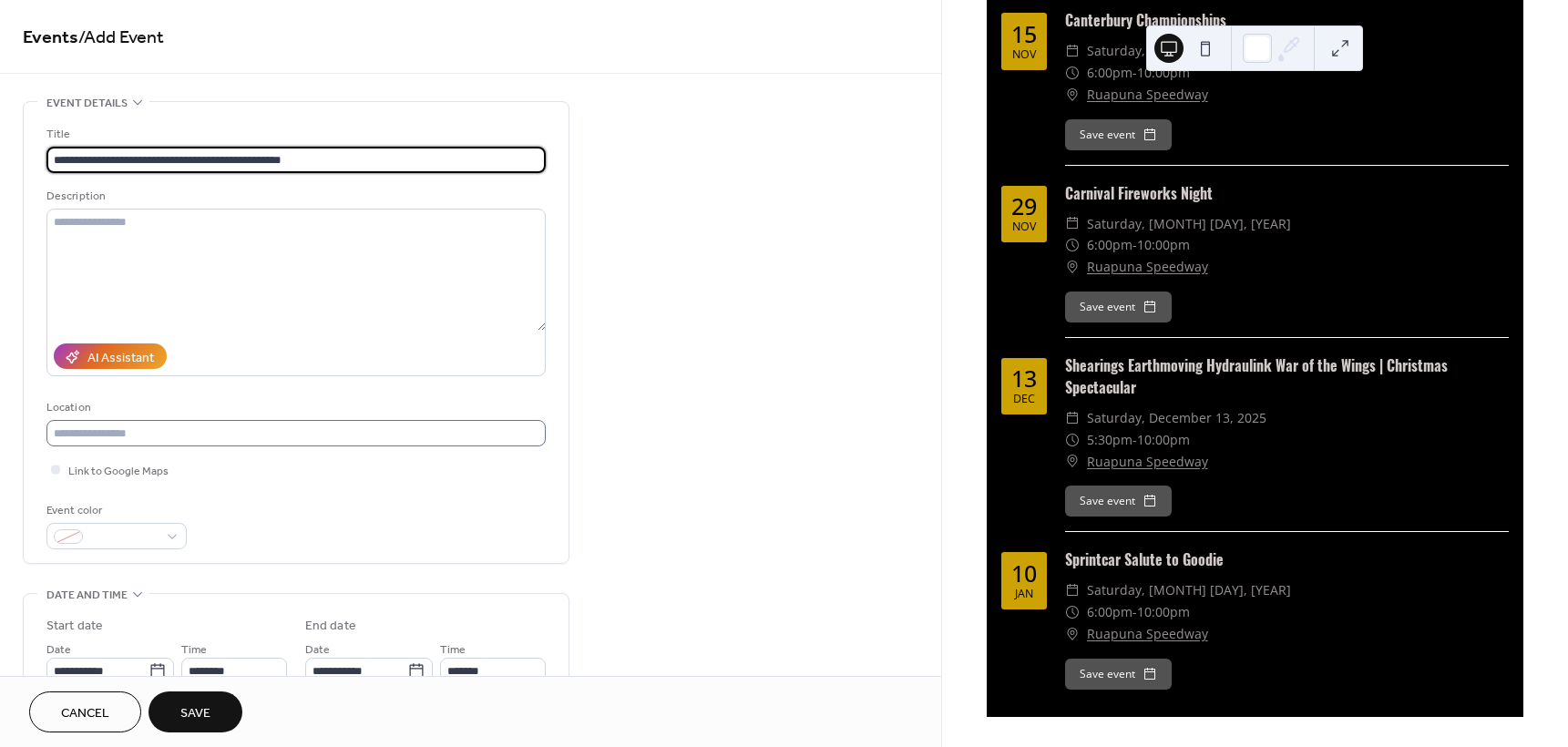 type on "**********" 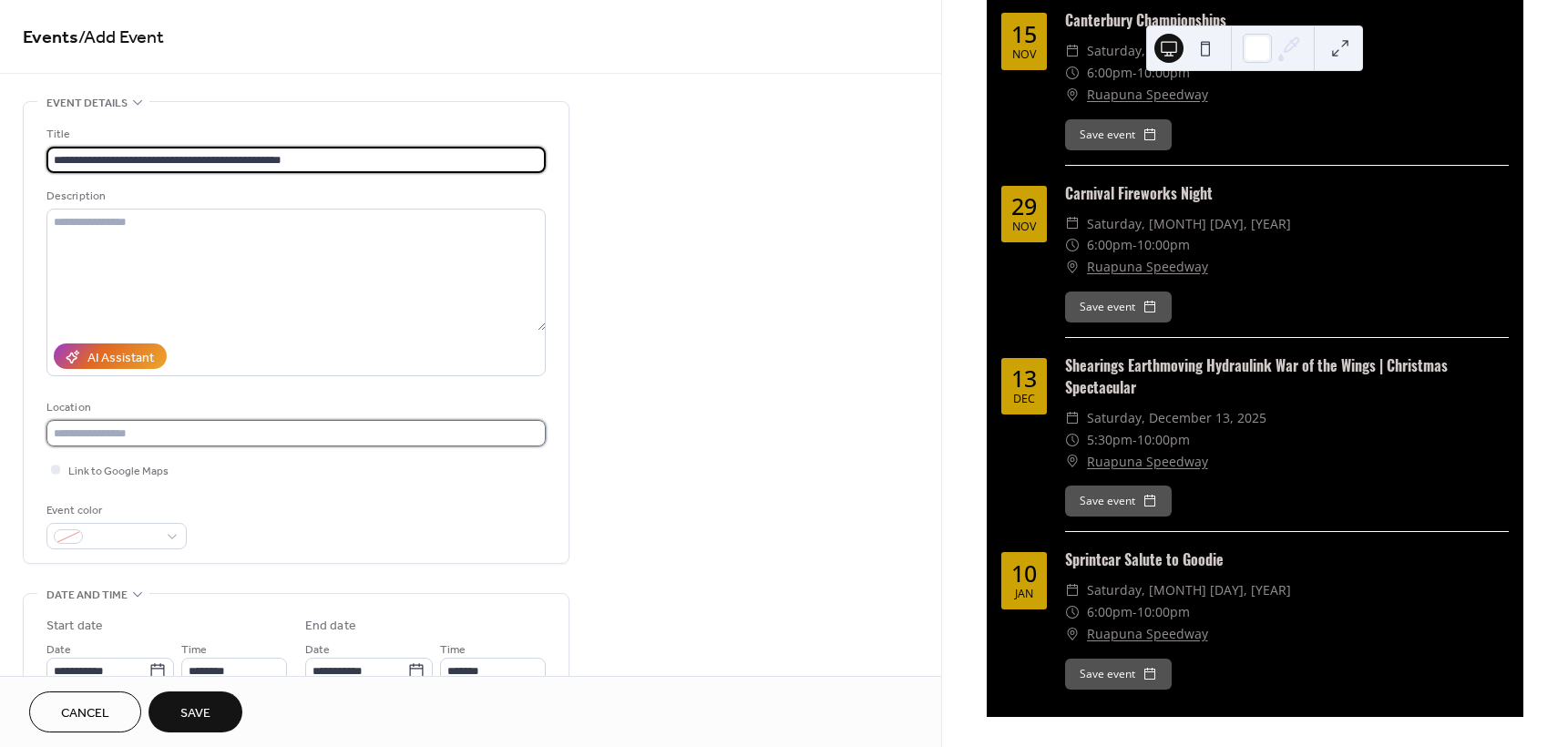 click at bounding box center (296, 433) 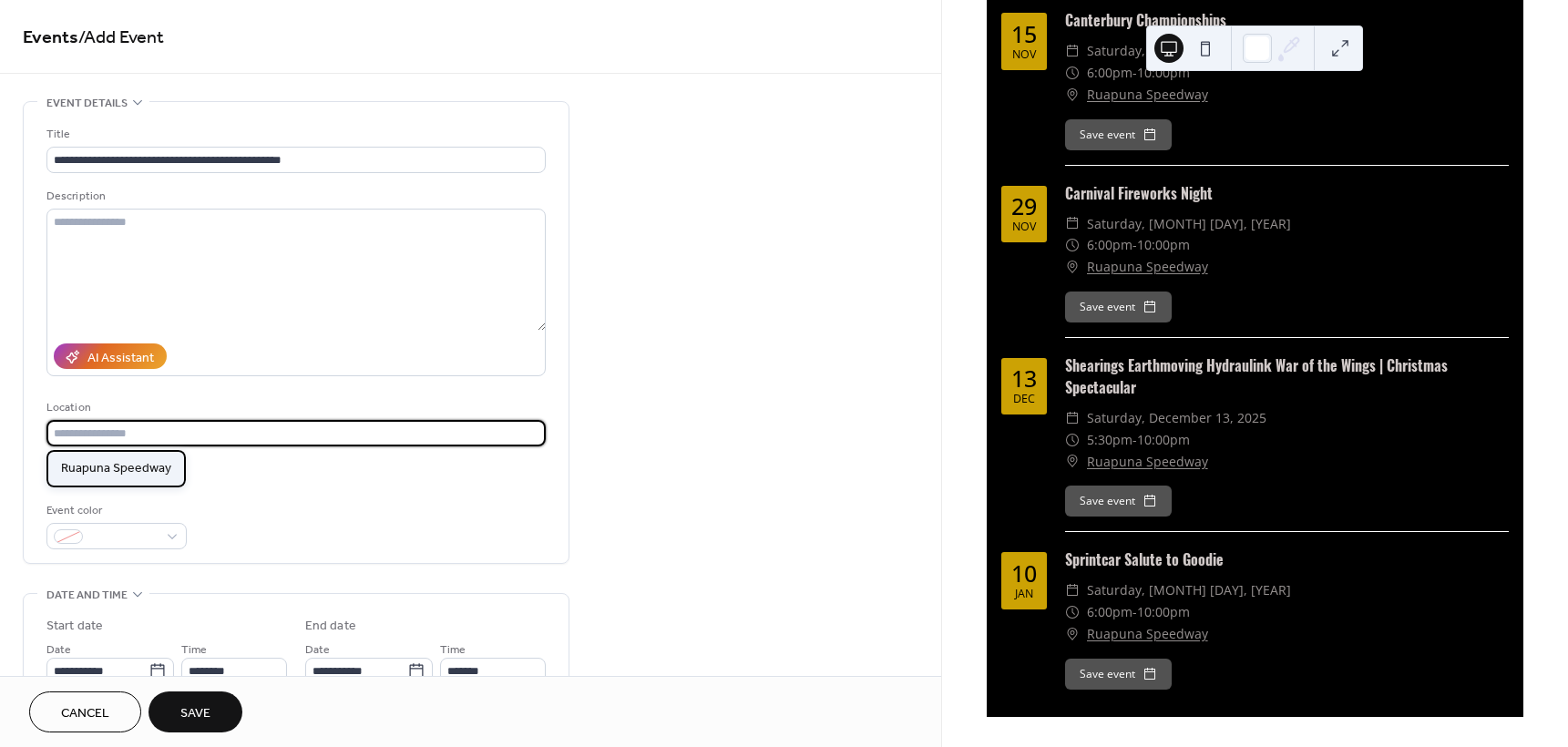 click on "Ruapuna Speedway" at bounding box center [116, 468] 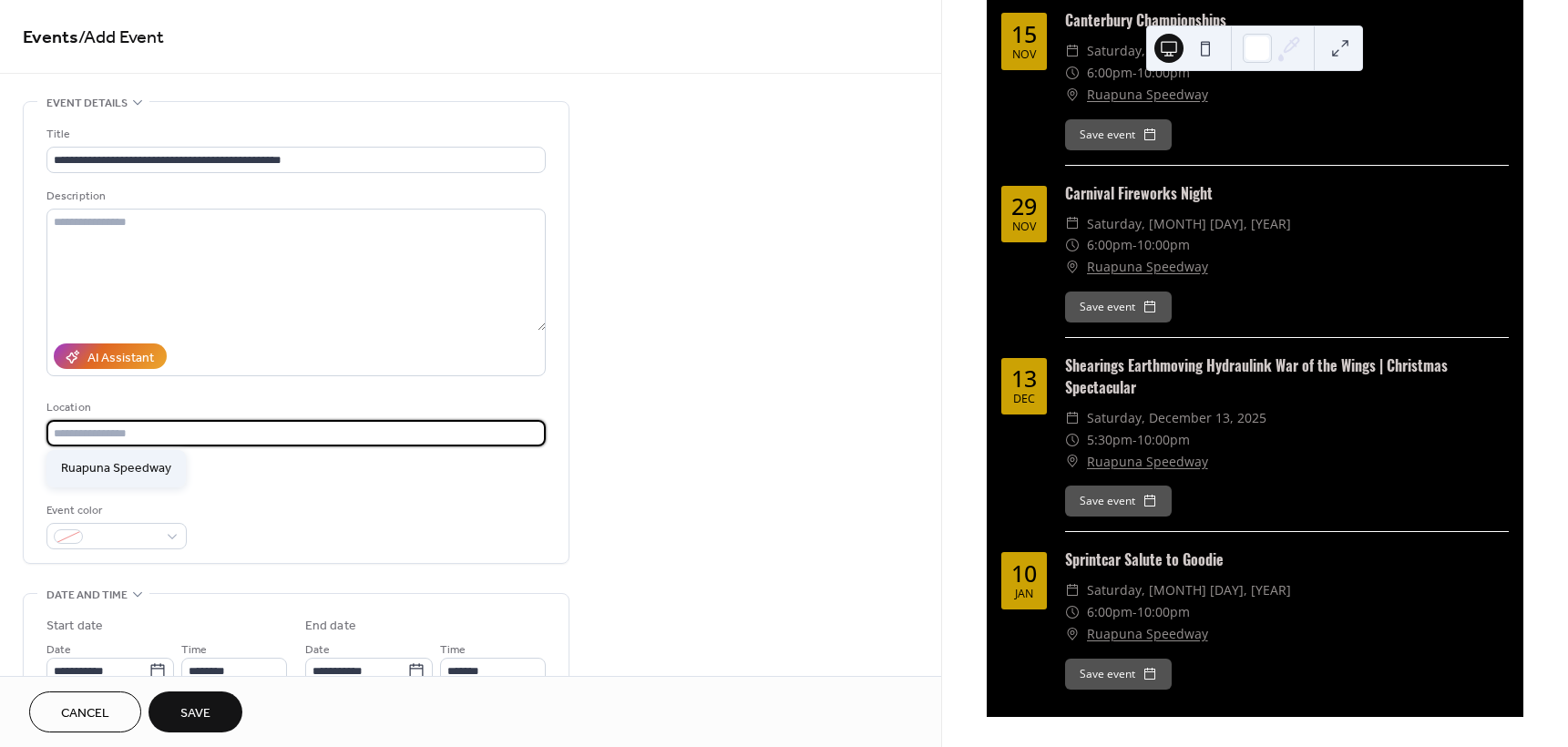 type on "**********" 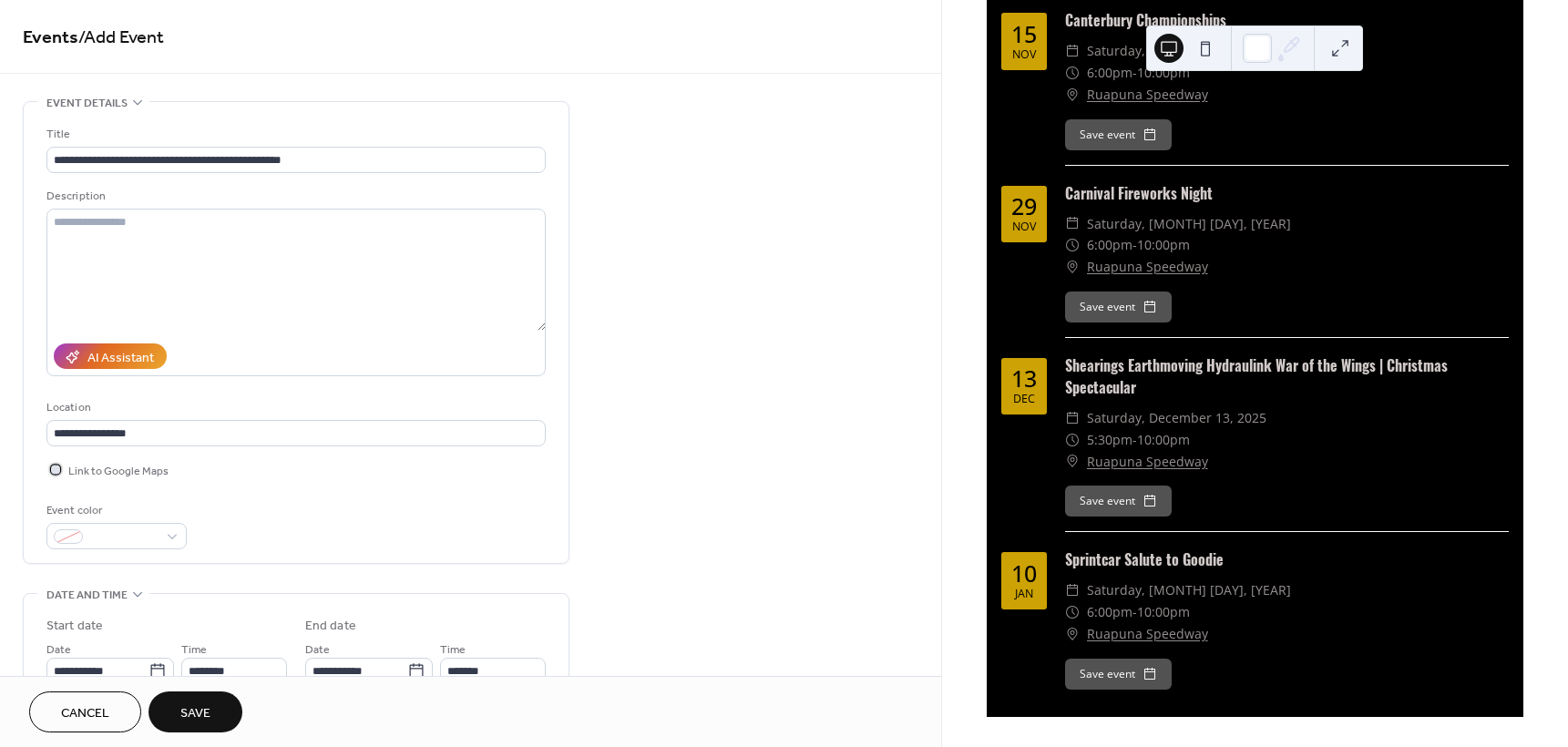 click on "Link to Google Maps" at bounding box center (118, 471) 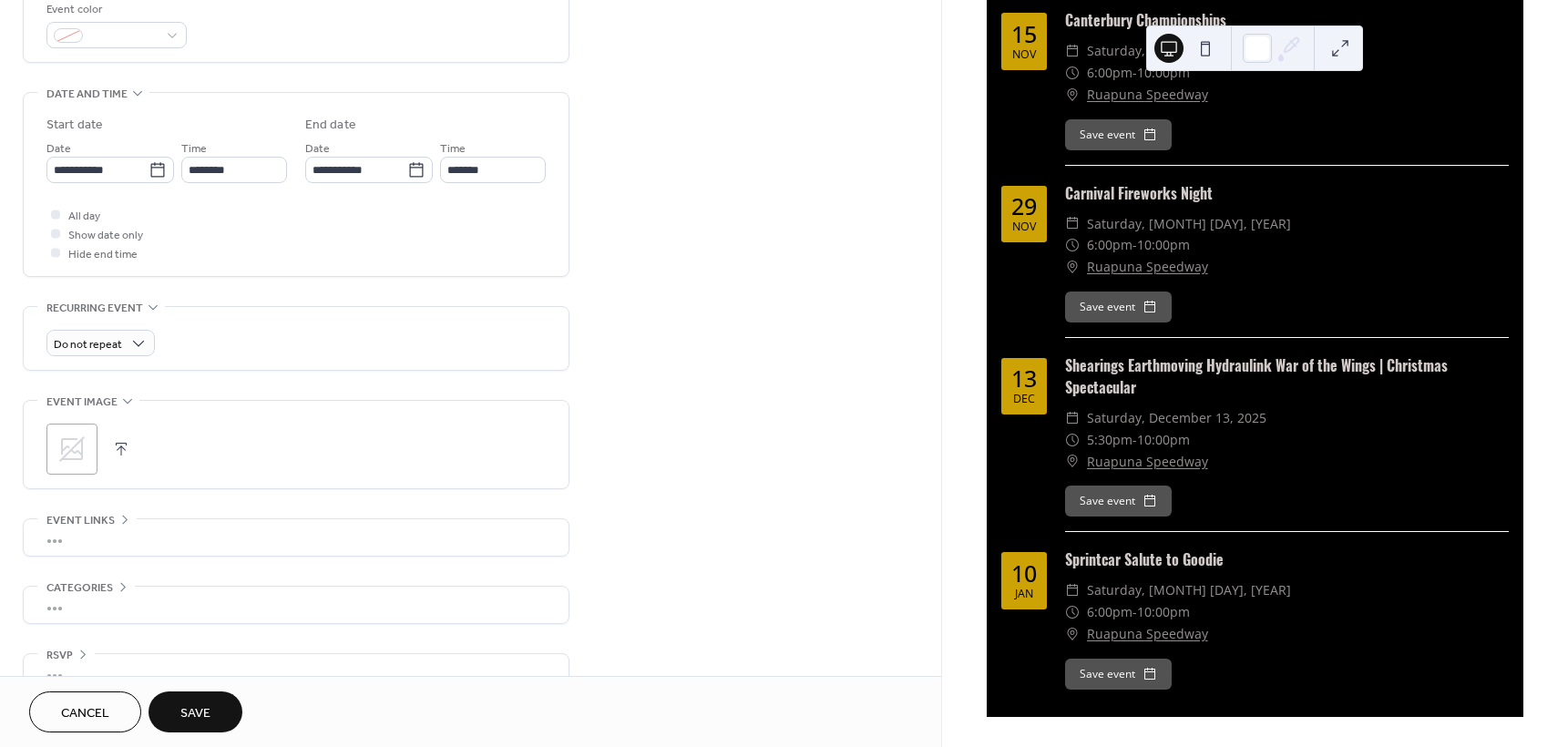 scroll, scrollTop: 535, scrollLeft: 0, axis: vertical 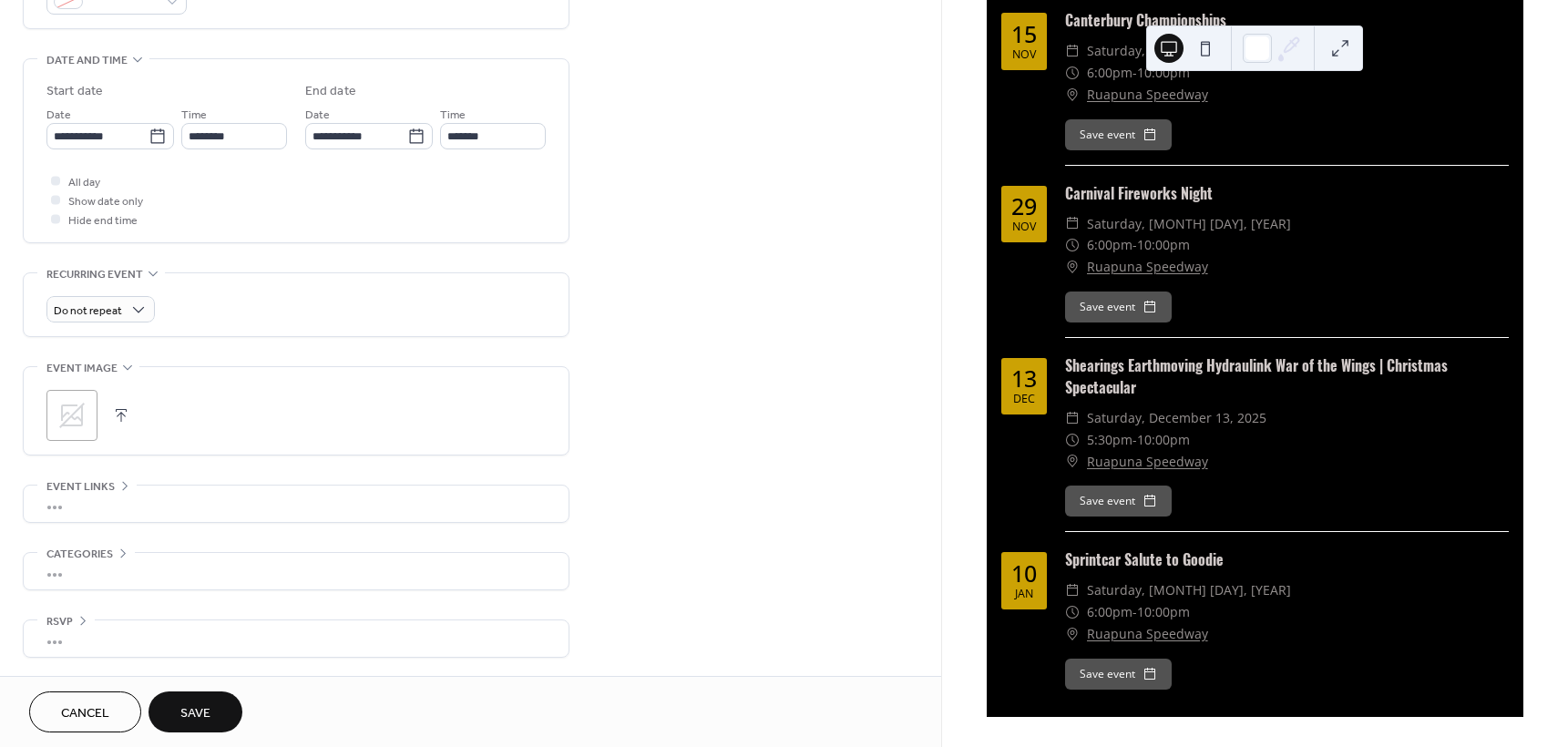 click on "Save" at bounding box center (195, 711) 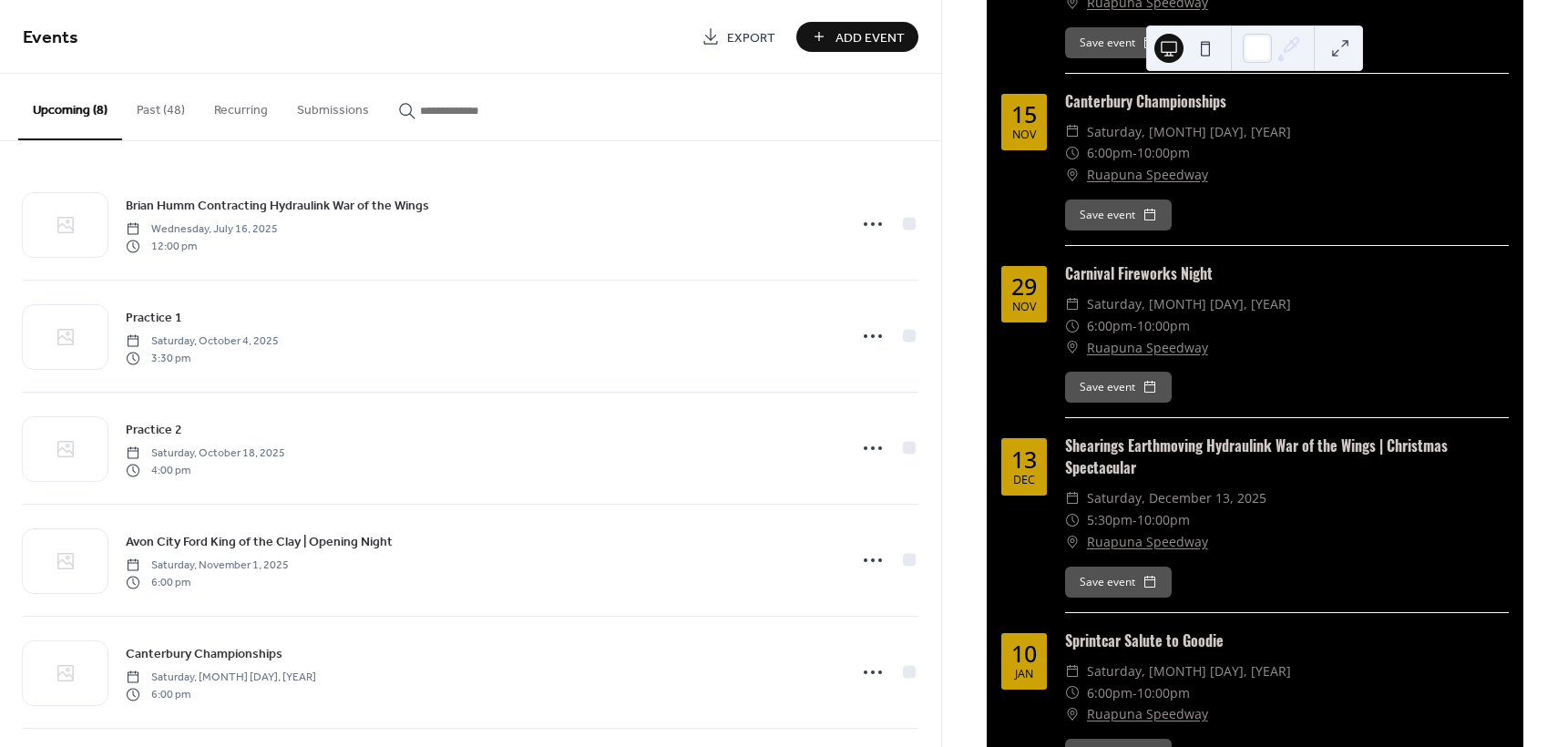 scroll, scrollTop: 932, scrollLeft: 0, axis: vertical 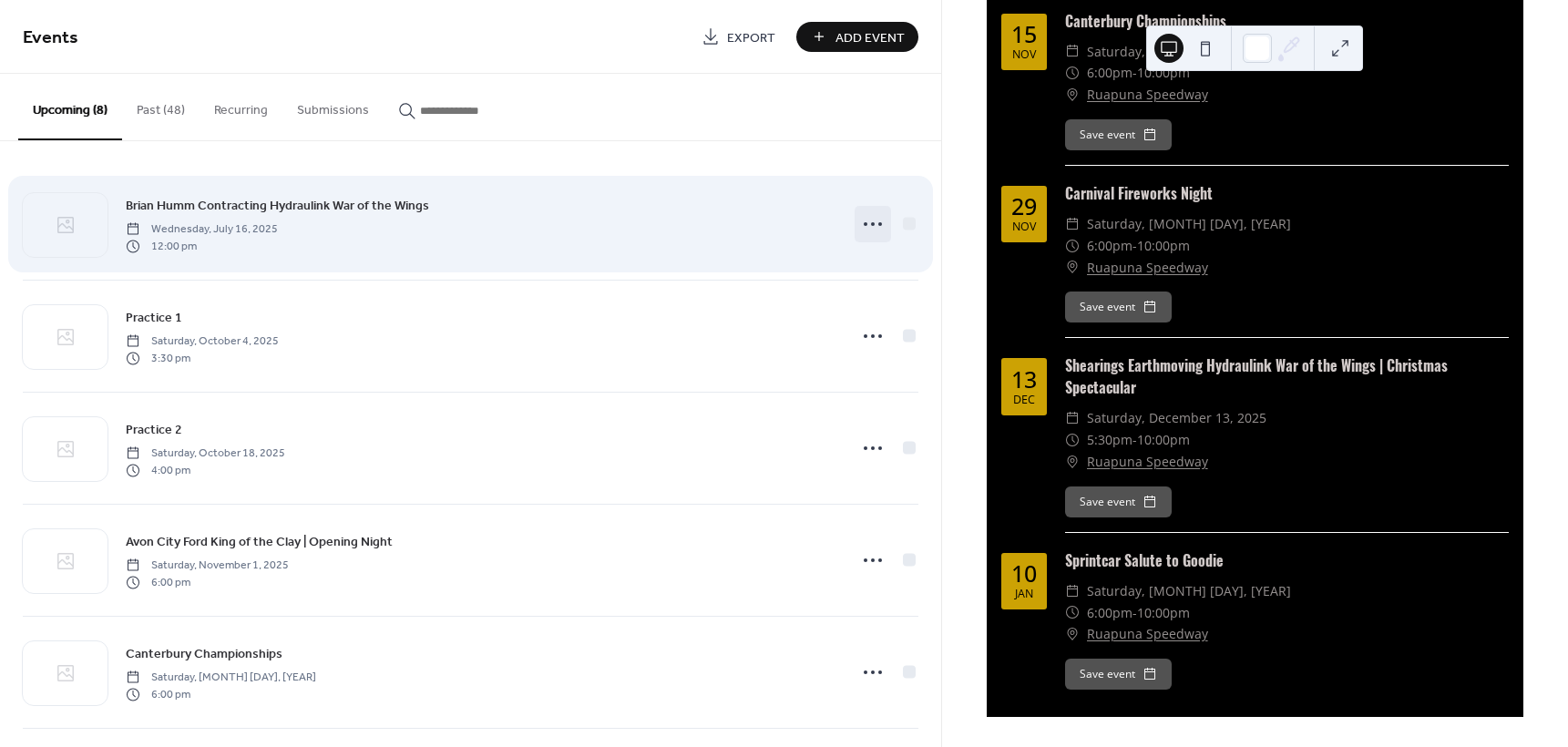 click 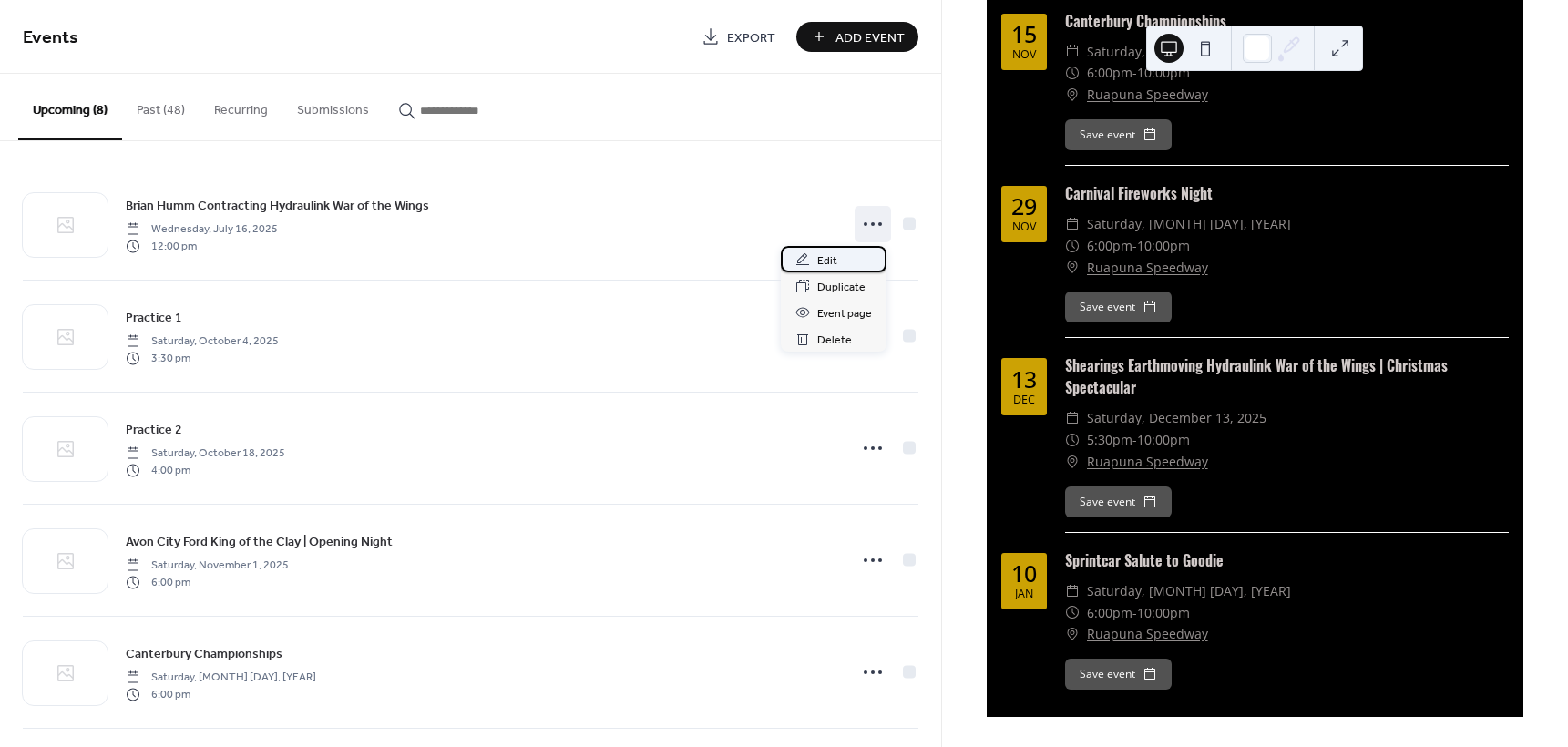 click on "Edit" at bounding box center (834, 259) 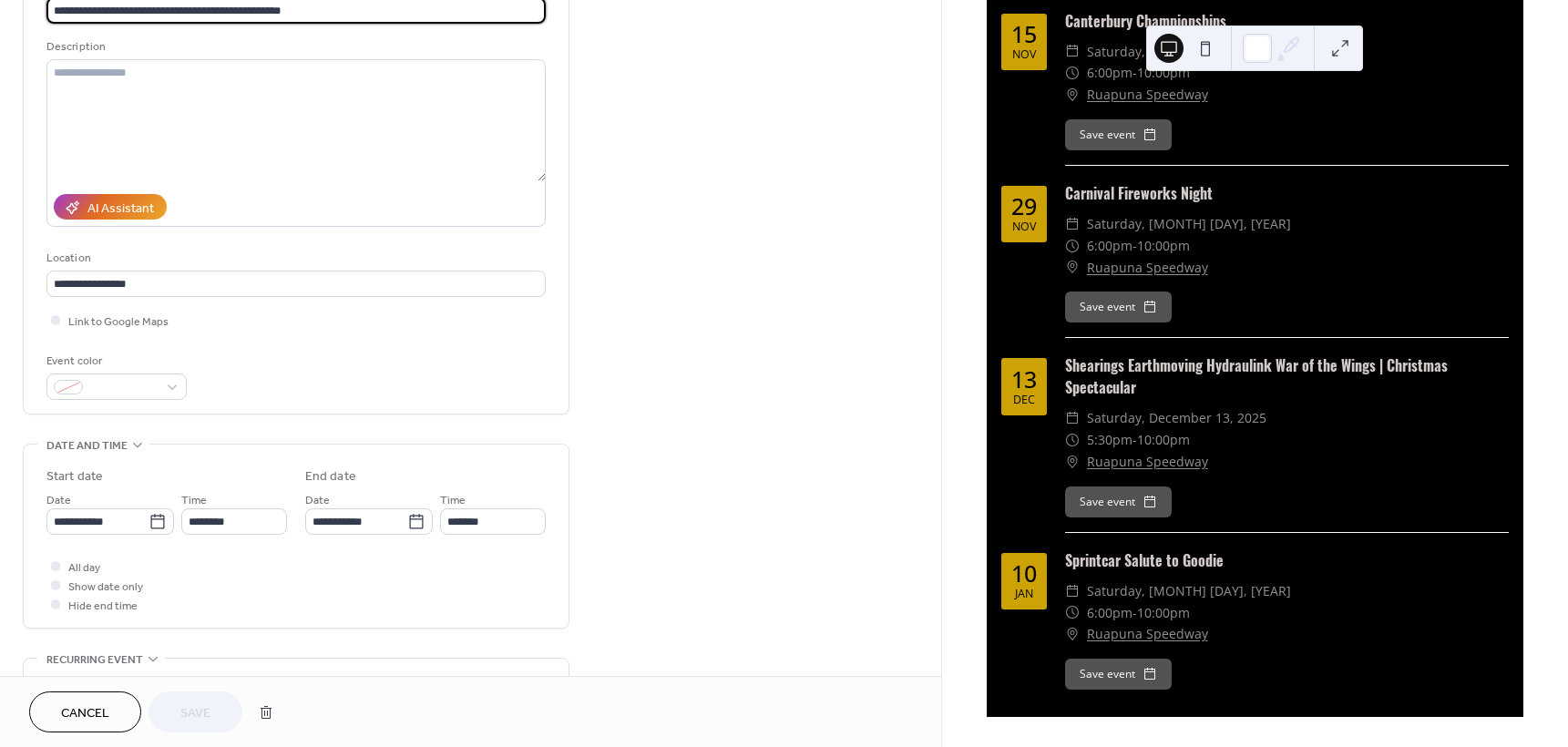 scroll, scrollTop: 182, scrollLeft: 0, axis: vertical 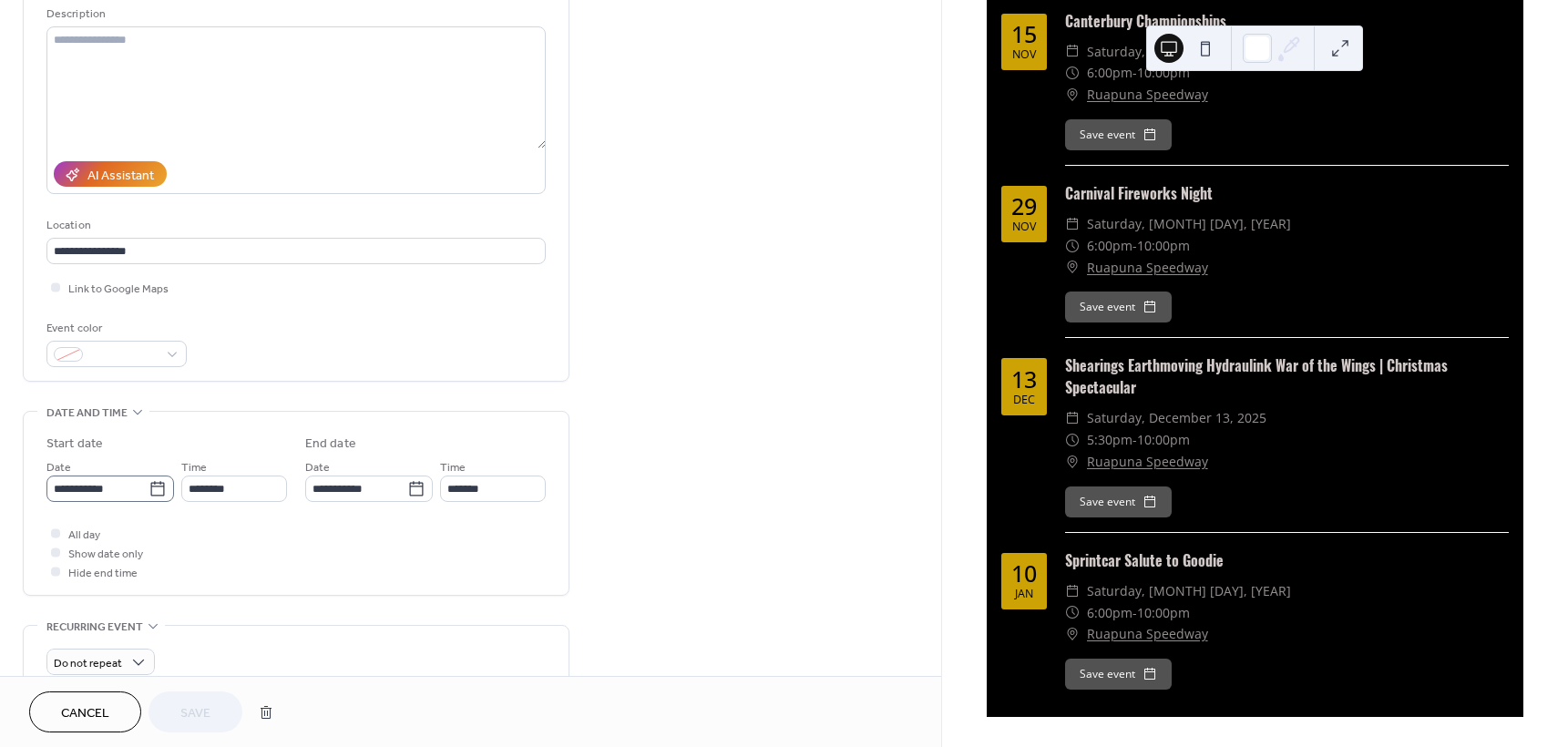 click 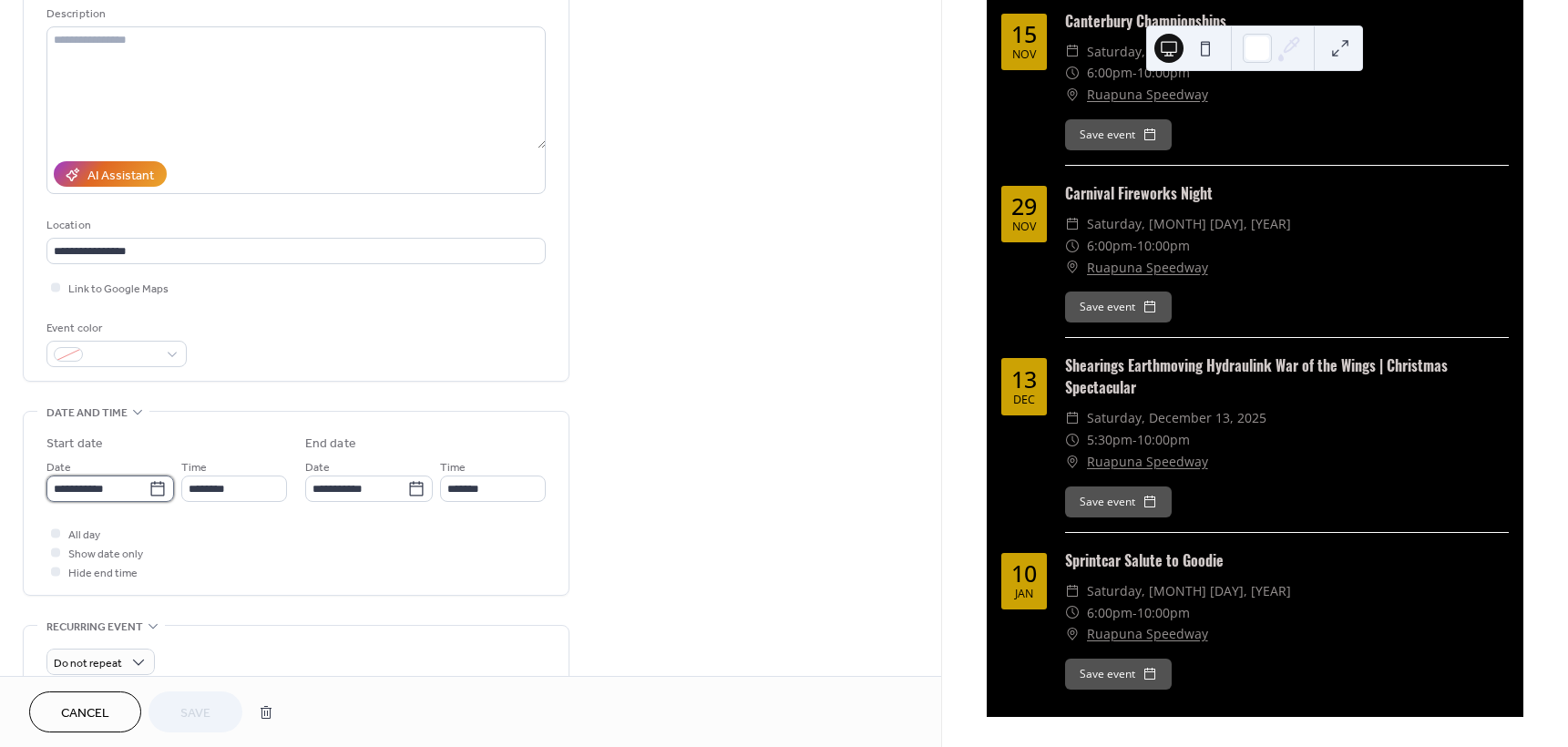 click on "**********" at bounding box center (97, 488) 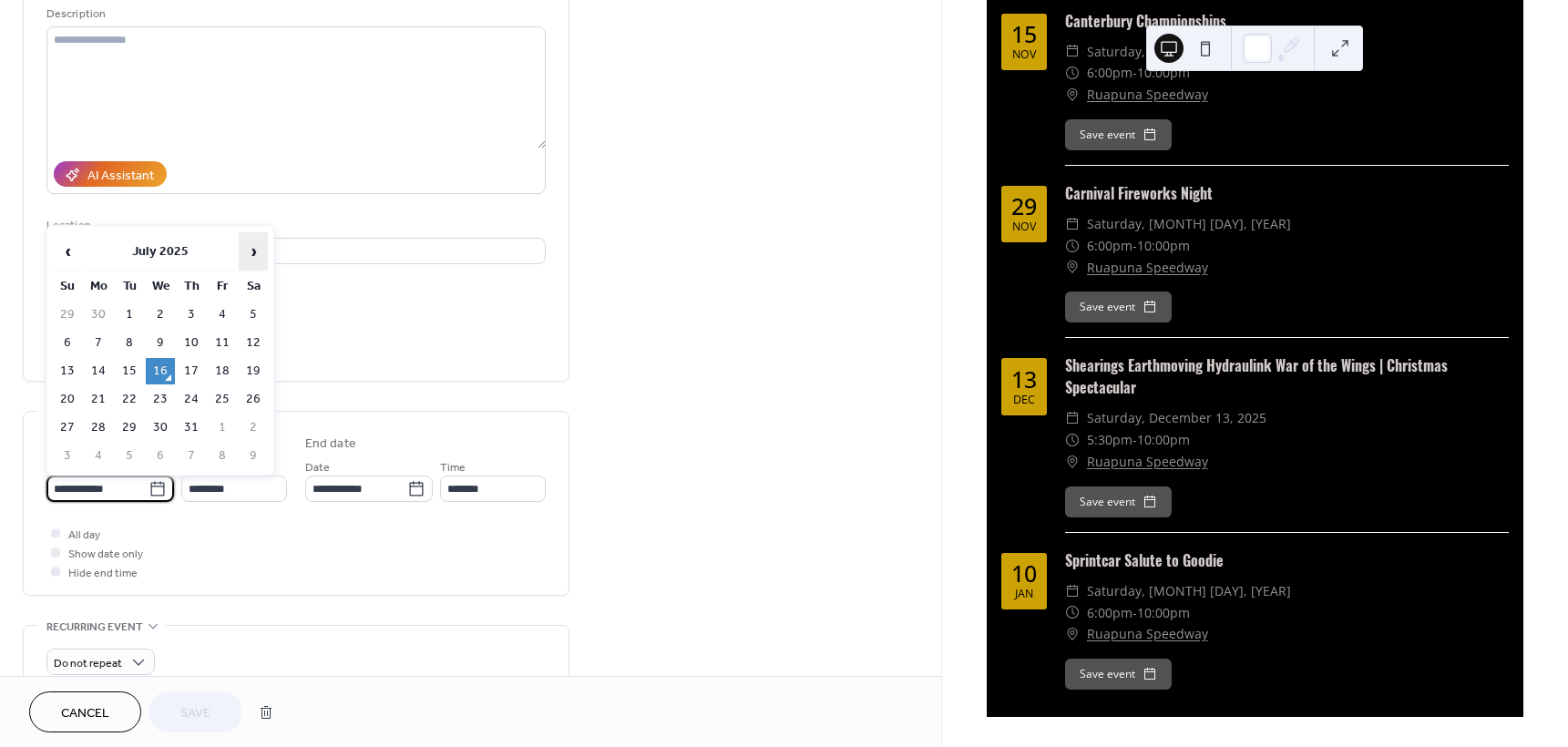 click on "›" at bounding box center (253, 251) 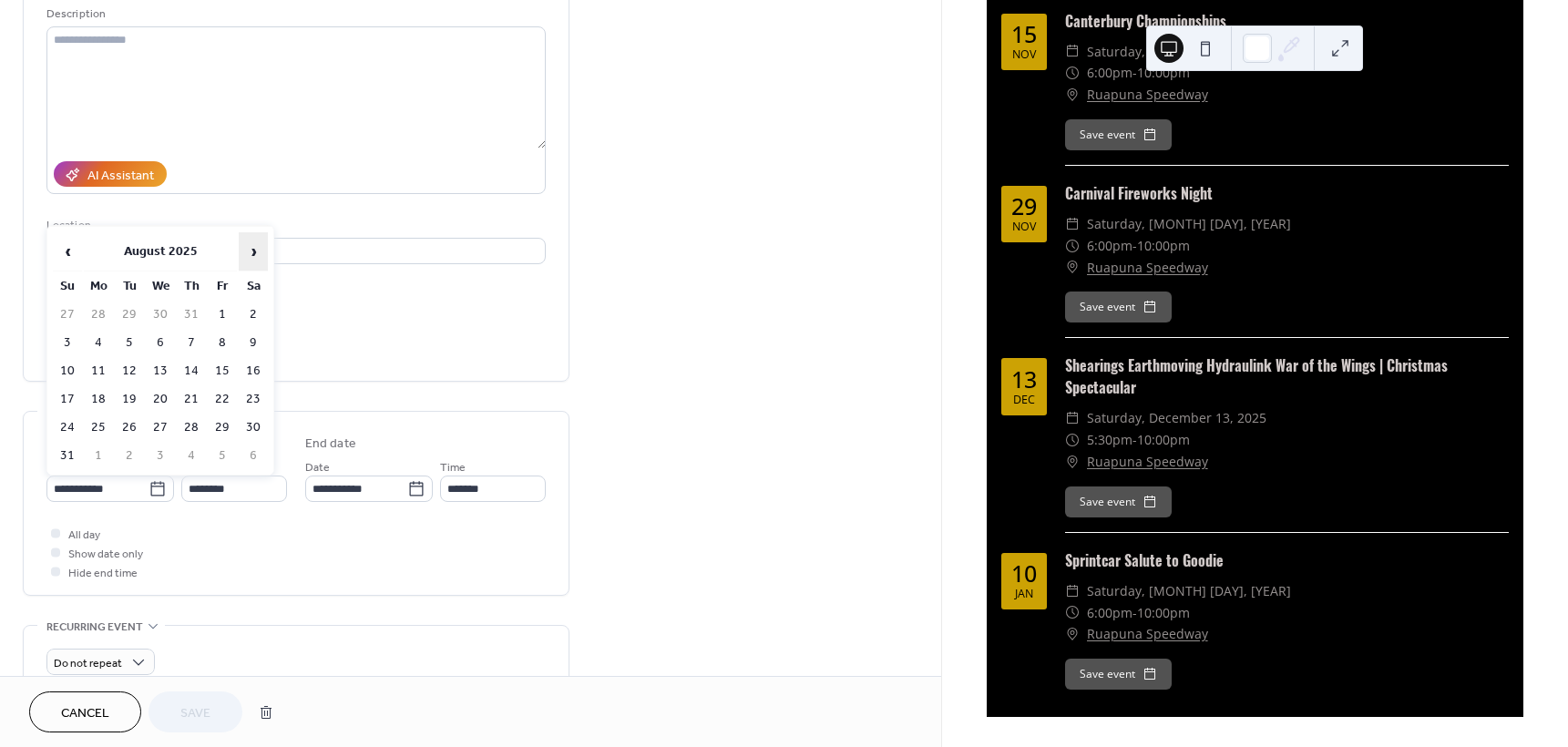 click on "›" at bounding box center (253, 251) 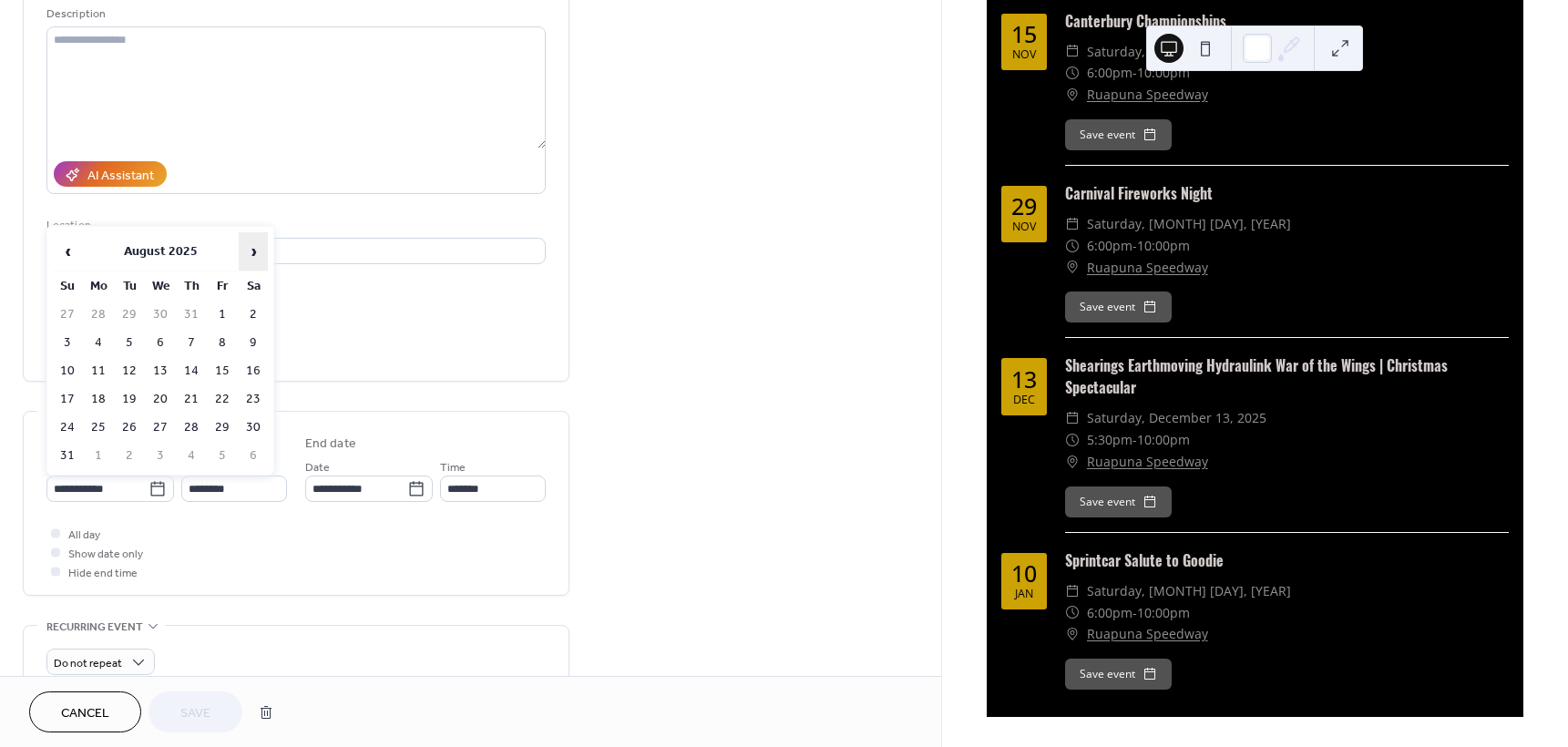 click on "›" at bounding box center (253, 251) 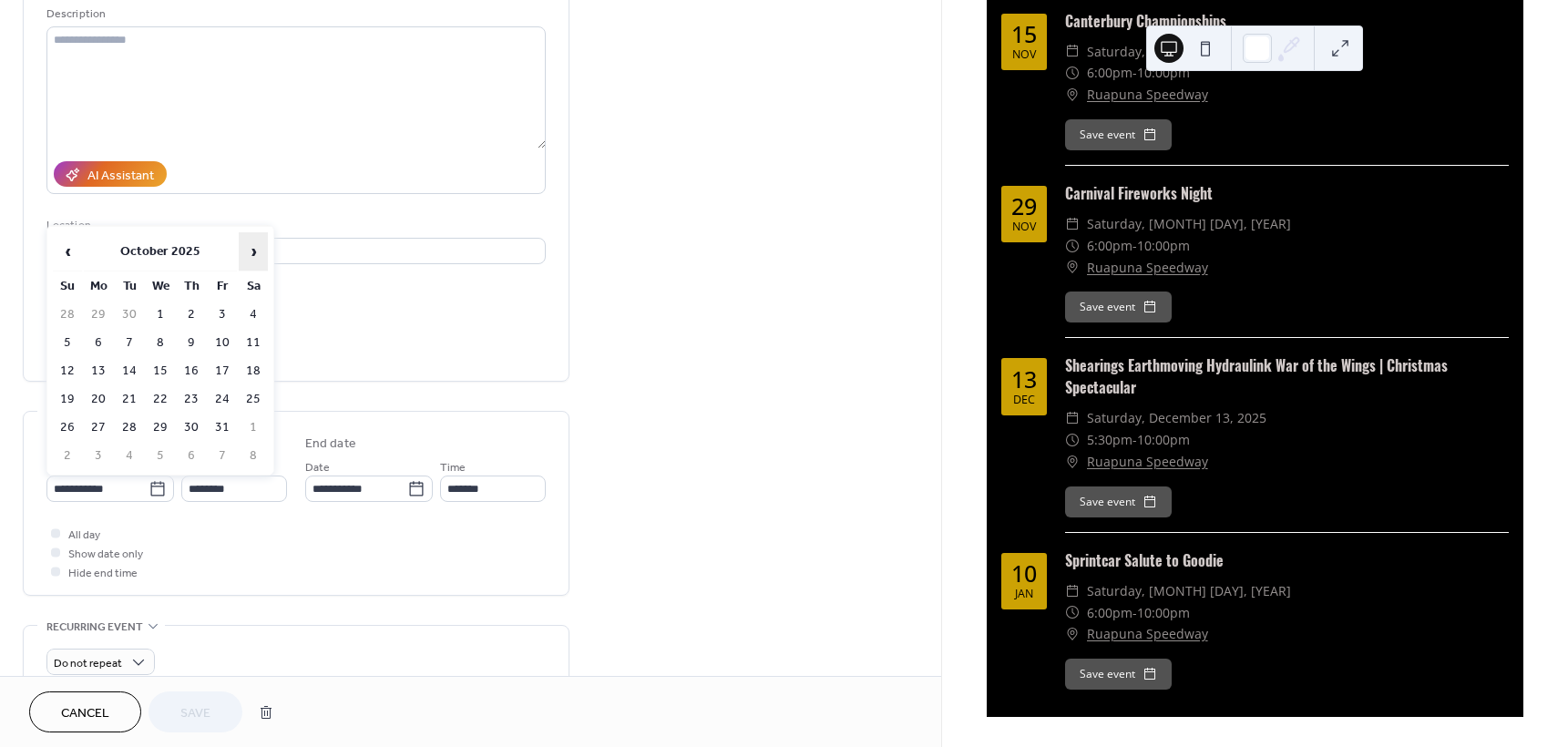 click on "›" at bounding box center (253, 251) 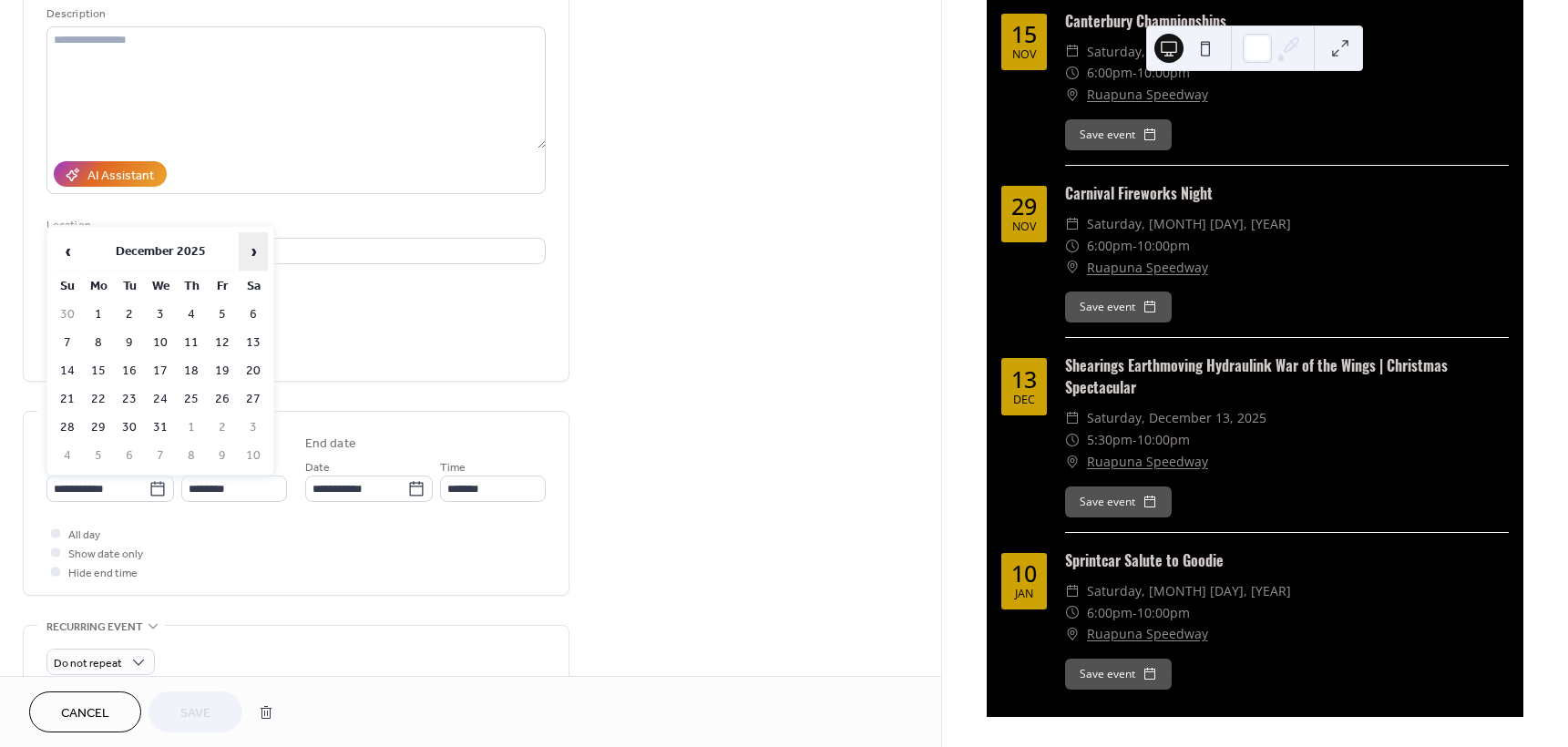 click on "›" at bounding box center (253, 251) 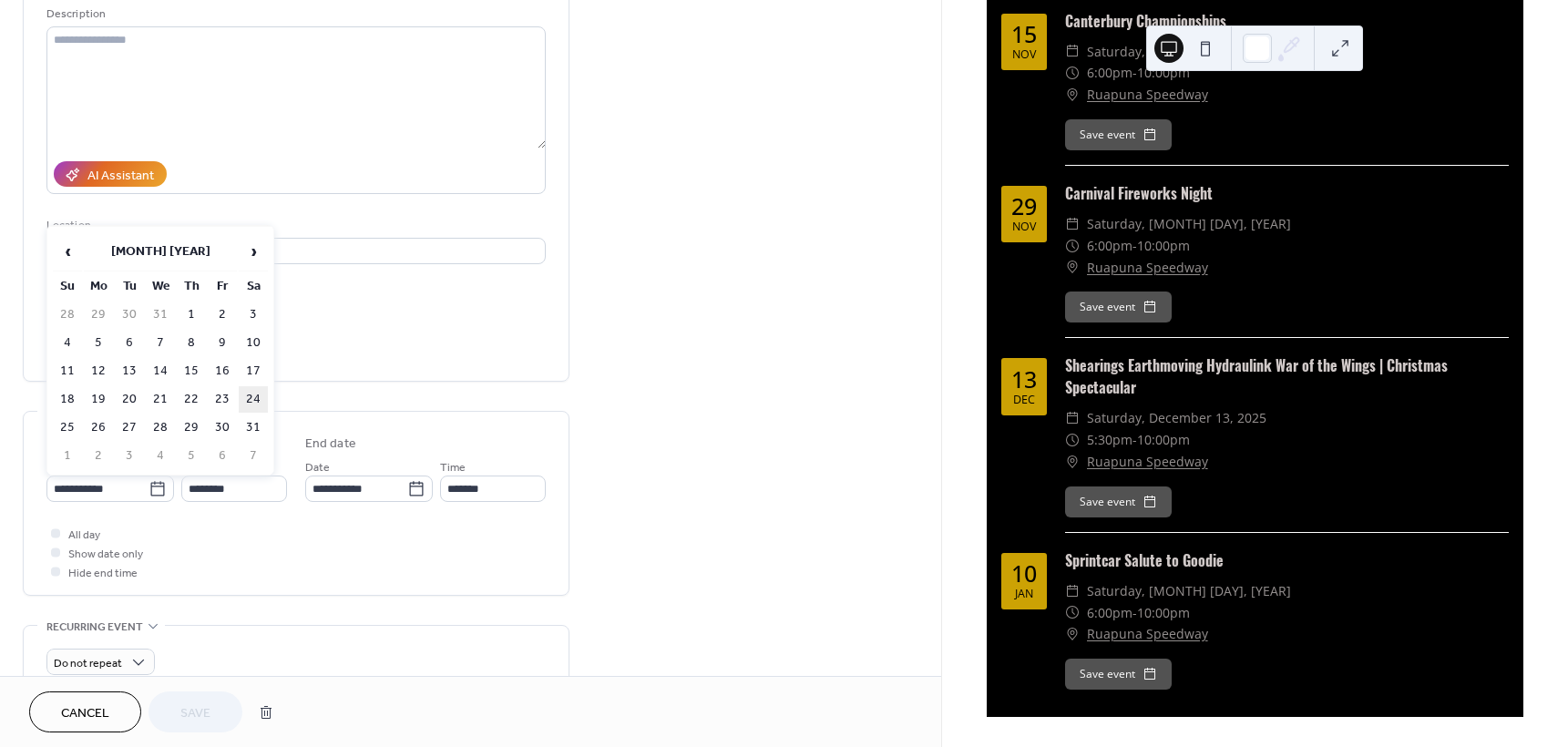 click on "24" at bounding box center (253, 399) 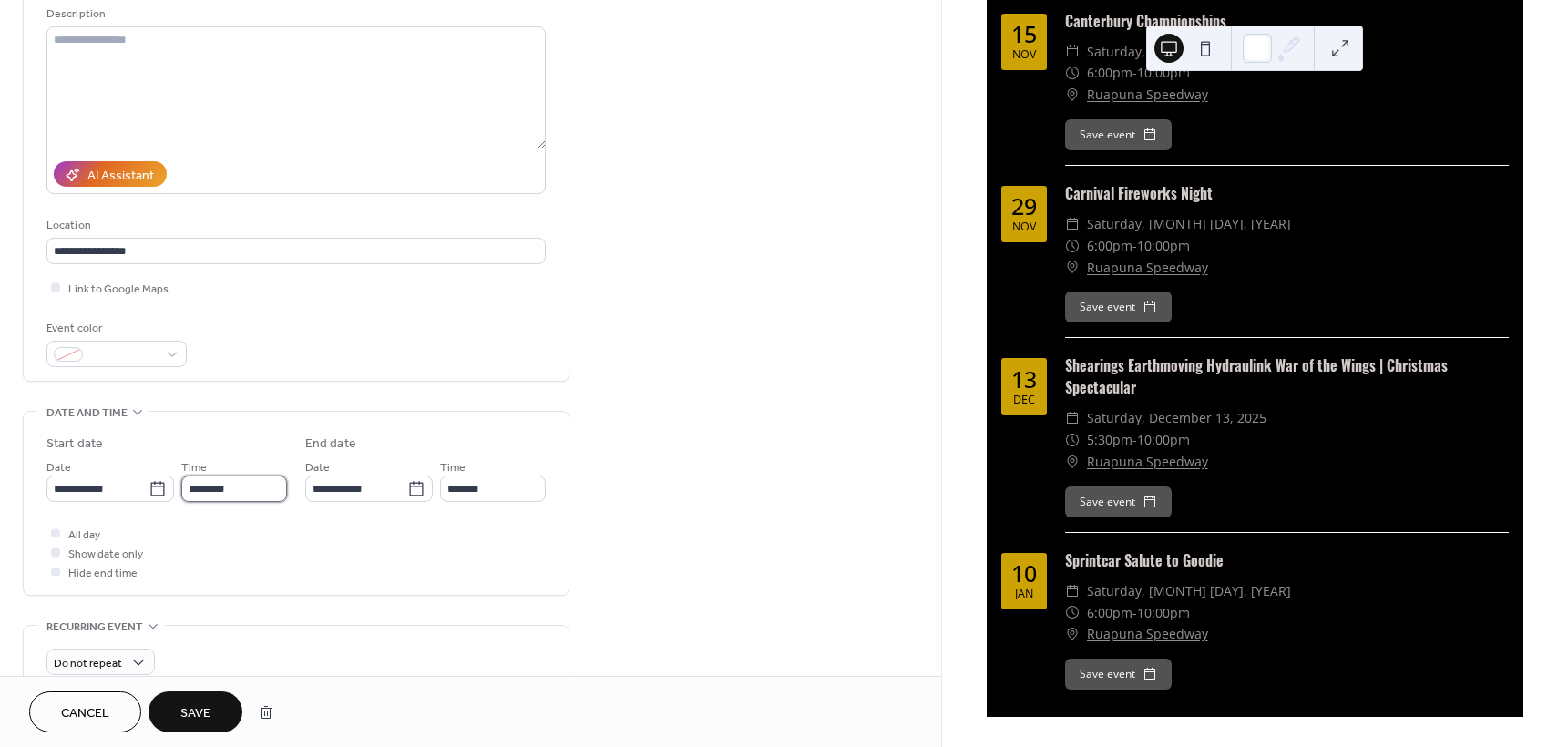 click on "********" at bounding box center [234, 488] 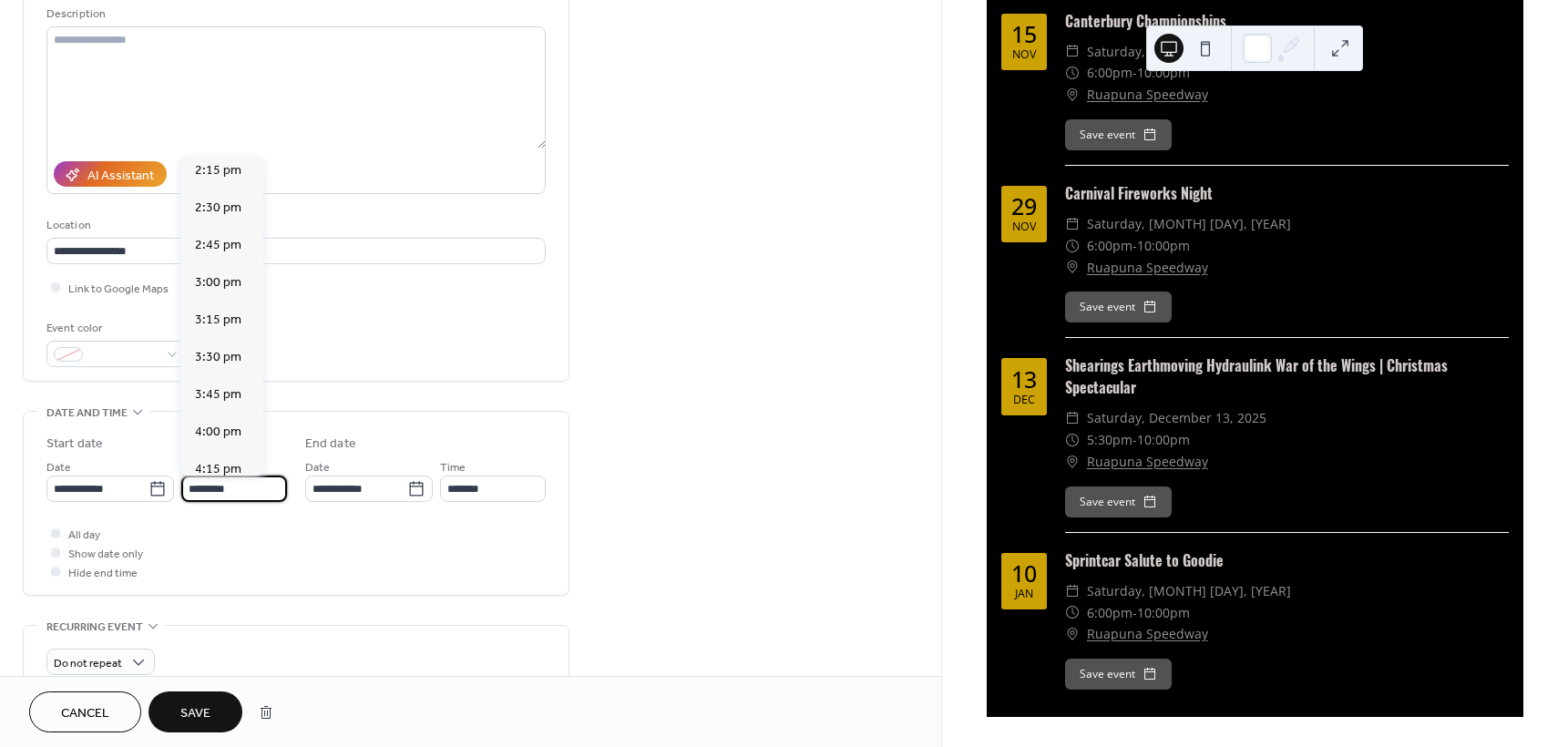 scroll, scrollTop: 2339, scrollLeft: 0, axis: vertical 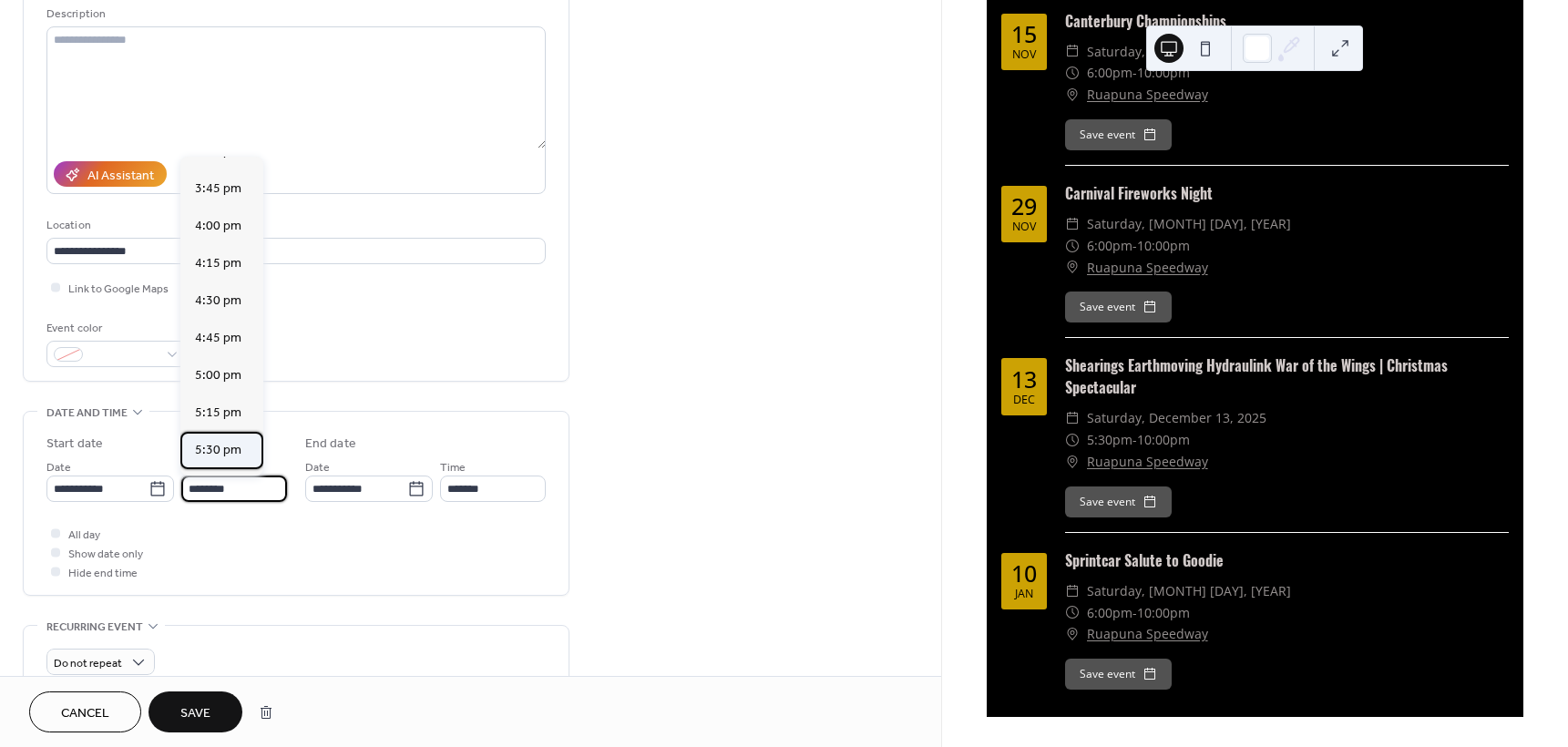click on "5:30 pm" at bounding box center [218, 450] 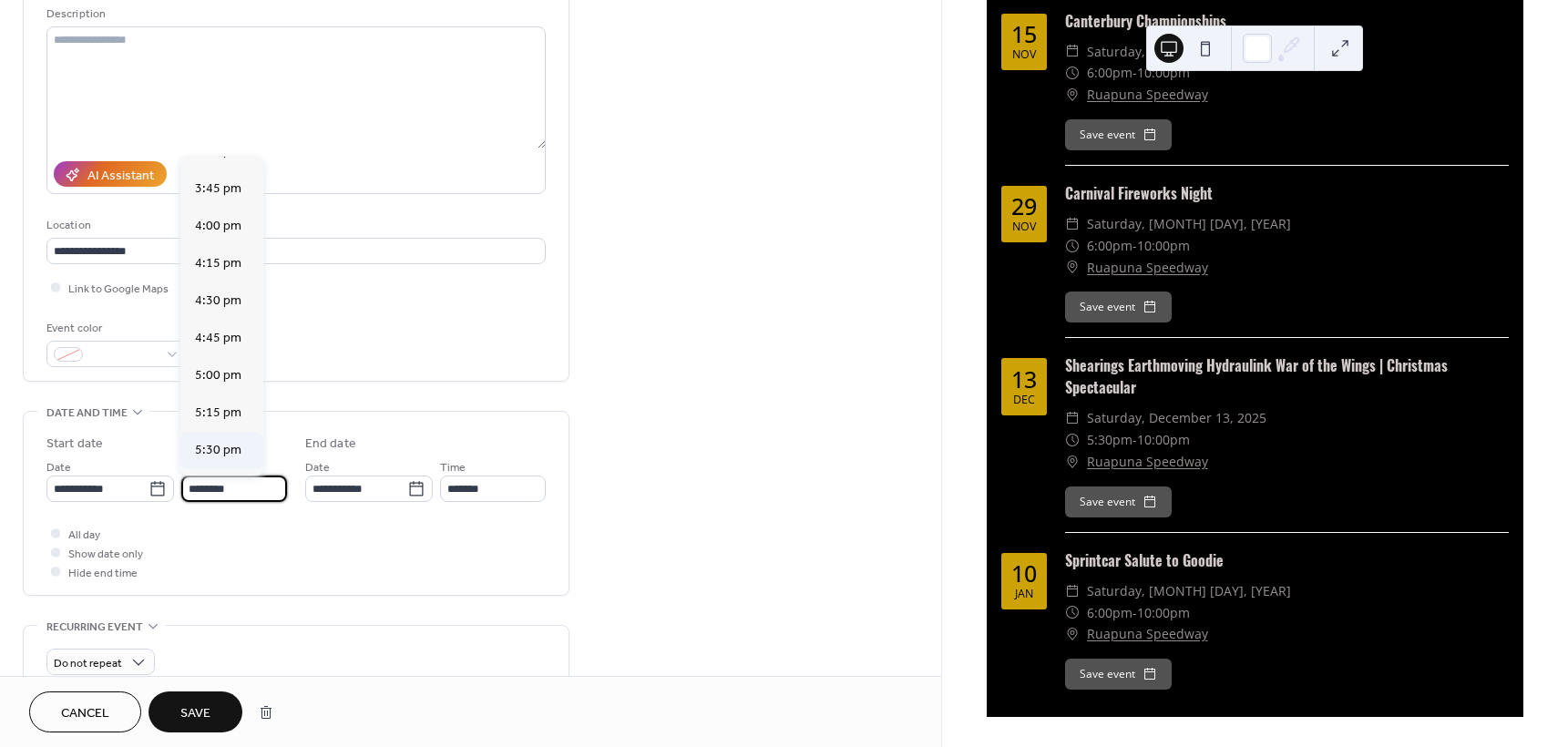 type on "*******" 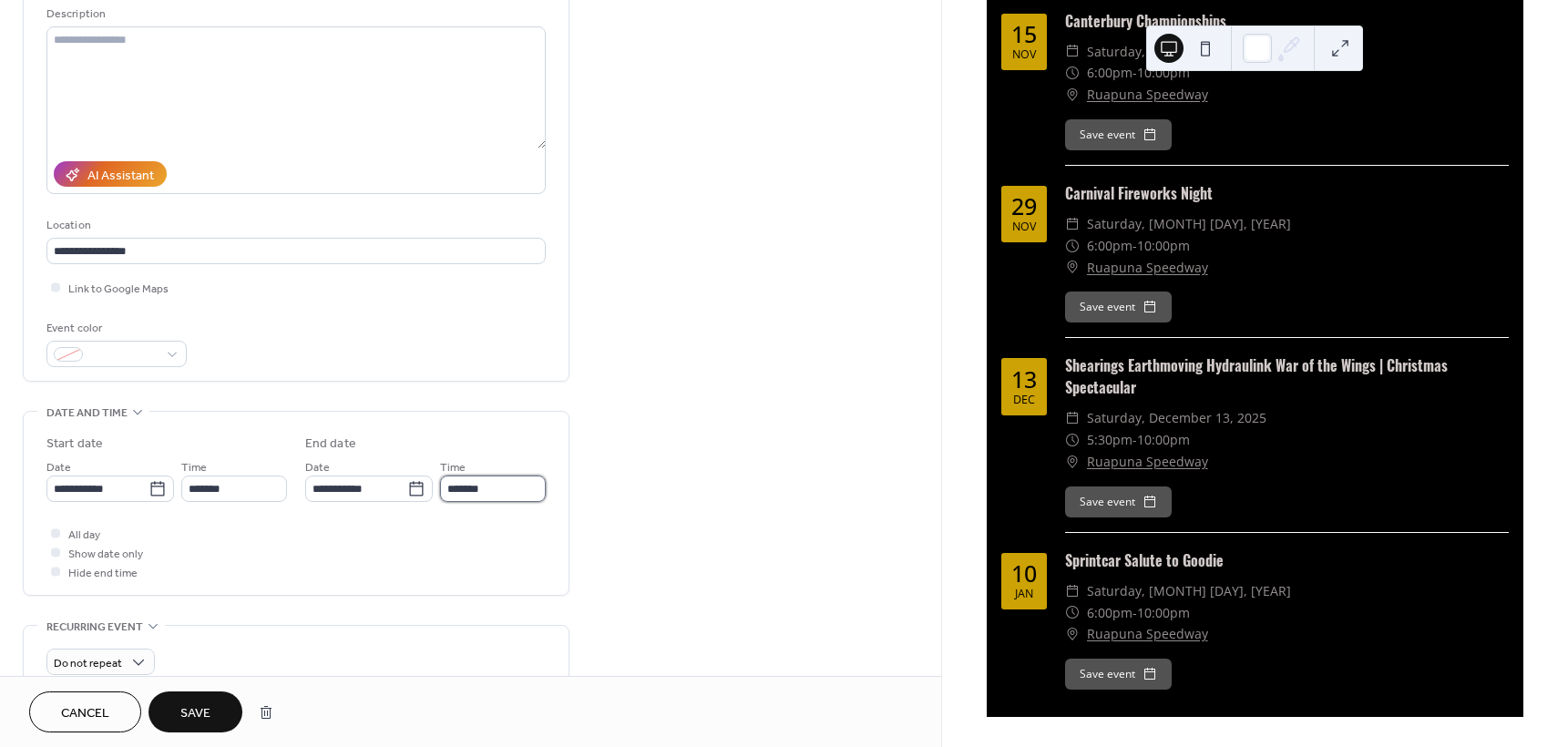 click on "*******" at bounding box center [493, 488] 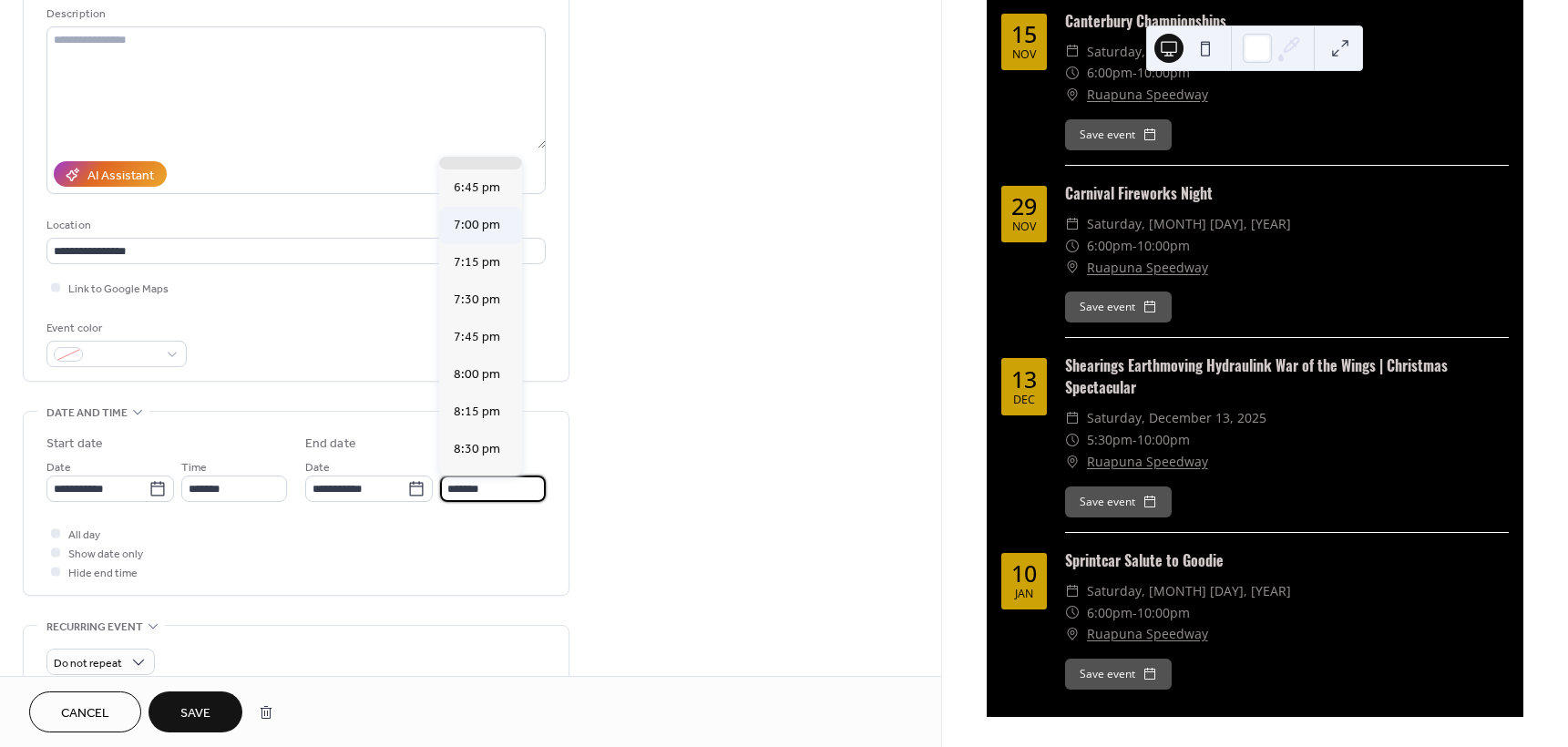 scroll, scrollTop: 455, scrollLeft: 0, axis: vertical 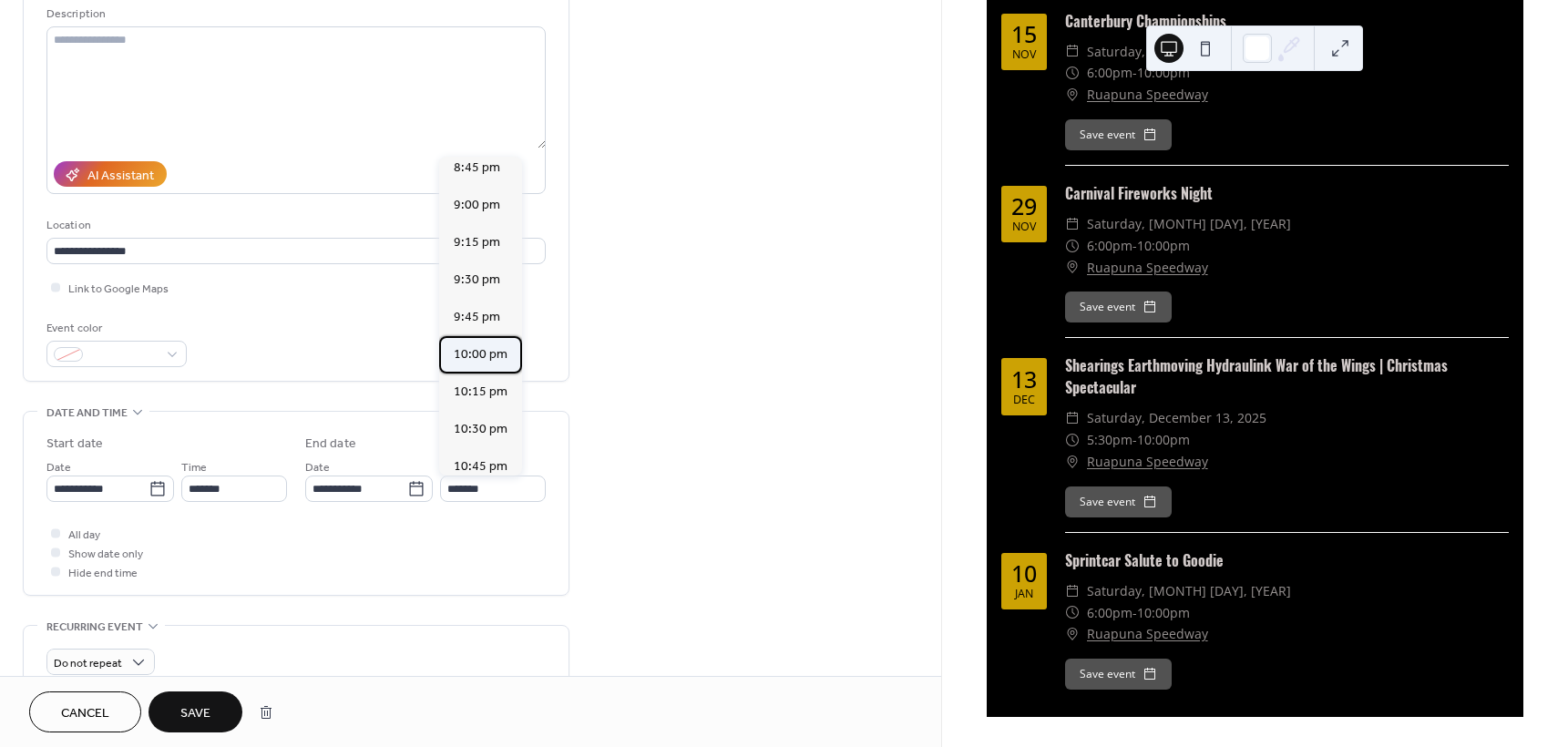 click on "10:00 pm" at bounding box center [480, 354] 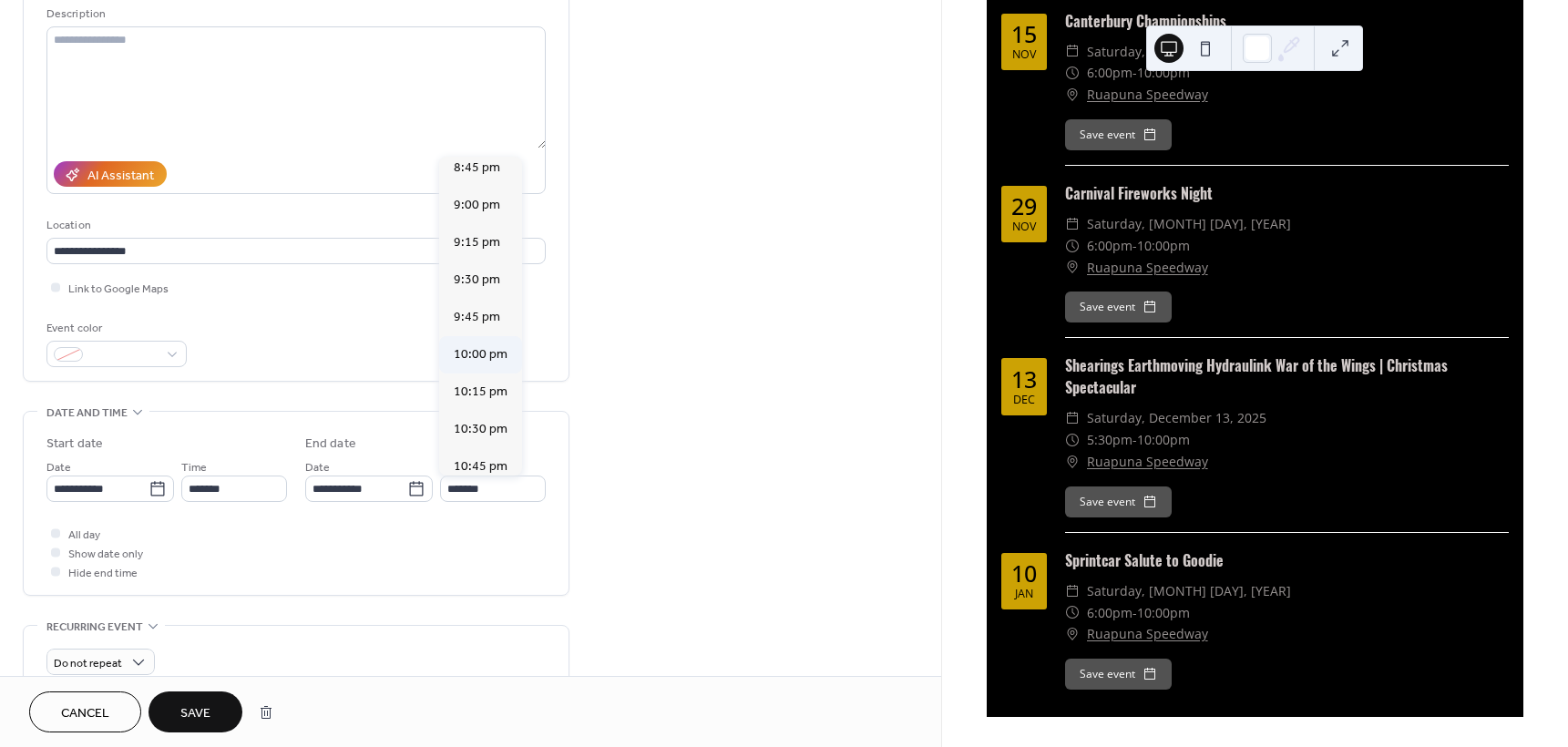 type on "********" 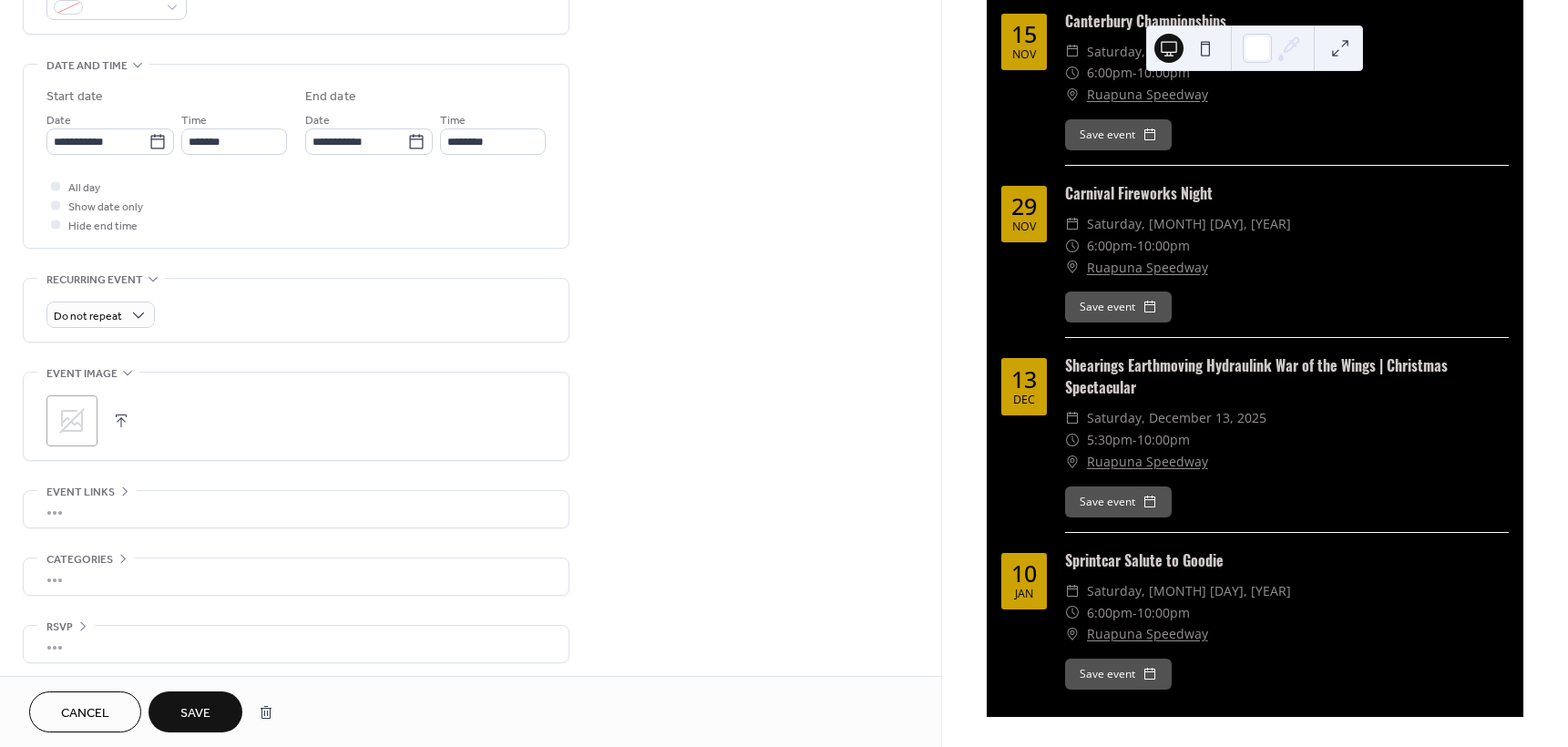 scroll, scrollTop: 535, scrollLeft: 0, axis: vertical 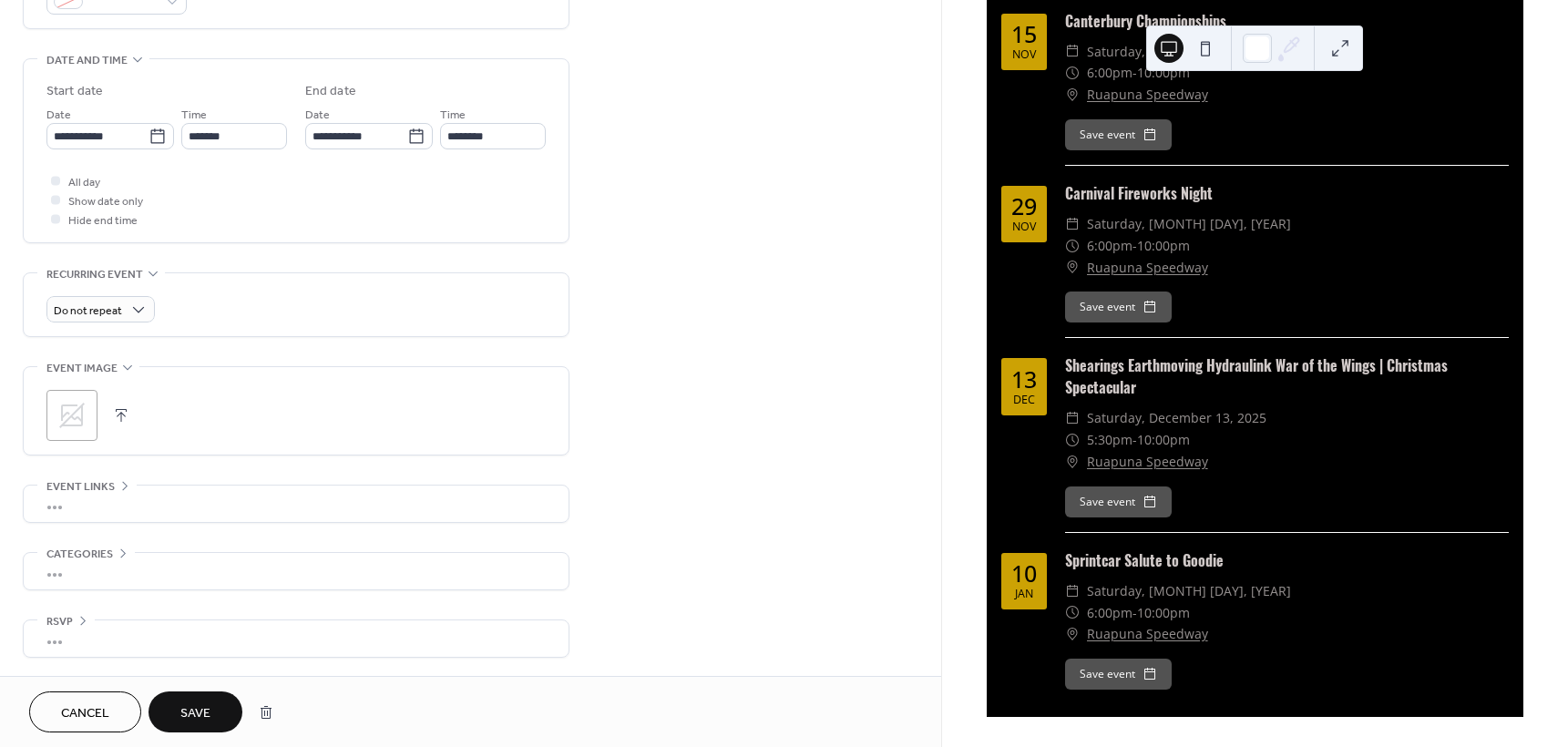 click on "Save" at bounding box center [195, 711] 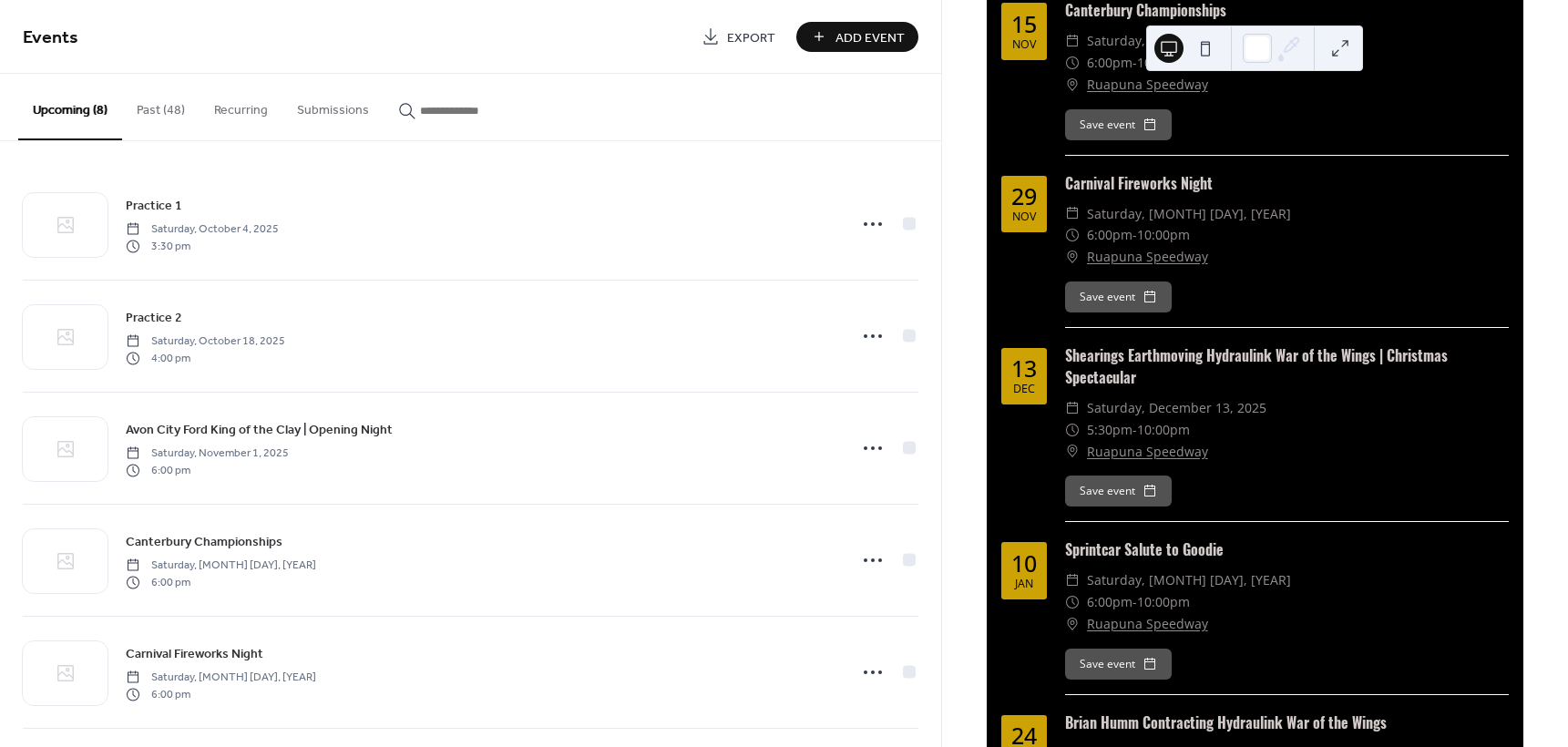 scroll, scrollTop: 932, scrollLeft: 0, axis: vertical 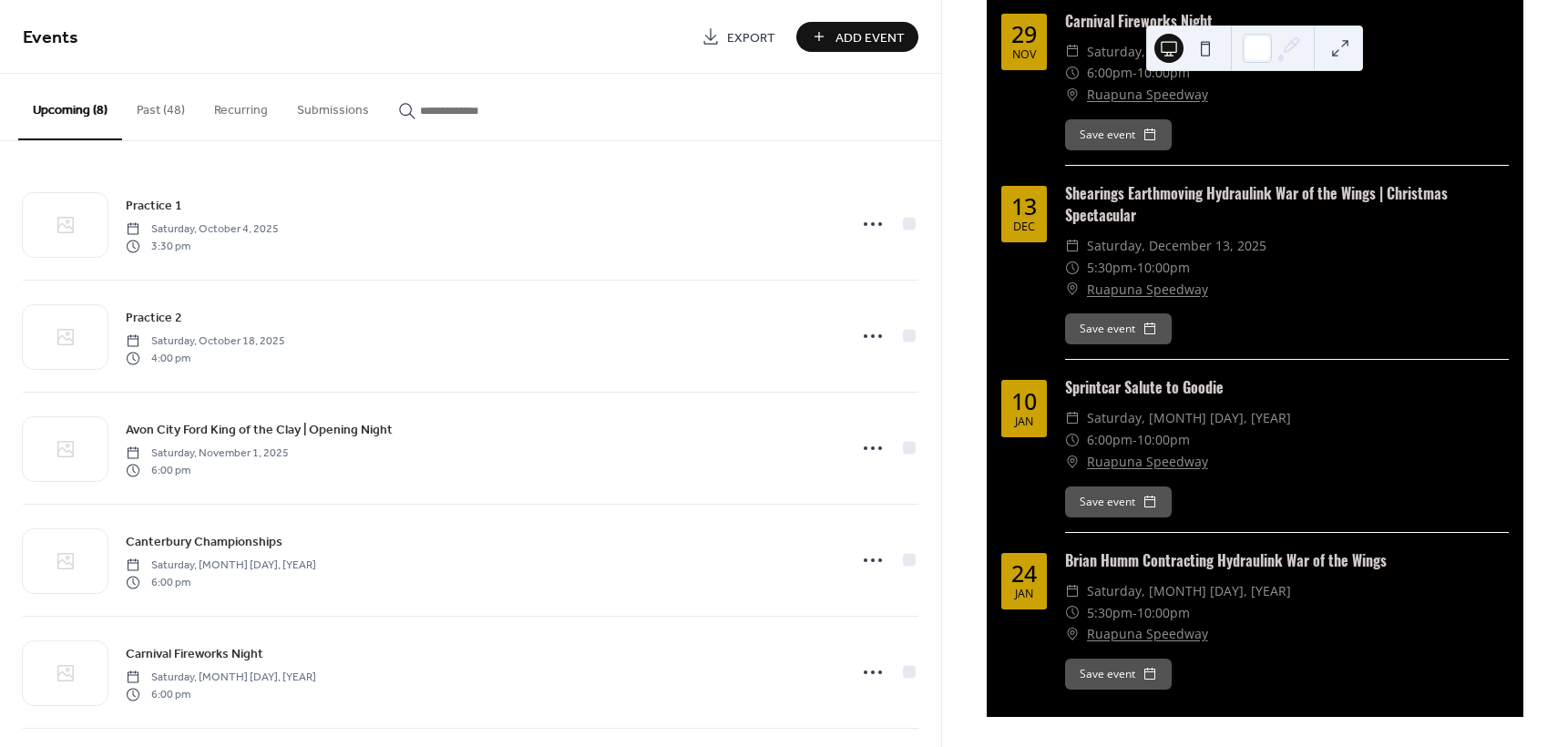 click on "Add Event" at bounding box center [870, 37] 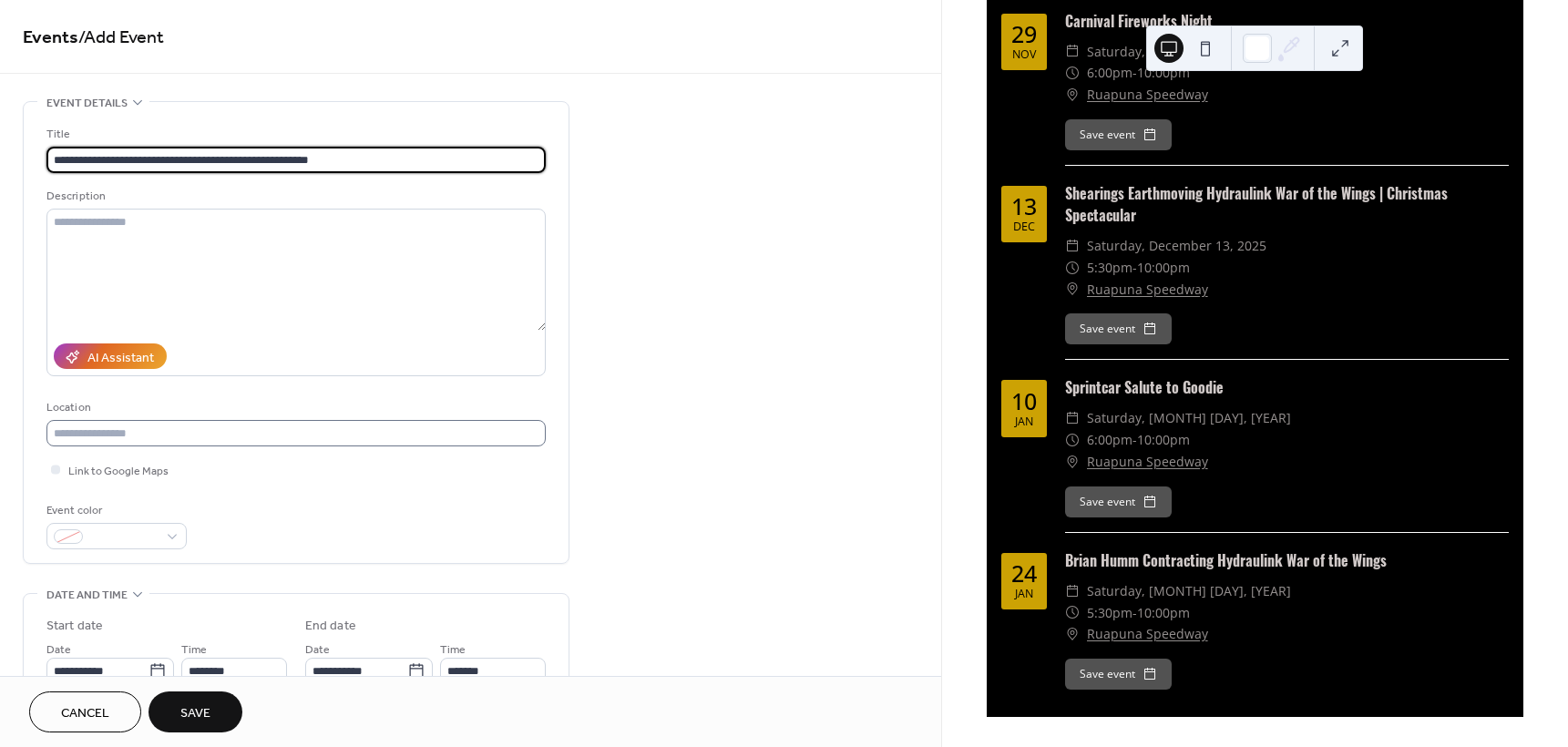 type on "**********" 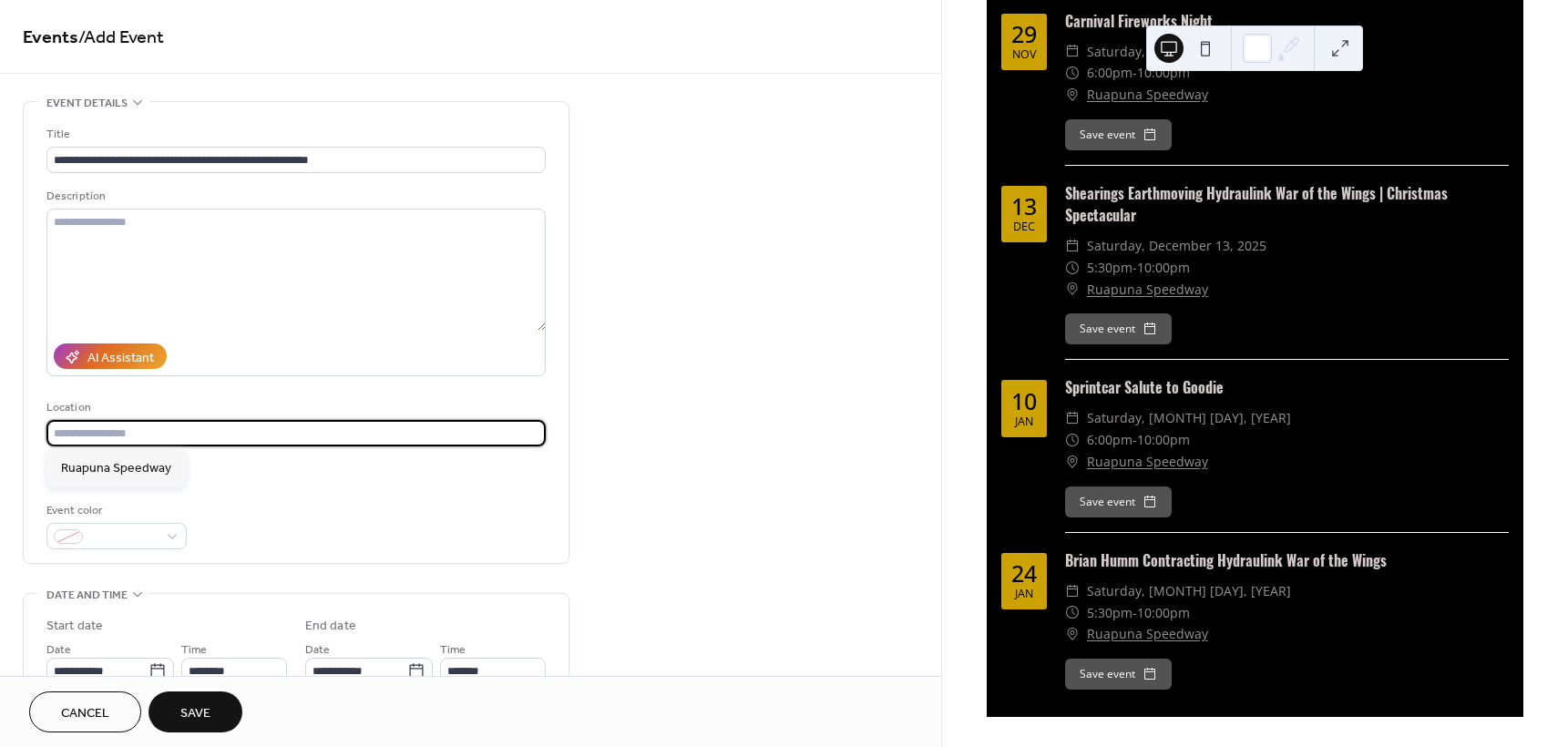 click at bounding box center (296, 433) 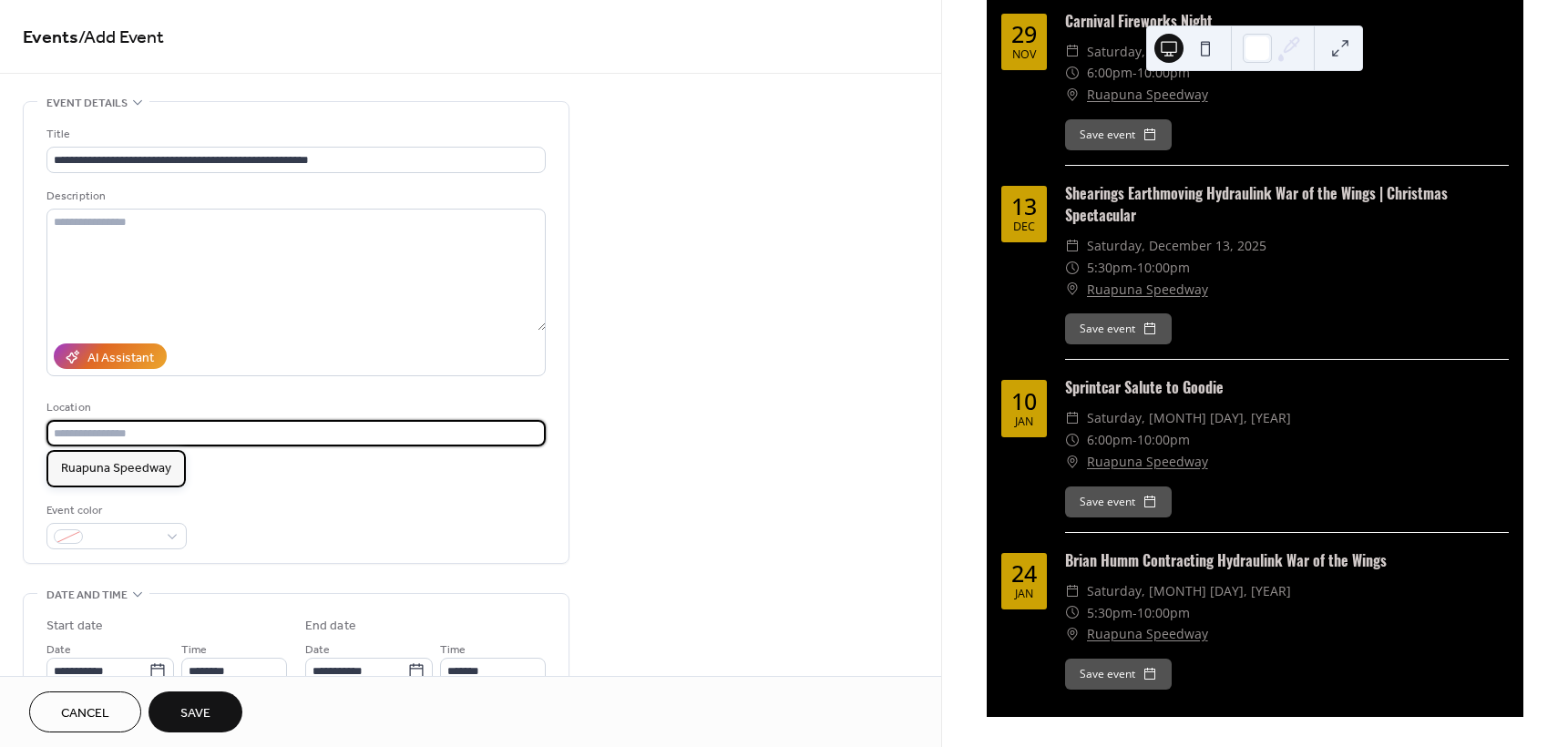 click on "Ruapuna Speedway" at bounding box center (116, 468) 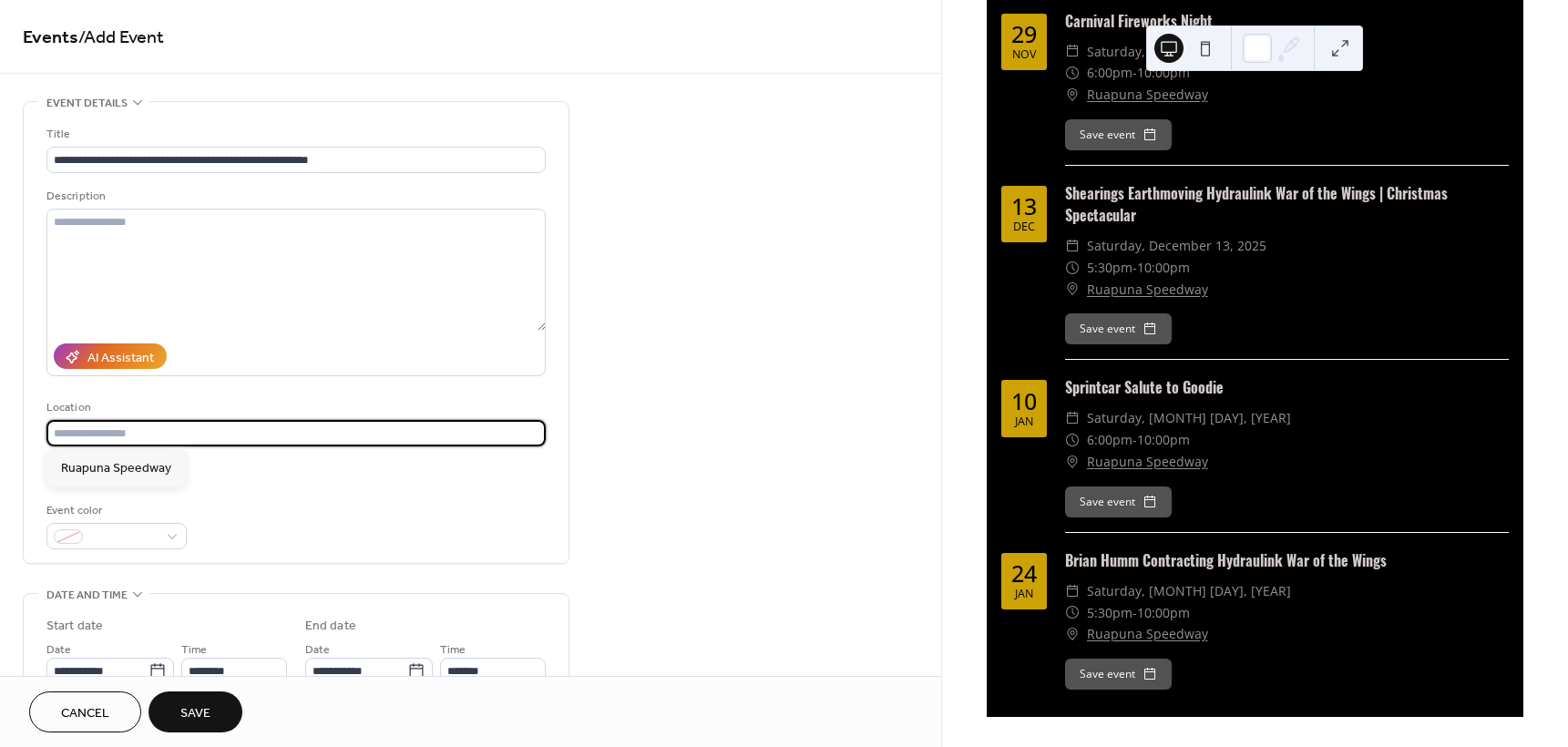 type on "**********" 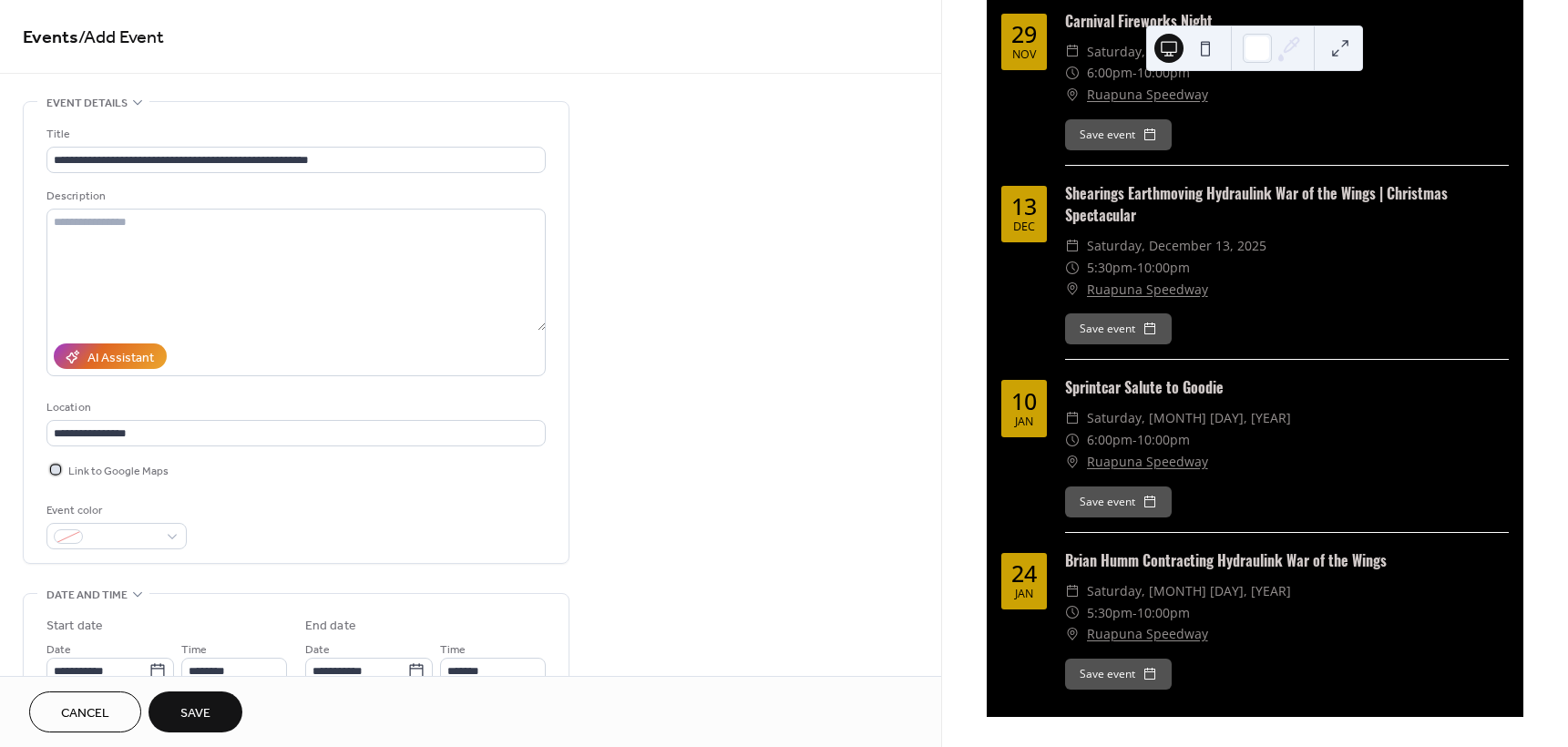 click on "Link to Google Maps" at bounding box center [118, 471] 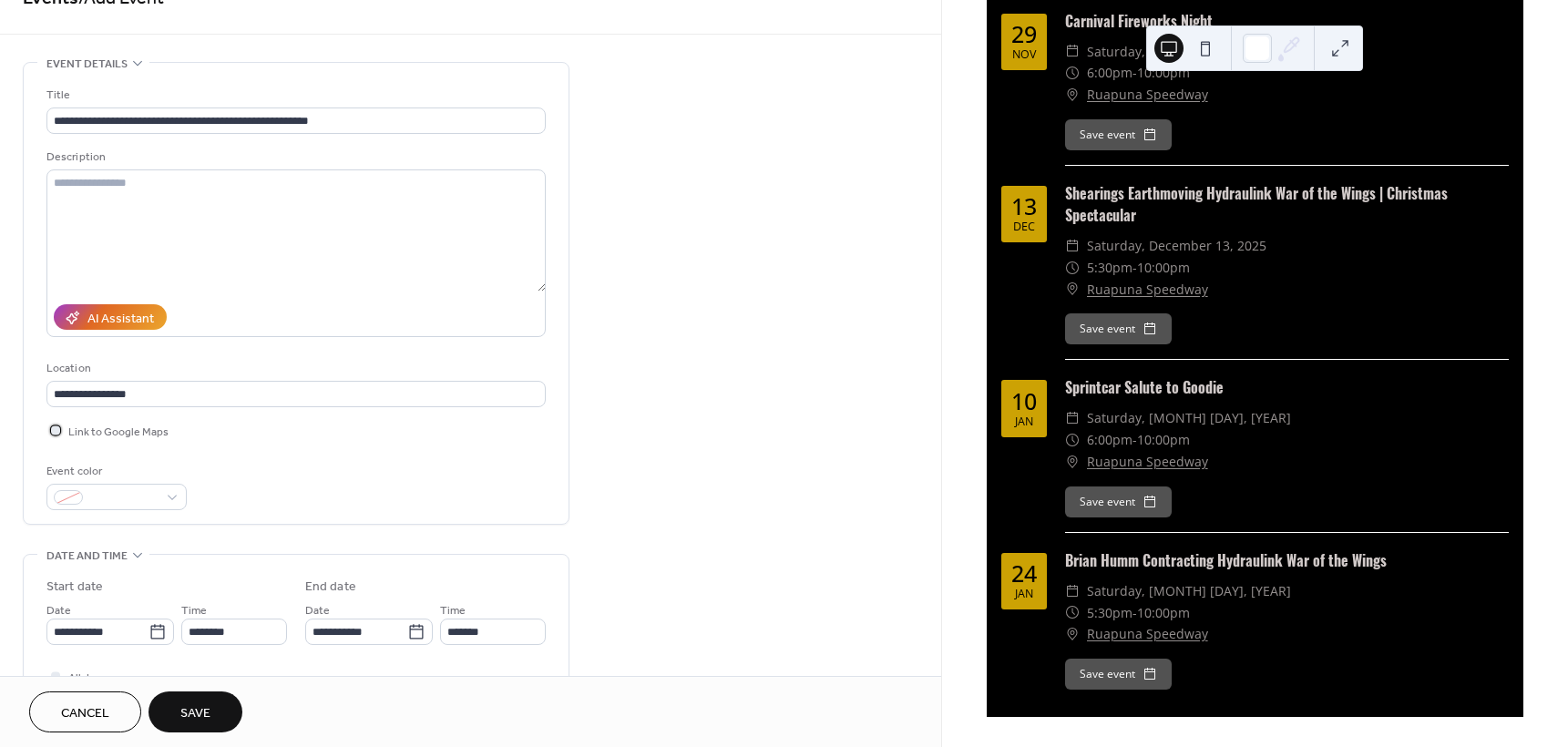 scroll, scrollTop: 273, scrollLeft: 0, axis: vertical 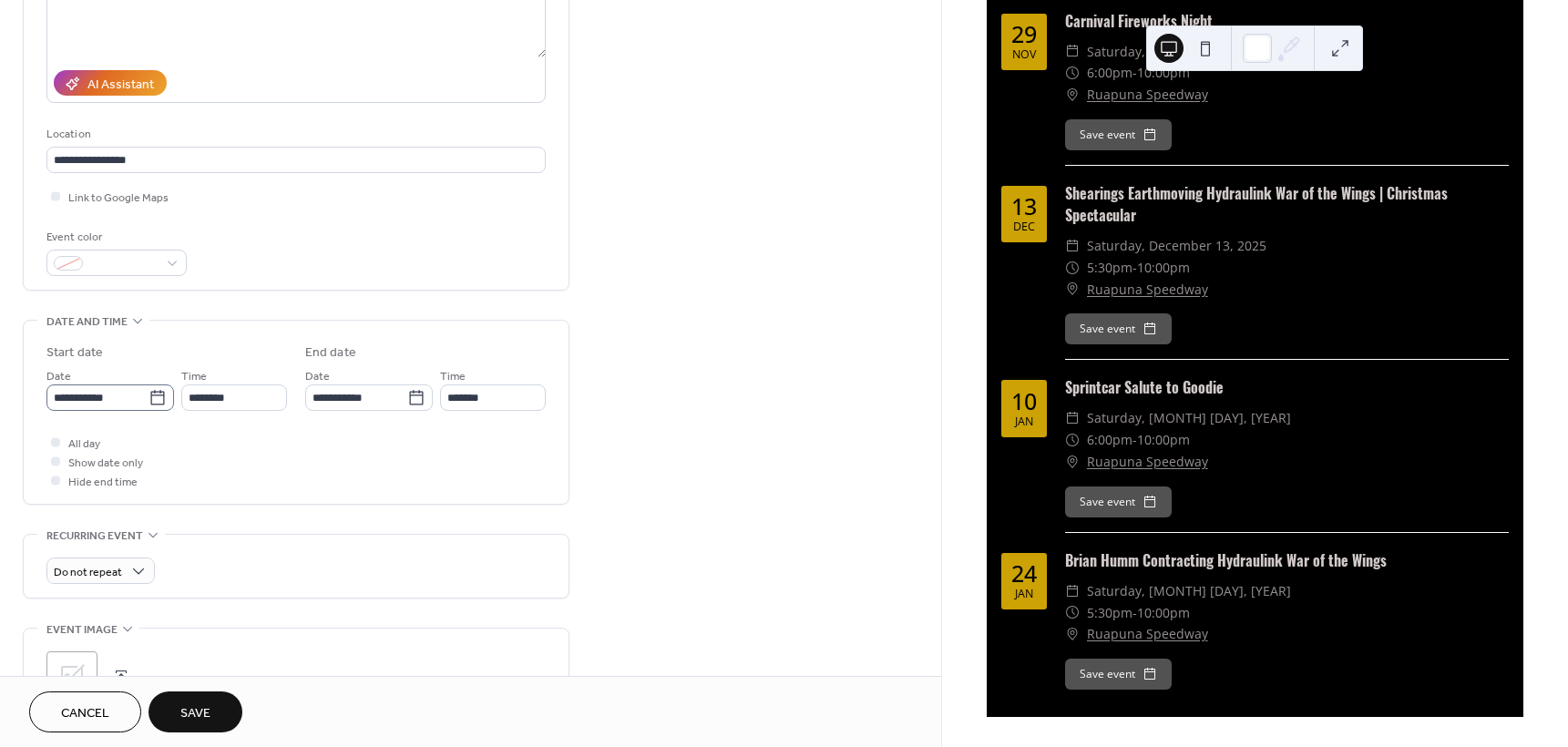 click 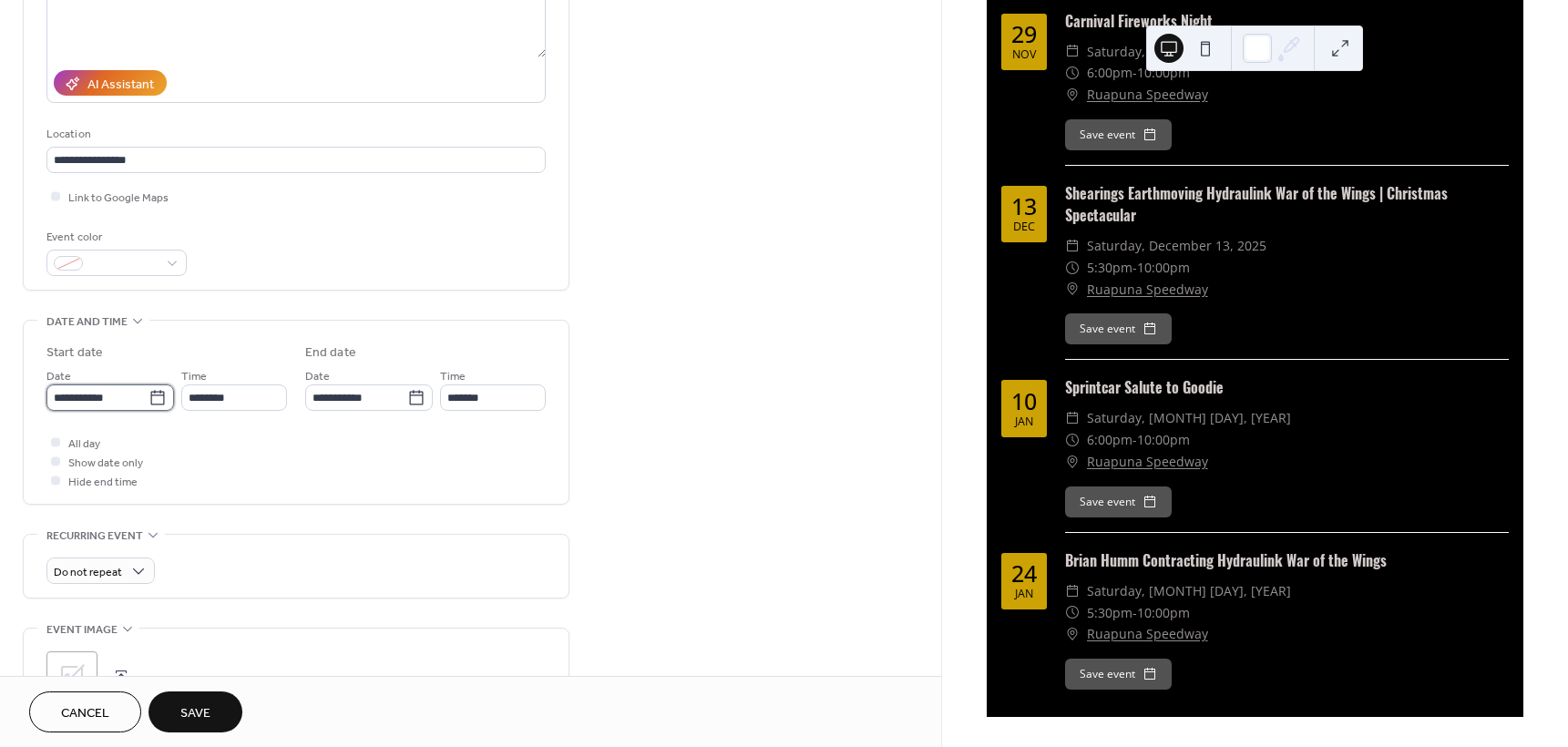 click on "**********" at bounding box center [97, 397] 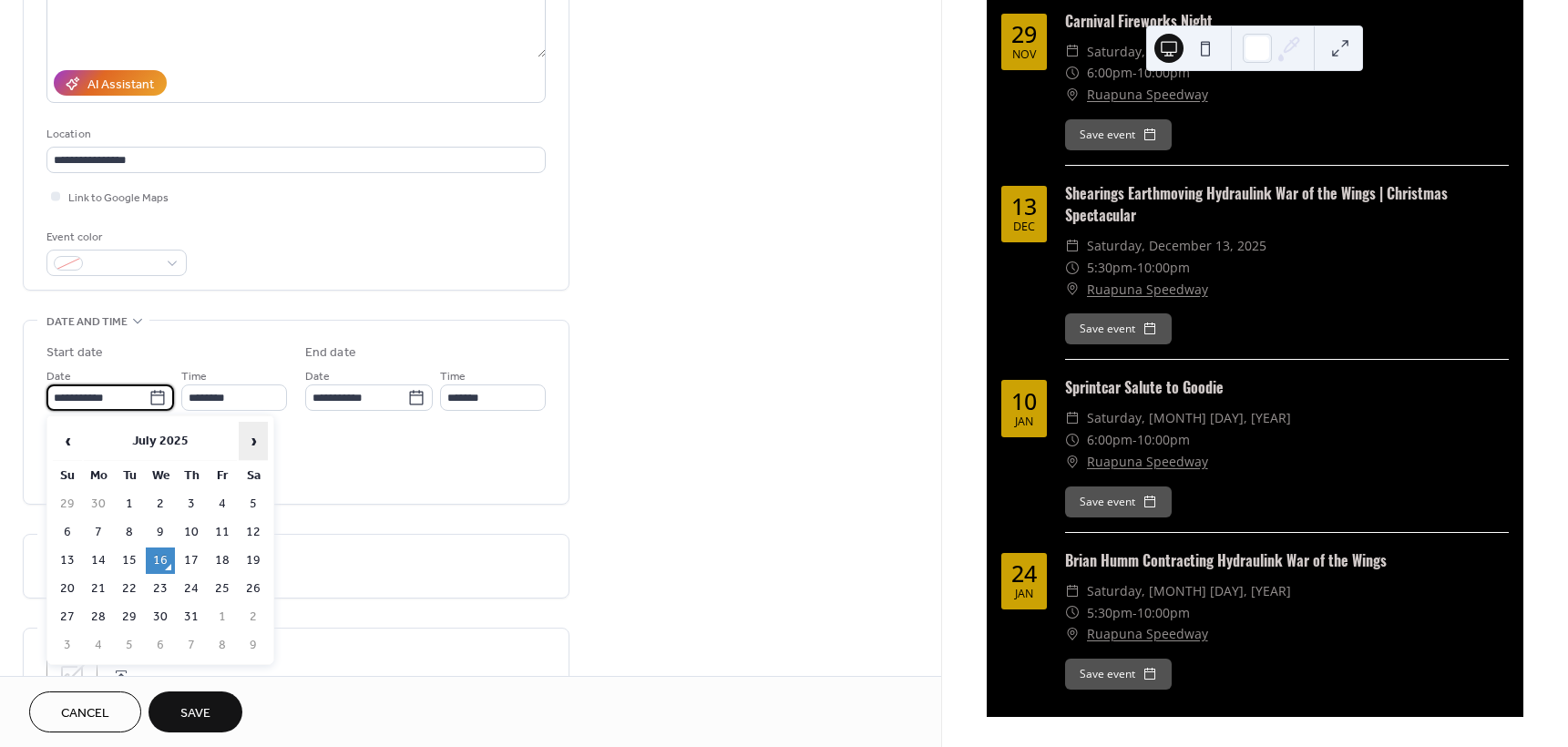 click on "›" at bounding box center (253, 441) 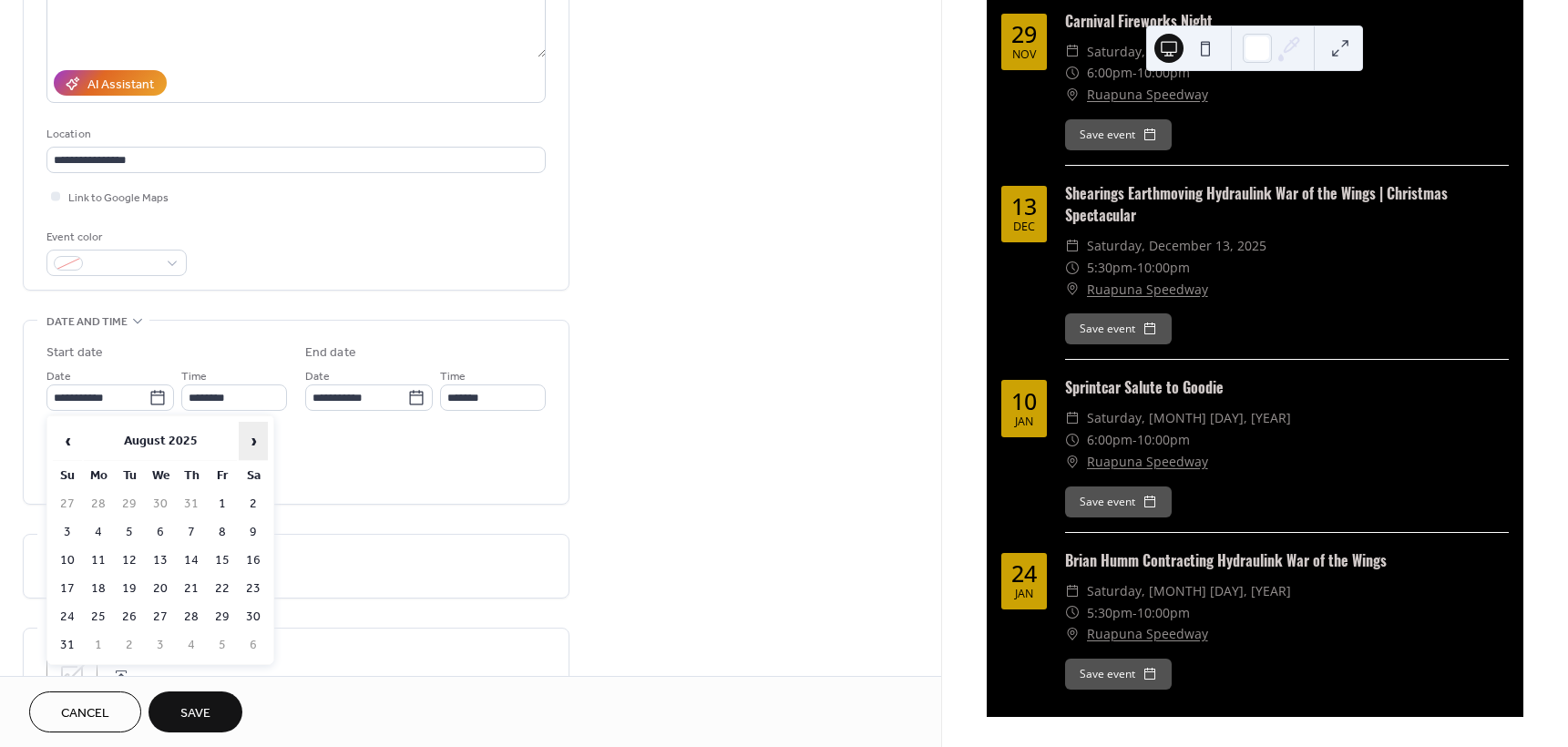 click on "›" at bounding box center [253, 441] 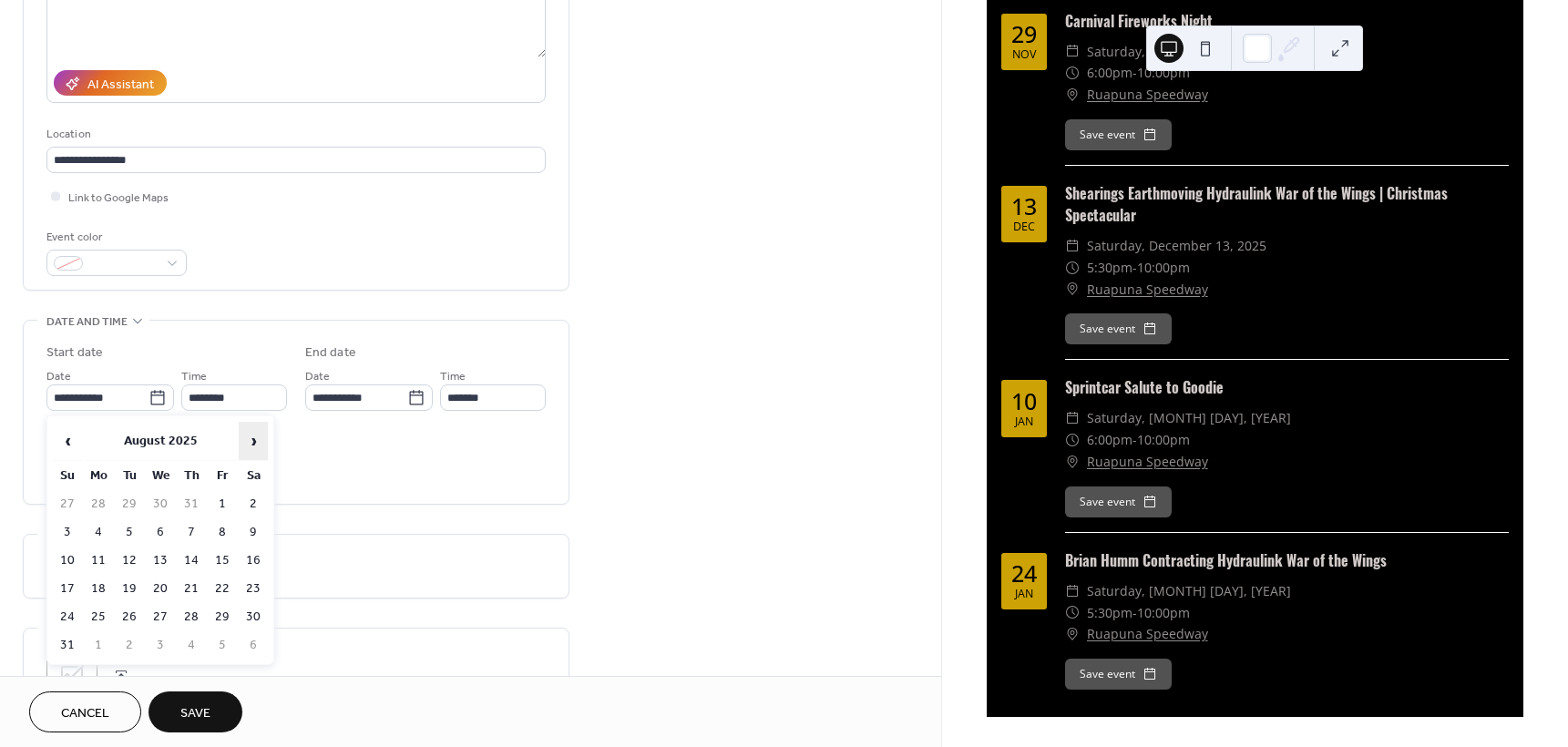 click on "›" at bounding box center [253, 441] 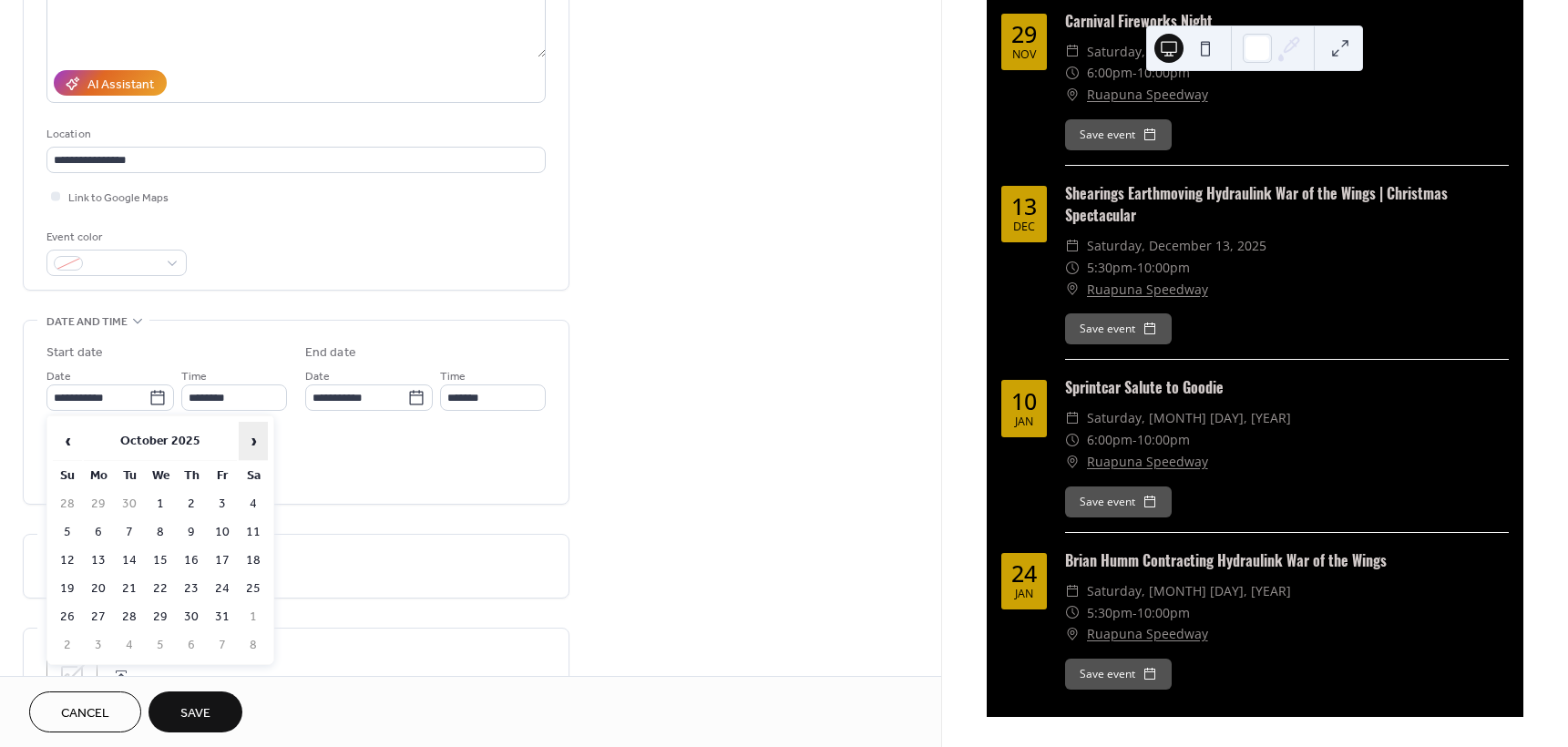 click on "›" at bounding box center [253, 441] 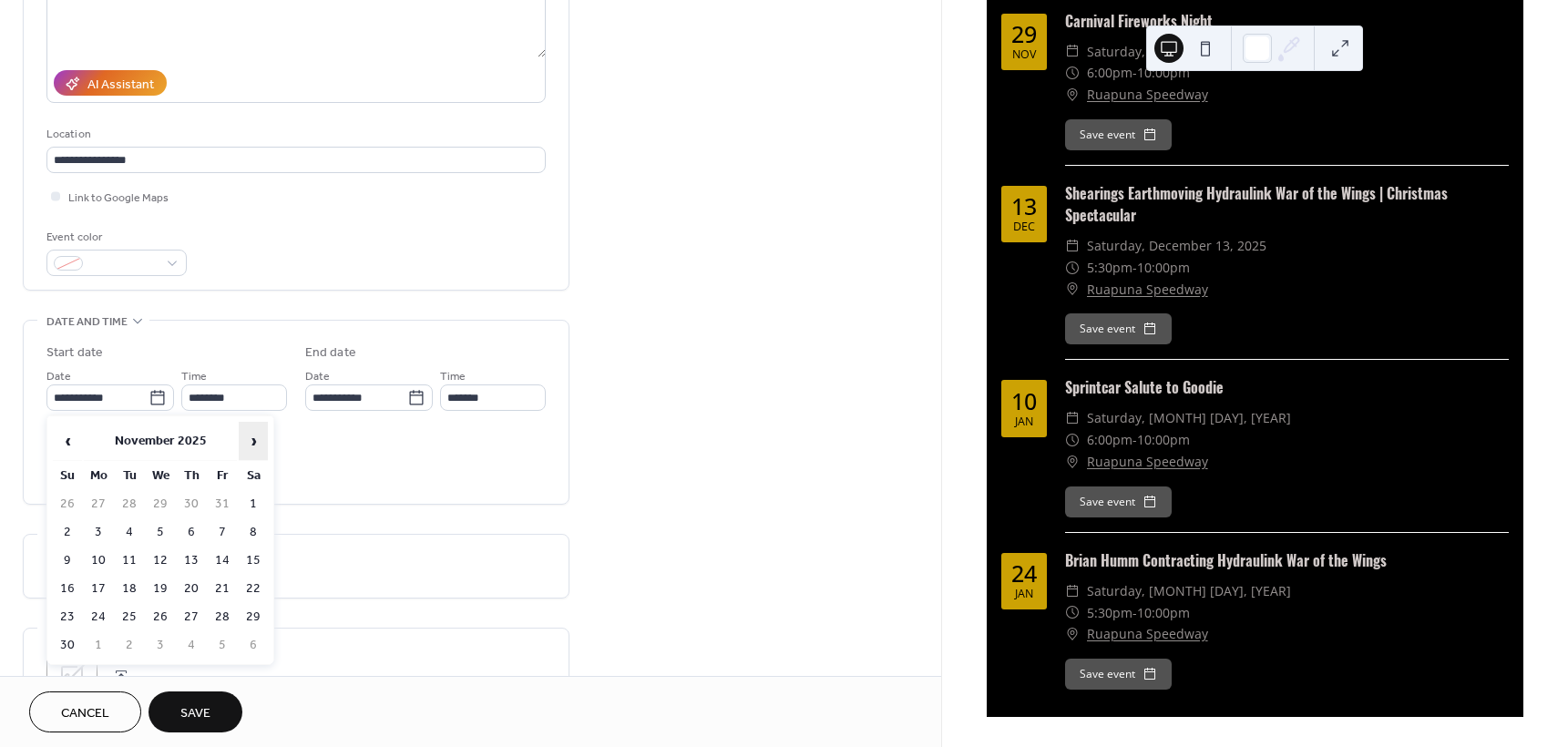 click on "›" at bounding box center [253, 441] 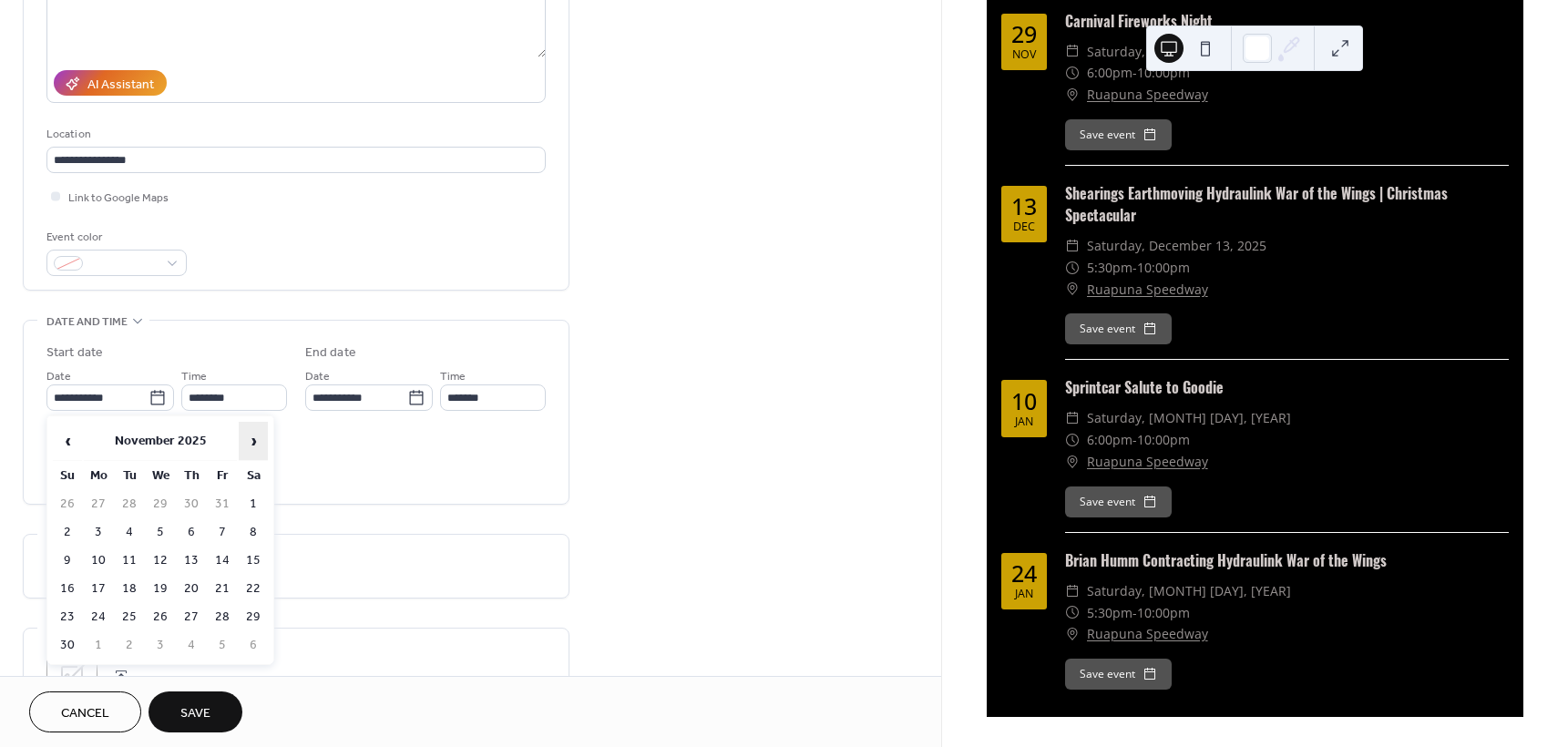 click on "›" at bounding box center [253, 441] 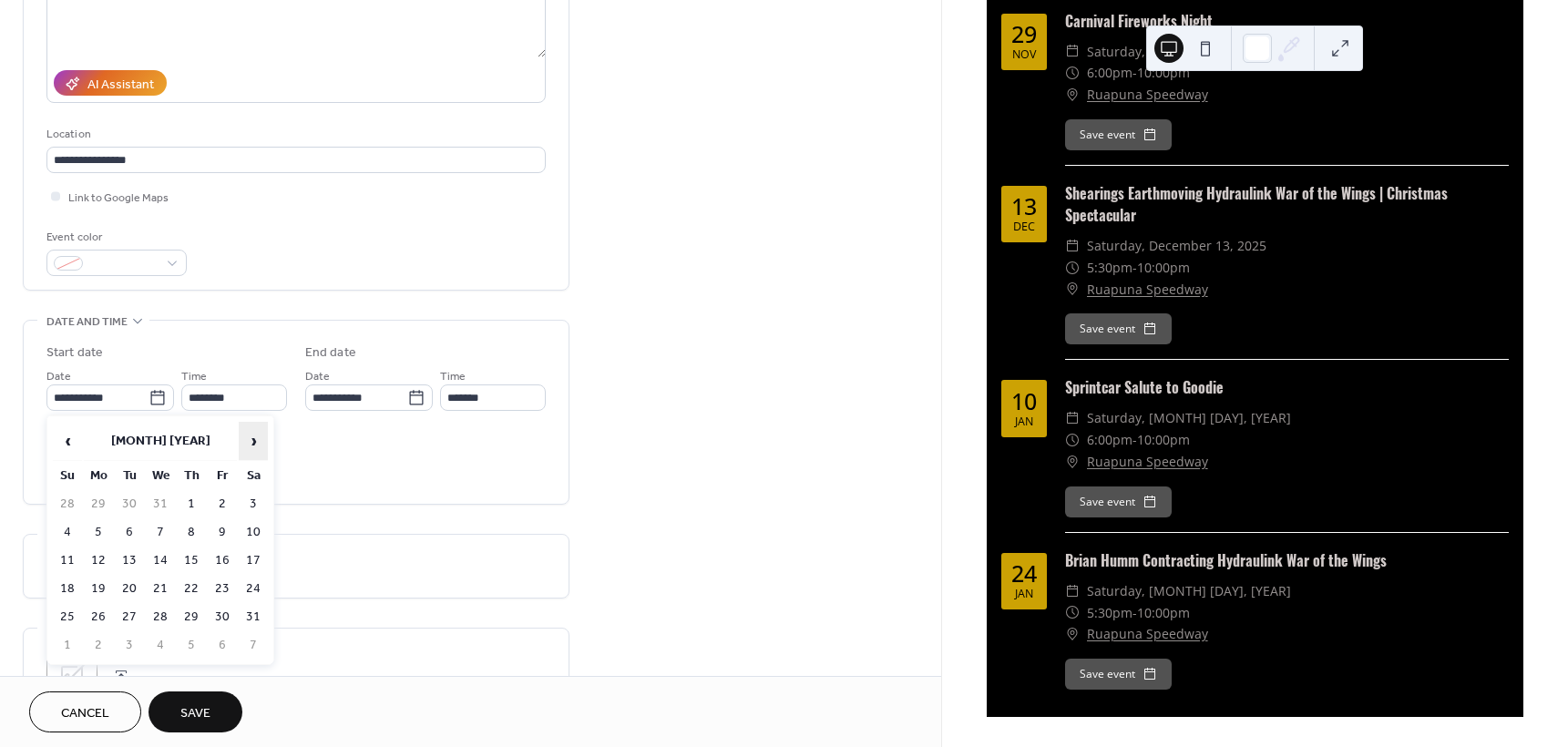 click on "›" at bounding box center [253, 441] 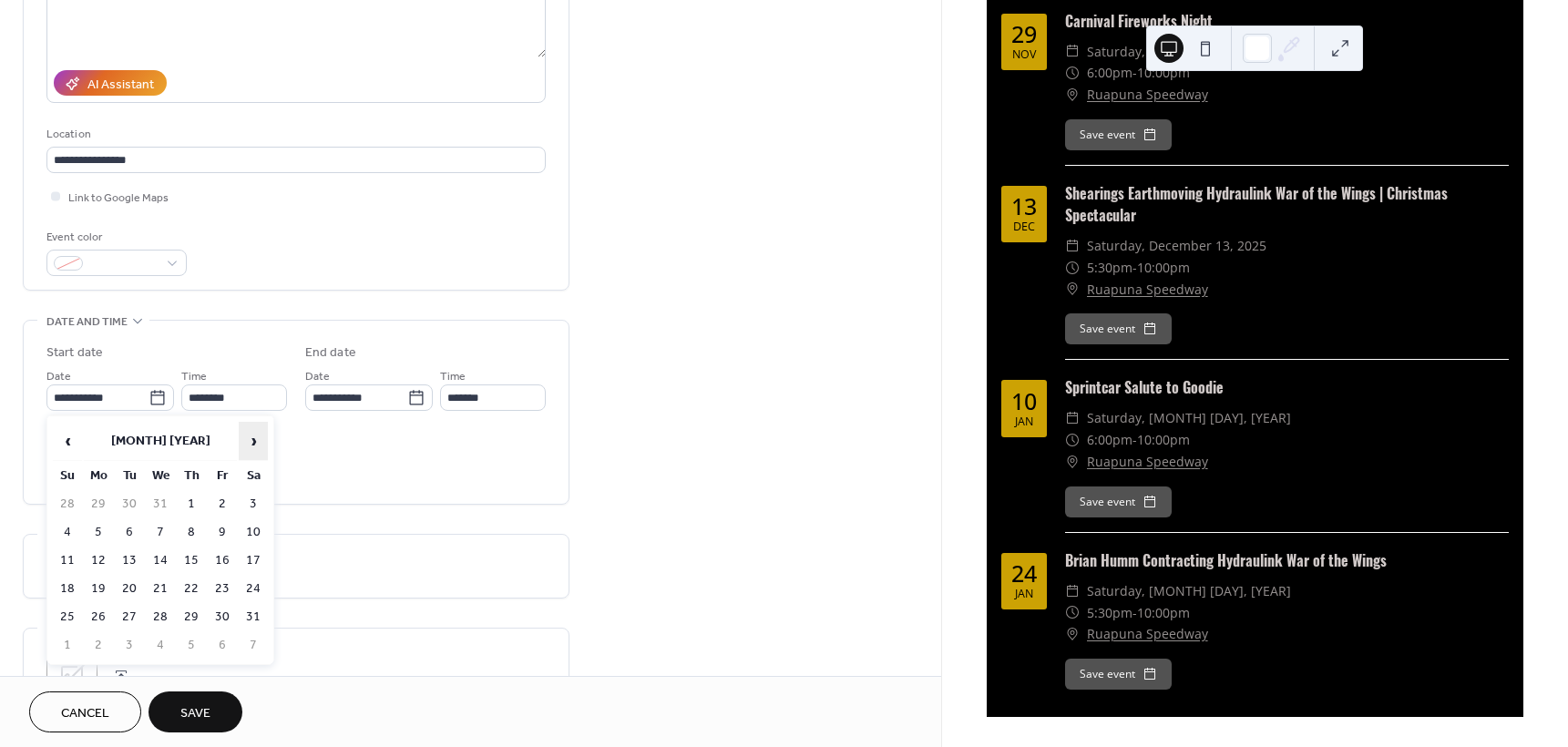 click on "›" at bounding box center (253, 441) 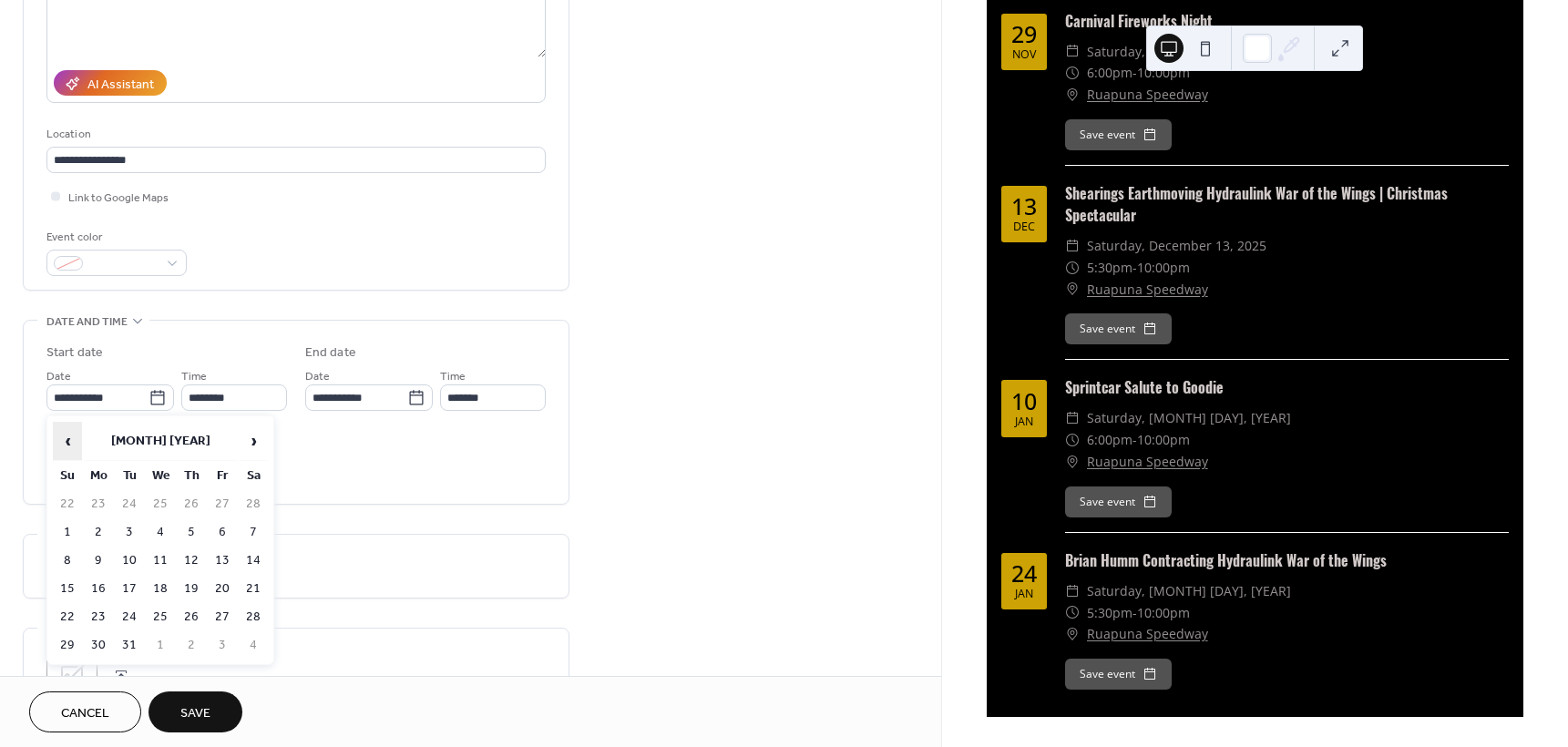click on "‹" at bounding box center [67, 441] 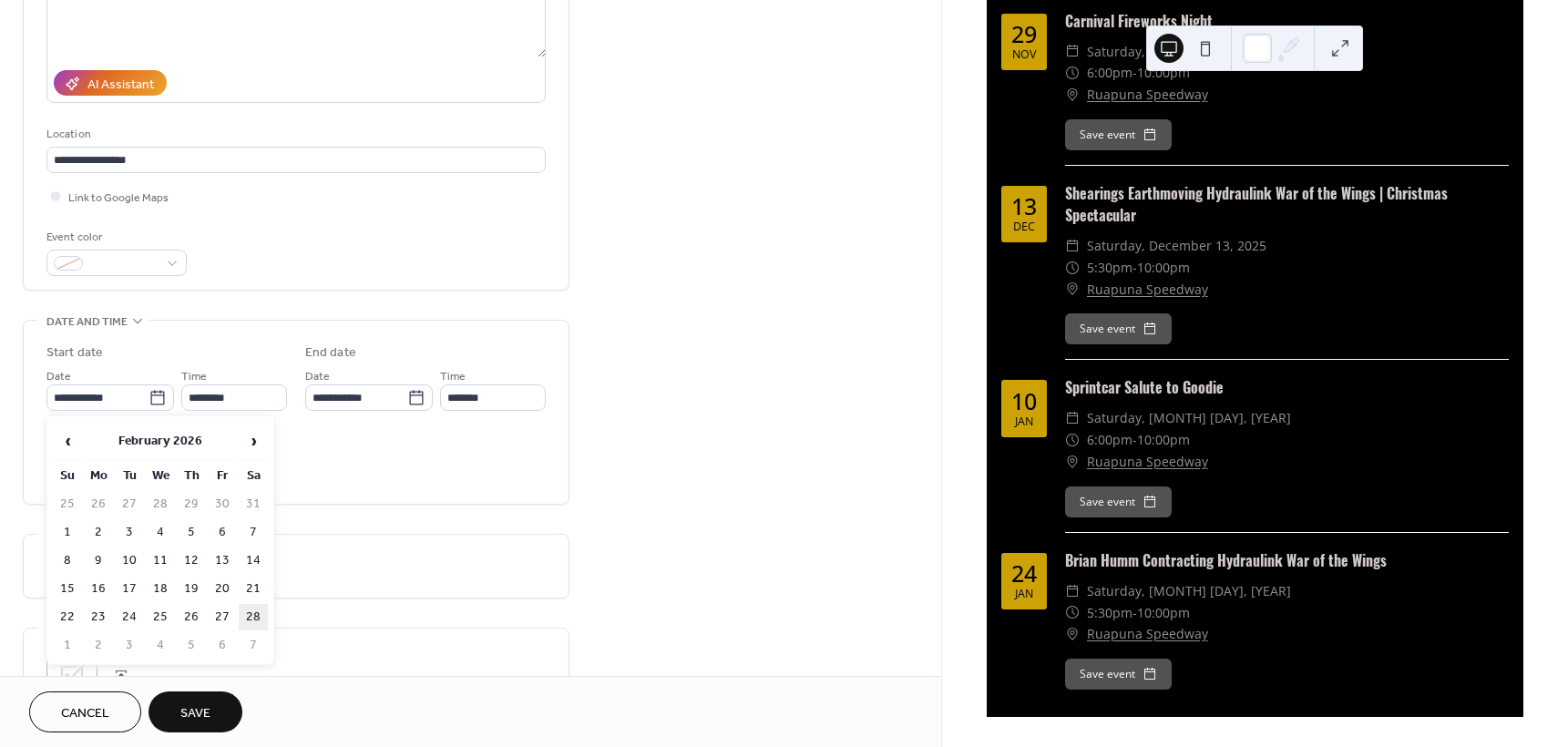 click on "28" at bounding box center (253, 617) 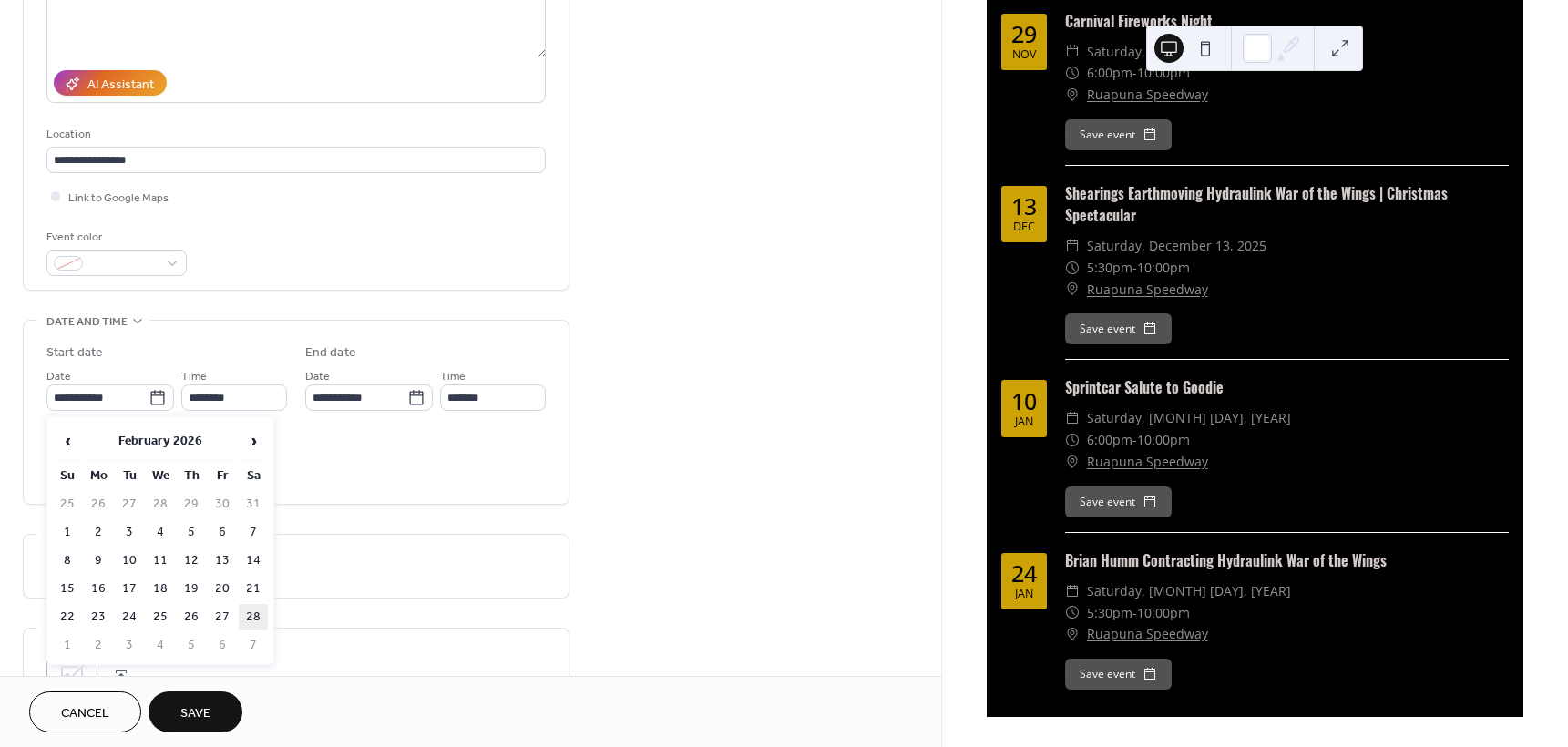 type on "**********" 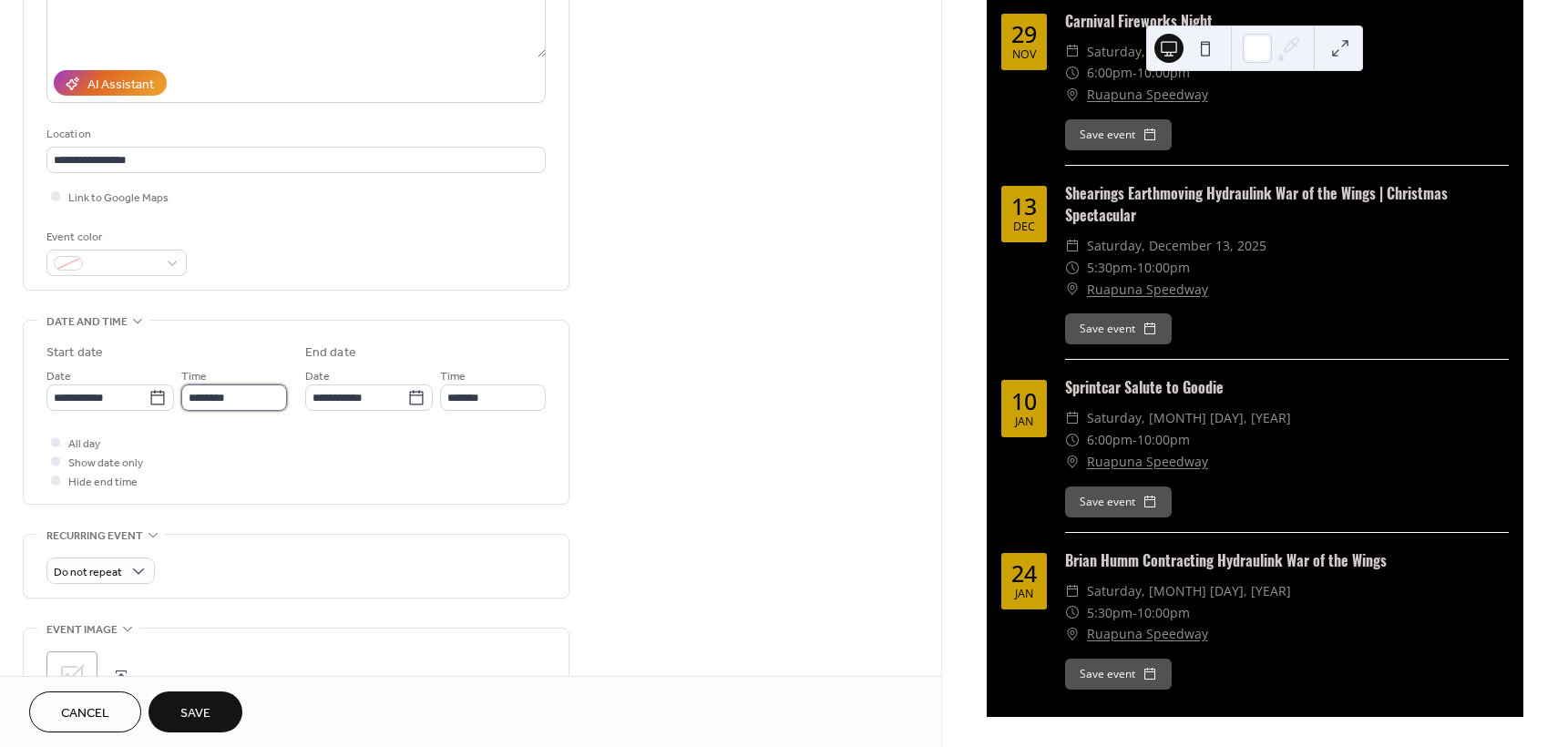 click on "********" at bounding box center [234, 397] 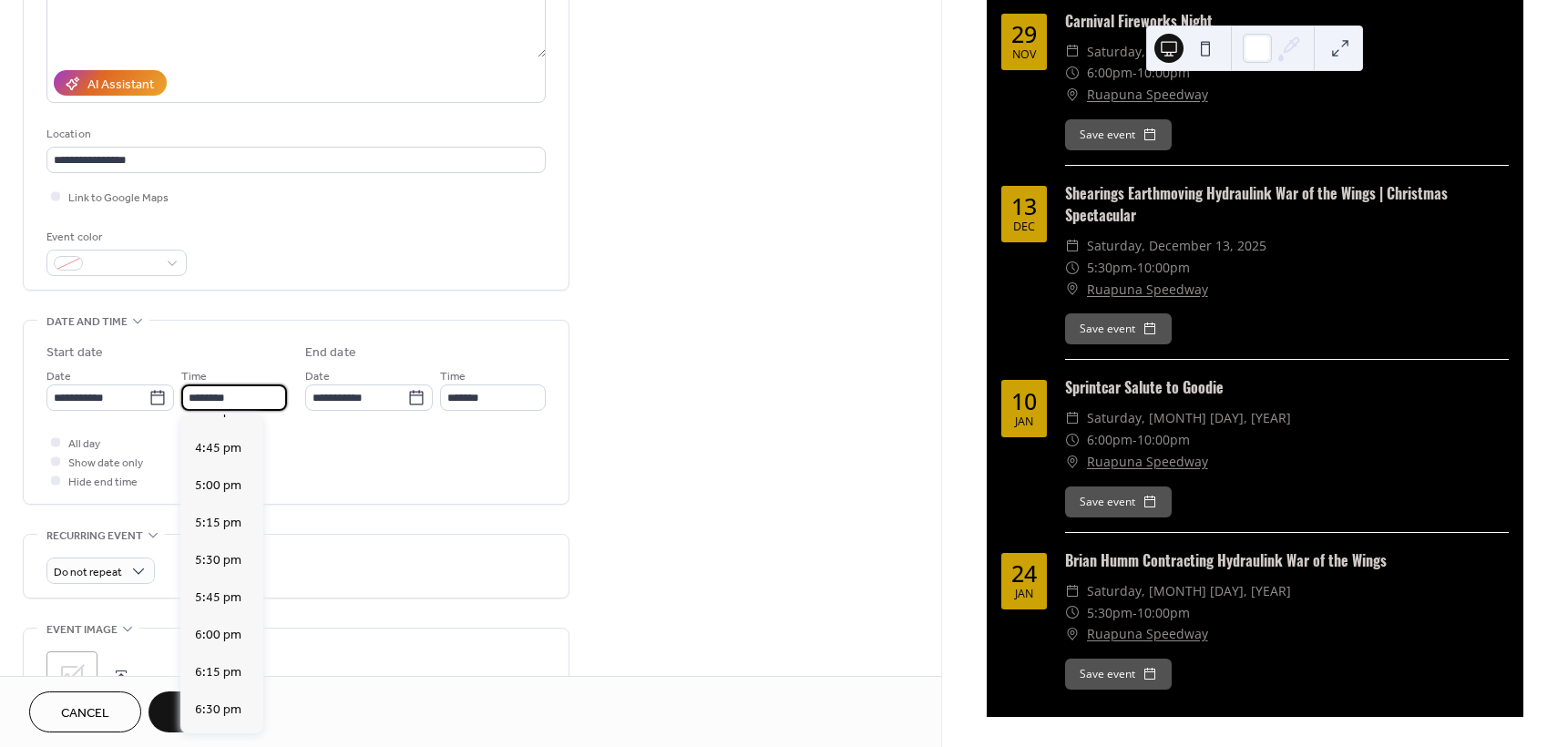 scroll, scrollTop: 2522, scrollLeft: 0, axis: vertical 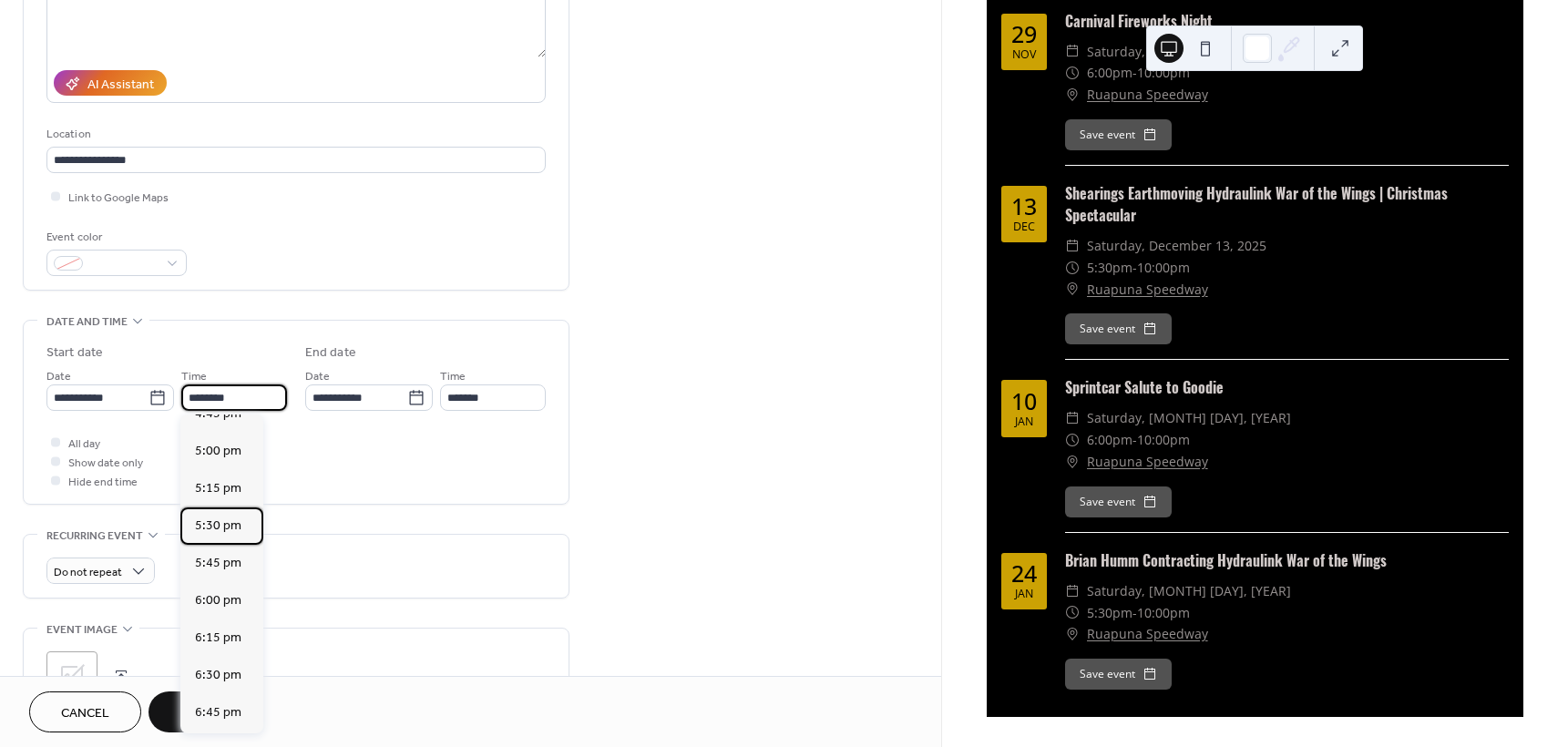 click on "5:30 pm" at bounding box center [218, 526] 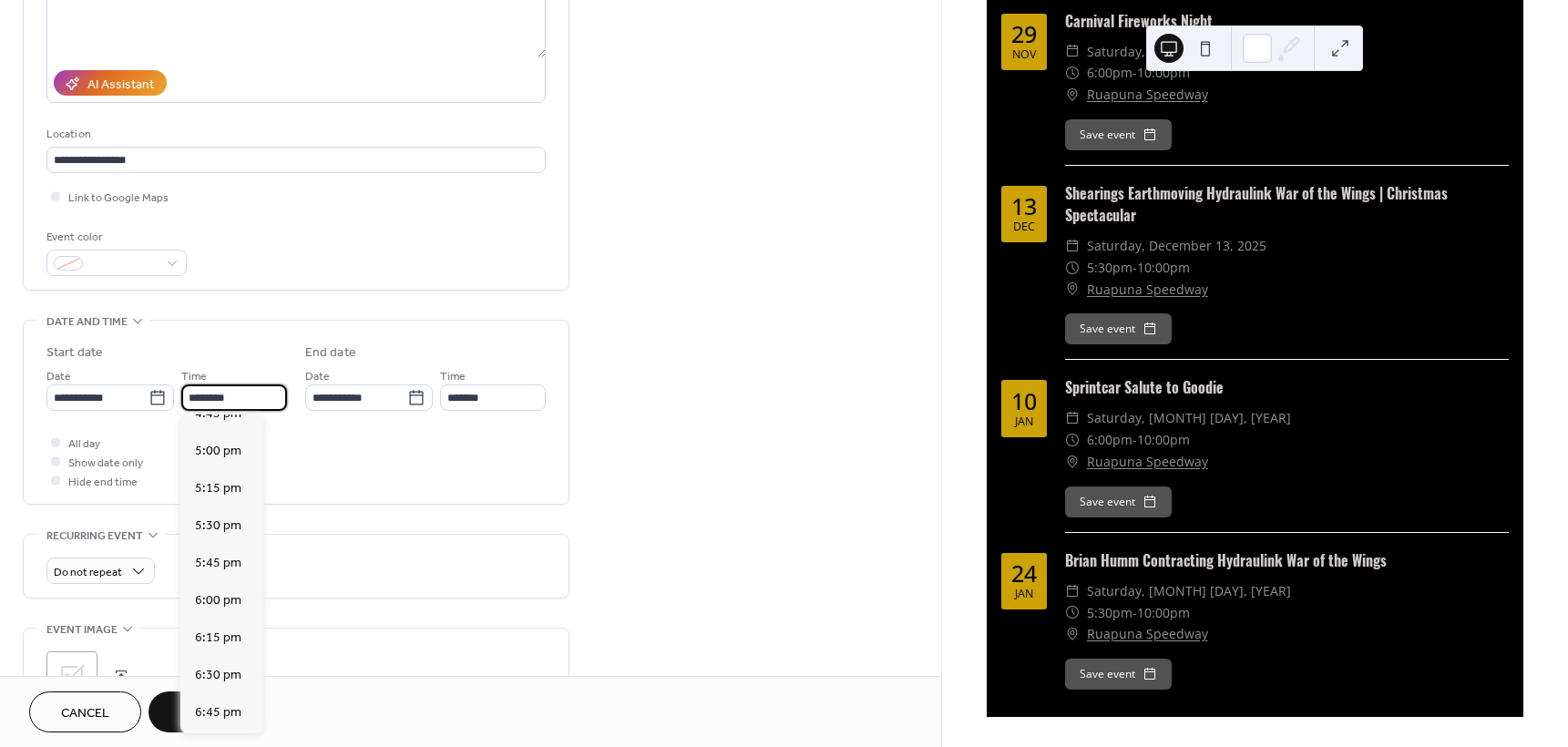 type on "*******" 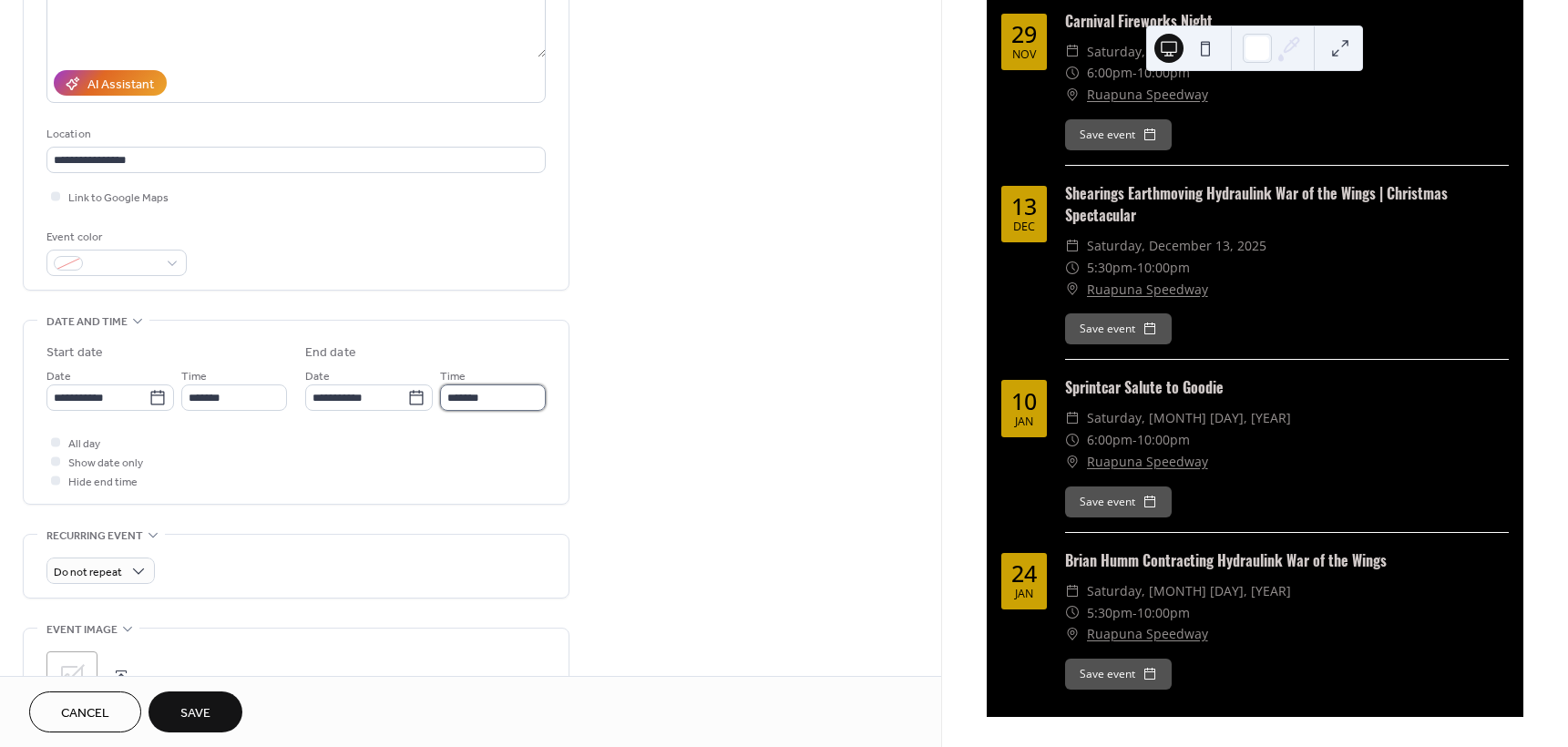 click on "*******" at bounding box center [493, 397] 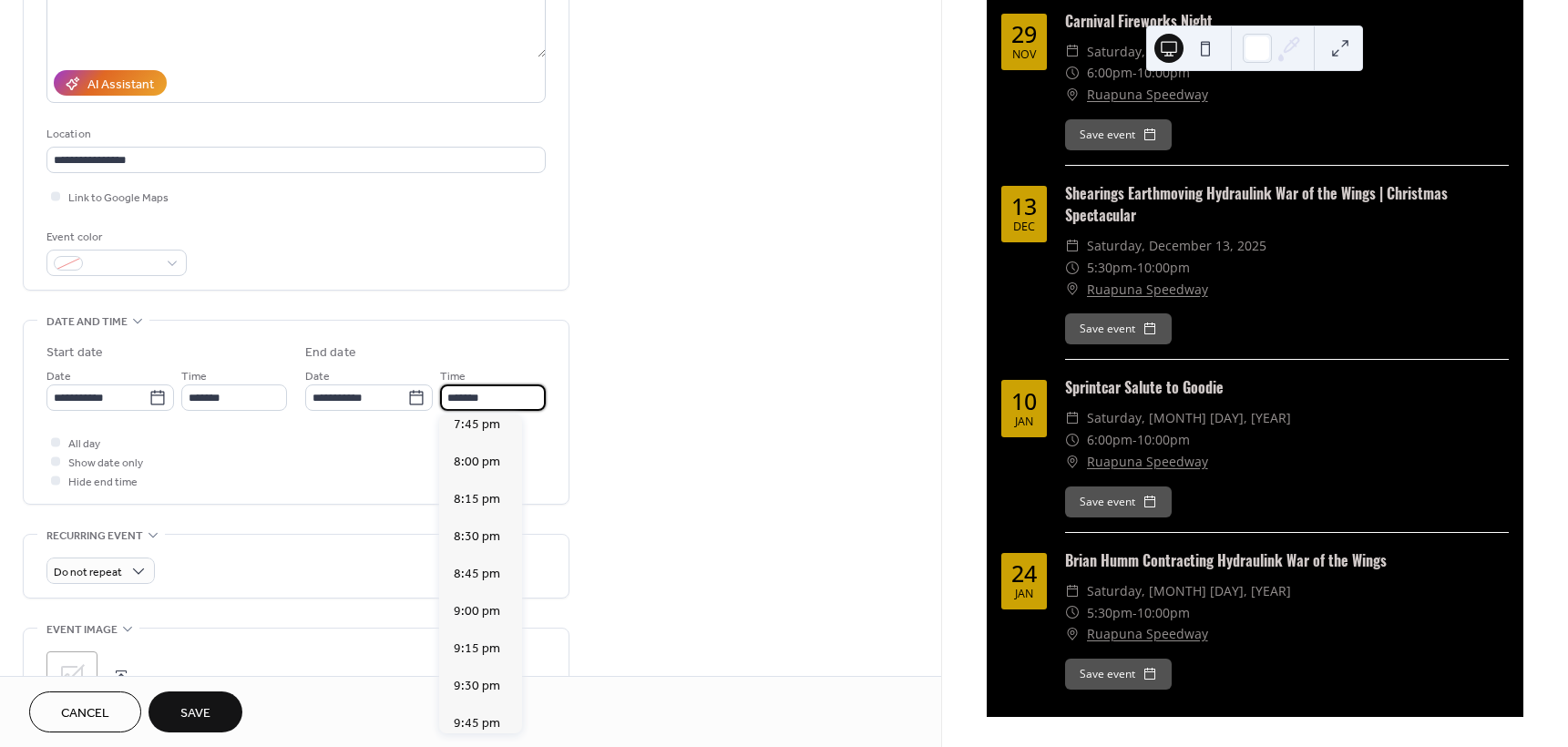 scroll, scrollTop: 455, scrollLeft: 0, axis: vertical 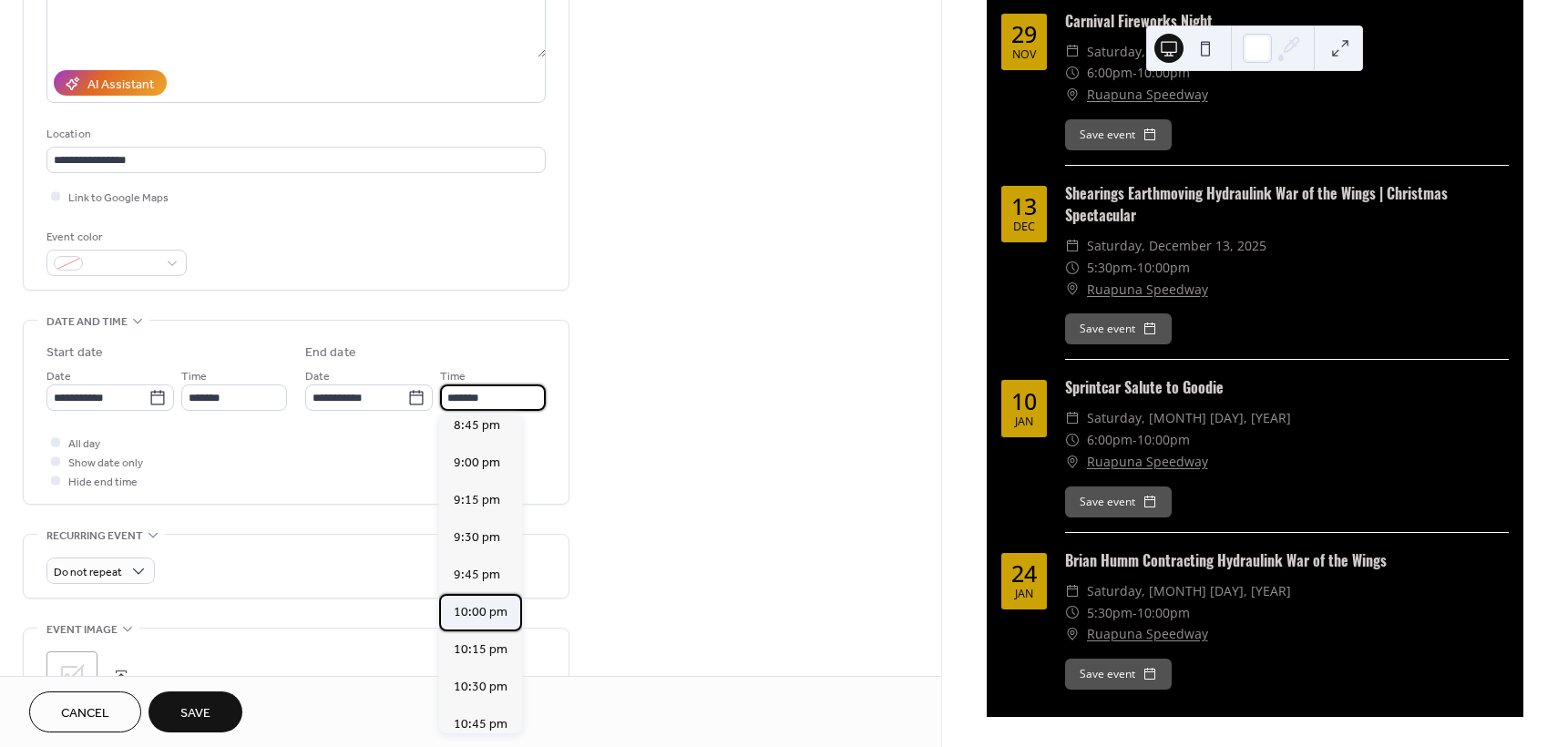 click on "10:00 pm" at bounding box center [480, 612] 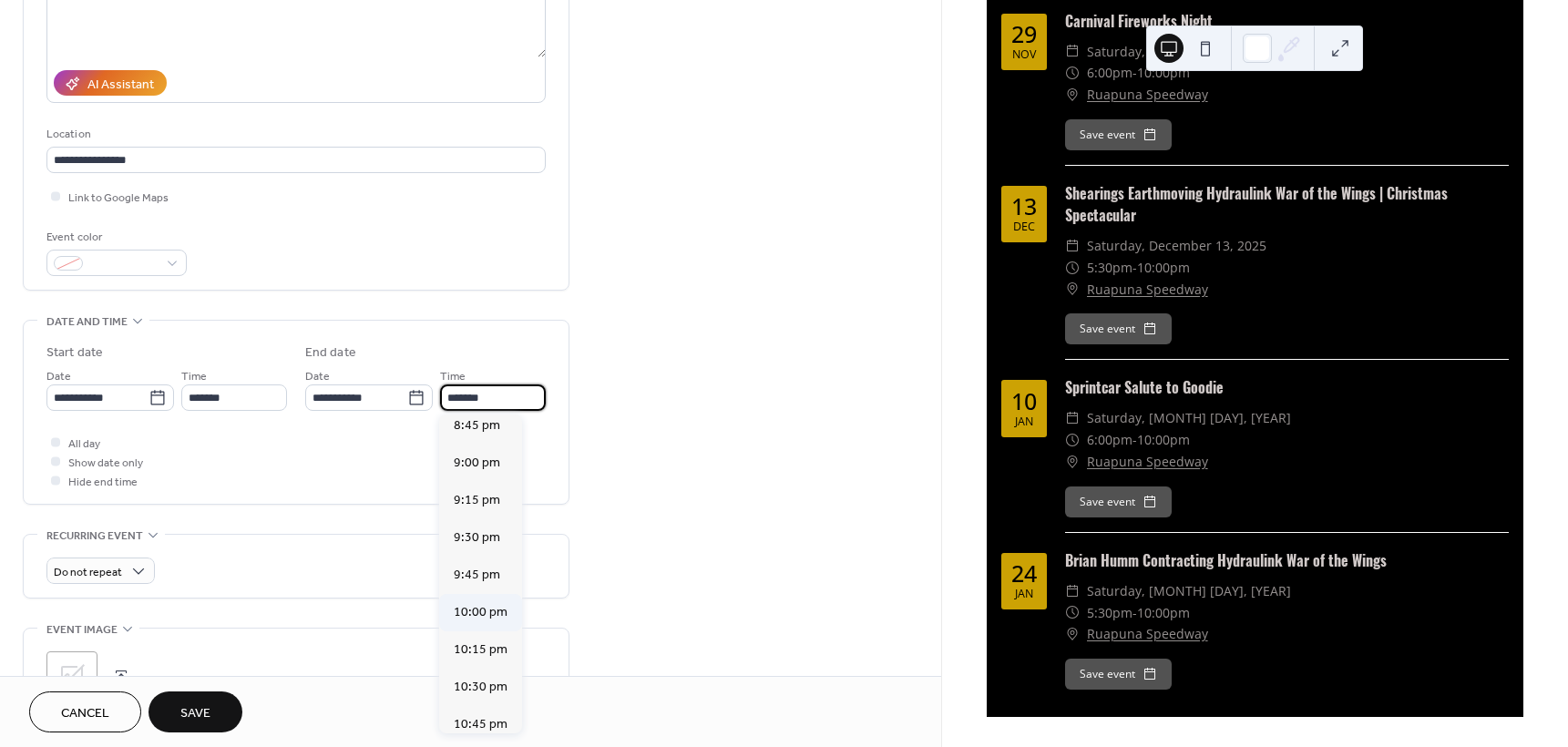 type on "********" 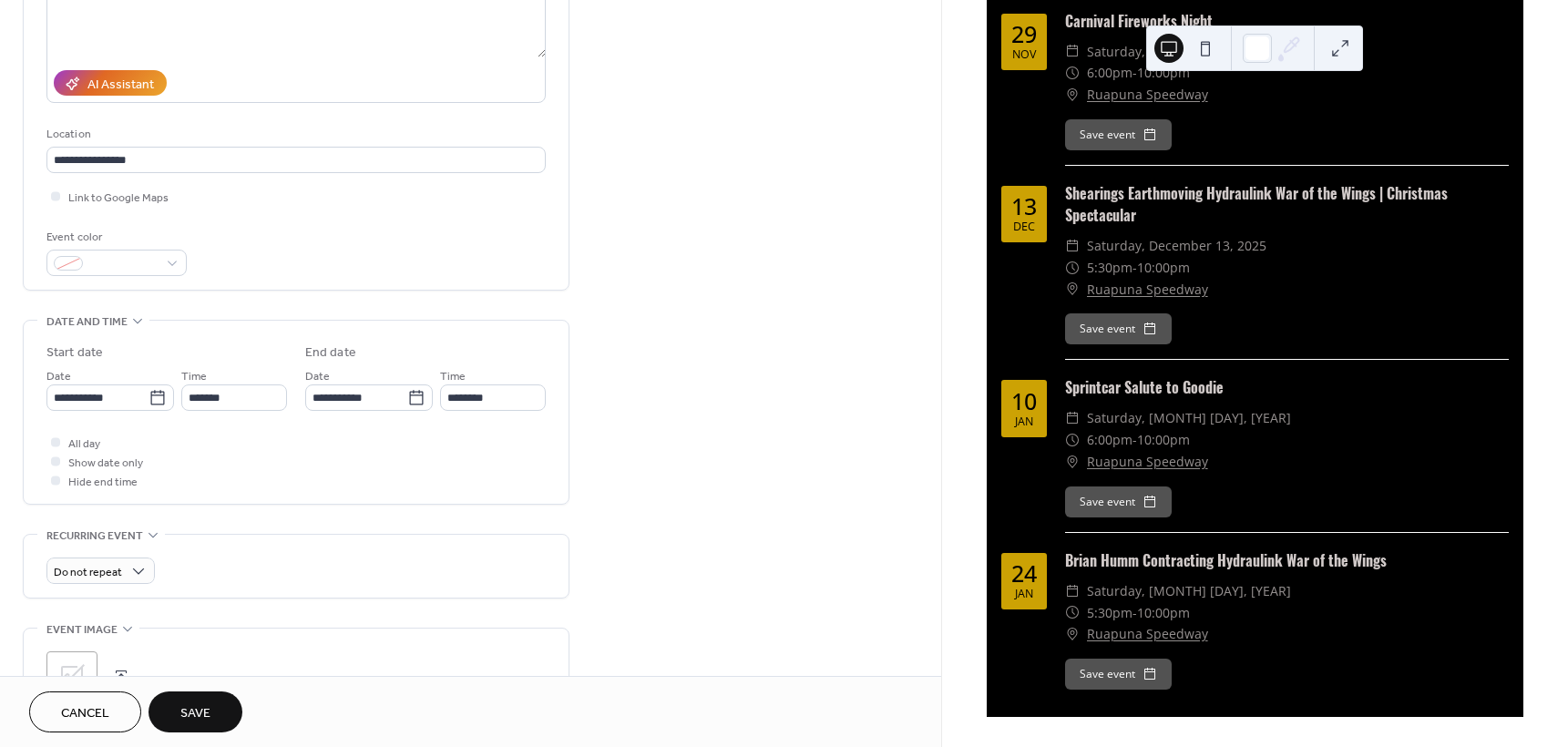 click on "Save" at bounding box center (195, 713) 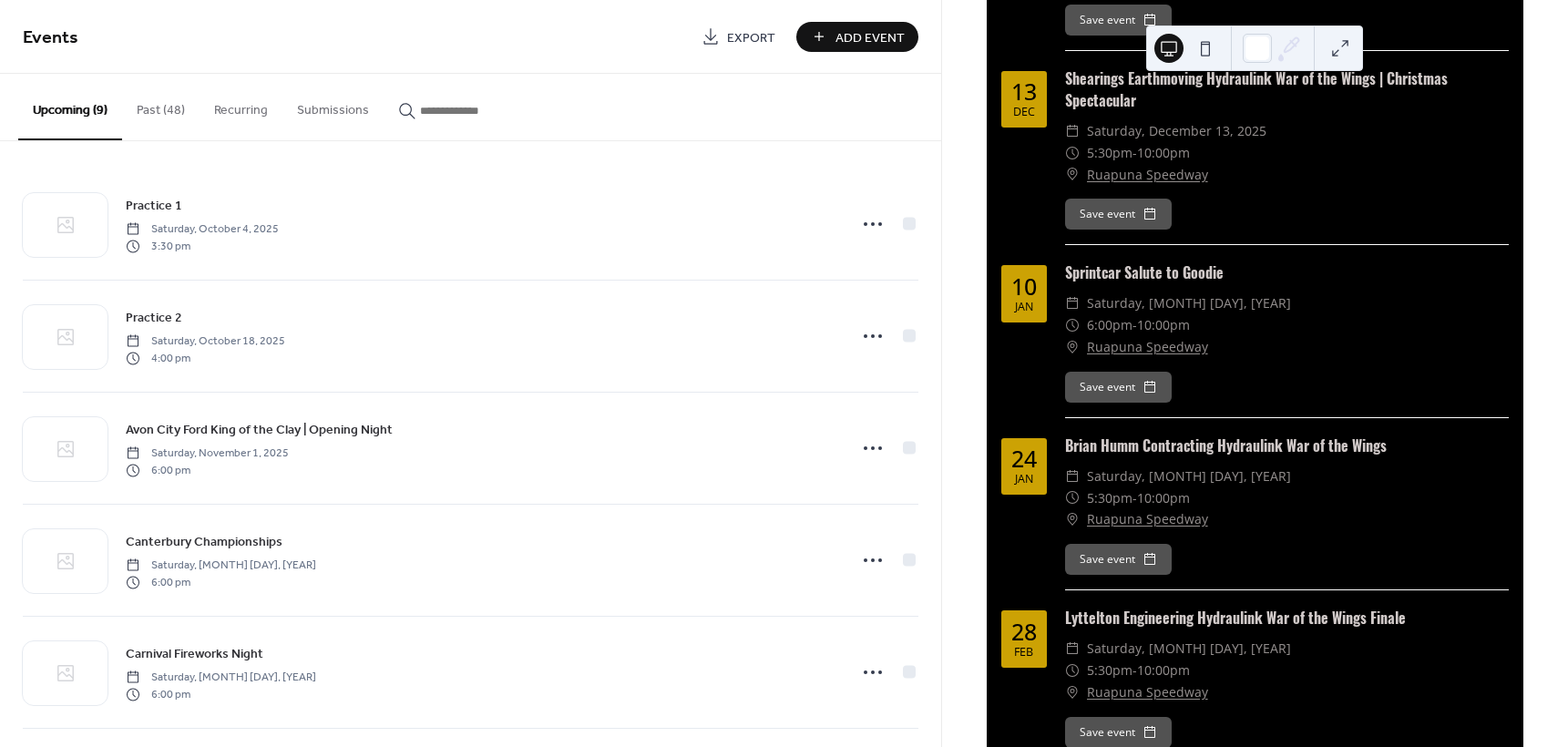 scroll, scrollTop: 1105, scrollLeft: 0, axis: vertical 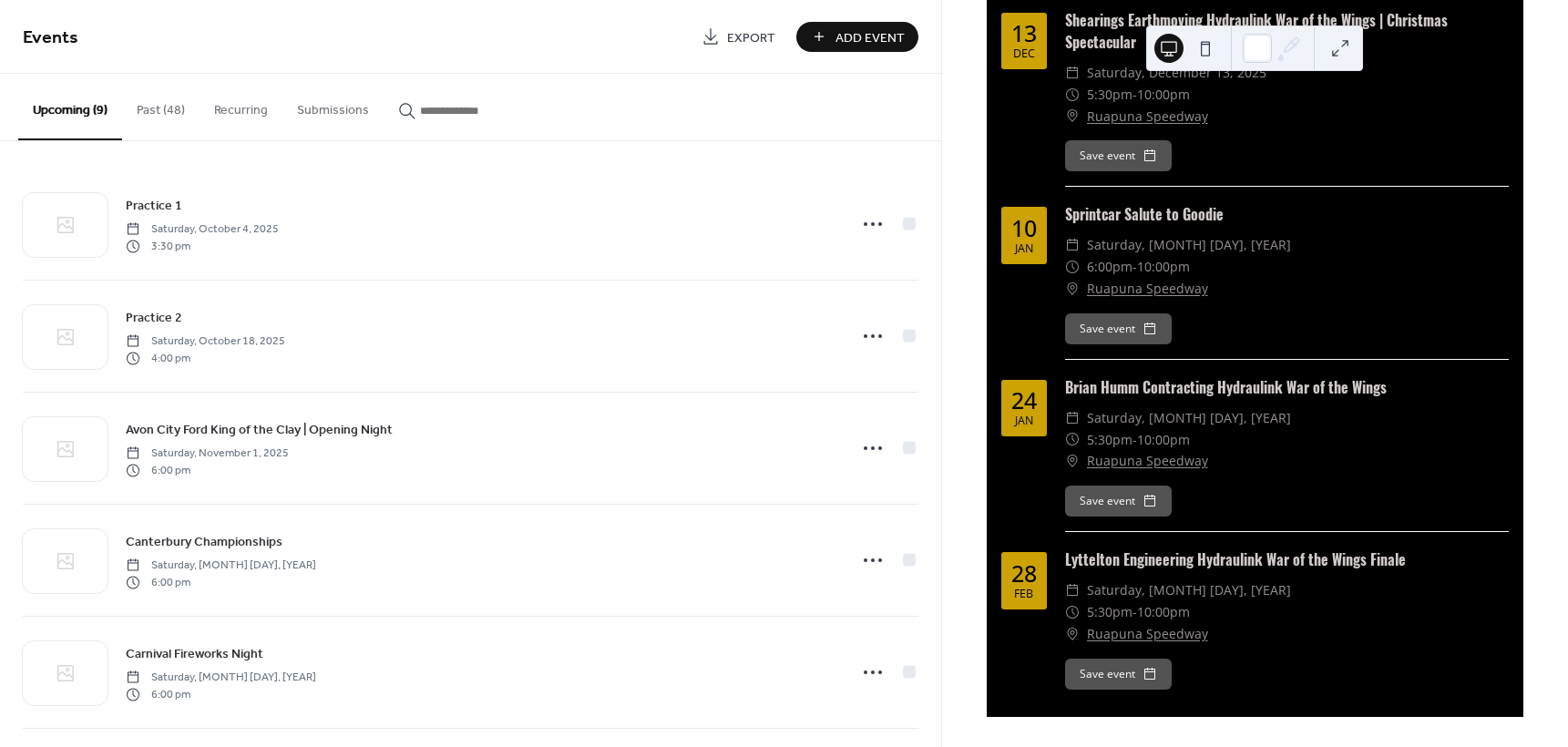 click on "Add Event" at bounding box center [870, 37] 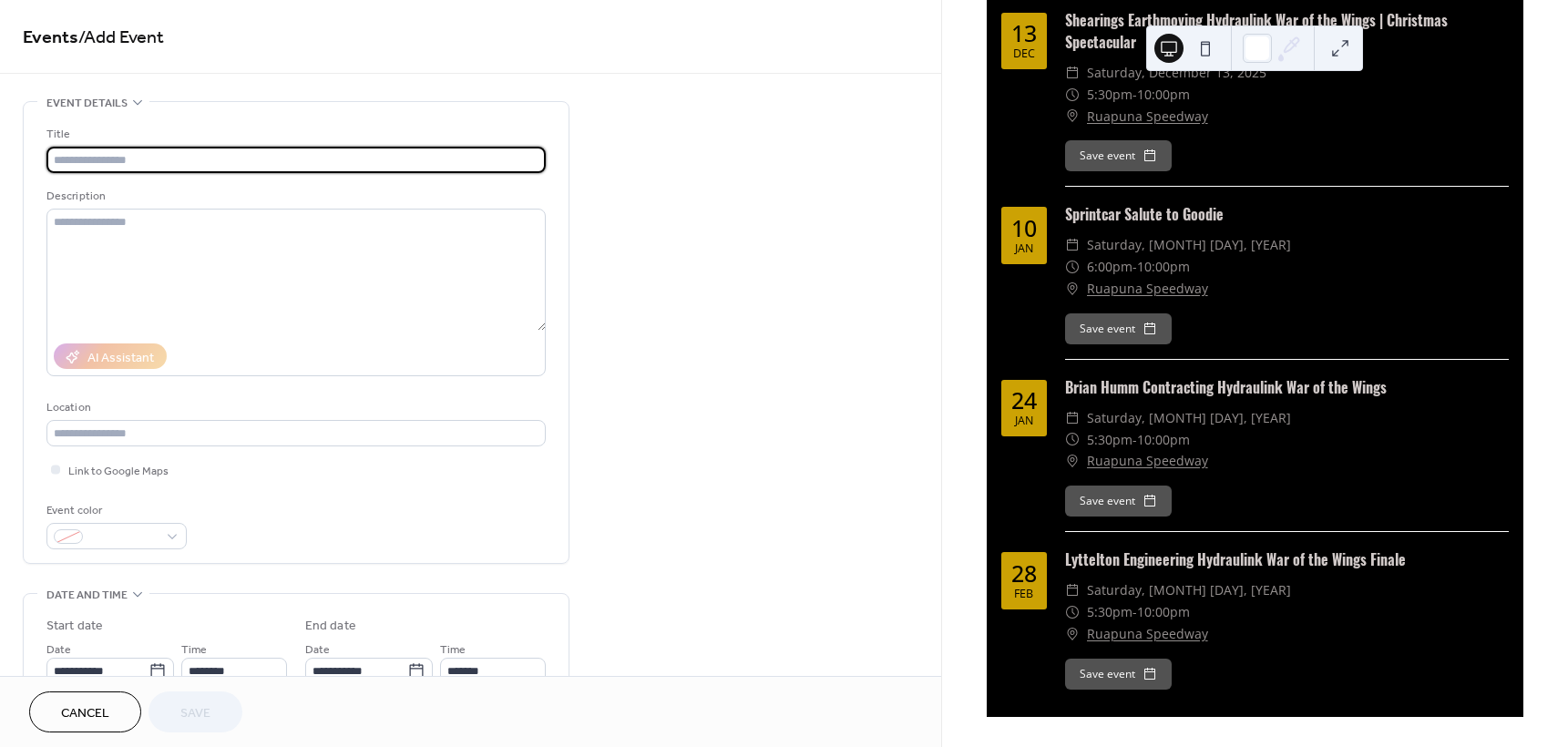 click on "Title" at bounding box center (294, 134) 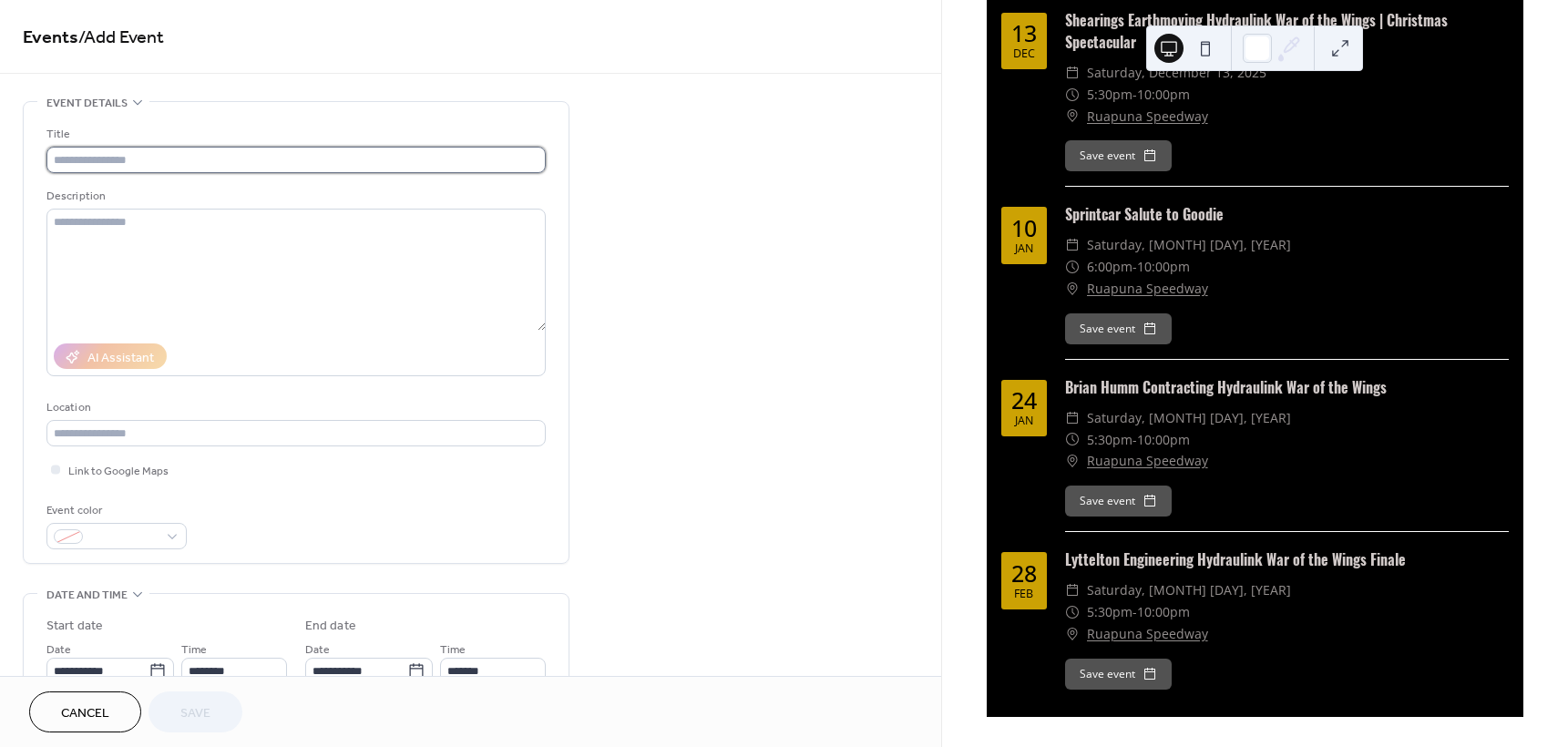 click at bounding box center (296, 159) 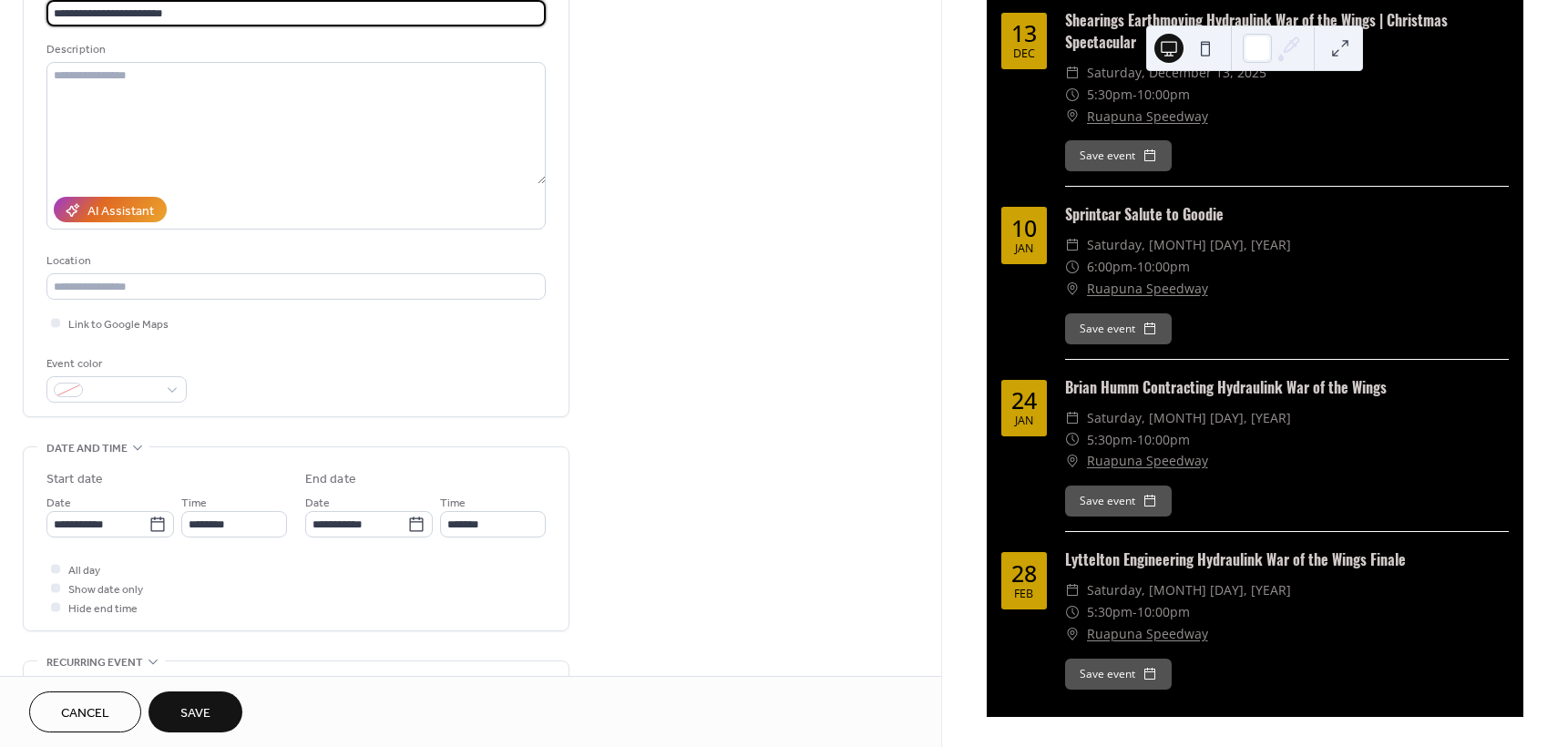 scroll, scrollTop: 182, scrollLeft: 0, axis: vertical 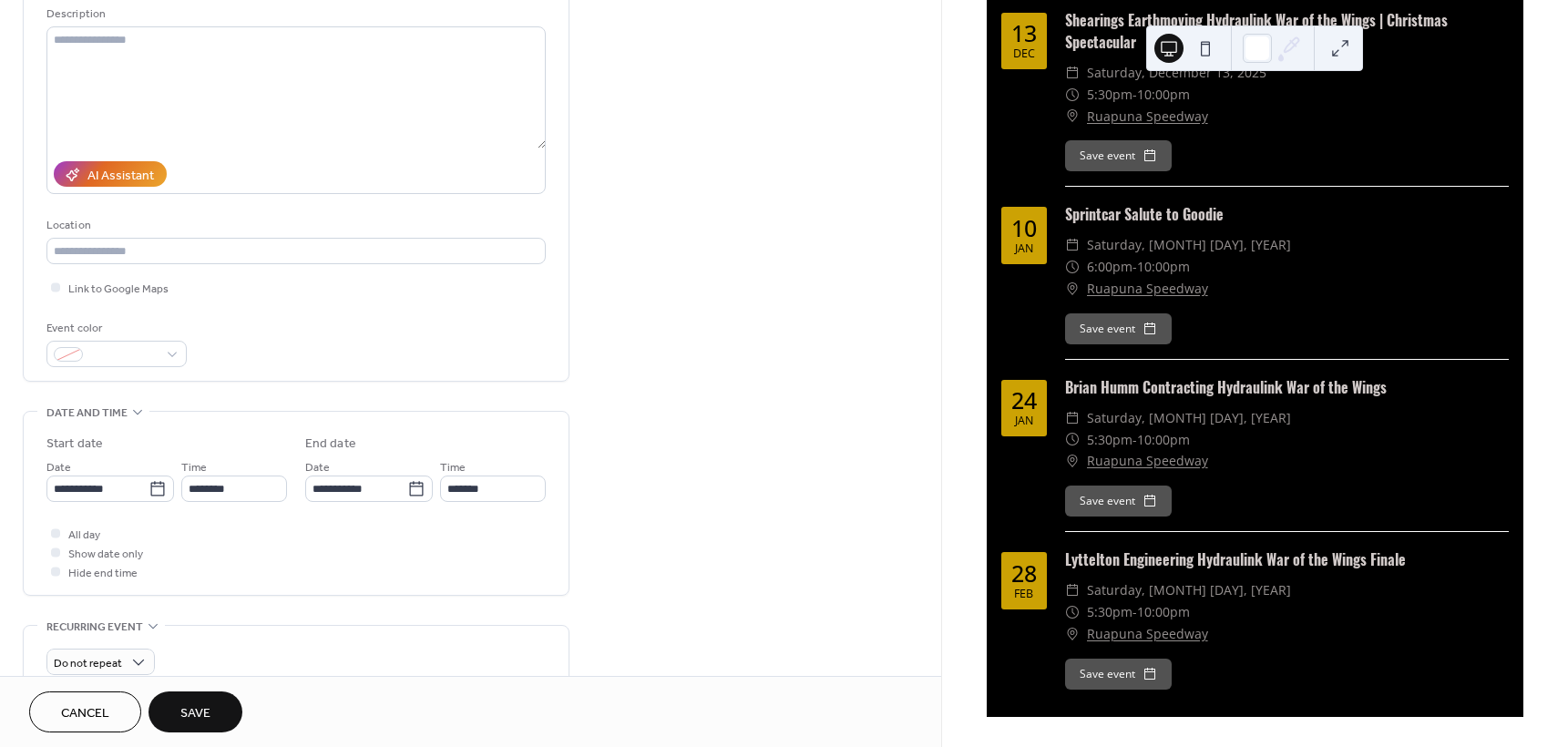 type on "**********" 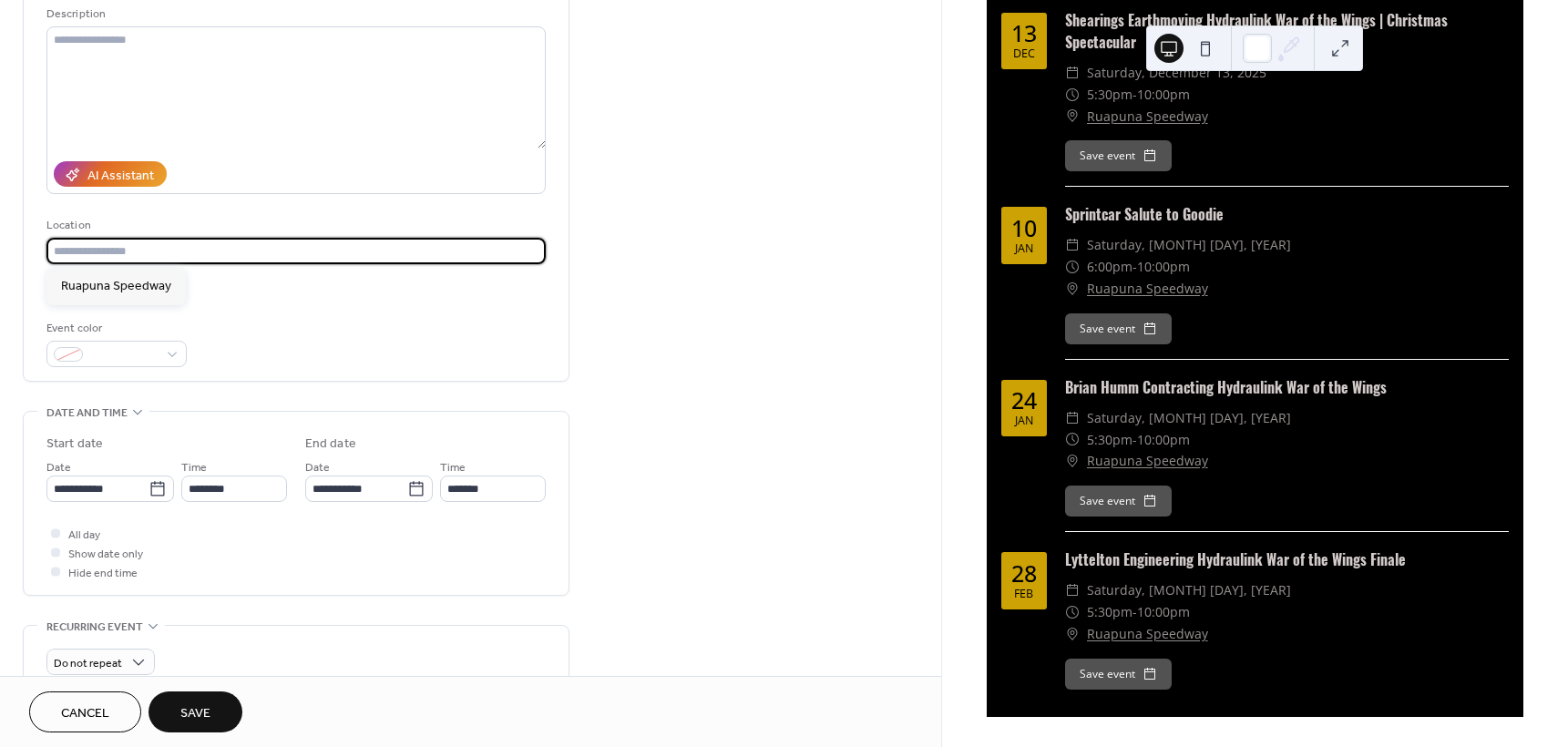 click at bounding box center [296, 251] 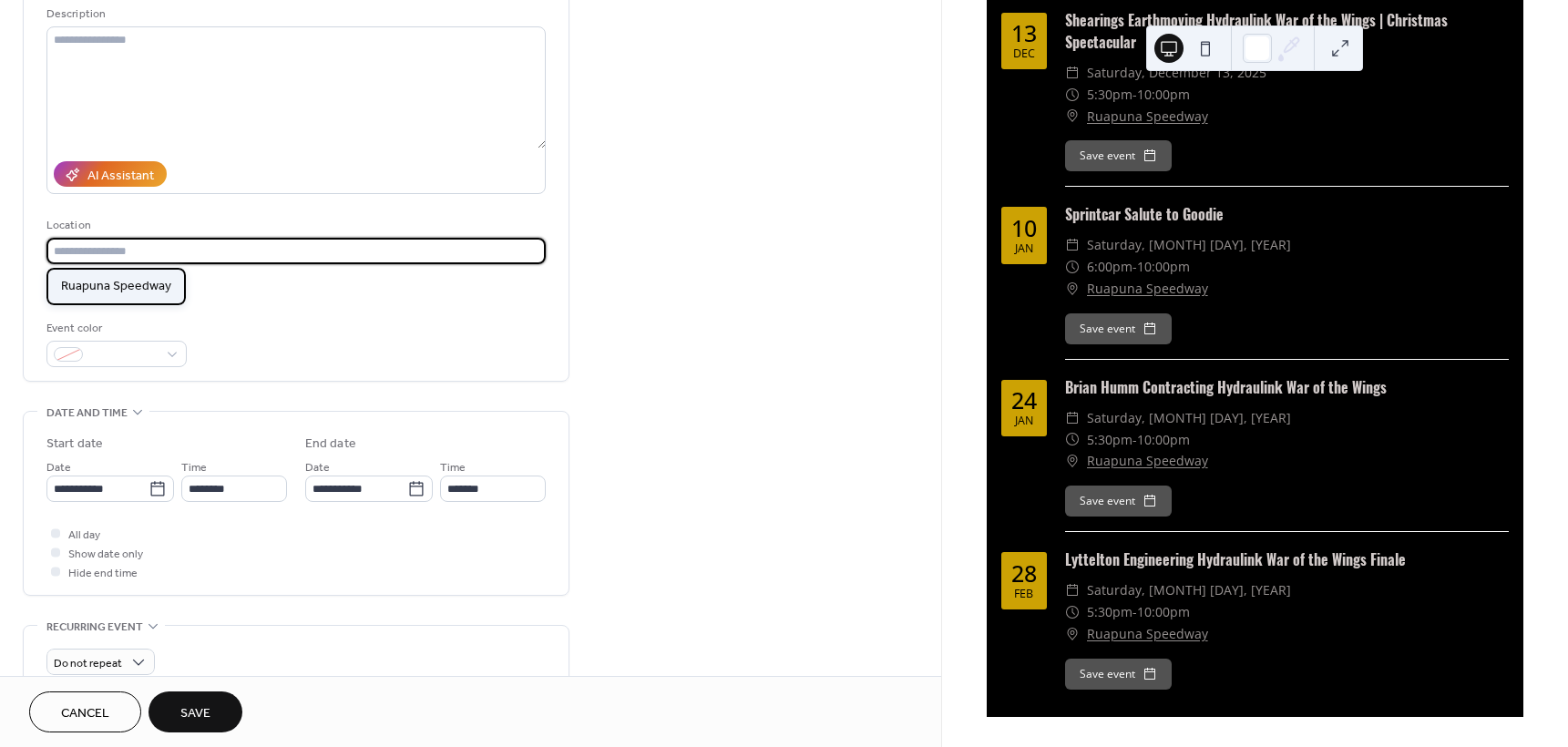 click on "Ruapuna Speedway" at bounding box center (116, 286) 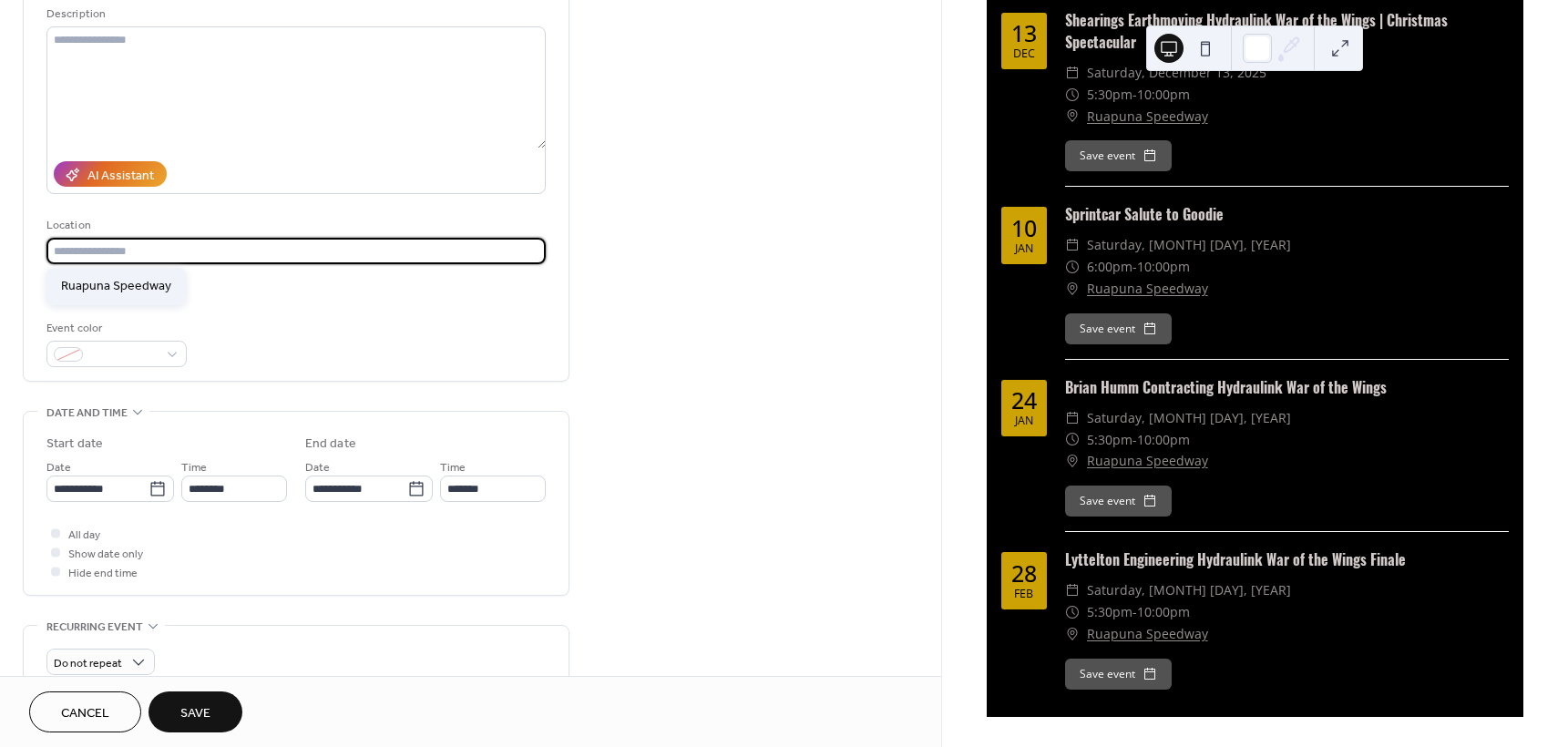 type on "**********" 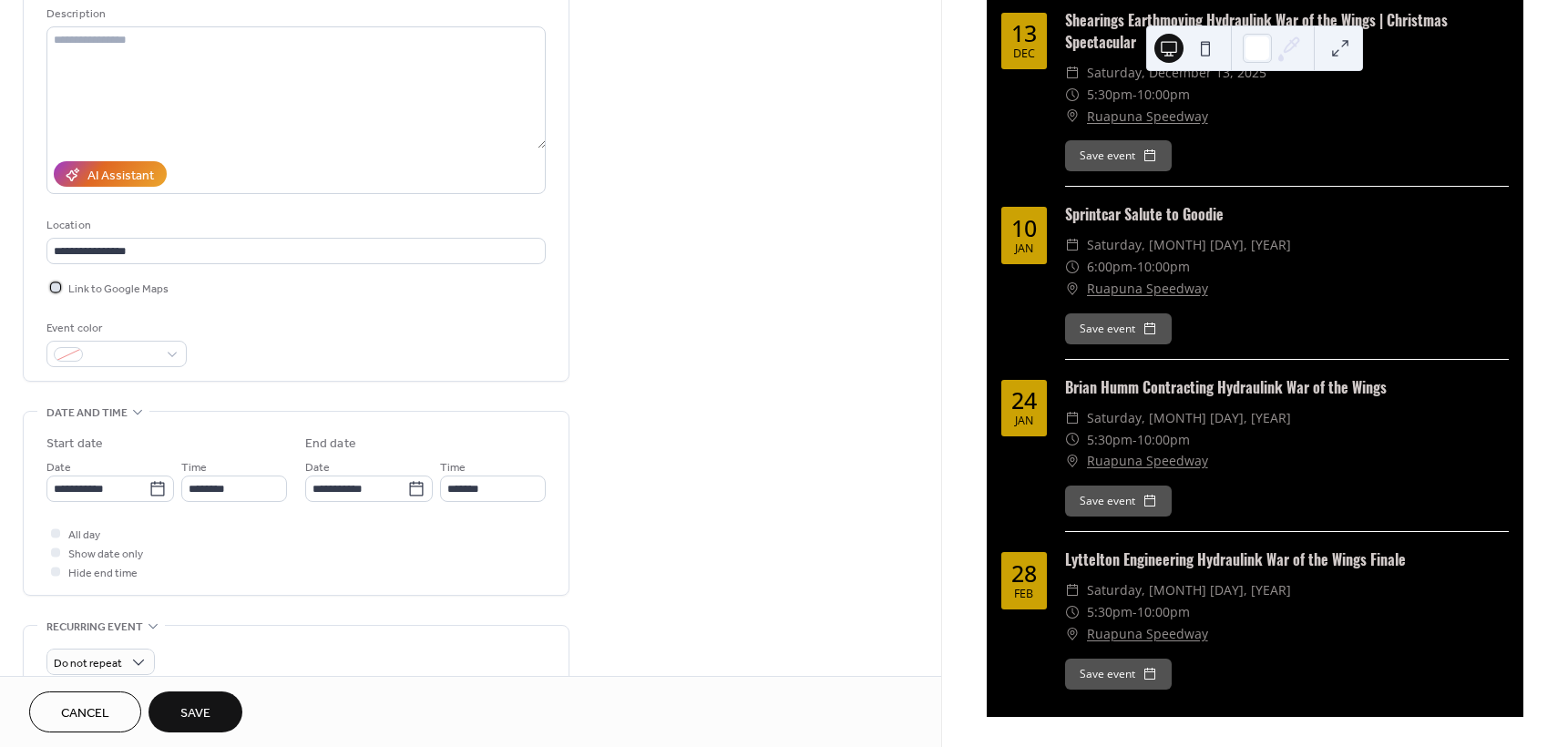 click on "Link to Google Maps" at bounding box center [118, 289] 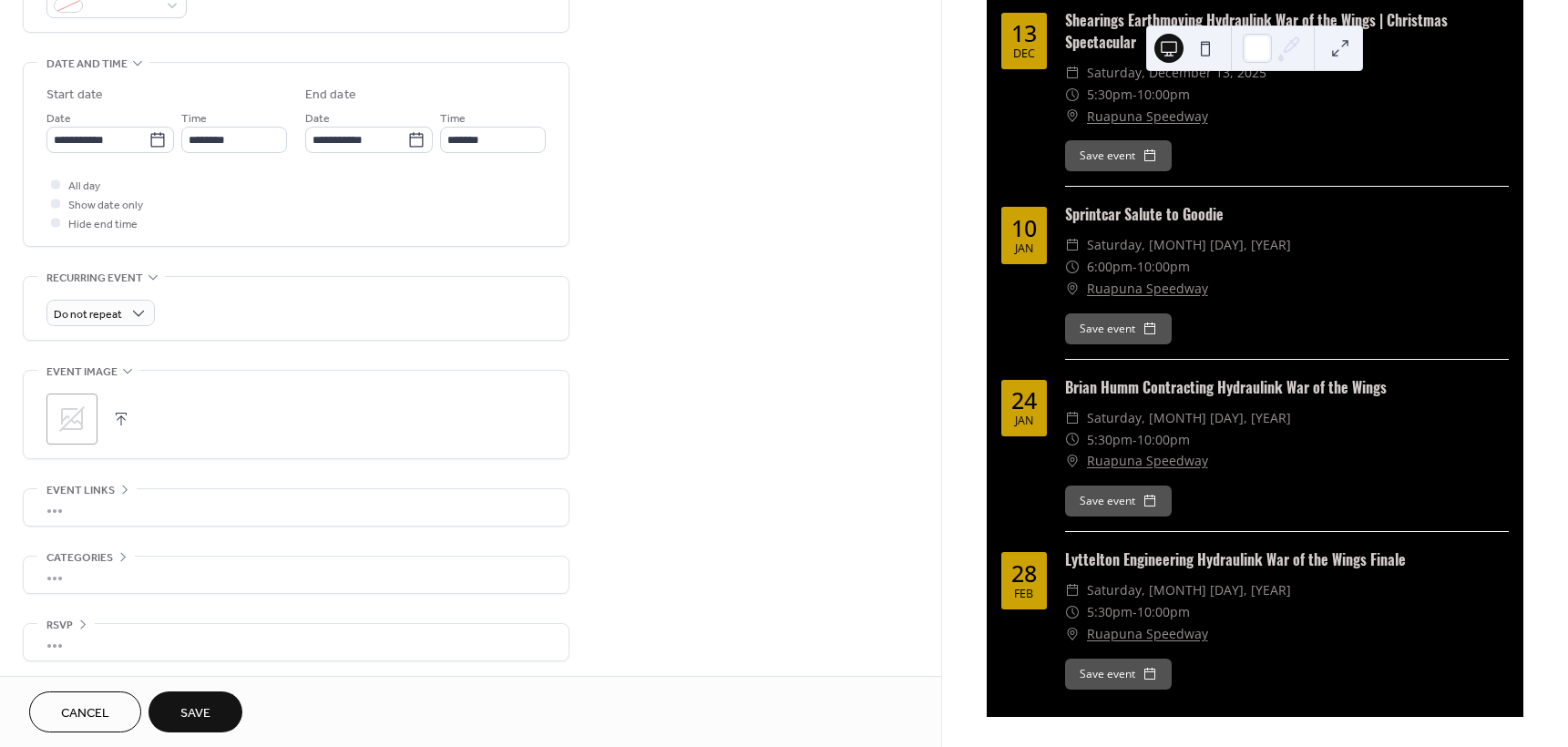 scroll, scrollTop: 535, scrollLeft: 0, axis: vertical 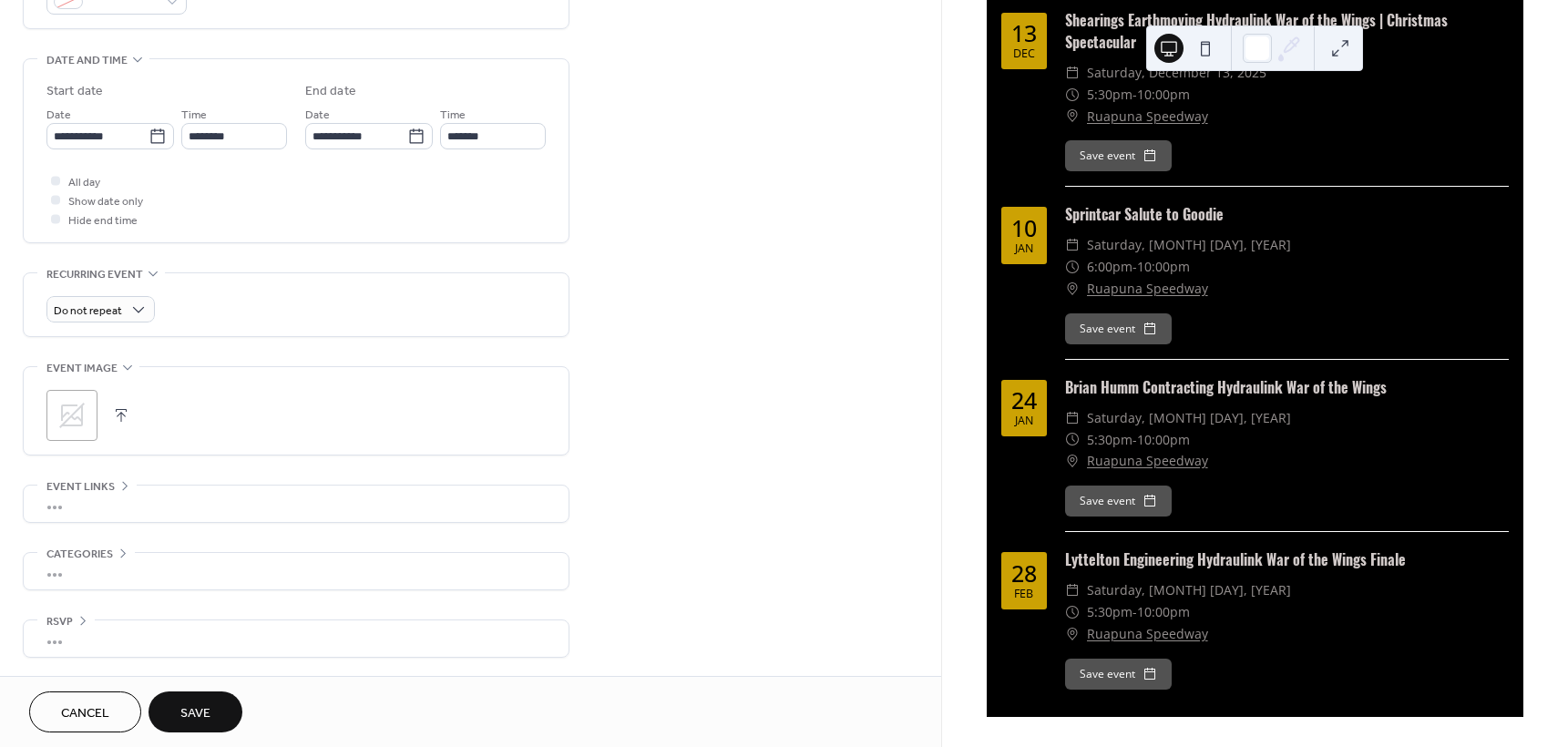 click on "**********" at bounding box center [296, 155] 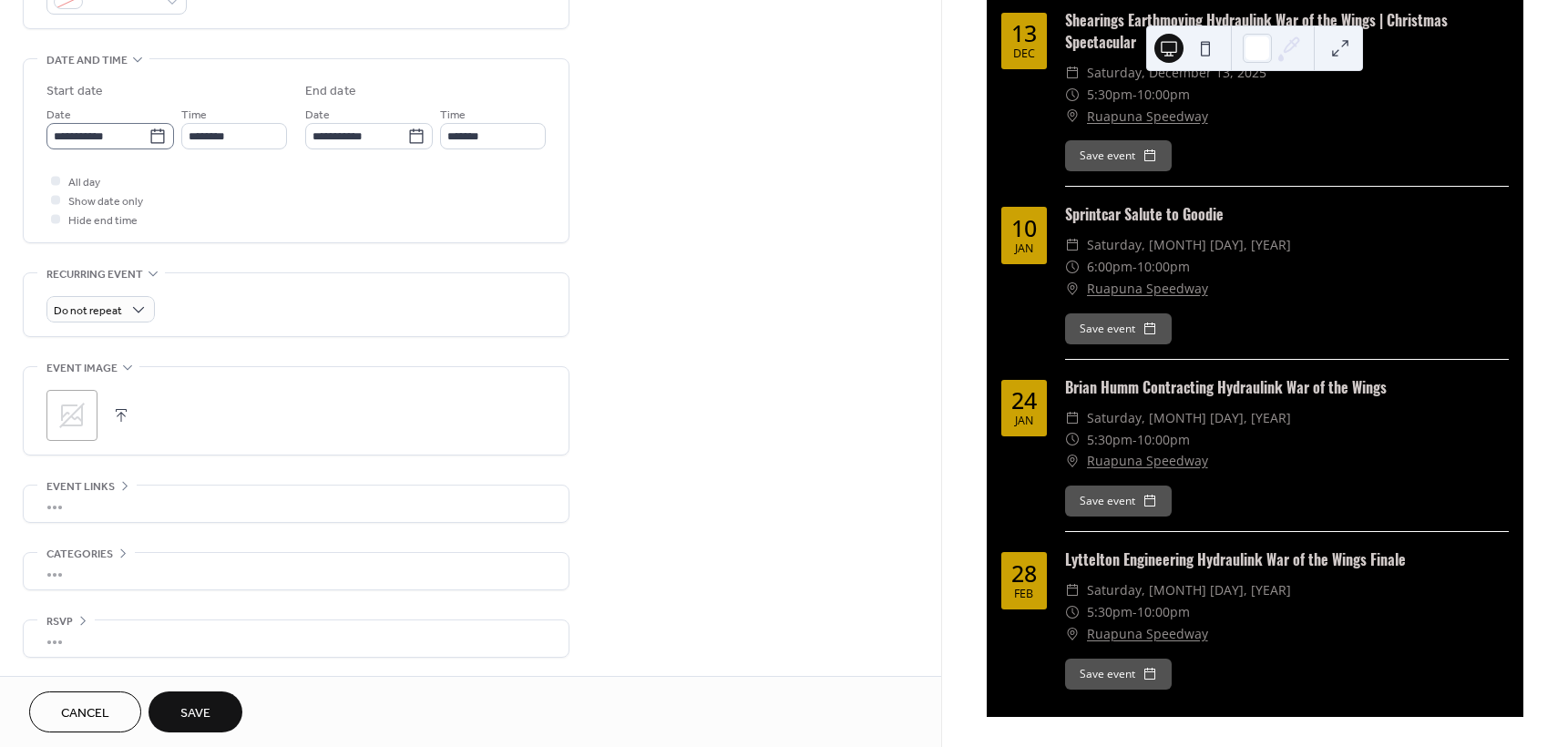 click 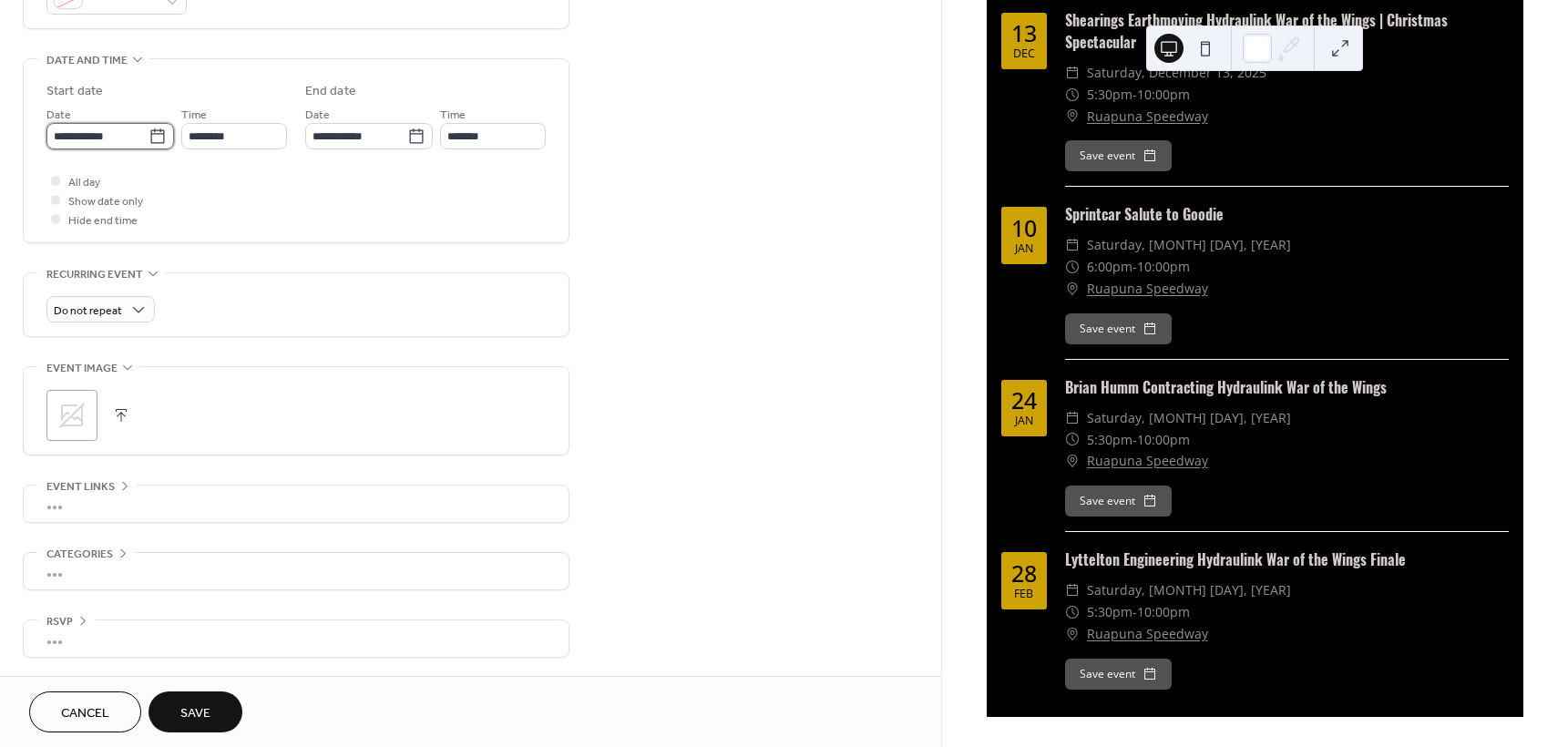 click on "**********" at bounding box center [97, 136] 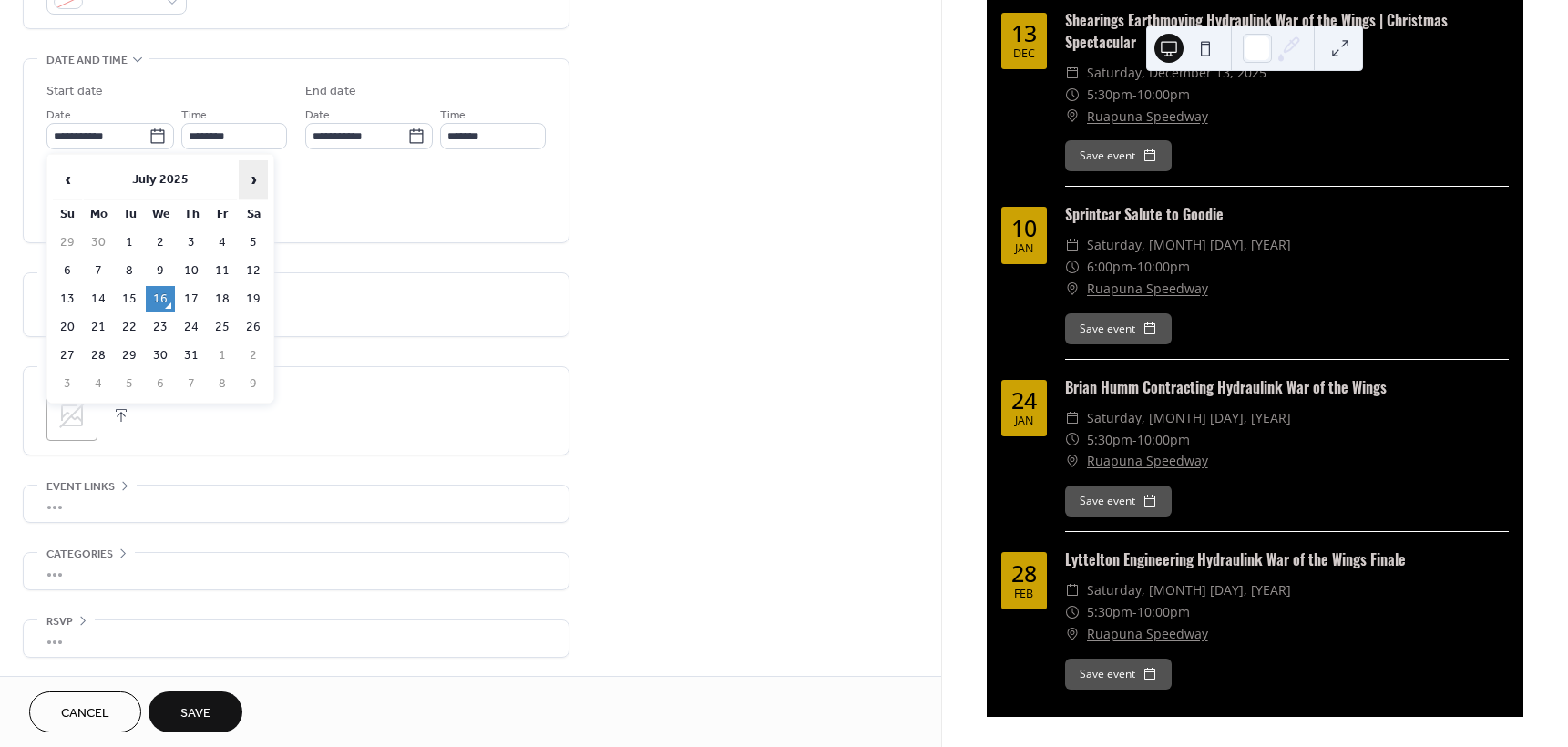 click on "›" at bounding box center [253, 179] 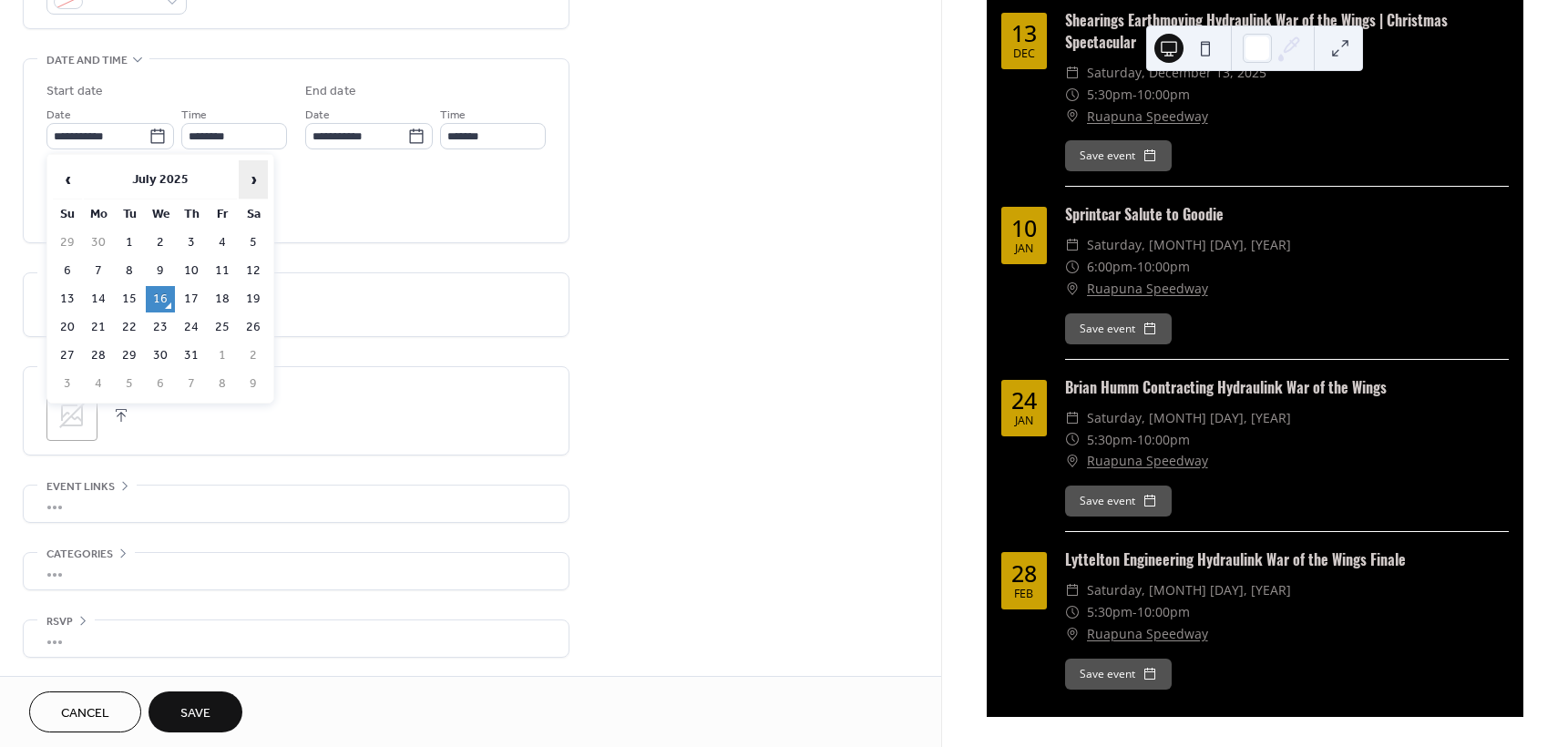 click on "›" at bounding box center [253, 179] 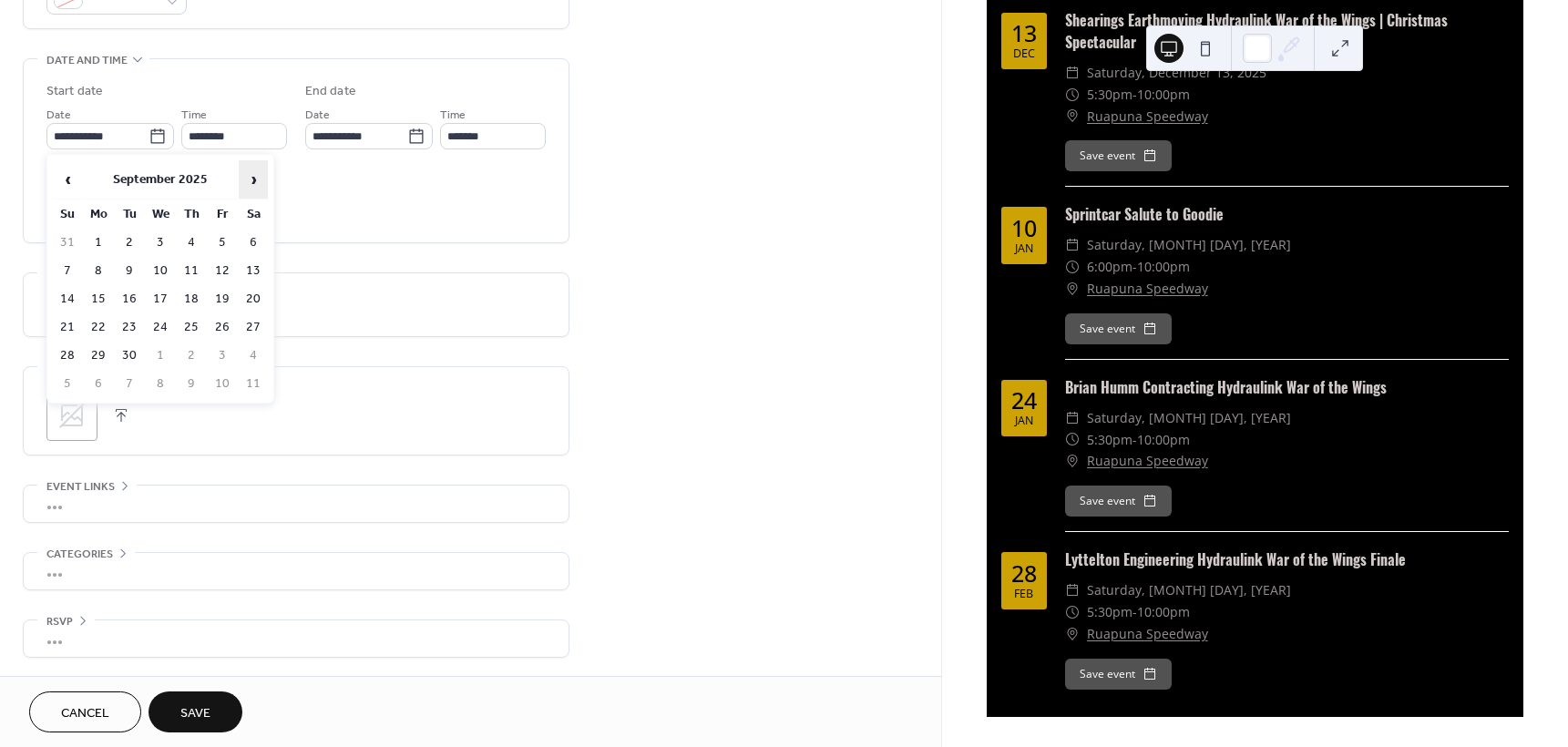 click on "›" at bounding box center [253, 179] 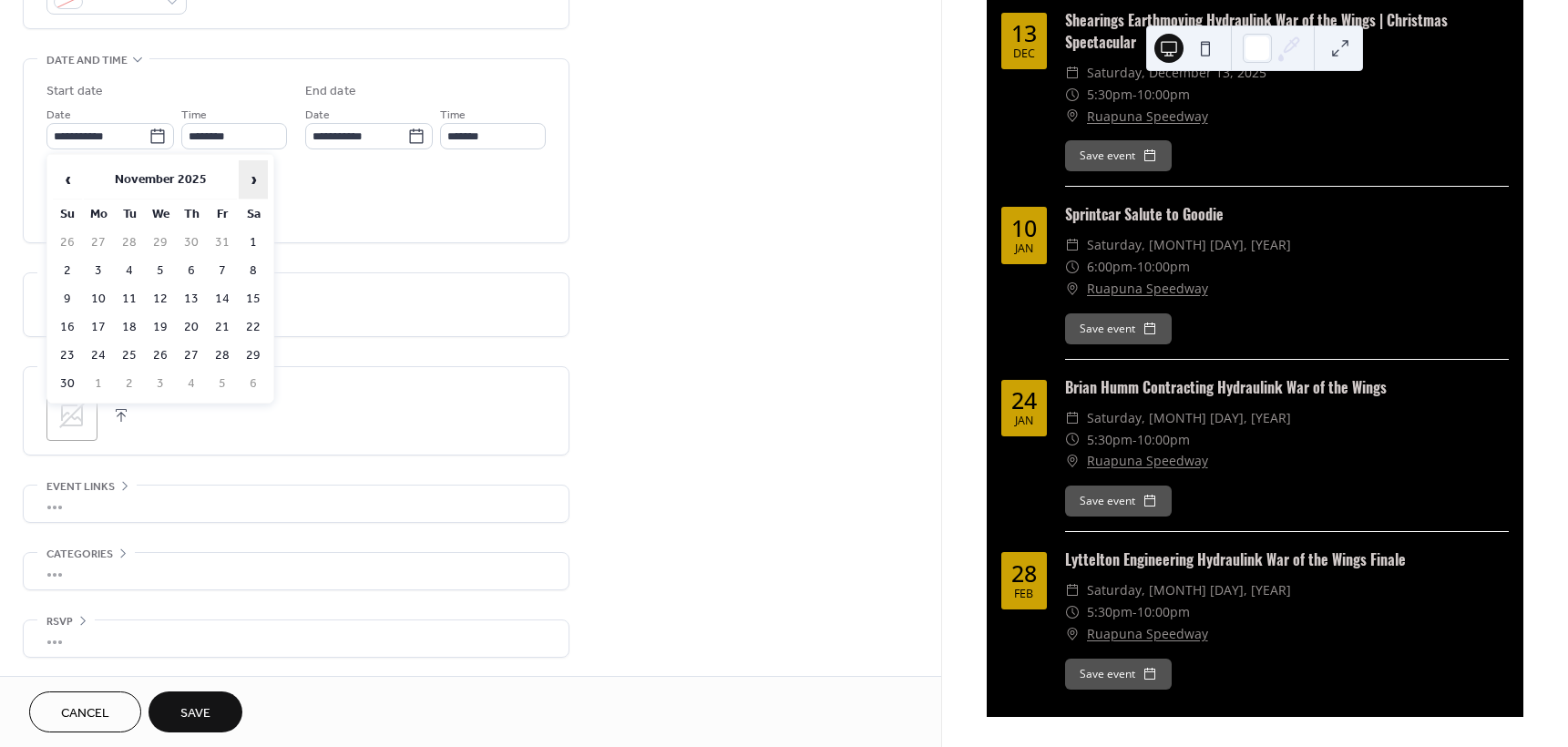 click on "›" at bounding box center (253, 179) 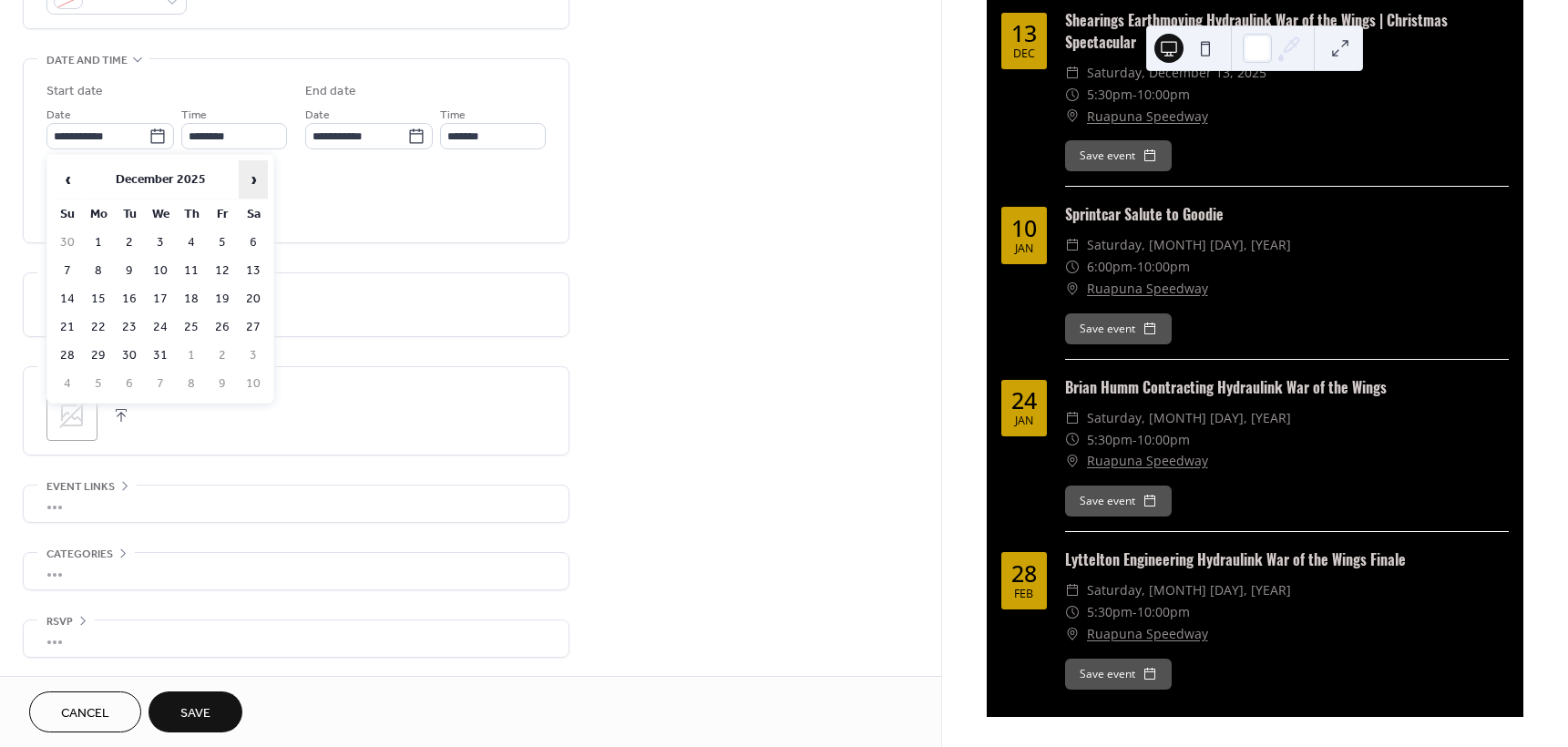 click on "›" at bounding box center (253, 179) 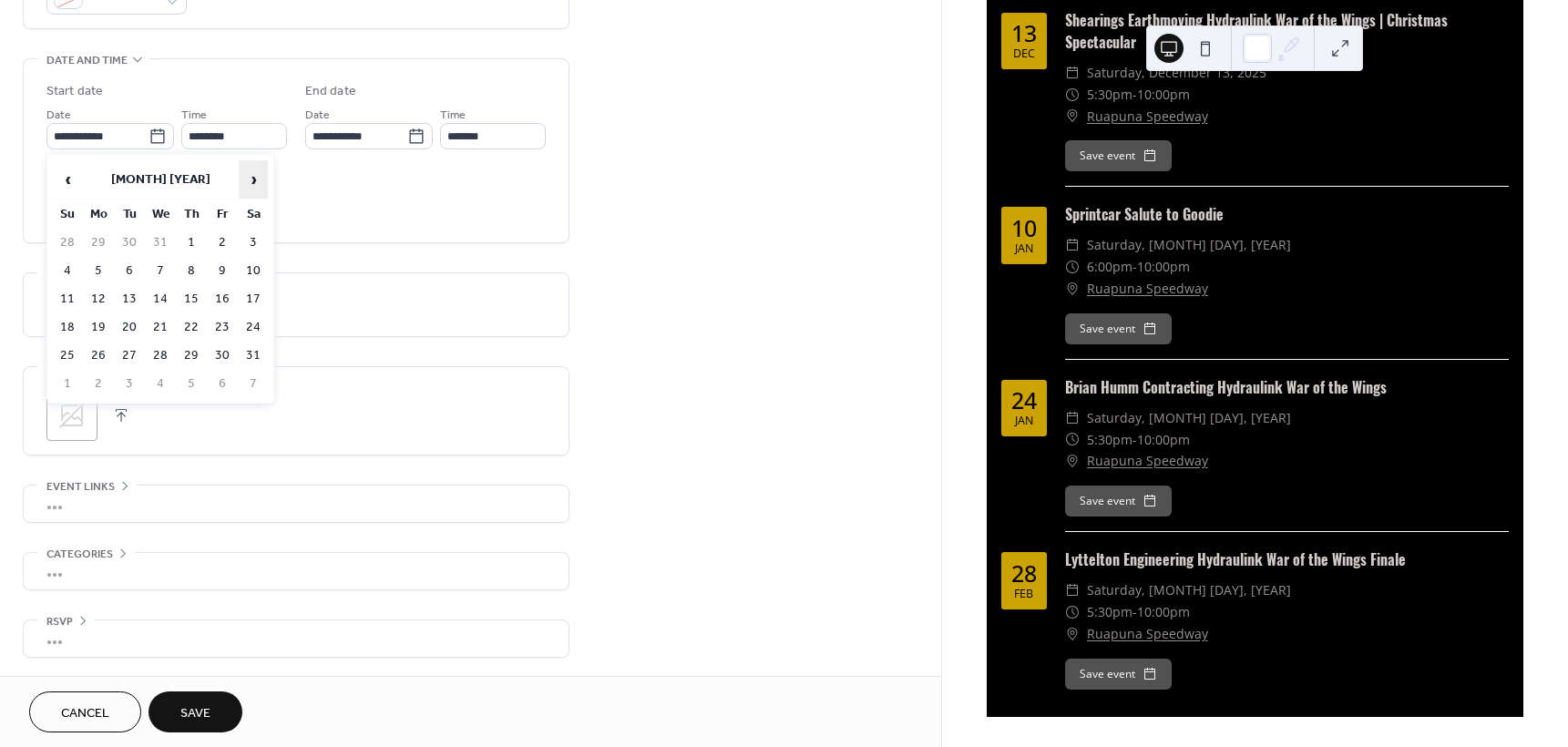 click on "›" at bounding box center (253, 179) 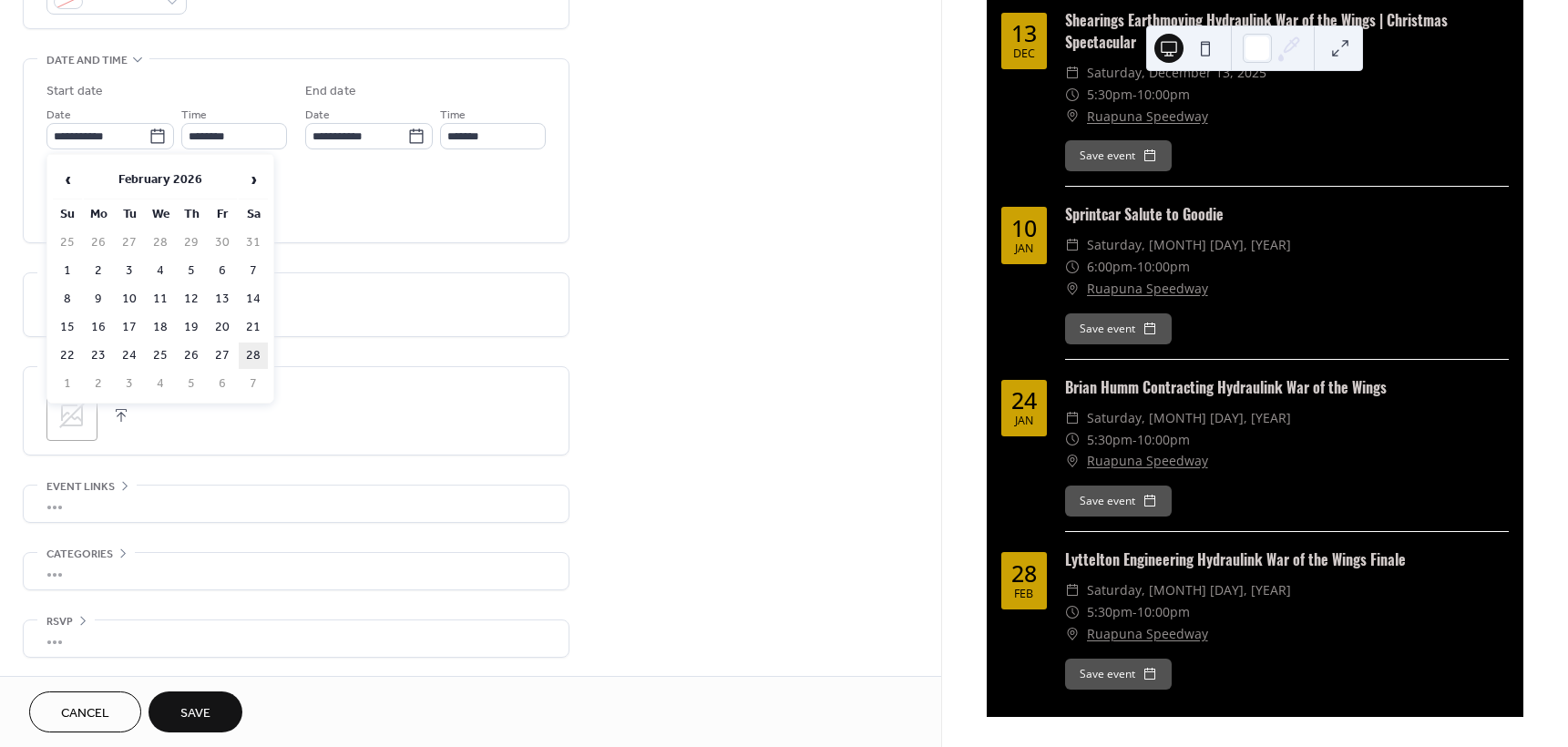 click on "28" at bounding box center (253, 355) 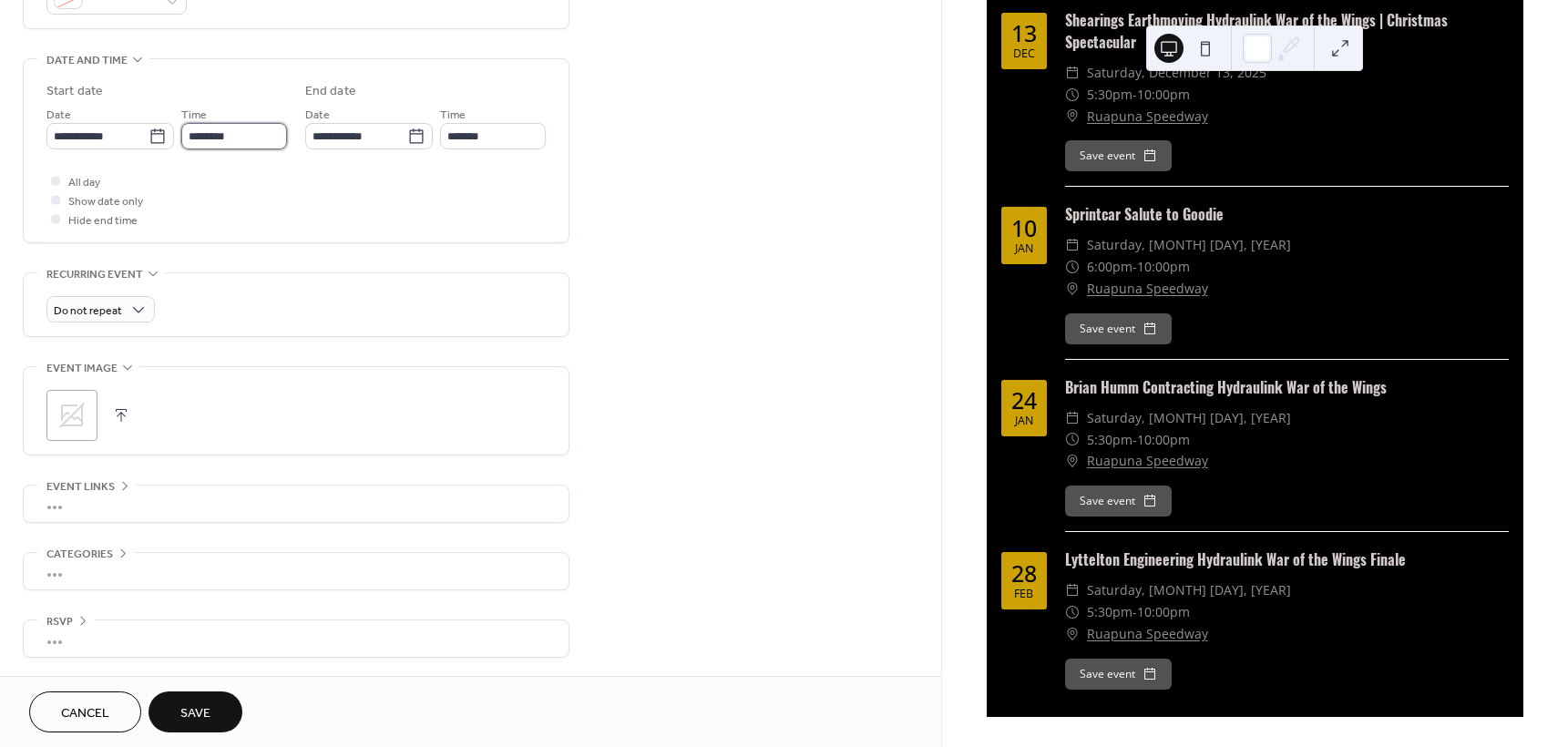 click on "********" at bounding box center (234, 136) 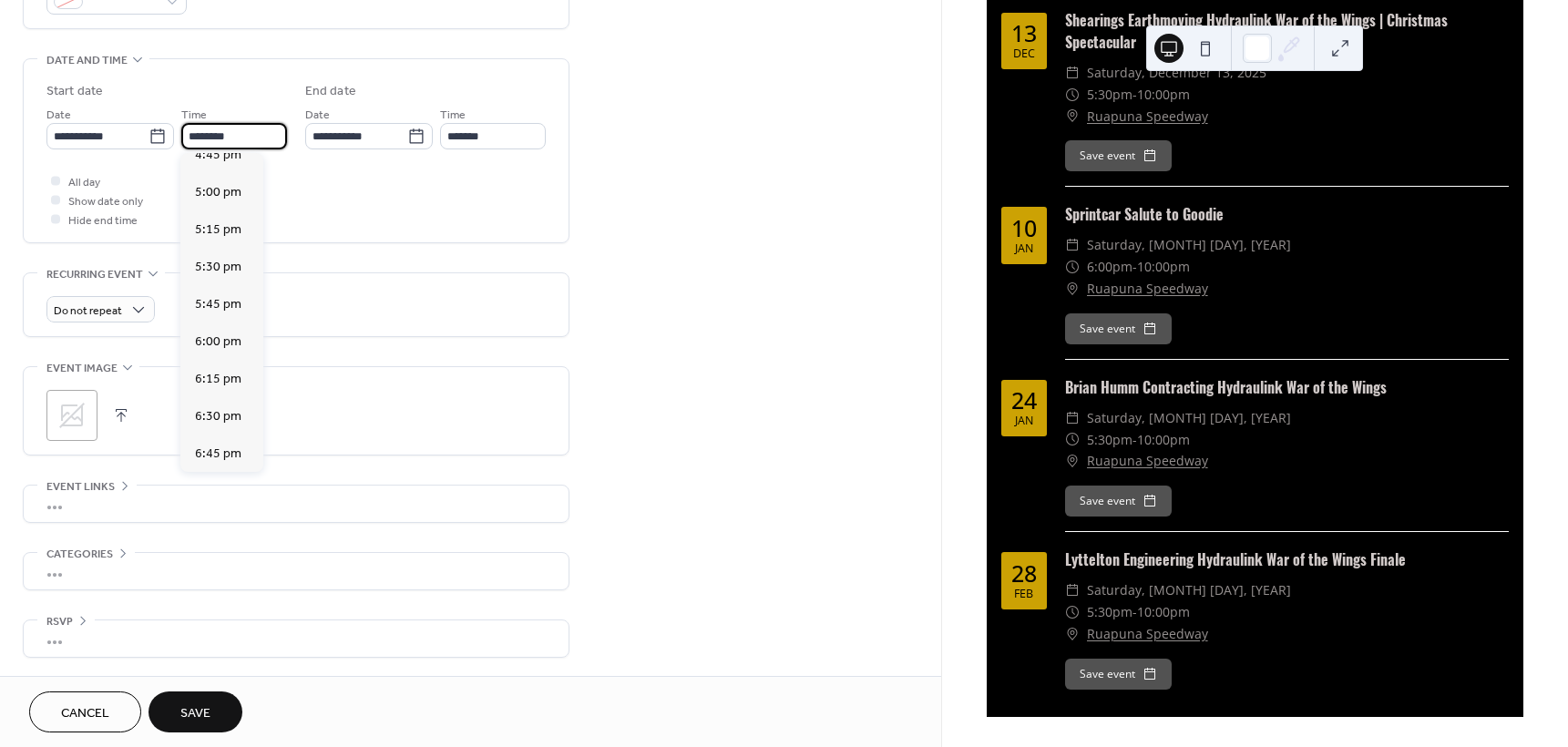 scroll, scrollTop: 2522, scrollLeft: 0, axis: vertical 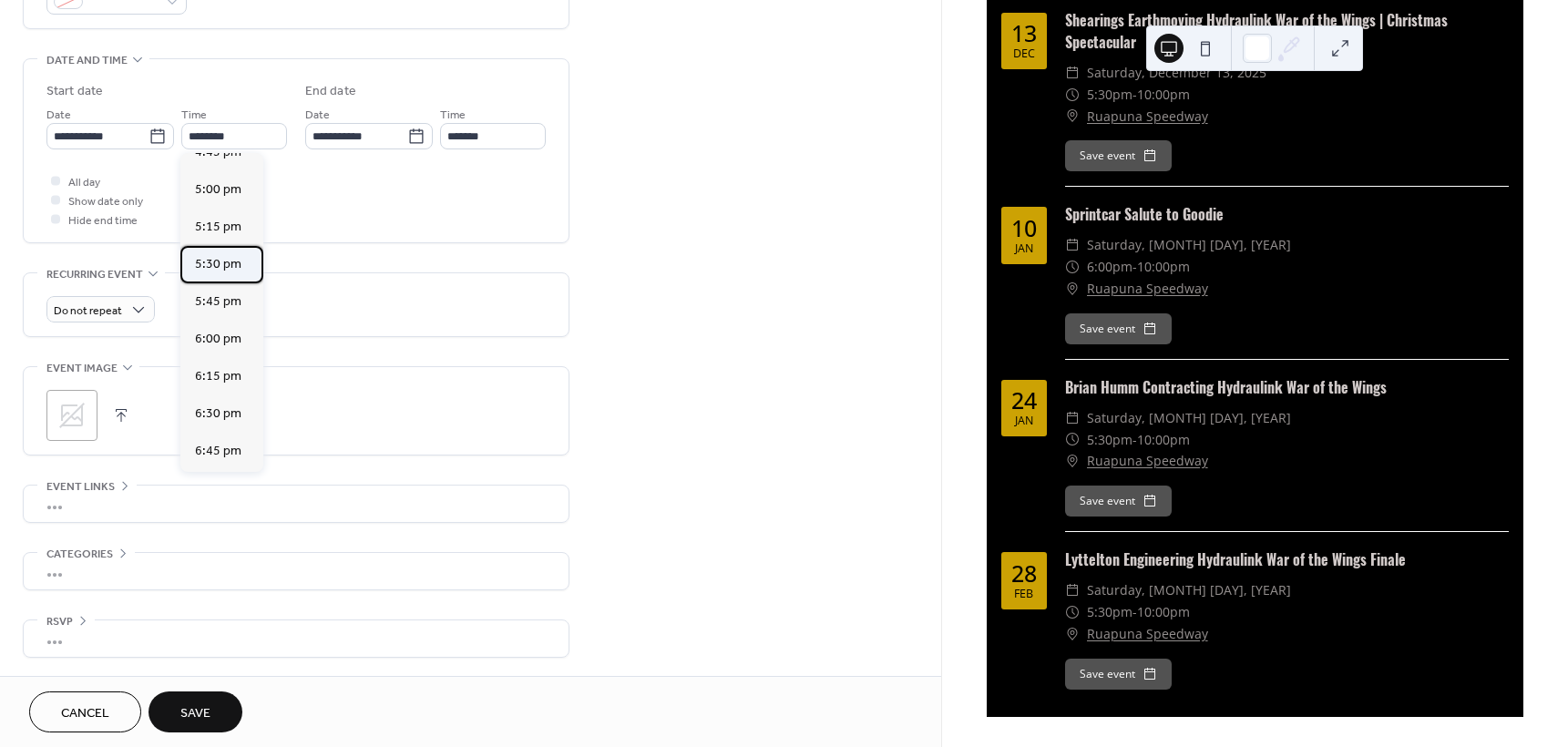 drag, startPoint x: 226, startPoint y: 261, endPoint x: 250, endPoint y: 248, distance: 27.294688 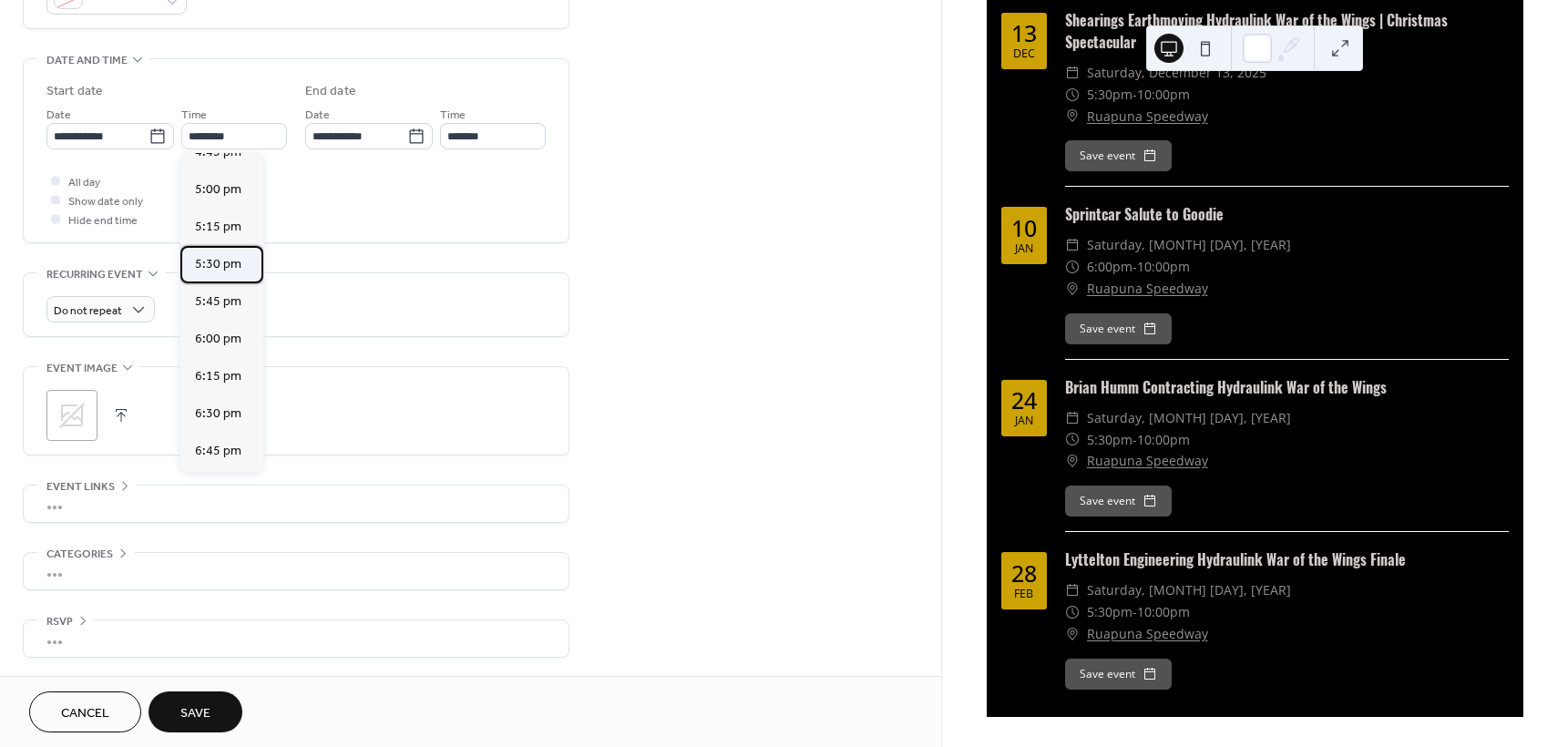 click on "5:30 pm" at bounding box center (218, 264) 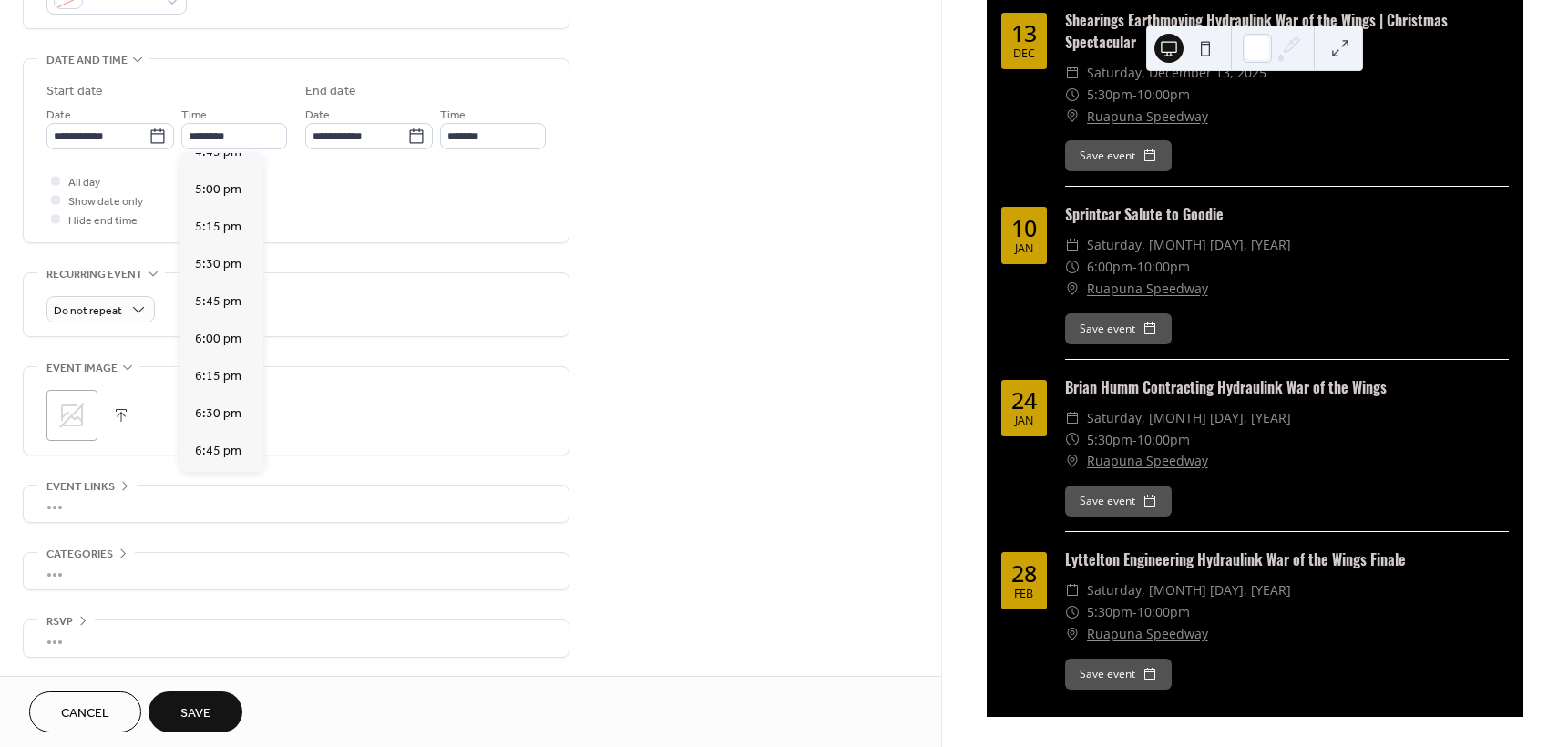 type on "*******" 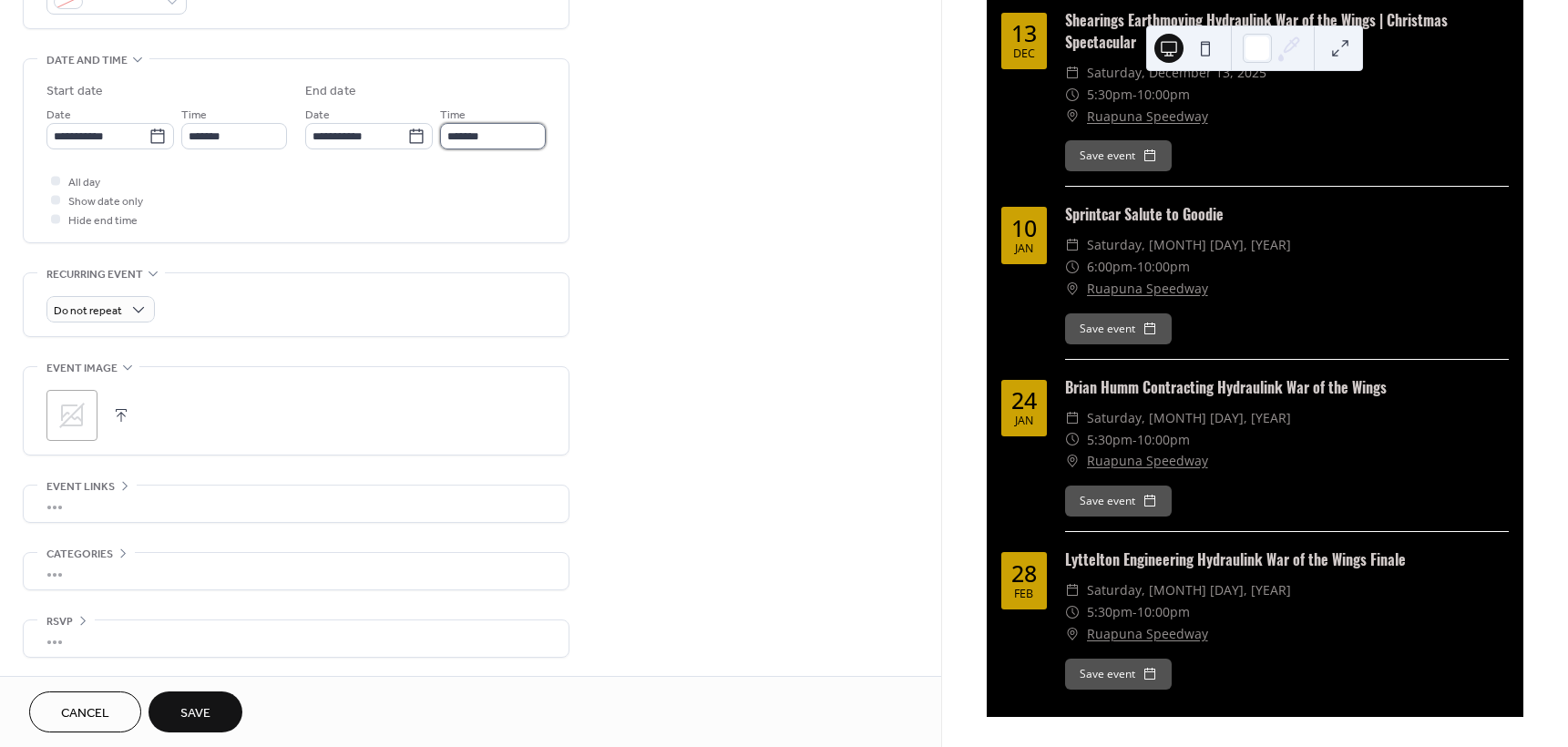 click on "*******" at bounding box center [493, 136] 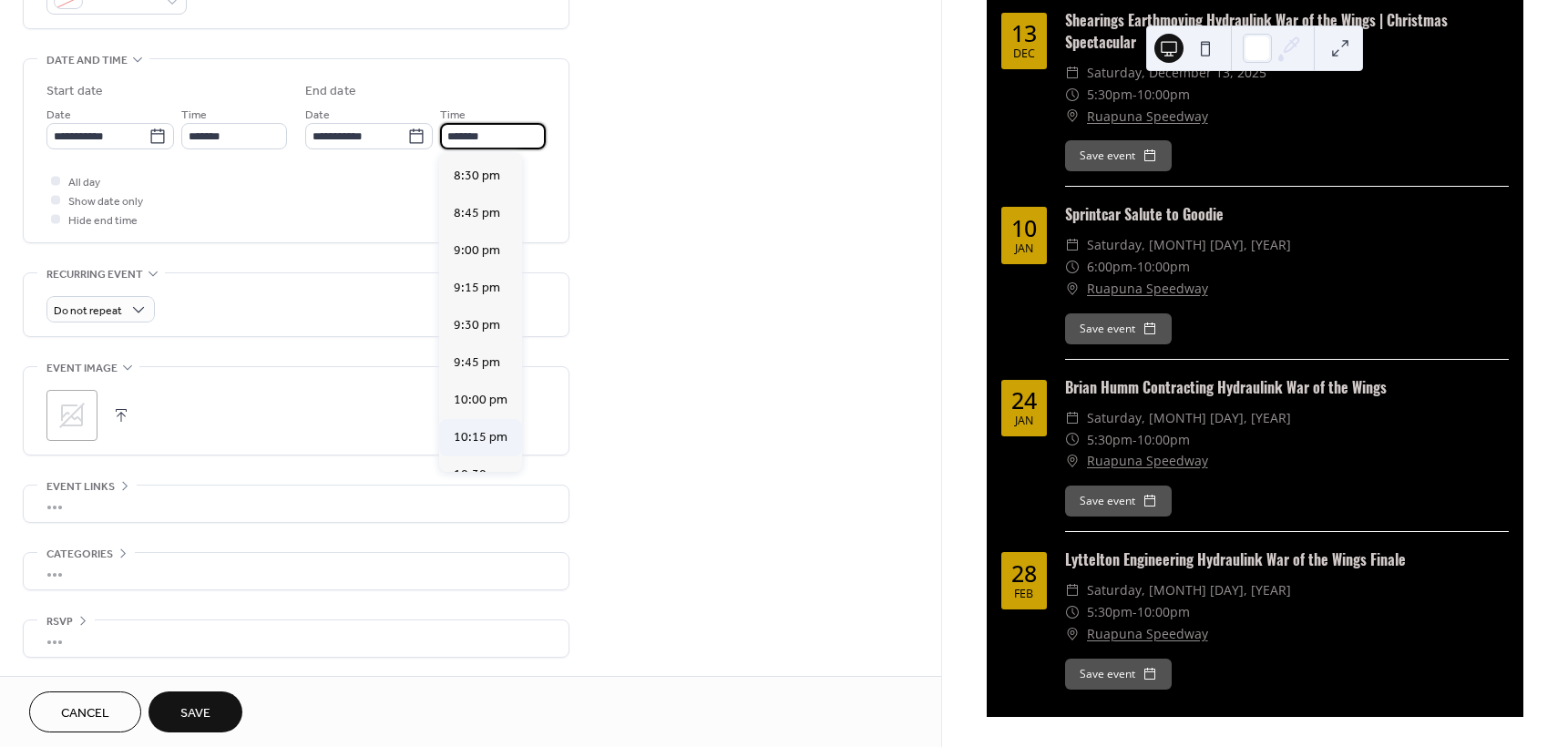 scroll, scrollTop: 455, scrollLeft: 0, axis: vertical 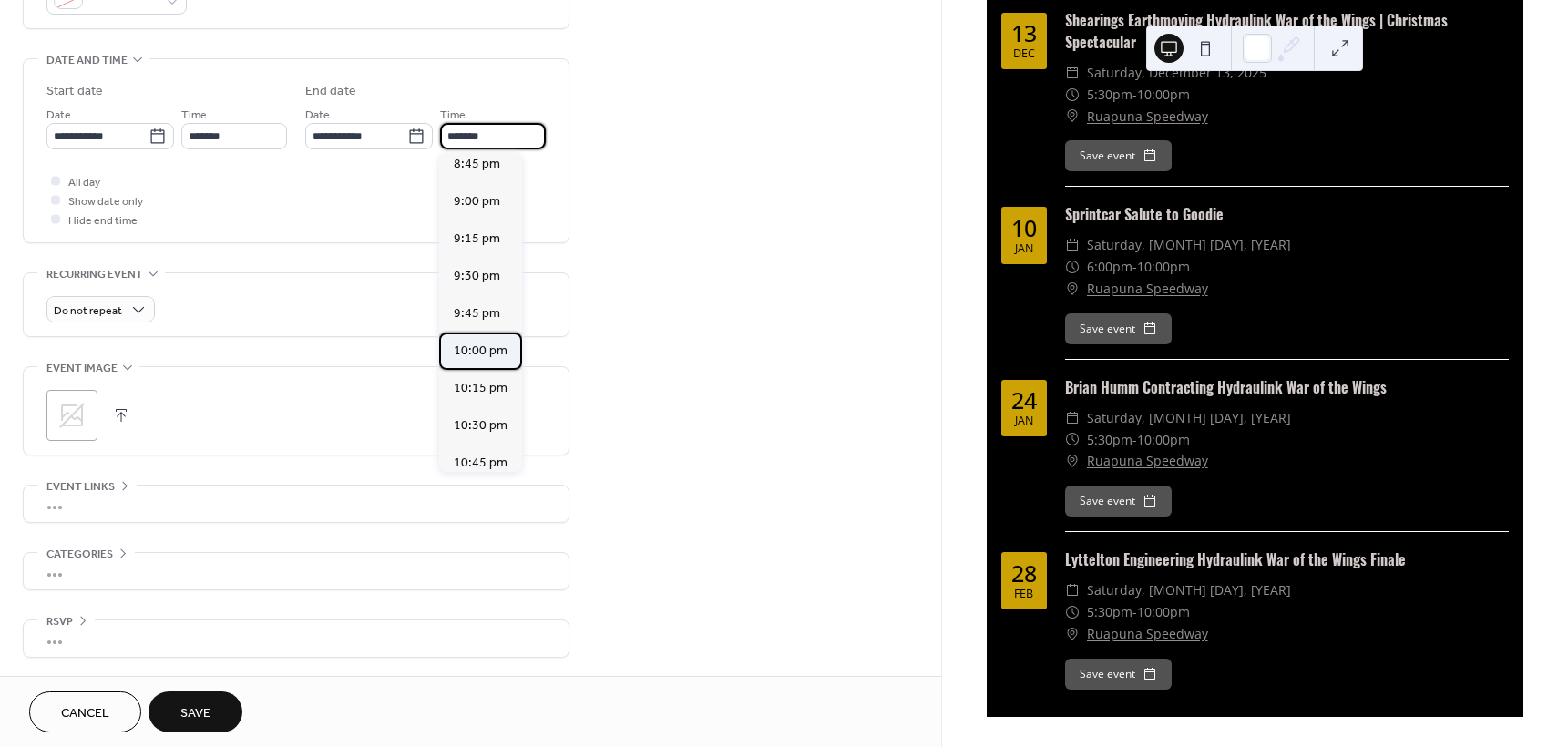 click on "10:00 pm" at bounding box center [480, 351] 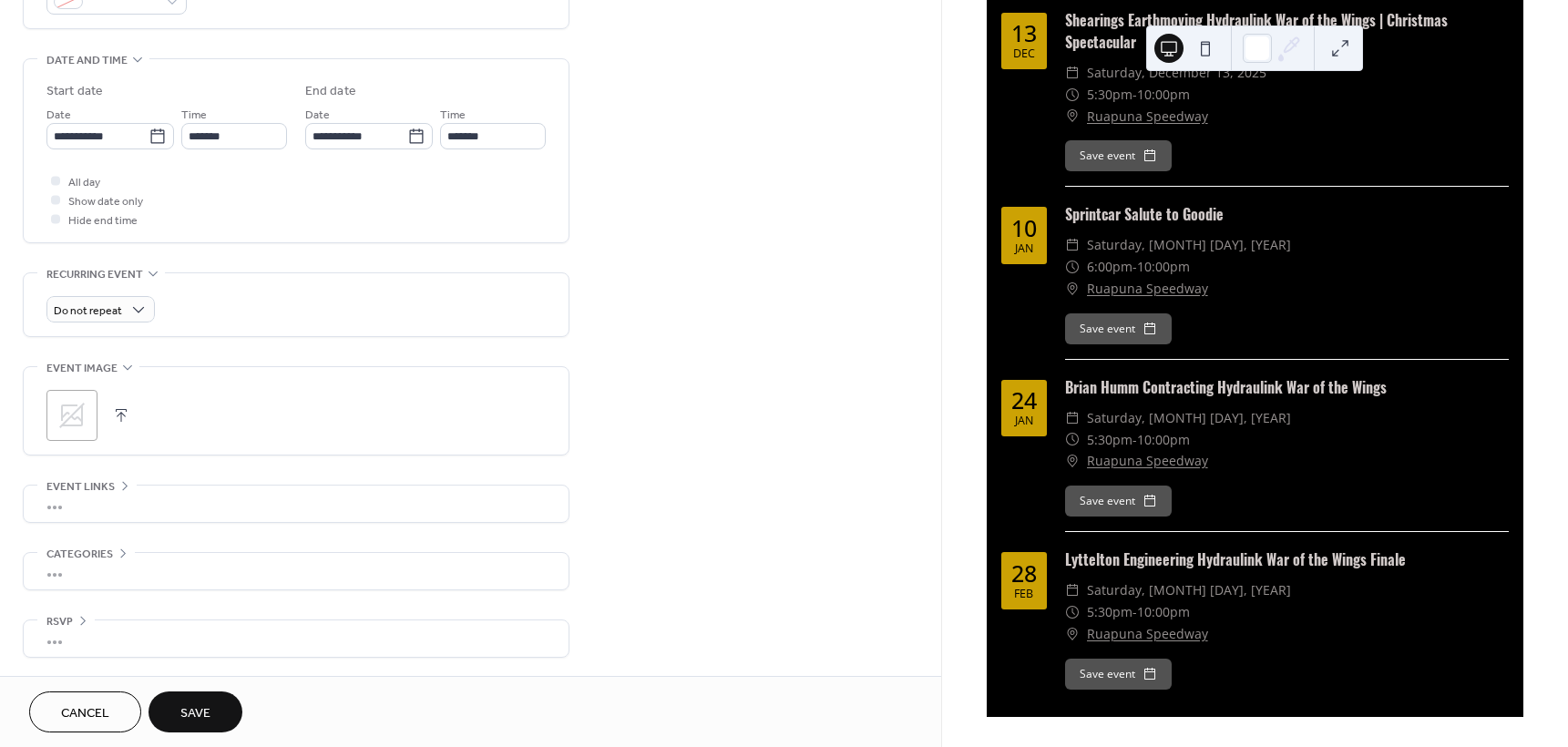 type on "********" 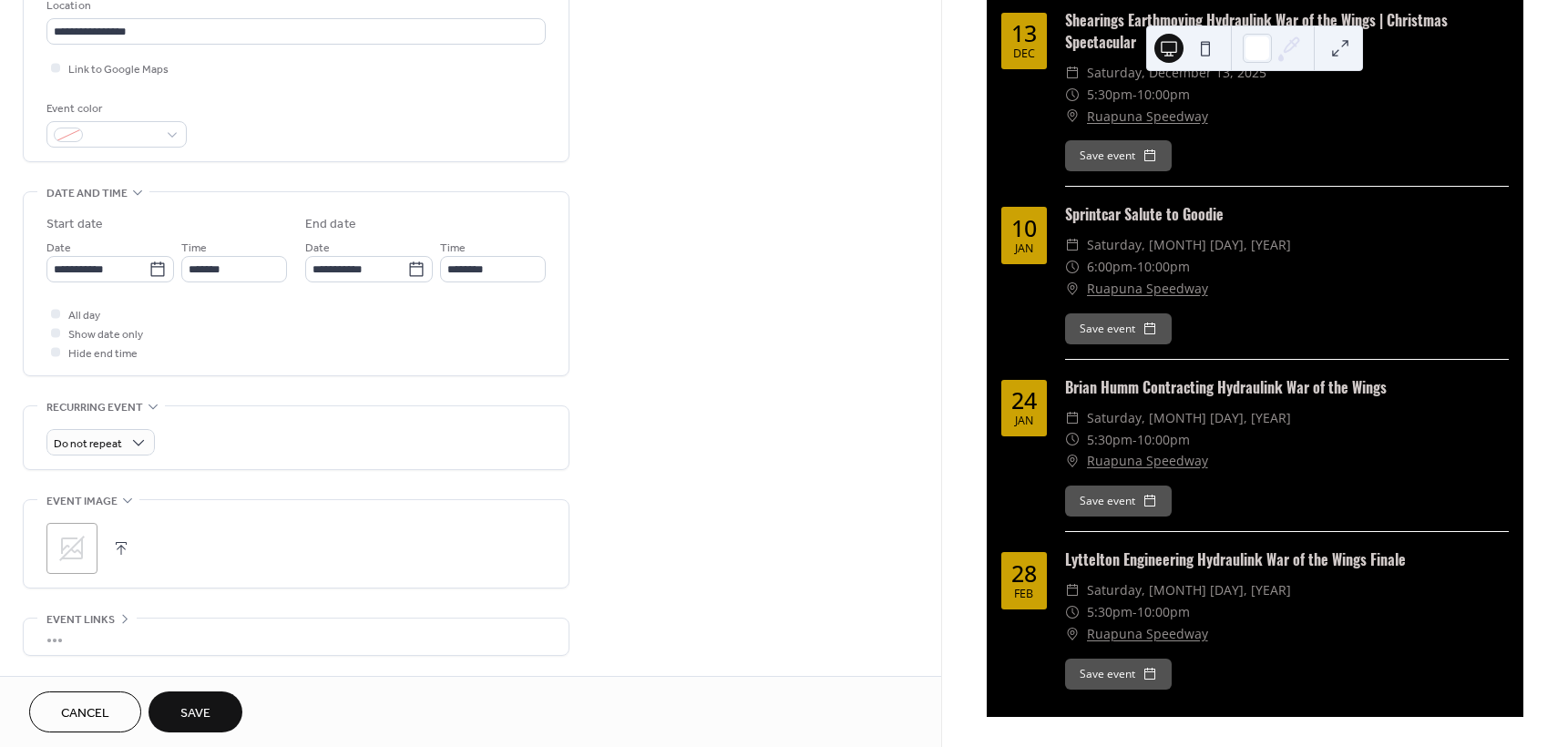 scroll, scrollTop: 535, scrollLeft: 0, axis: vertical 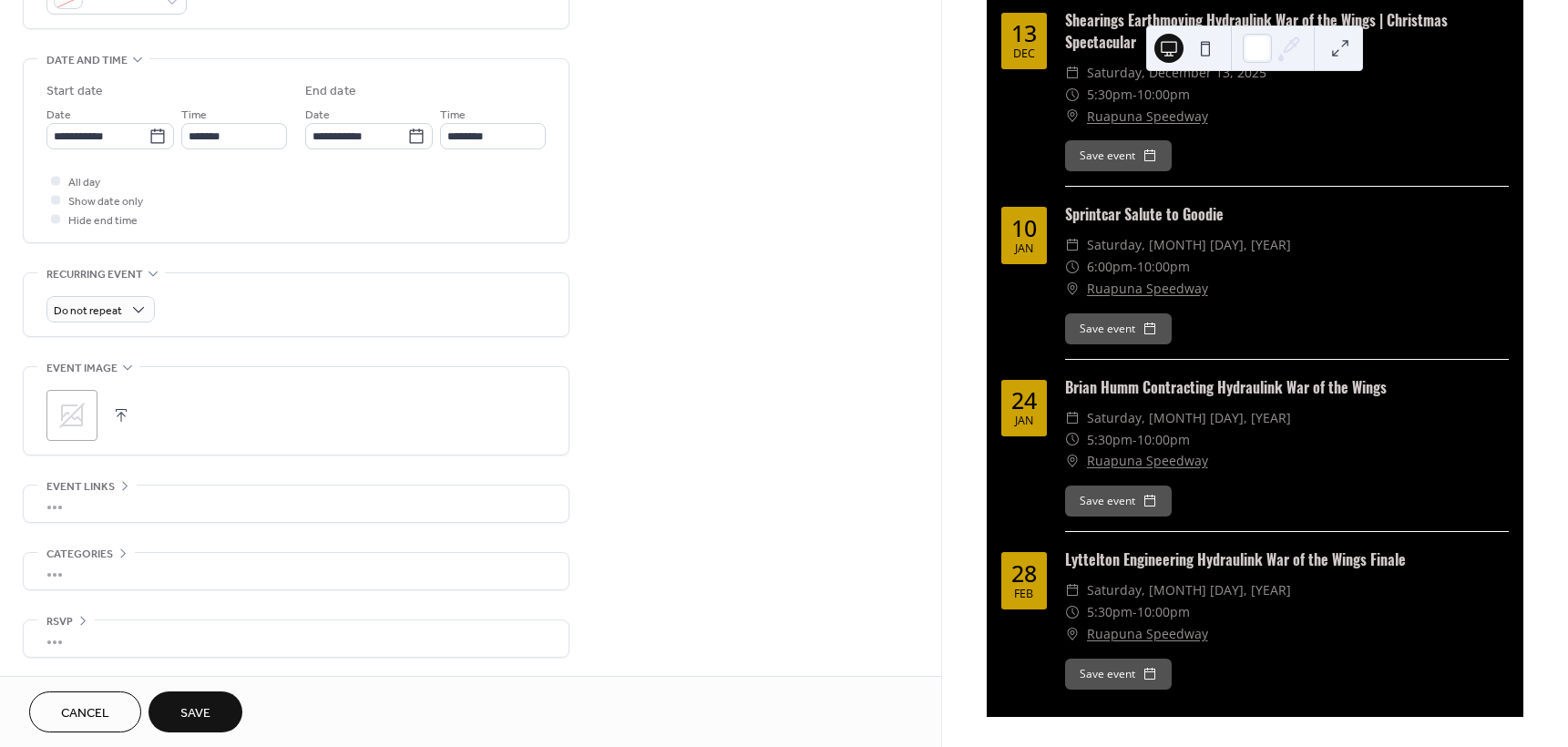 click on "Save" at bounding box center (195, 713) 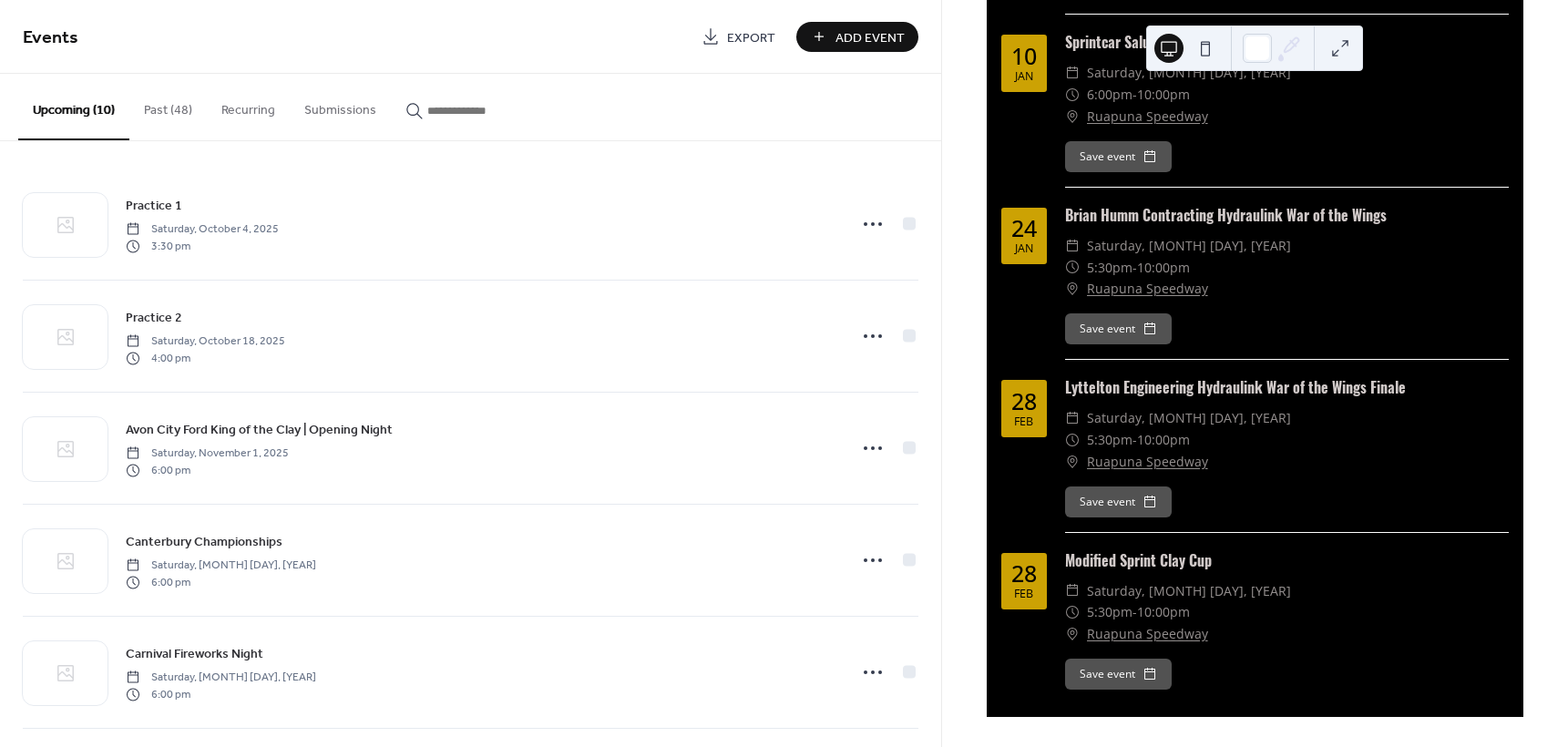 scroll, scrollTop: 1277, scrollLeft: 0, axis: vertical 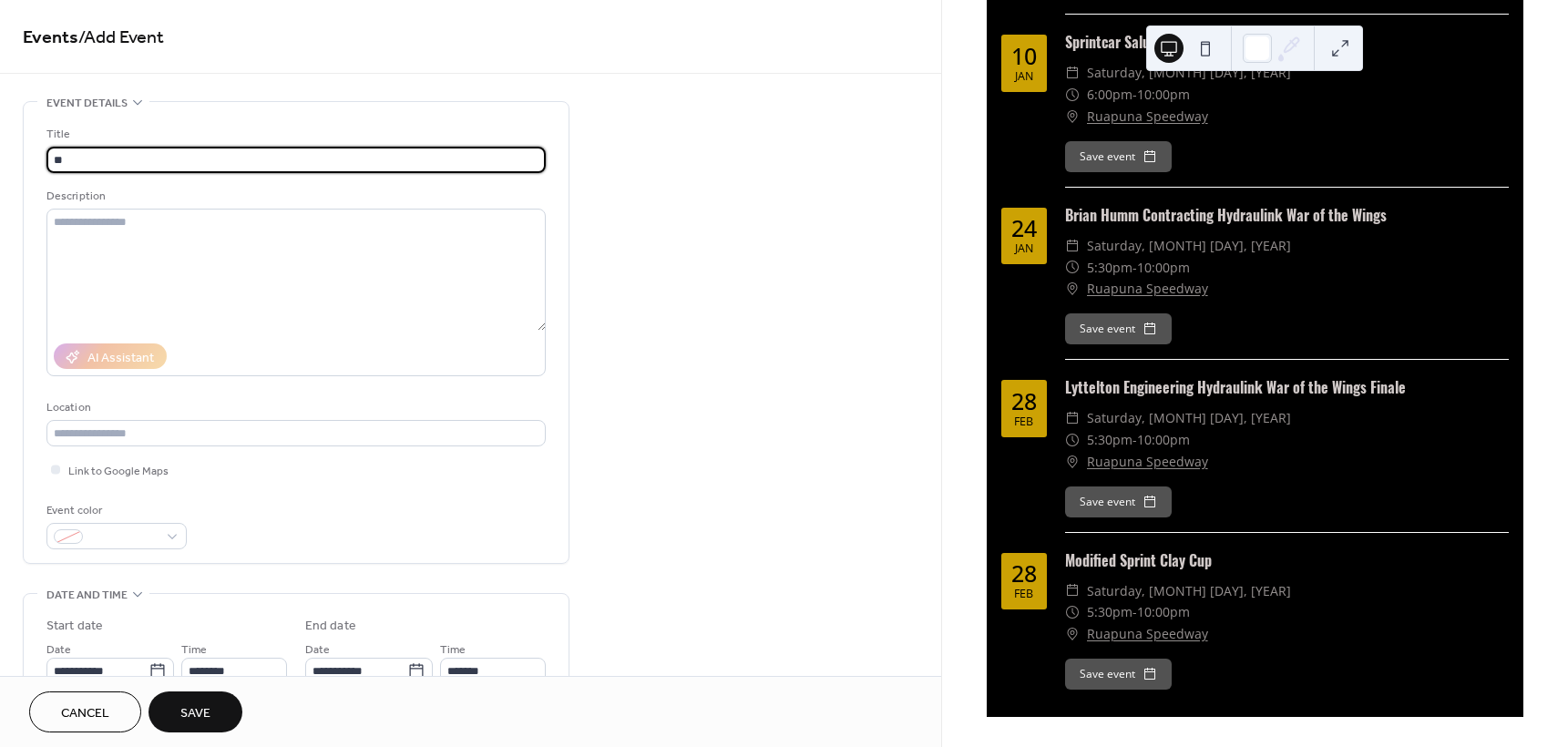 type on "*" 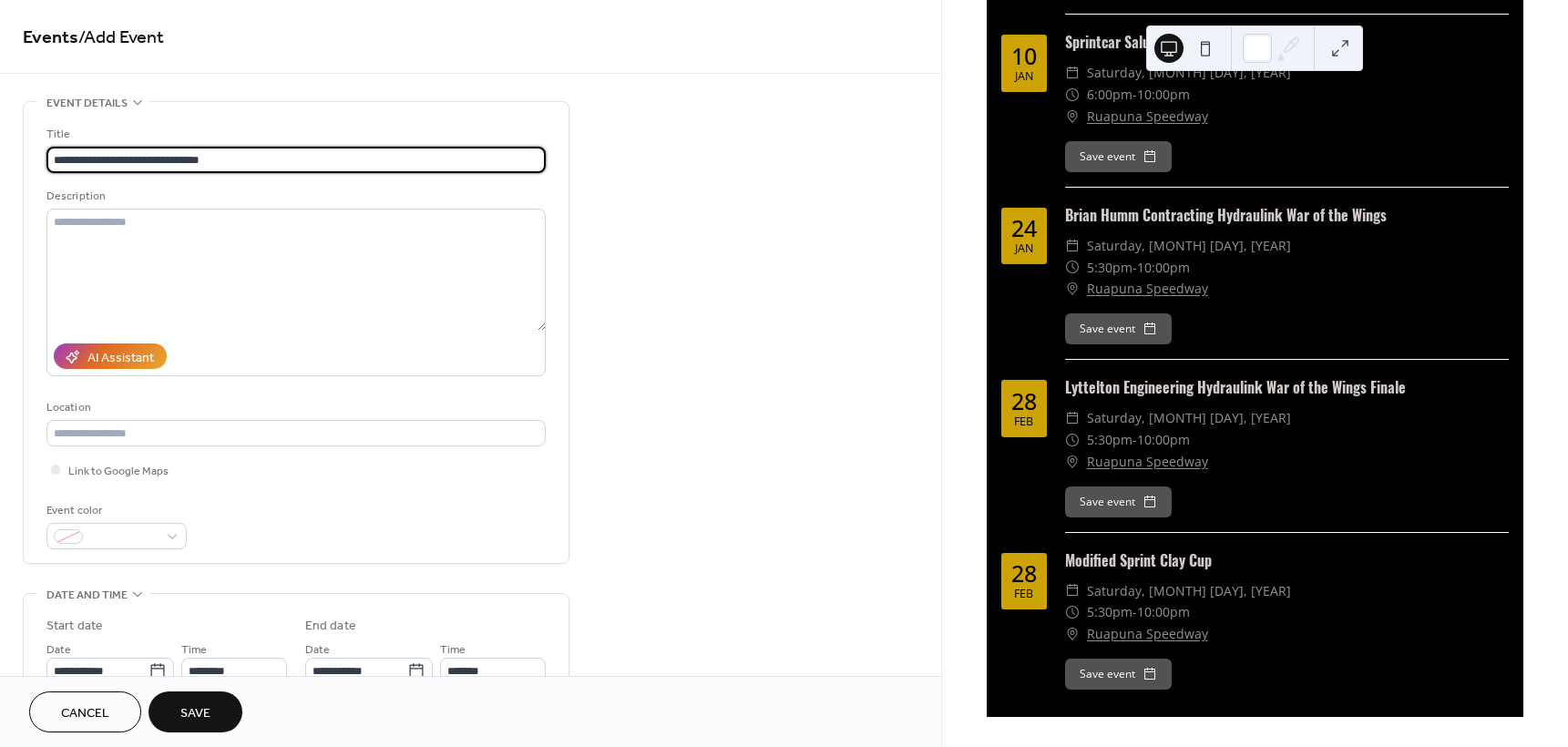 click on "**********" at bounding box center [296, 159] 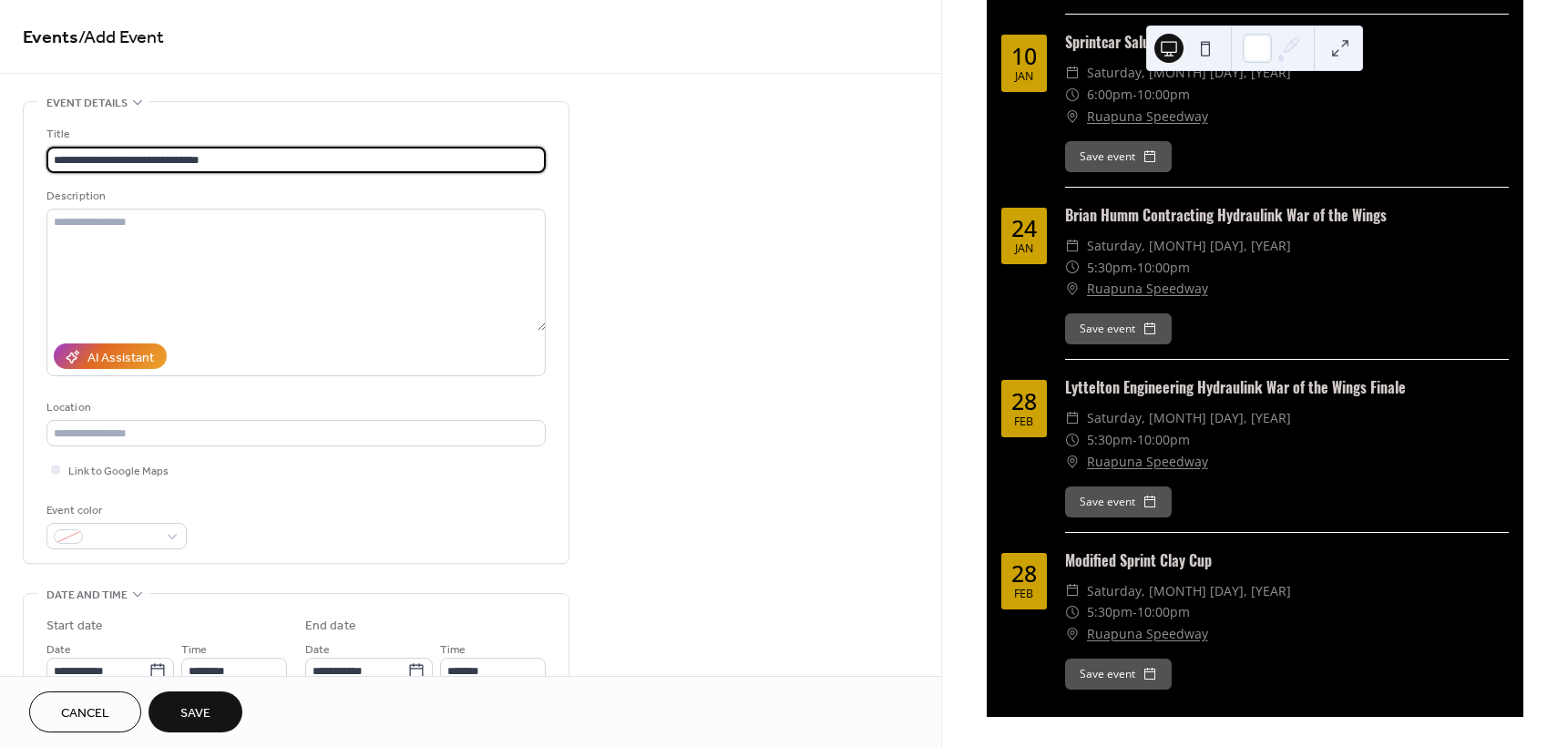 click on "**********" at bounding box center (296, 159) 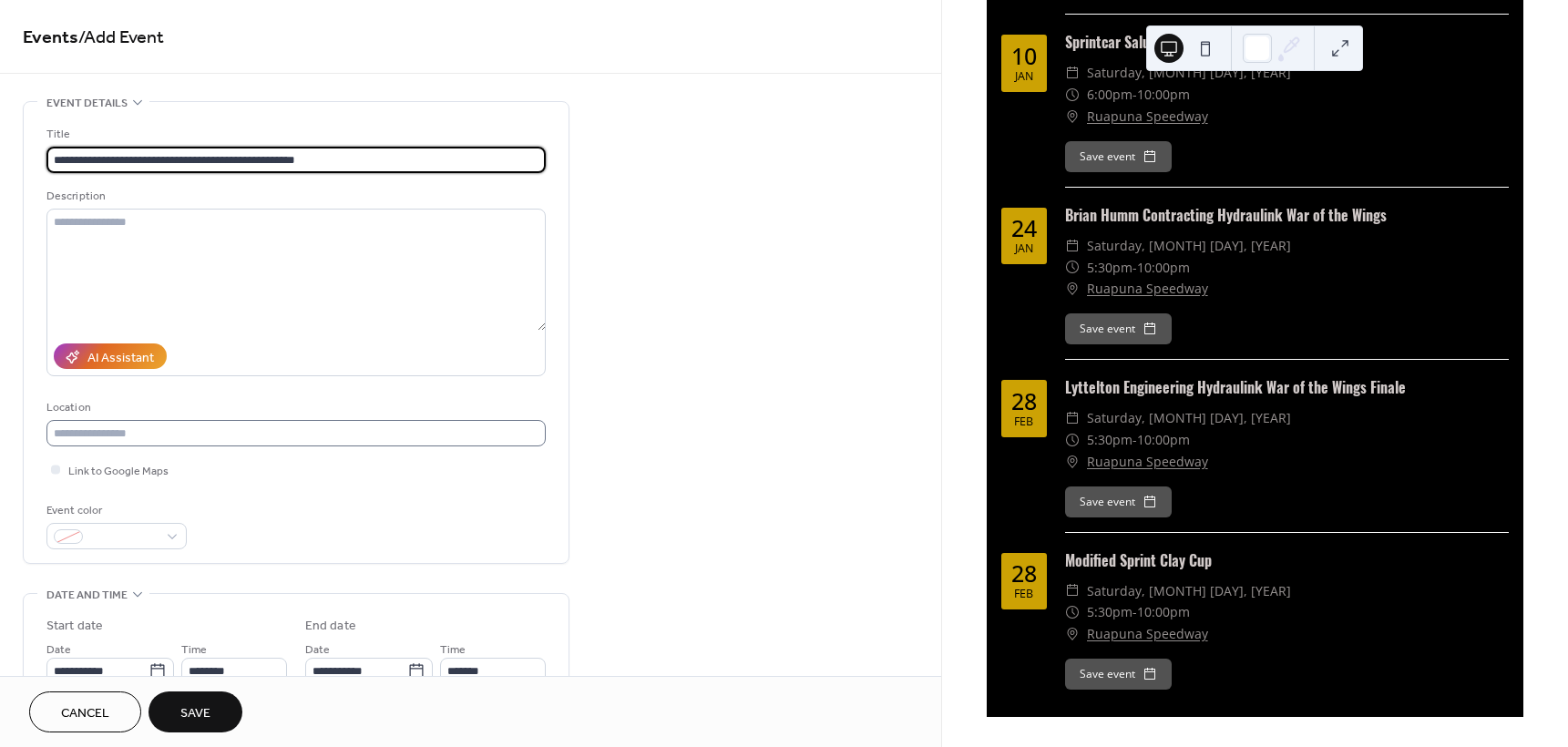 type on "**********" 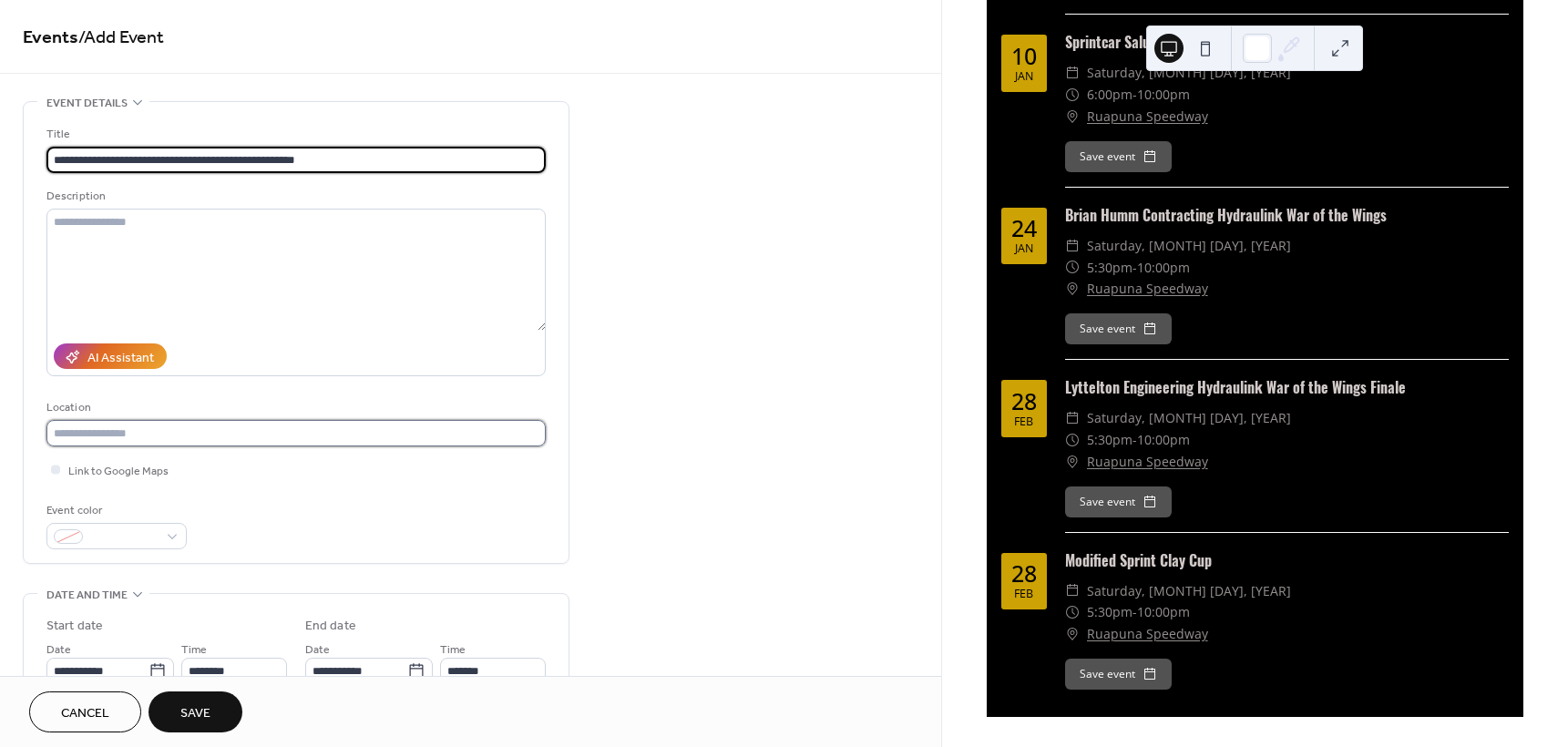 click at bounding box center [296, 433] 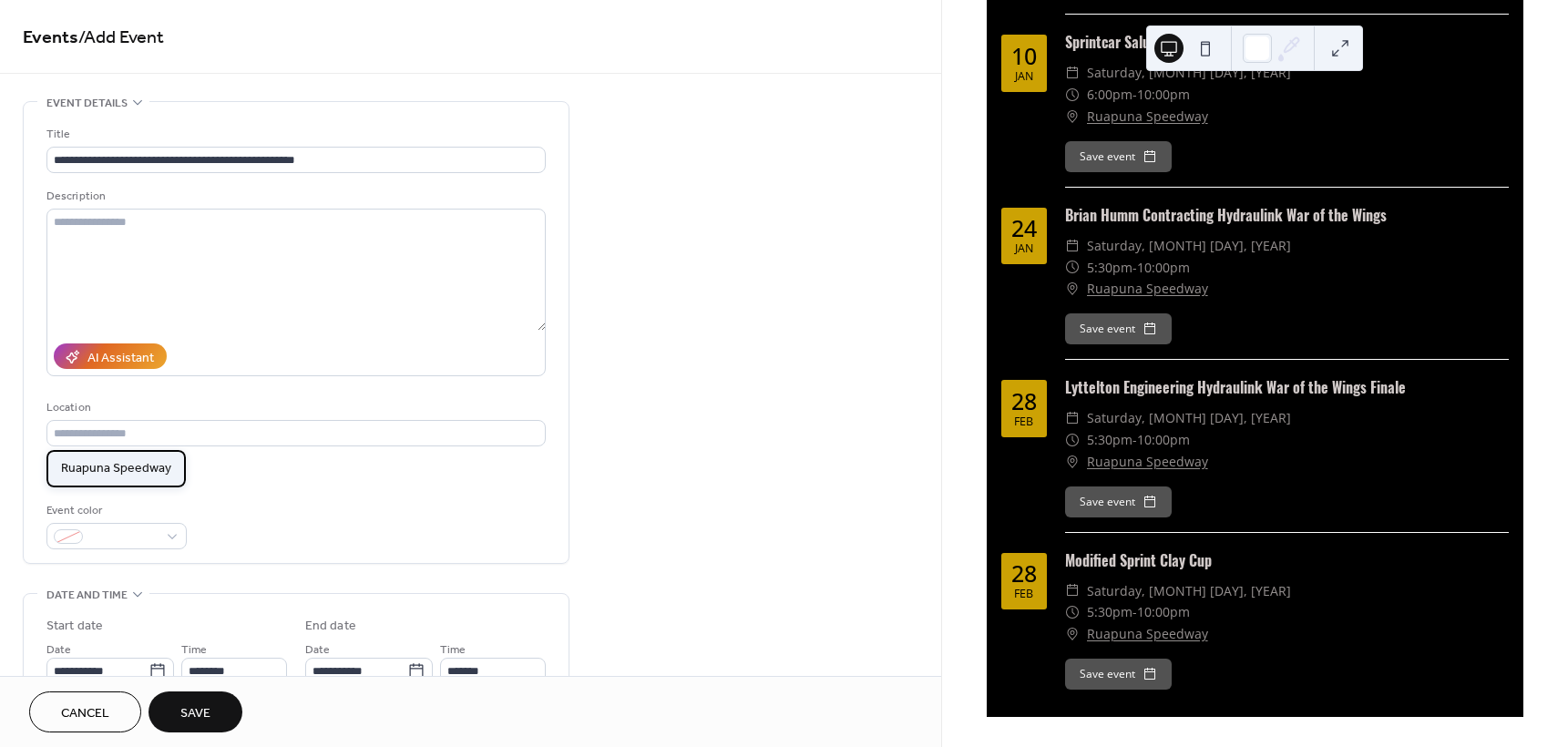 click on "Ruapuna Speedway" at bounding box center (116, 468) 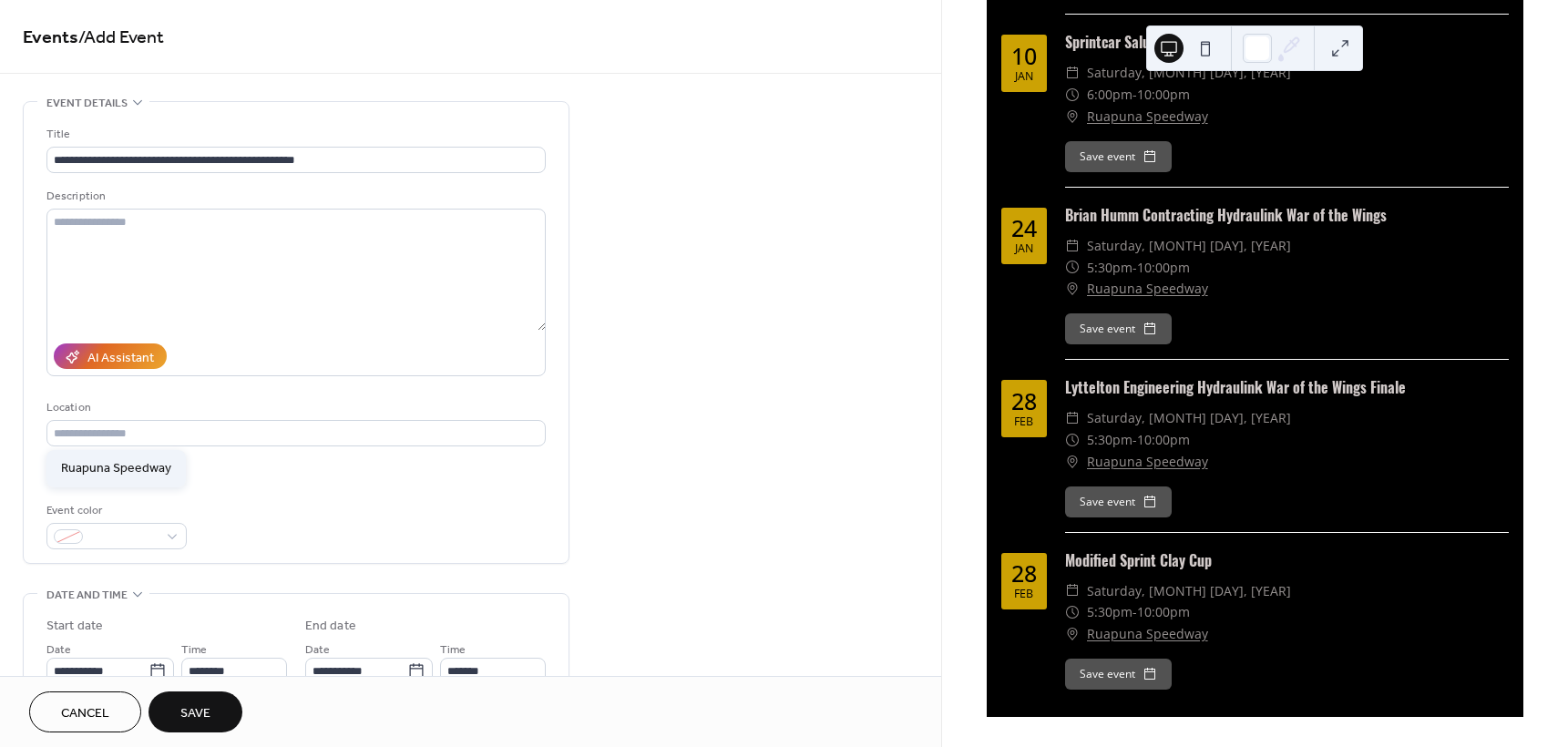 type on "**********" 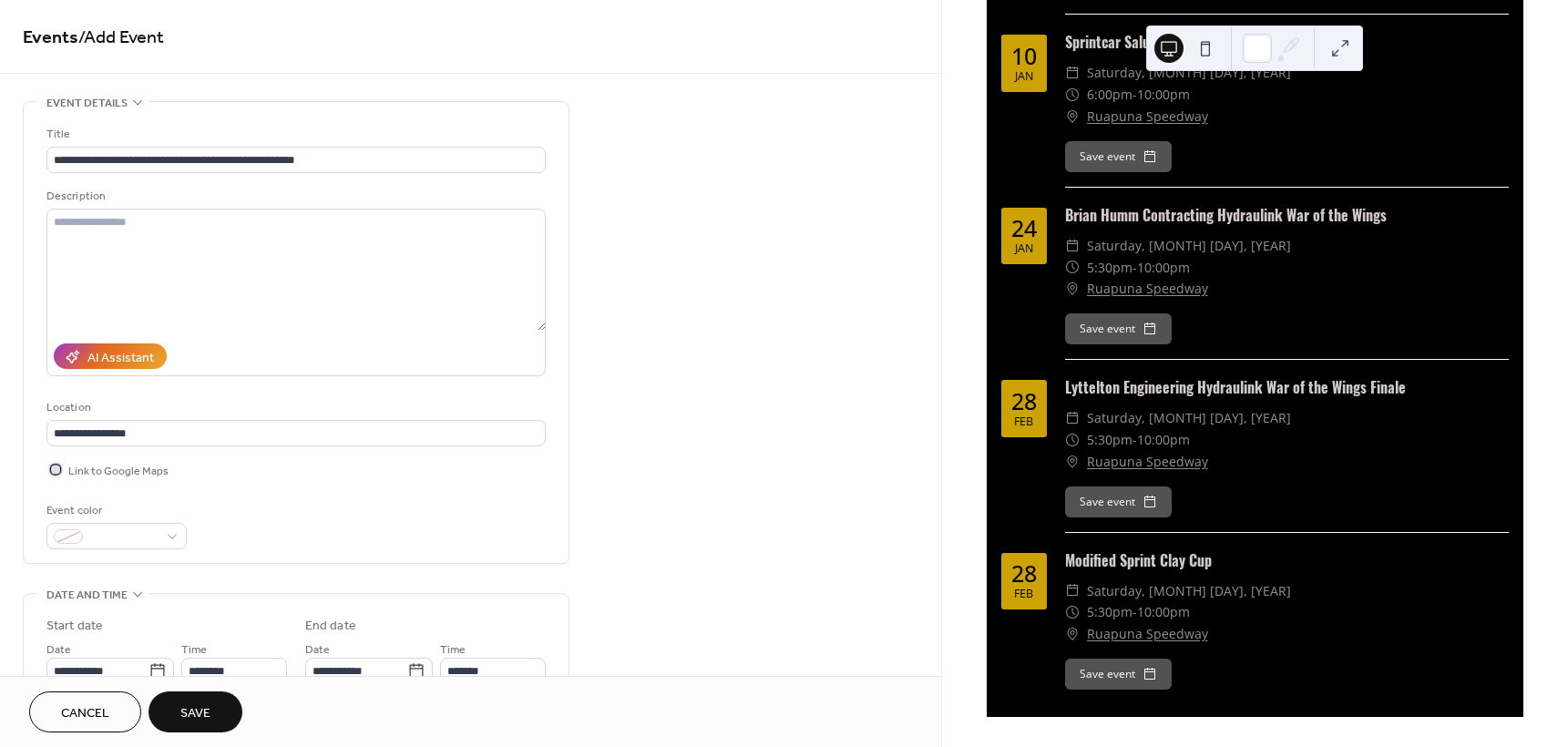 click on "Link to Google Maps" at bounding box center [118, 471] 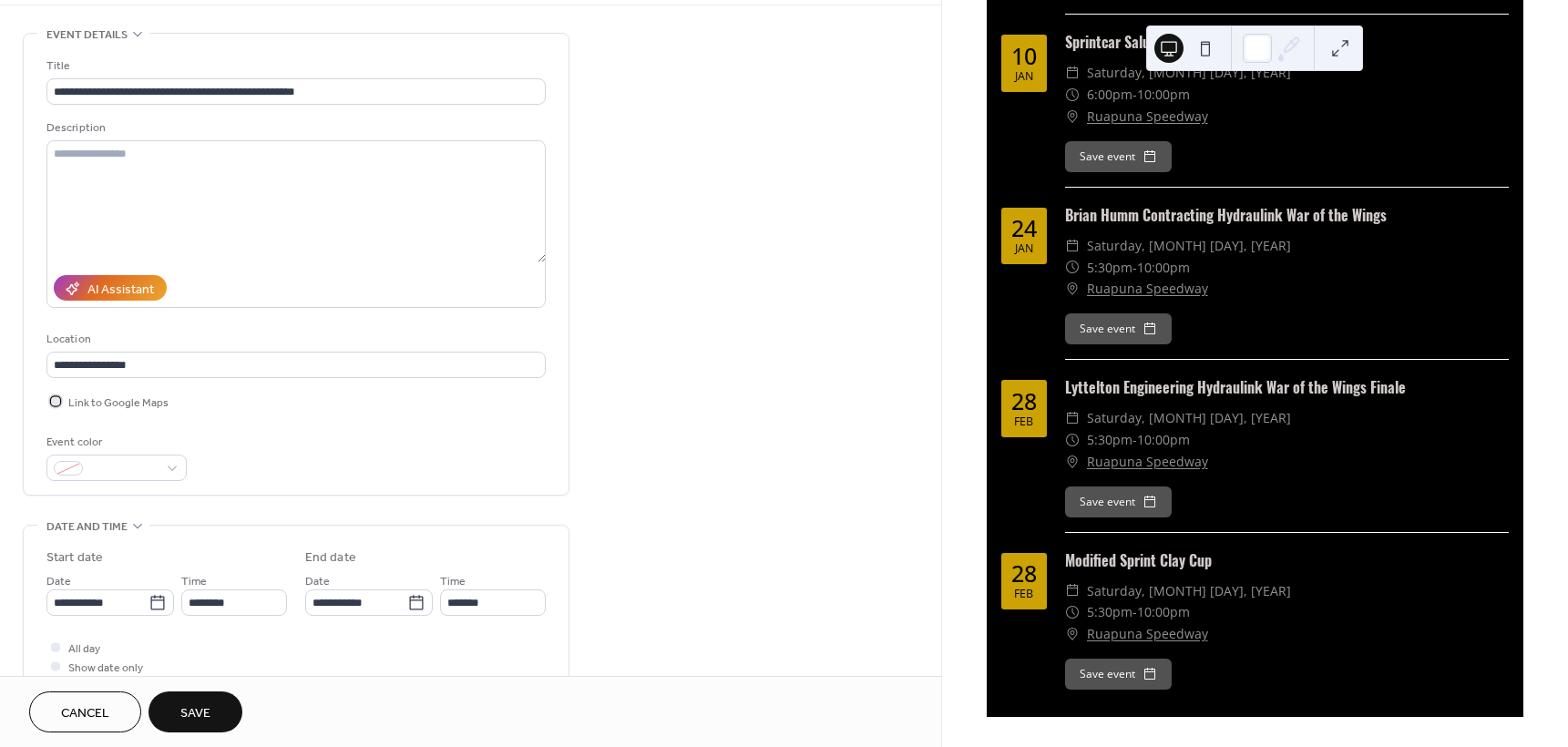 scroll, scrollTop: 455, scrollLeft: 0, axis: vertical 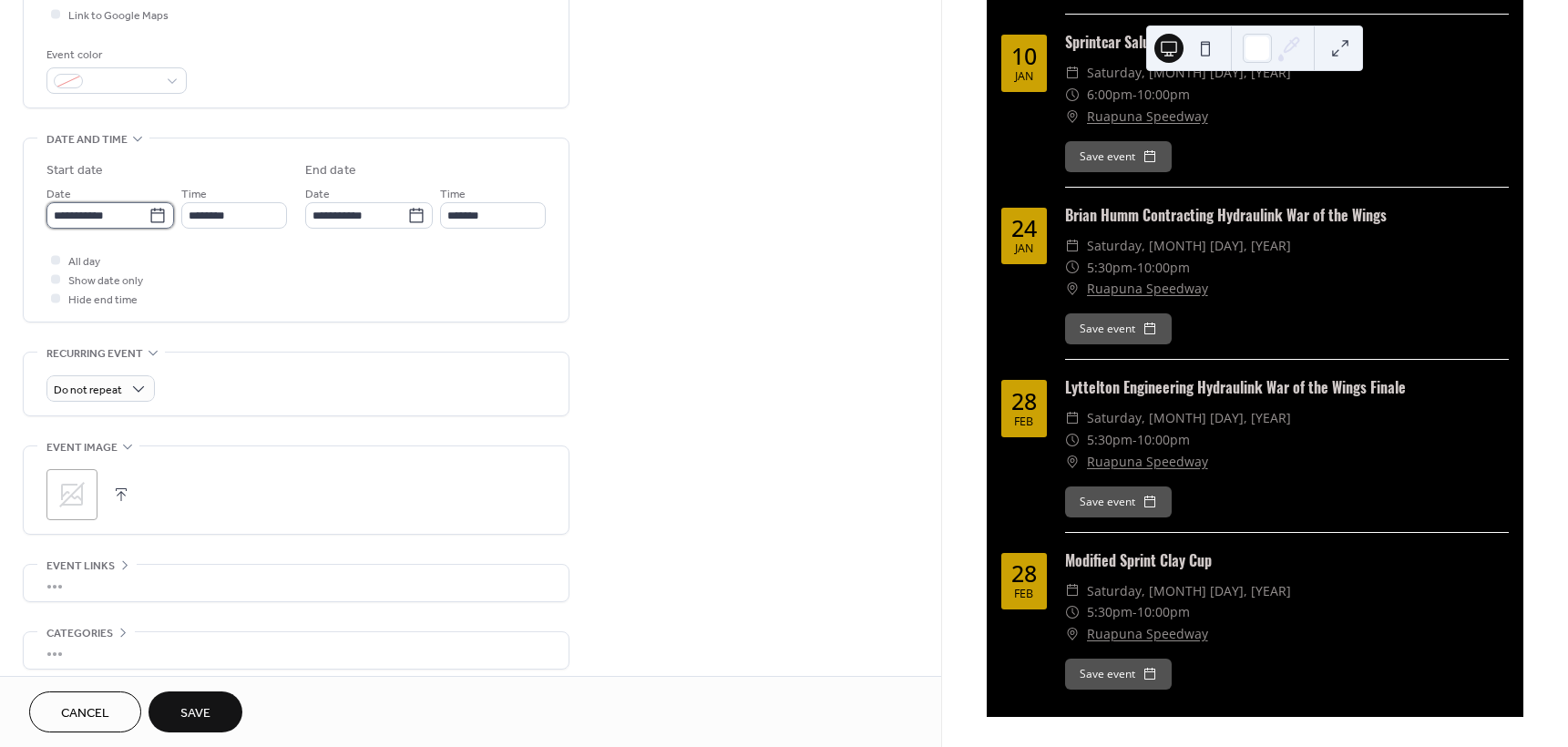 click on "**********" at bounding box center [97, 215] 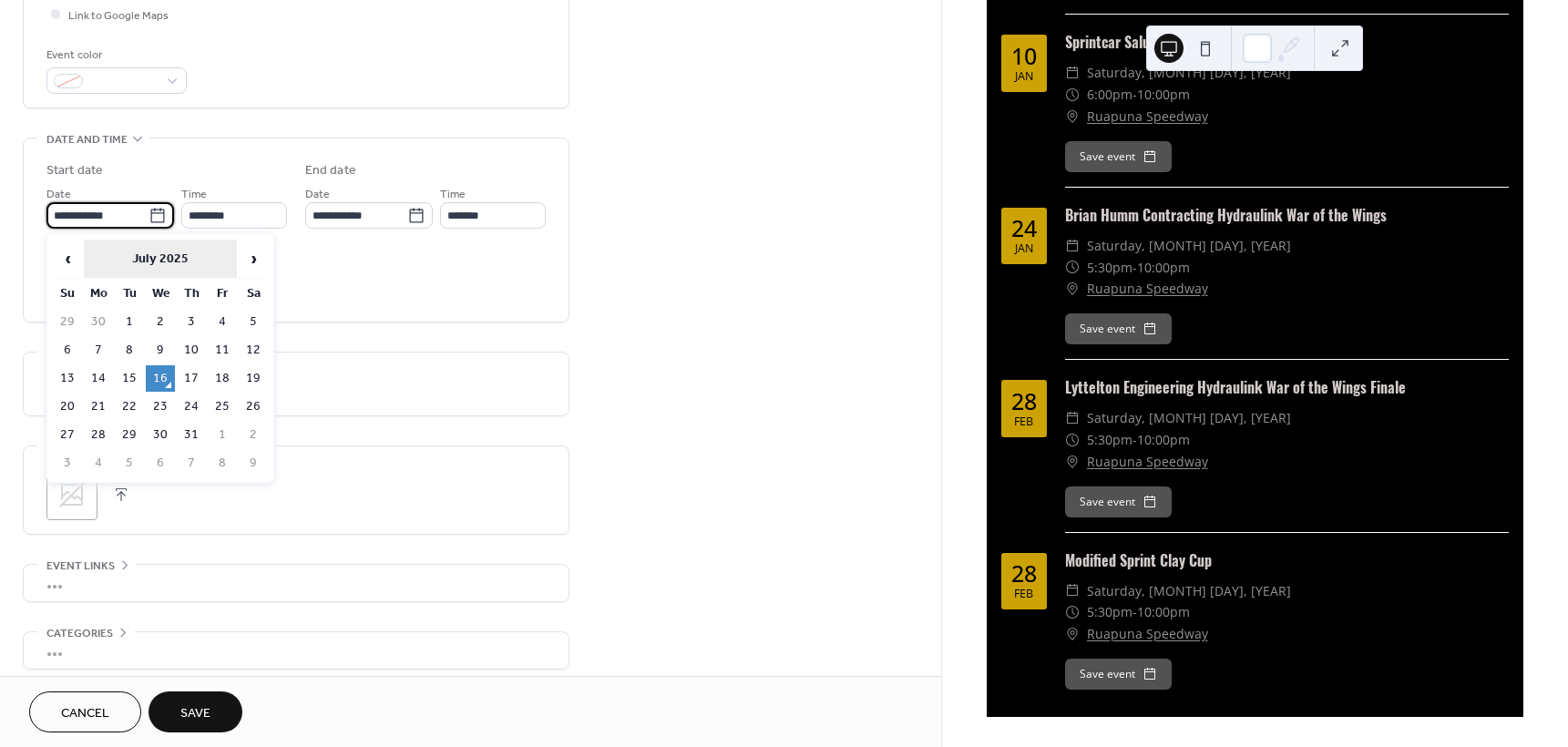 click on "July 2025" at bounding box center (160, 259) 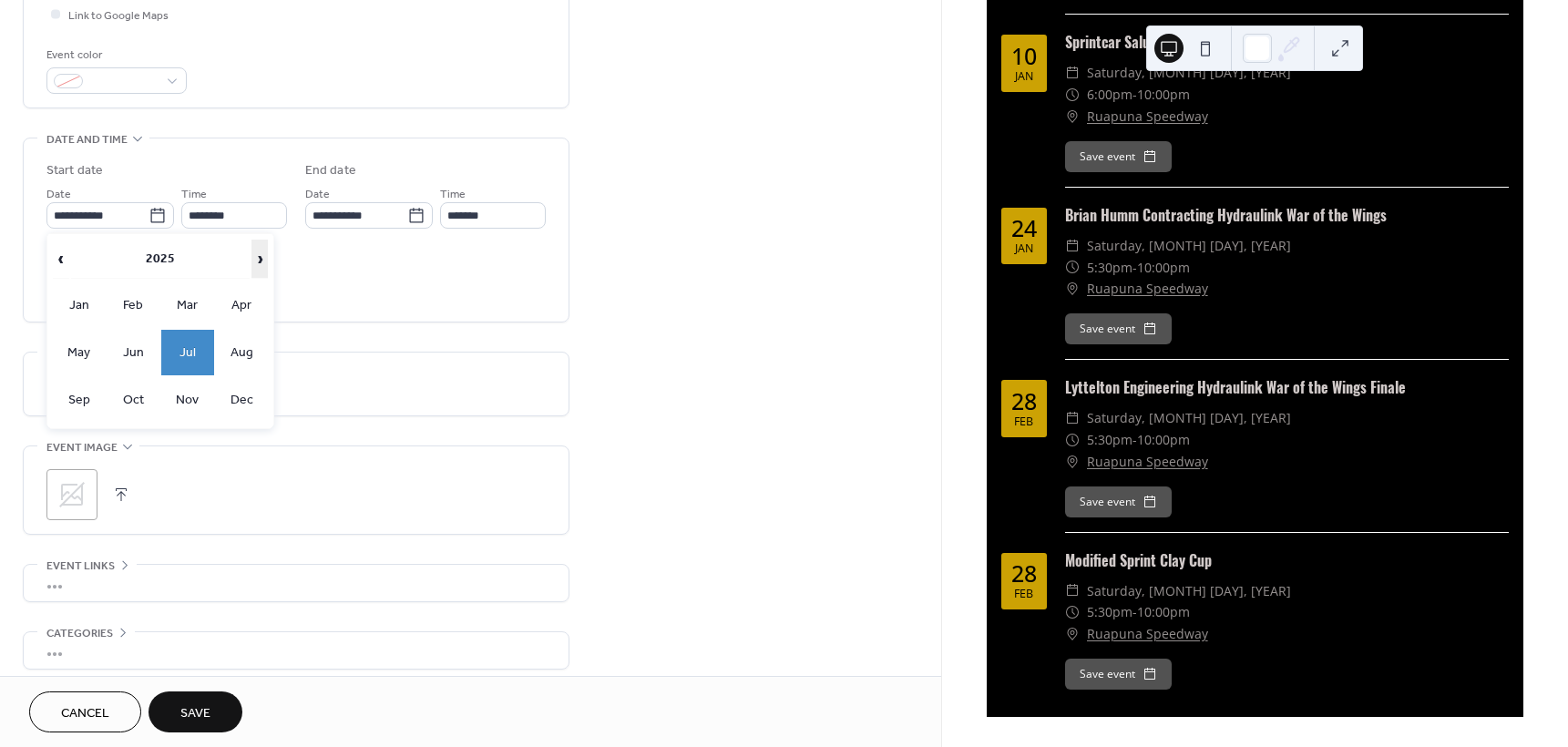 click on "›" at bounding box center [260, 259] 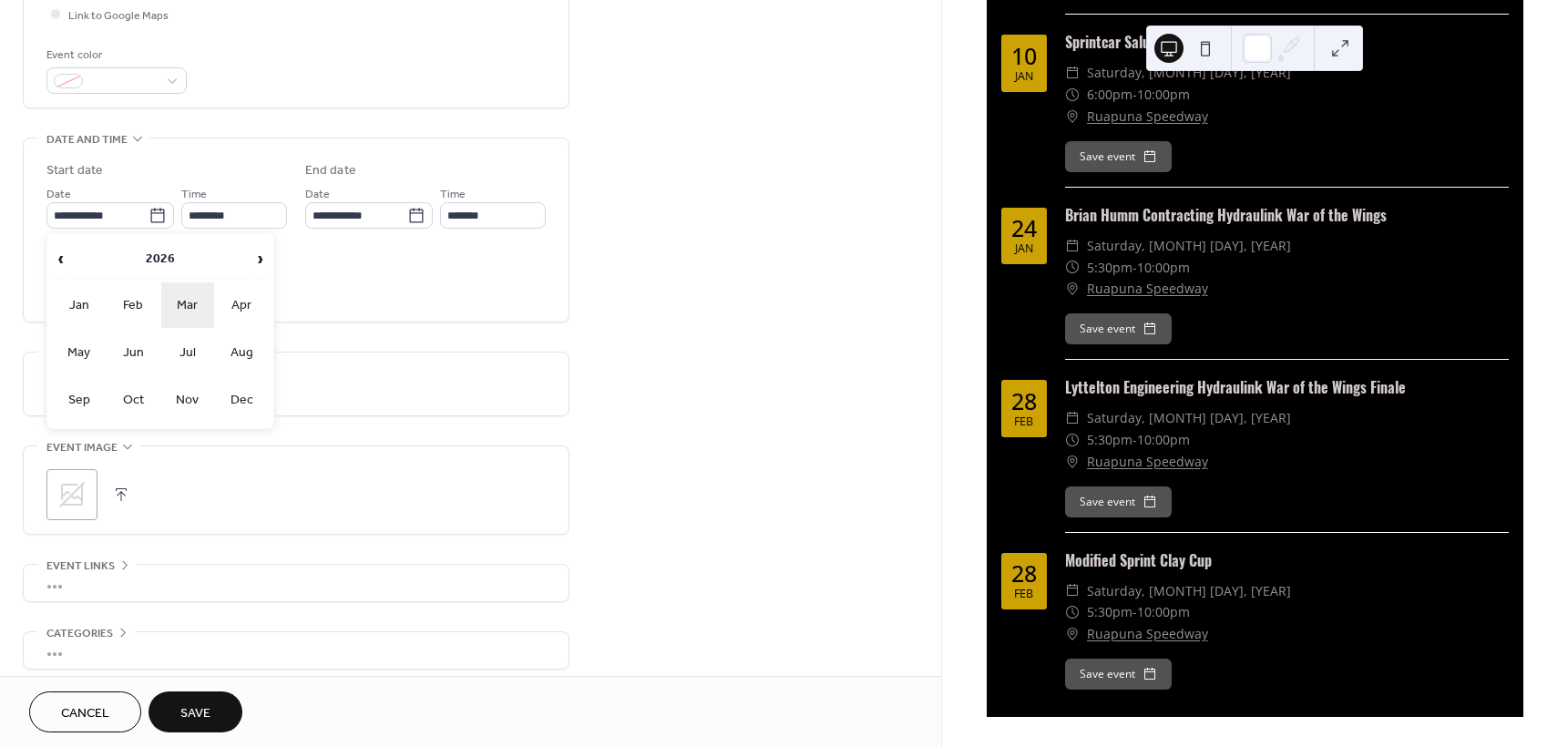 click on "Mar" at bounding box center (188, 305) 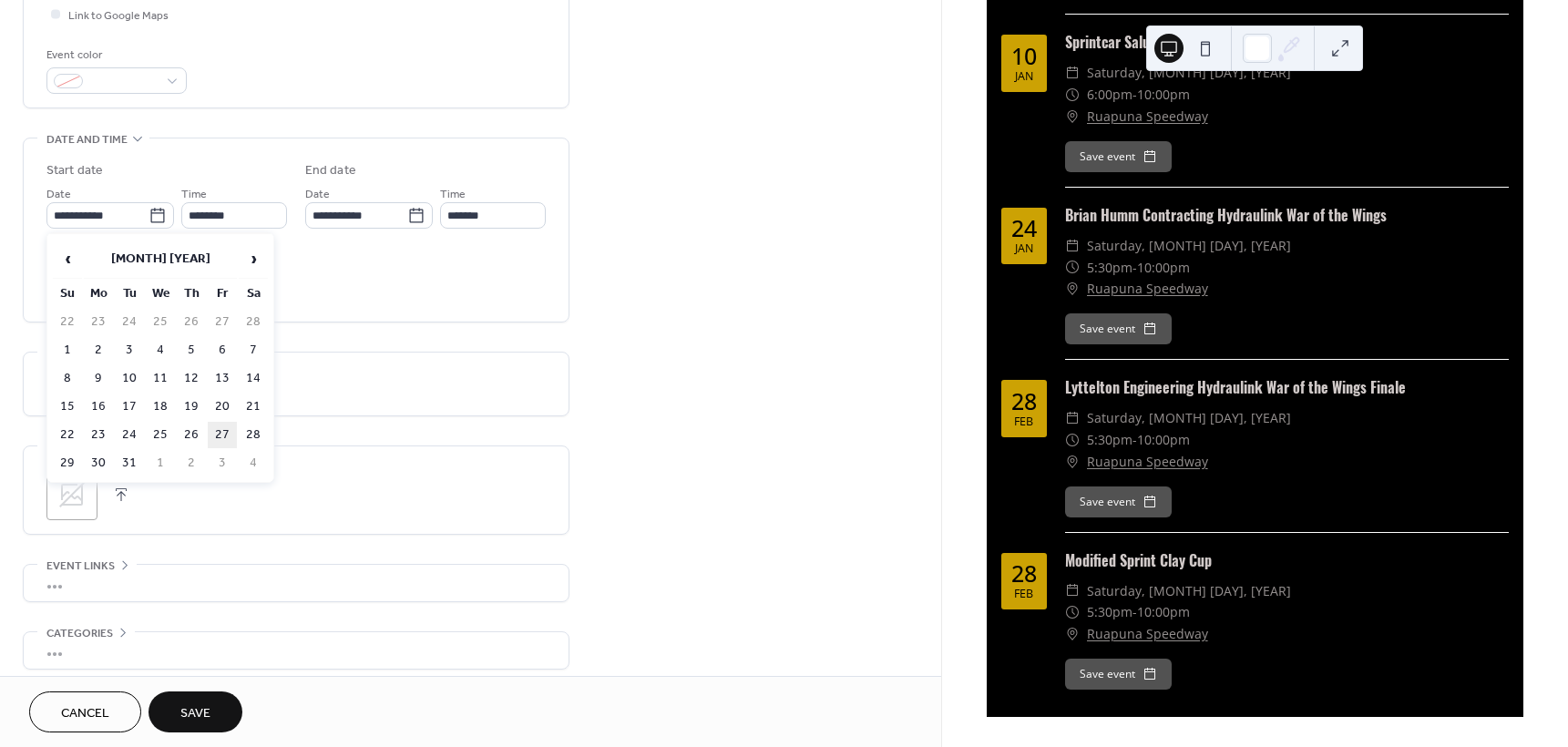 click on "27" at bounding box center (222, 435) 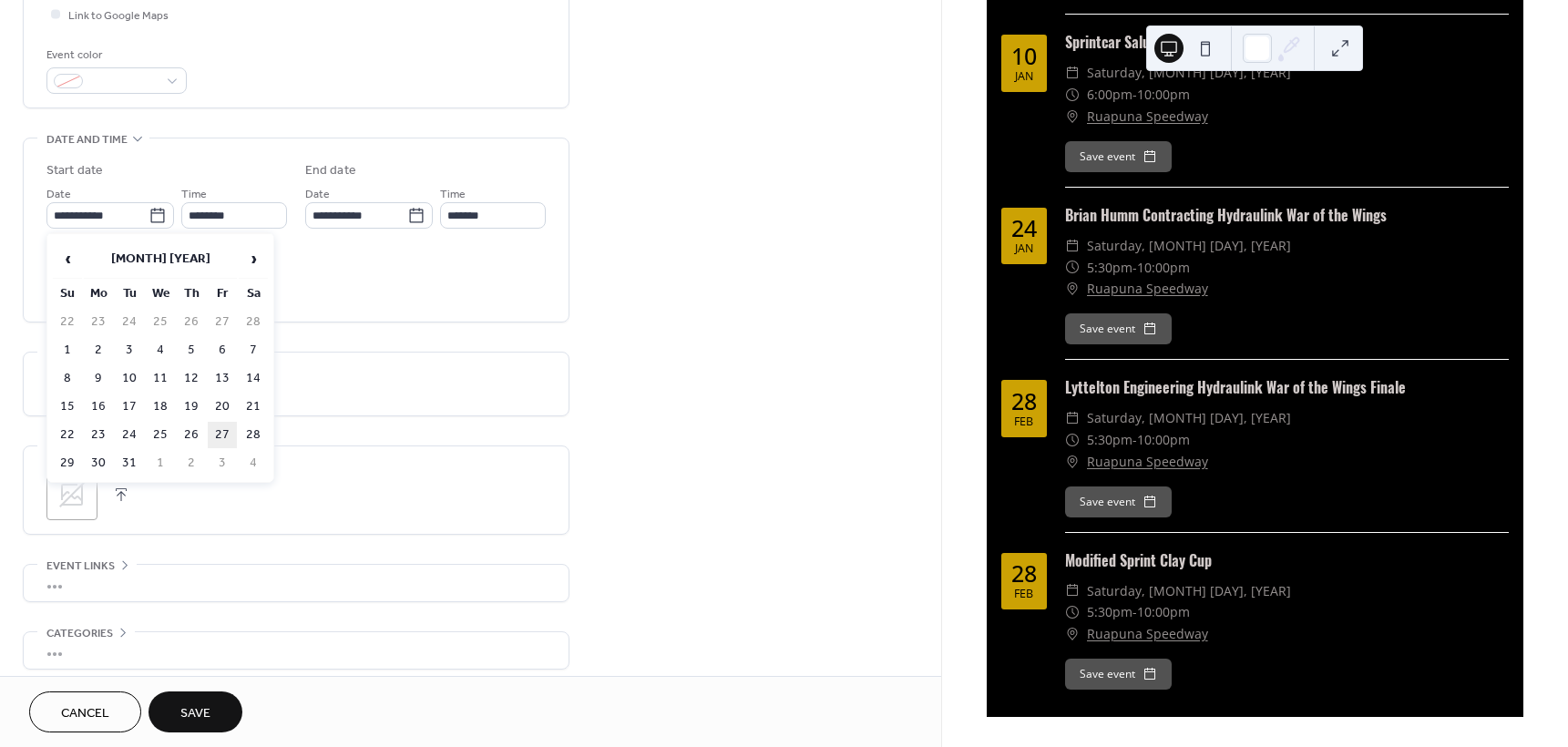 type on "**********" 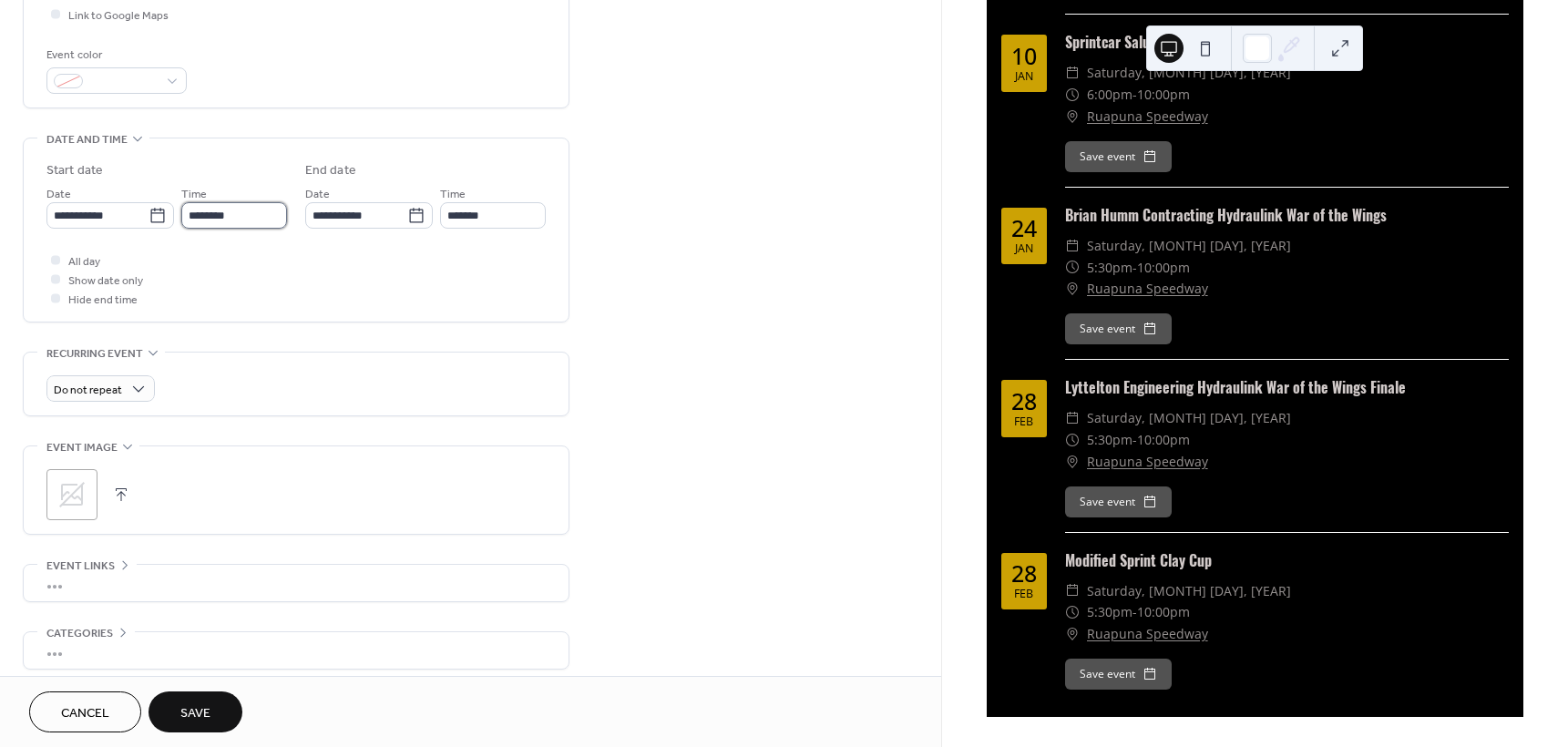 click on "********" at bounding box center (234, 215) 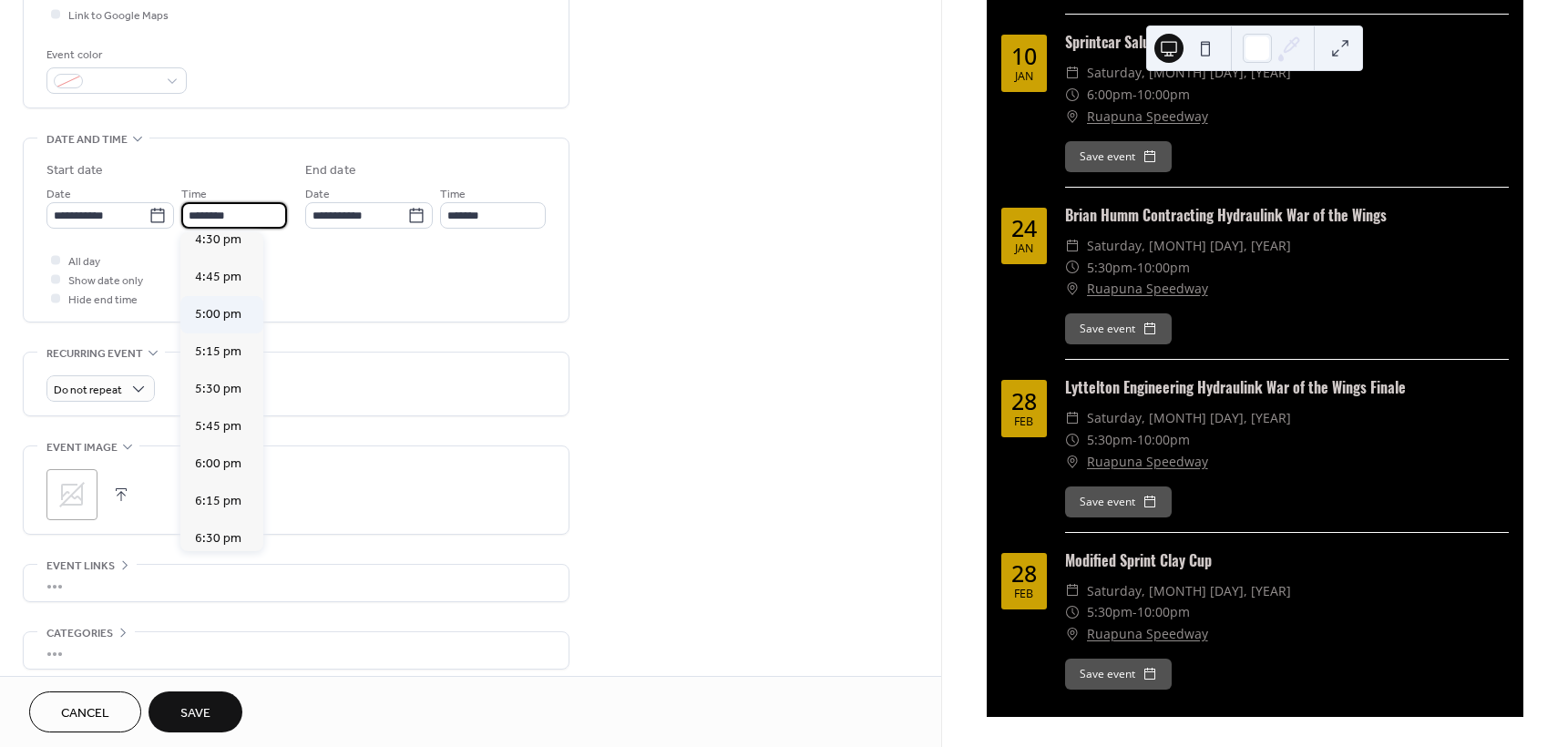 scroll, scrollTop: 2613, scrollLeft: 0, axis: vertical 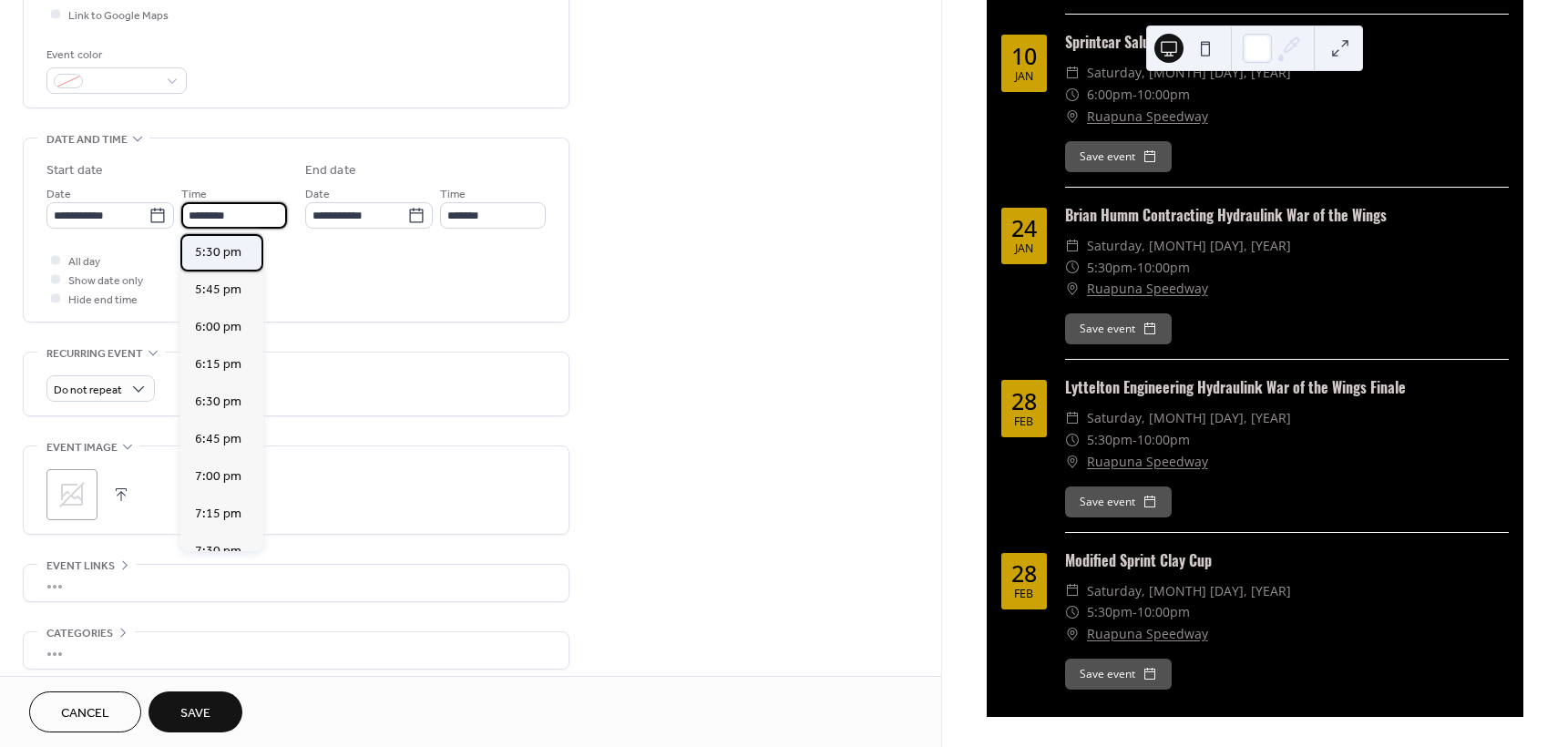 click on "5:30 pm" at bounding box center (218, 252) 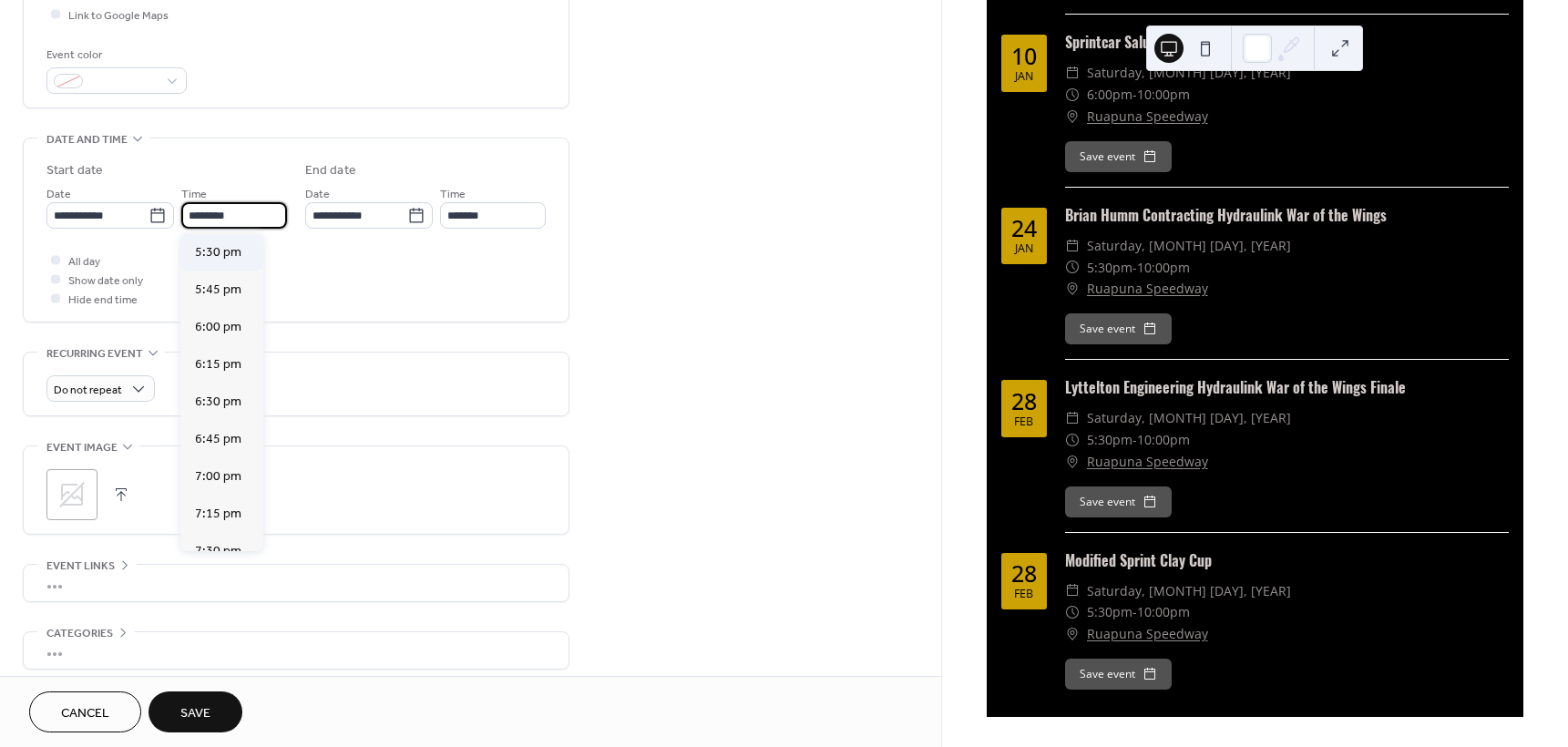 type on "*******" 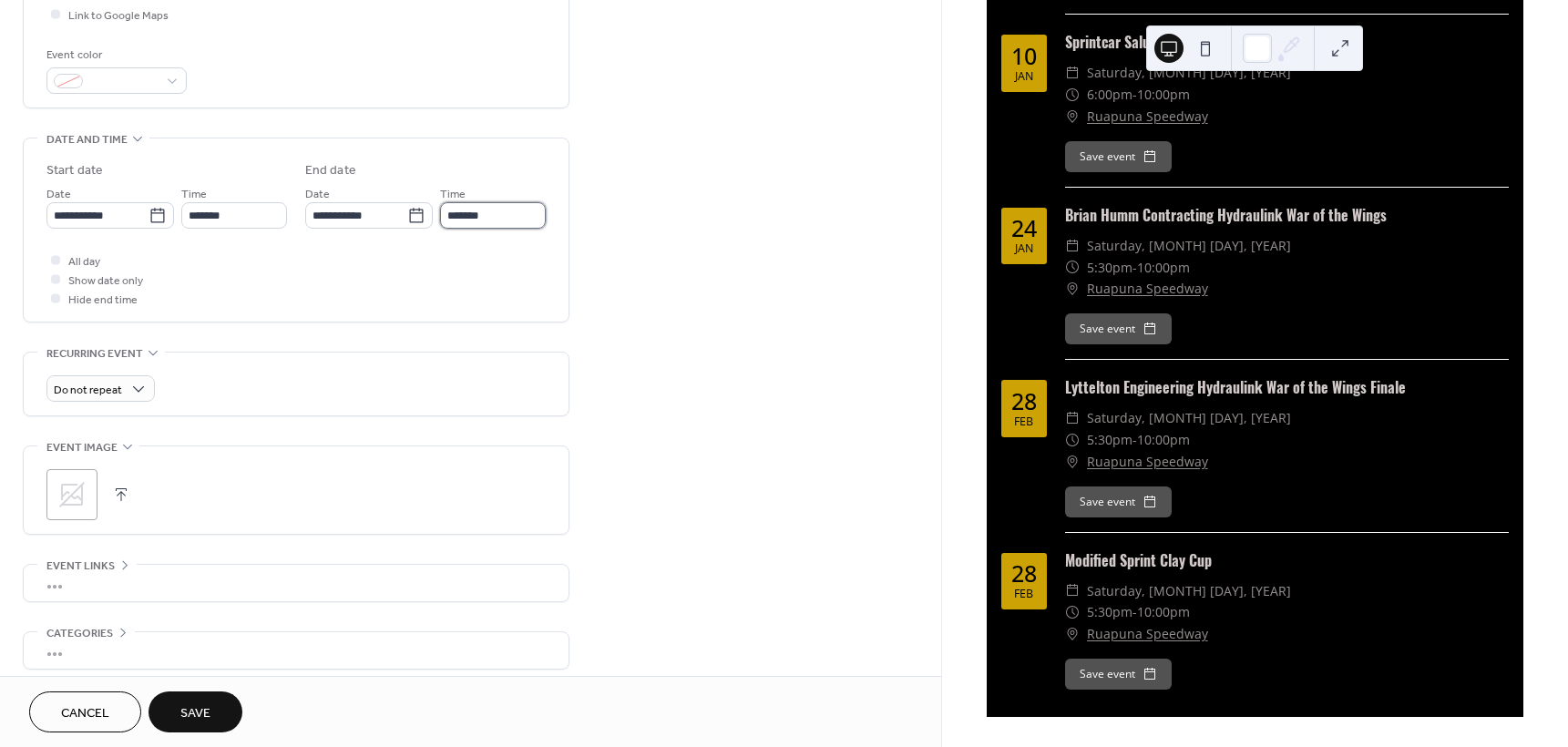 click on "*******" at bounding box center [493, 215] 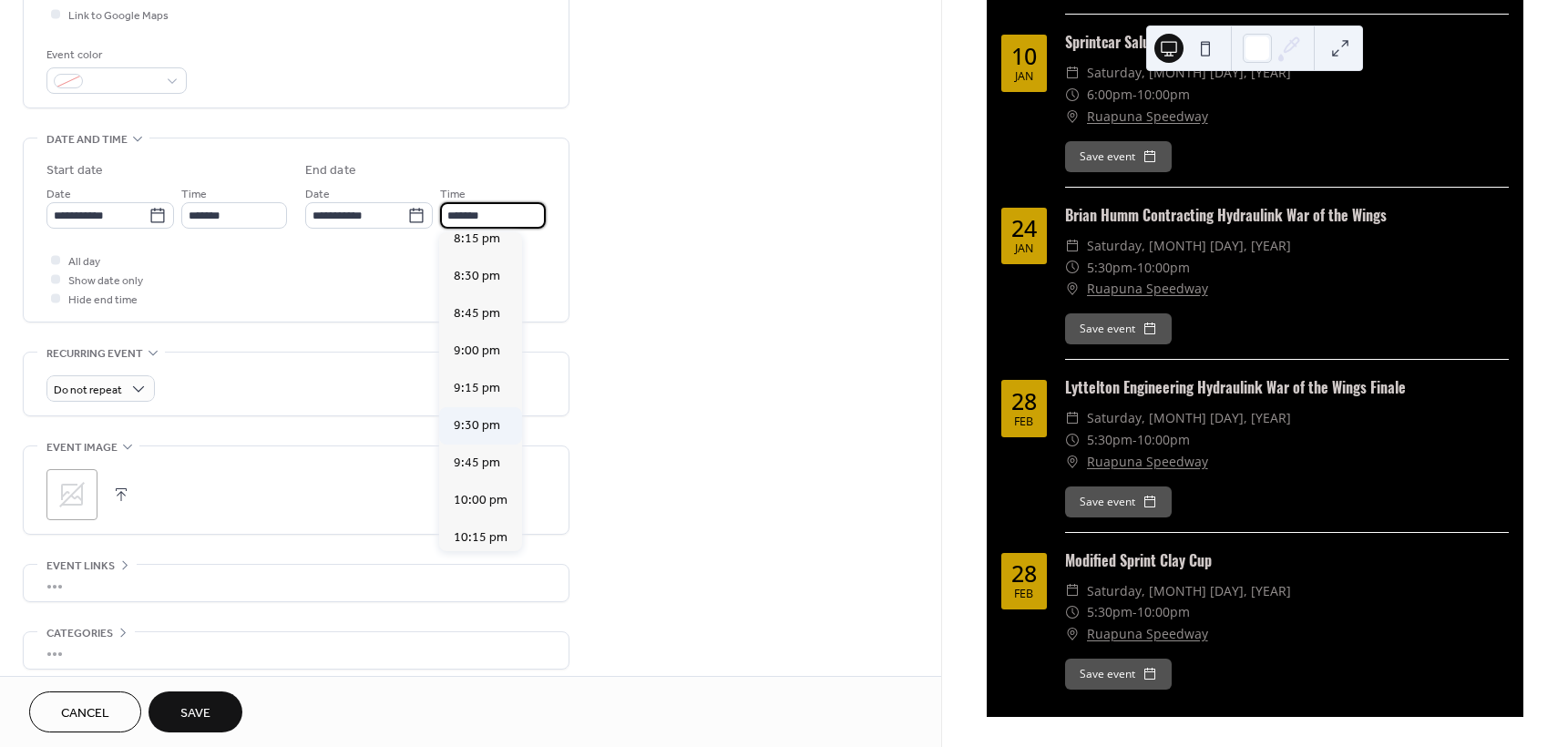 scroll, scrollTop: 455, scrollLeft: 0, axis: vertical 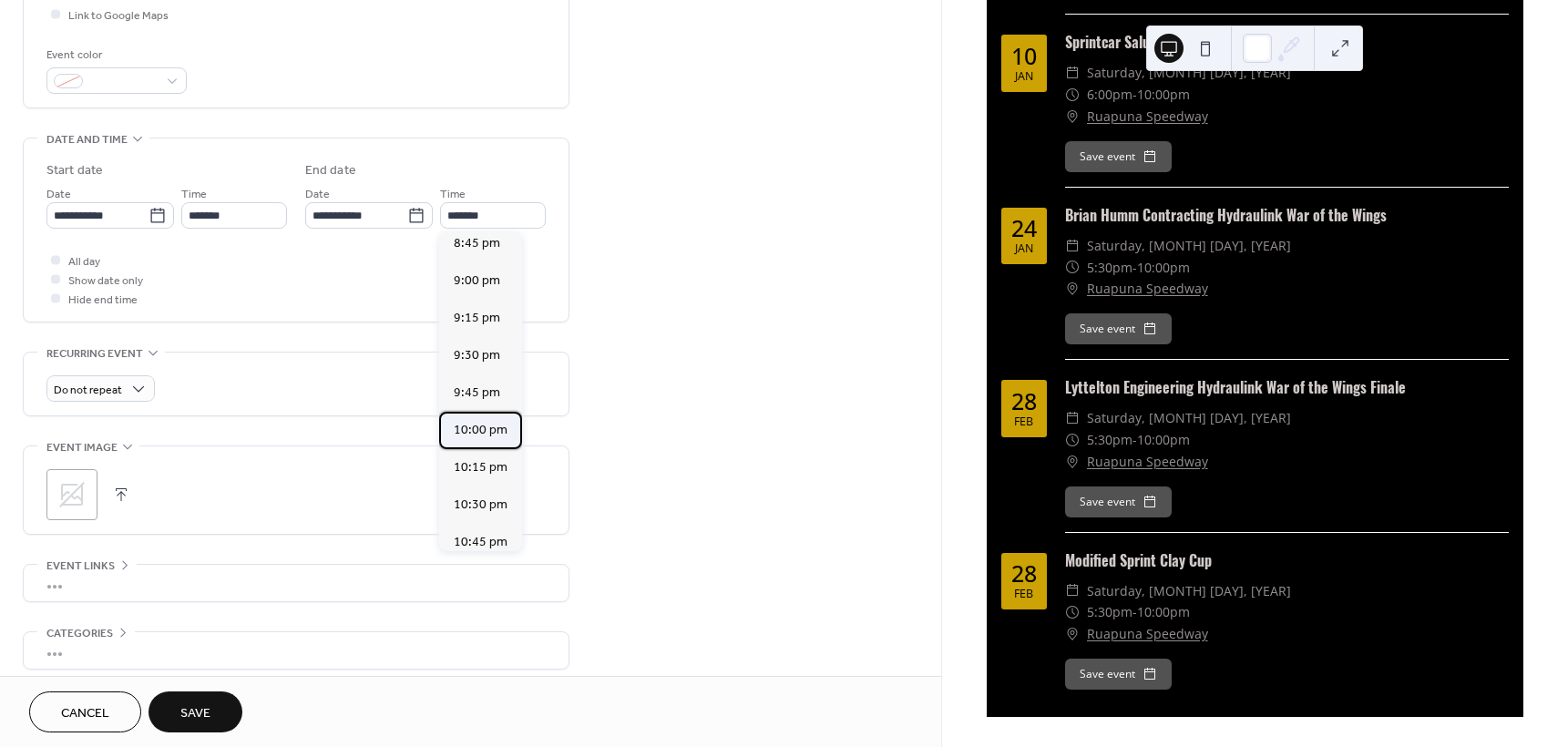 click on "10:00 pm" at bounding box center (480, 430) 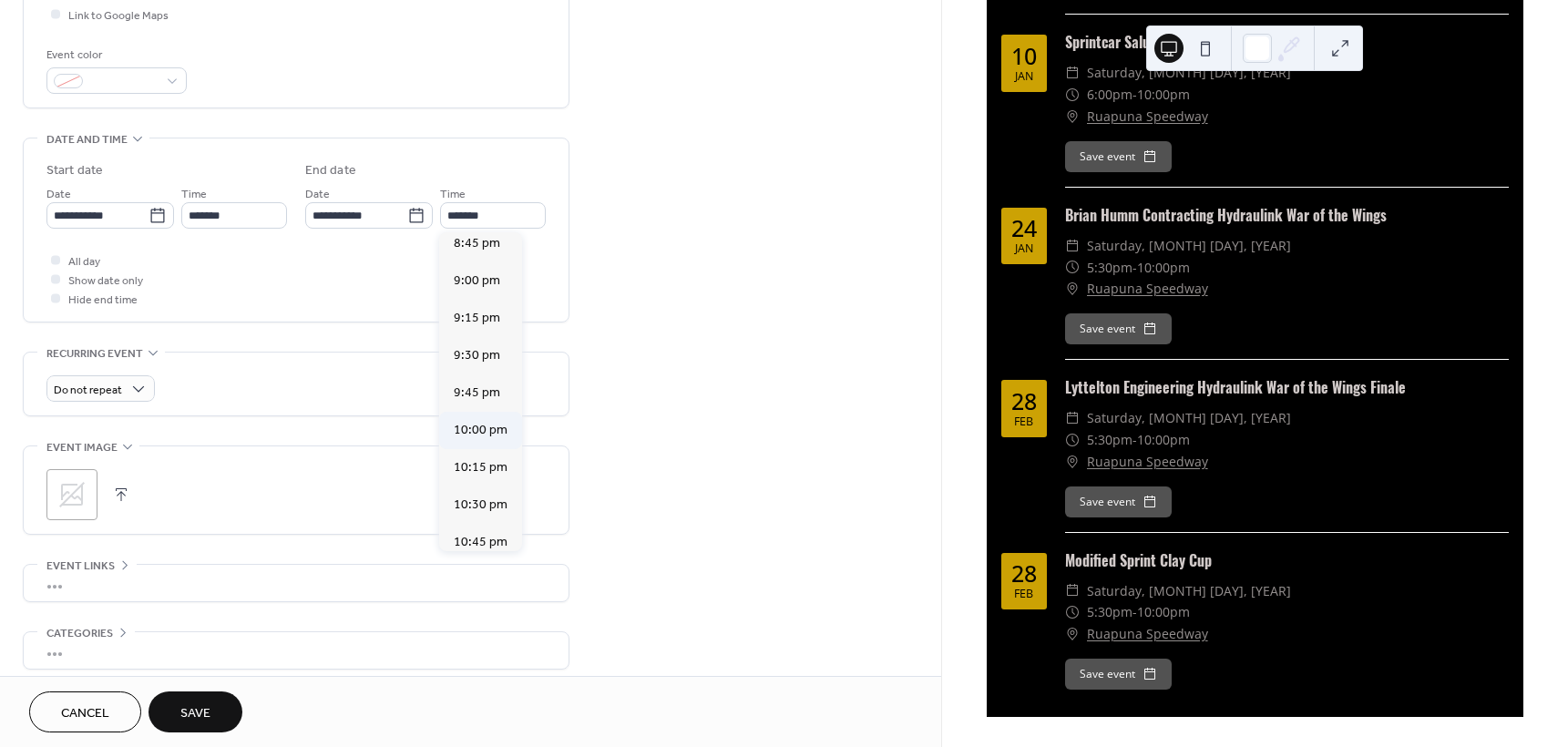 type on "********" 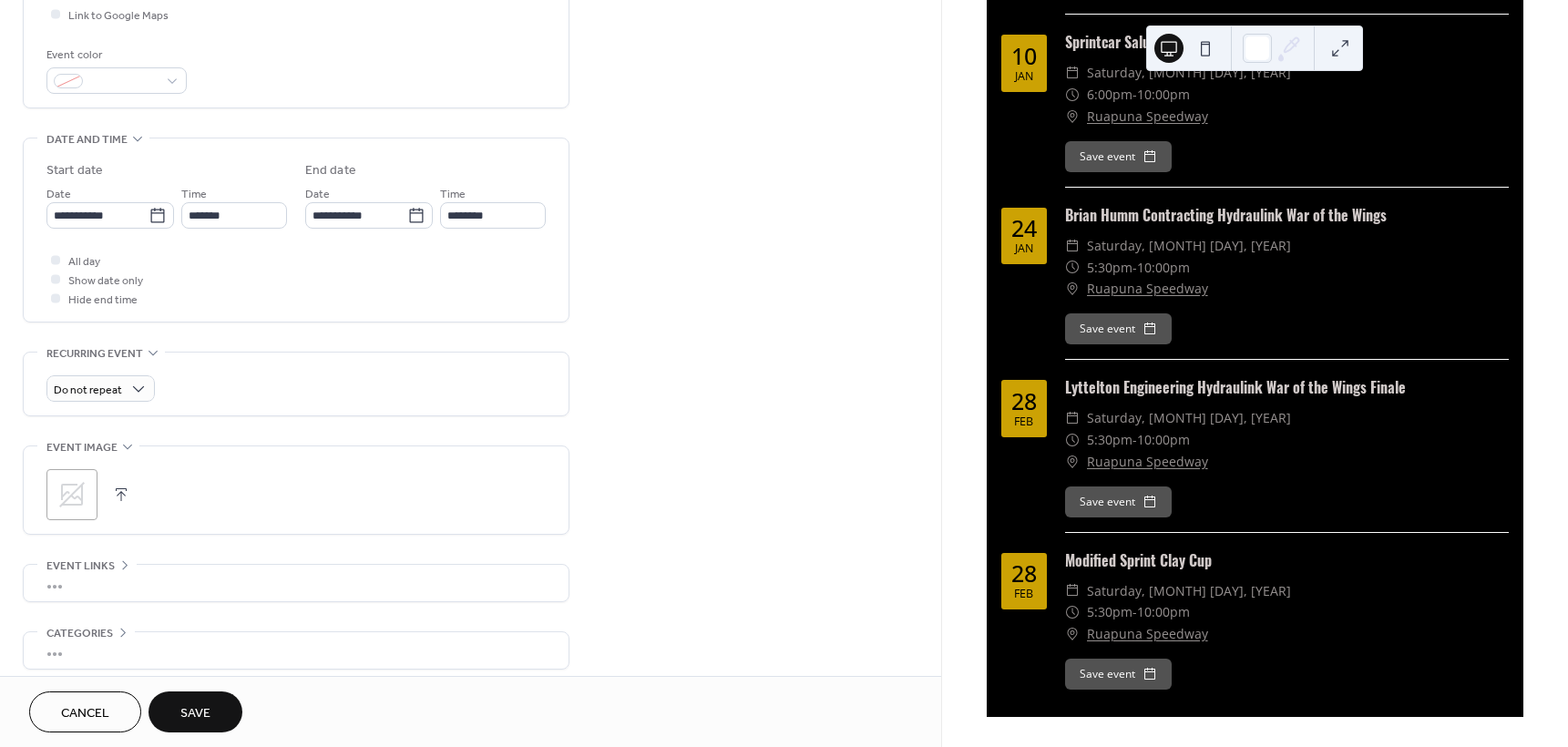 click on "All day Show date only Hide end time" at bounding box center (296, 279) 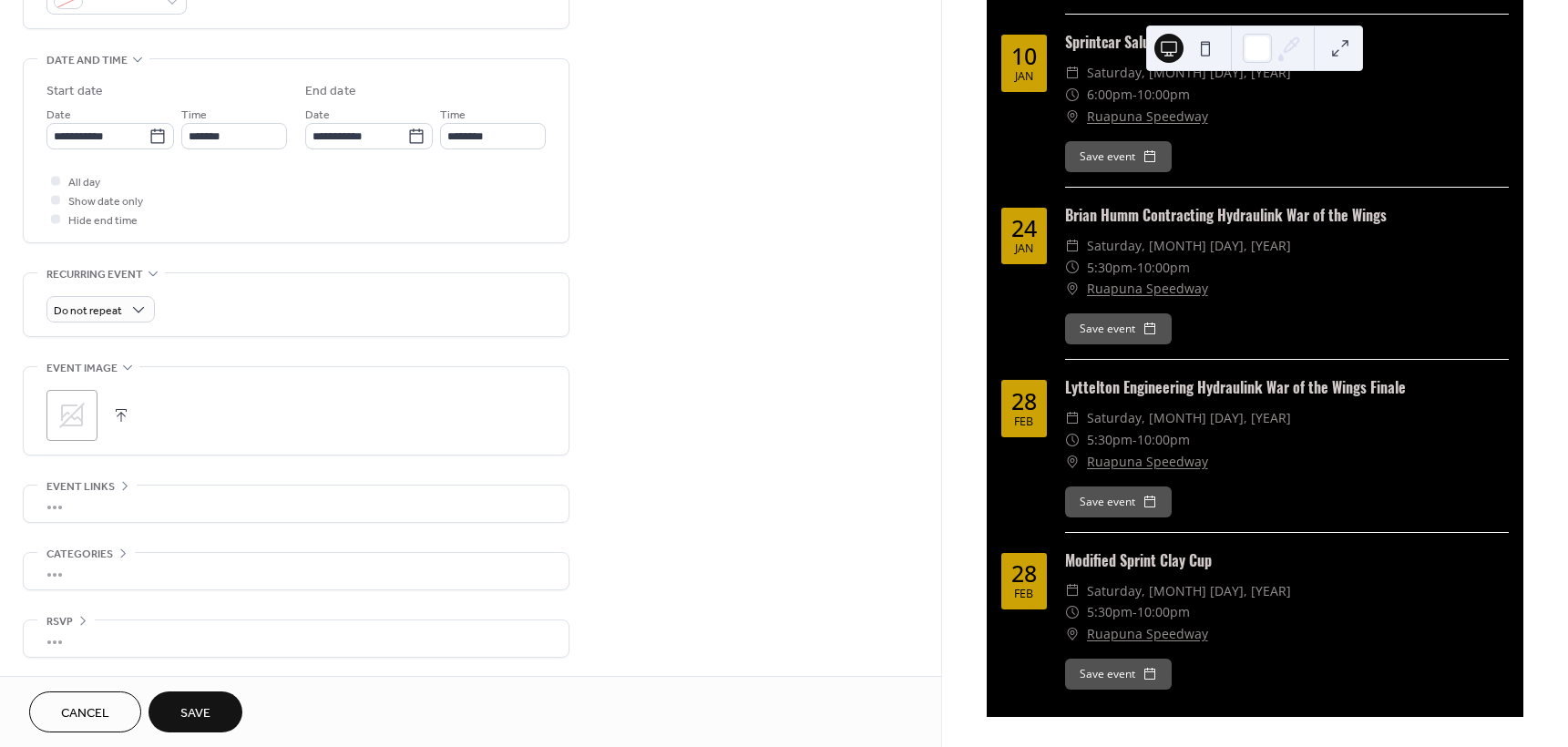 scroll, scrollTop: 0, scrollLeft: 0, axis: both 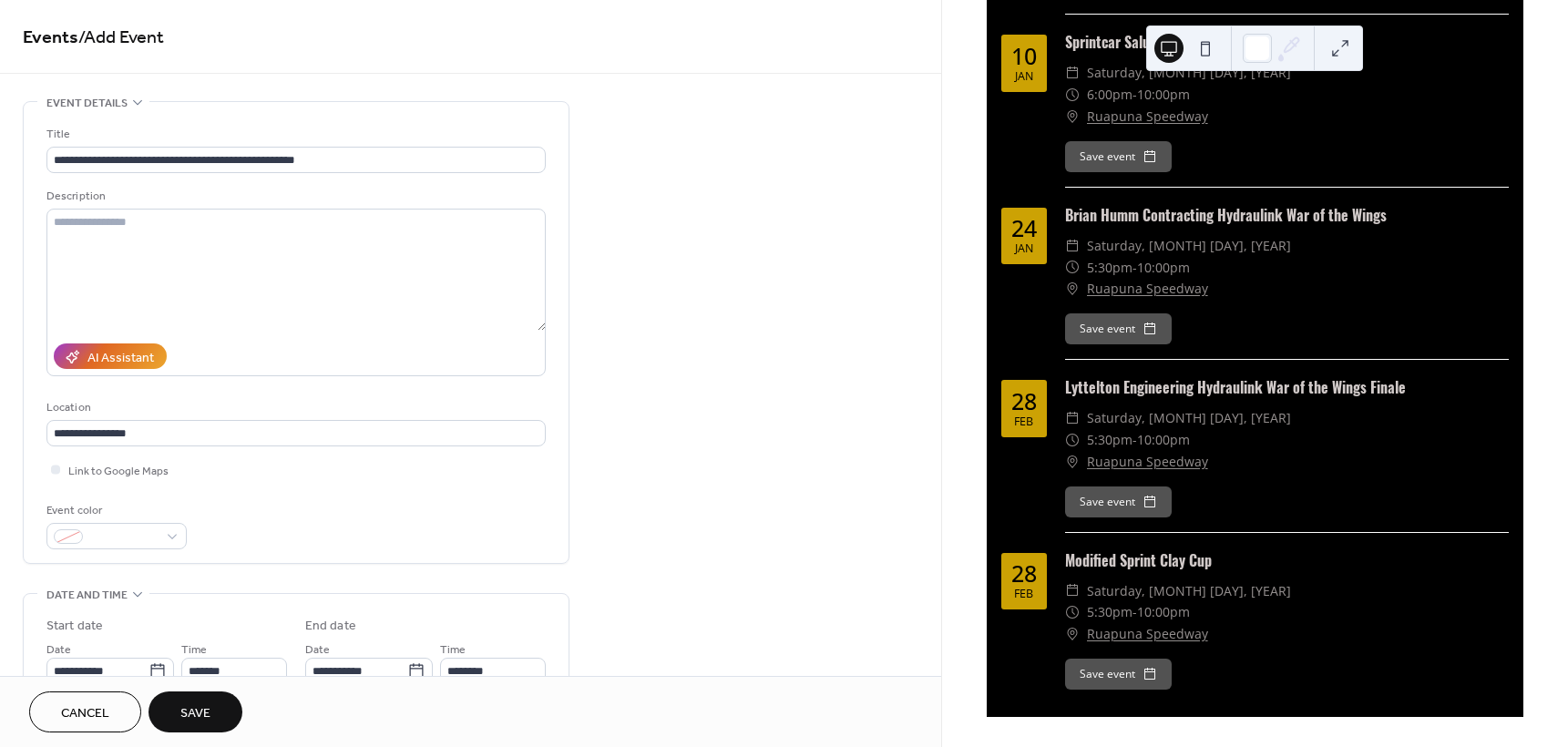 click on "Save" at bounding box center (195, 711) 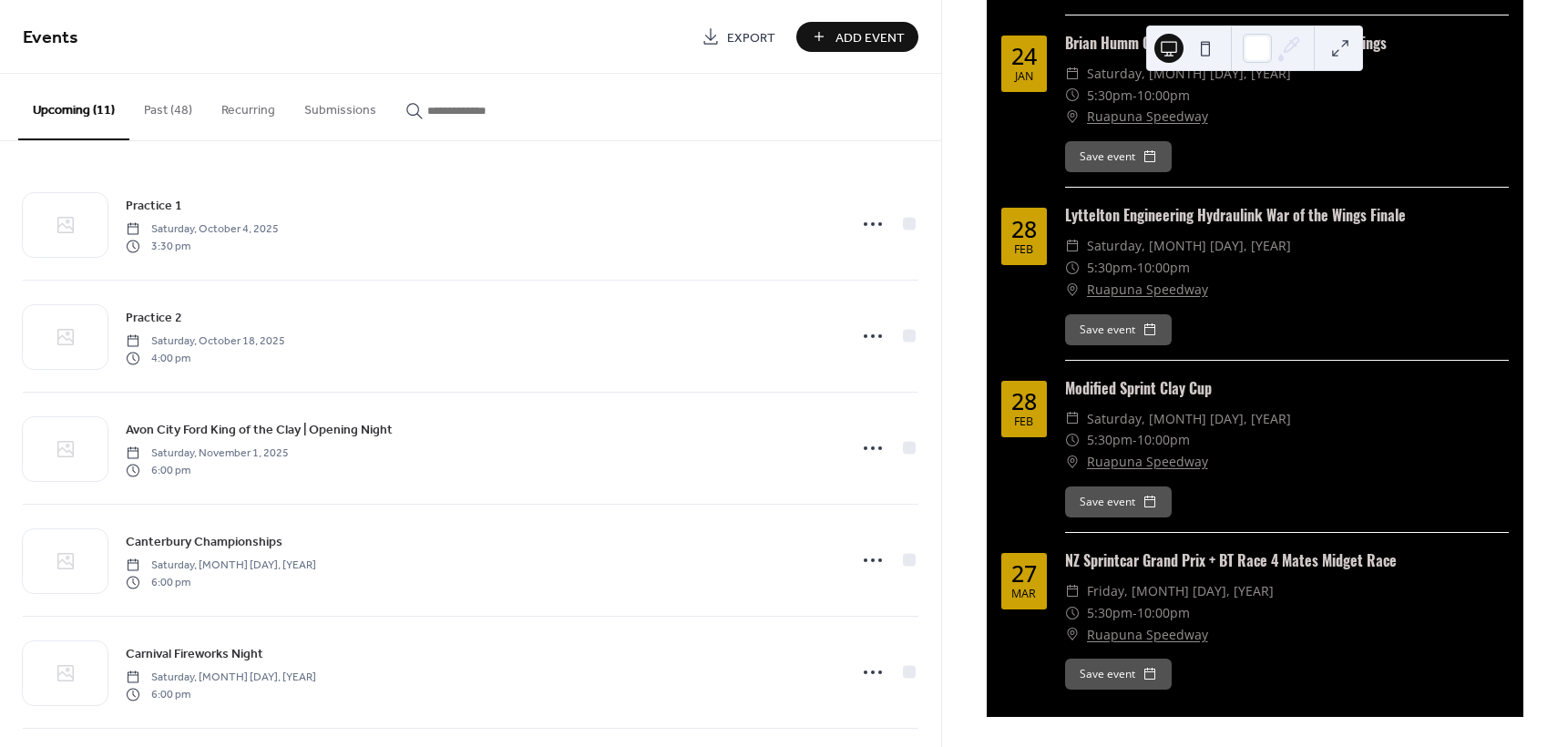scroll, scrollTop: 1449, scrollLeft: 0, axis: vertical 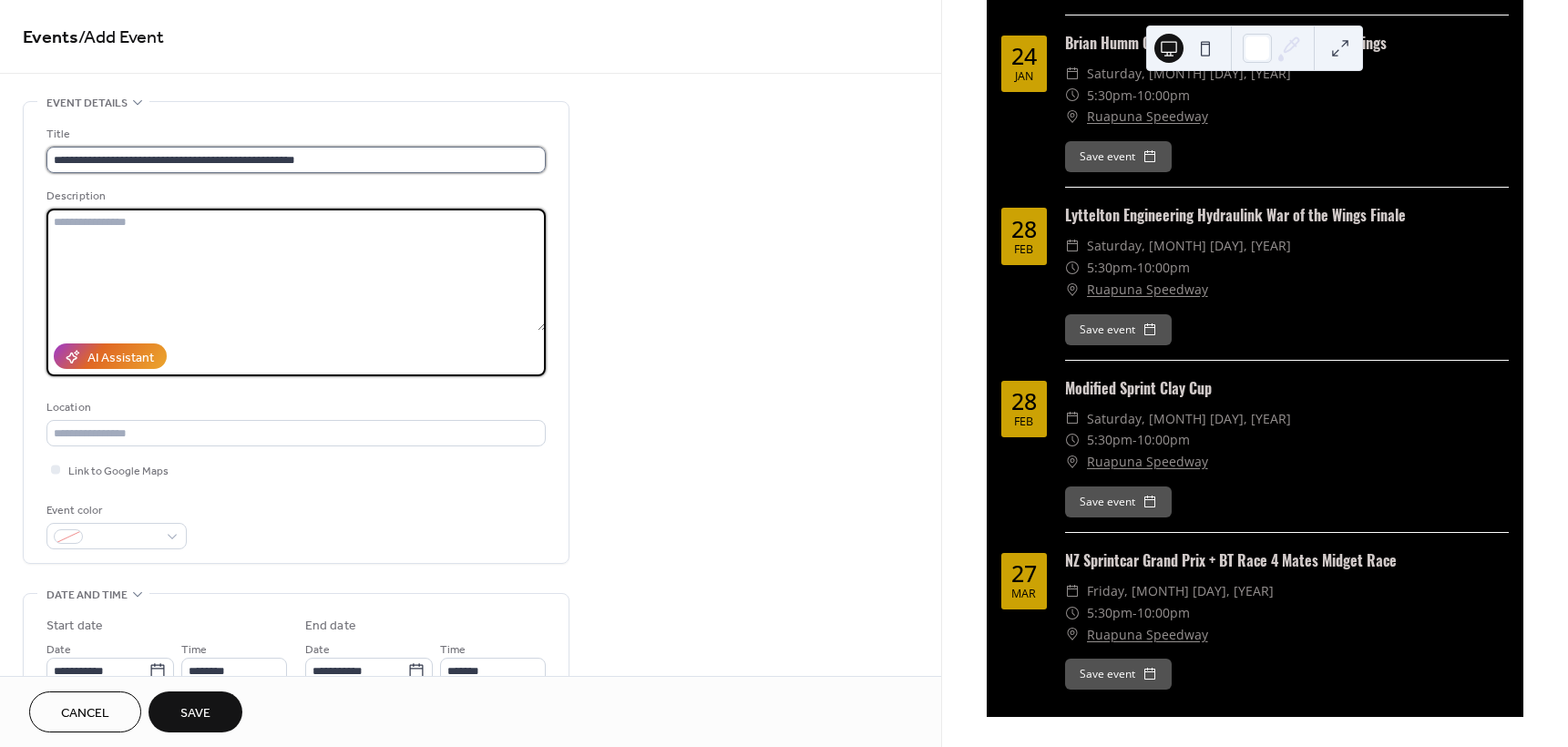 click on "**********" at bounding box center [296, 159] 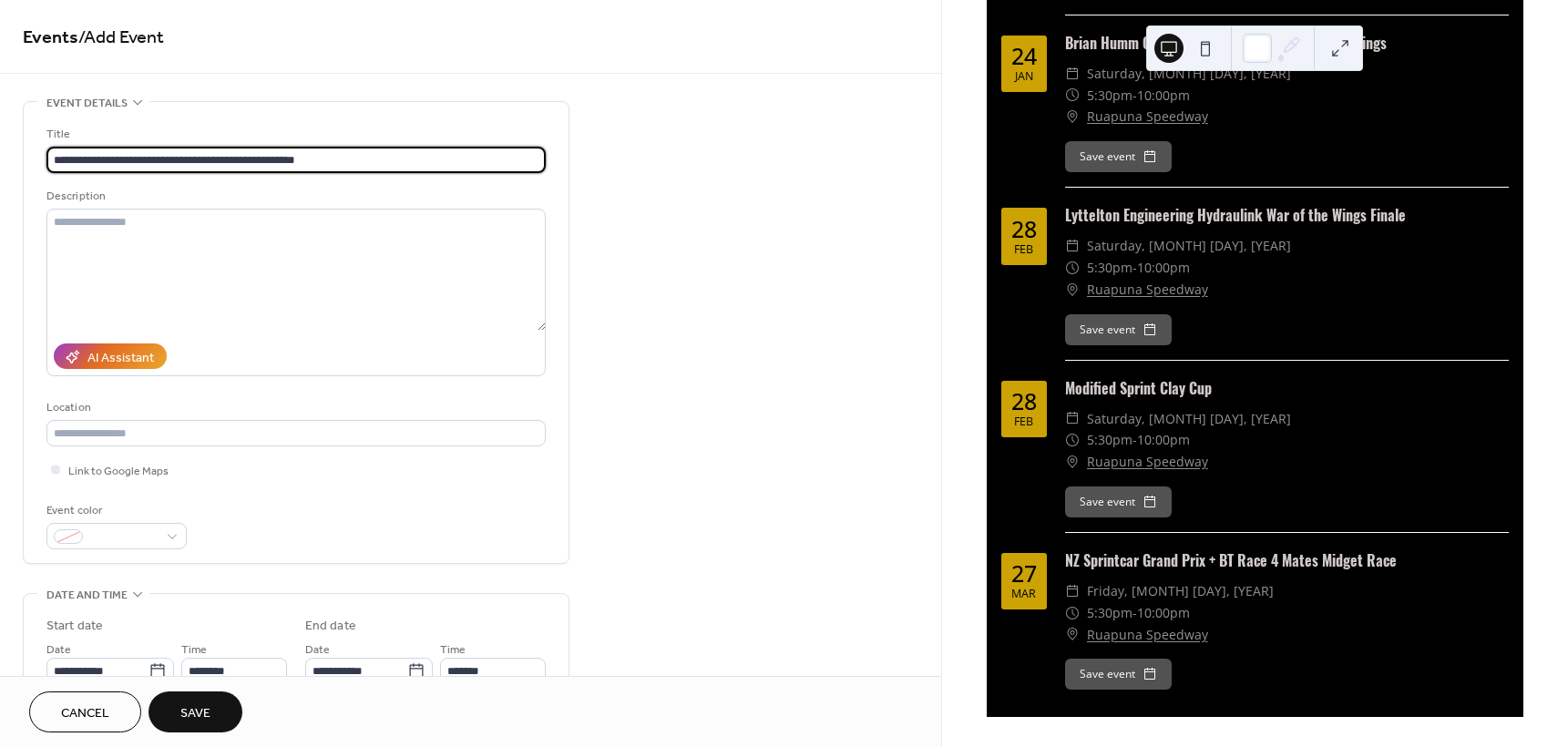 drag, startPoint x: 356, startPoint y: 159, endPoint x: 175, endPoint y: 155, distance: 181.04419 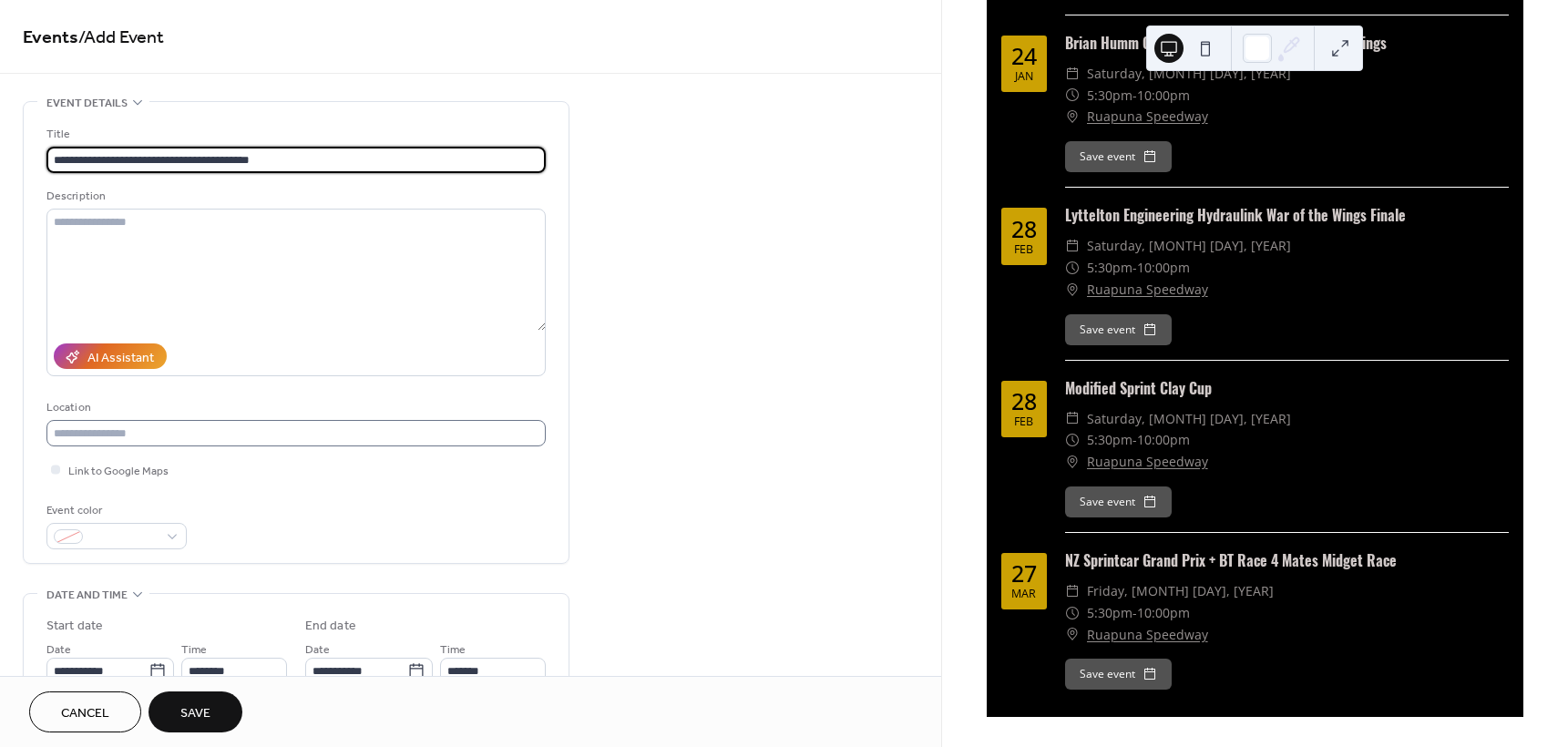 type on "**********" 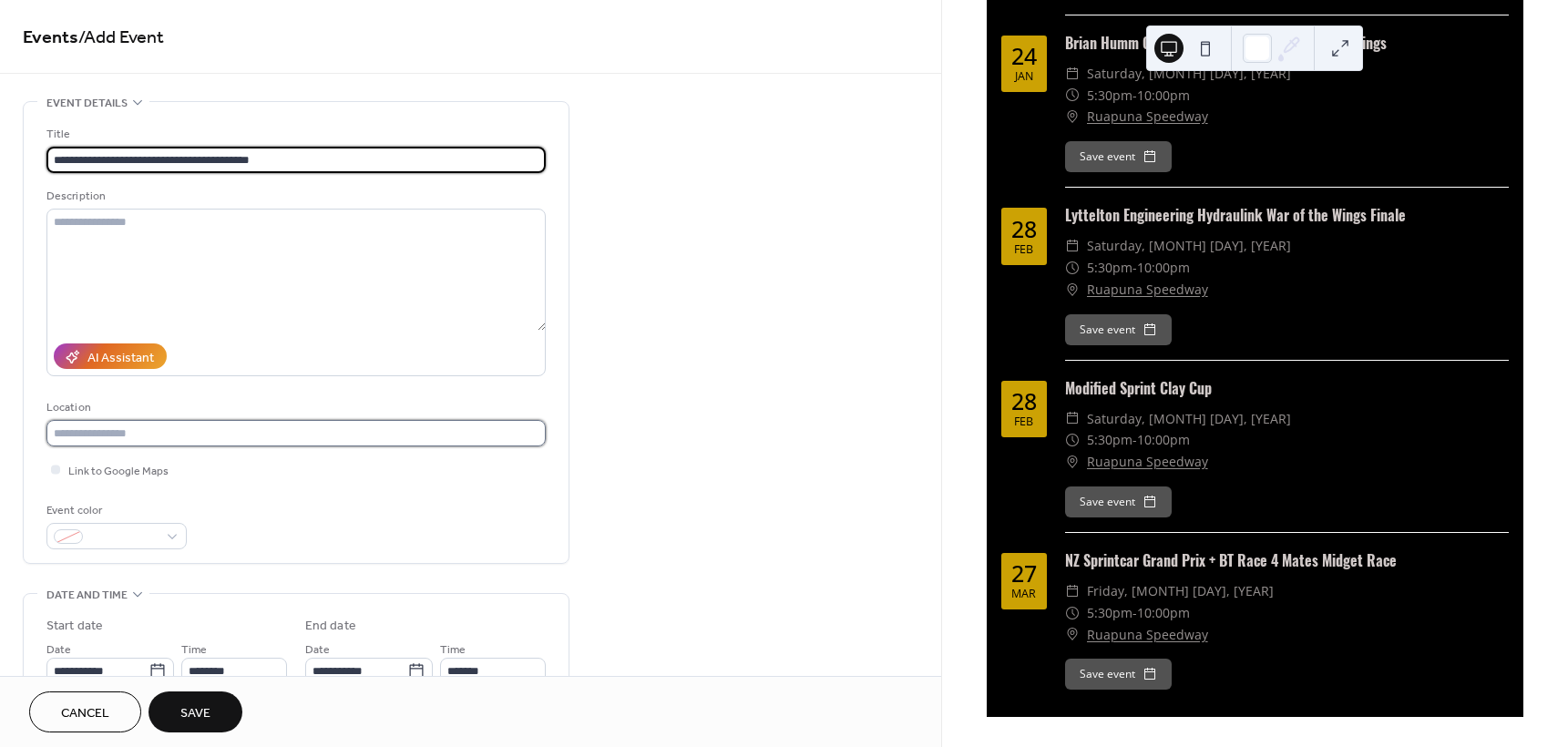 click at bounding box center [296, 433] 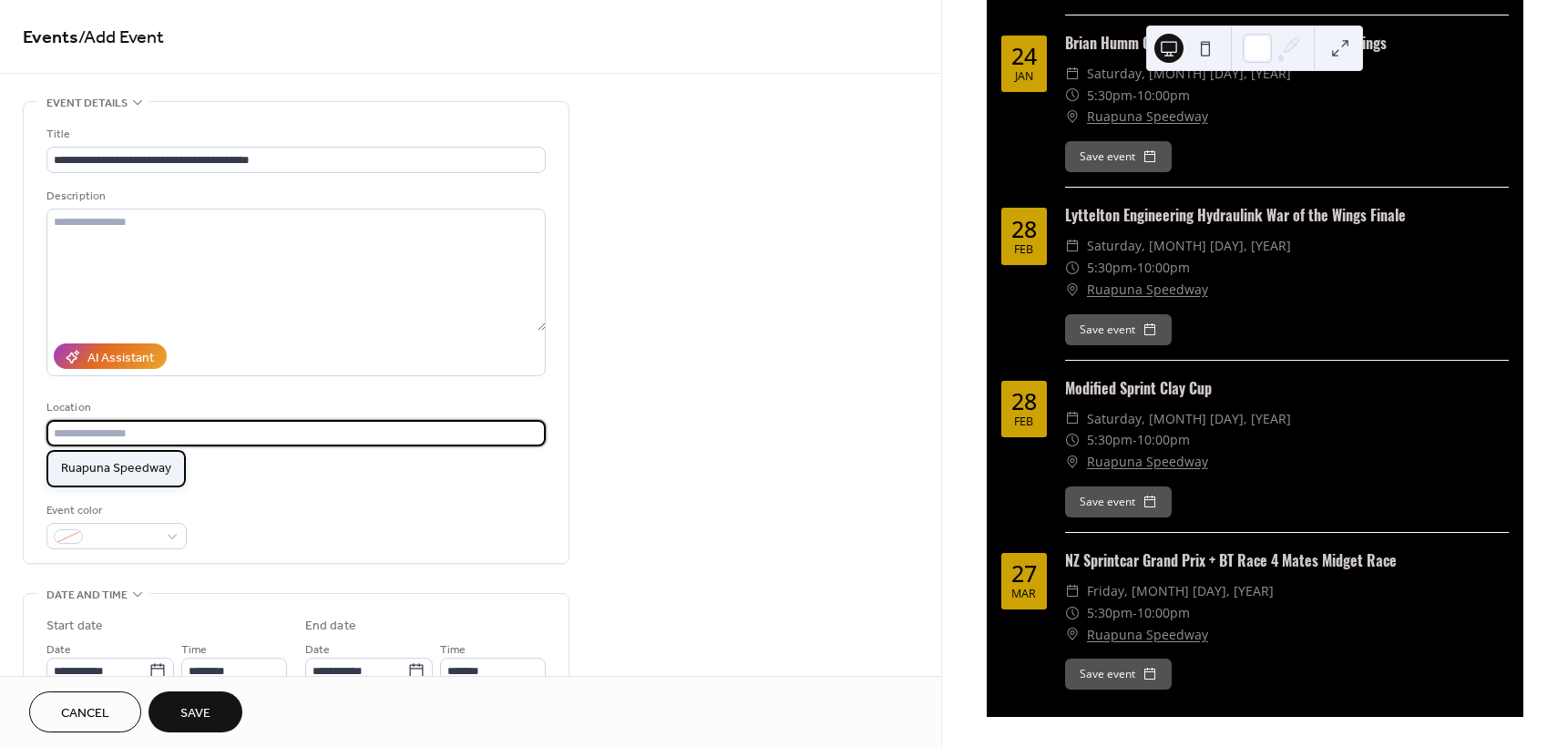 click on "Ruapuna Speedway" at bounding box center (116, 468) 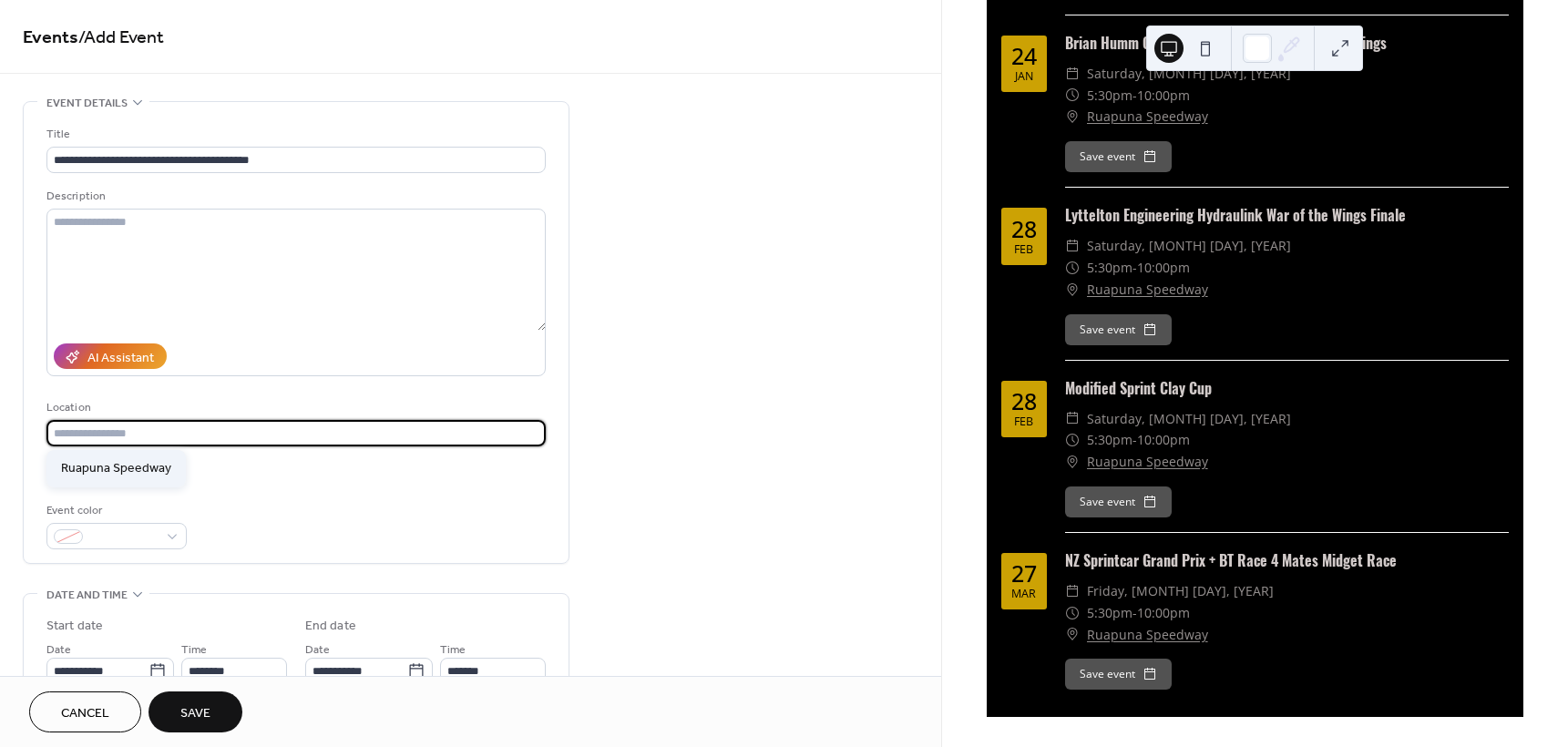 type on "**********" 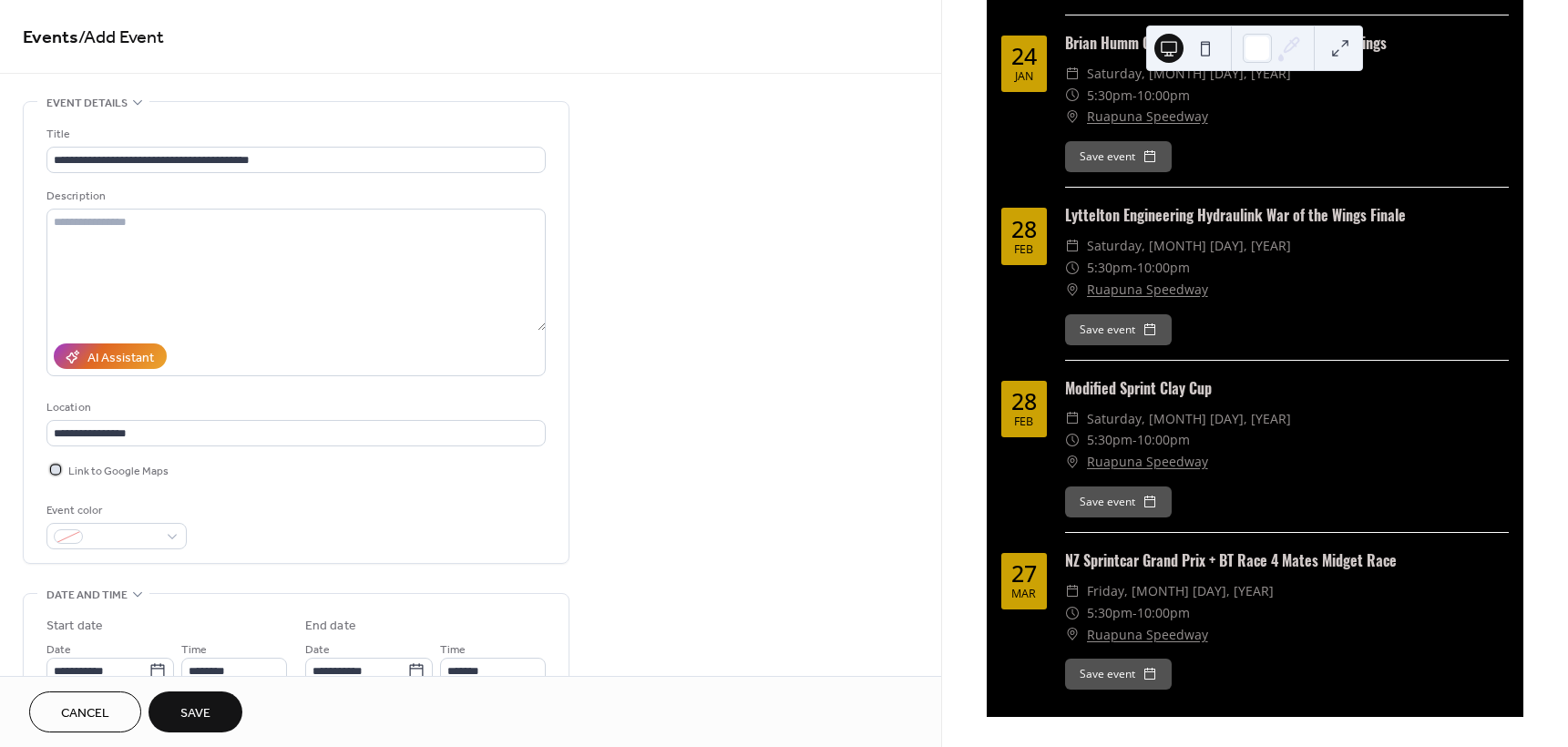 click on "Link to Google Maps" at bounding box center (118, 471) 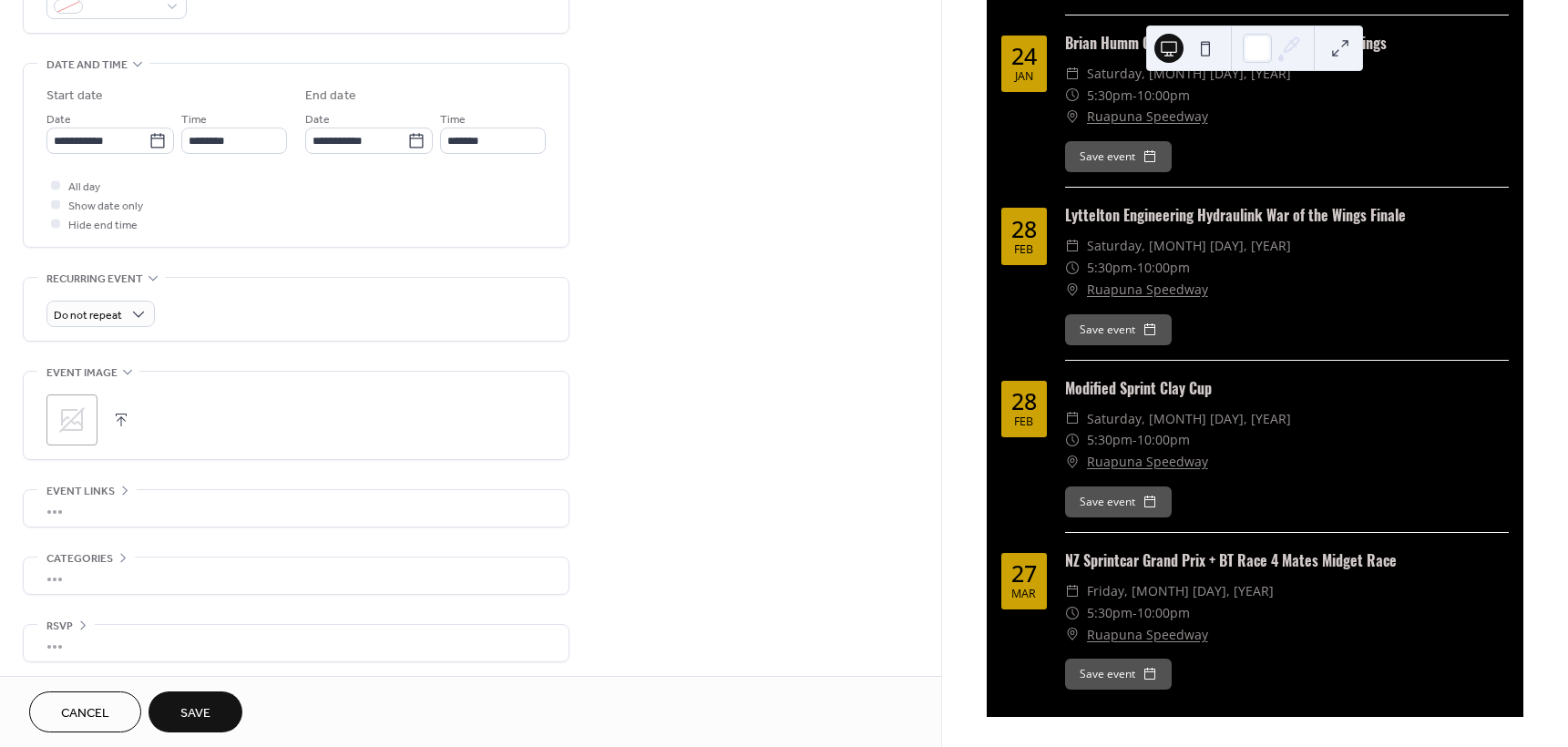 scroll, scrollTop: 535, scrollLeft: 0, axis: vertical 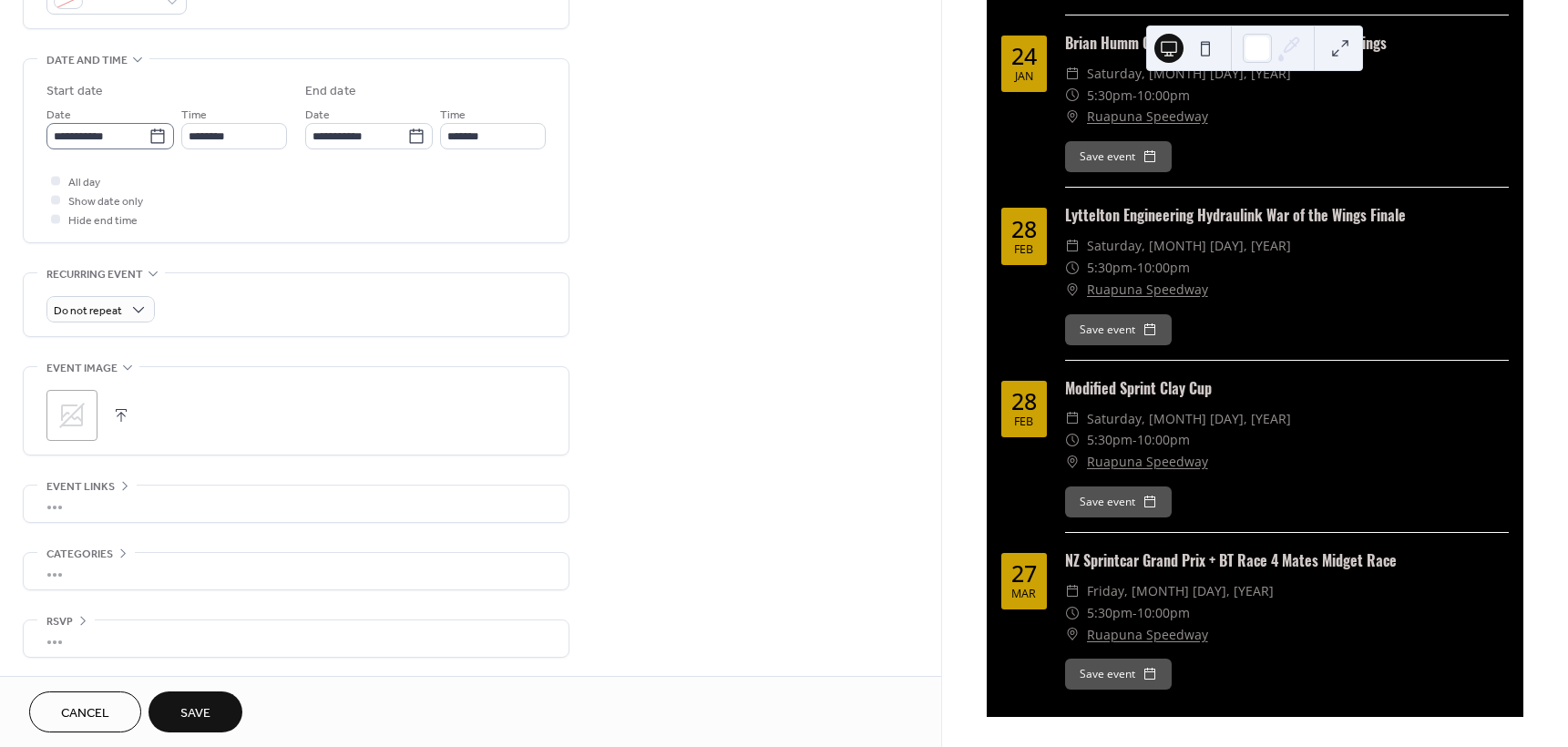 click 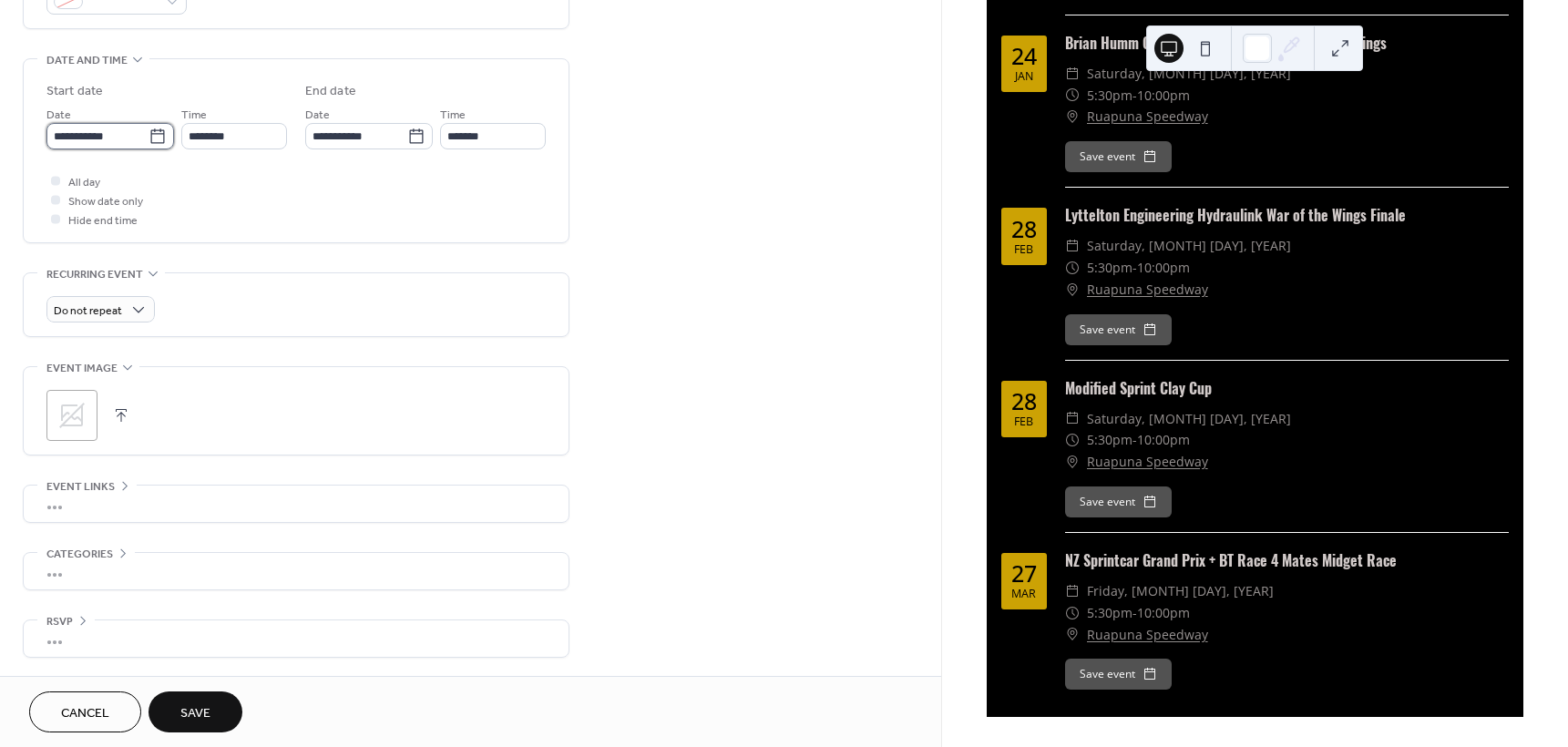 click on "**********" at bounding box center [97, 136] 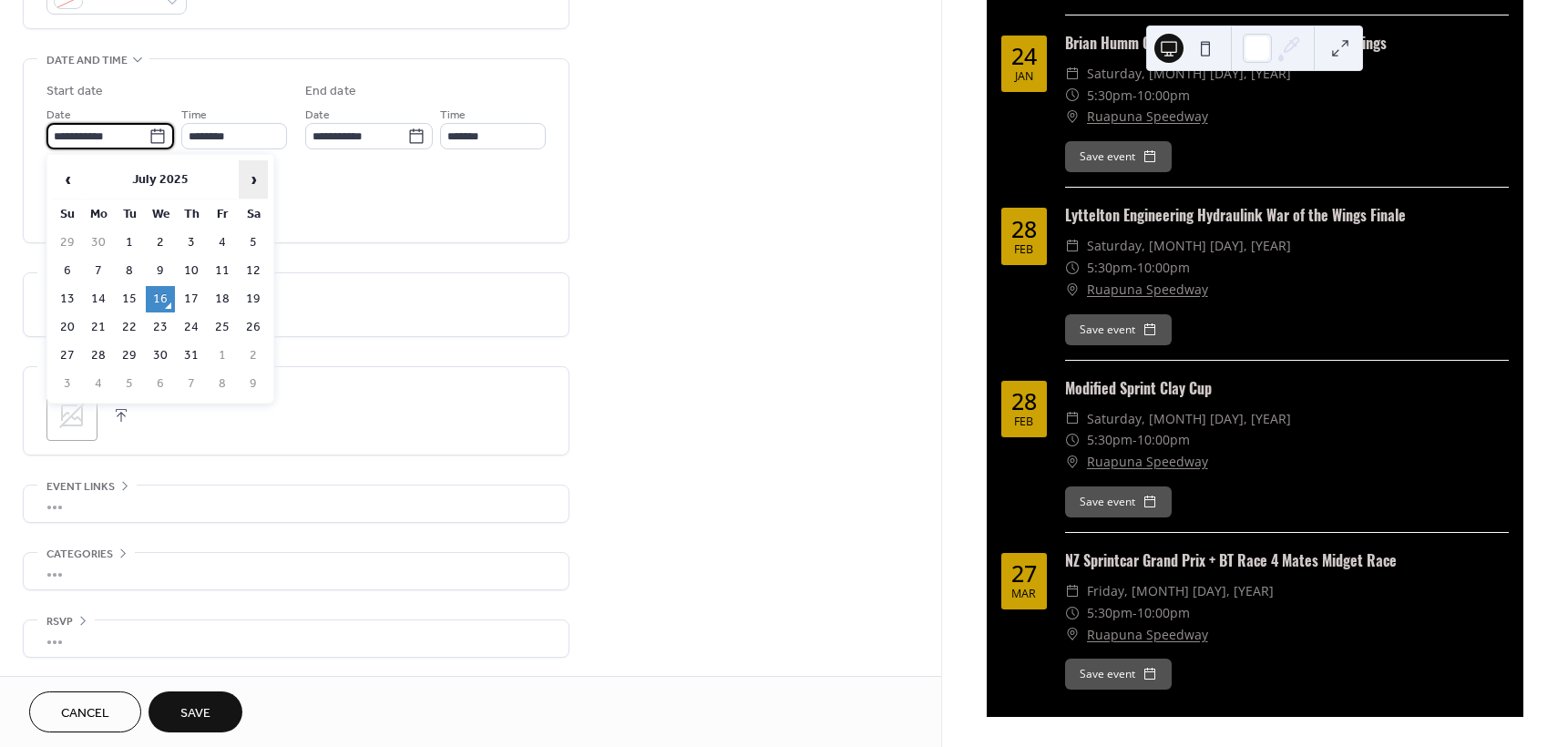 click on "›" at bounding box center [253, 179] 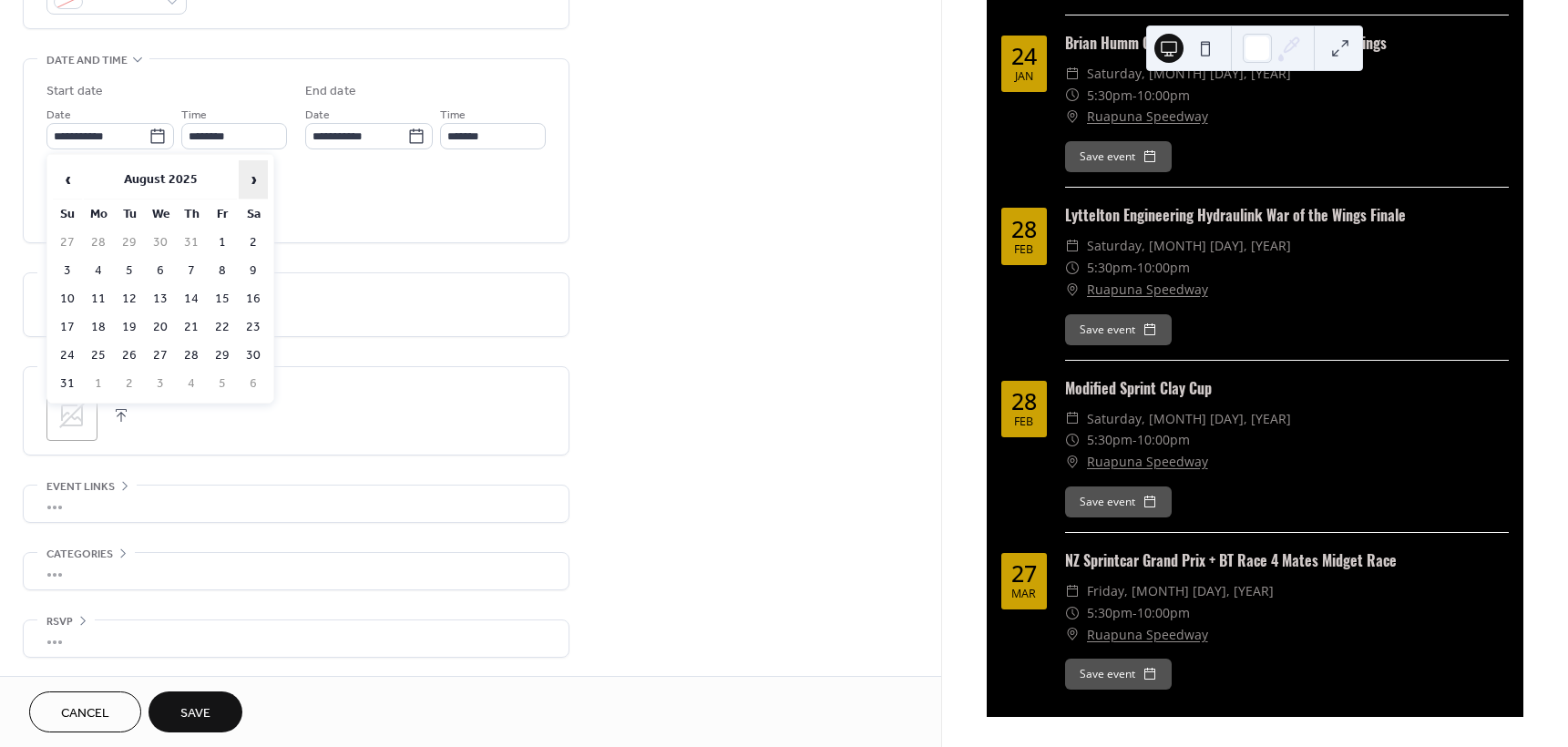 click on "›" at bounding box center (253, 179) 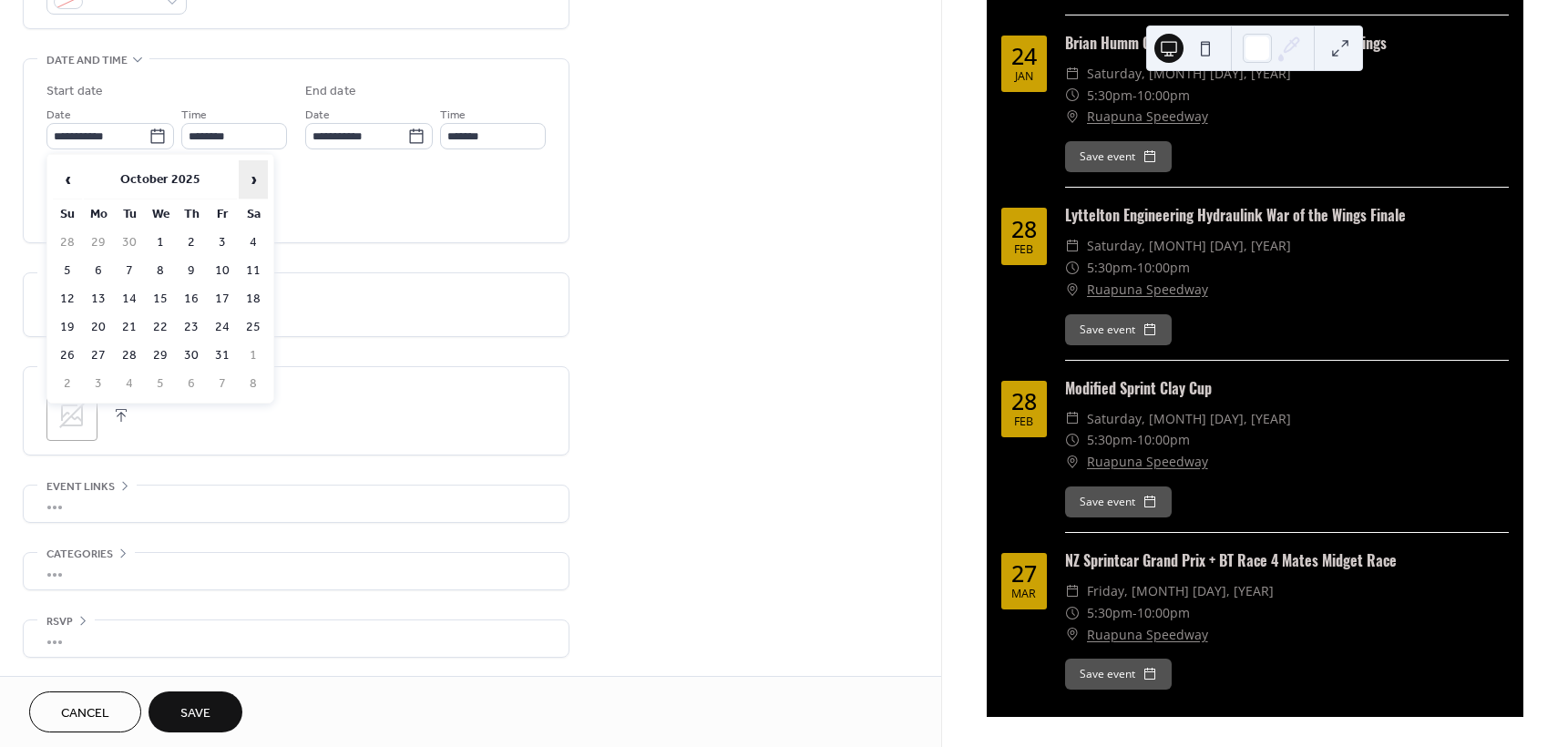 click on "›" at bounding box center [253, 179] 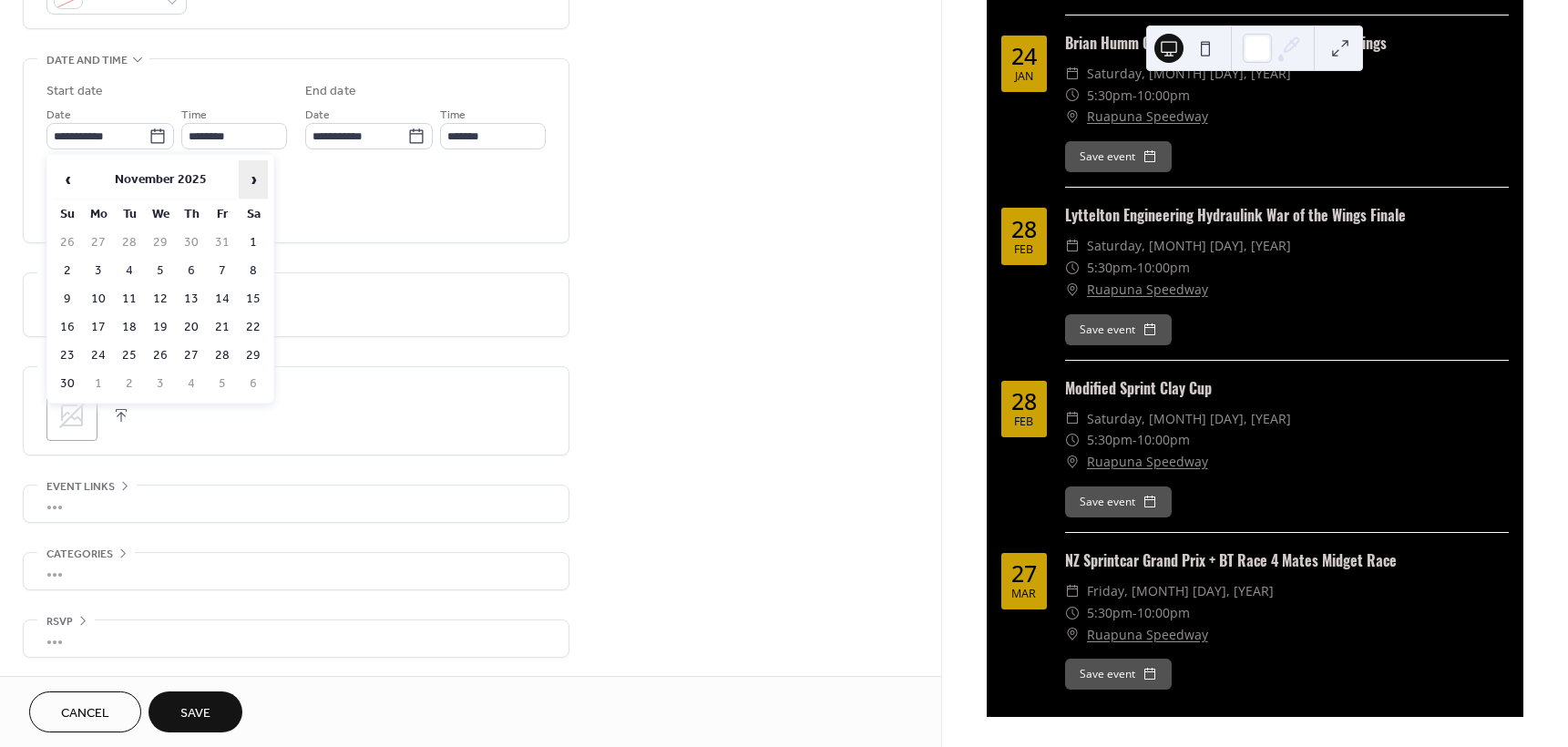 click on "›" at bounding box center (253, 179) 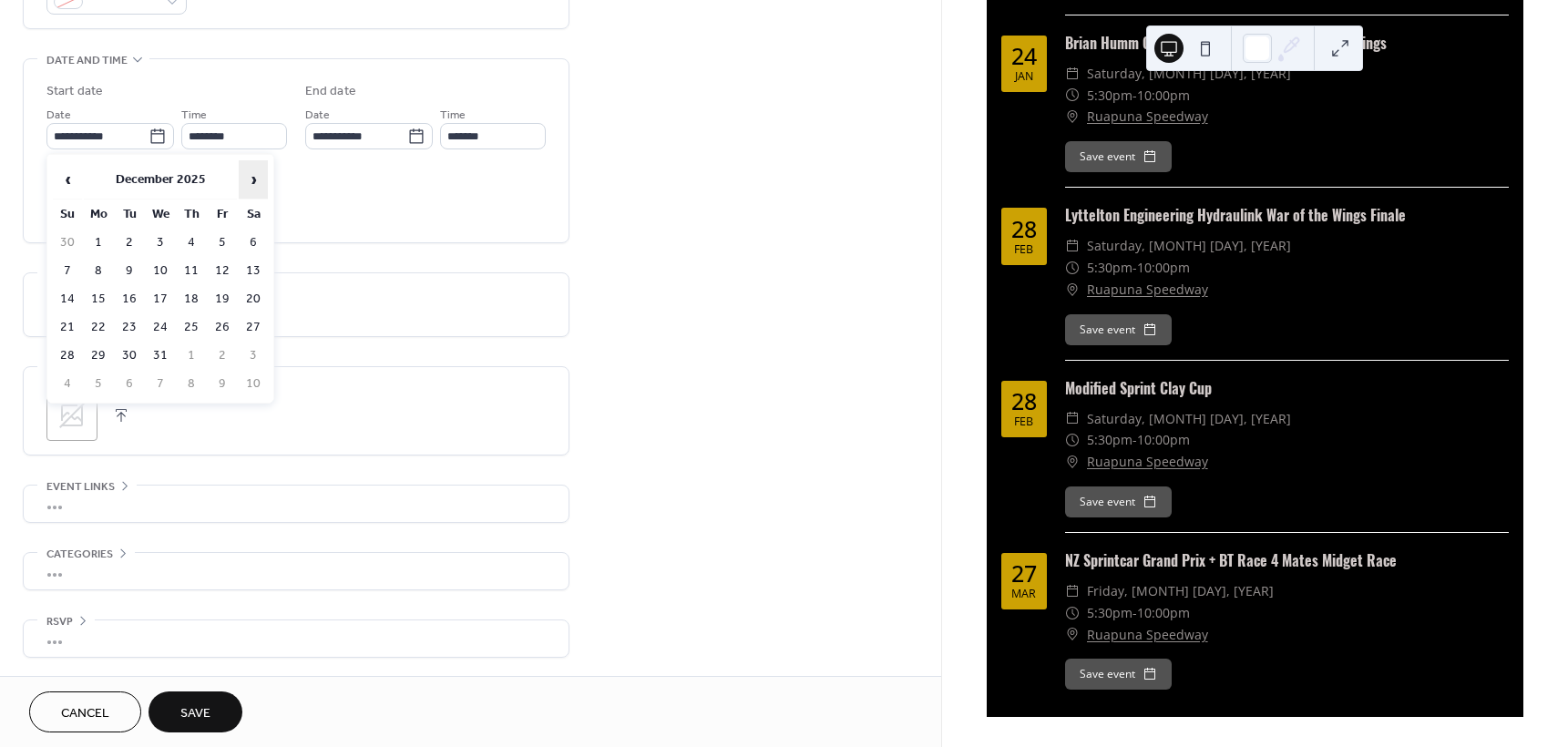 click on "›" at bounding box center [253, 179] 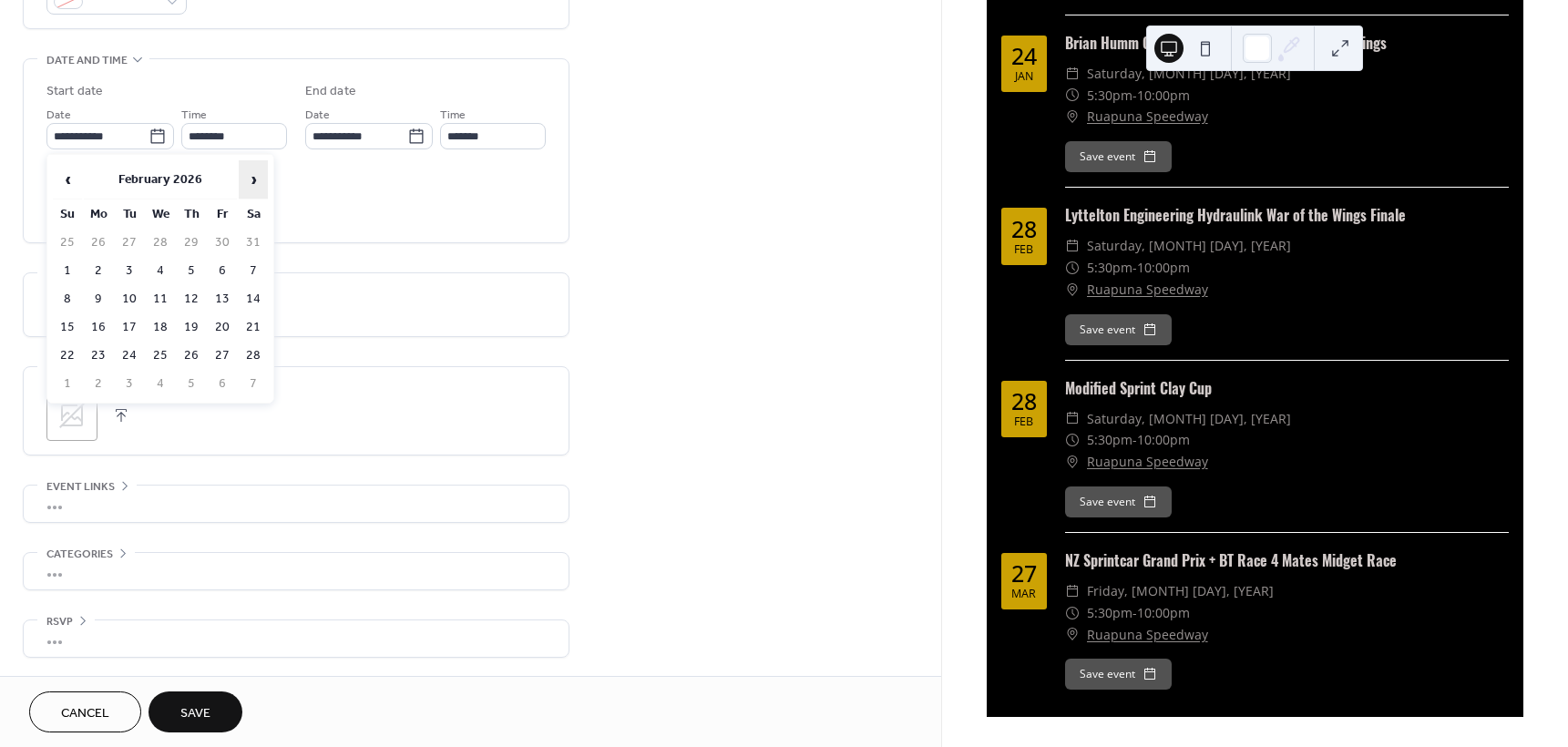 click on "›" at bounding box center (253, 179) 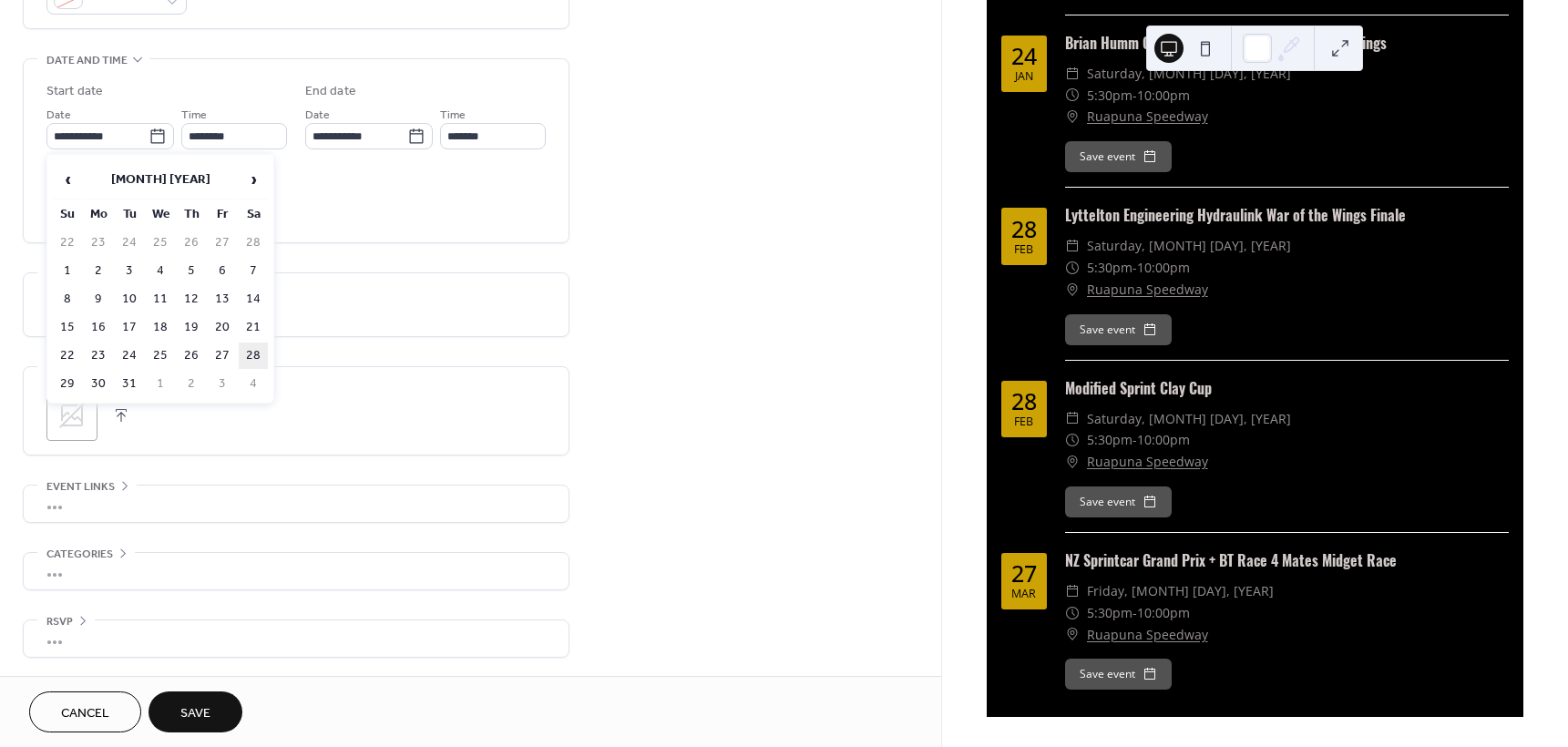 click on "28" at bounding box center (253, 355) 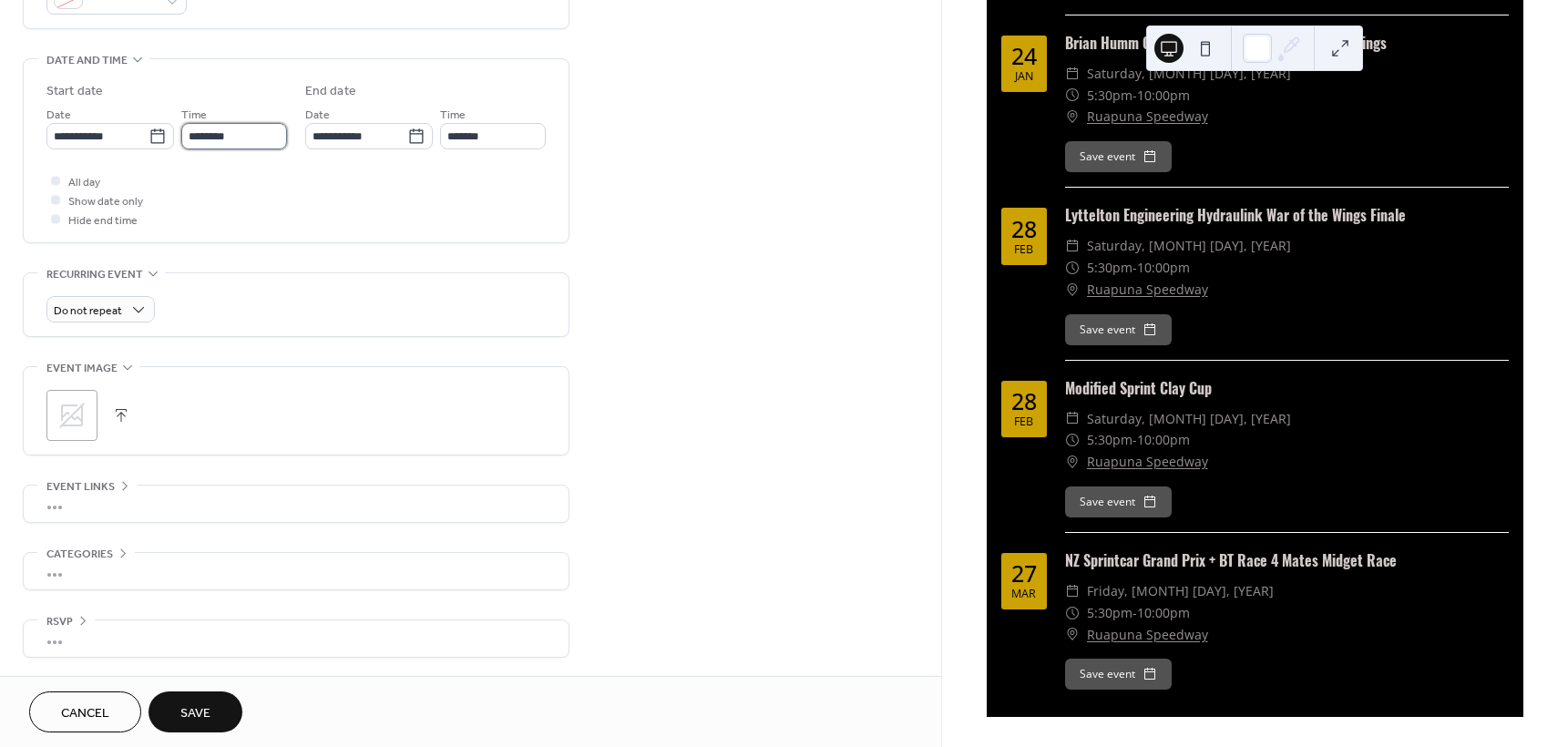 click on "********" at bounding box center [234, 136] 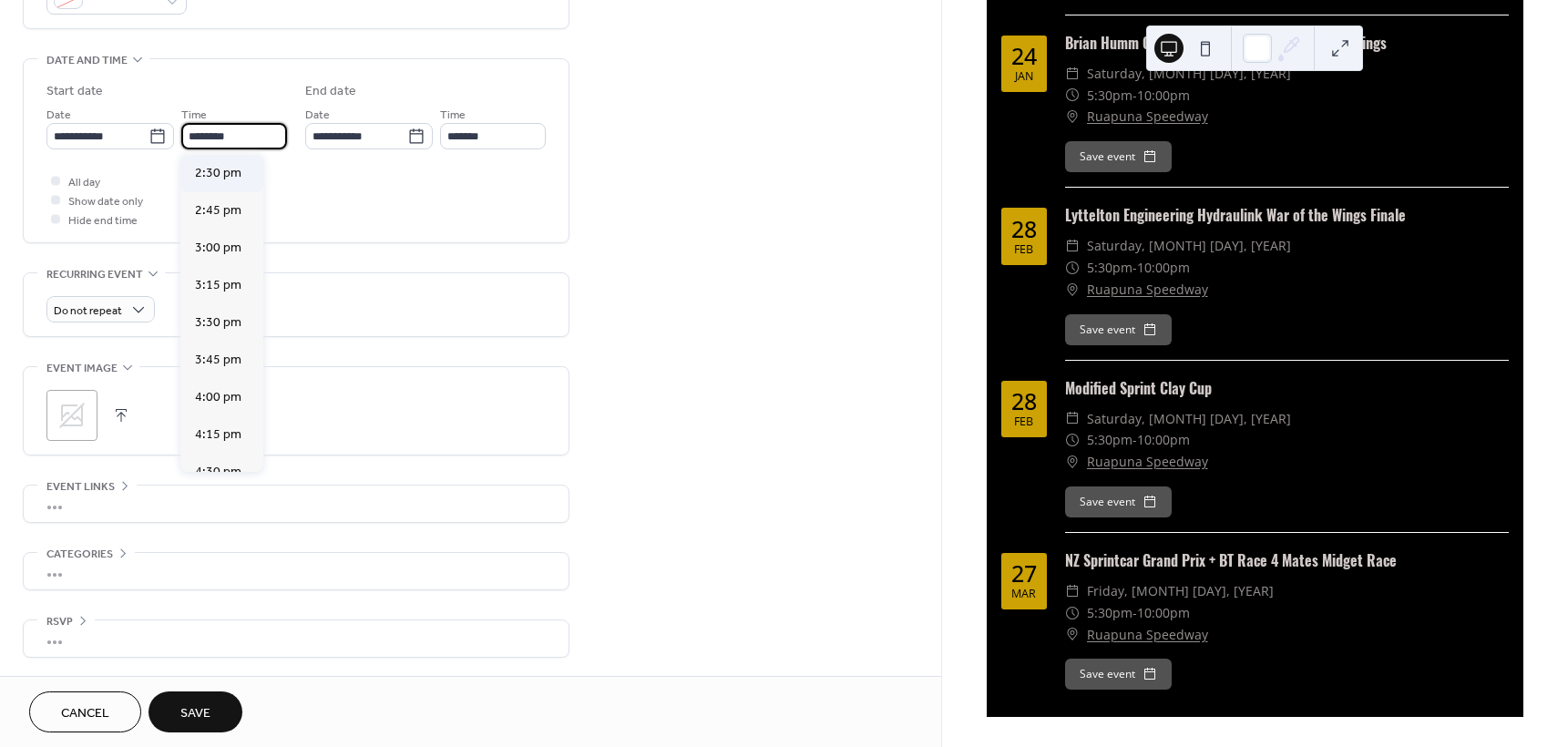 scroll, scrollTop: 2430, scrollLeft: 0, axis: vertical 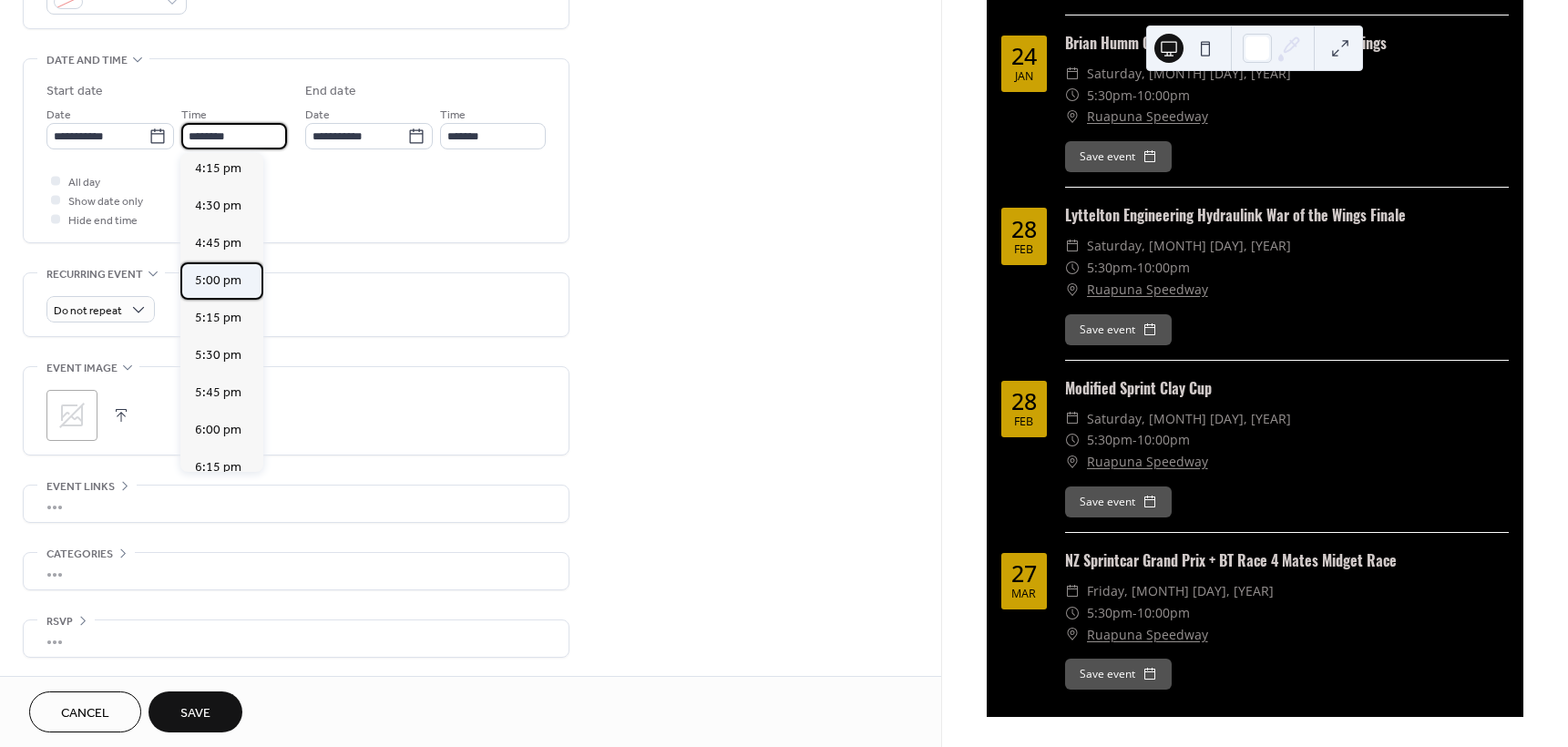 click on "5:00 pm" at bounding box center [218, 281] 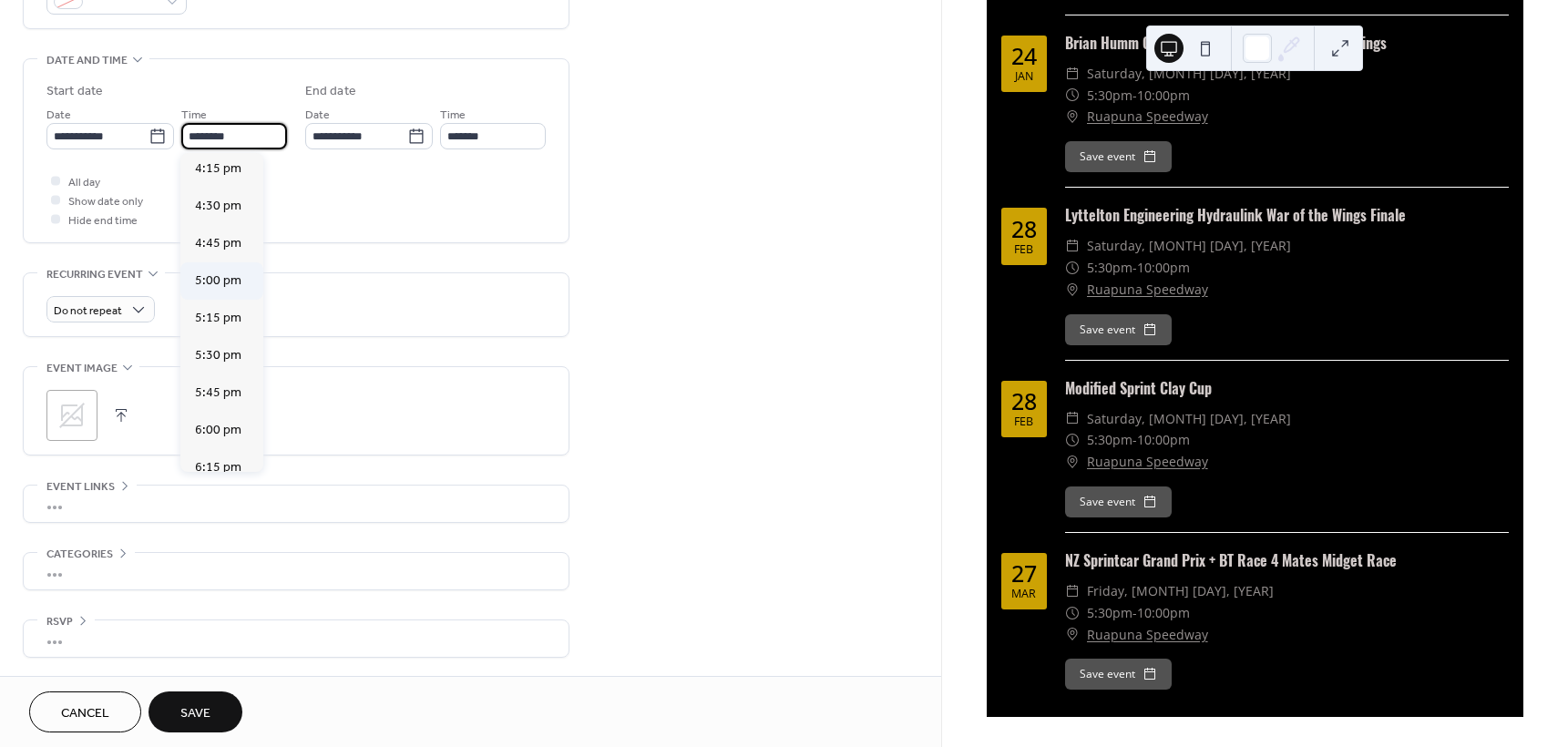 type on "*******" 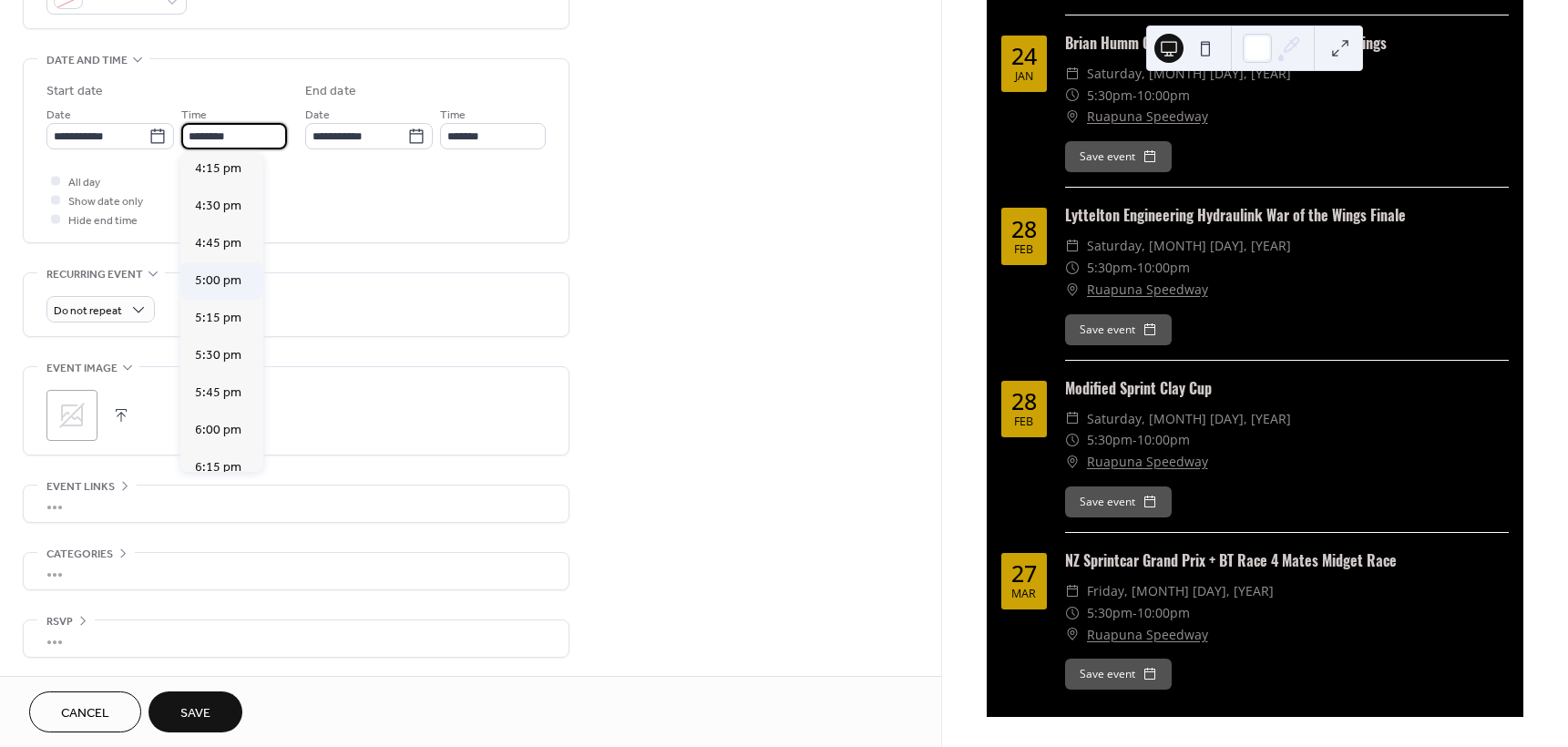 type on "*******" 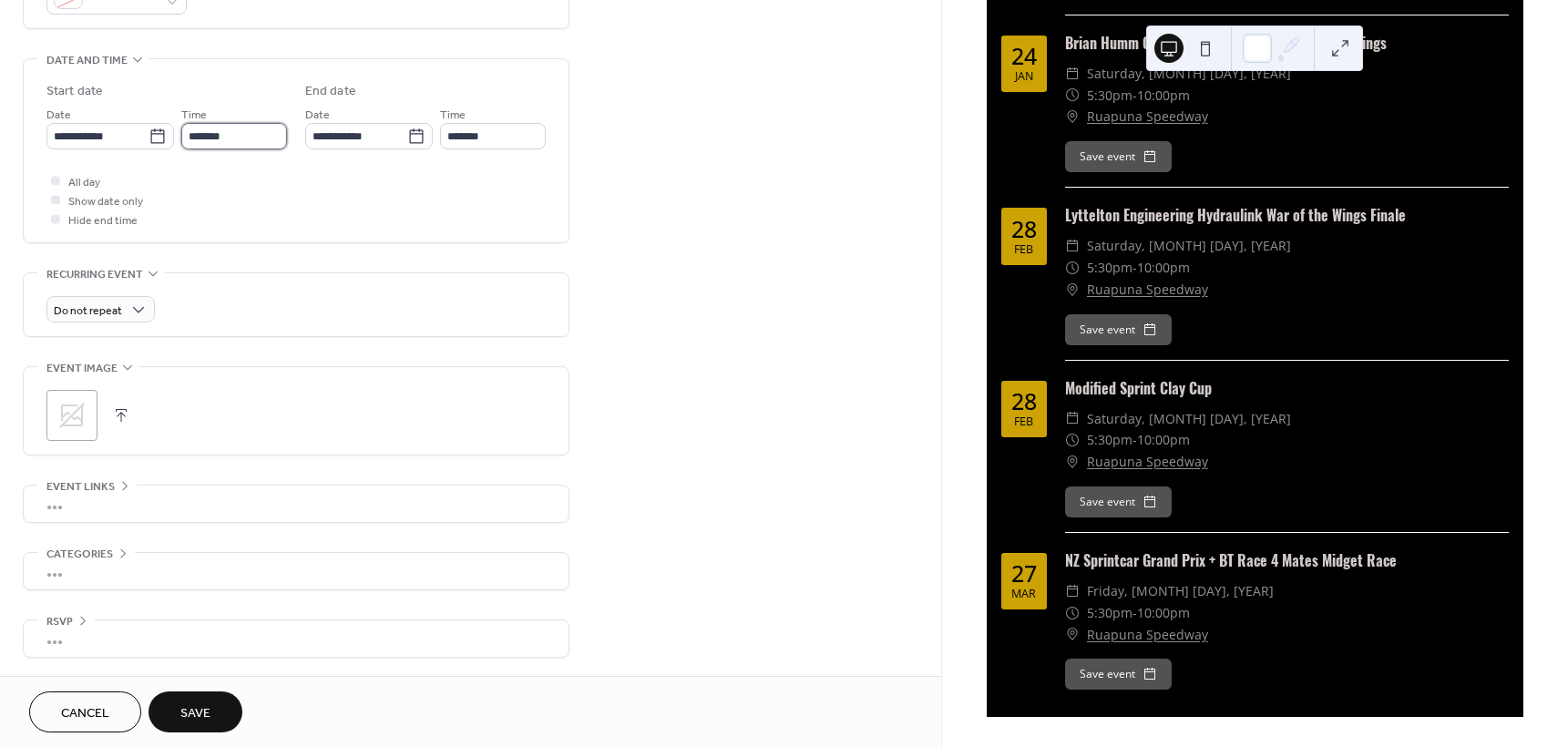 click on "*******" at bounding box center (234, 136) 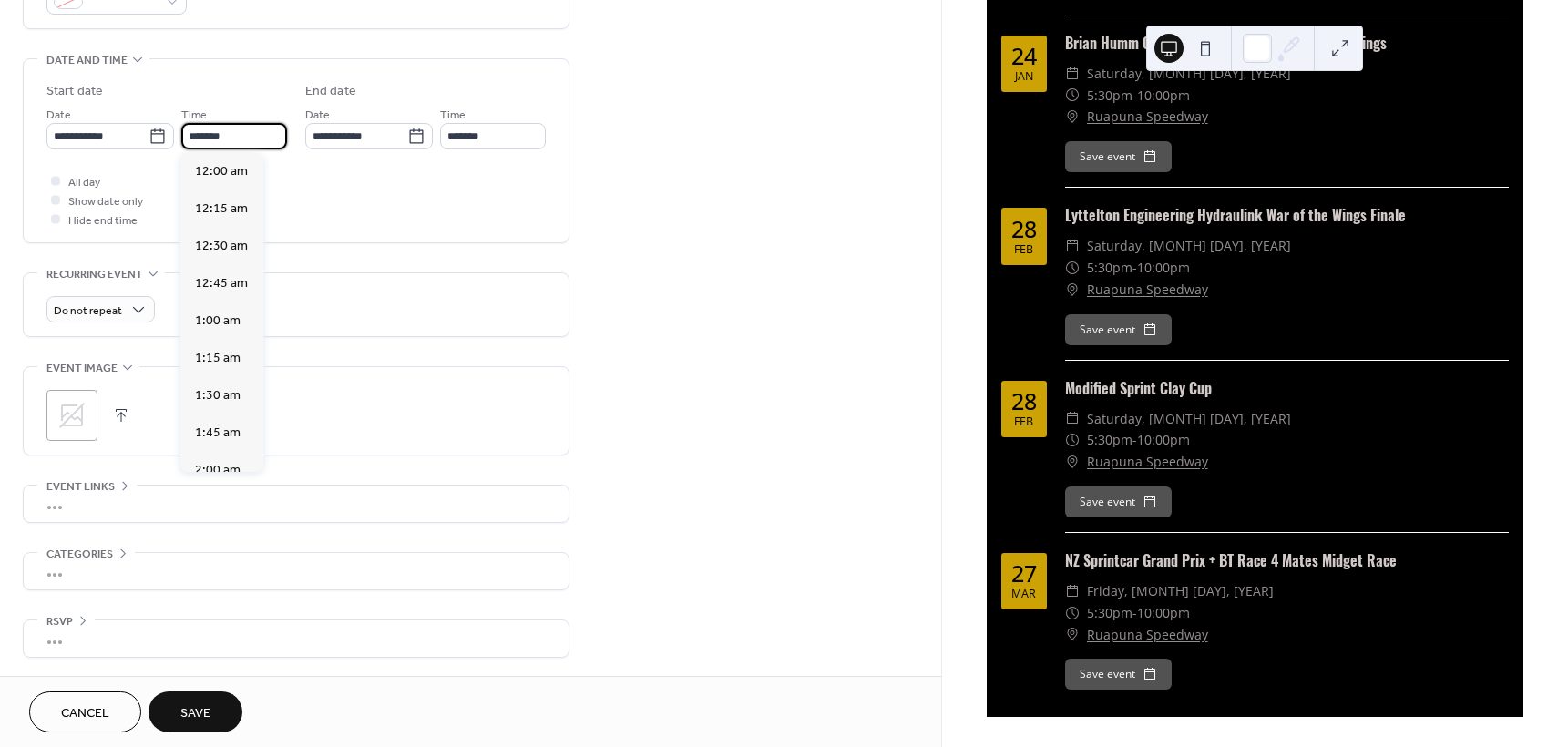 scroll, scrollTop: 2540, scrollLeft: 0, axis: vertical 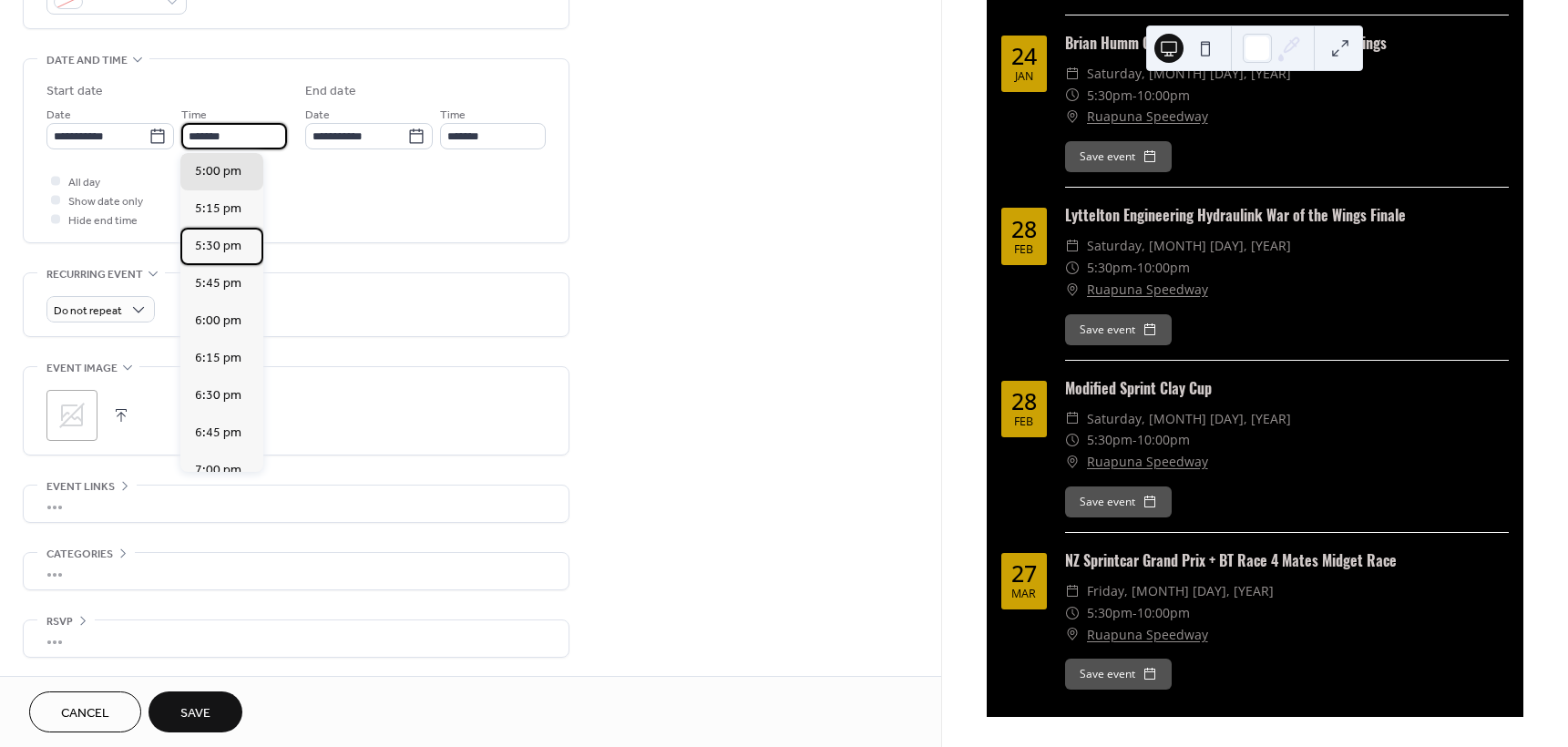 click on "5:30 pm" at bounding box center [221, 246] 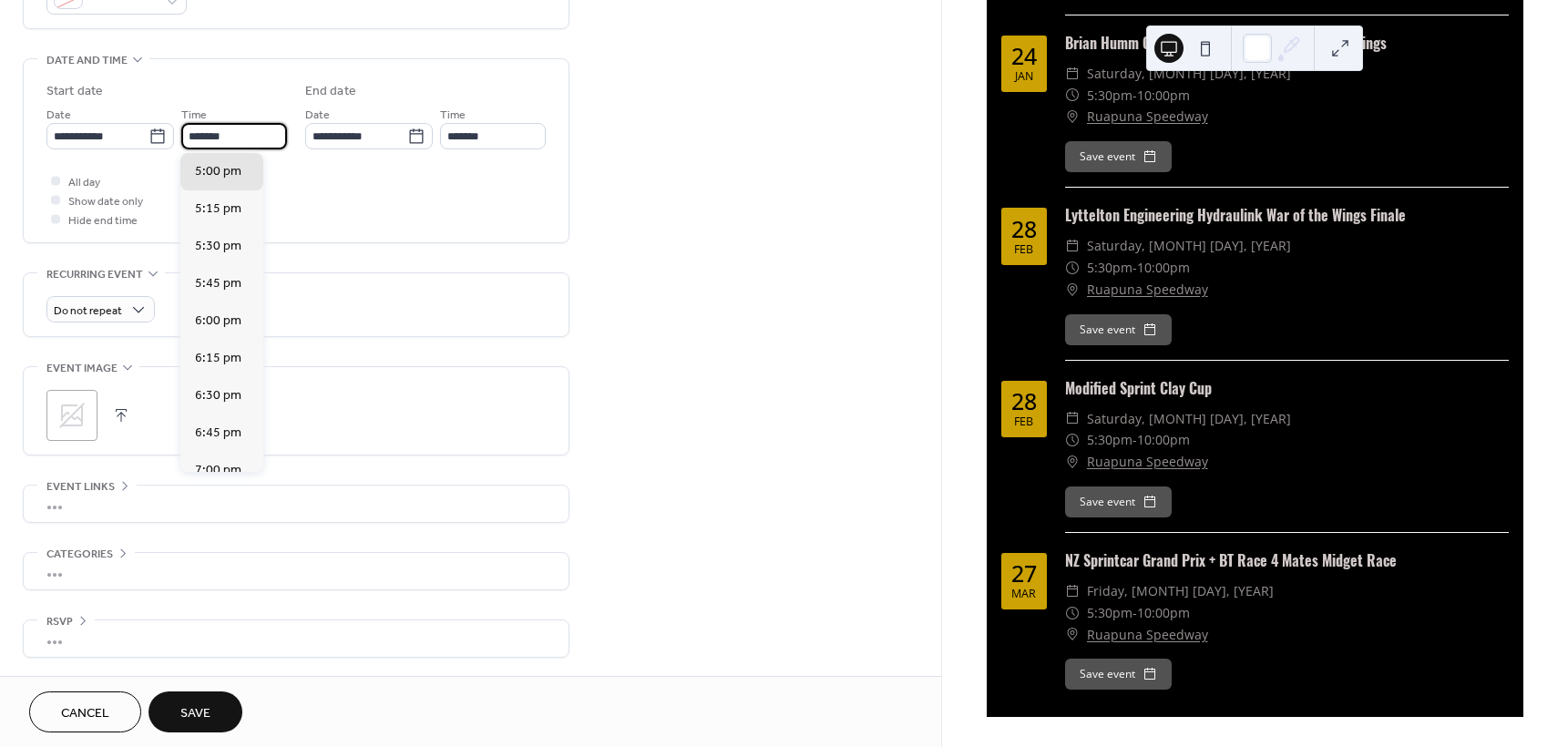 type on "*******" 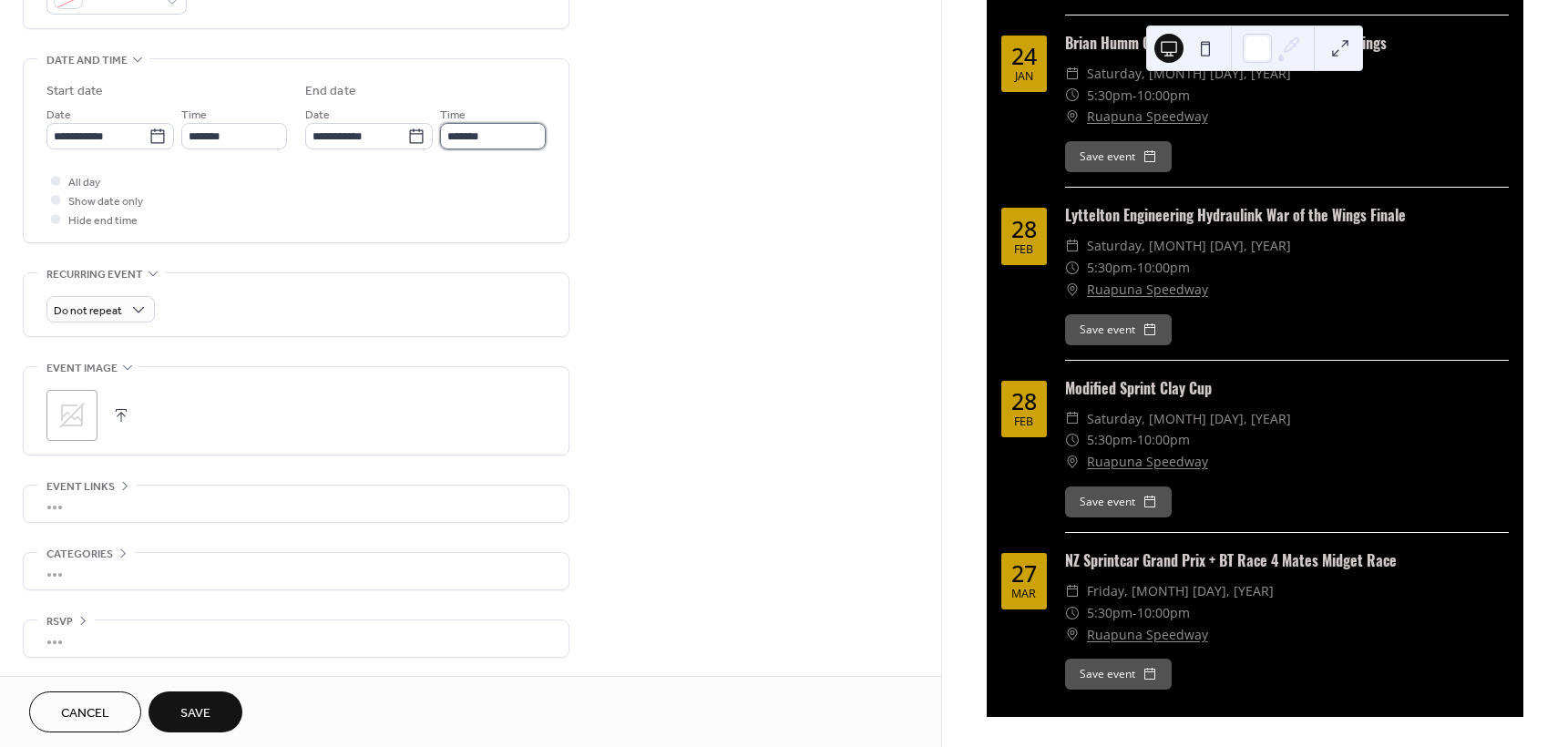 click on "*******" at bounding box center (493, 136) 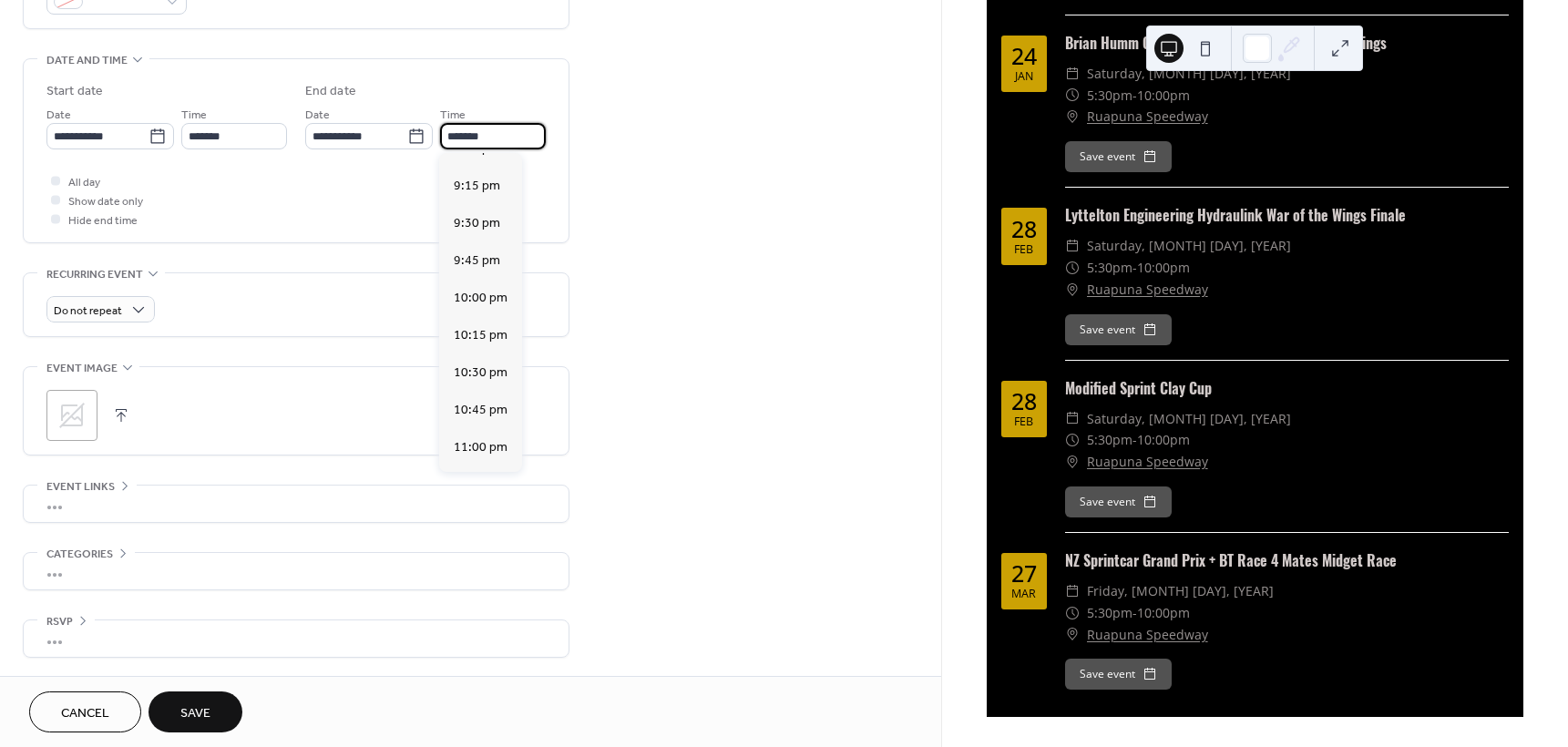 scroll, scrollTop: 547, scrollLeft: 0, axis: vertical 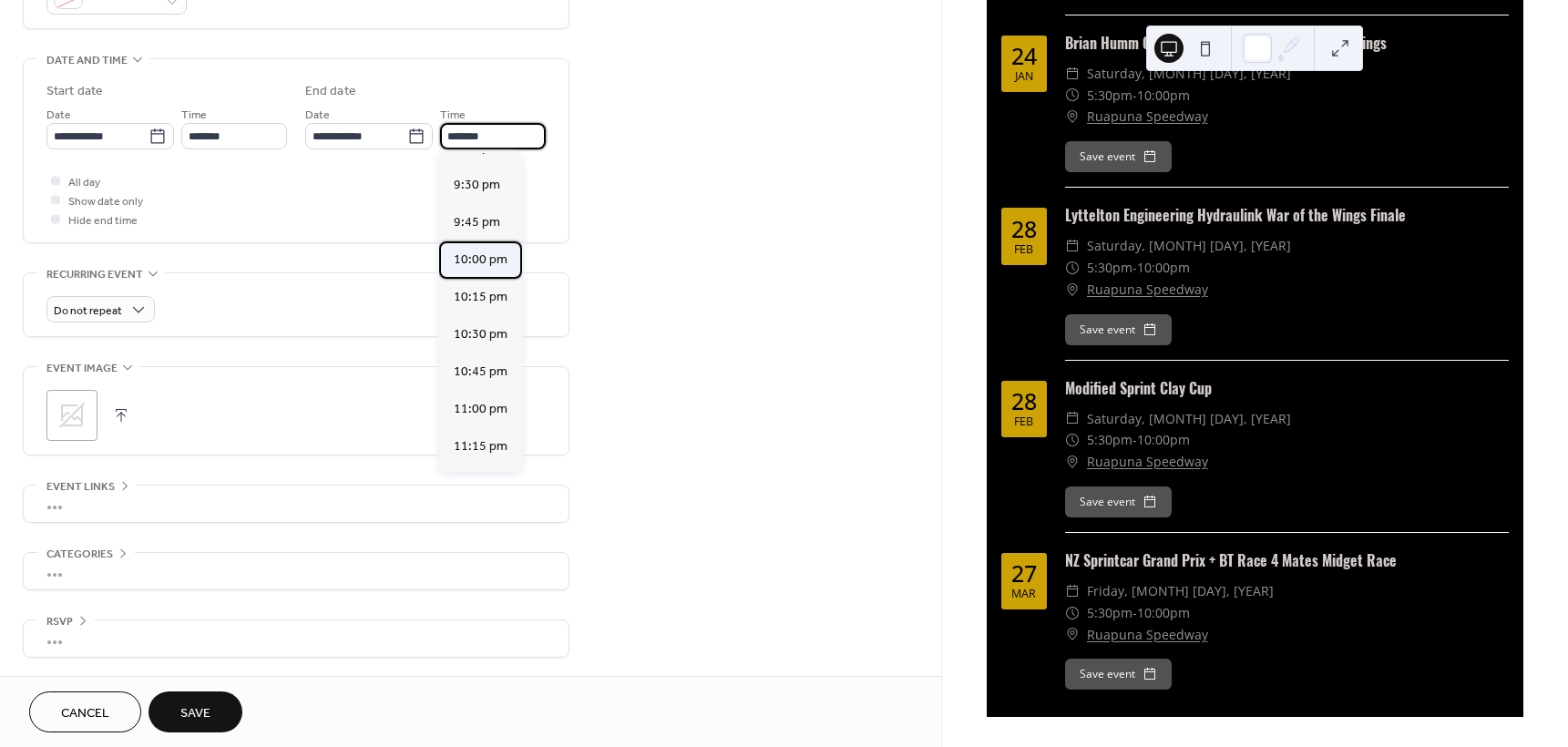 click on "10:00 pm" at bounding box center [480, 260] 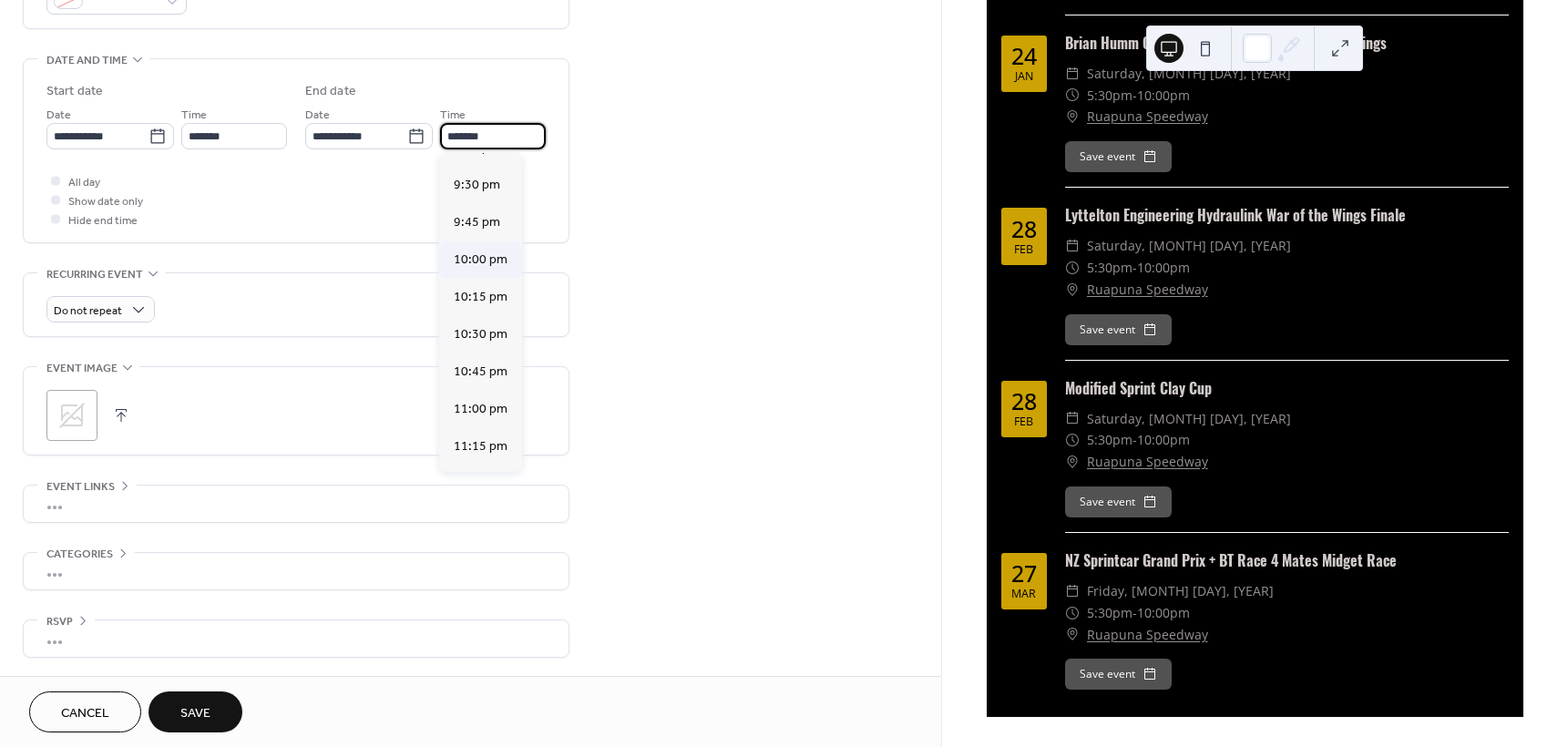 type on "********" 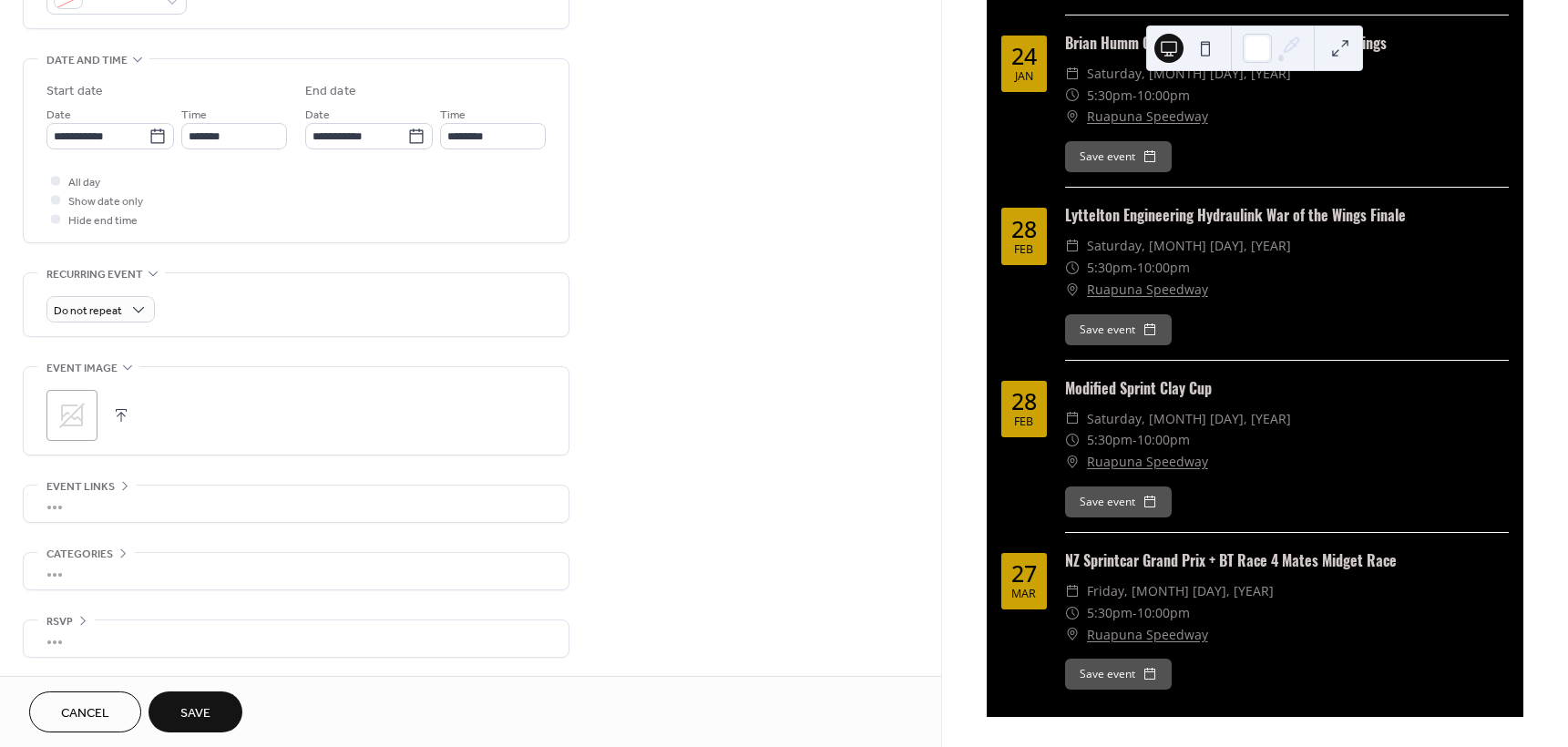 click on "Save" at bounding box center (195, 711) 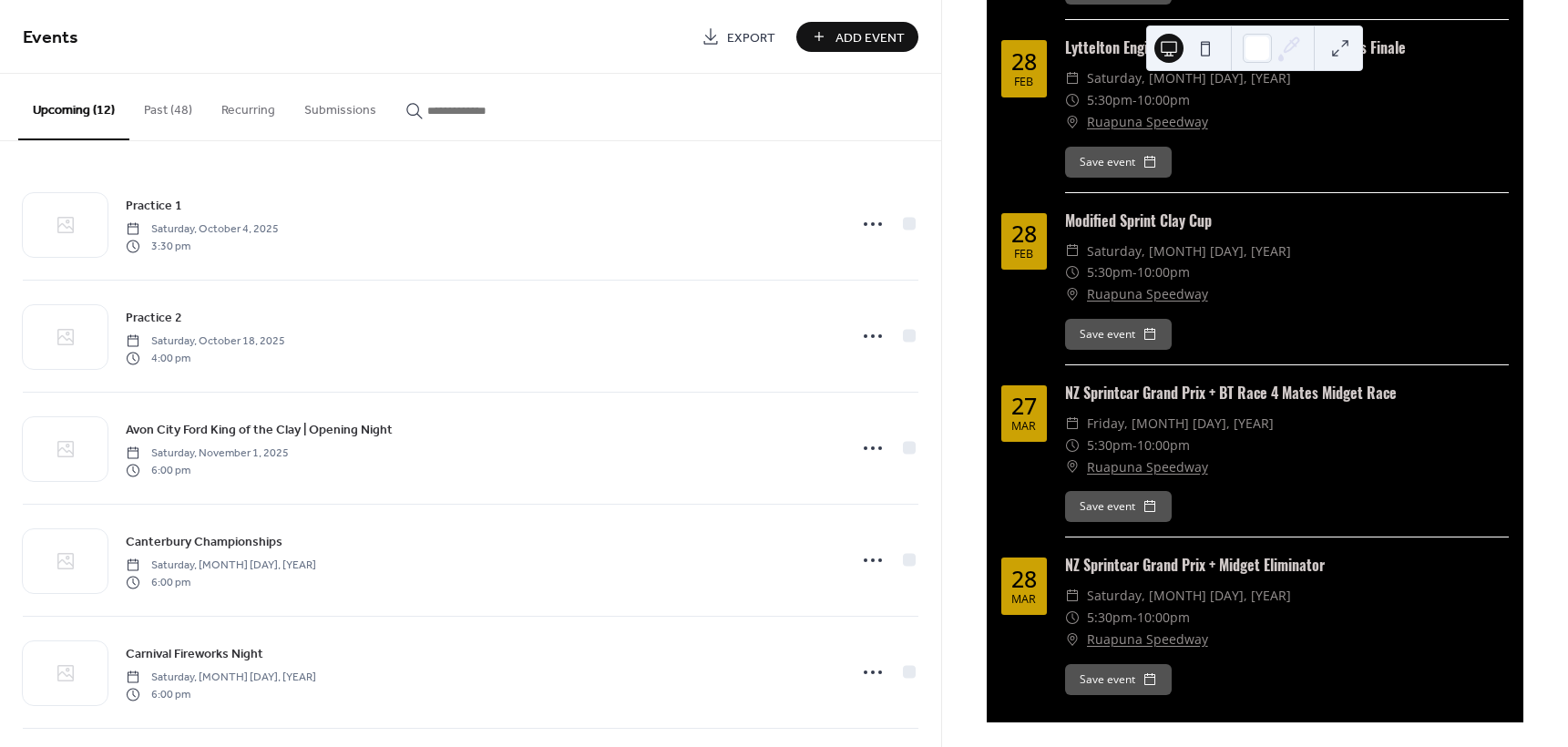 scroll, scrollTop: 1622, scrollLeft: 0, axis: vertical 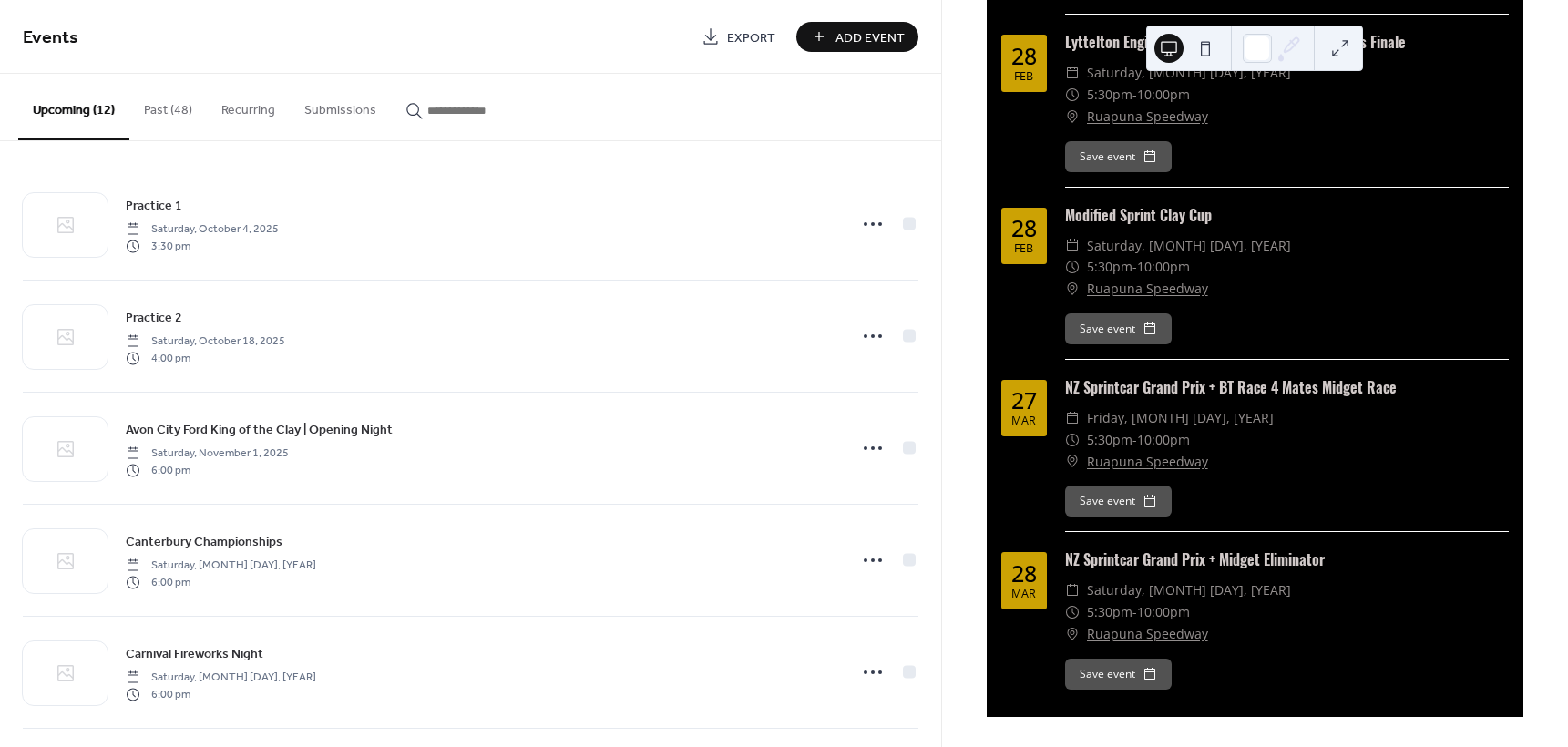 click on "NZ Sprintcar Grand Prix + BT Race 4 Mates Midget Race" at bounding box center (1286, 387) 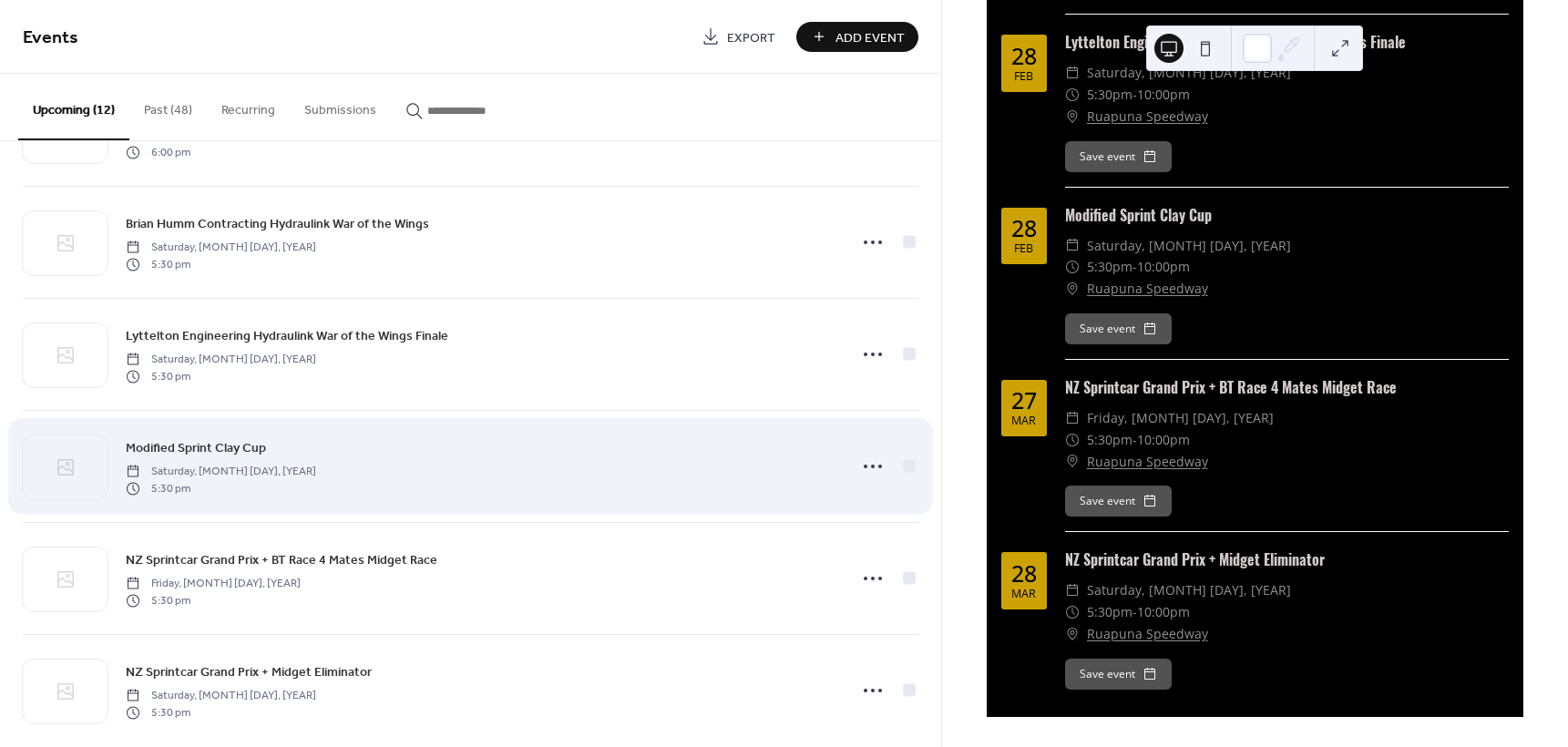 scroll, scrollTop: 793, scrollLeft: 0, axis: vertical 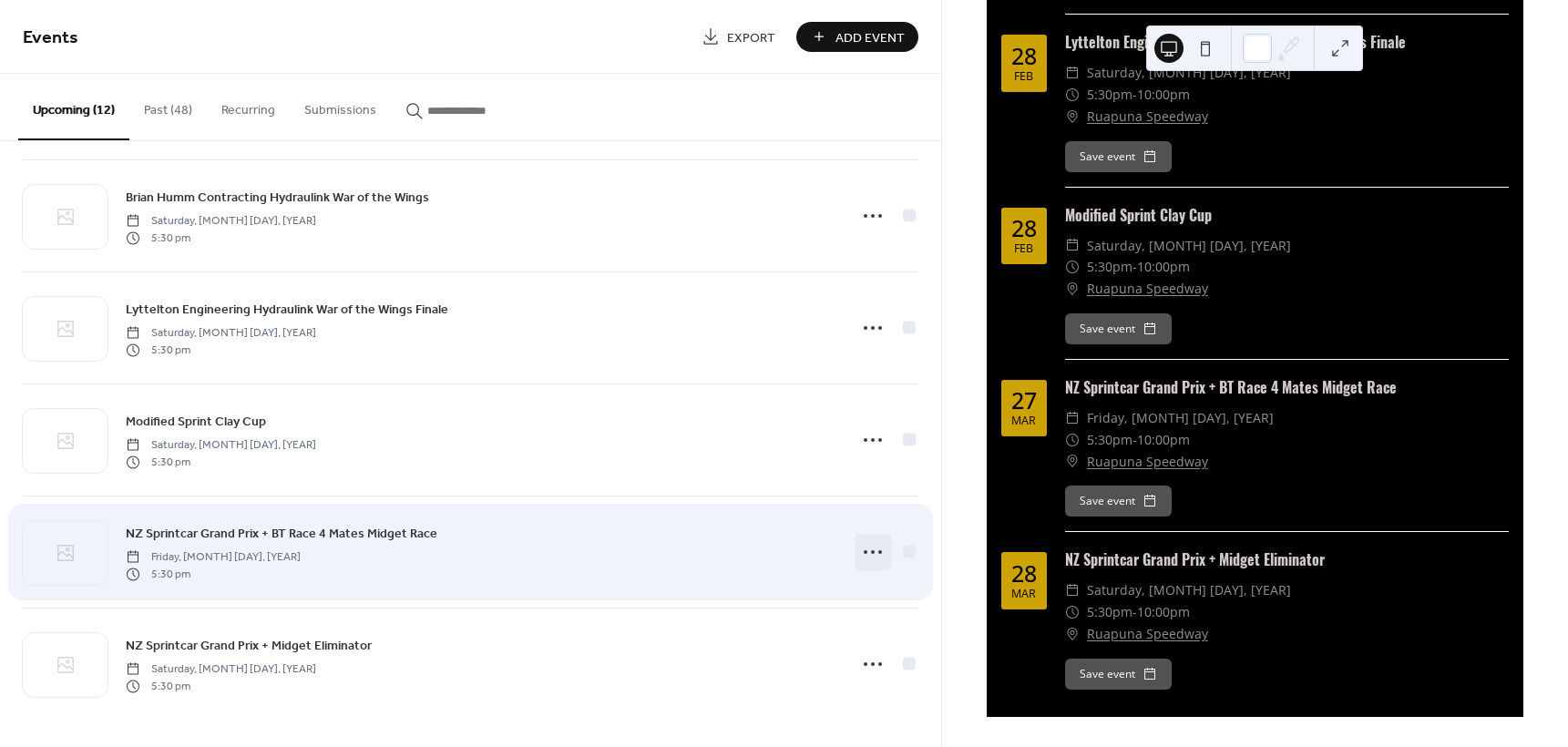 click 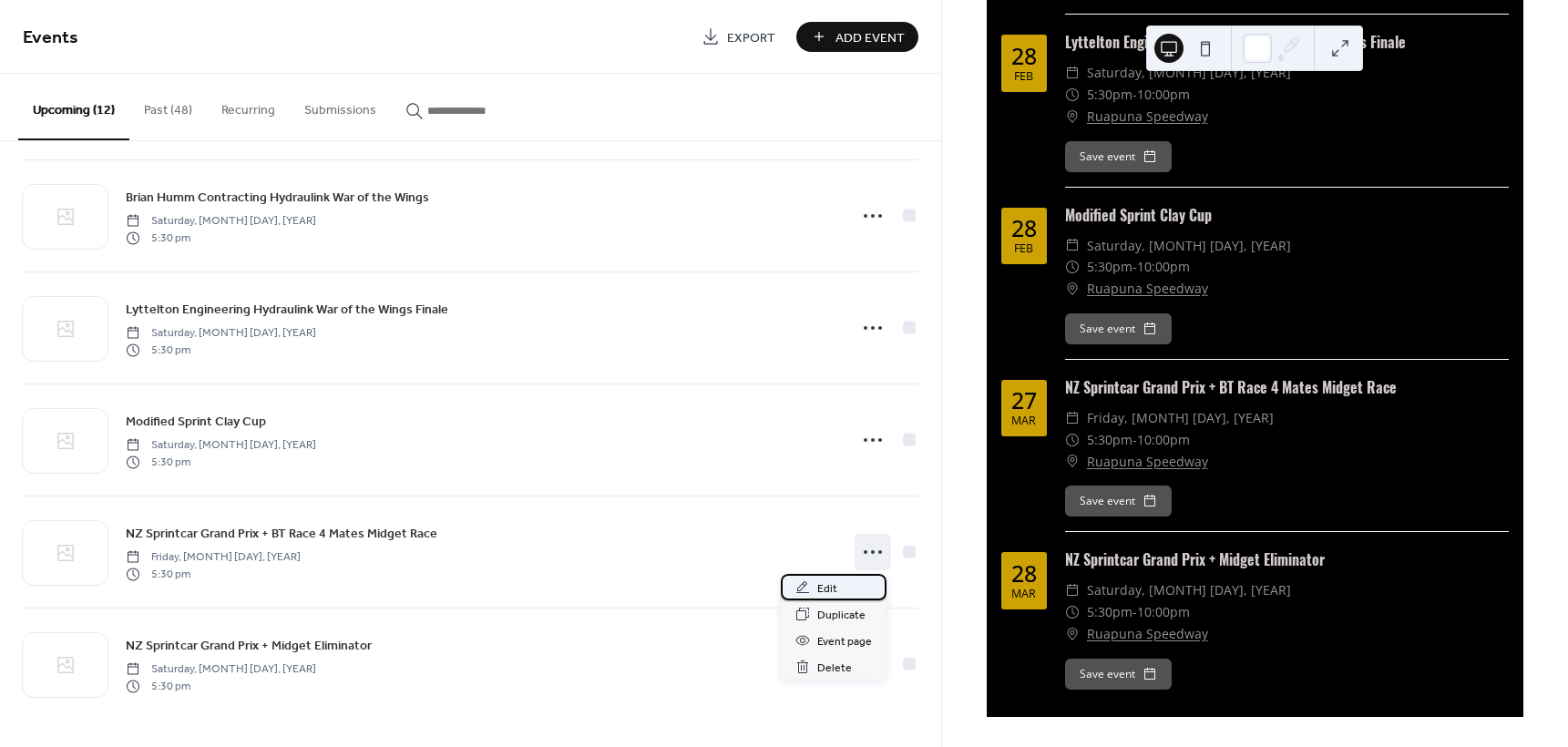 click on "Edit" at bounding box center [834, 587] 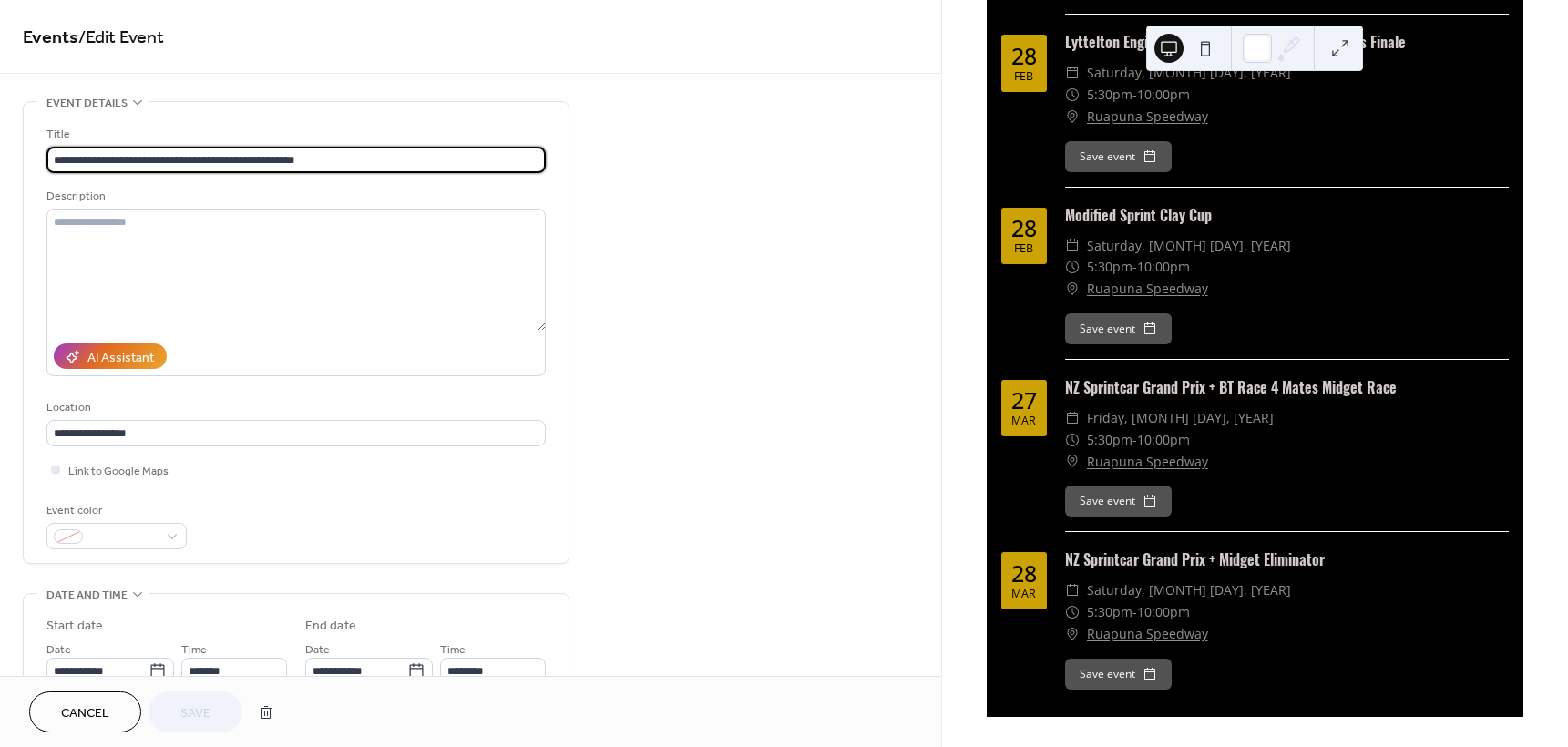 click on "**********" at bounding box center (296, 159) 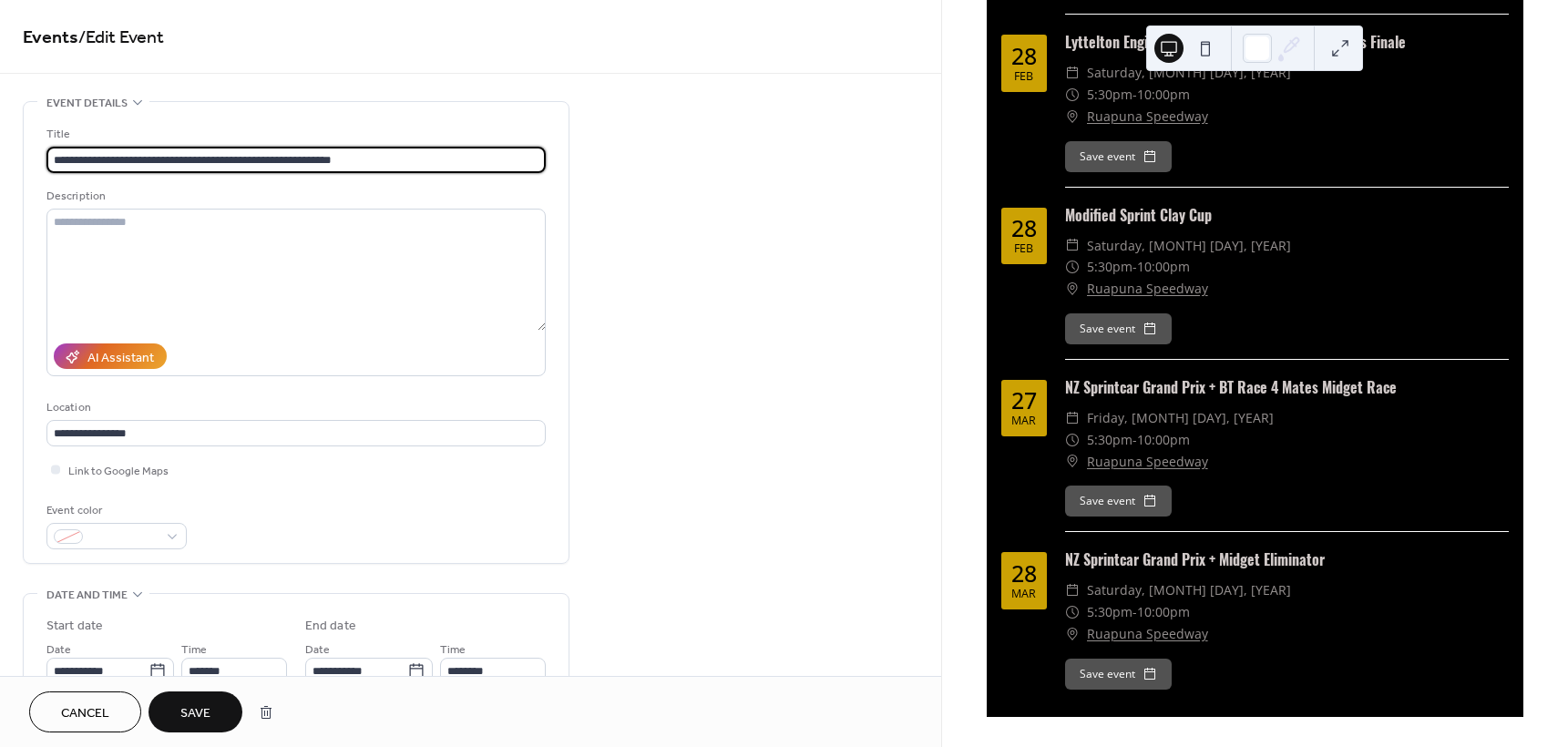 type on "**********" 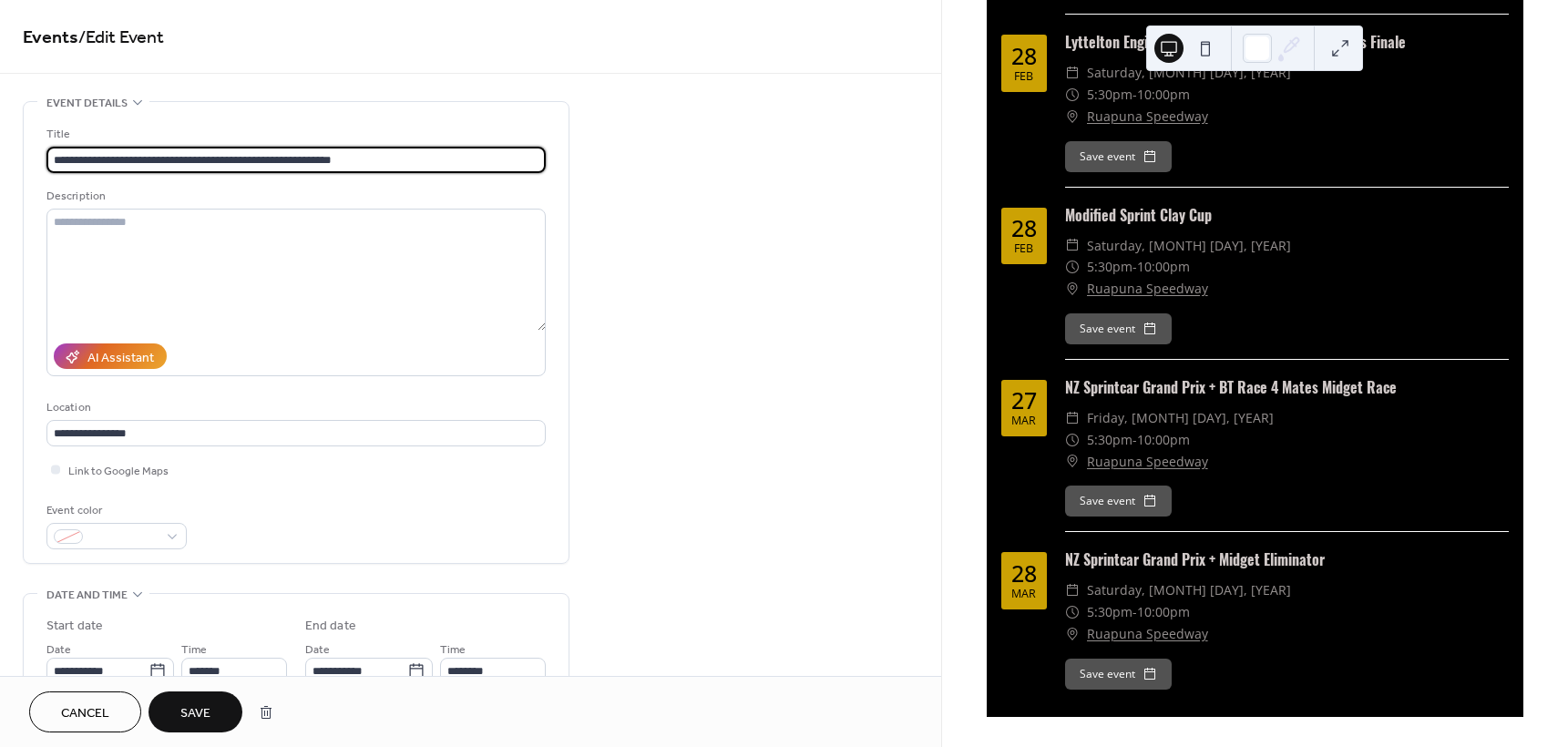 click on "Save" at bounding box center [195, 711] 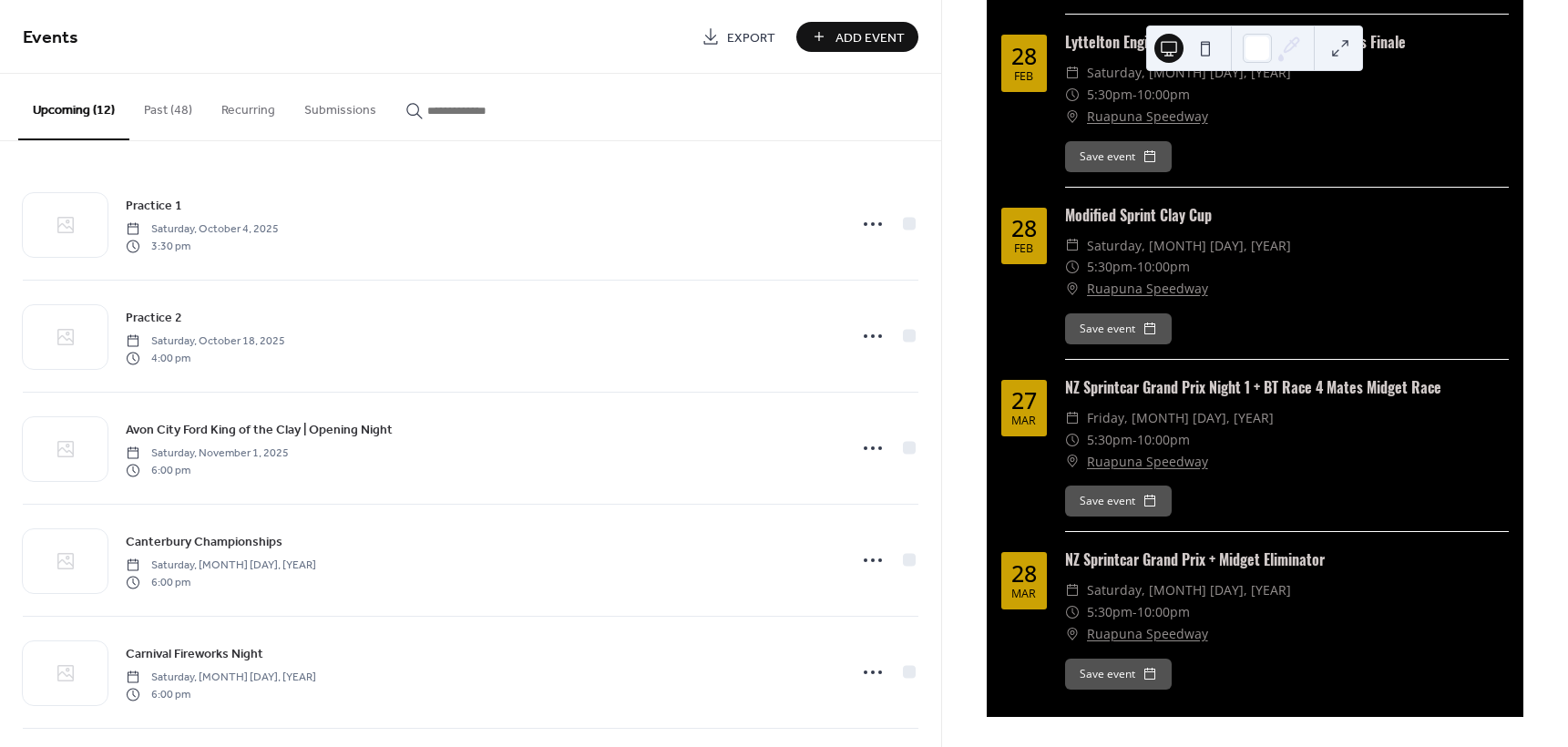 click on "Add Event" at bounding box center [870, 37] 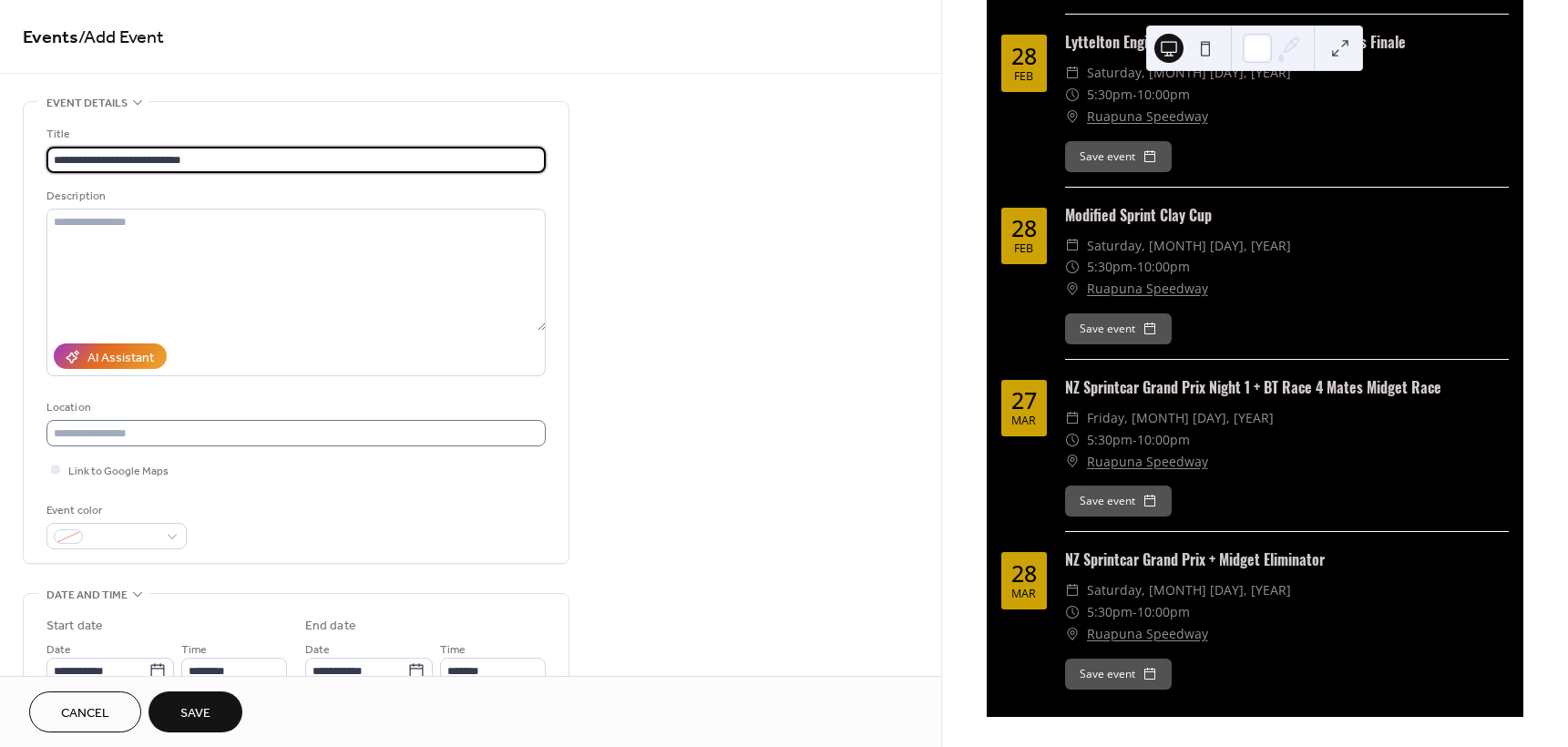 type on "**********" 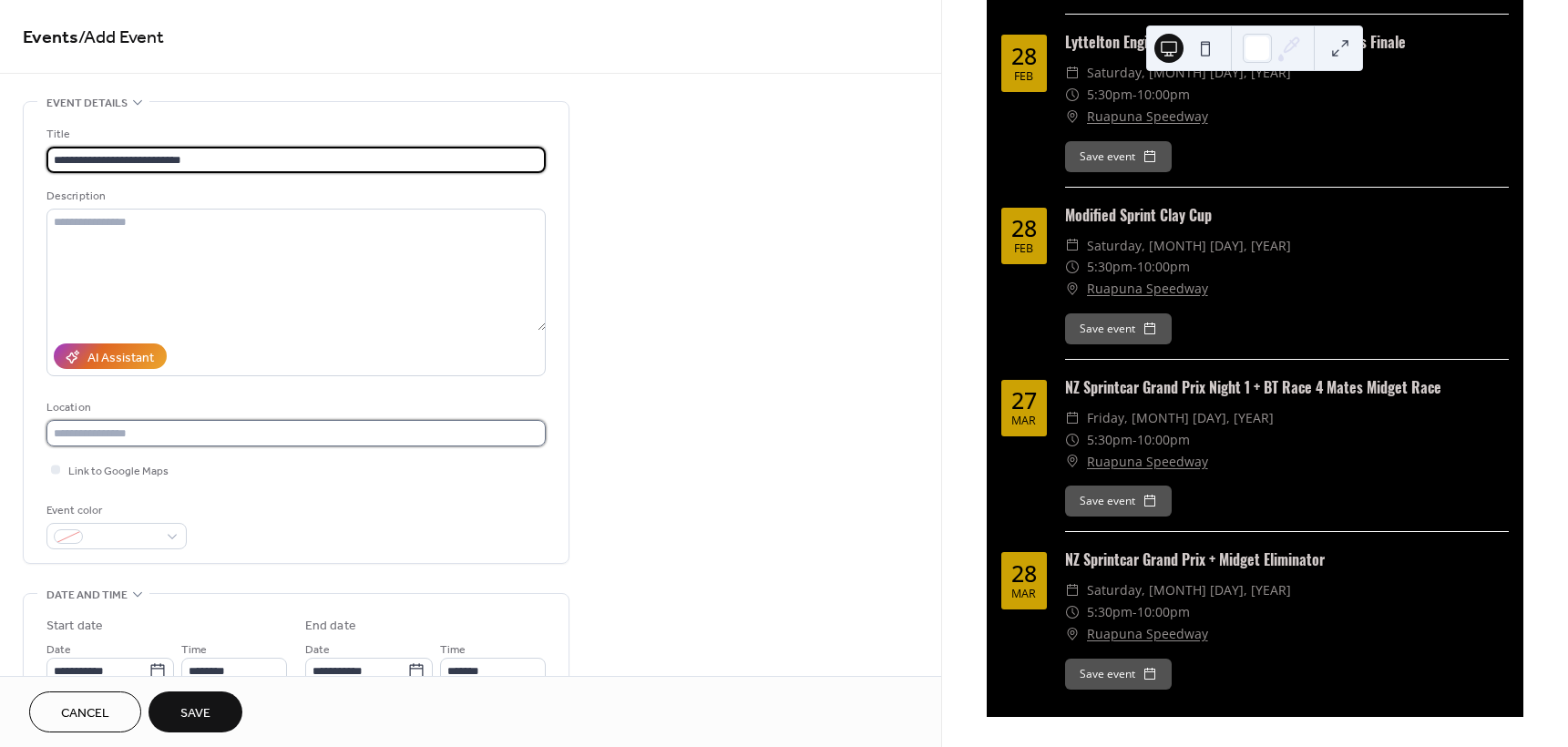 click at bounding box center (296, 433) 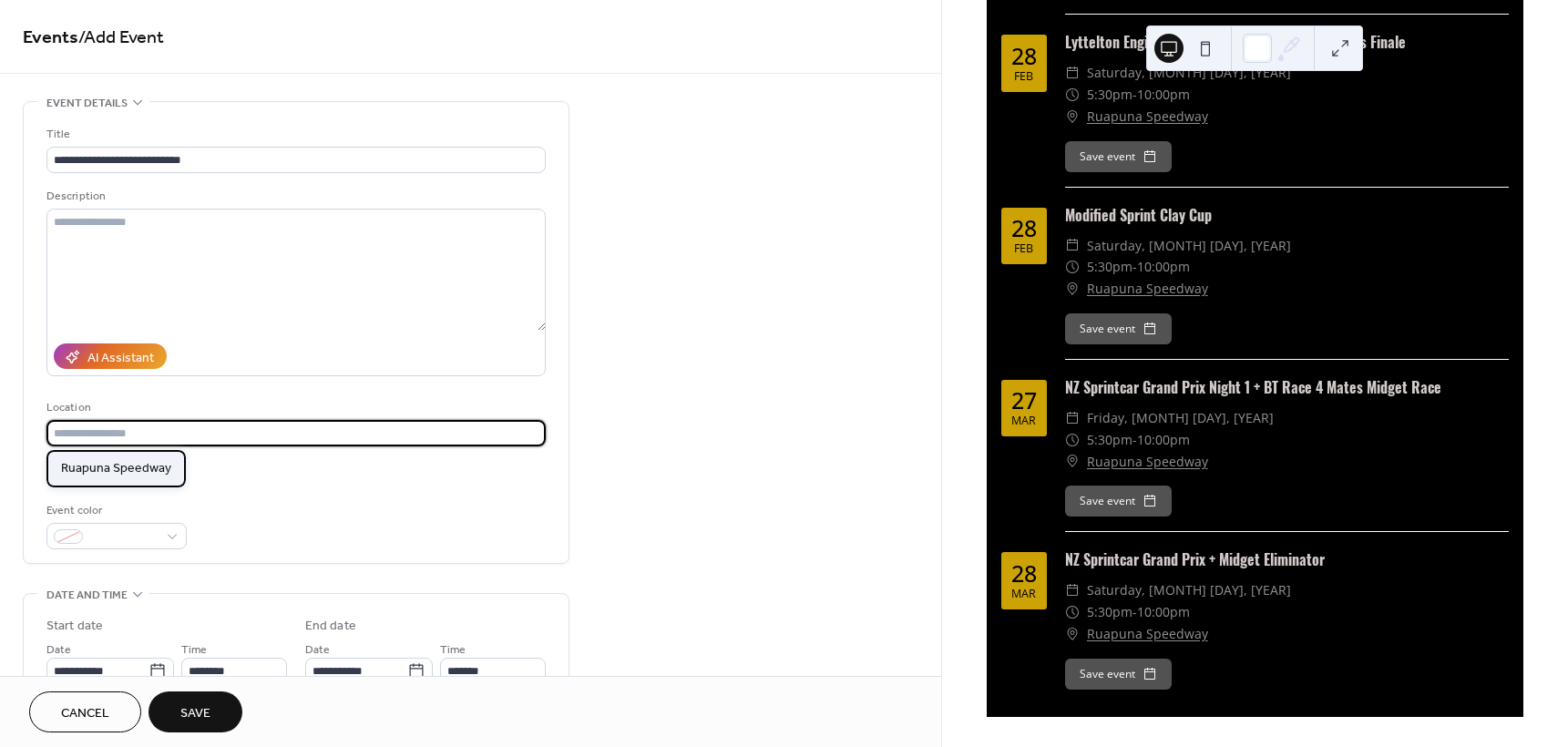 click on "Ruapuna Speedway" at bounding box center (116, 468) 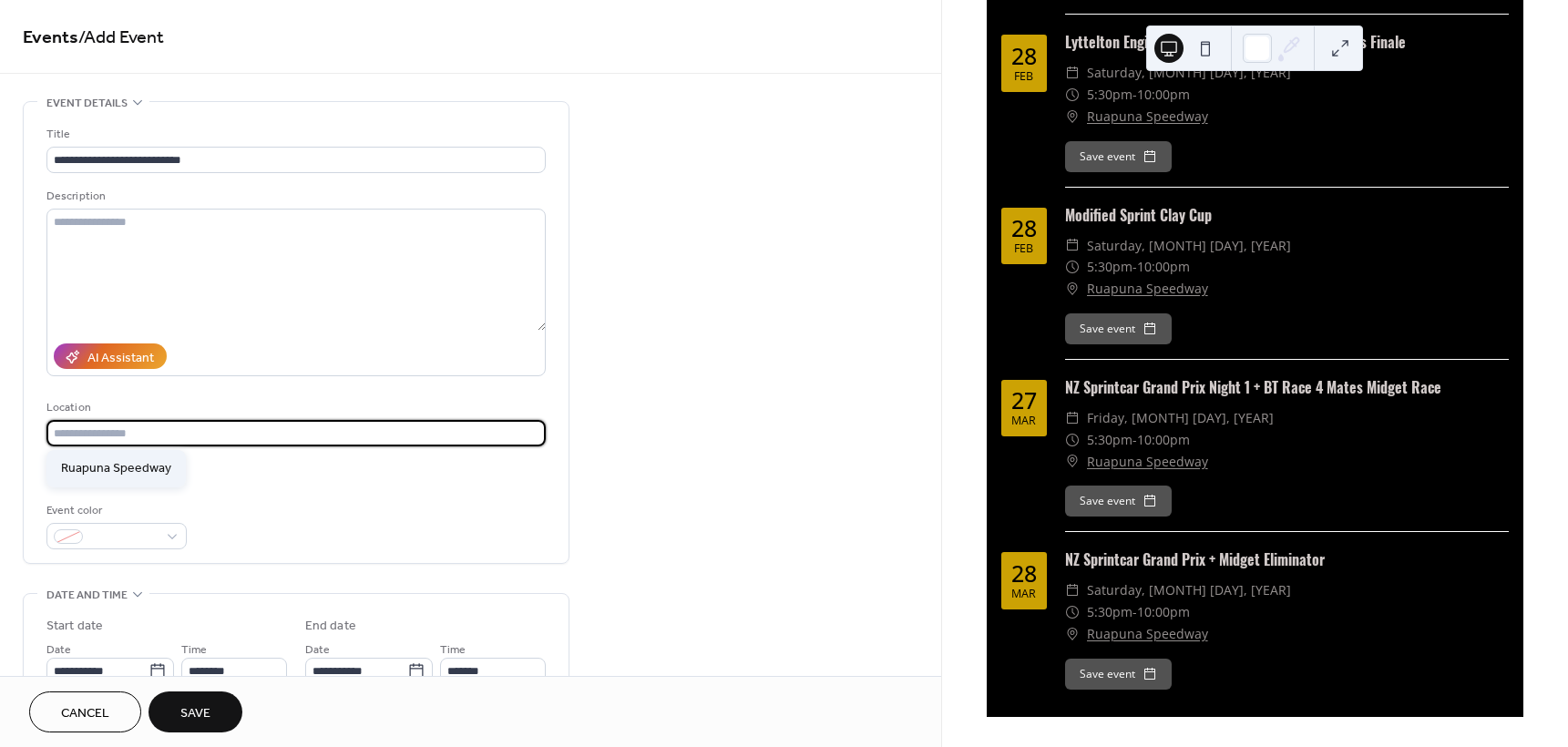 type on "**********" 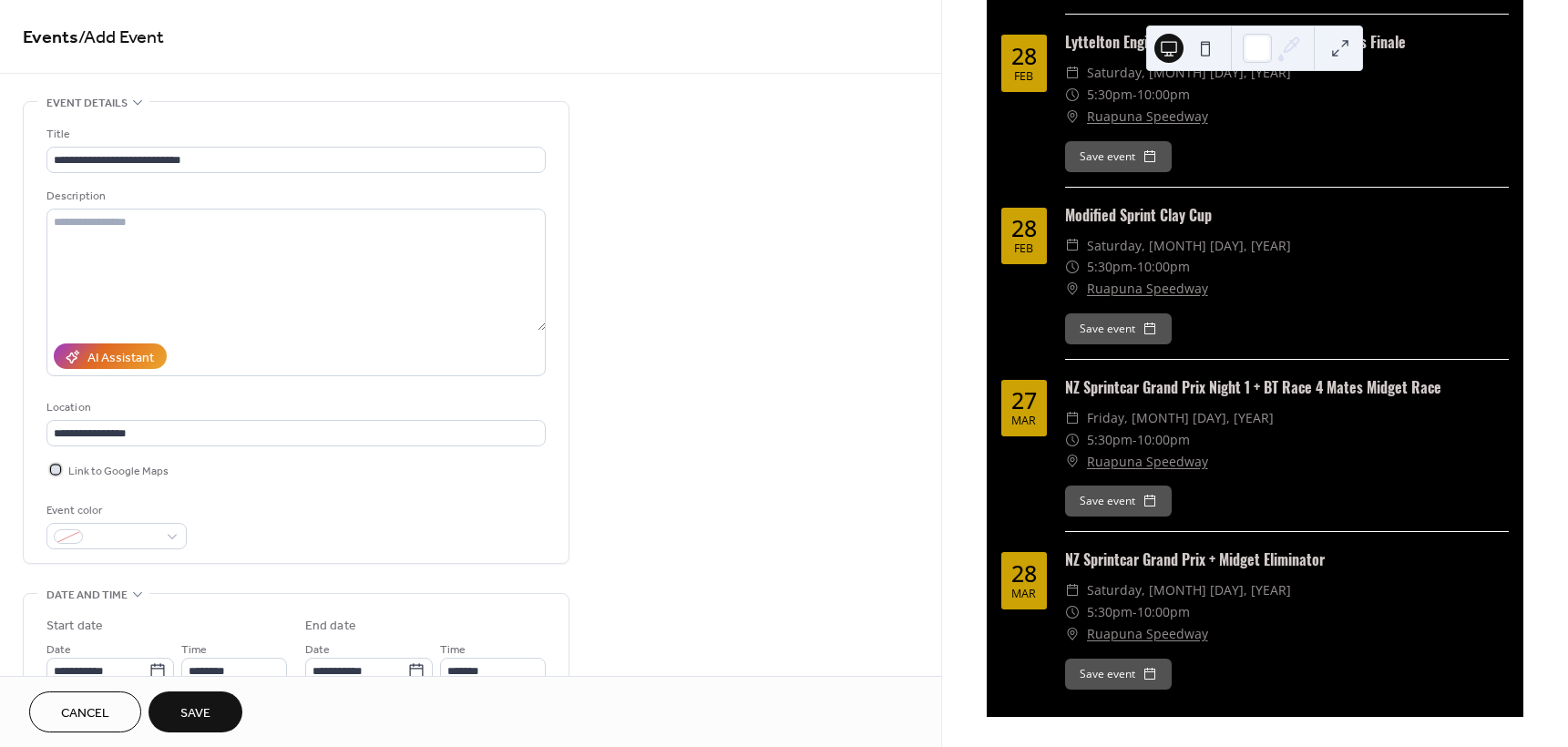 click on "Link to Google Maps" at bounding box center [118, 471] 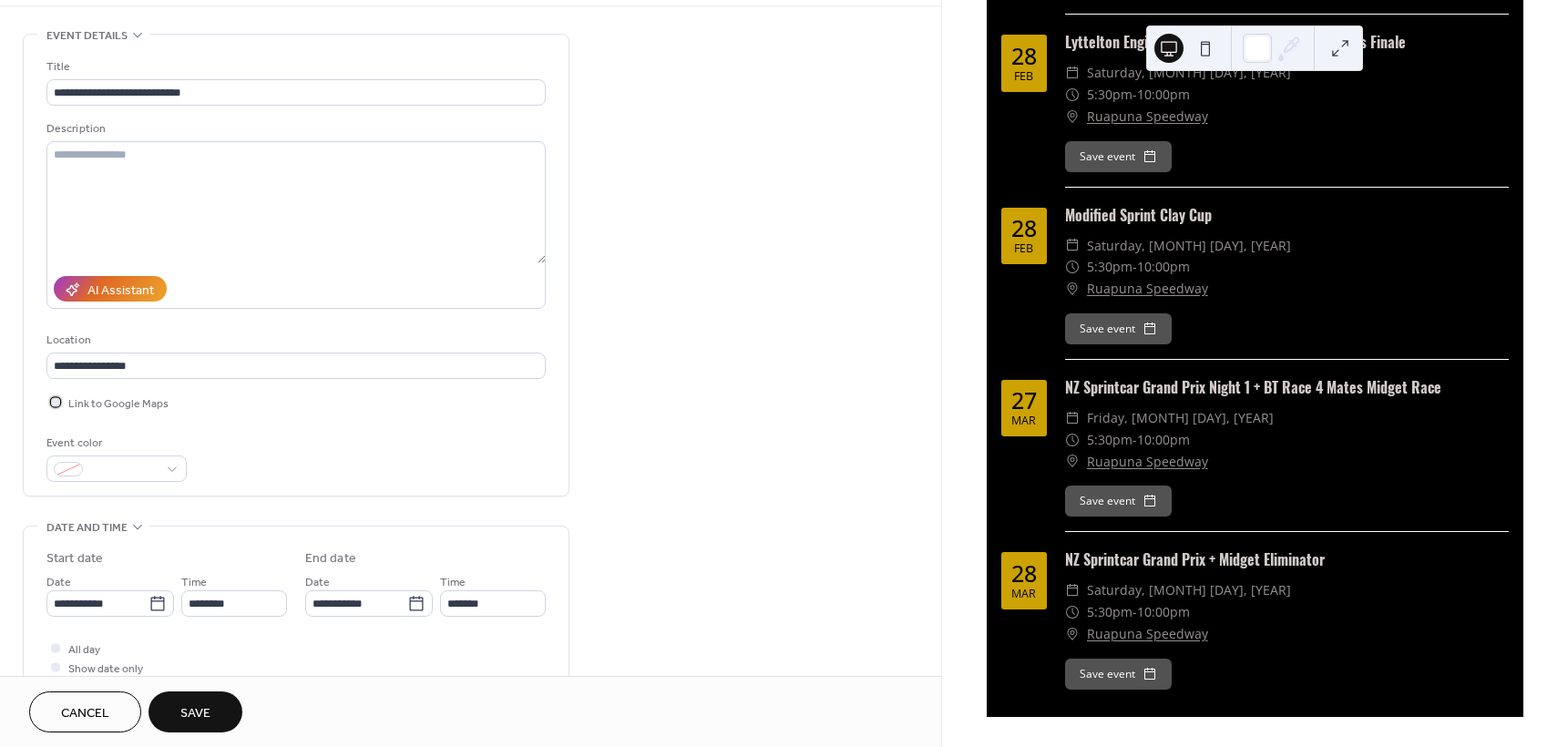 scroll, scrollTop: 535, scrollLeft: 0, axis: vertical 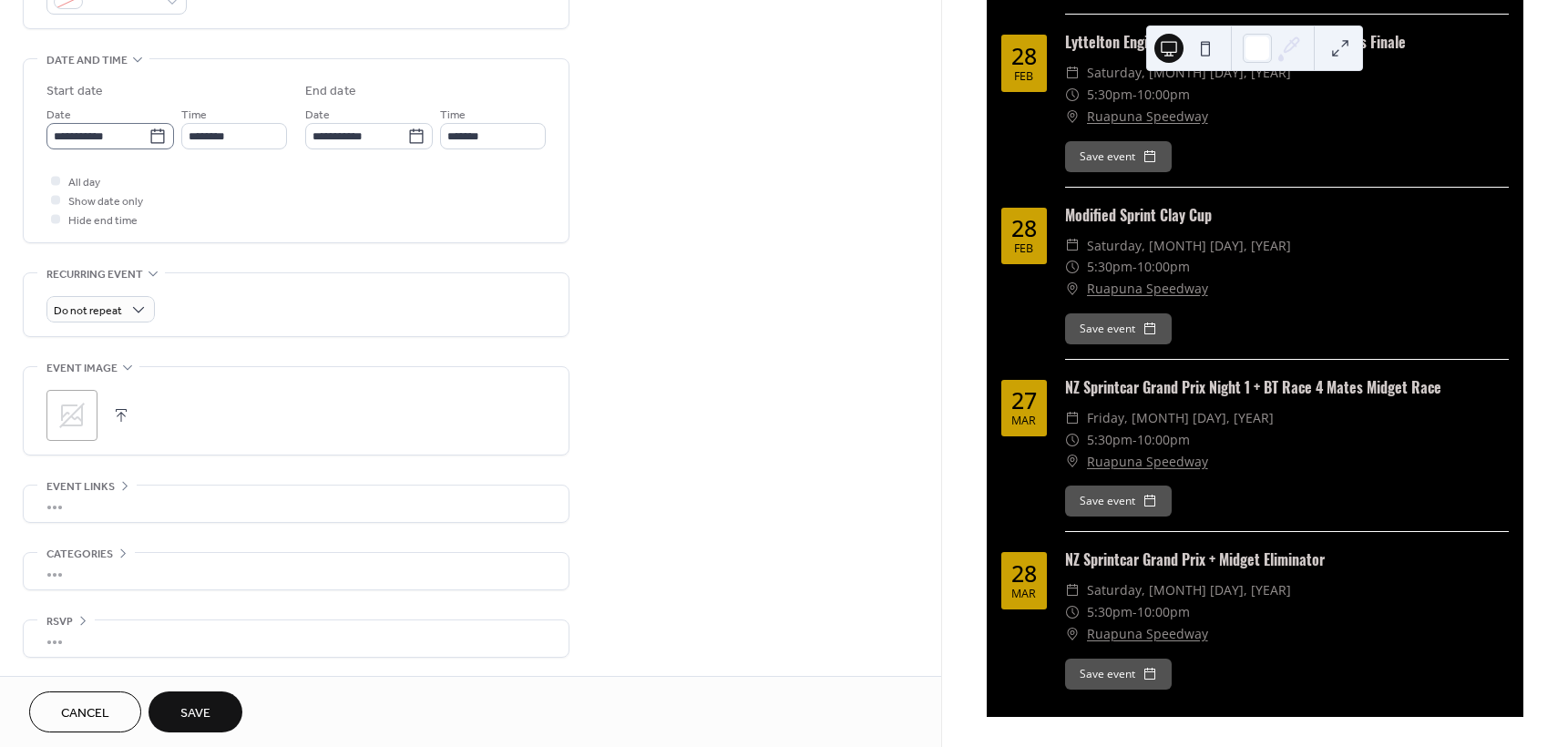 click 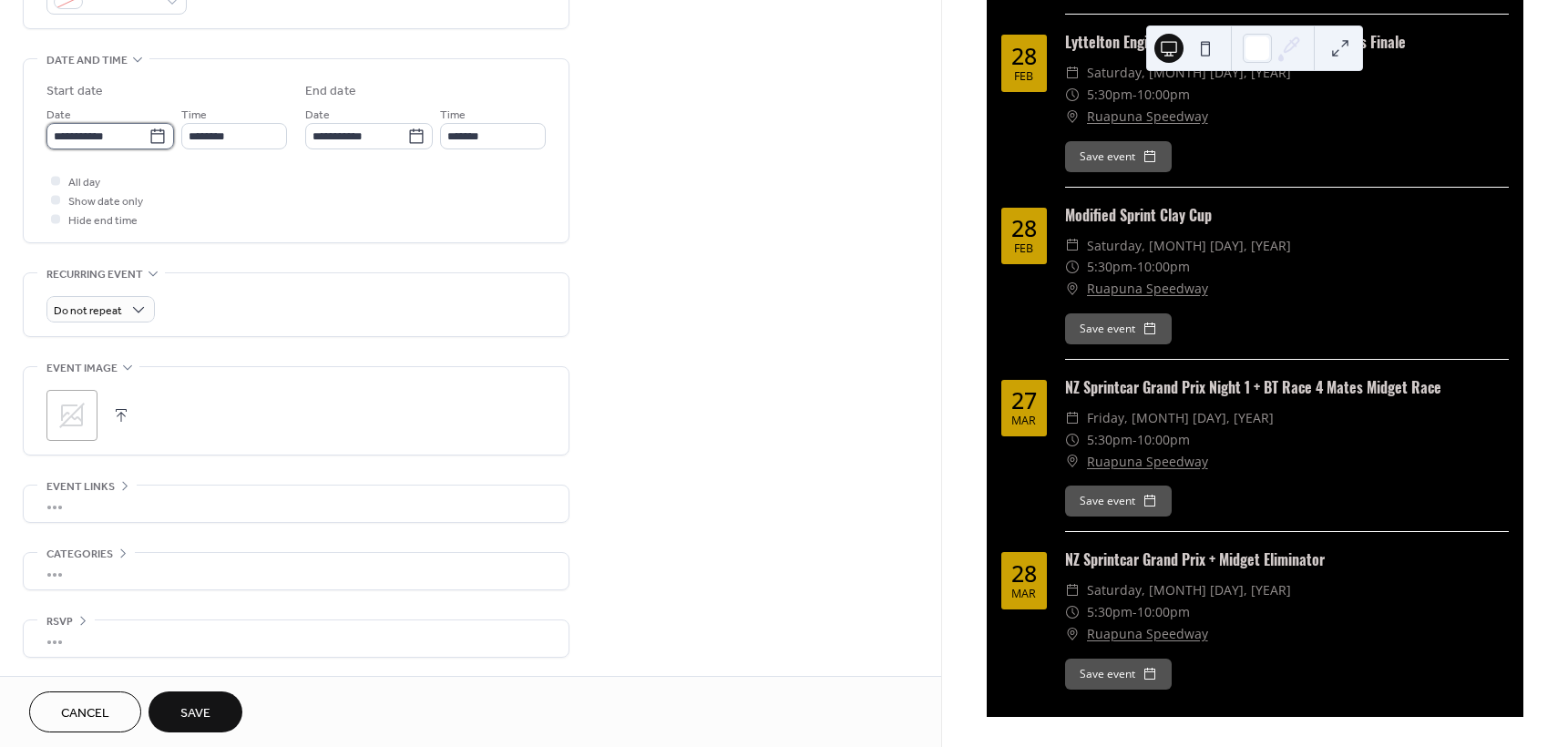 click on "**********" at bounding box center (97, 136) 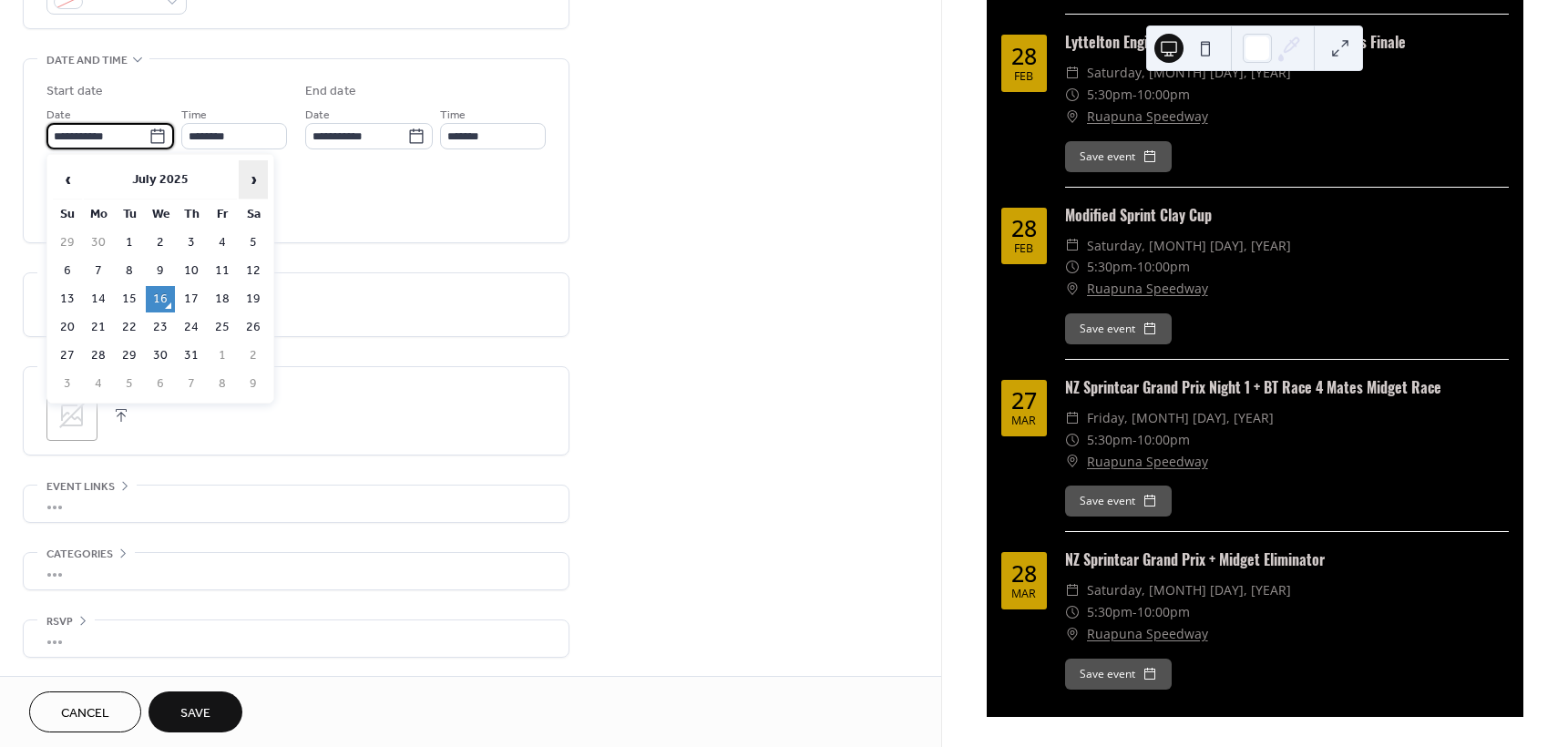 click on "›" at bounding box center [253, 179] 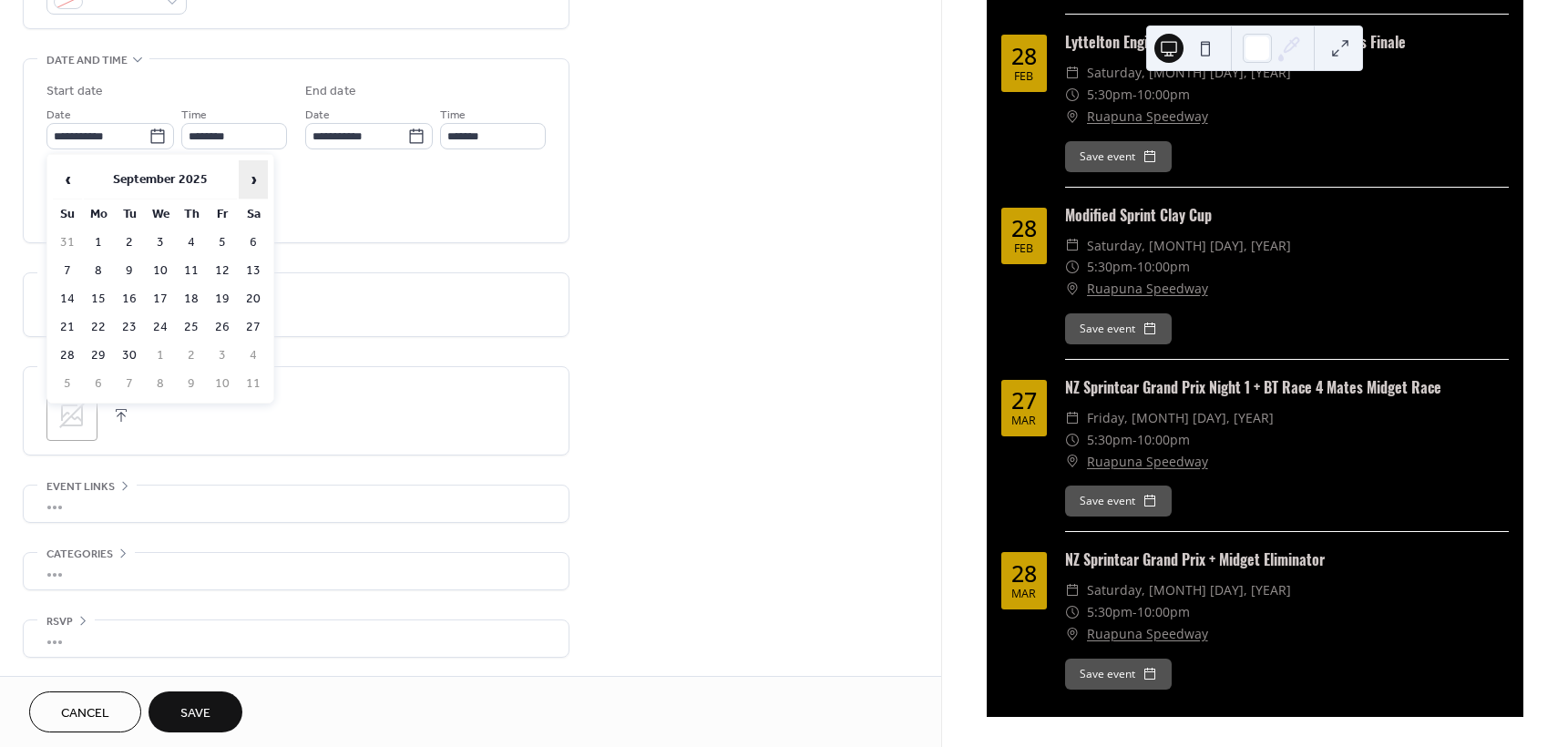 click on "›" at bounding box center (253, 179) 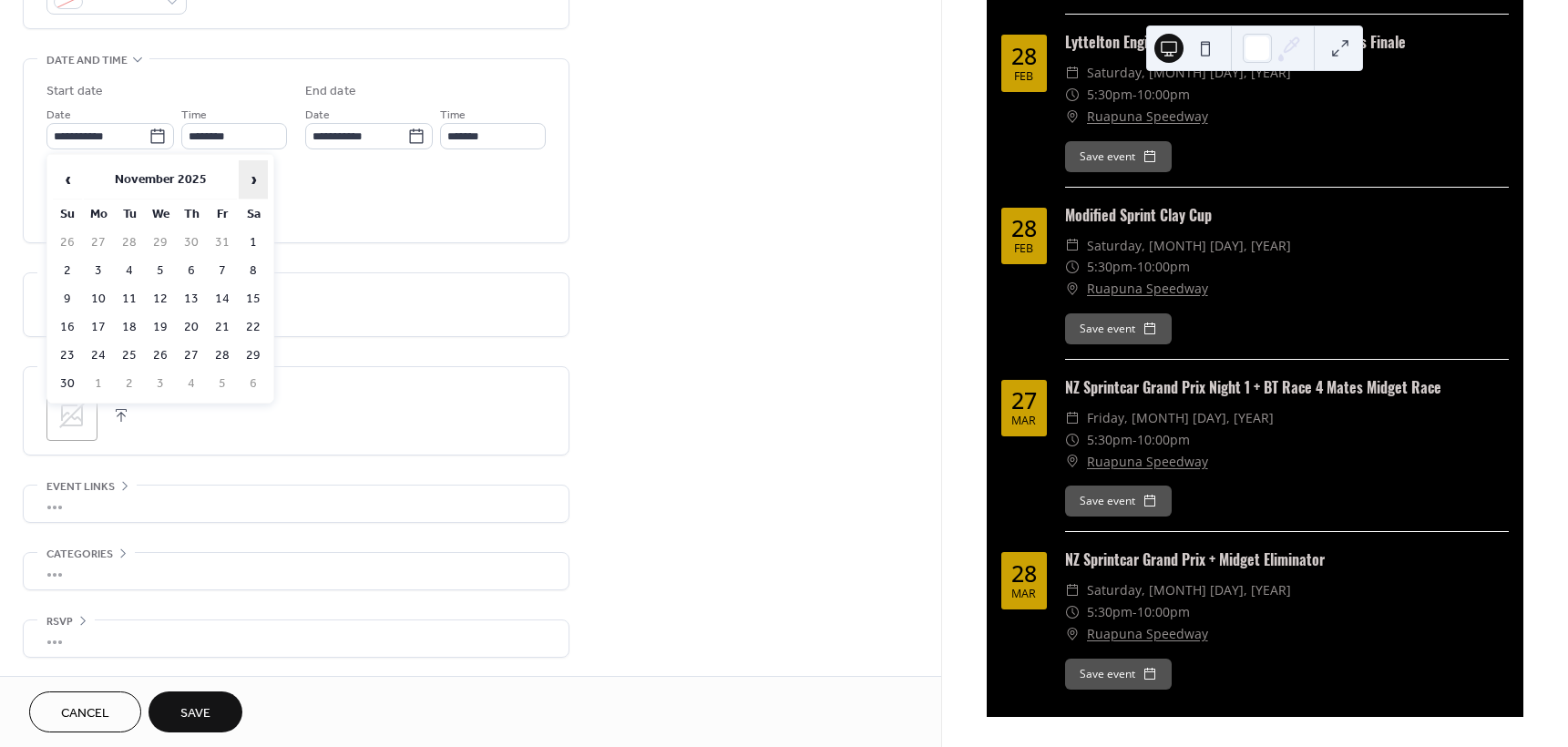 click on "›" at bounding box center [253, 179] 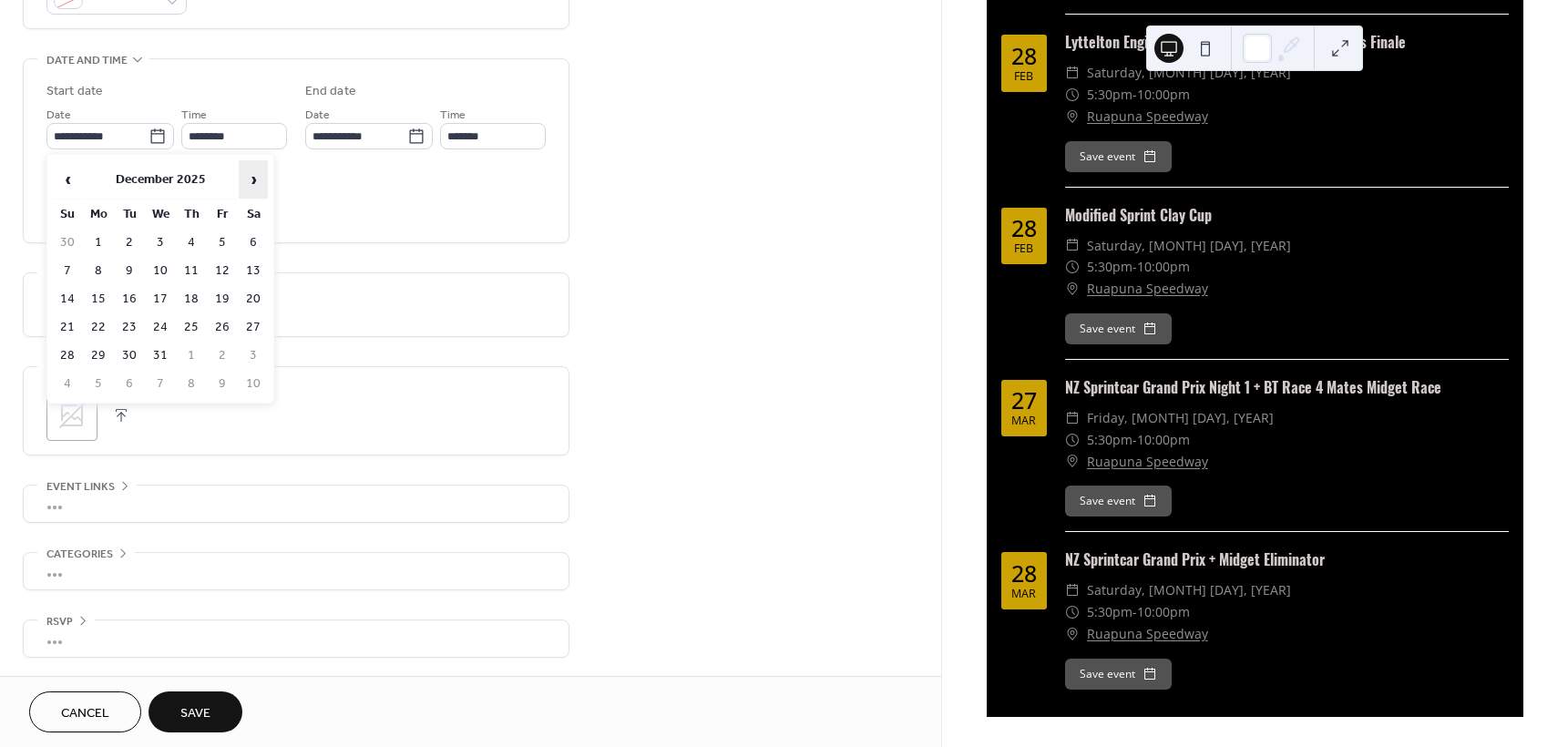 click on "›" at bounding box center (253, 179) 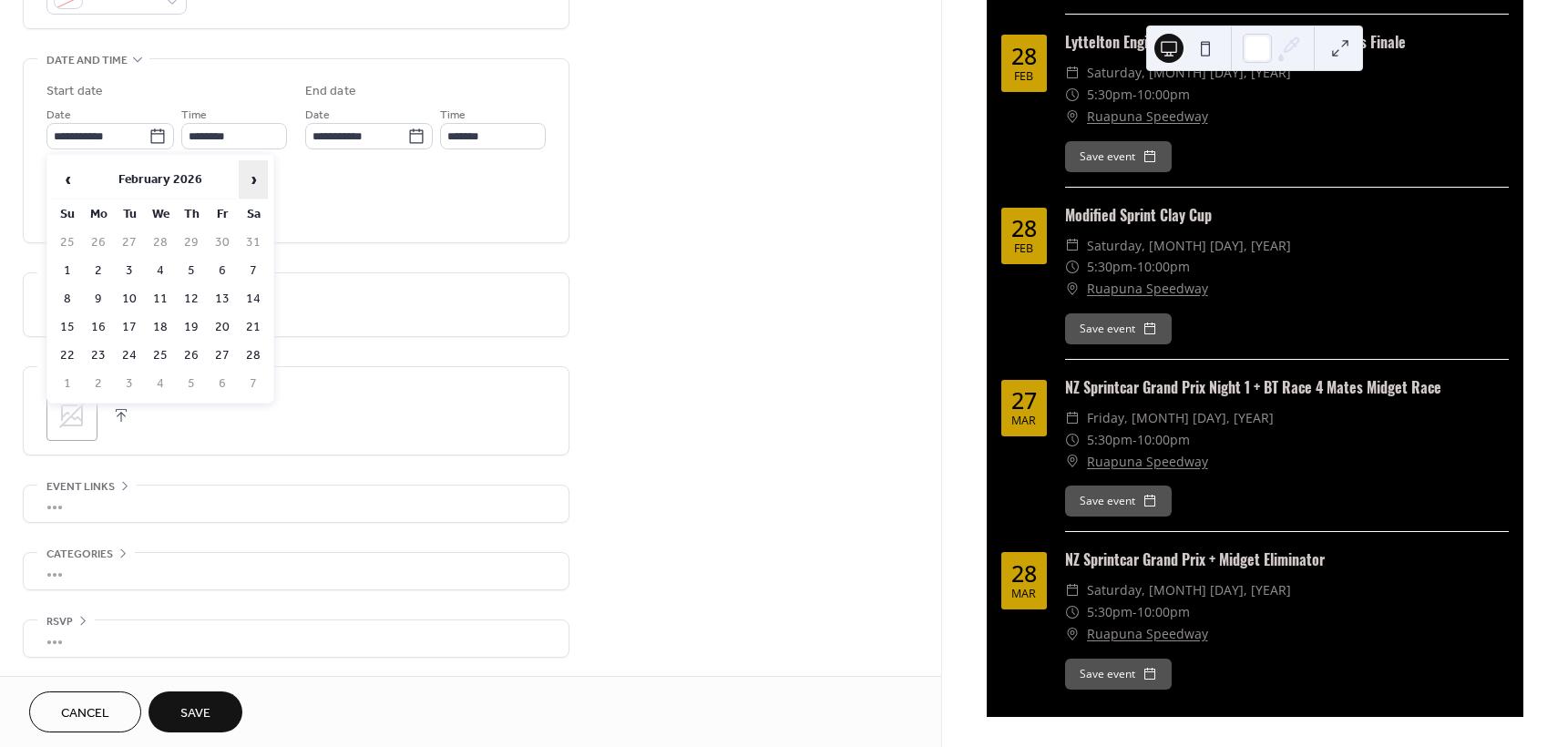 click on "›" at bounding box center (253, 179) 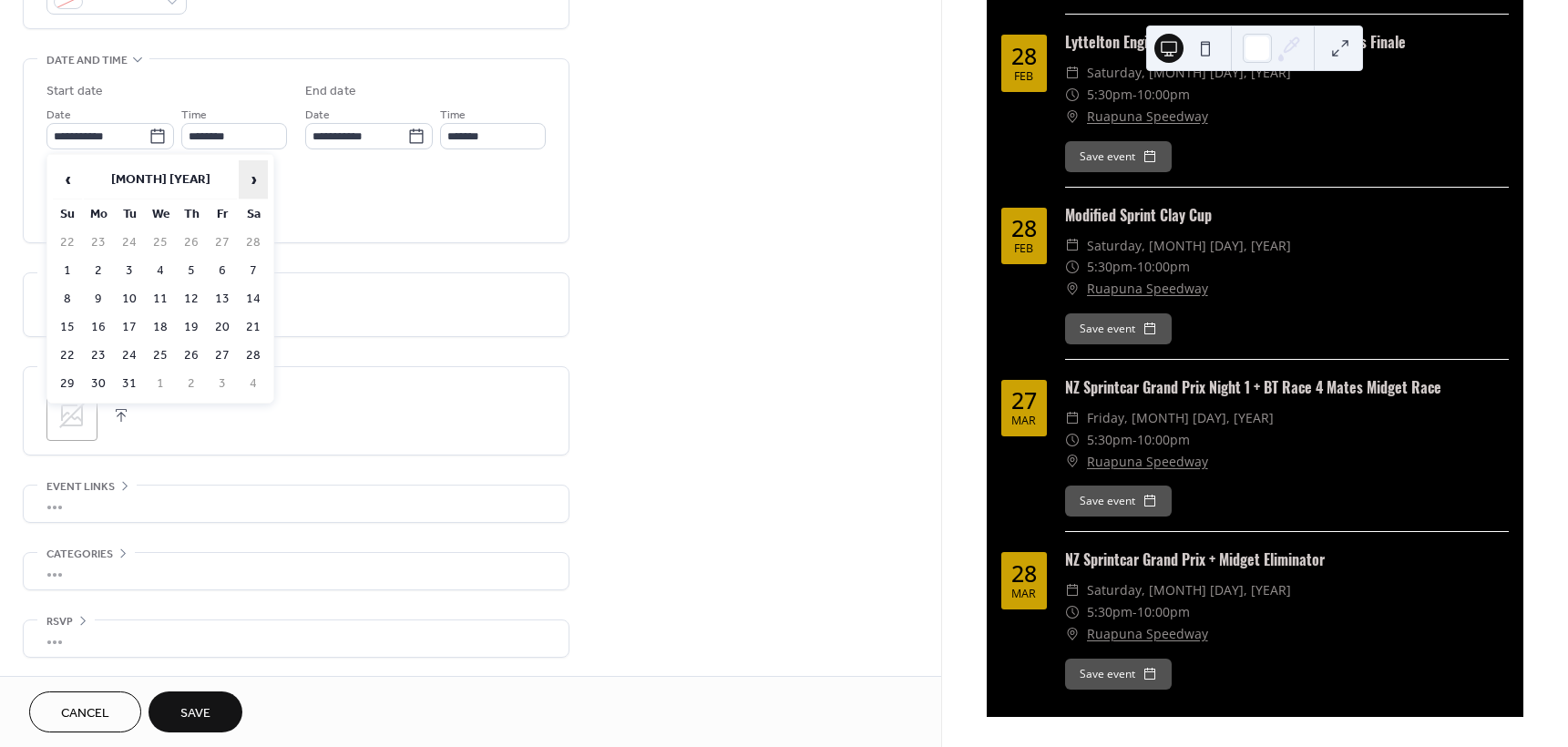 click on "›" at bounding box center (253, 179) 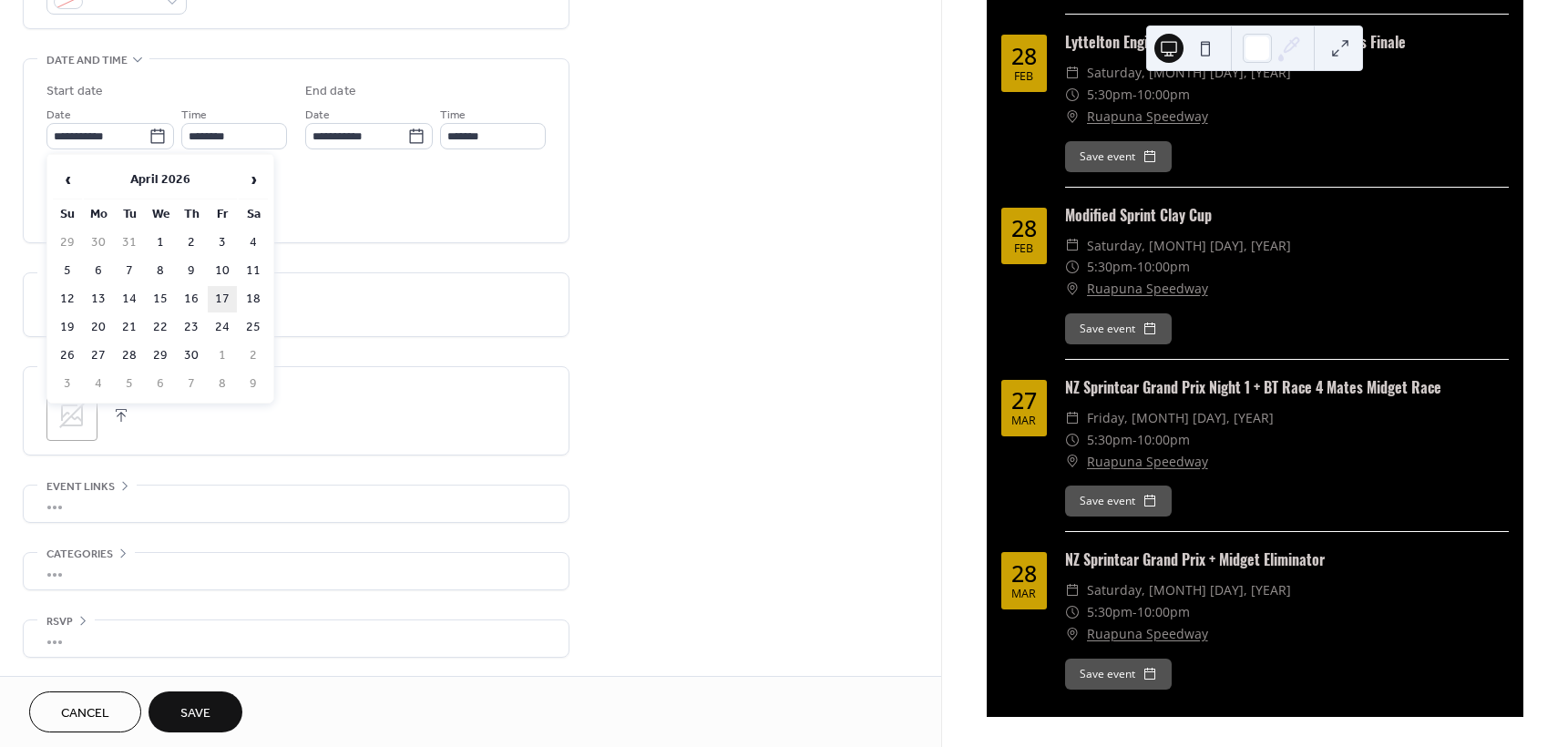 click on "17" at bounding box center (222, 299) 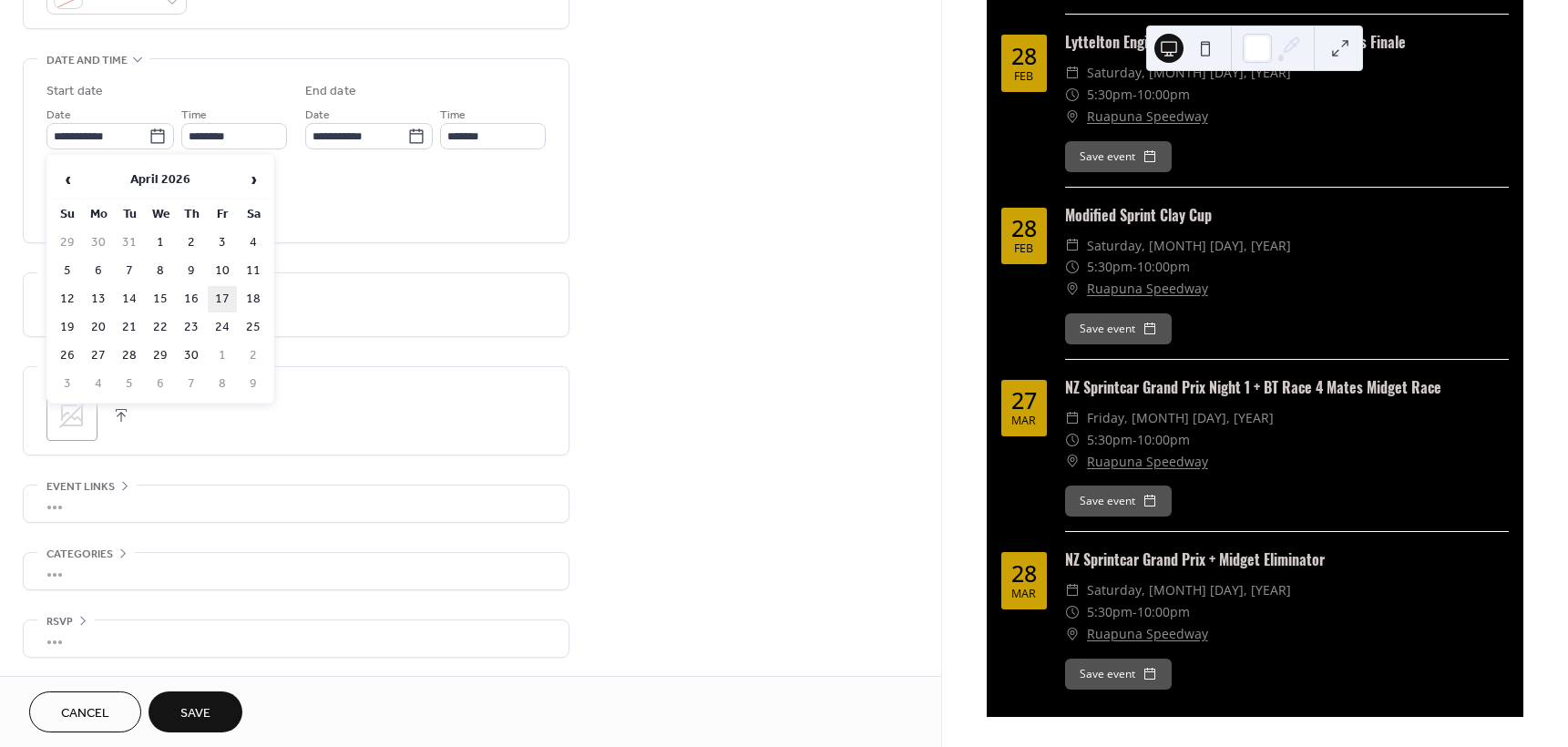 type on "**********" 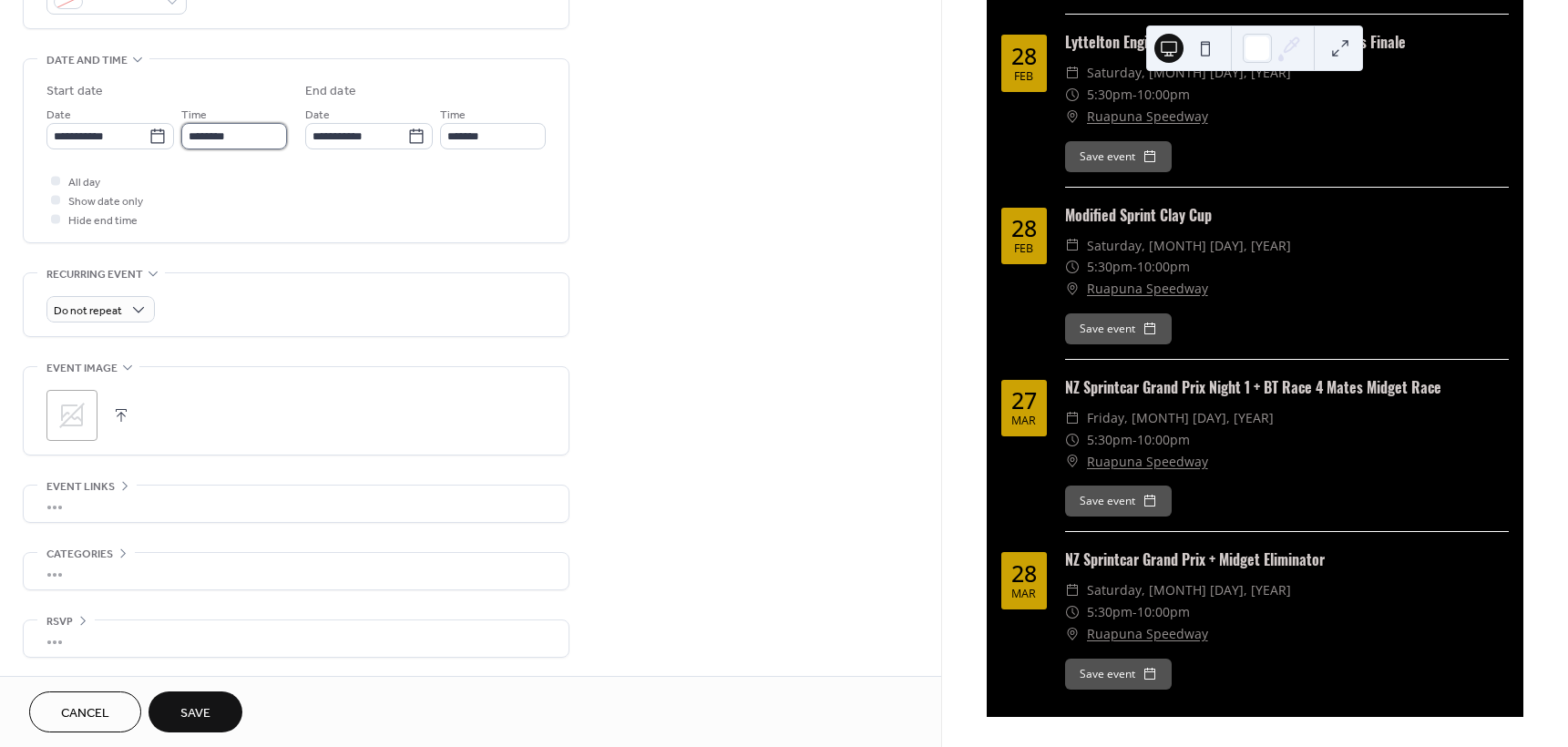 click on "********" at bounding box center (234, 136) 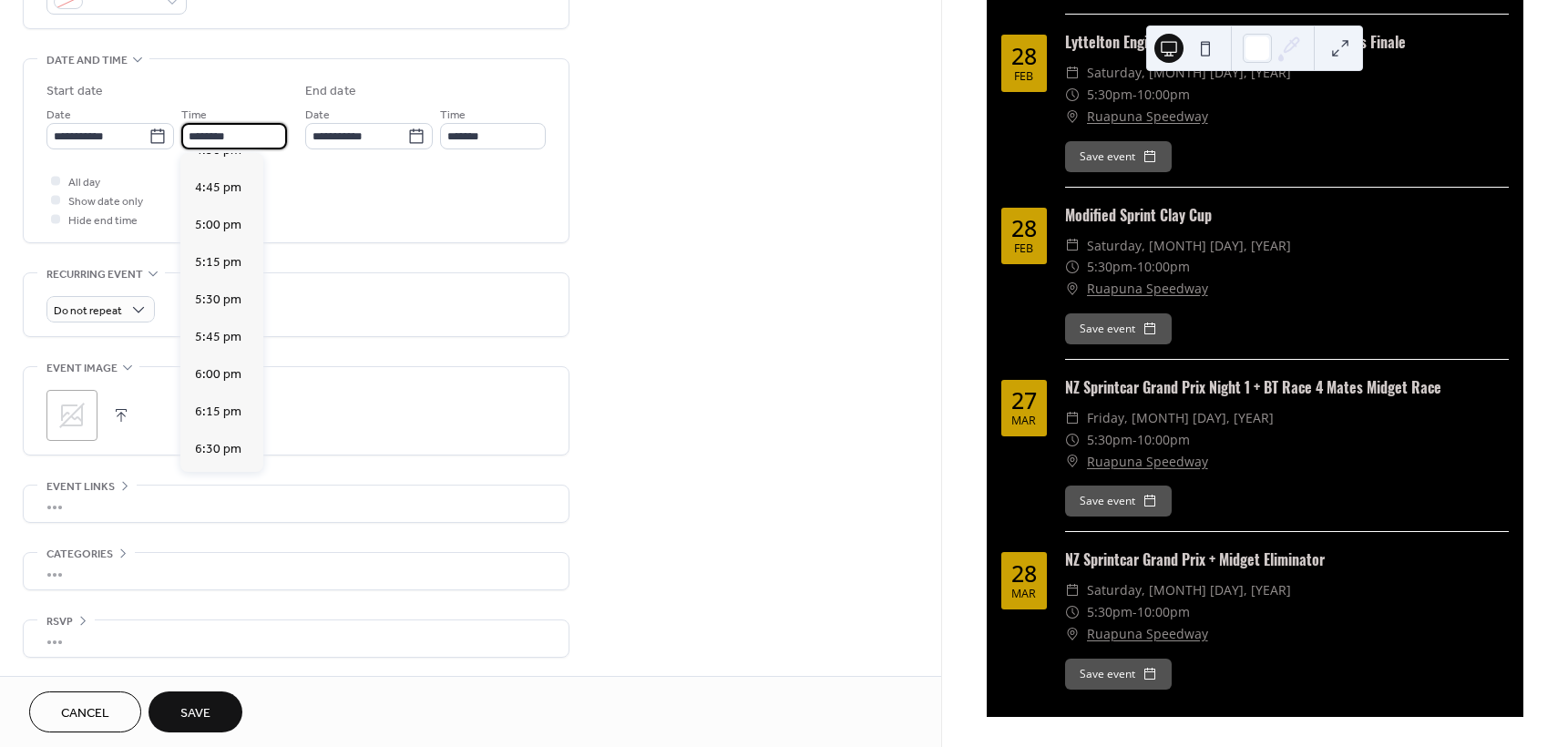 scroll, scrollTop: 2522, scrollLeft: 0, axis: vertical 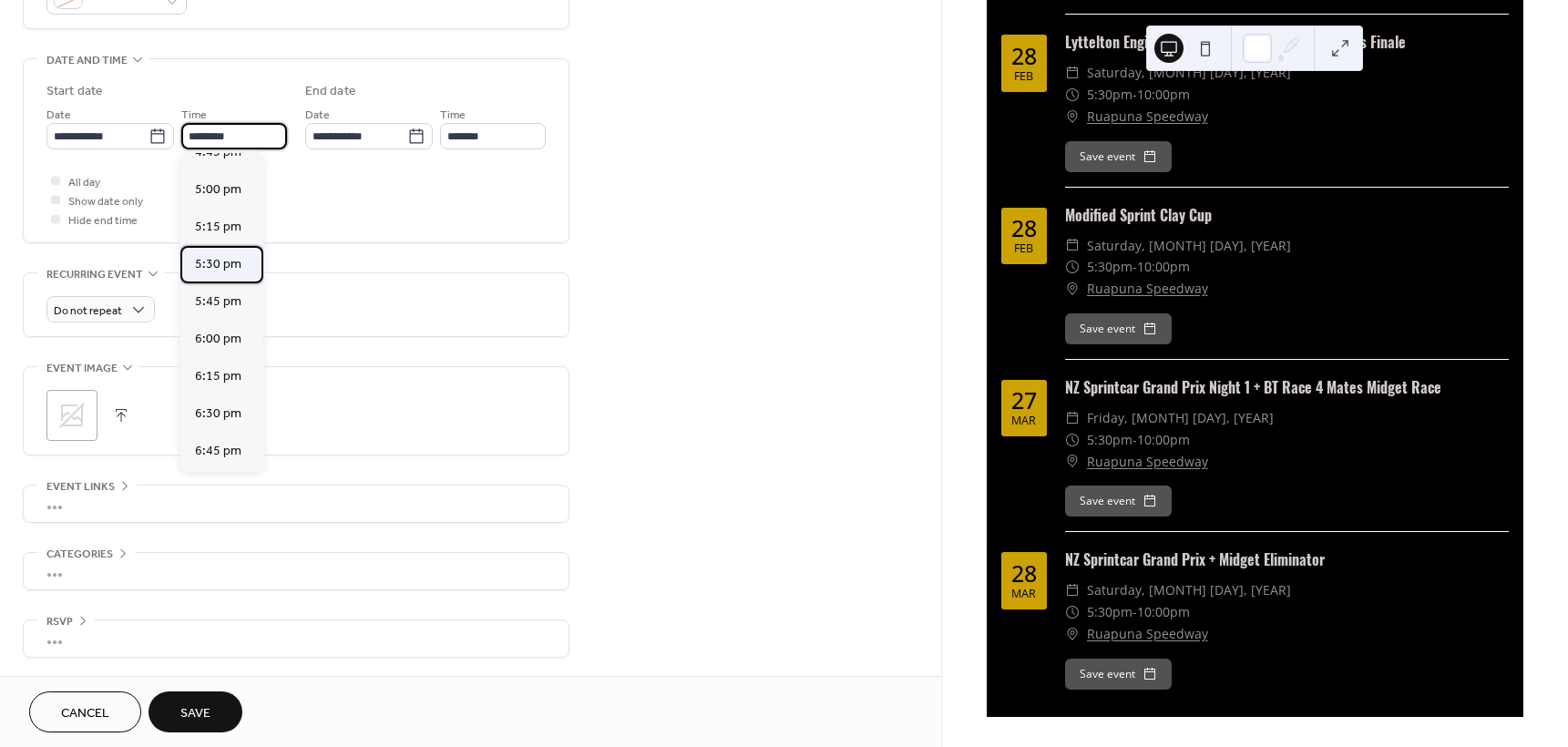 click on "5:30 pm" at bounding box center (221, 264) 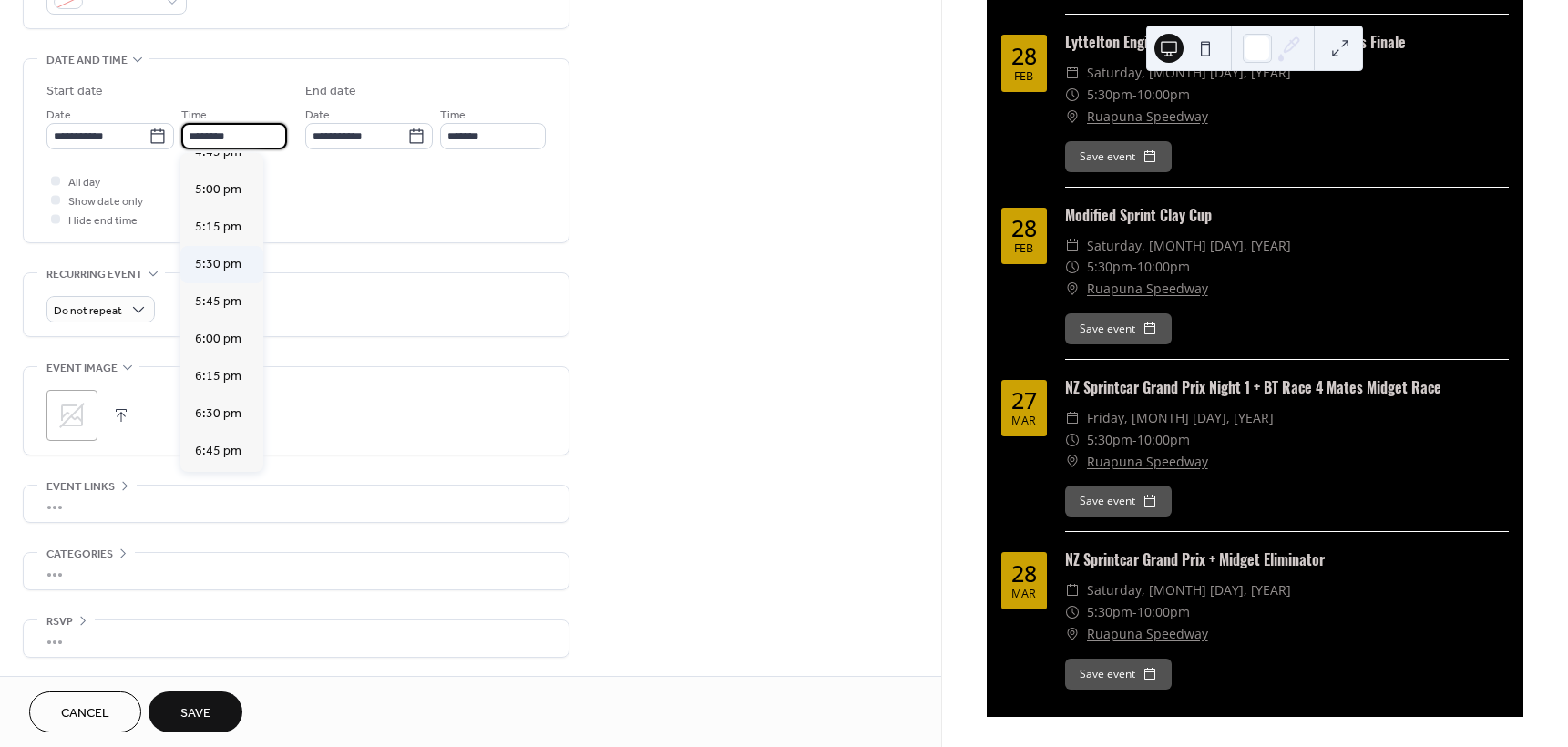 type on "*******" 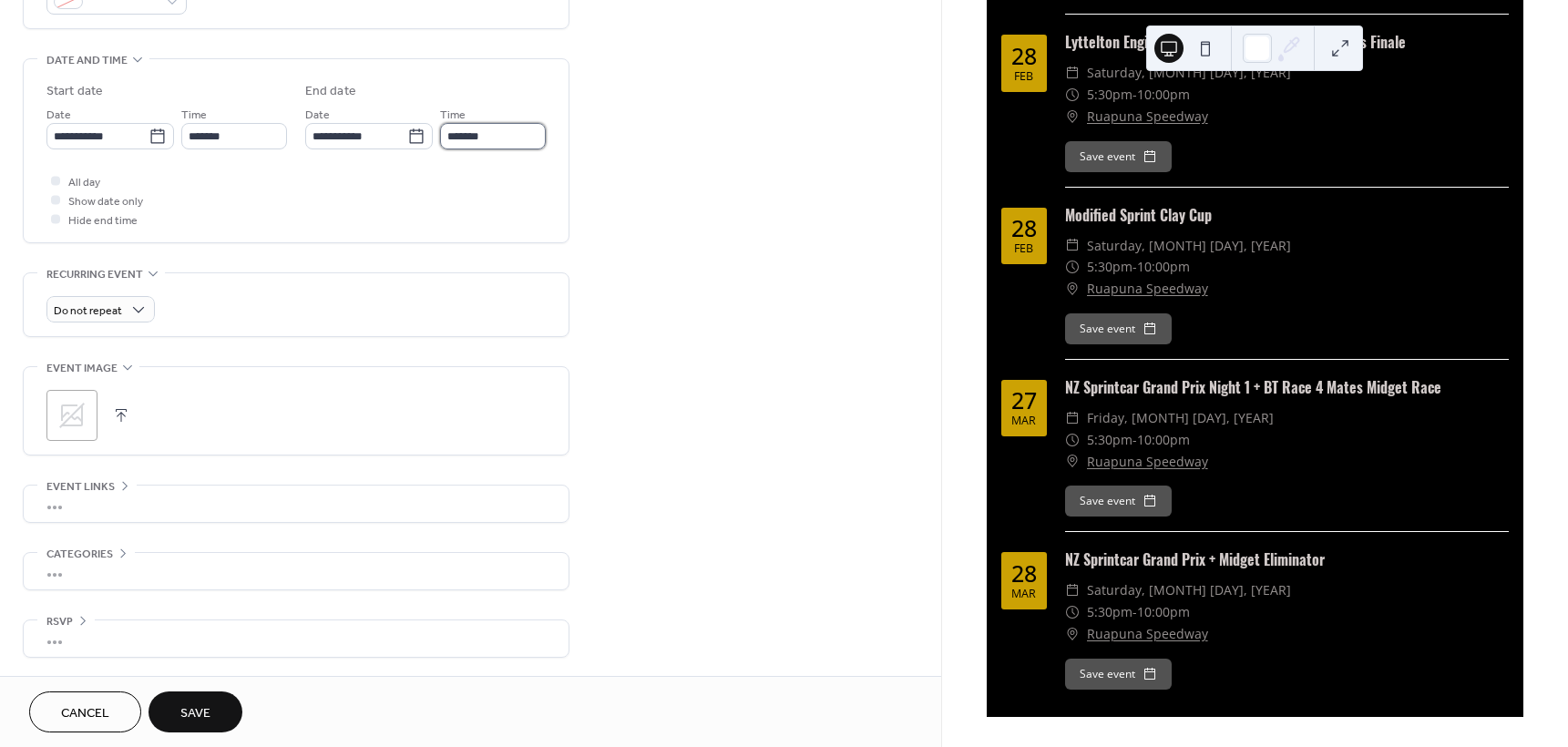 click on "*******" at bounding box center [493, 136] 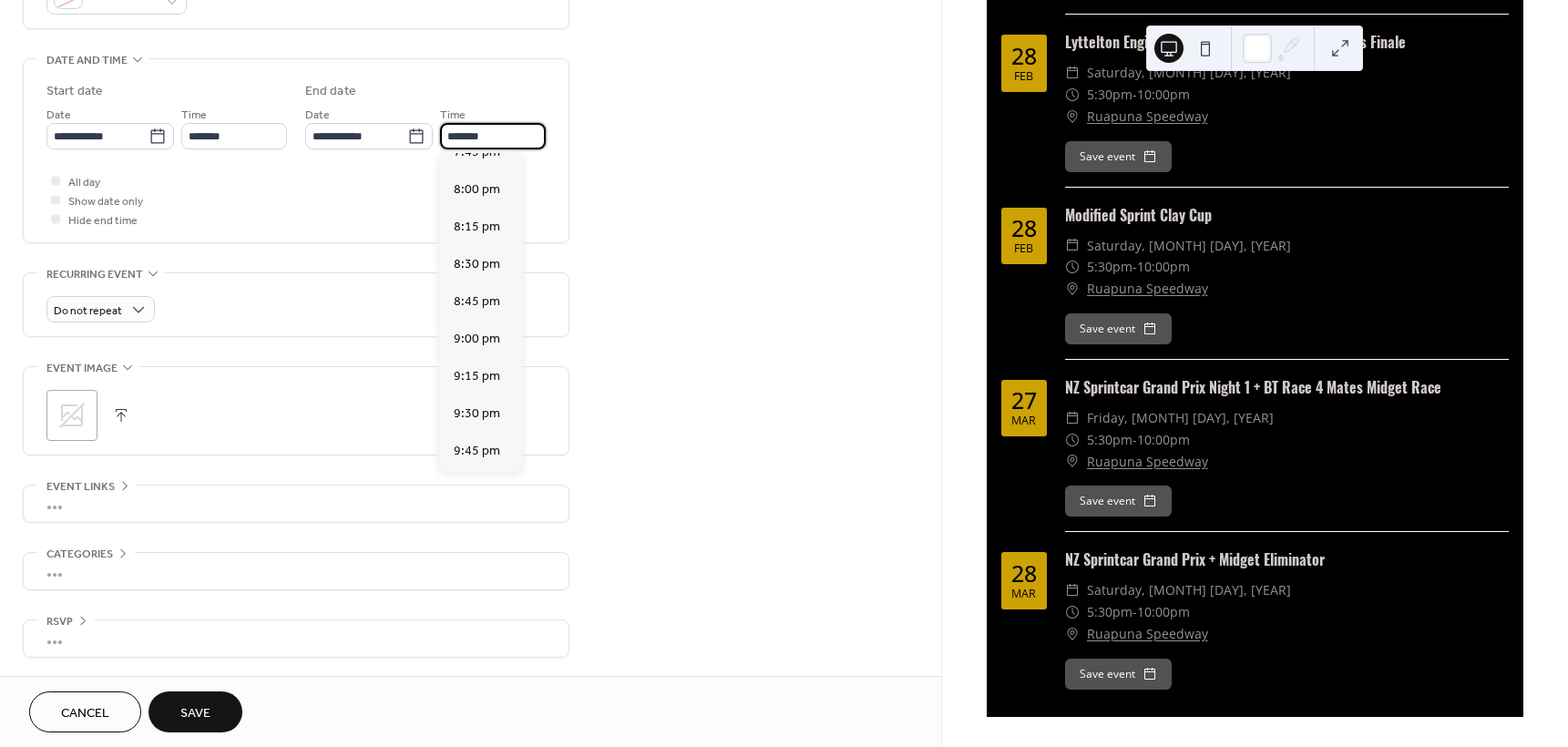 scroll, scrollTop: 547, scrollLeft: 0, axis: vertical 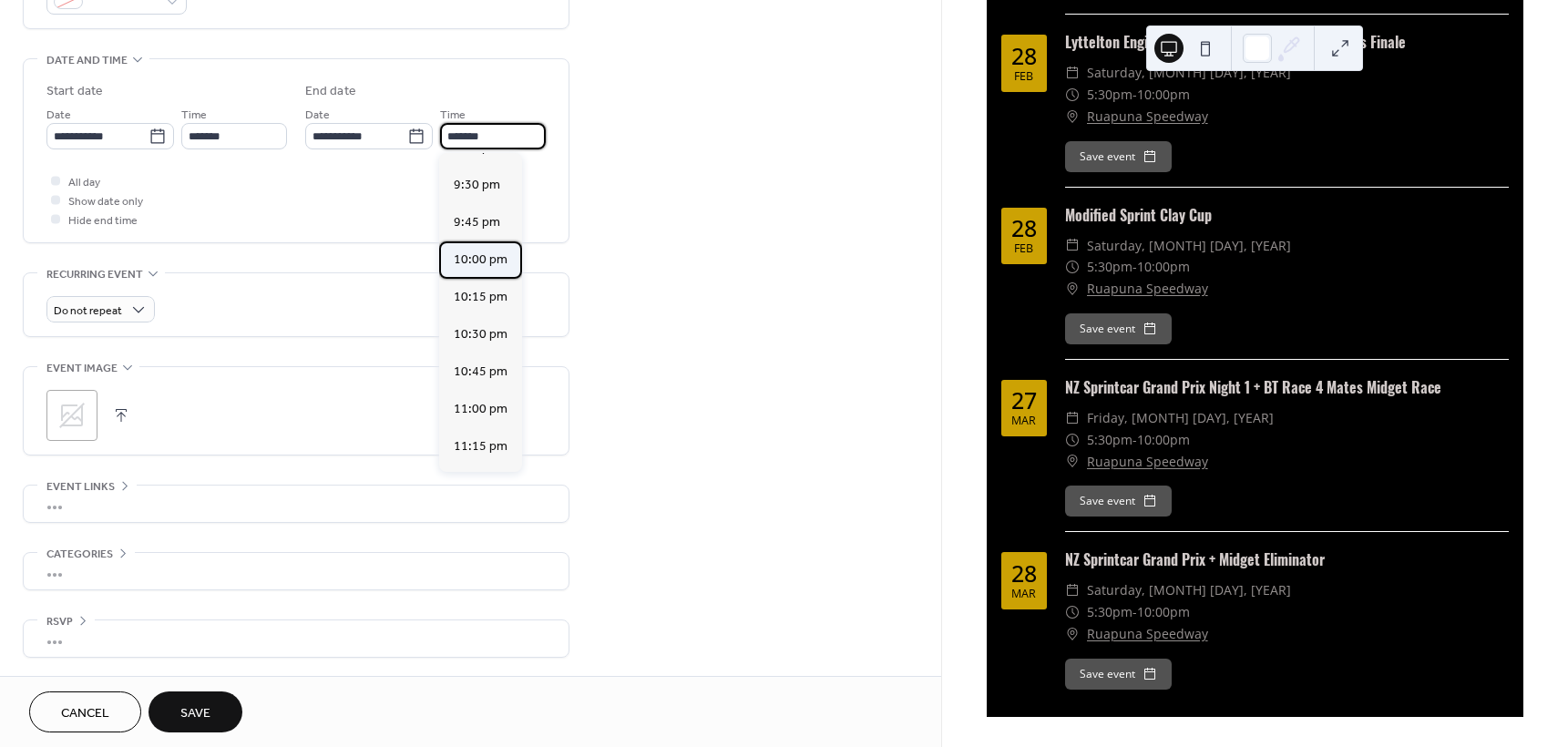 click on "10:00 pm" at bounding box center [480, 260] 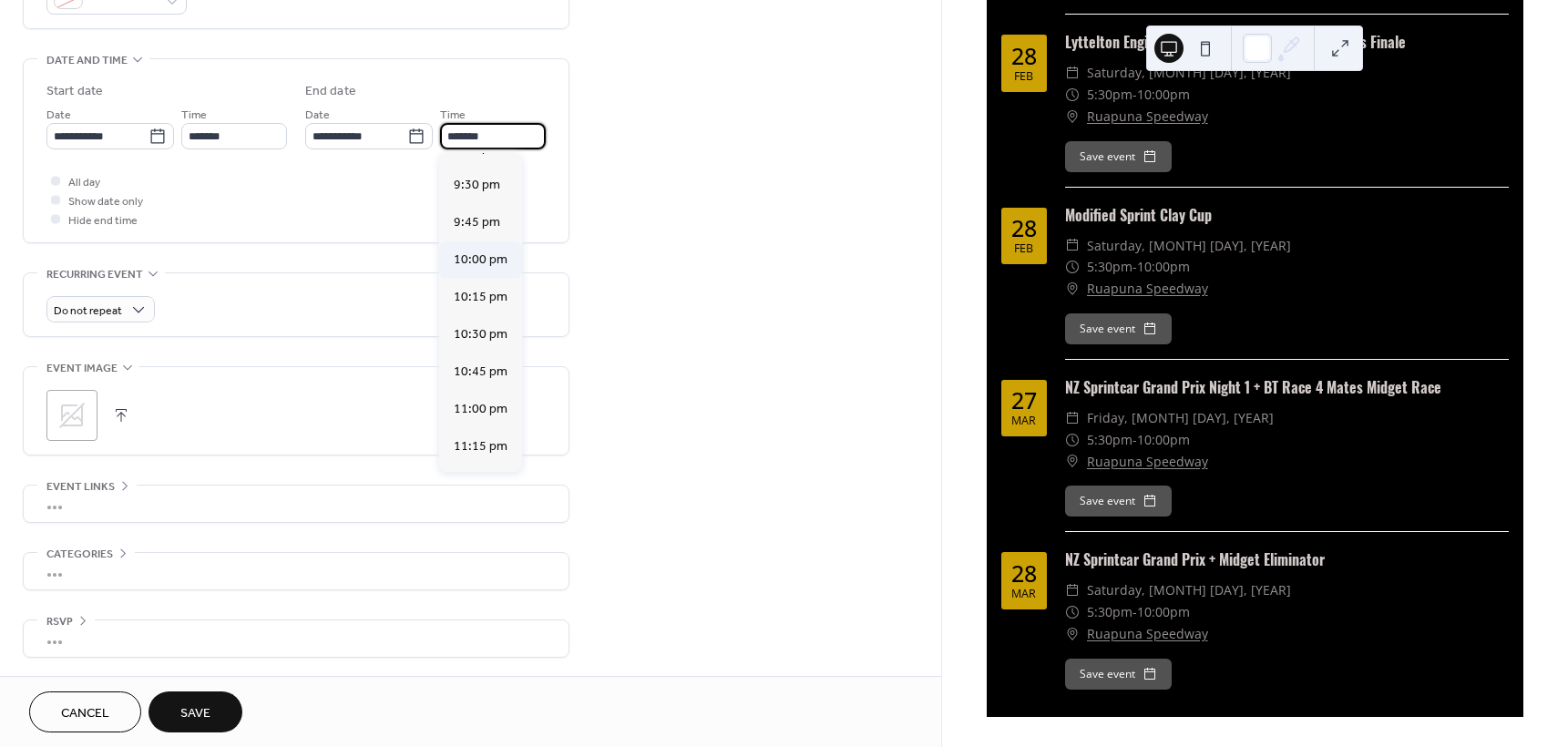 type on "********" 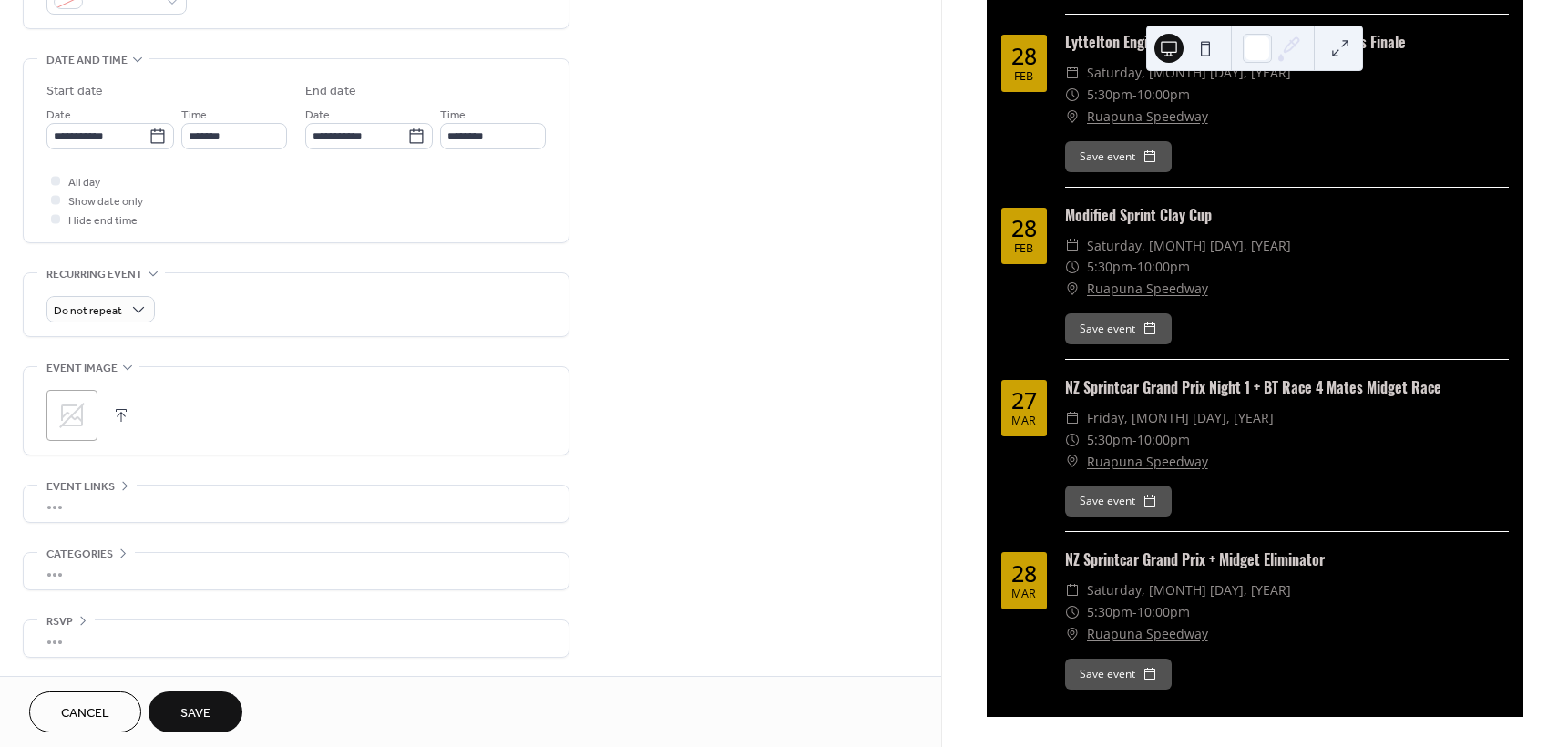 click on "Save" at bounding box center (195, 713) 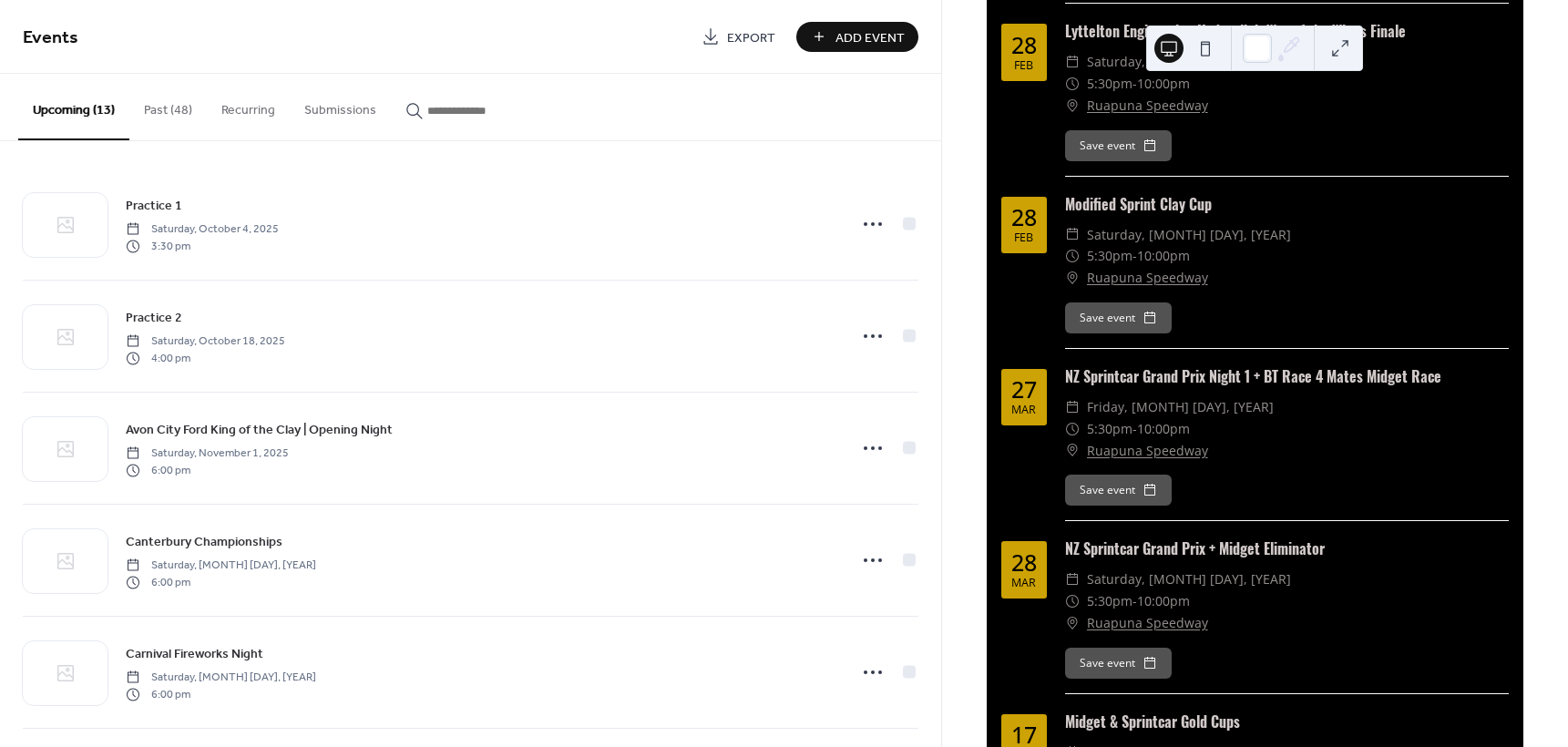 scroll, scrollTop: 1795, scrollLeft: 0, axis: vertical 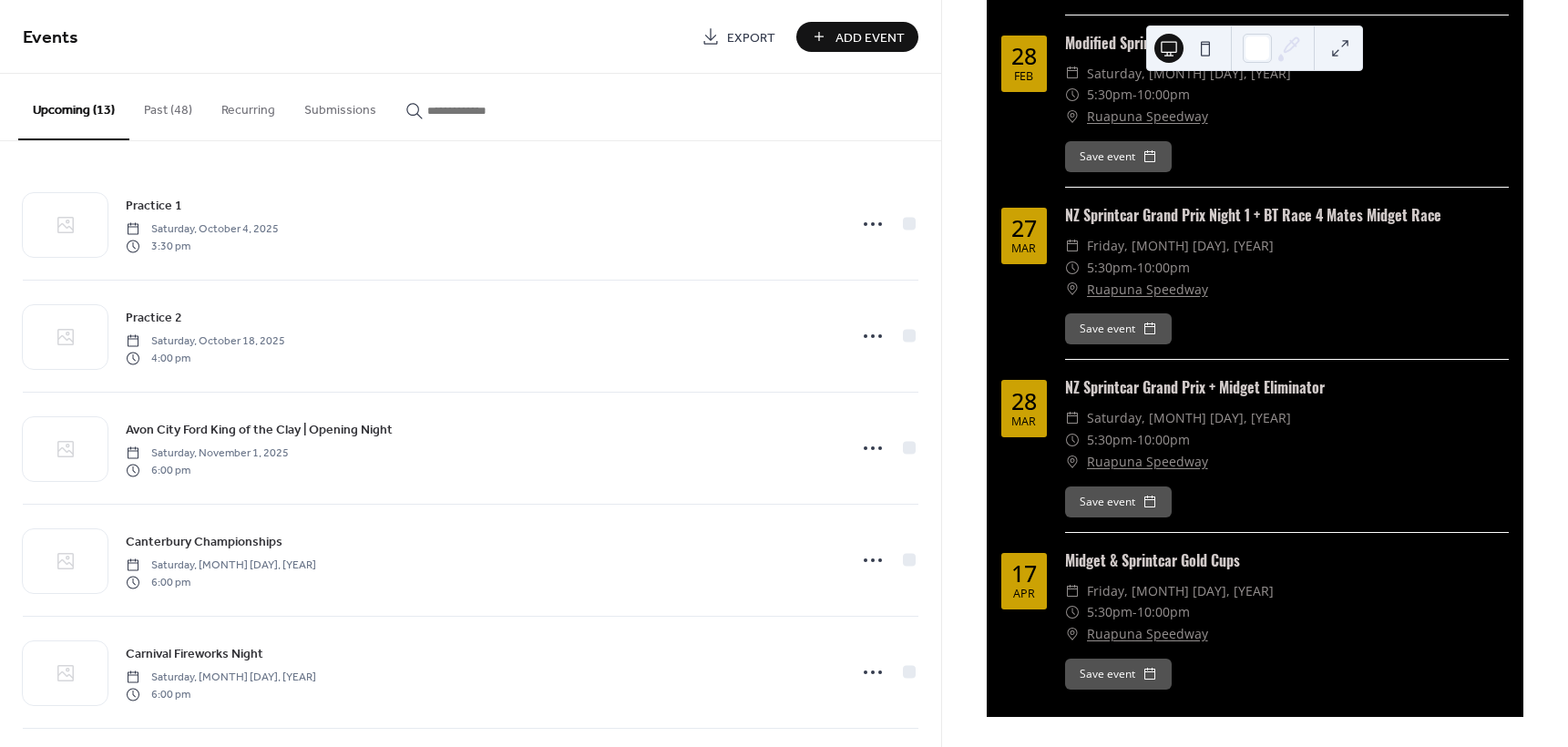 click on "Add Event" at bounding box center (857, 36) 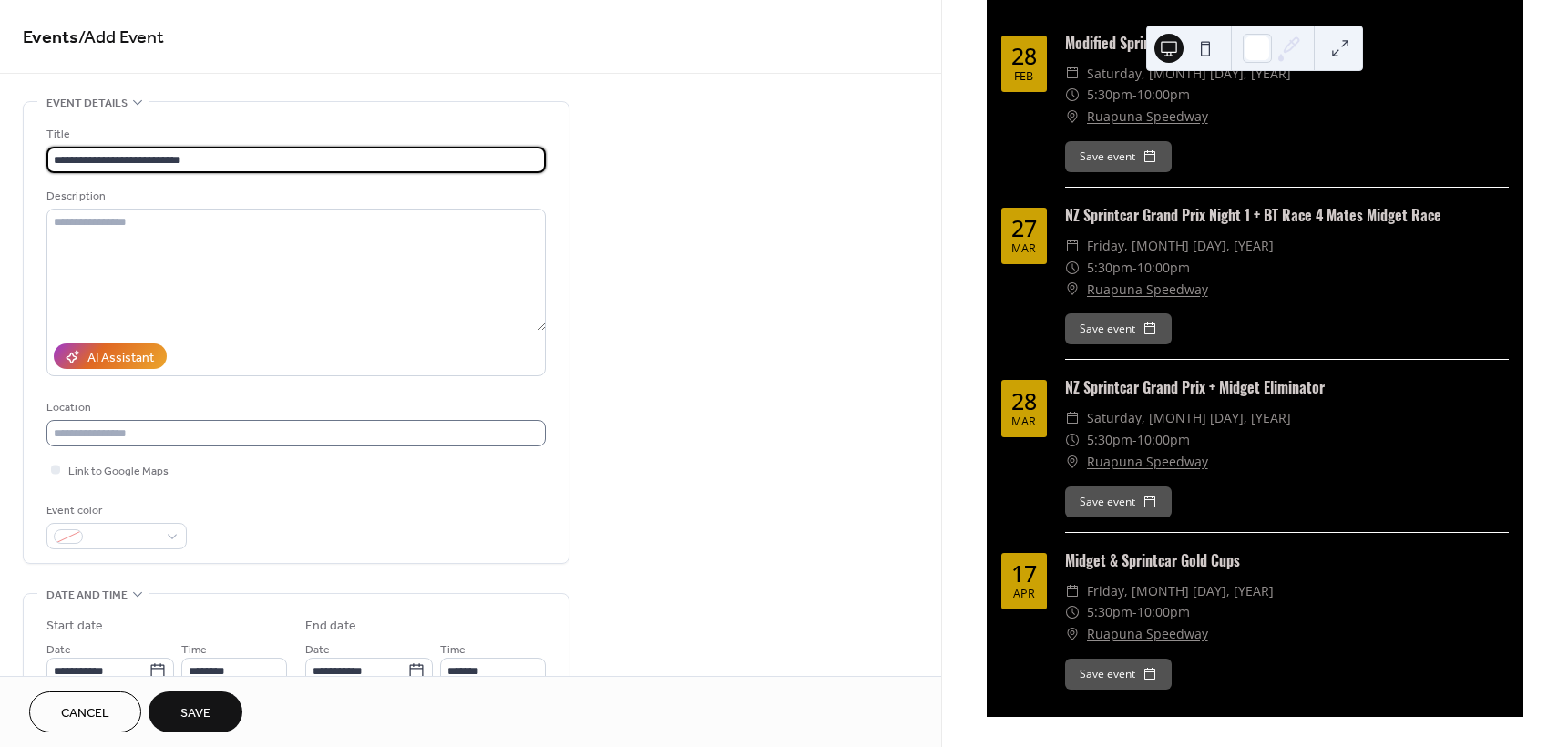 type on "**********" 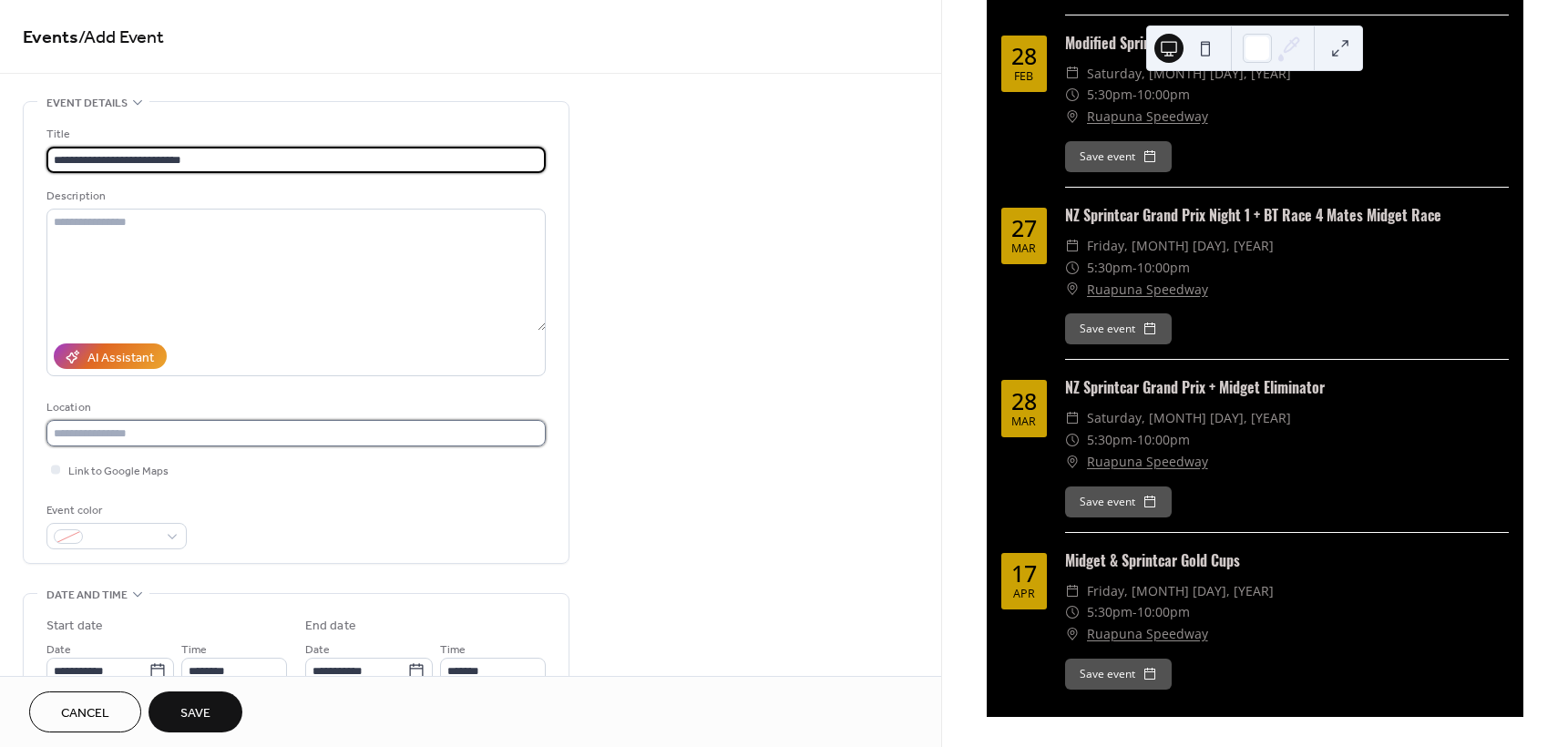 click at bounding box center [296, 433] 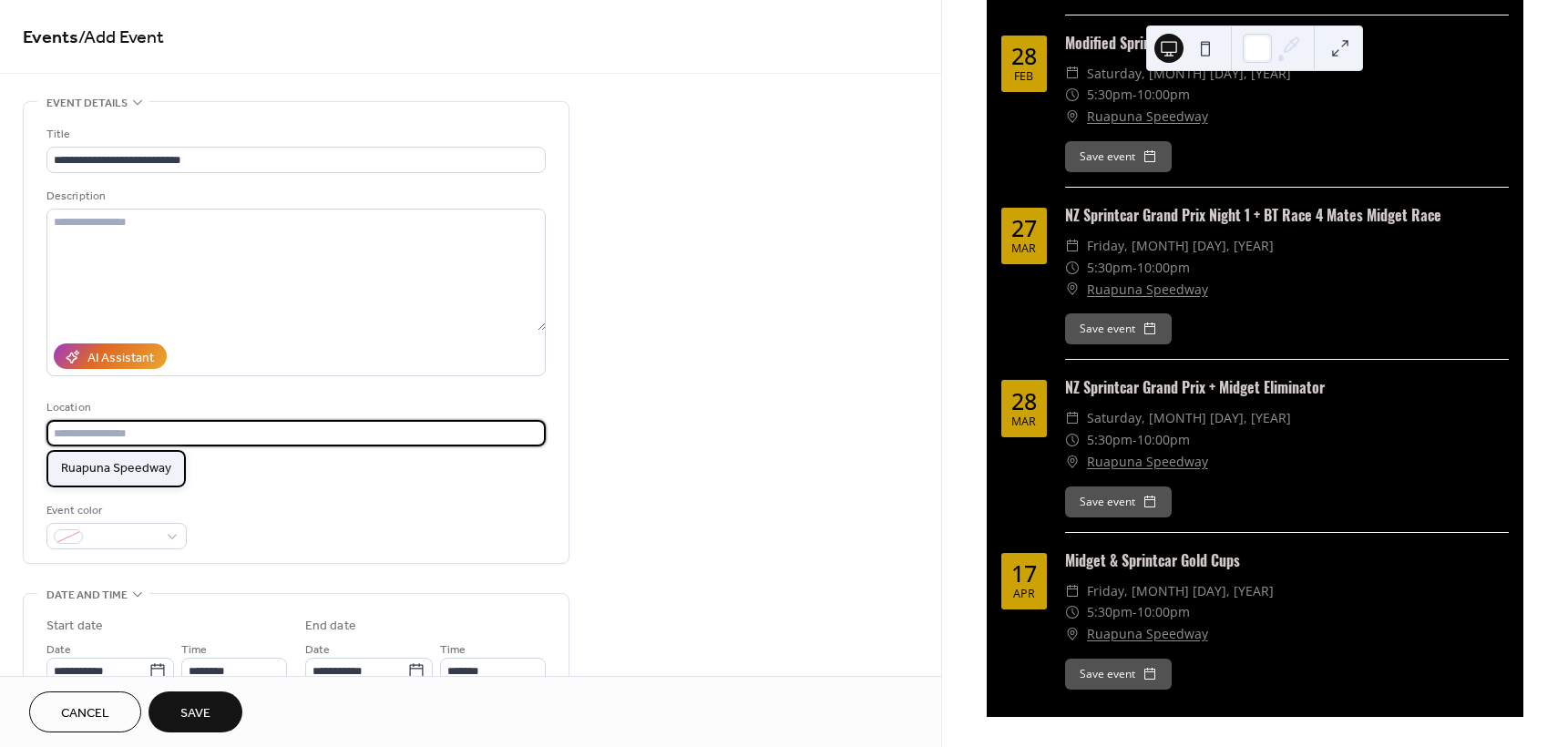 click on "Ruapuna Speedway" at bounding box center (116, 468) 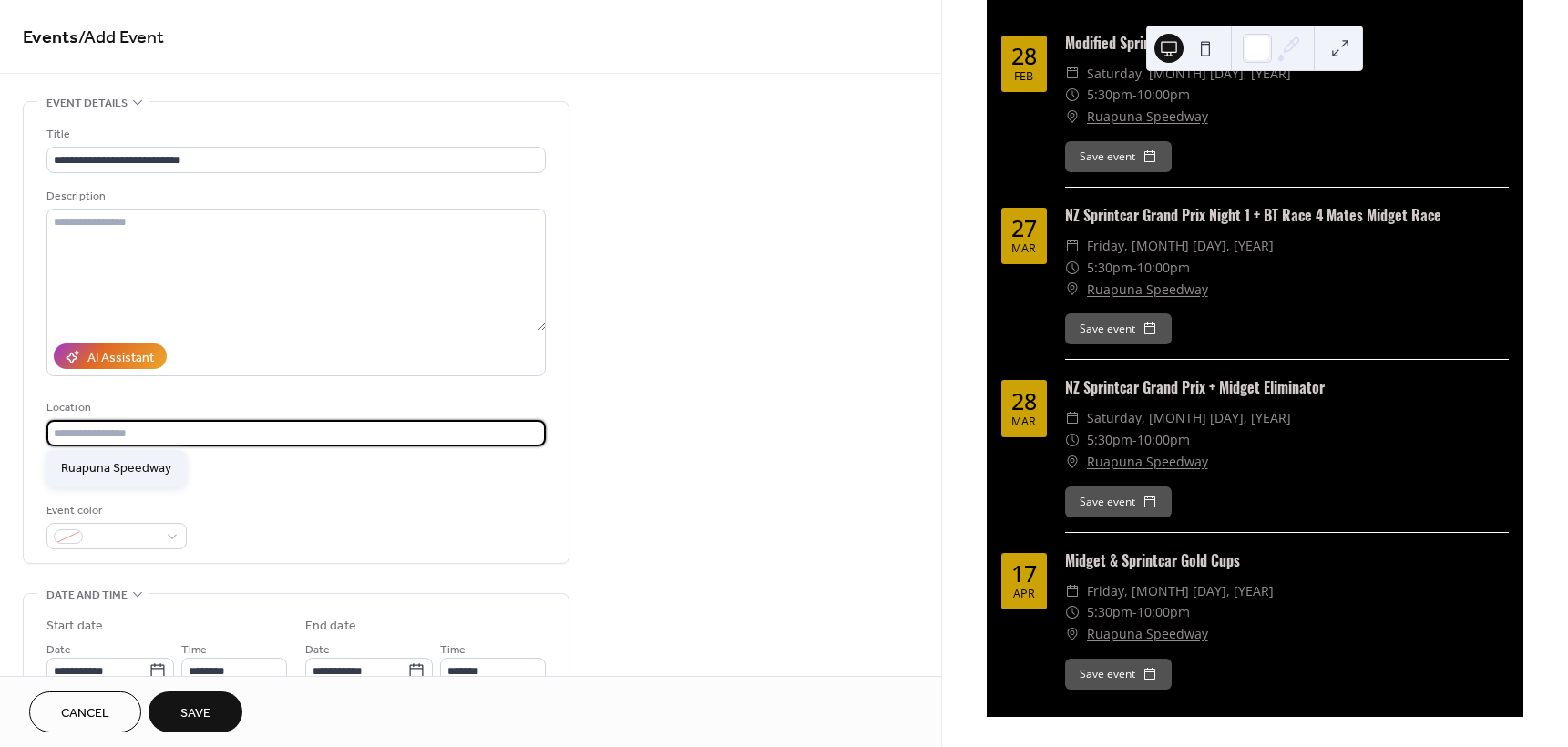 type on "**********" 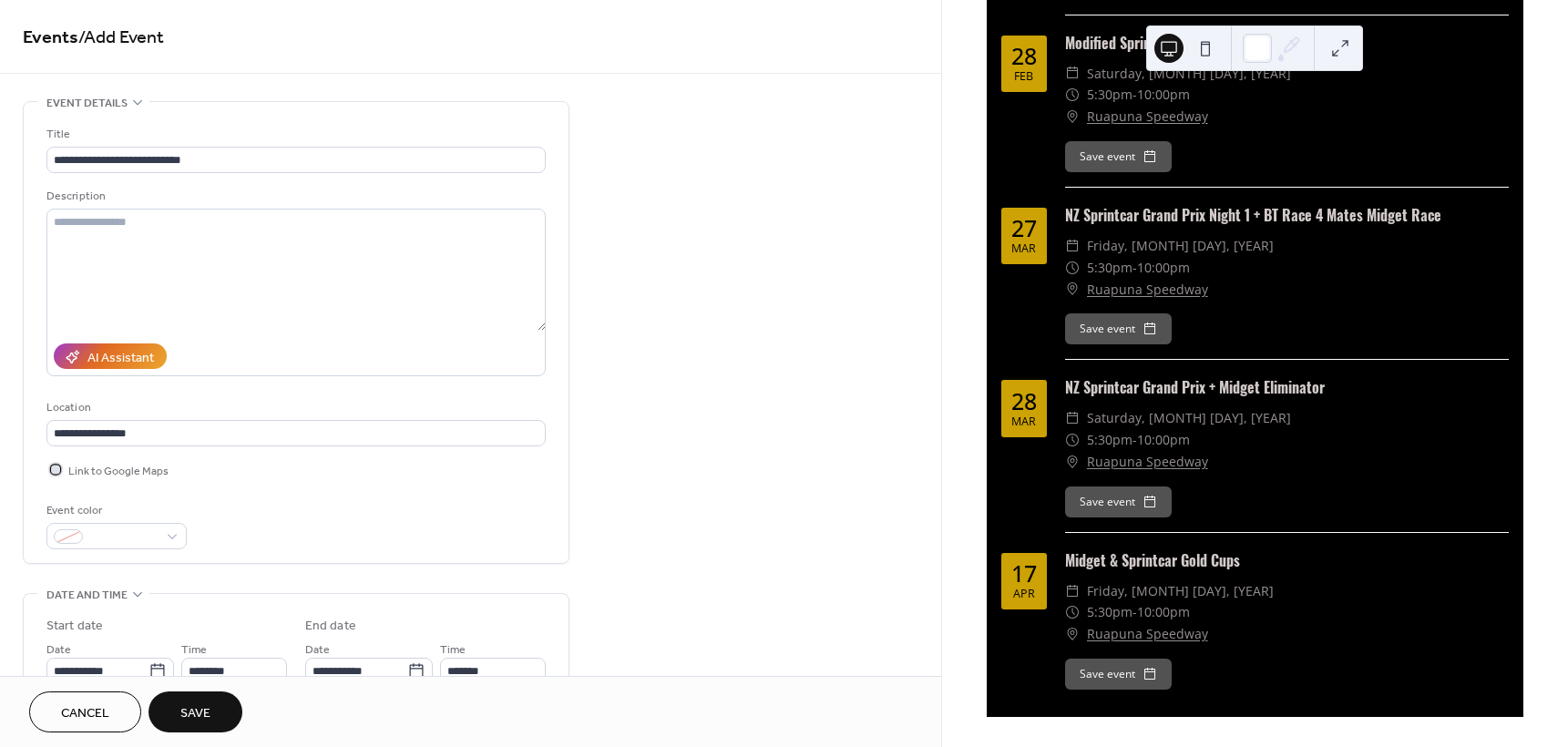 click on "Link to Google Maps" at bounding box center [118, 471] 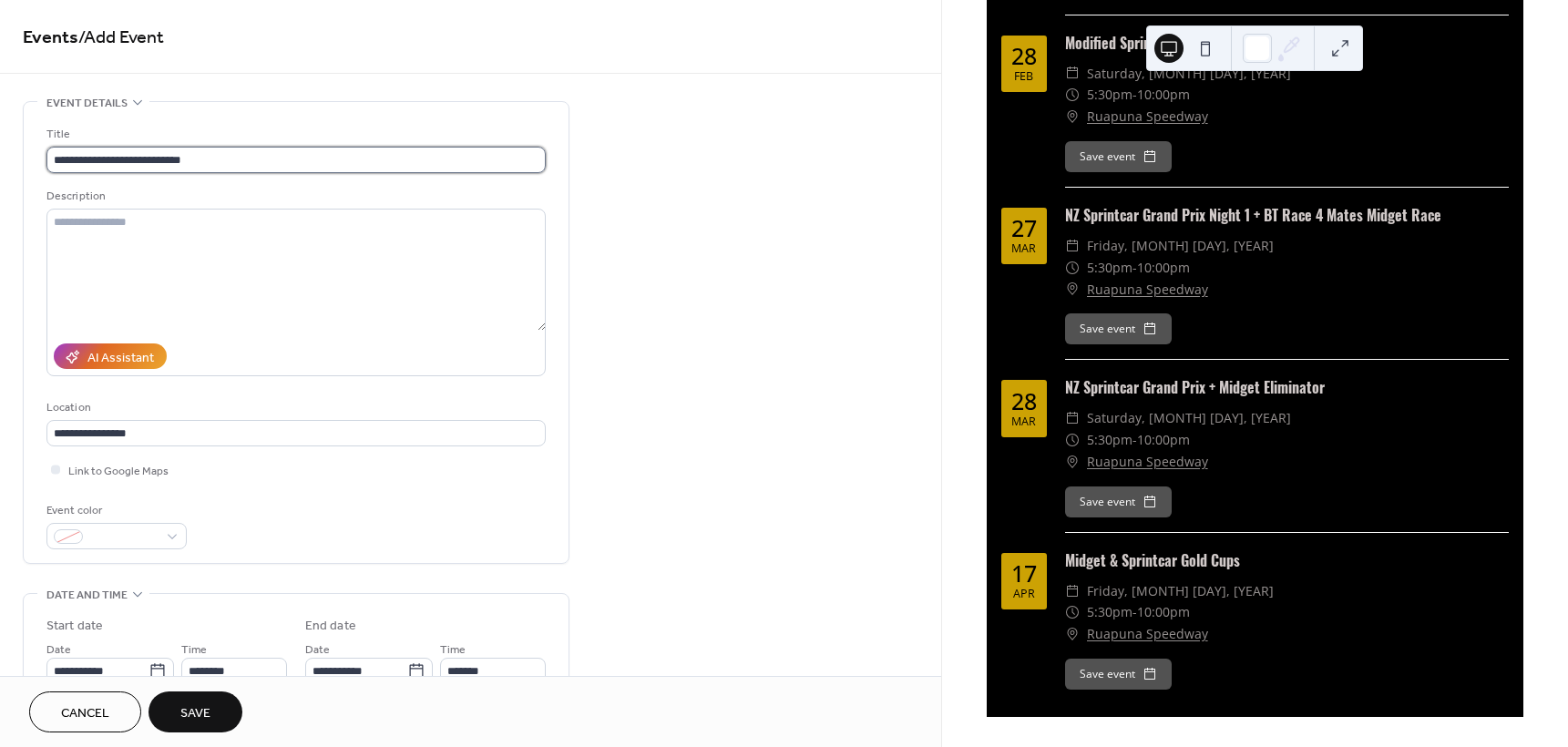 click on "**********" at bounding box center [296, 159] 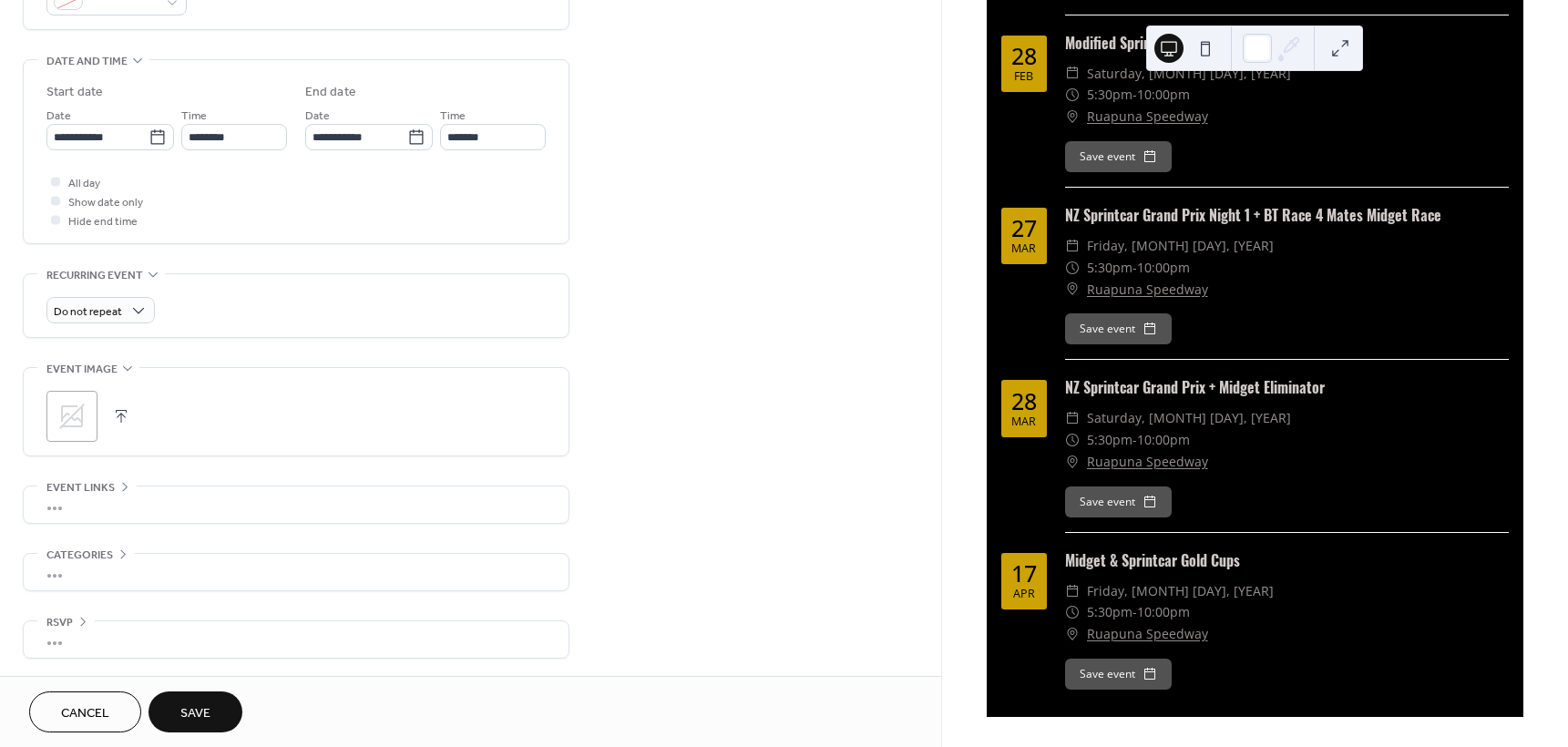 scroll, scrollTop: 535, scrollLeft: 0, axis: vertical 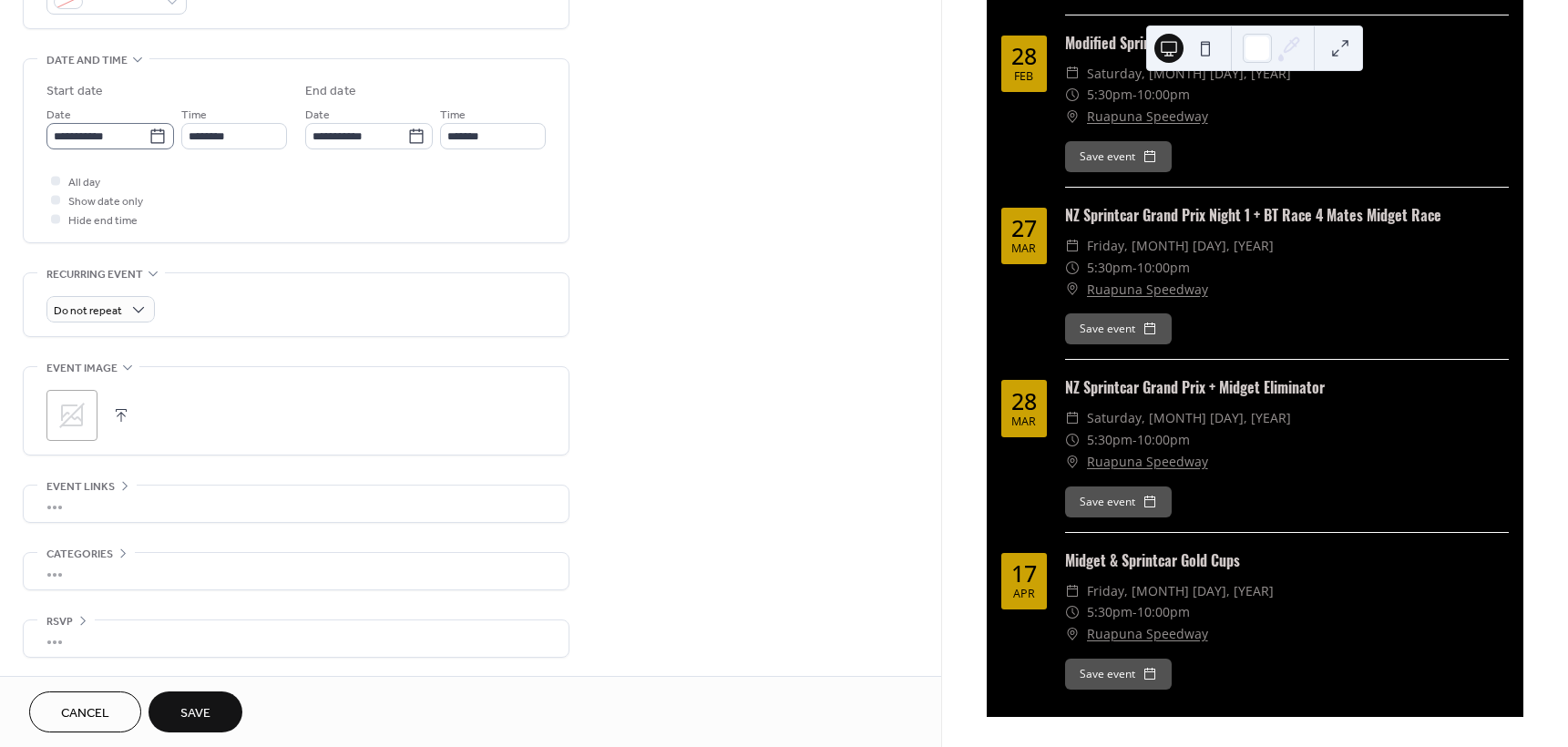 type on "**********" 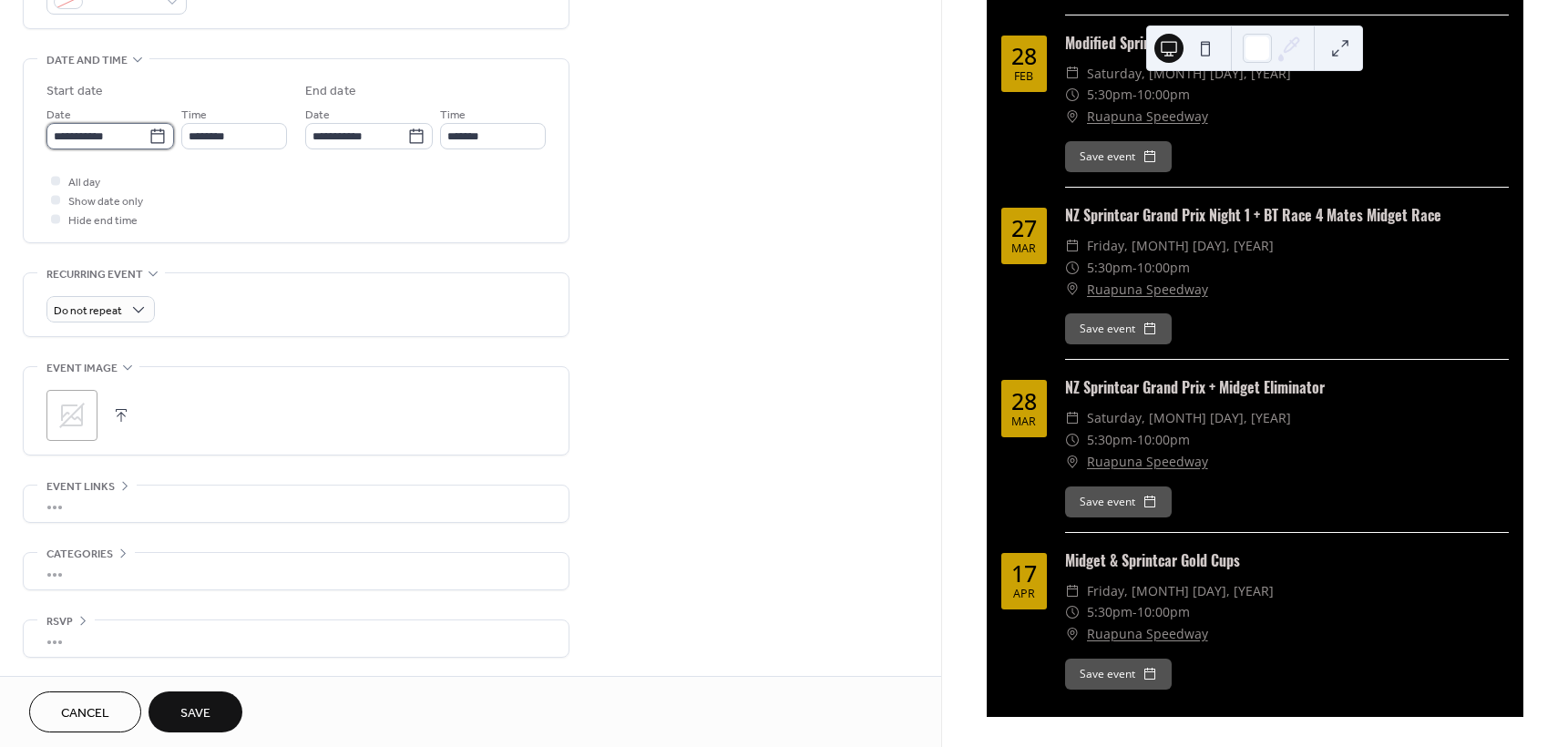 click on "**********" at bounding box center [97, 136] 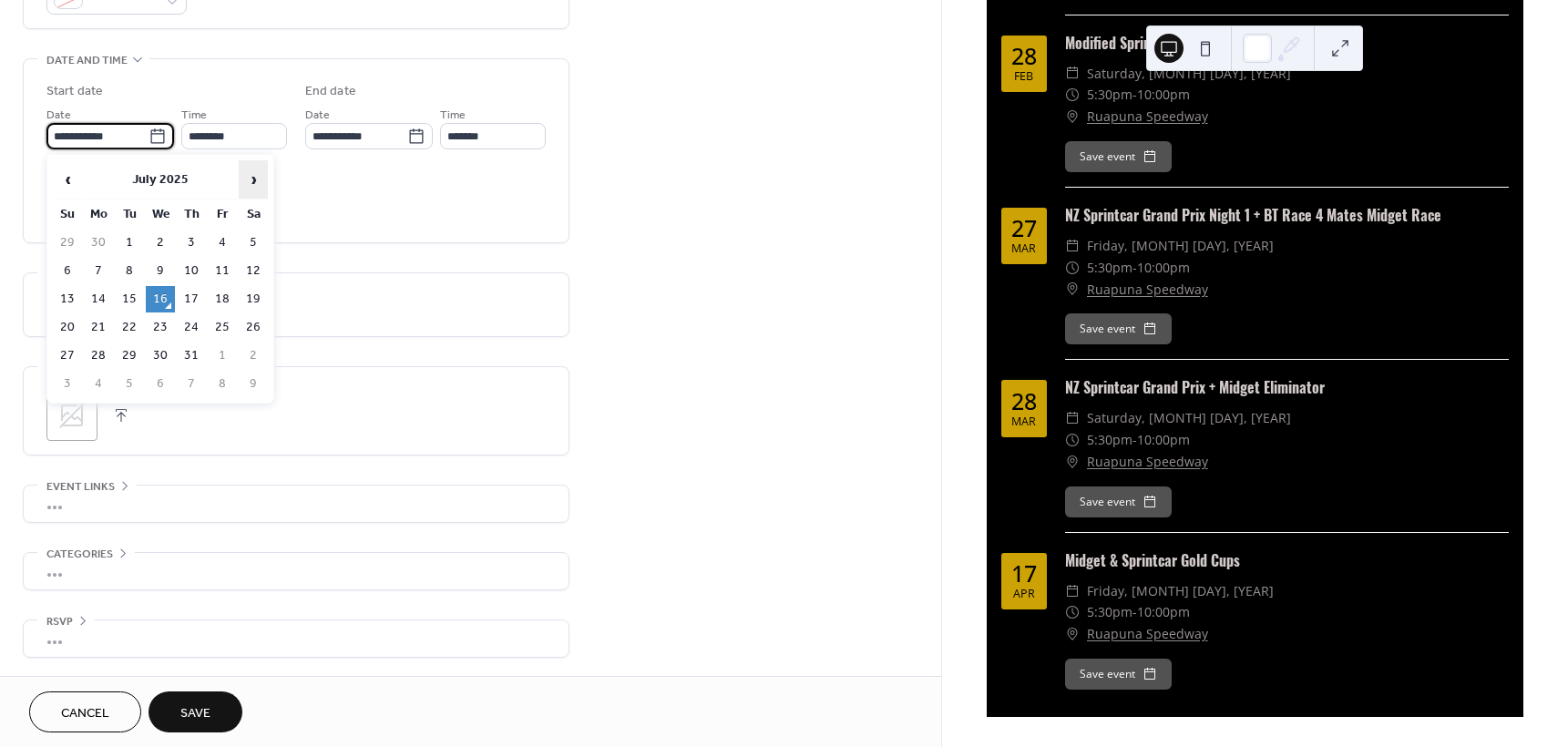 click on "›" at bounding box center (253, 179) 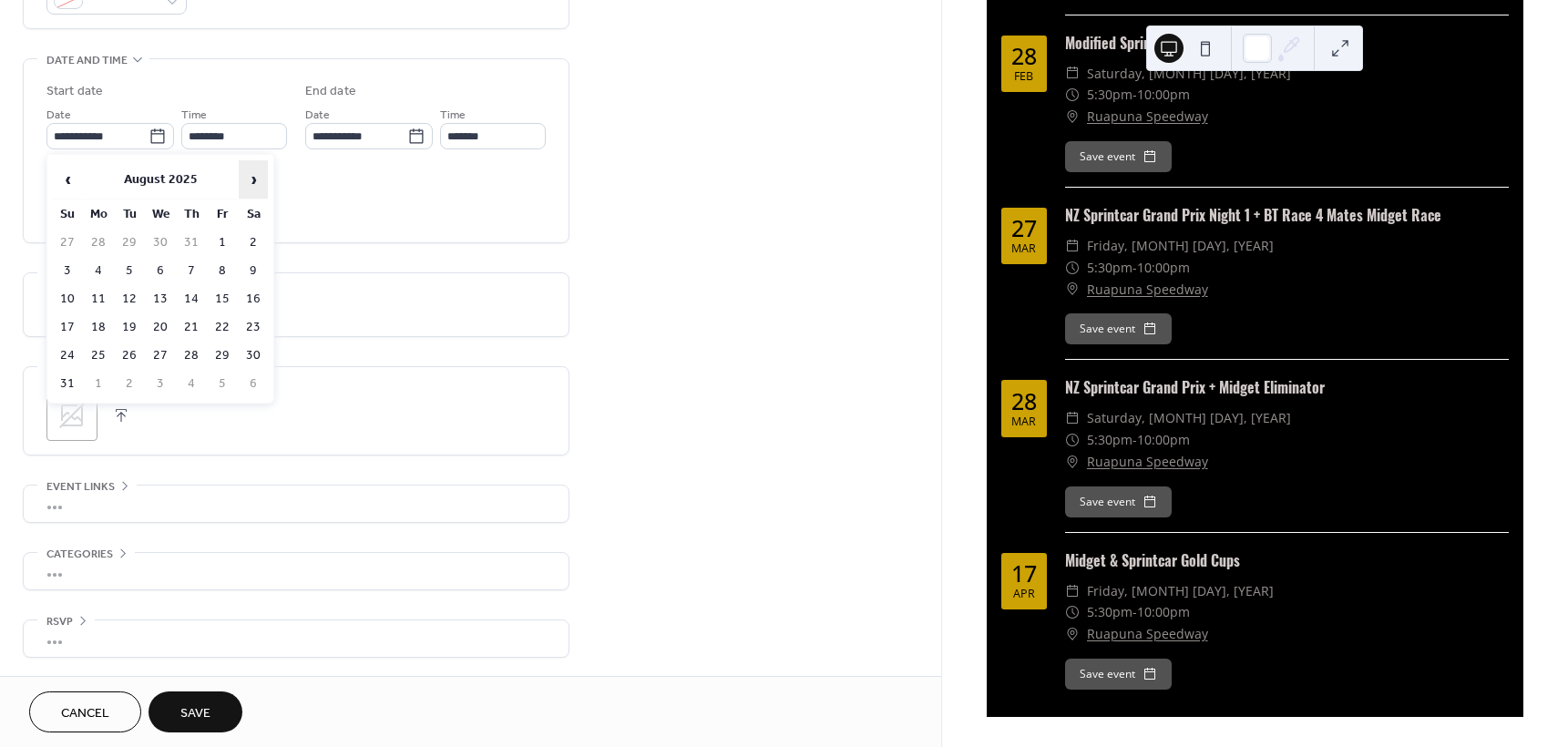 click on "›" at bounding box center (253, 179) 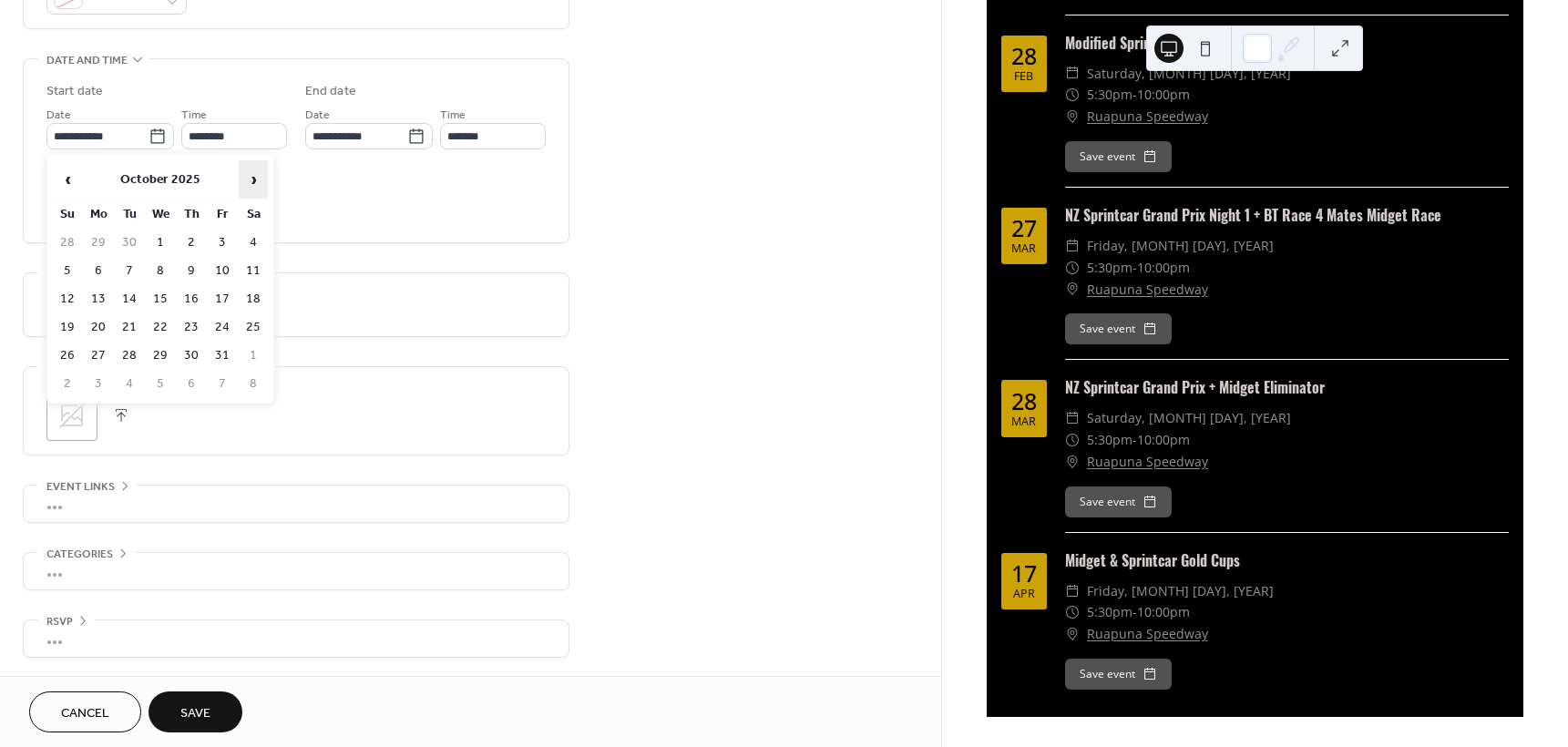 click on "›" at bounding box center (253, 179) 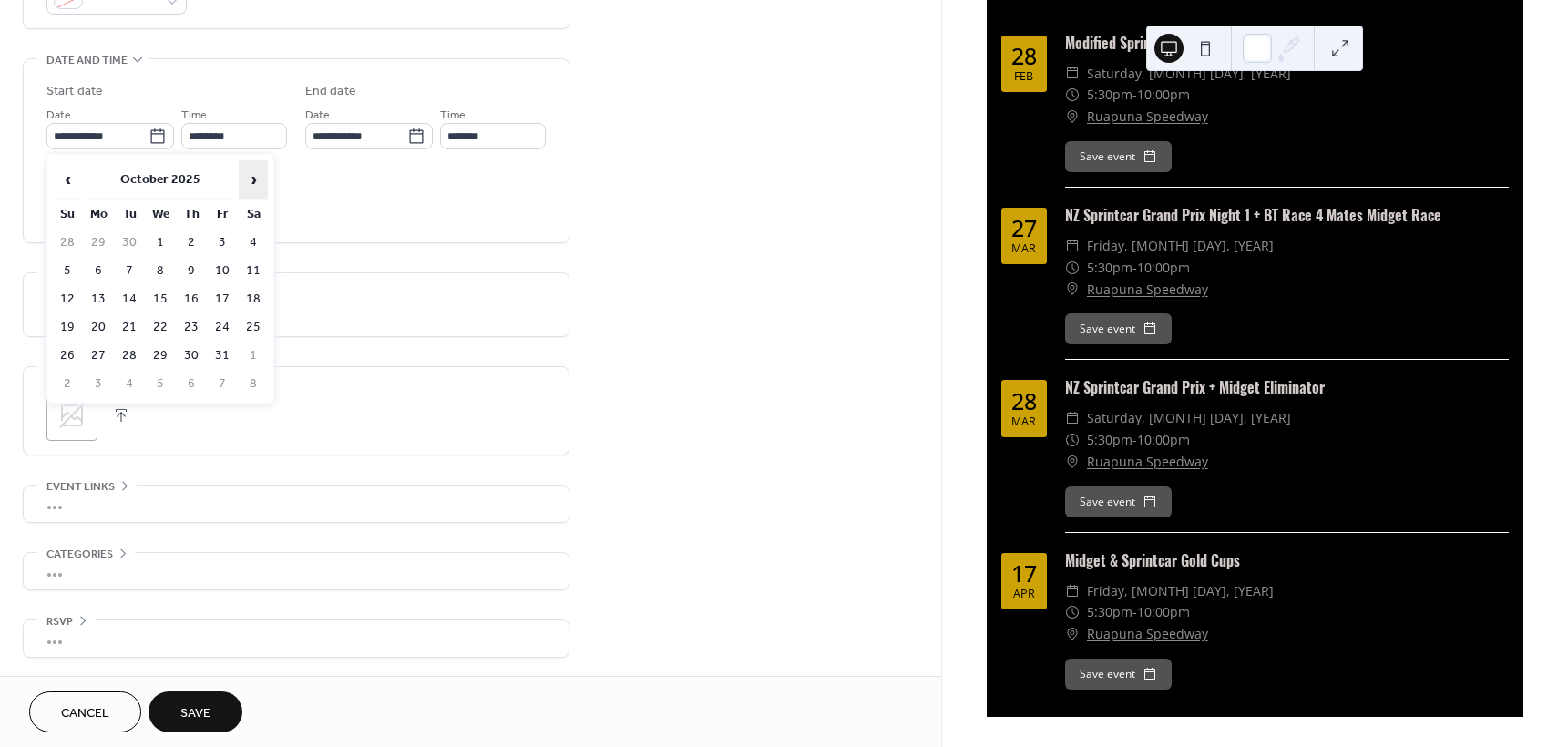 click on "›" at bounding box center (253, 179) 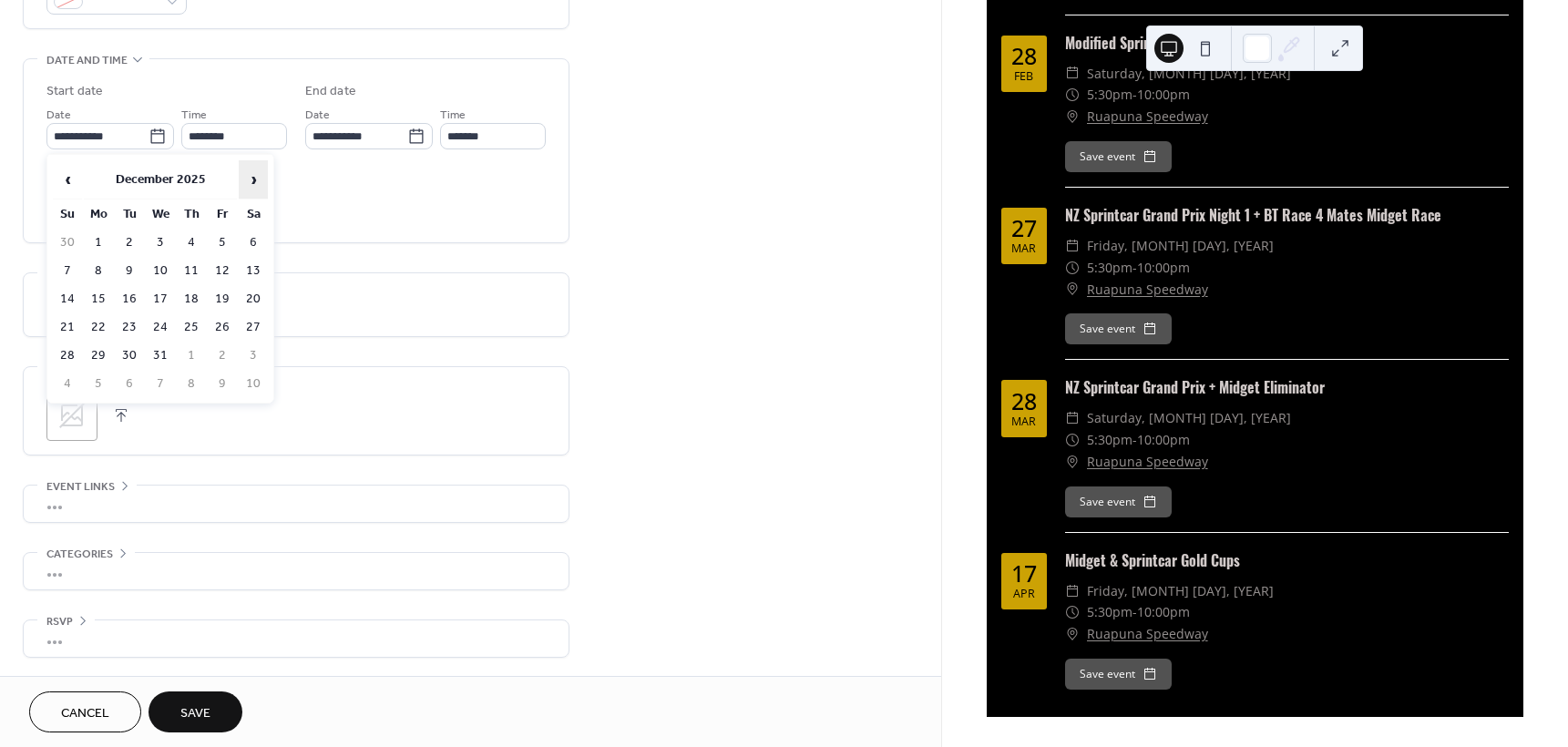 click on "›" at bounding box center [253, 179] 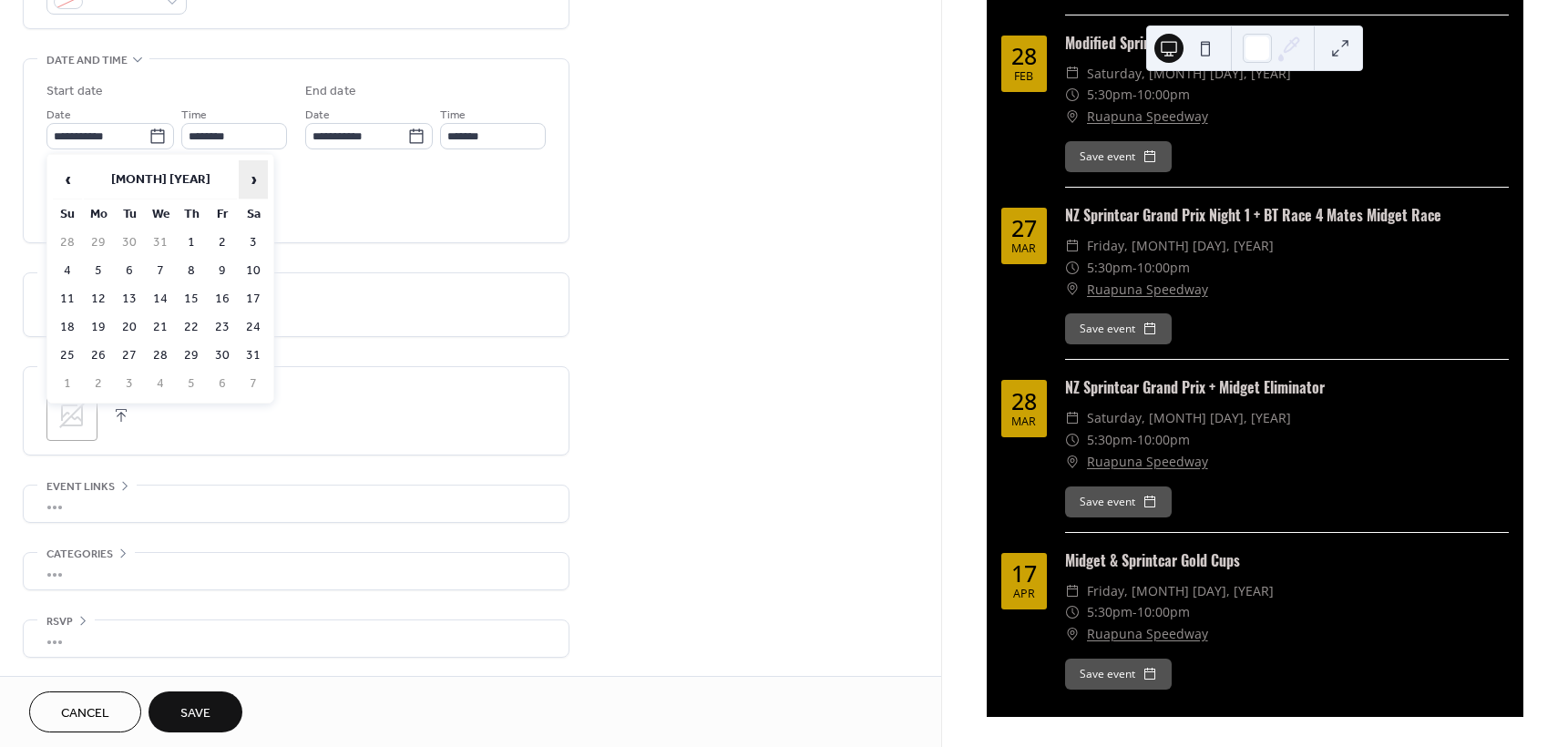 click on "›" at bounding box center (253, 179) 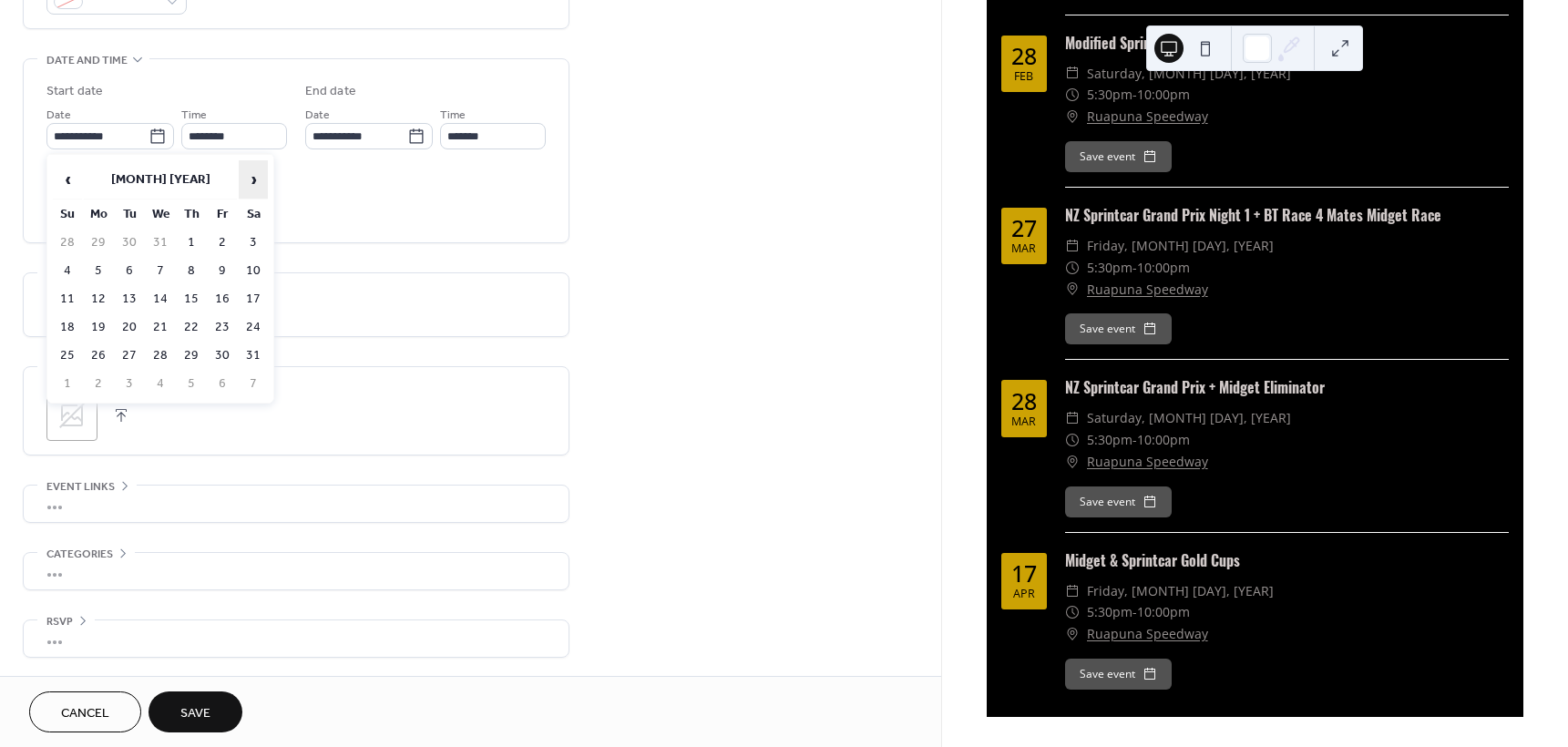 click on "›" at bounding box center [253, 179] 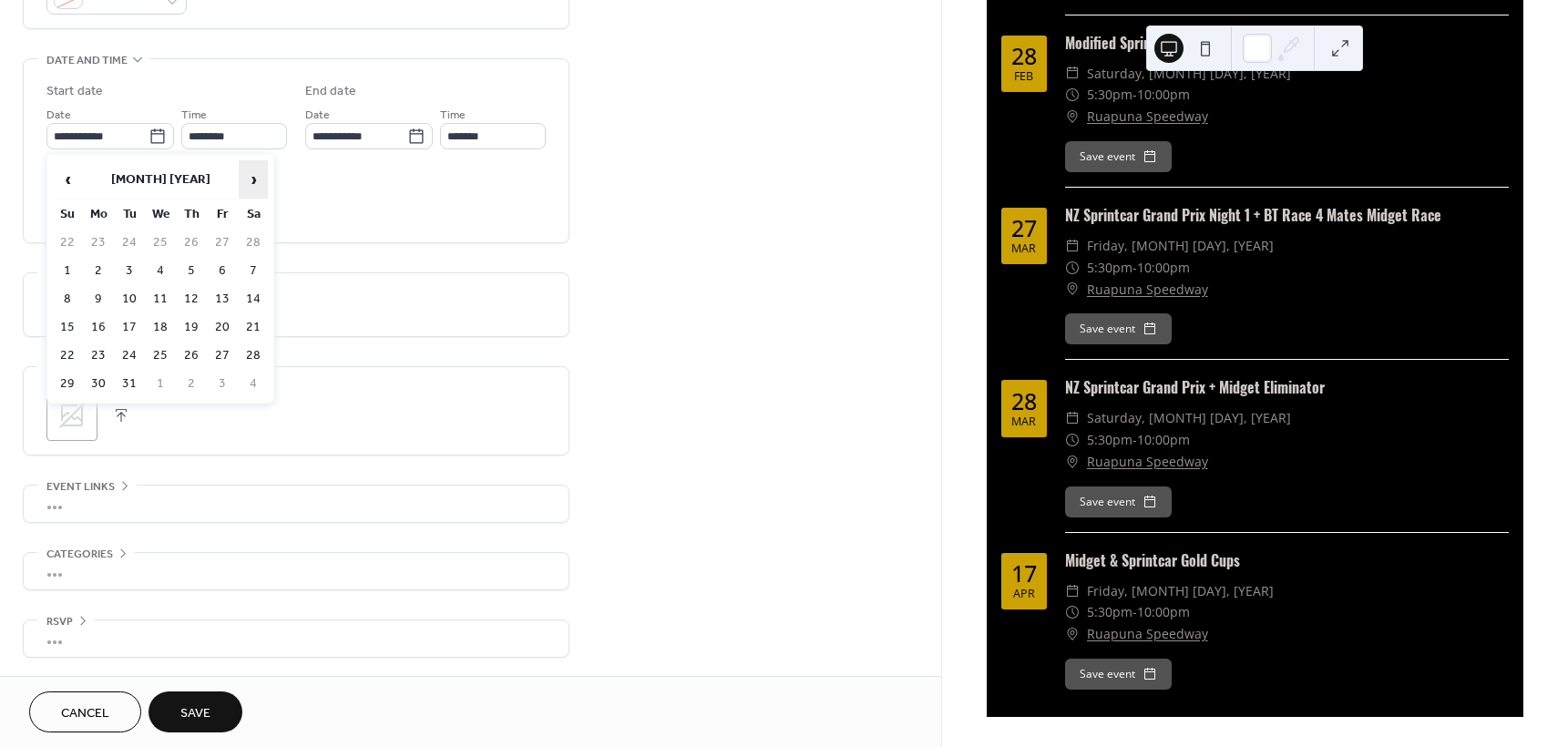 click on "›" at bounding box center [253, 179] 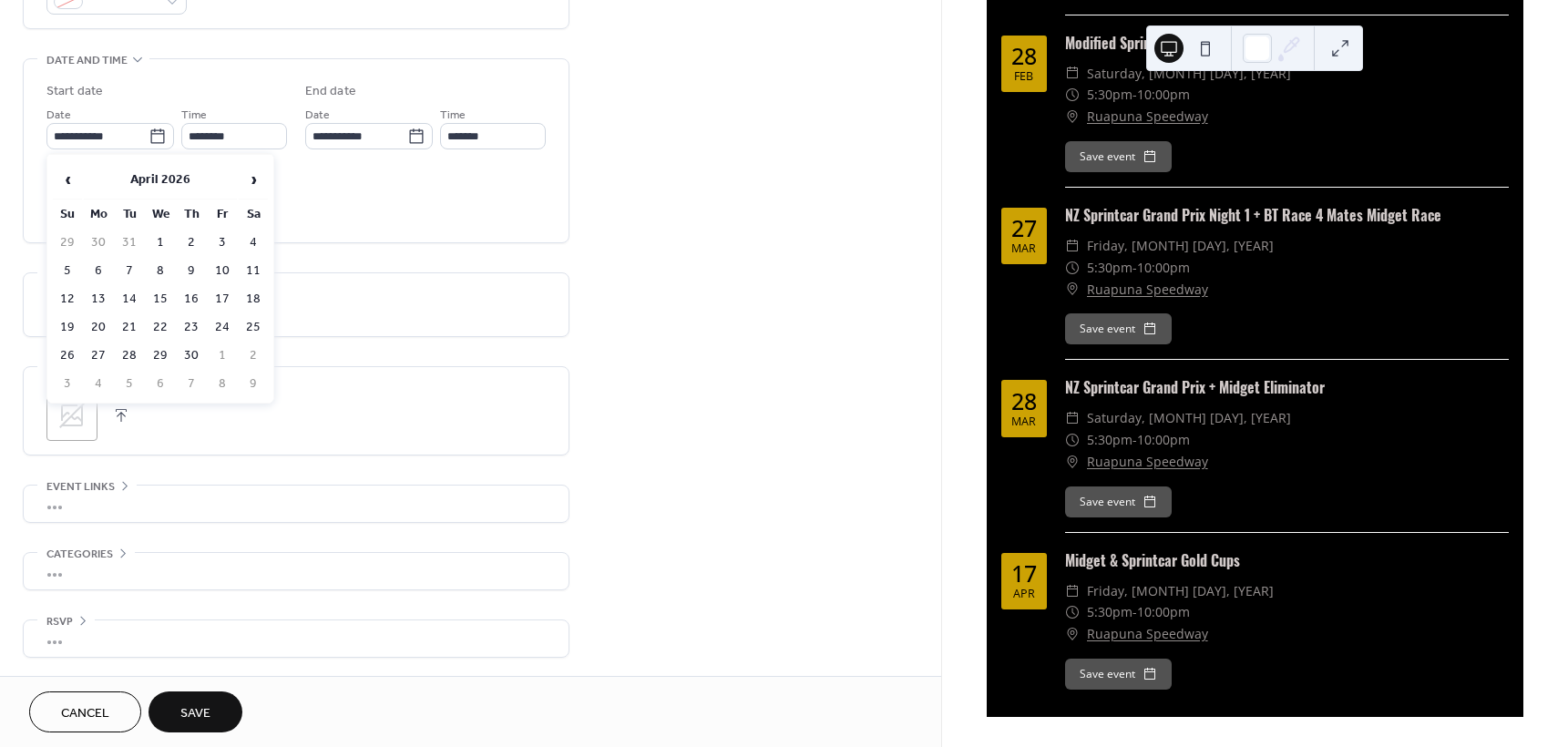 click on "18" at bounding box center [253, 299] 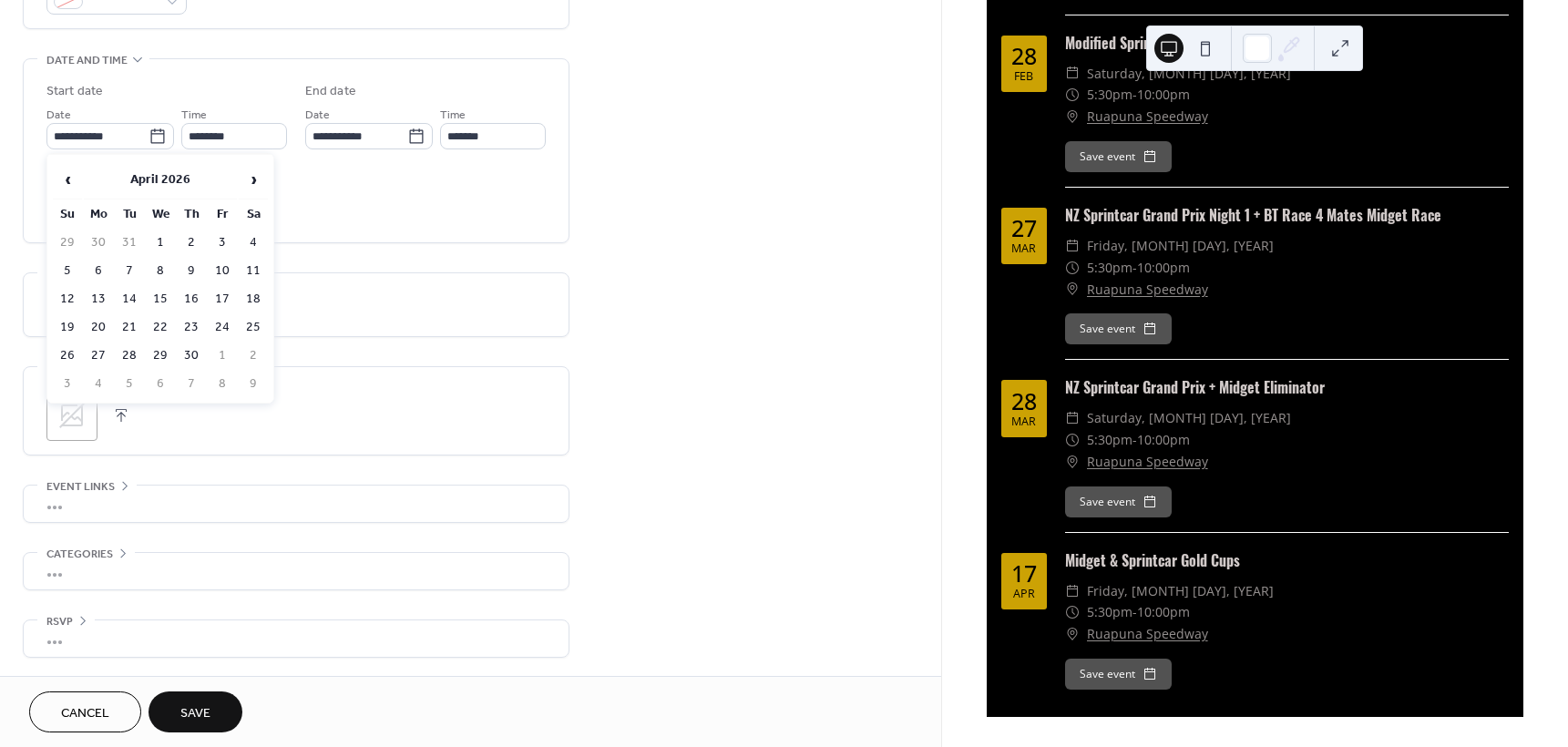 type on "**********" 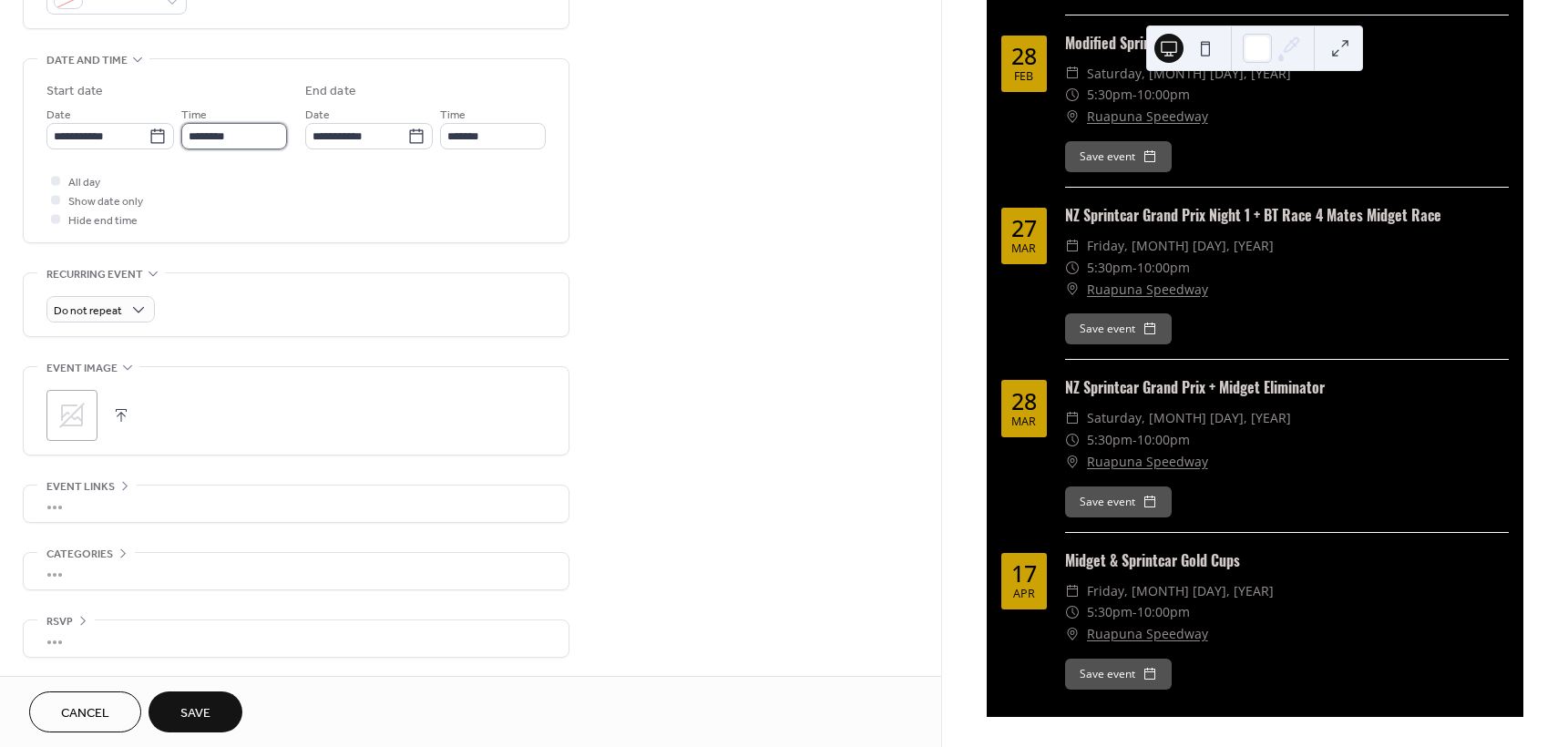 click on "********" at bounding box center [234, 136] 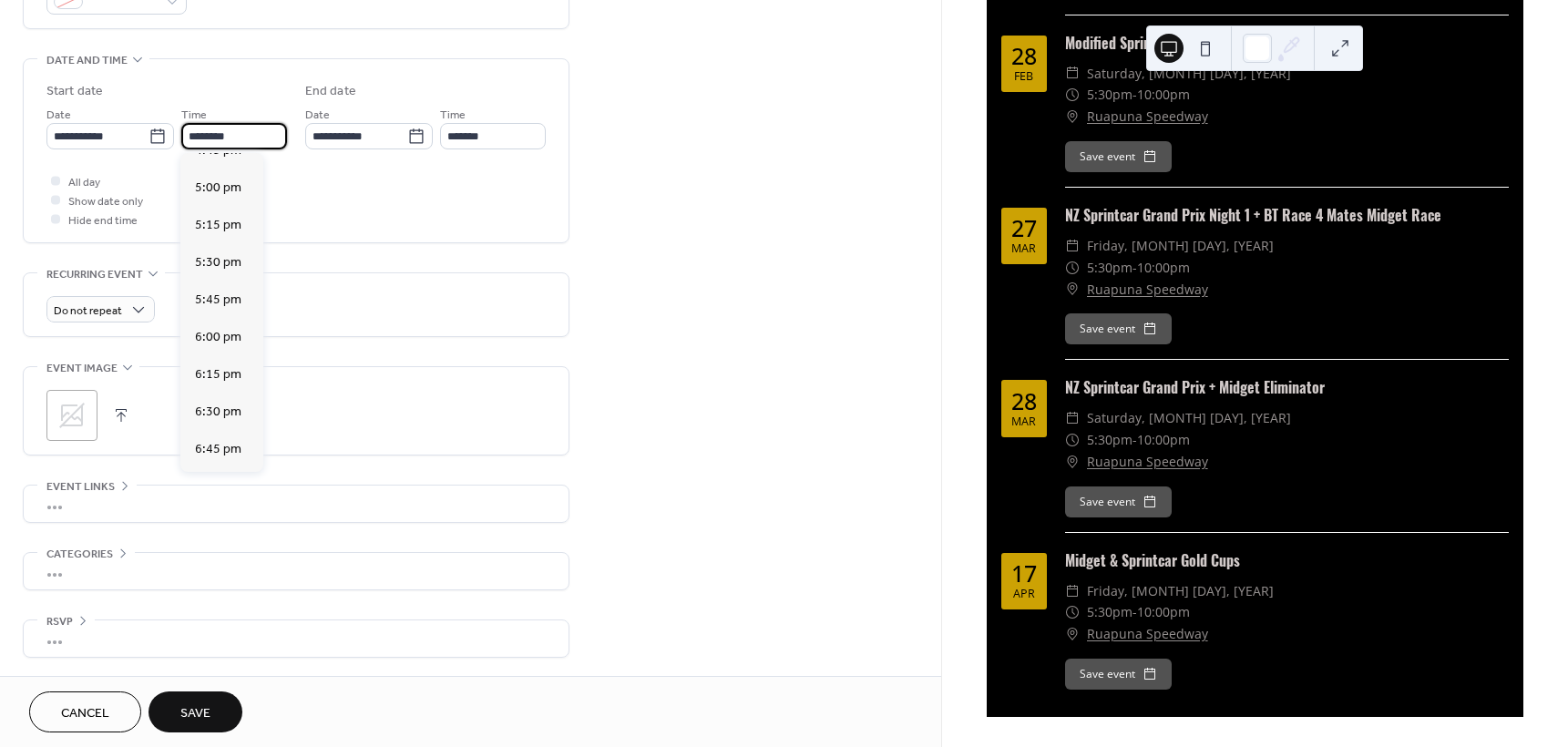 scroll, scrollTop: 2522, scrollLeft: 0, axis: vertical 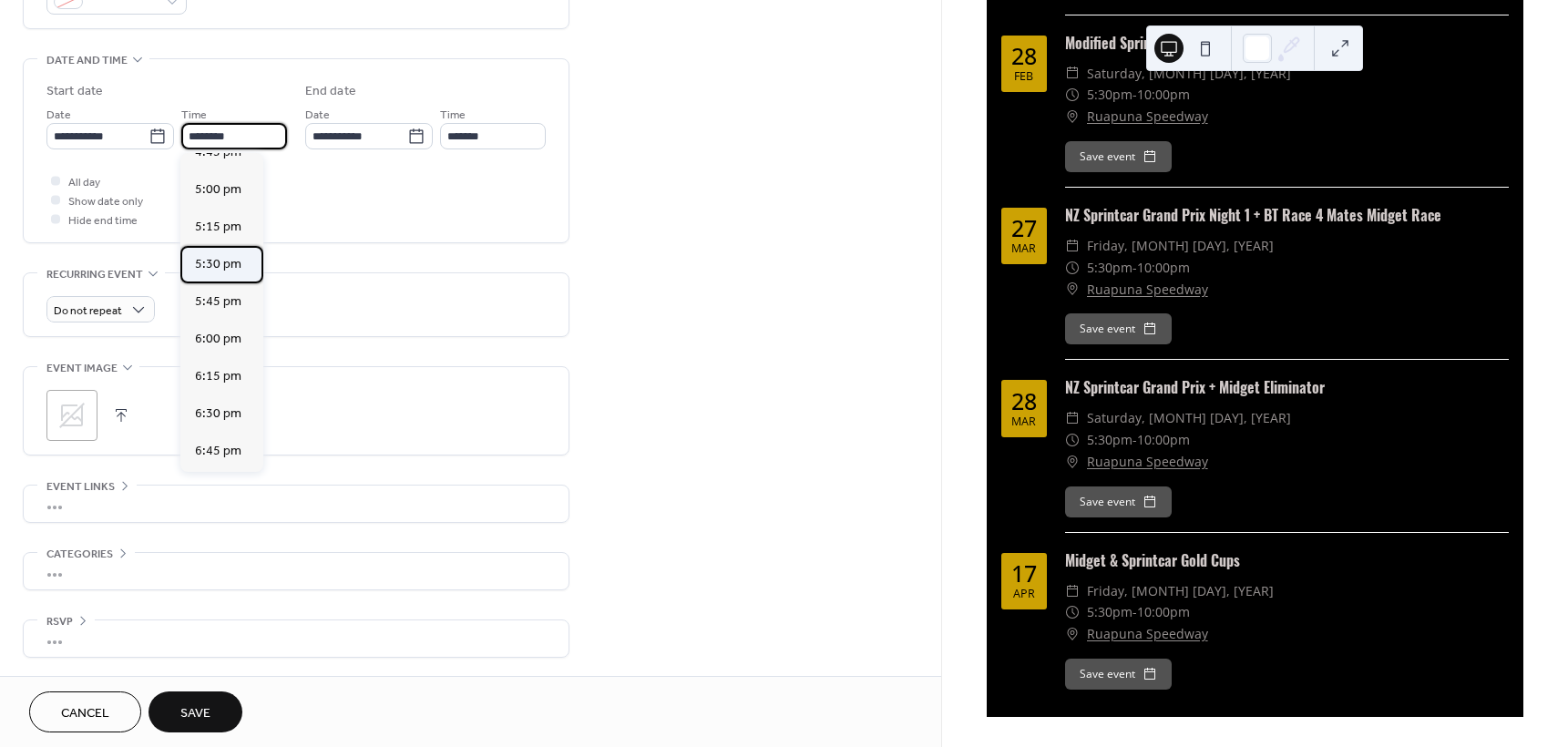click on "5:30 pm" at bounding box center (218, 264) 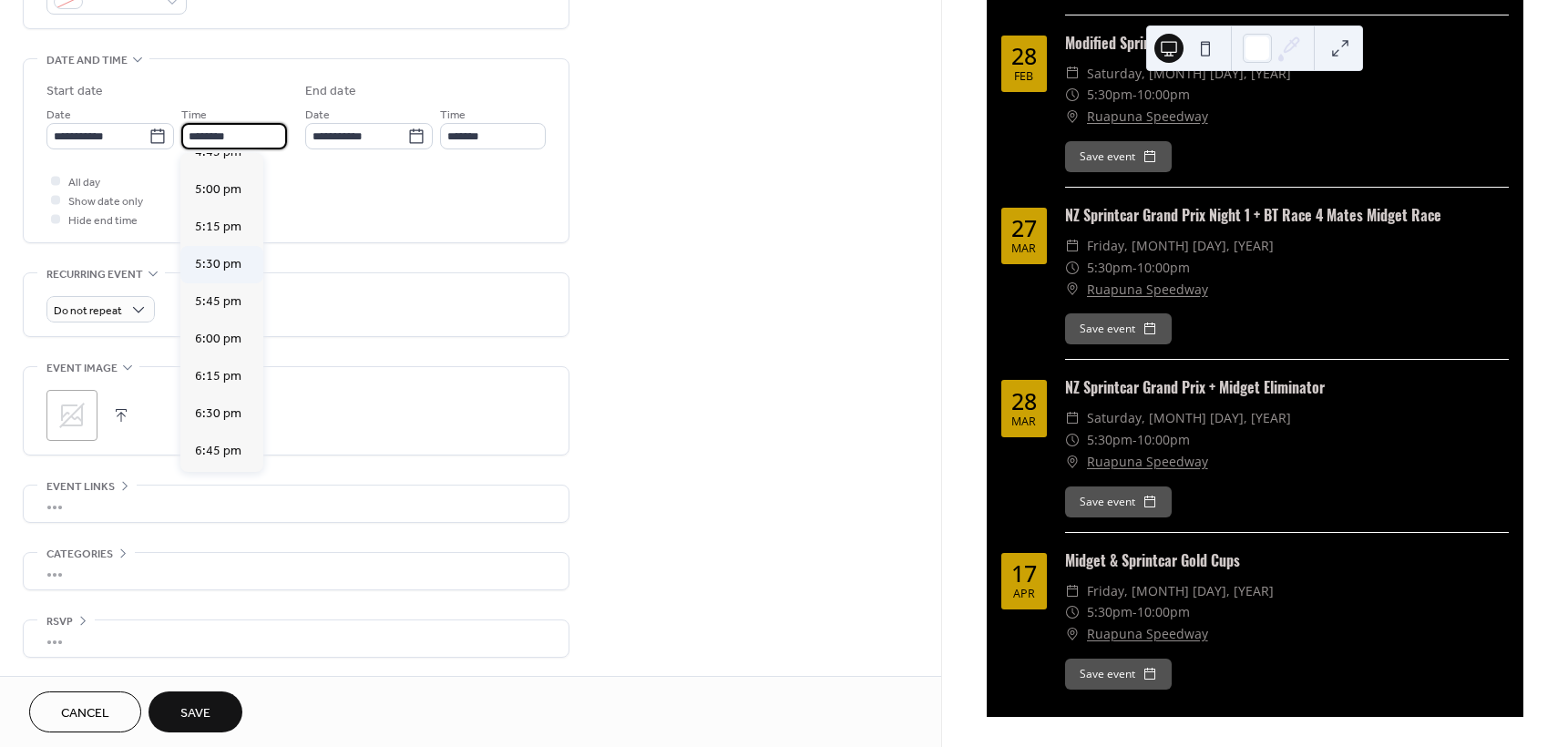 type on "*******" 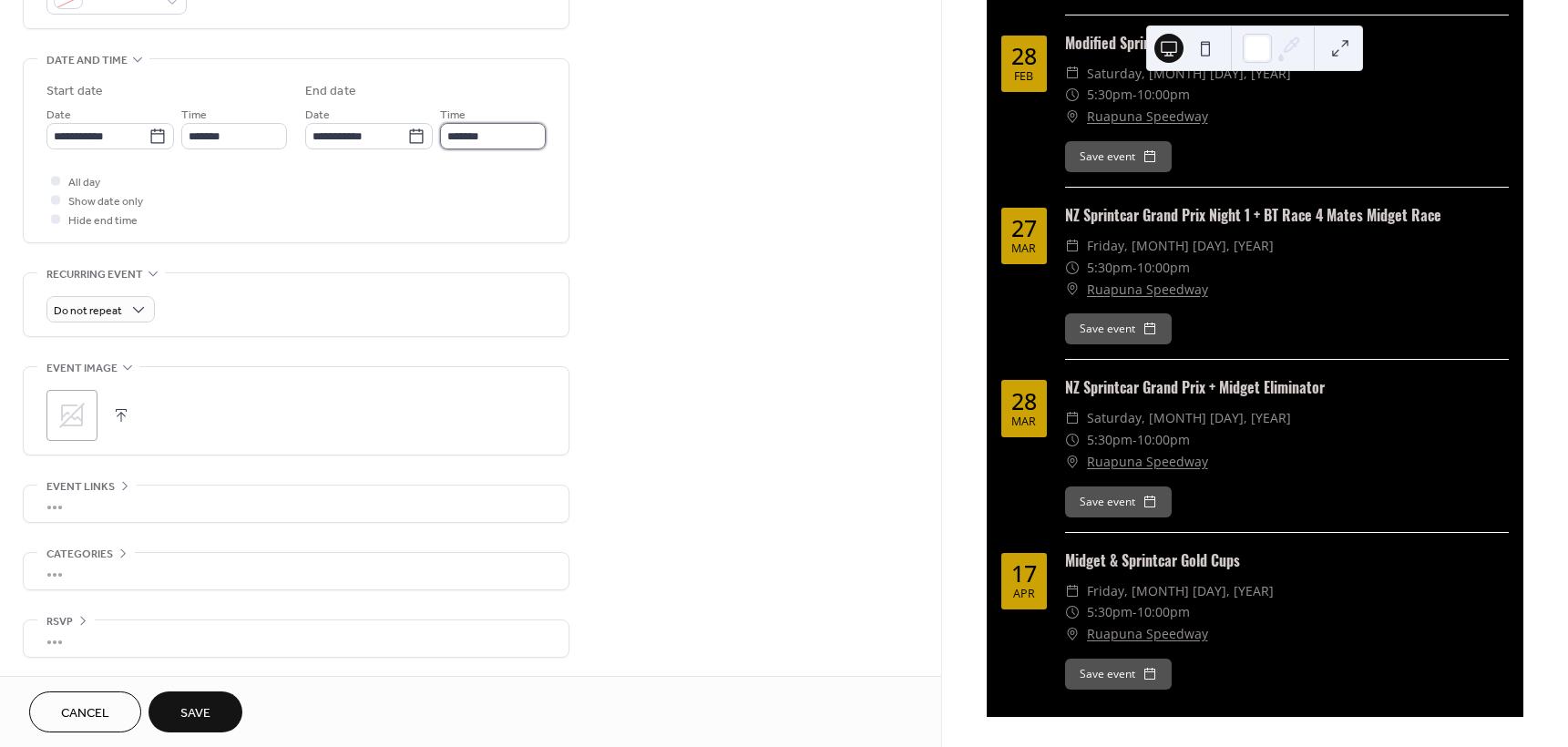 click on "*******" at bounding box center (493, 136) 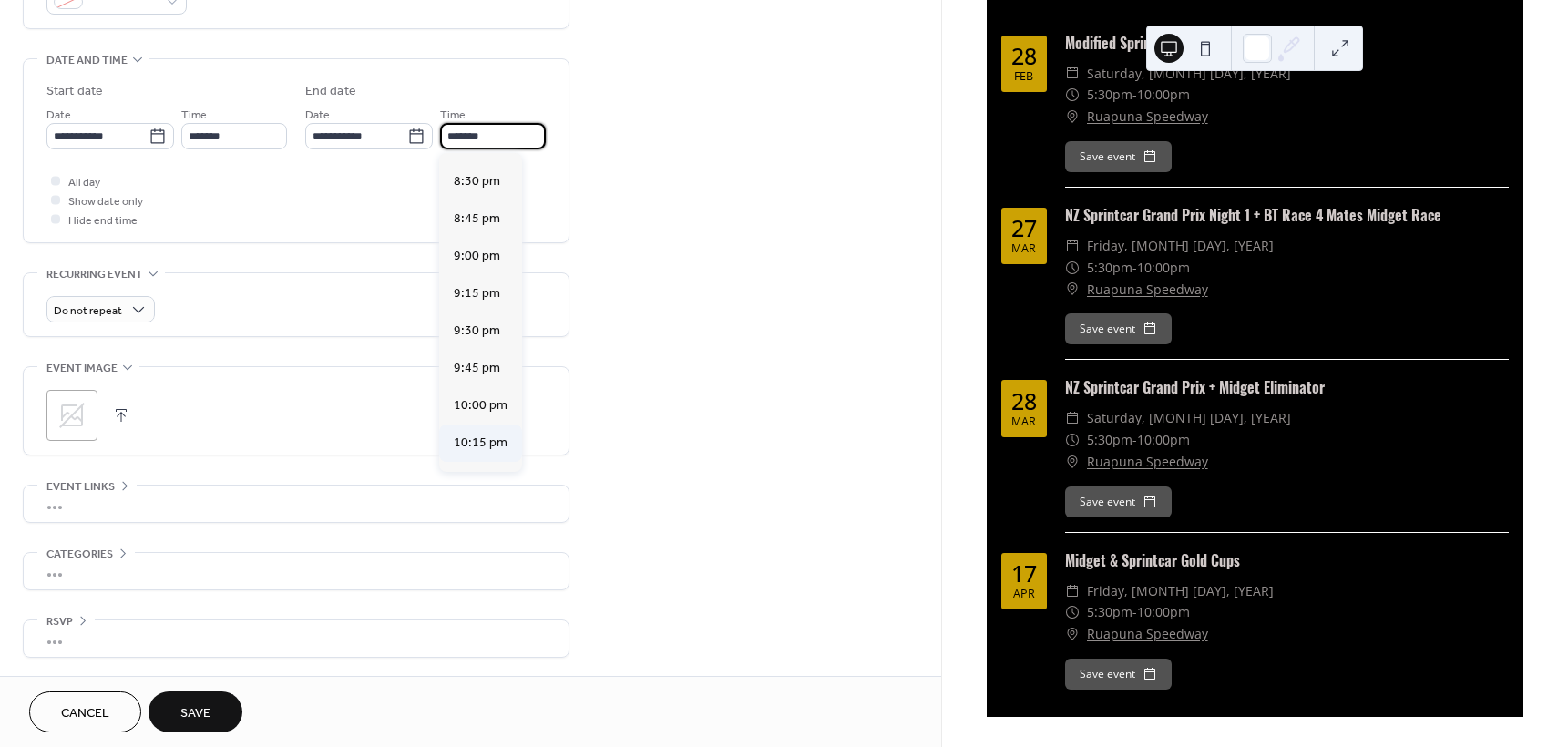 scroll, scrollTop: 455, scrollLeft: 0, axis: vertical 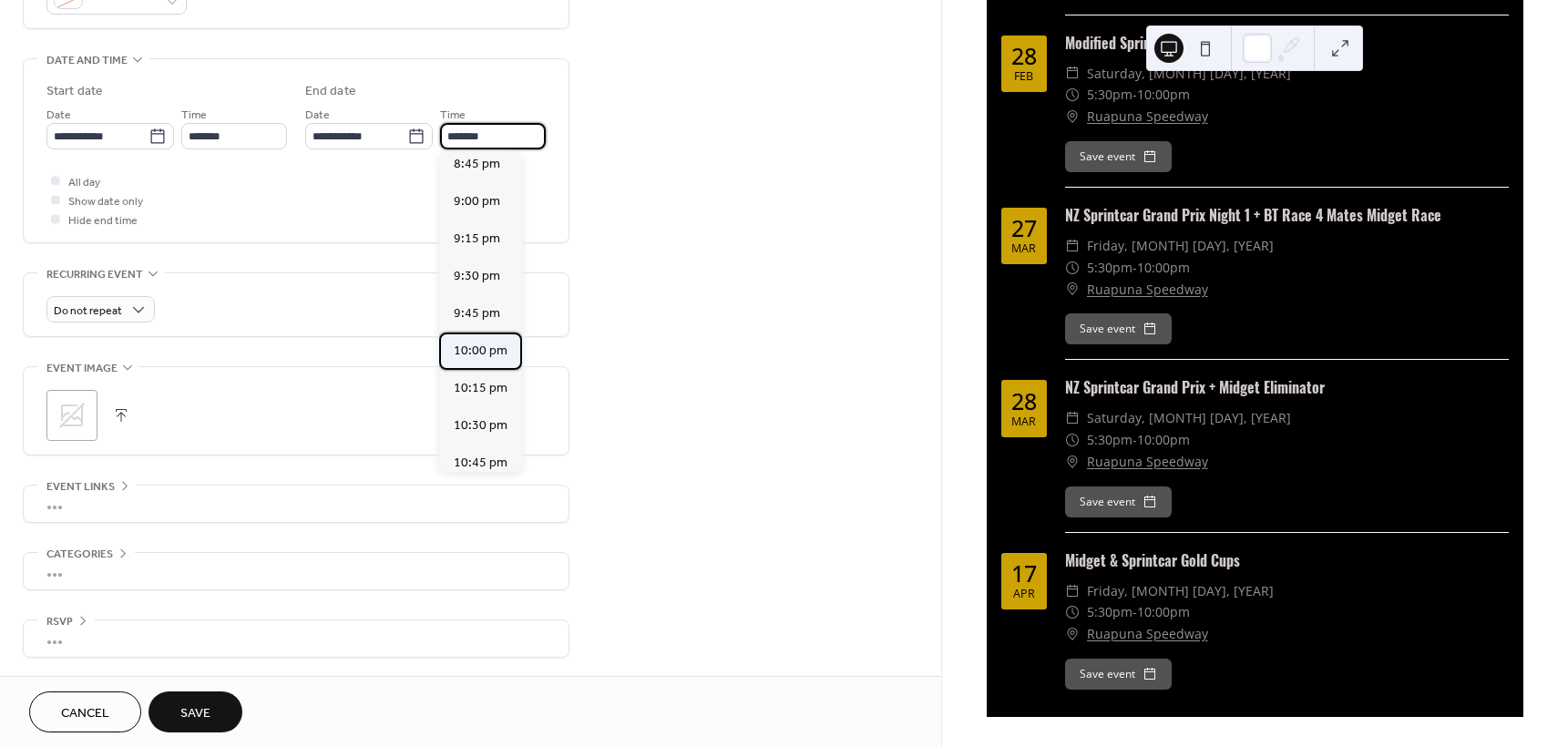 click on "10:00 pm" at bounding box center (480, 351) 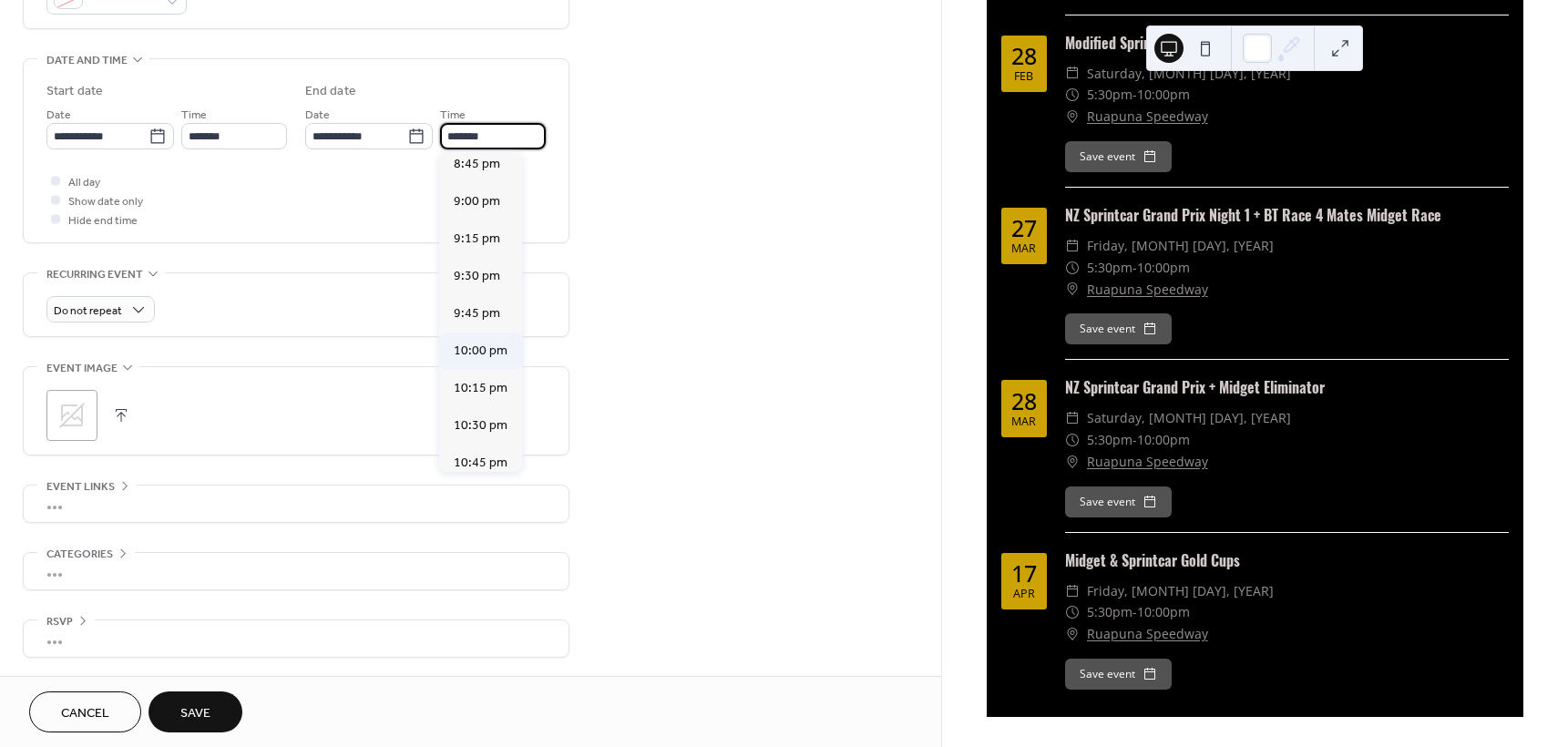 type on "********" 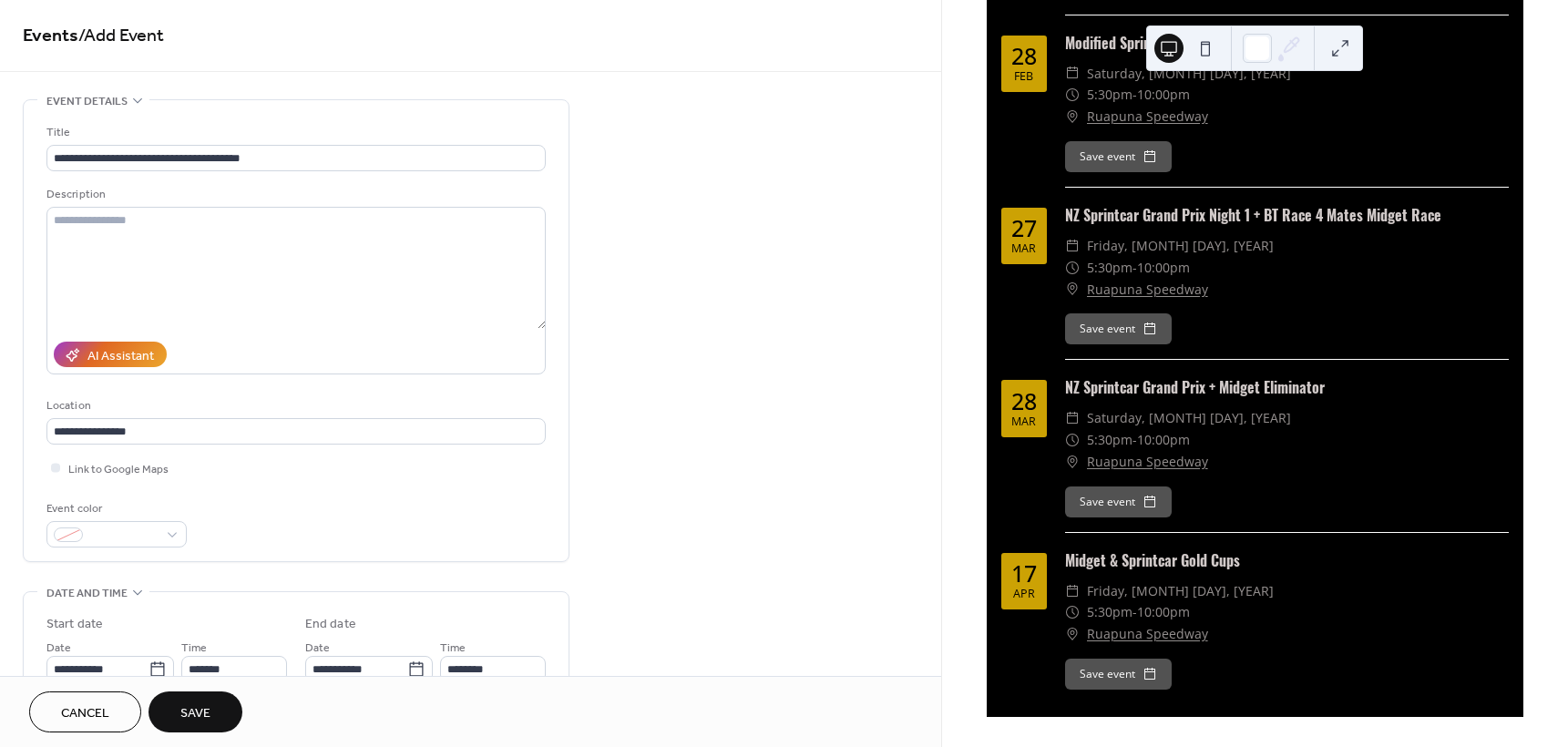 scroll, scrollTop: 0, scrollLeft: 0, axis: both 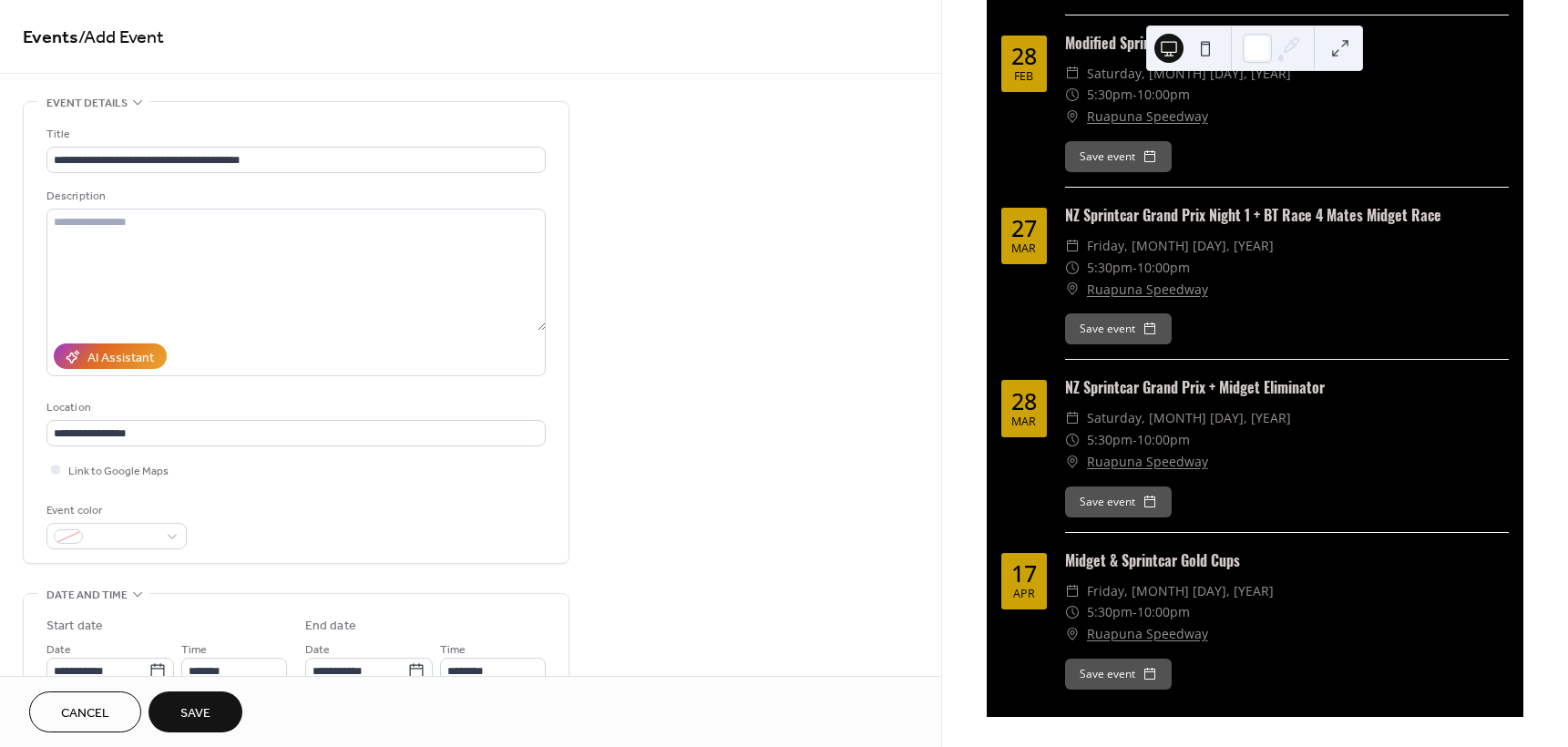 click on "Save" at bounding box center [195, 713] 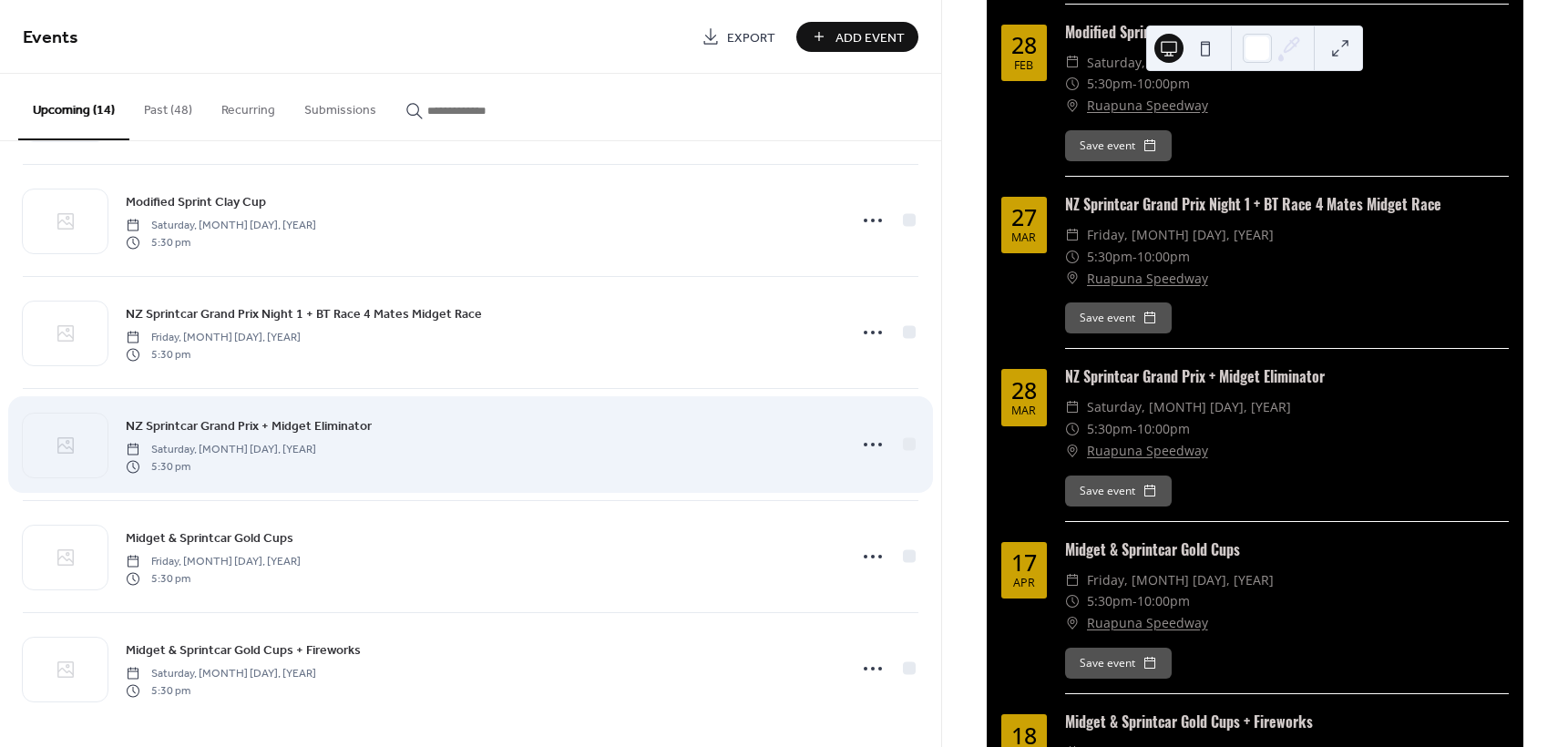 scroll, scrollTop: 1017, scrollLeft: 0, axis: vertical 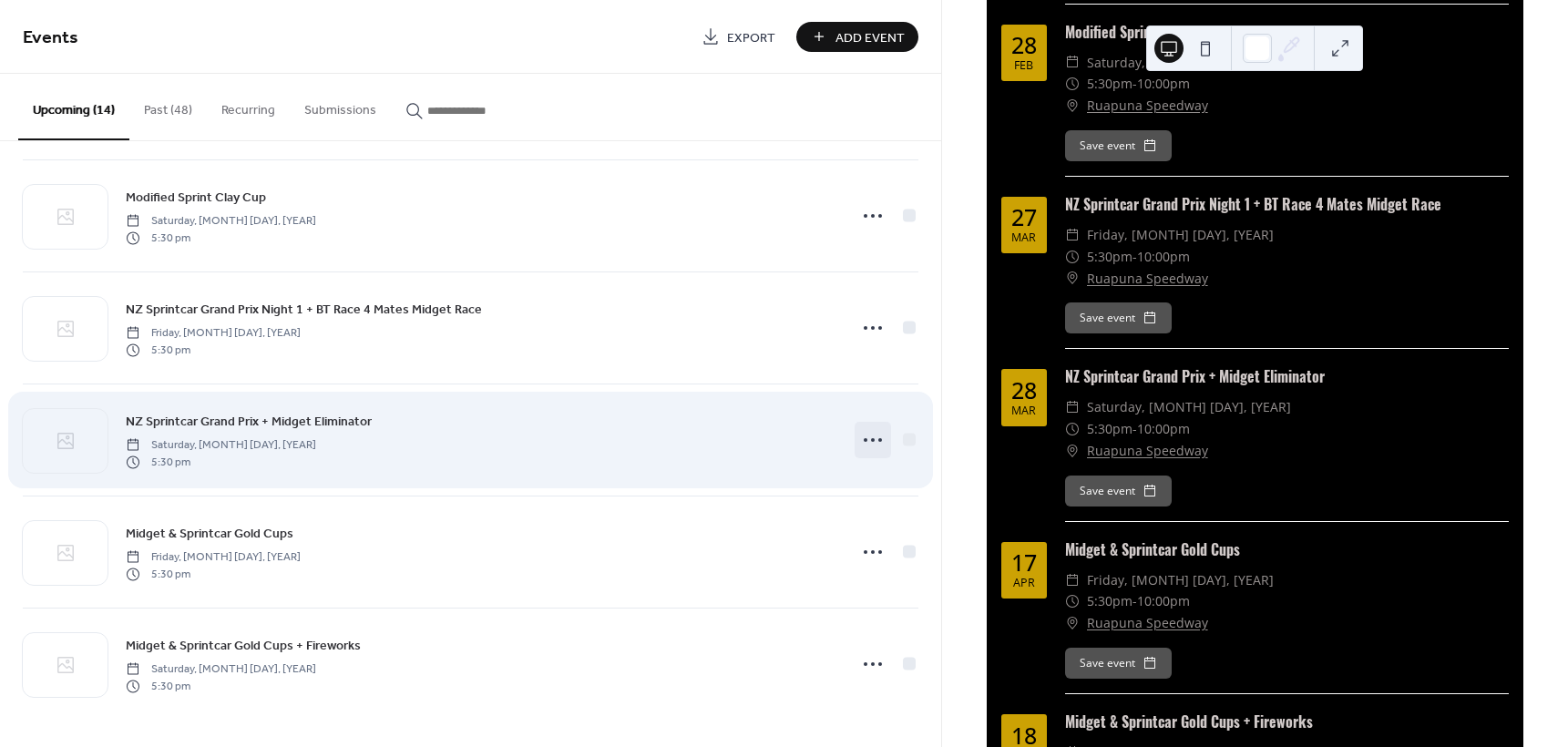 click 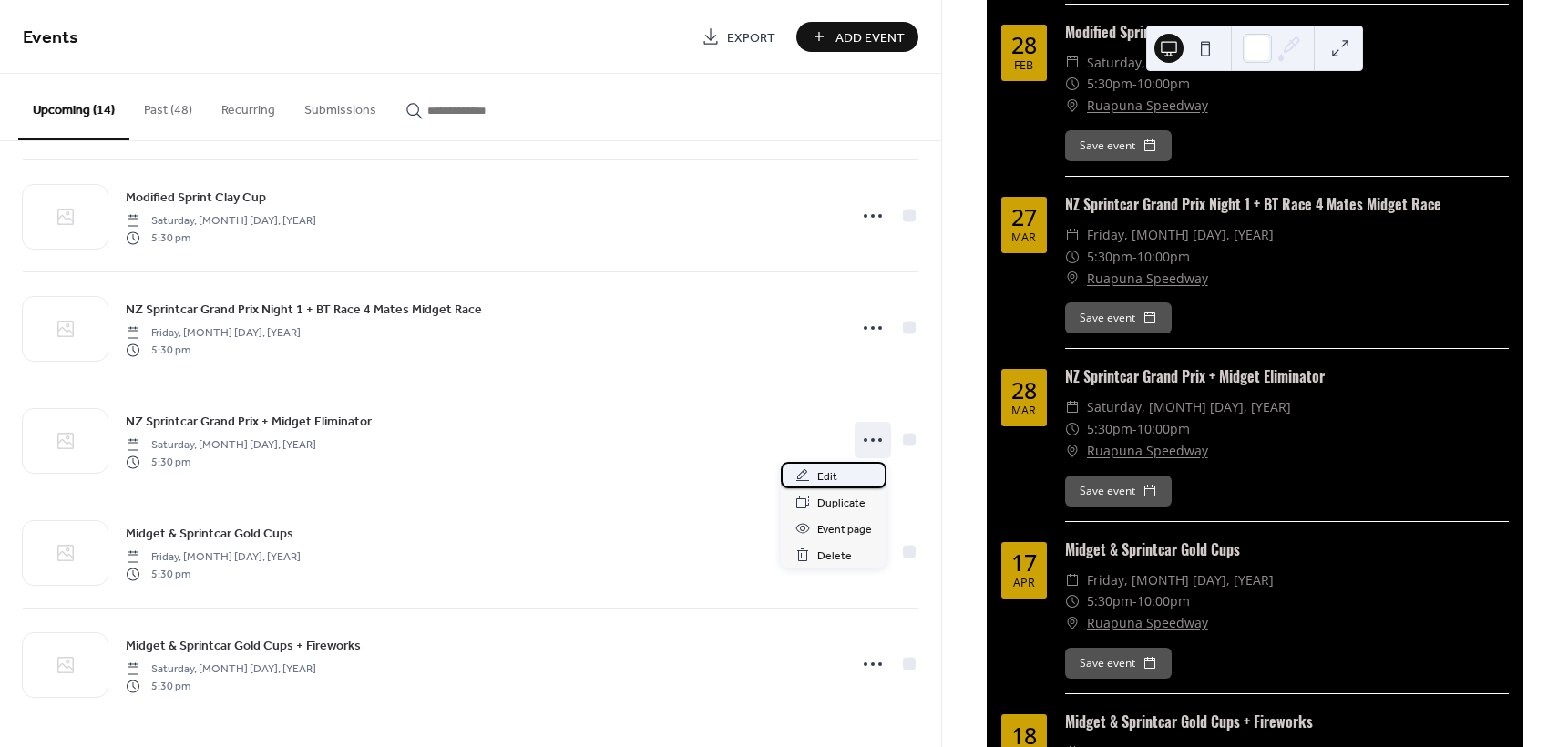 click on "Edit" at bounding box center [827, 476] 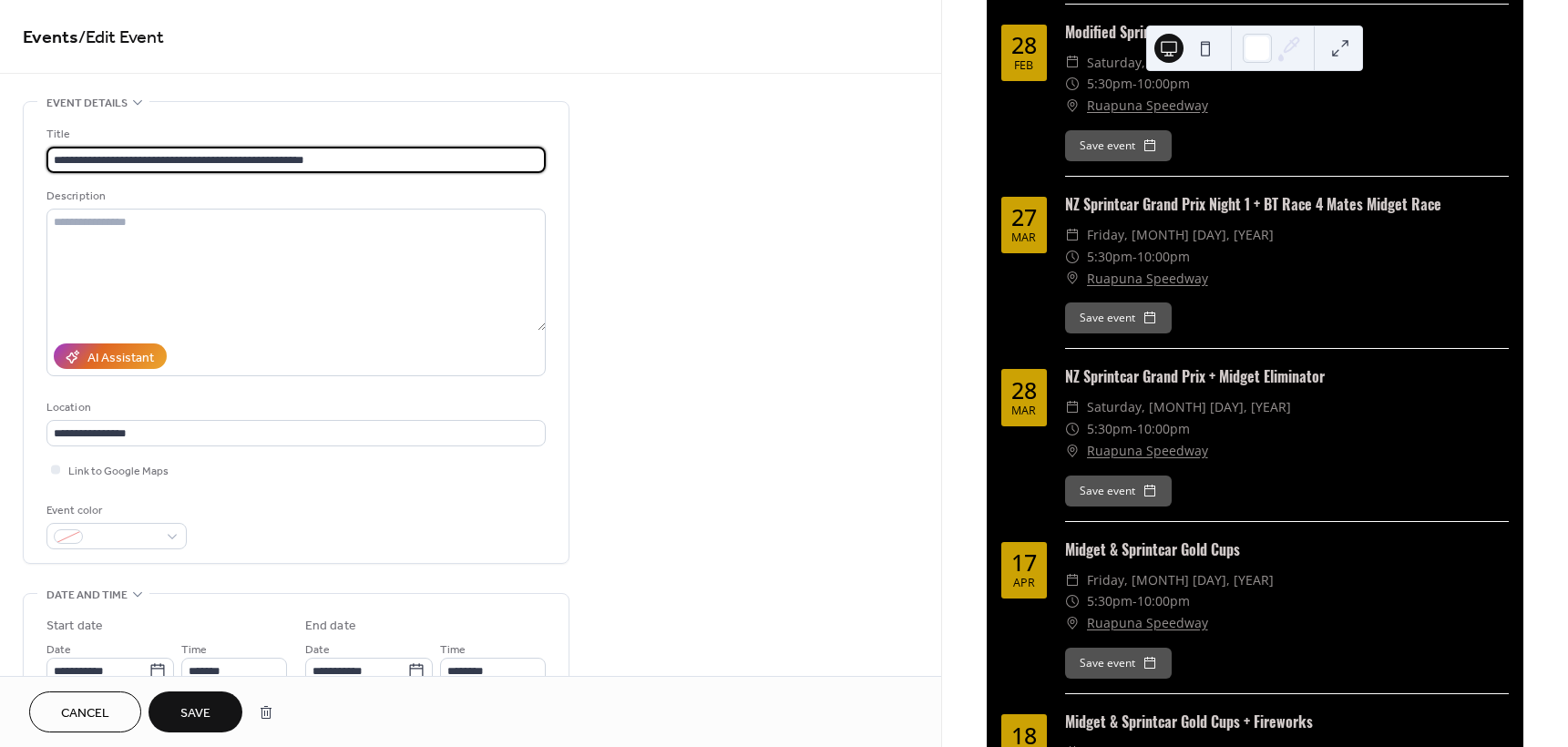 type on "**********" 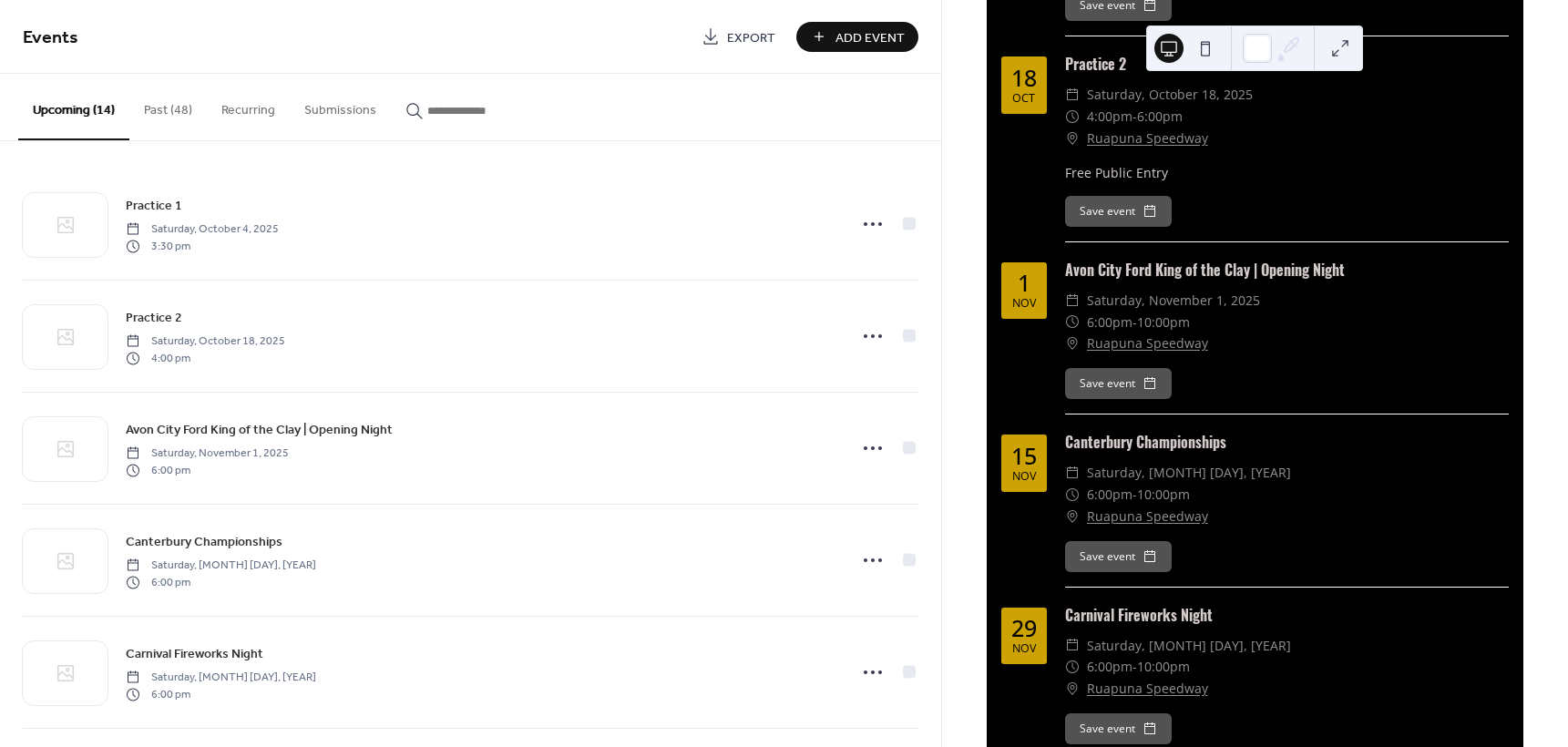 scroll, scrollTop: 0, scrollLeft: 0, axis: both 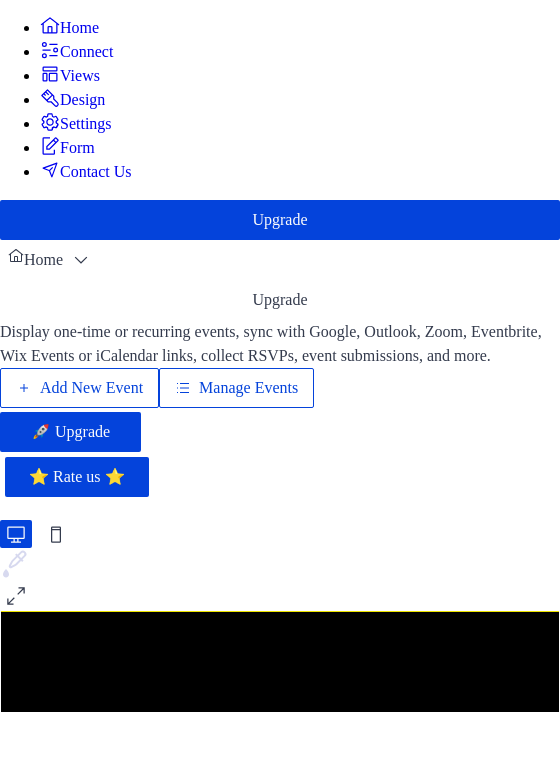click on "Contact Us" at bounding box center (96, 172) 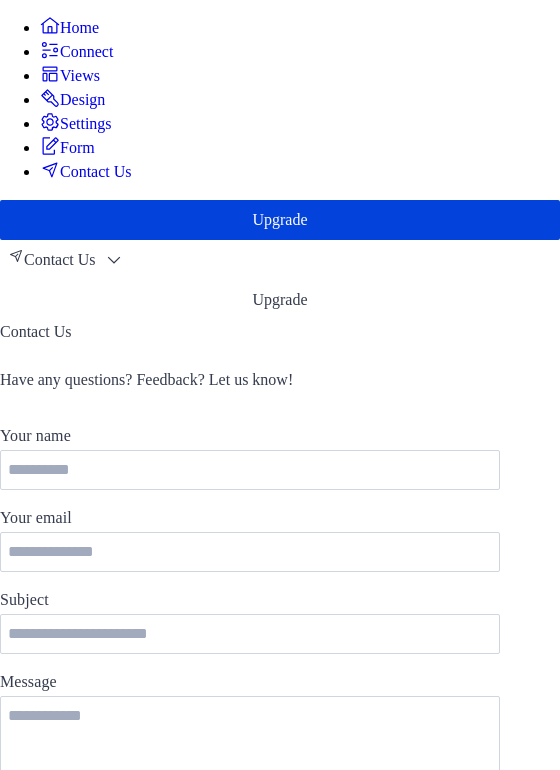 click on "Form" at bounding box center [77, 148] 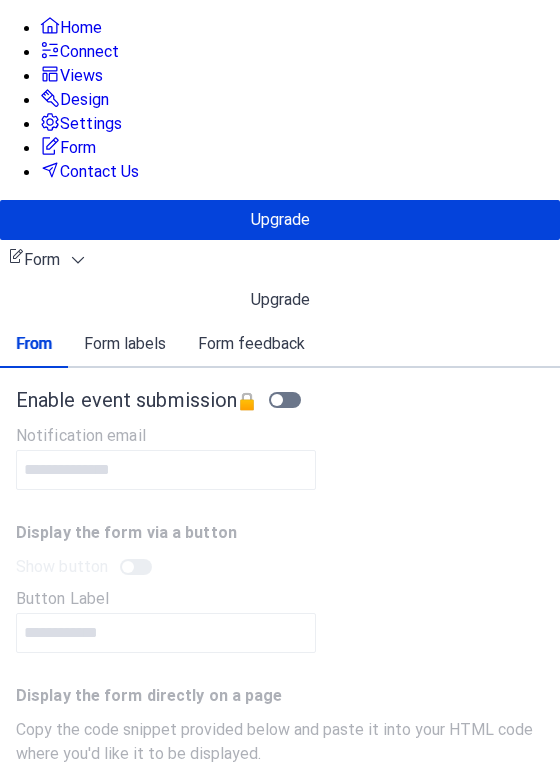 click on "Home Connect Views Design Settings Form Contact Us" at bounding box center [280, 100] 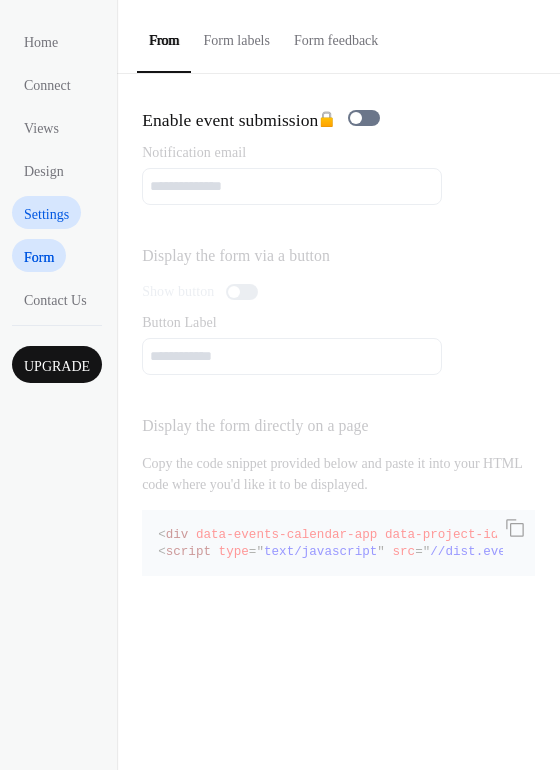 click on "Settings" at bounding box center [46, 214] 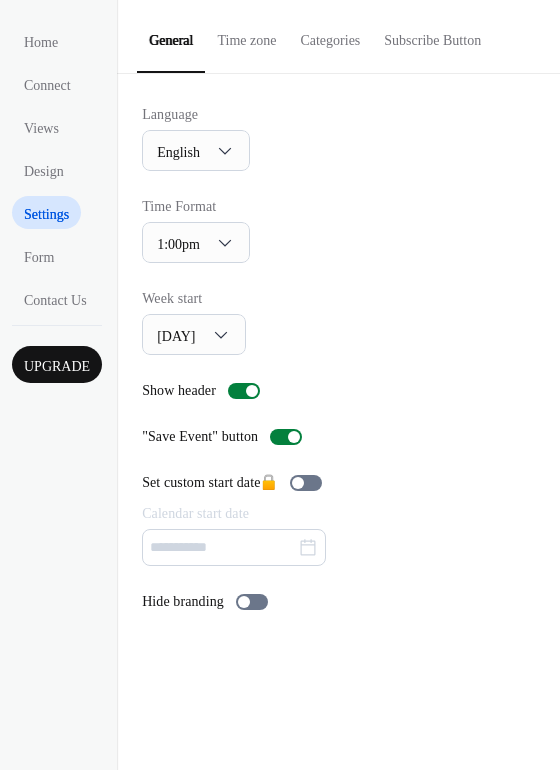 click on "Subscribe Button" at bounding box center (432, 35) 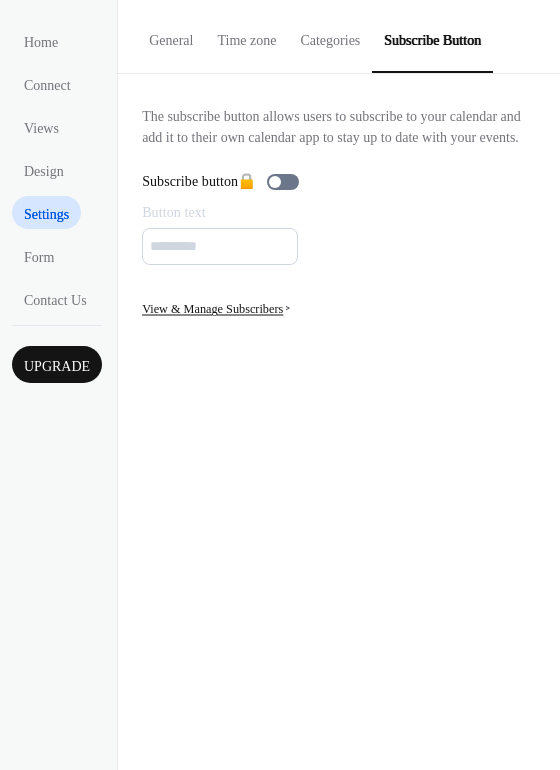 click on "Categories" at bounding box center (330, 35) 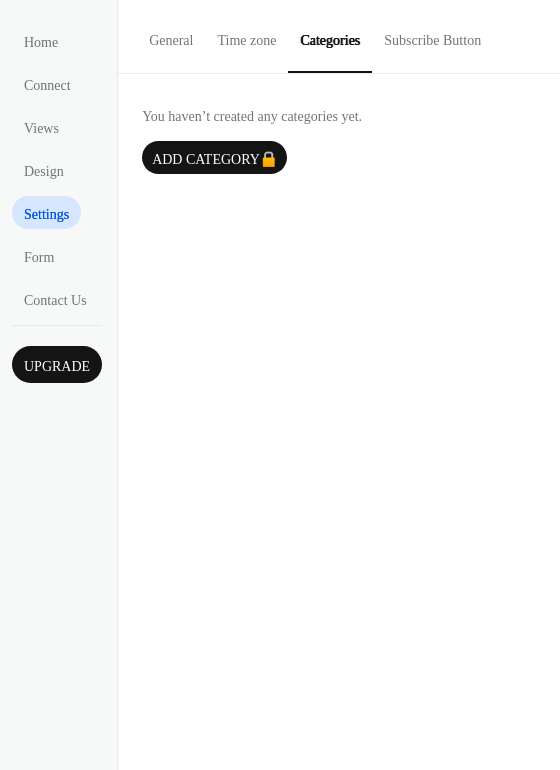 click on "Time zone" at bounding box center (246, 35) 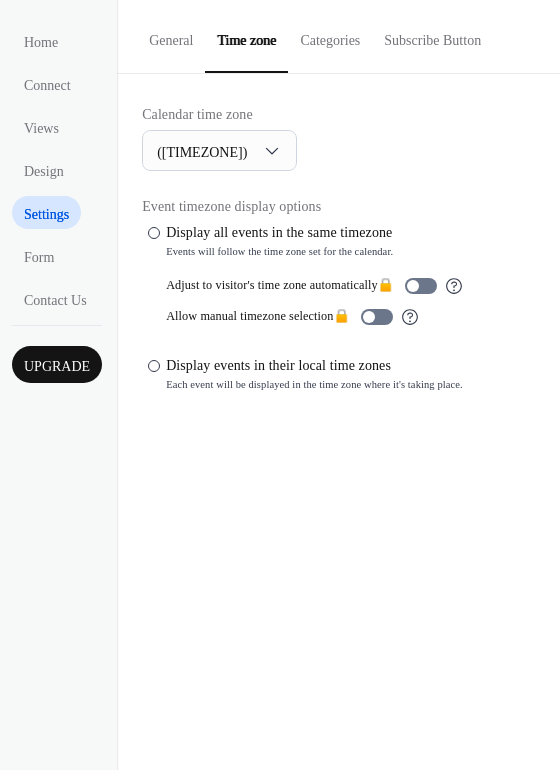 click on "General" at bounding box center (171, 35) 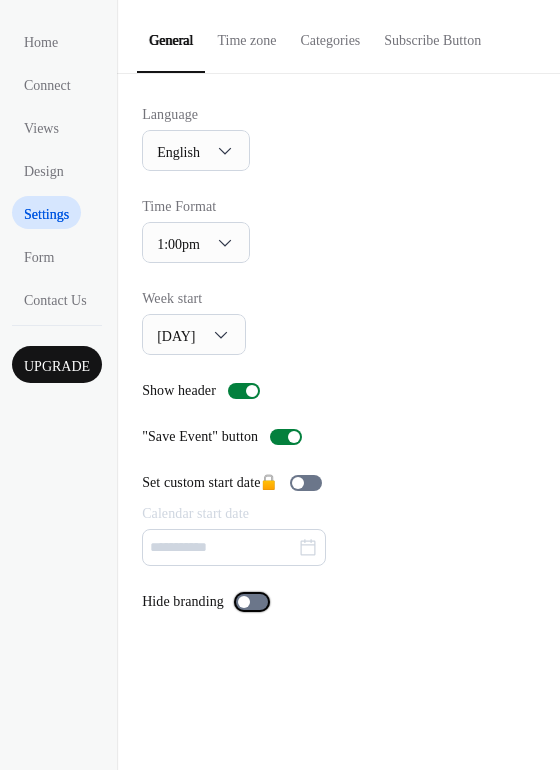 click at bounding box center (252, 602) 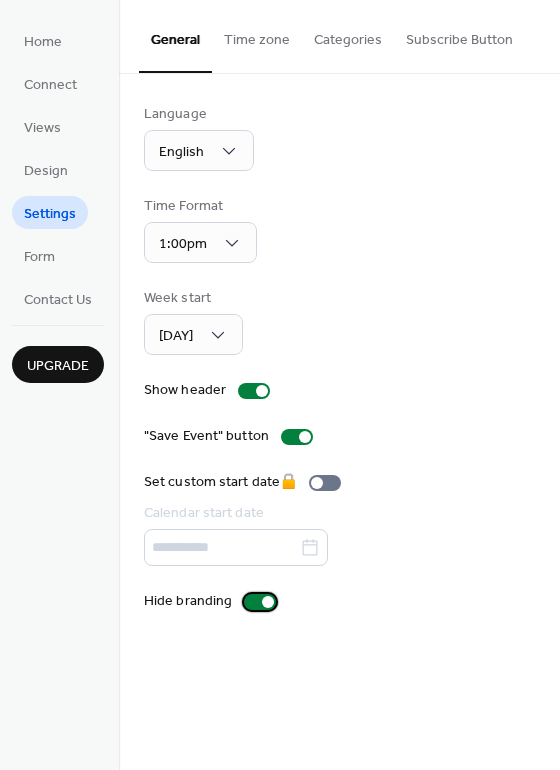 click at bounding box center (268, 602) 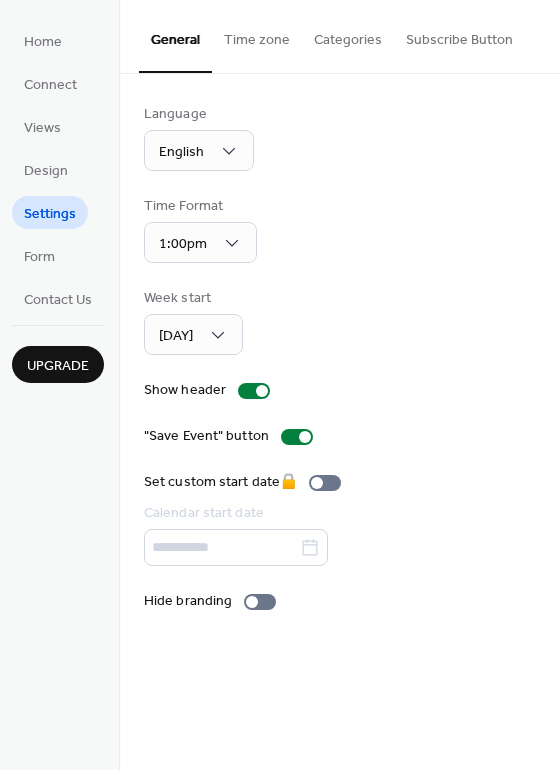 click on "Time zone" at bounding box center [257, 35] 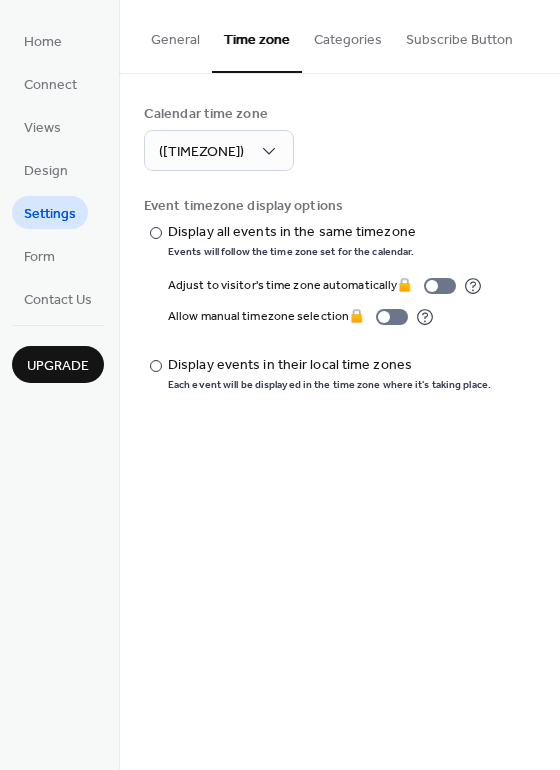 click on "Categories" at bounding box center [348, 35] 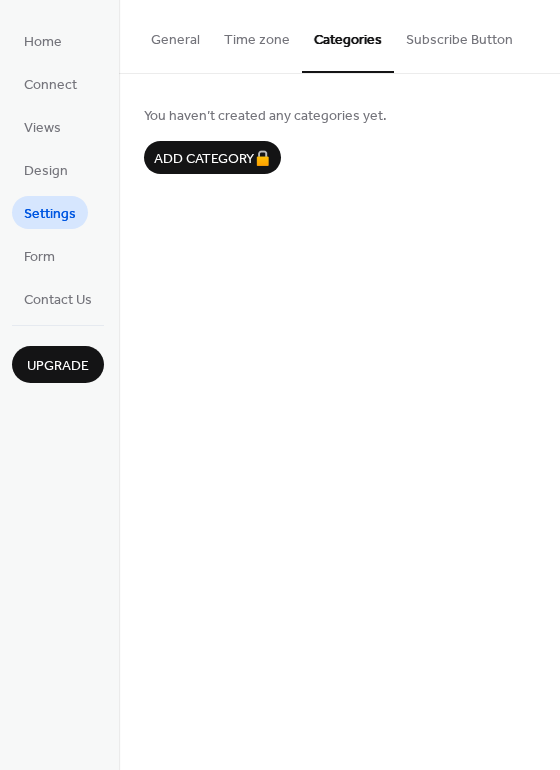 click on "Subscribe Button" at bounding box center (459, 35) 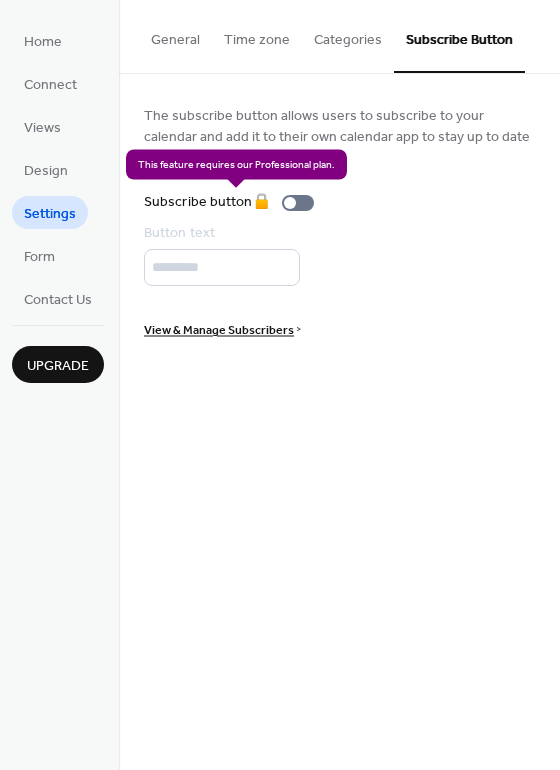 click on "Subscribe button  🔒" at bounding box center [233, 202] 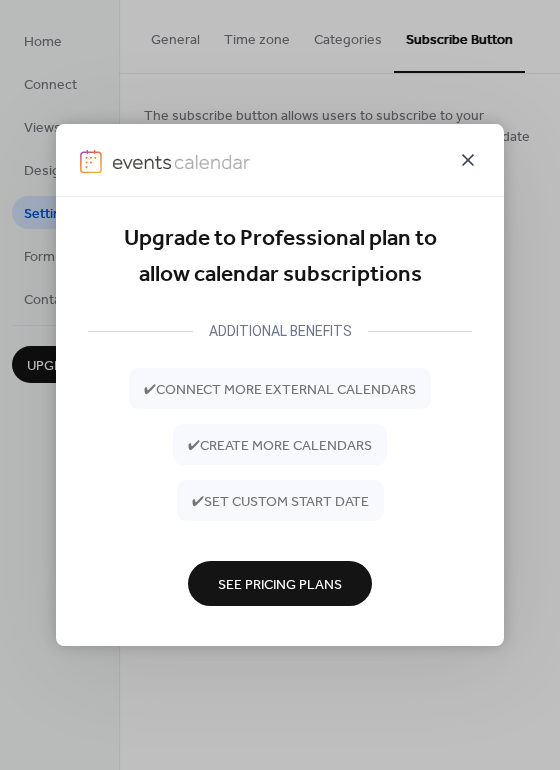 click 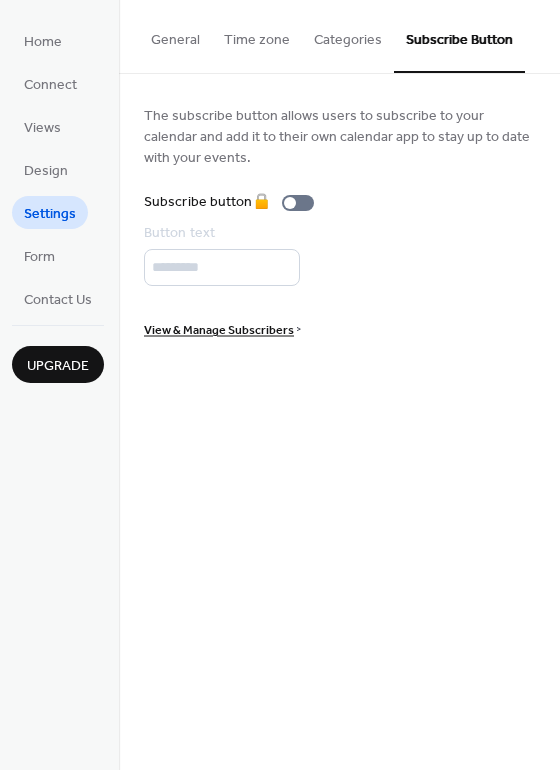 click on "Categories" at bounding box center [348, 35] 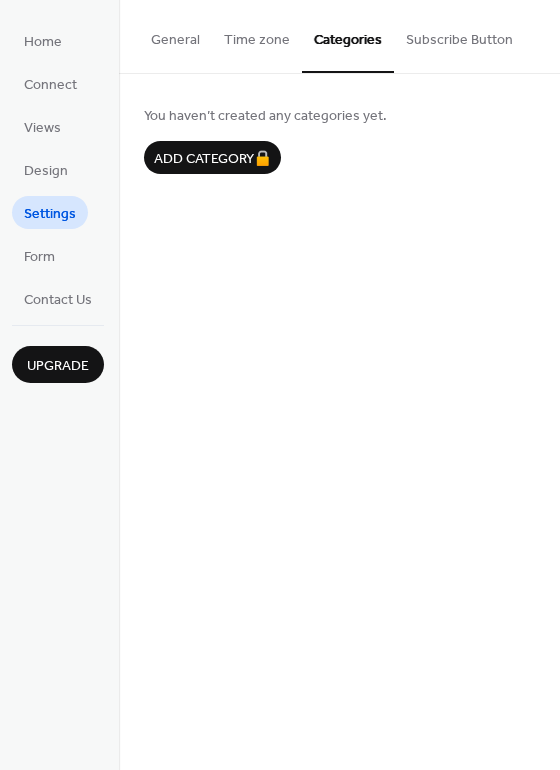 click on "Time zone" at bounding box center (257, 35) 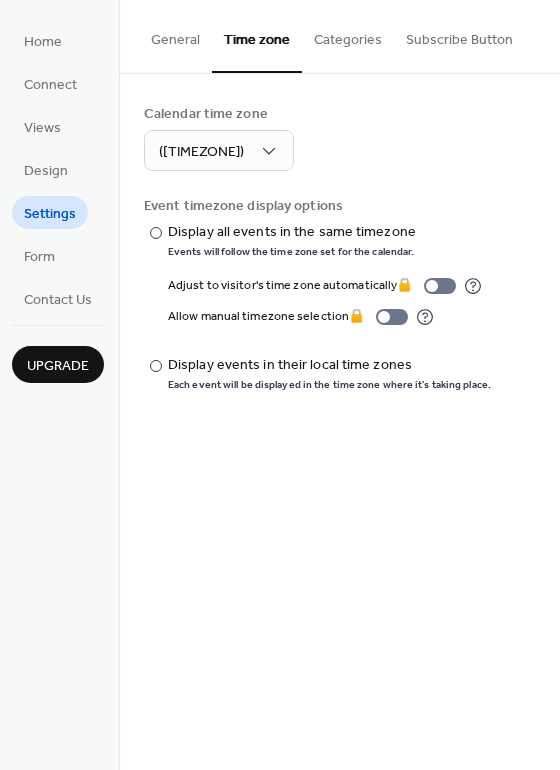 click on "General" at bounding box center [175, 35] 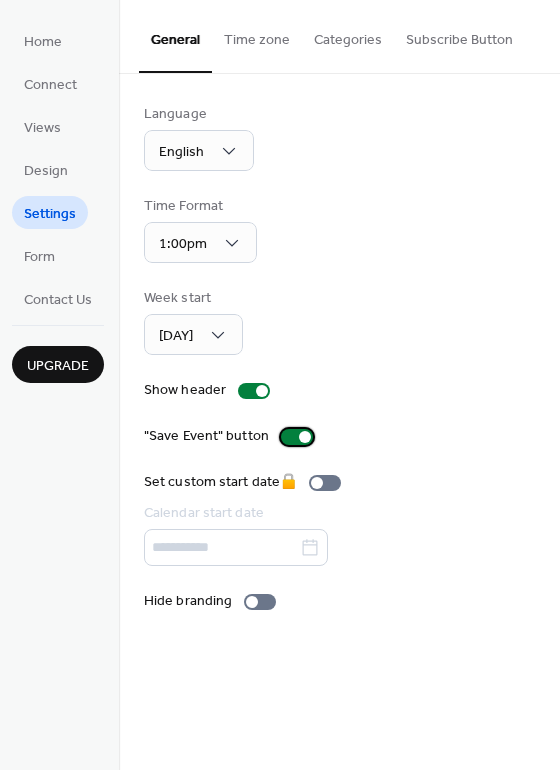 click at bounding box center (305, 437) 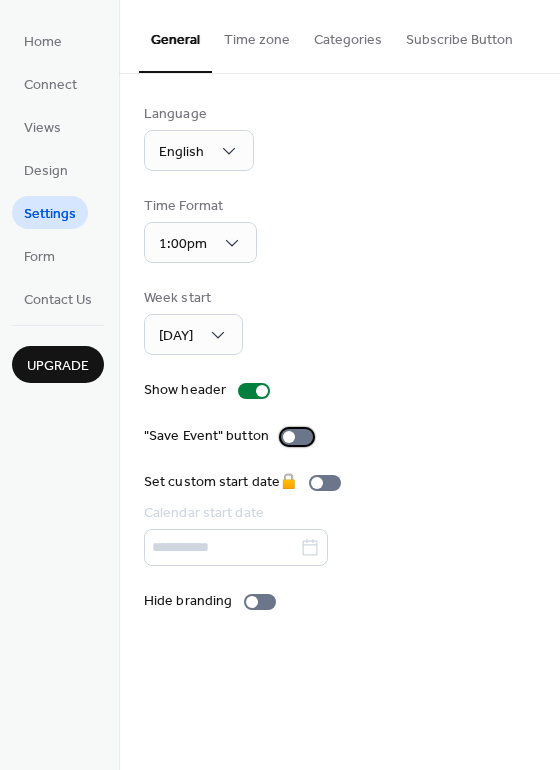 click at bounding box center (289, 437) 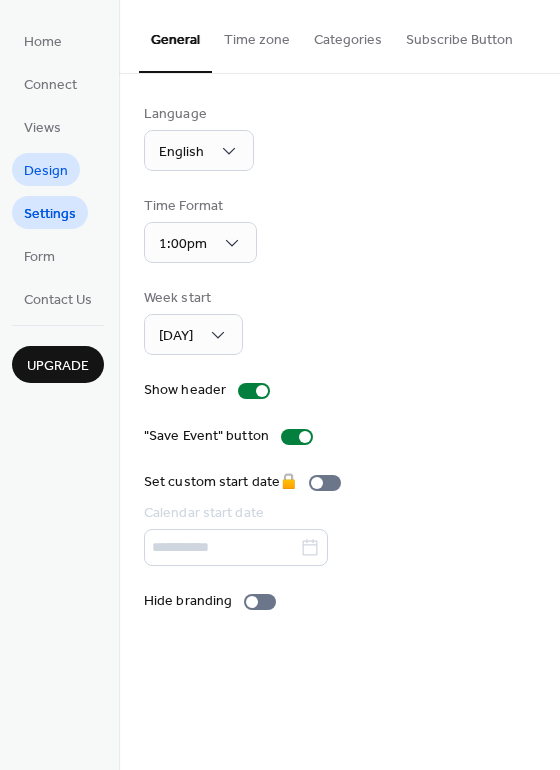 click on "Design" at bounding box center (46, 171) 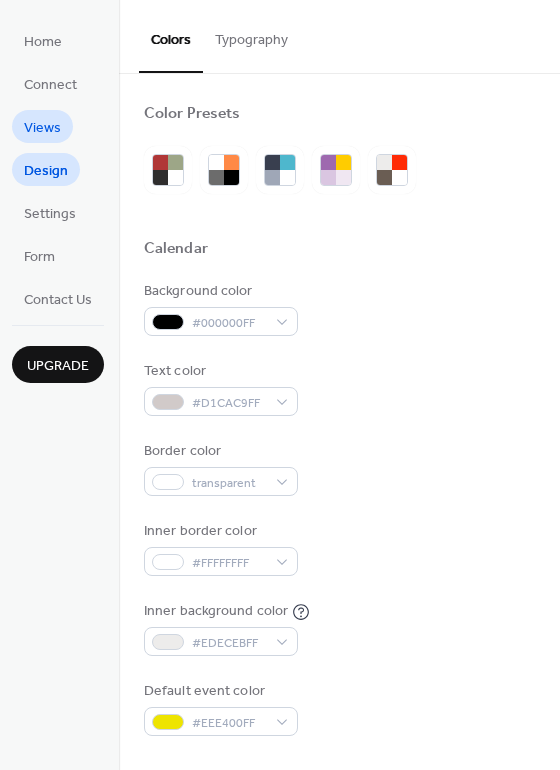 click on "Views" at bounding box center (42, 128) 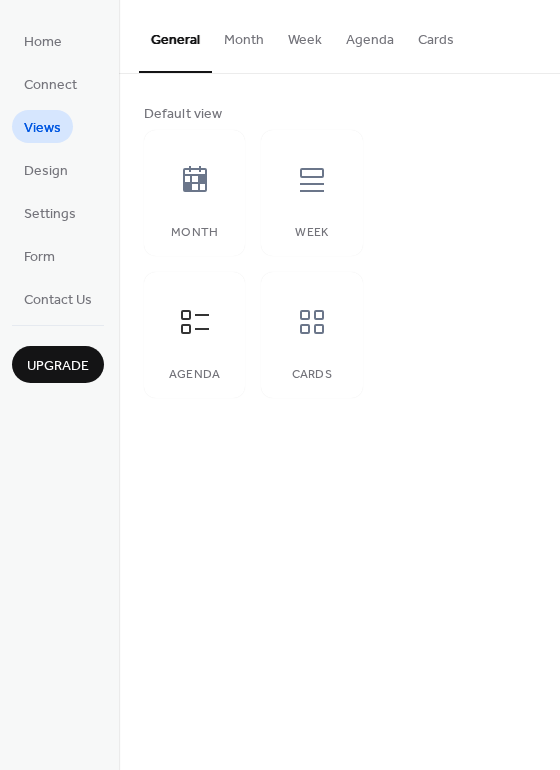 click on "Cards" at bounding box center [436, 35] 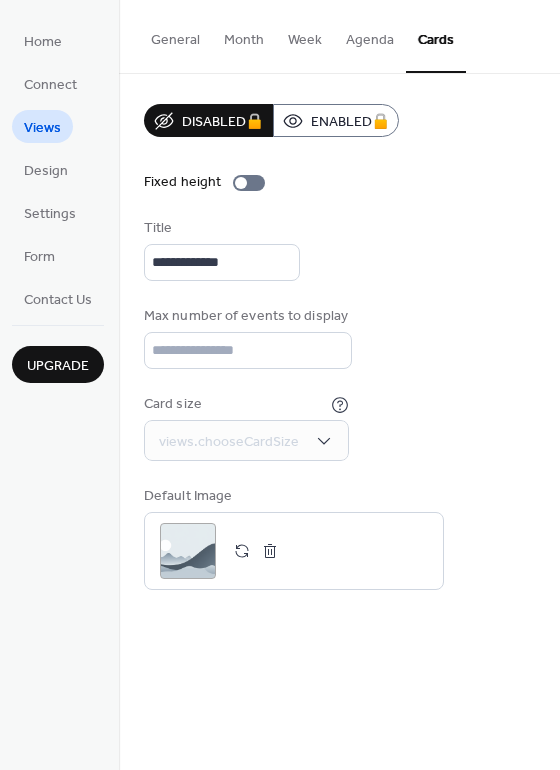 drag, startPoint x: 371, startPoint y: 41, endPoint x: 344, endPoint y: 40, distance: 27.018513 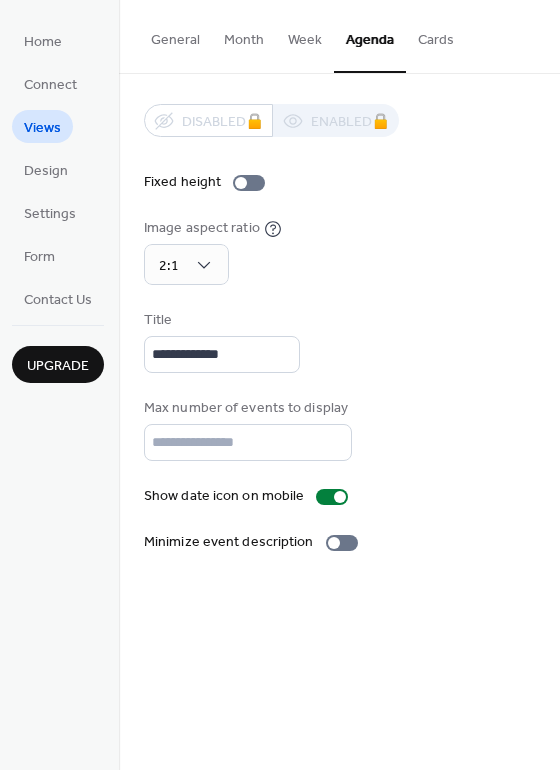 click on "Week" at bounding box center (305, 35) 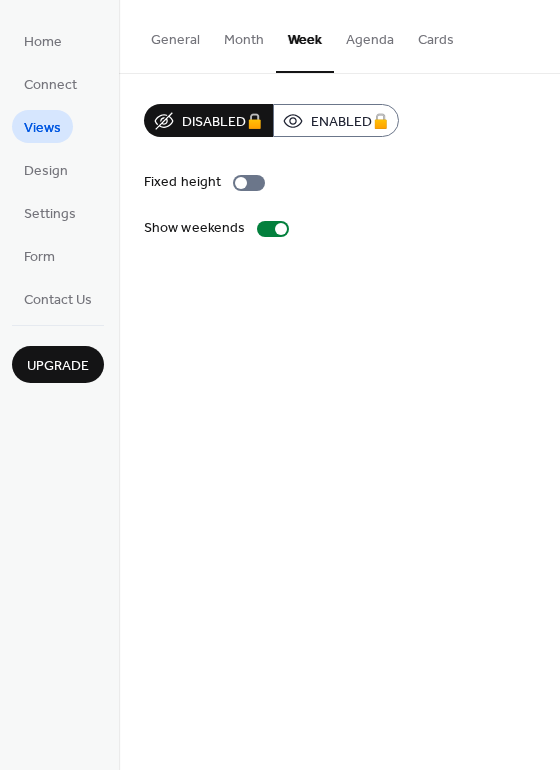 click on "Month" at bounding box center [244, 35] 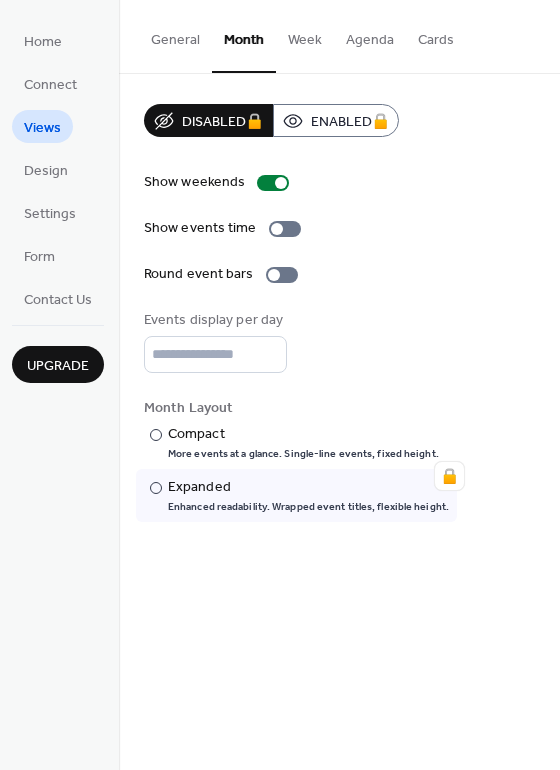 click on "General" at bounding box center (175, 35) 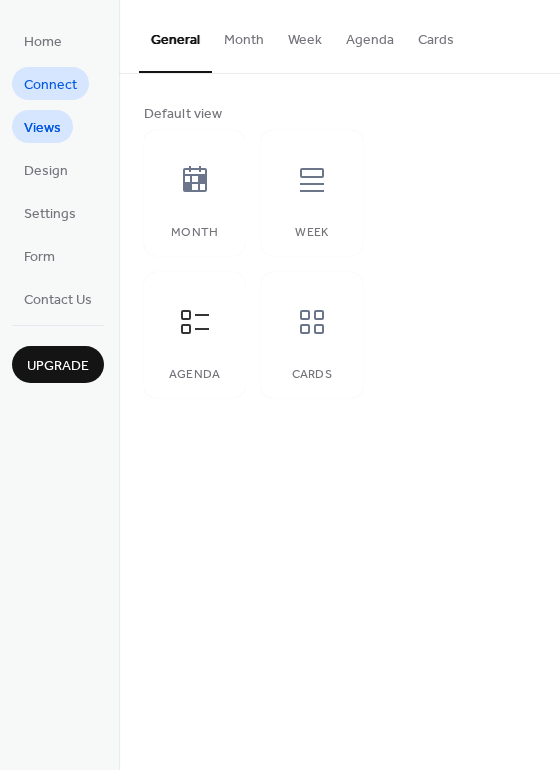 click on "Connect" at bounding box center (50, 85) 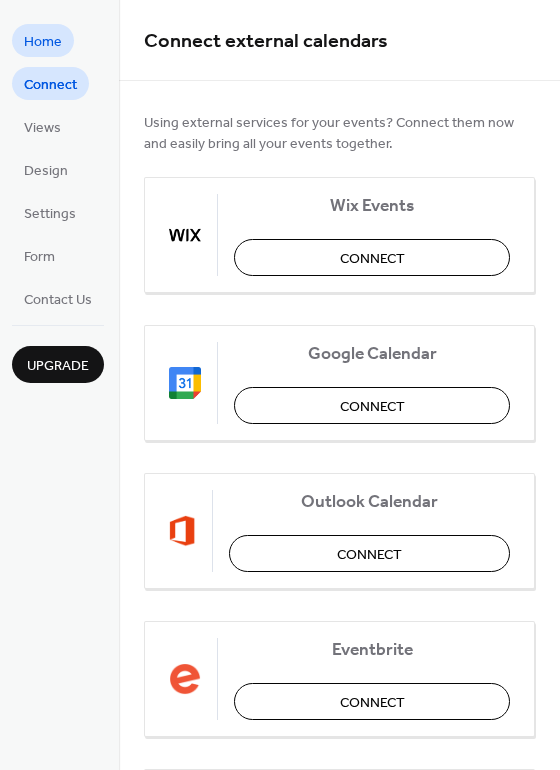 click on "Home" at bounding box center [43, 42] 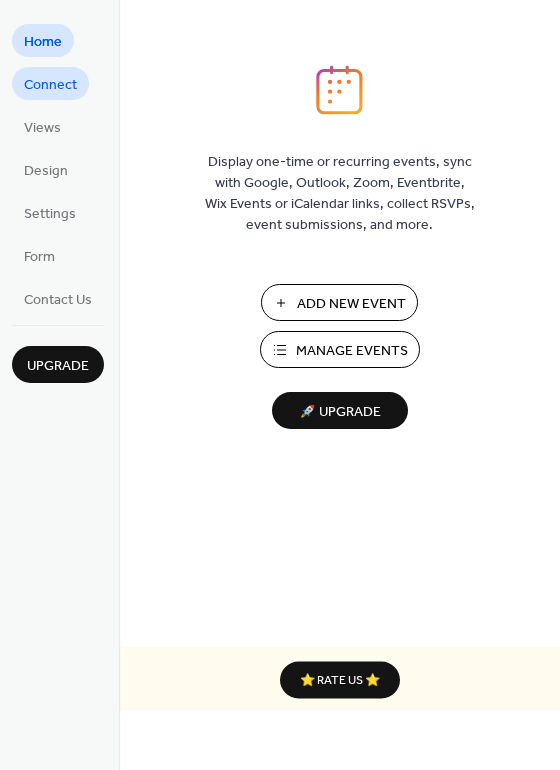 click on "Connect" at bounding box center (50, 85) 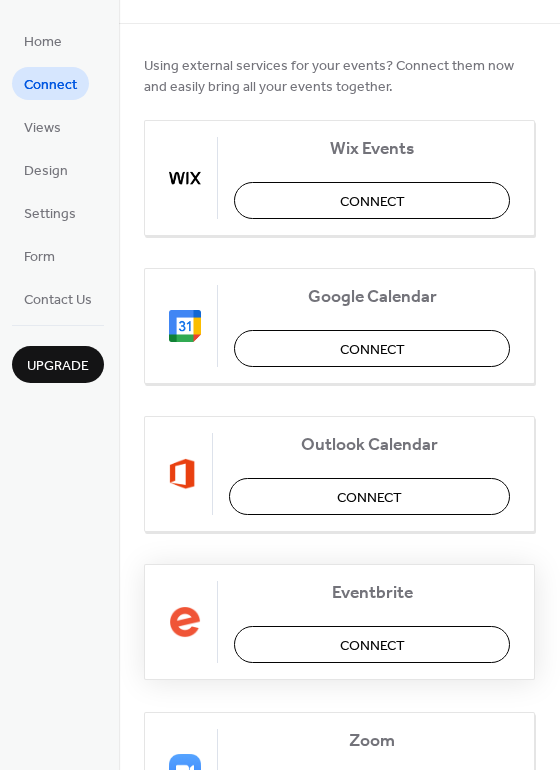 scroll, scrollTop: 323, scrollLeft: 0, axis: vertical 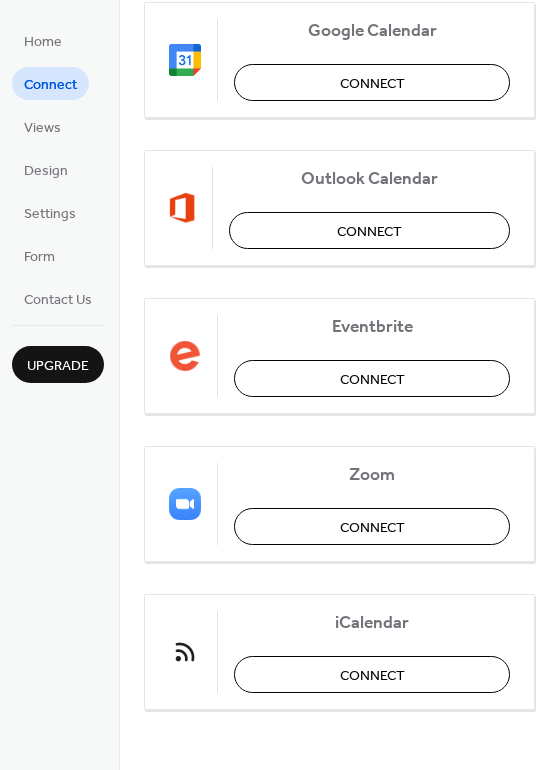 click on "Home Connect Views Design Settings Form Contact Us" at bounding box center (58, 169) 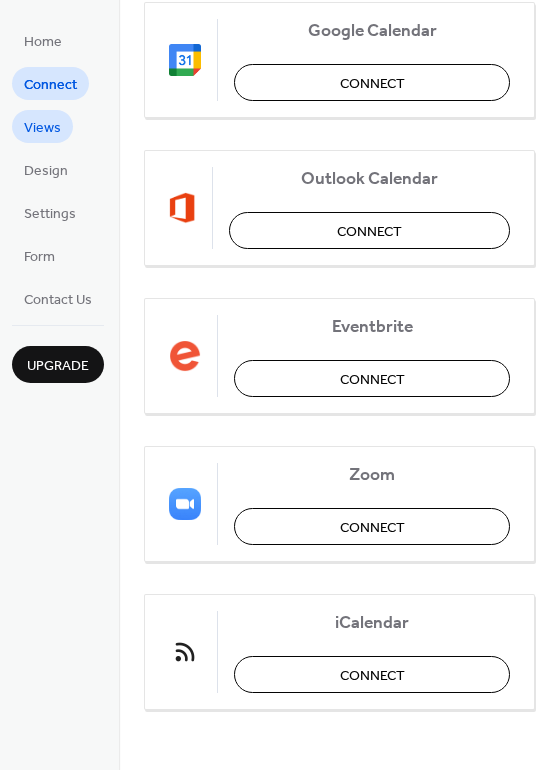 click on "Views" at bounding box center (42, 128) 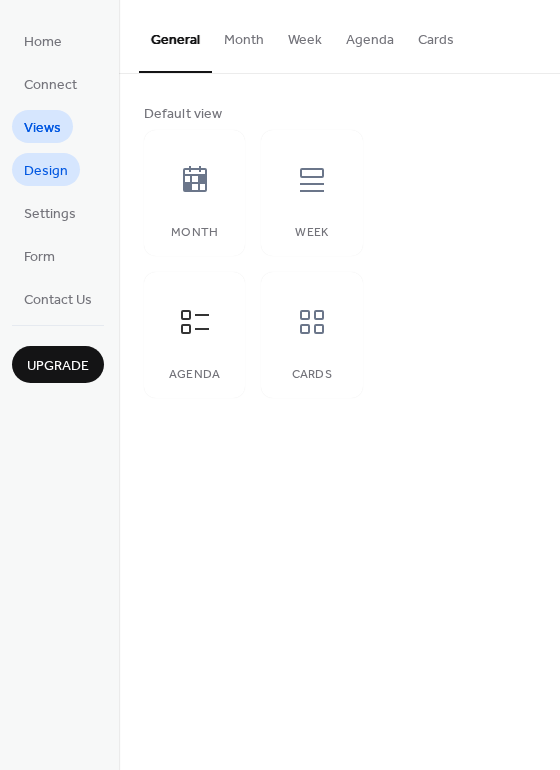 click on "Design" at bounding box center (46, 171) 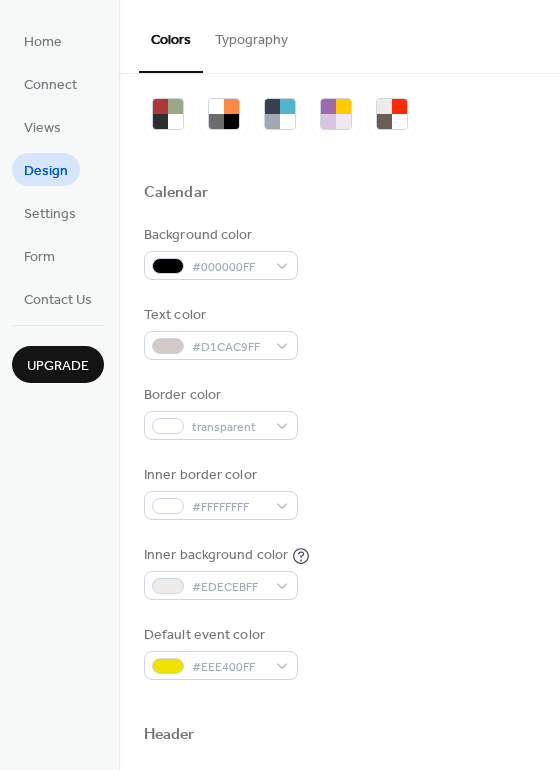 scroll, scrollTop: 0, scrollLeft: 0, axis: both 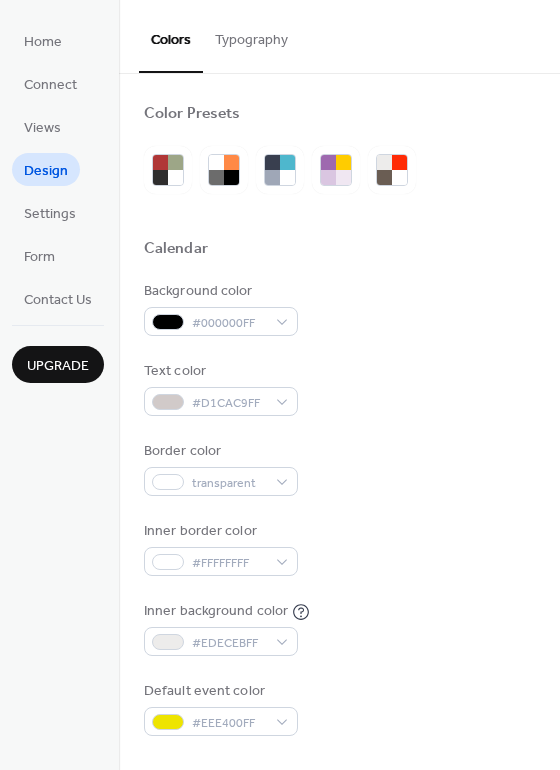 click on "Typography" at bounding box center (251, 35) 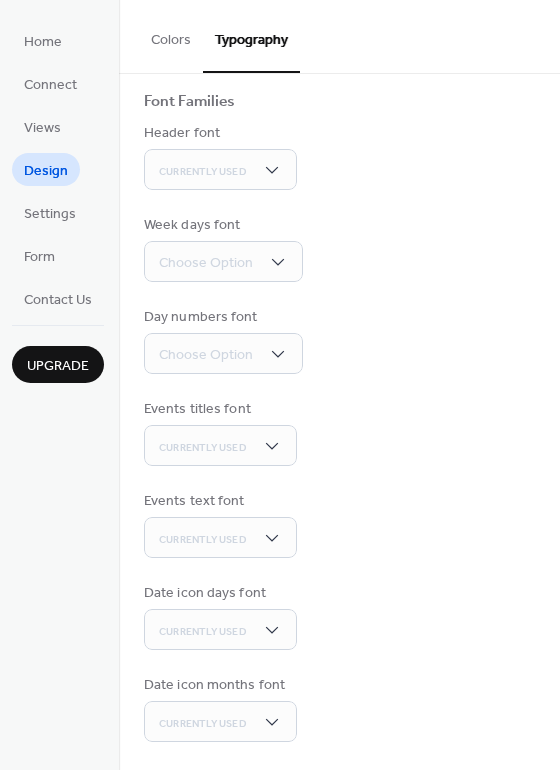 scroll, scrollTop: 132, scrollLeft: 0, axis: vertical 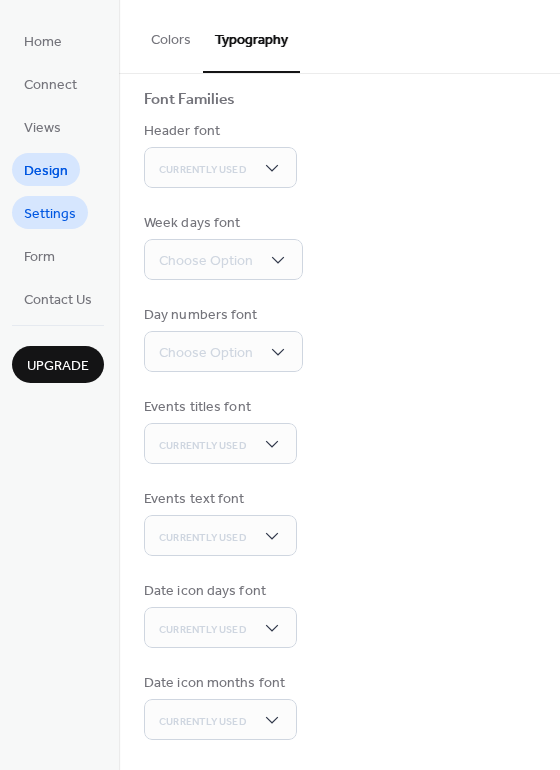 click on "Settings" at bounding box center [50, 214] 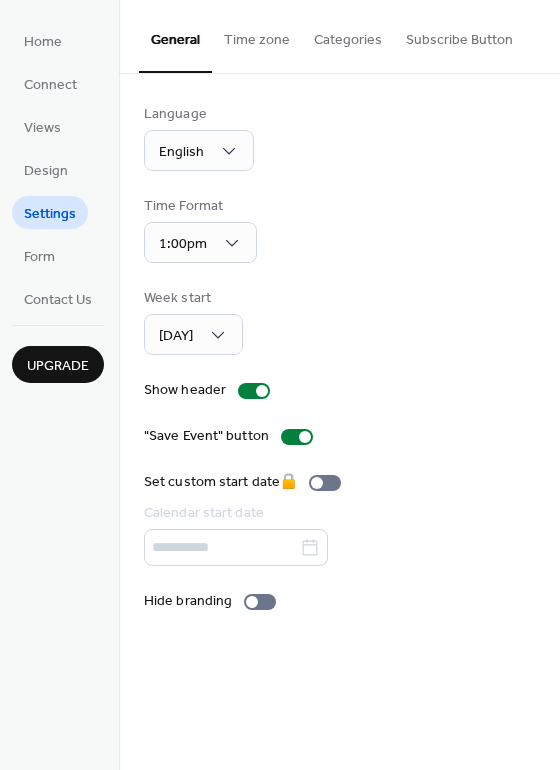 click on "Time zone" at bounding box center (257, 35) 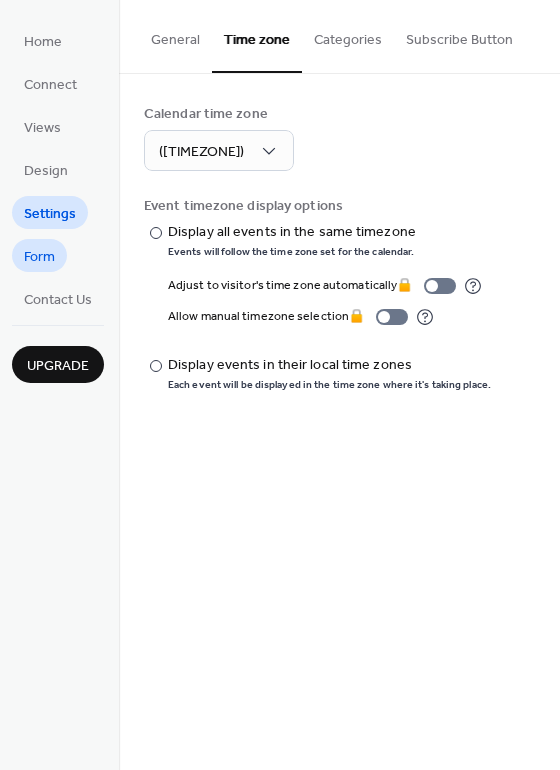 click on "Form" at bounding box center (39, 257) 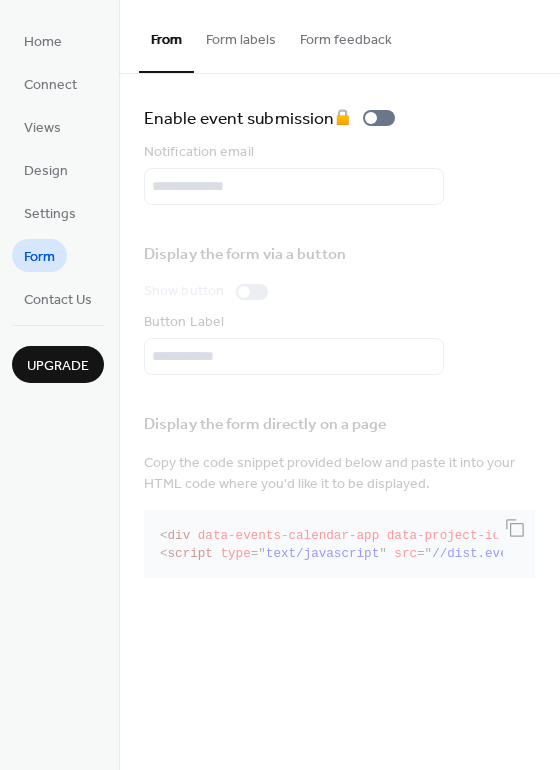 click on "Form labels" at bounding box center (241, 35) 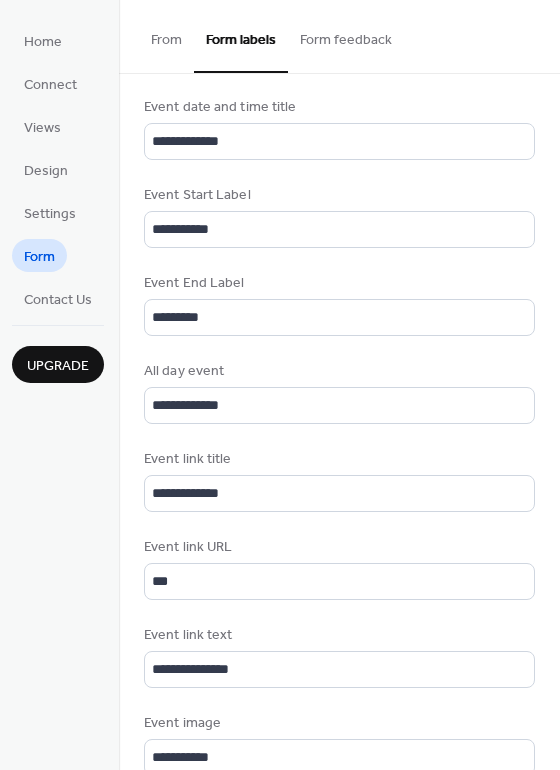 scroll, scrollTop: 800, scrollLeft: 0, axis: vertical 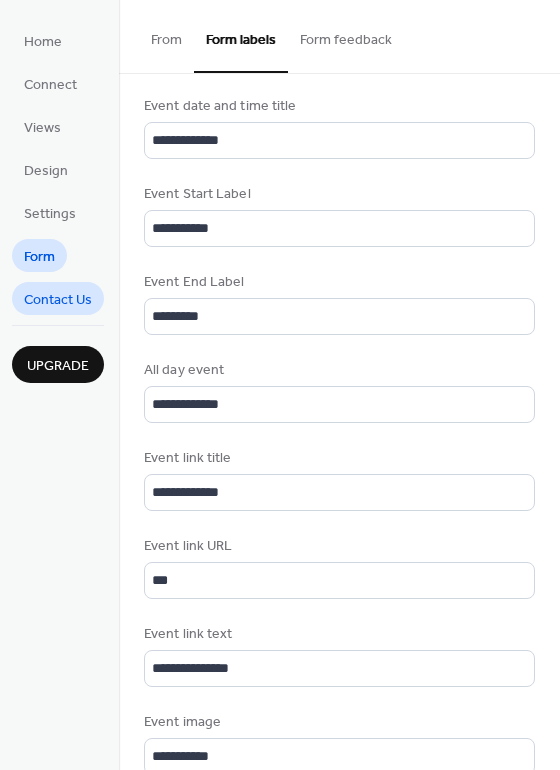 click on "Contact Us" at bounding box center [58, 300] 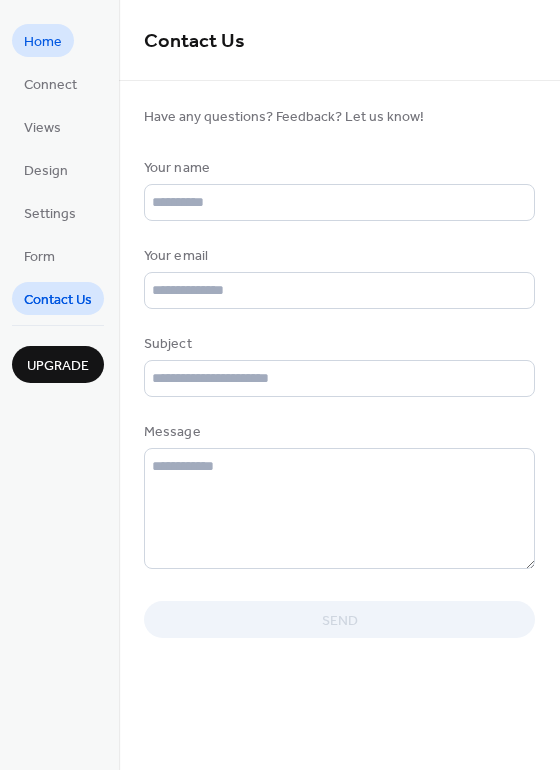 click on "Home" at bounding box center (43, 42) 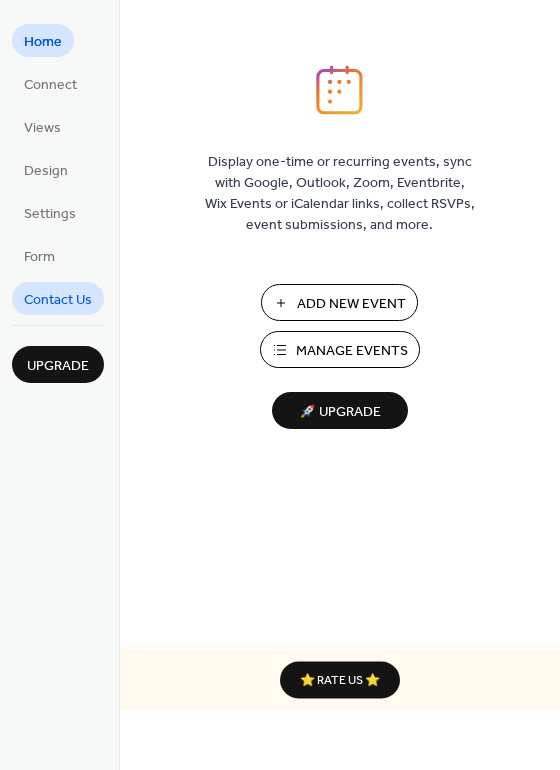 click on "Contact Us" at bounding box center [58, 300] 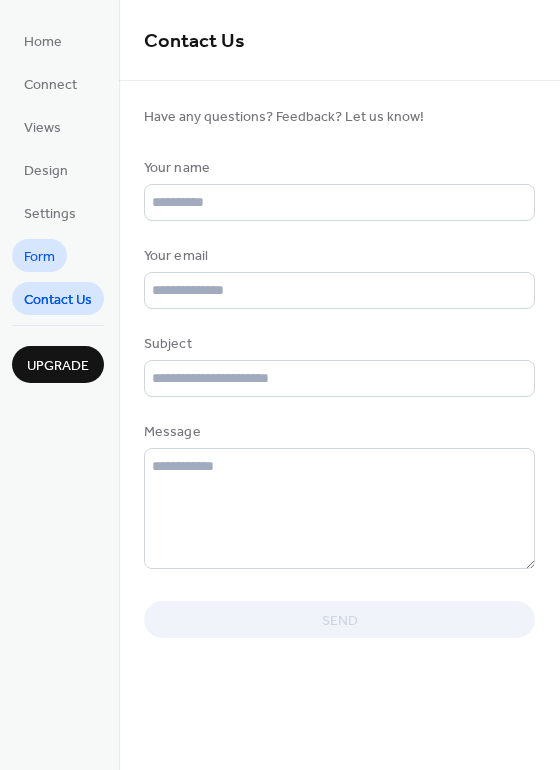 click on "Form" at bounding box center (39, 257) 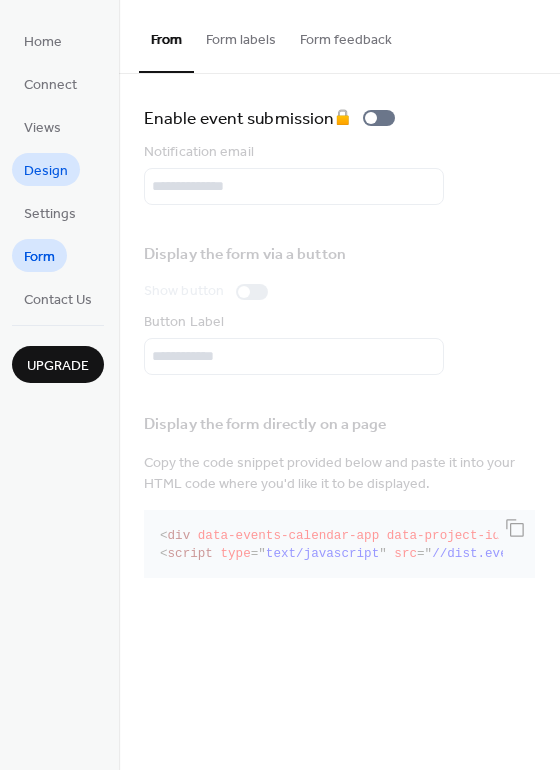 click on "Design" at bounding box center (46, 171) 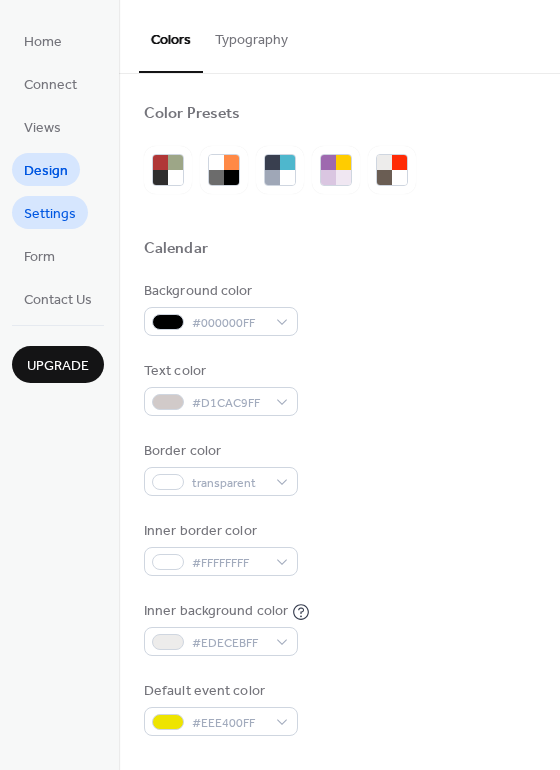 click on "Settings" at bounding box center (50, 214) 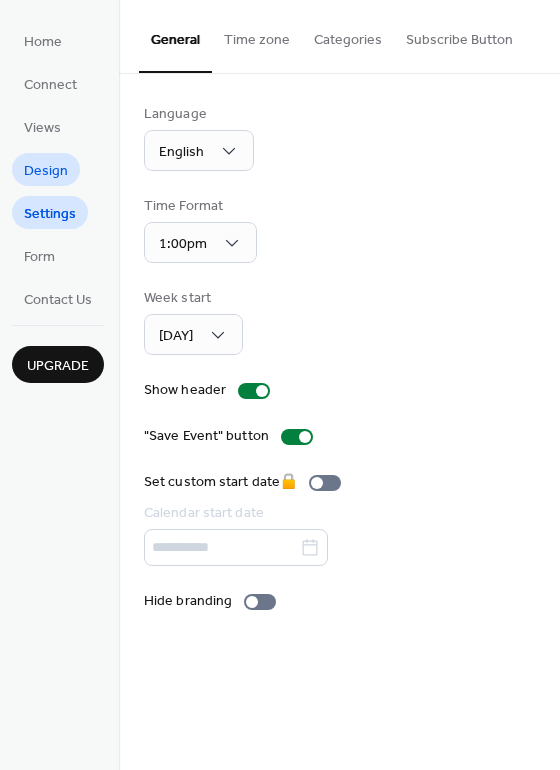 click on "Design" at bounding box center (46, 169) 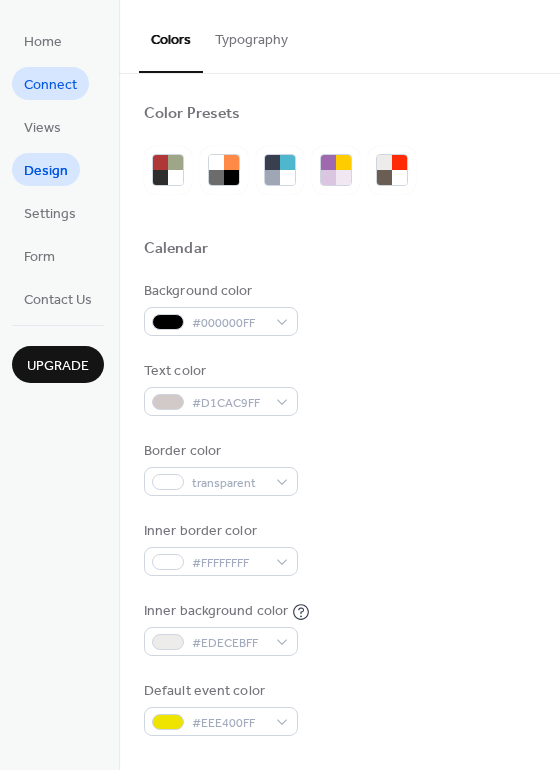 click on "Connect" at bounding box center [50, 85] 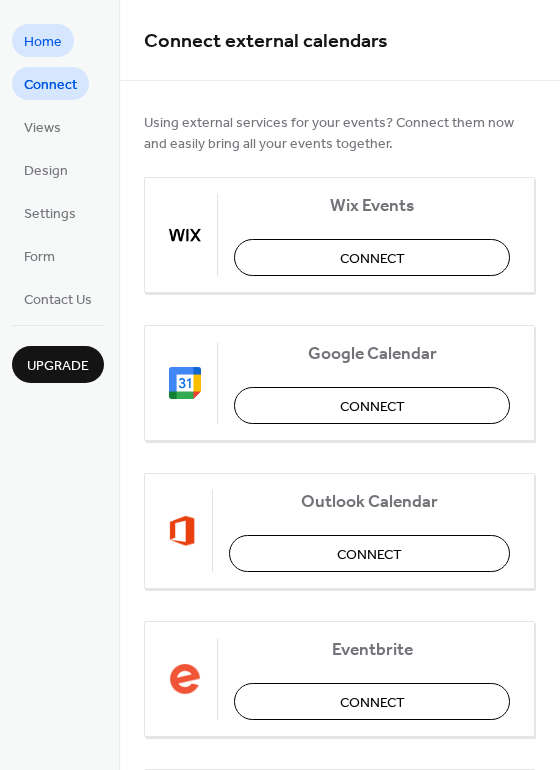 click on "Home" at bounding box center [43, 40] 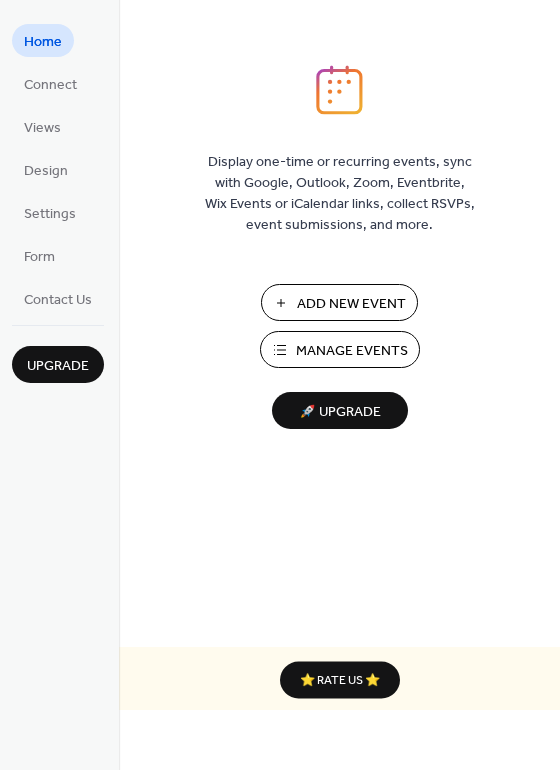 click on "Manage Events" at bounding box center (352, 351) 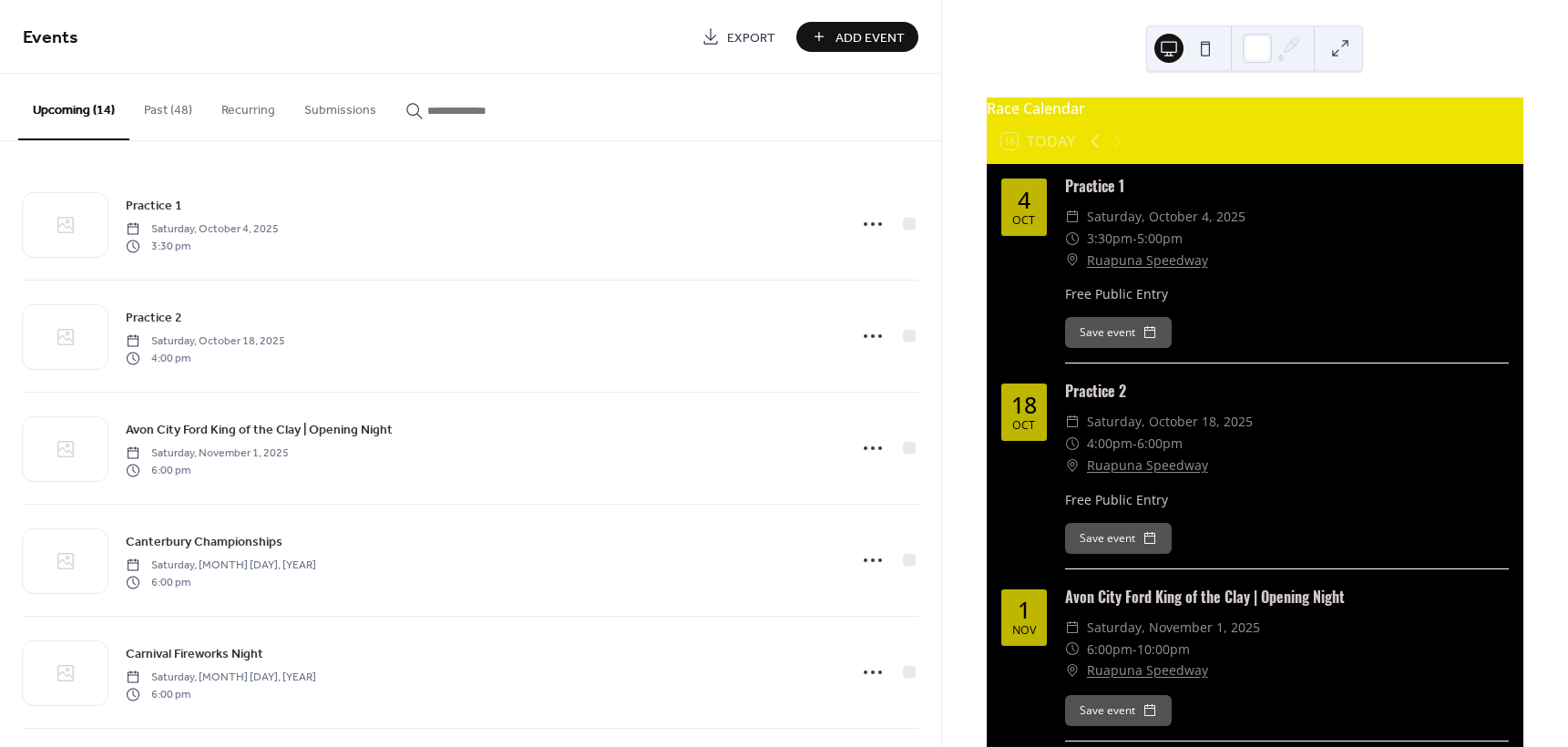 scroll, scrollTop: 0, scrollLeft: 0, axis: both 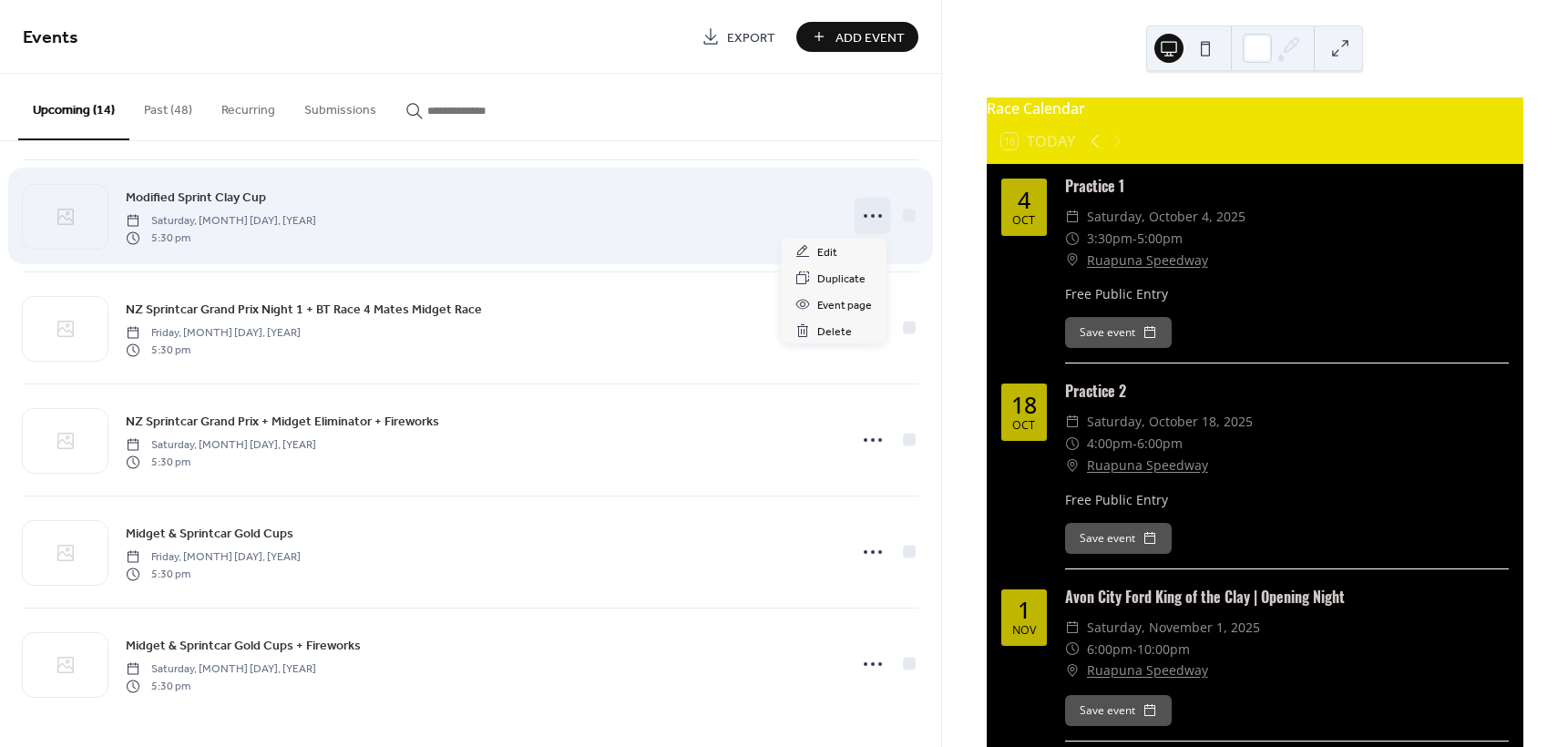 click 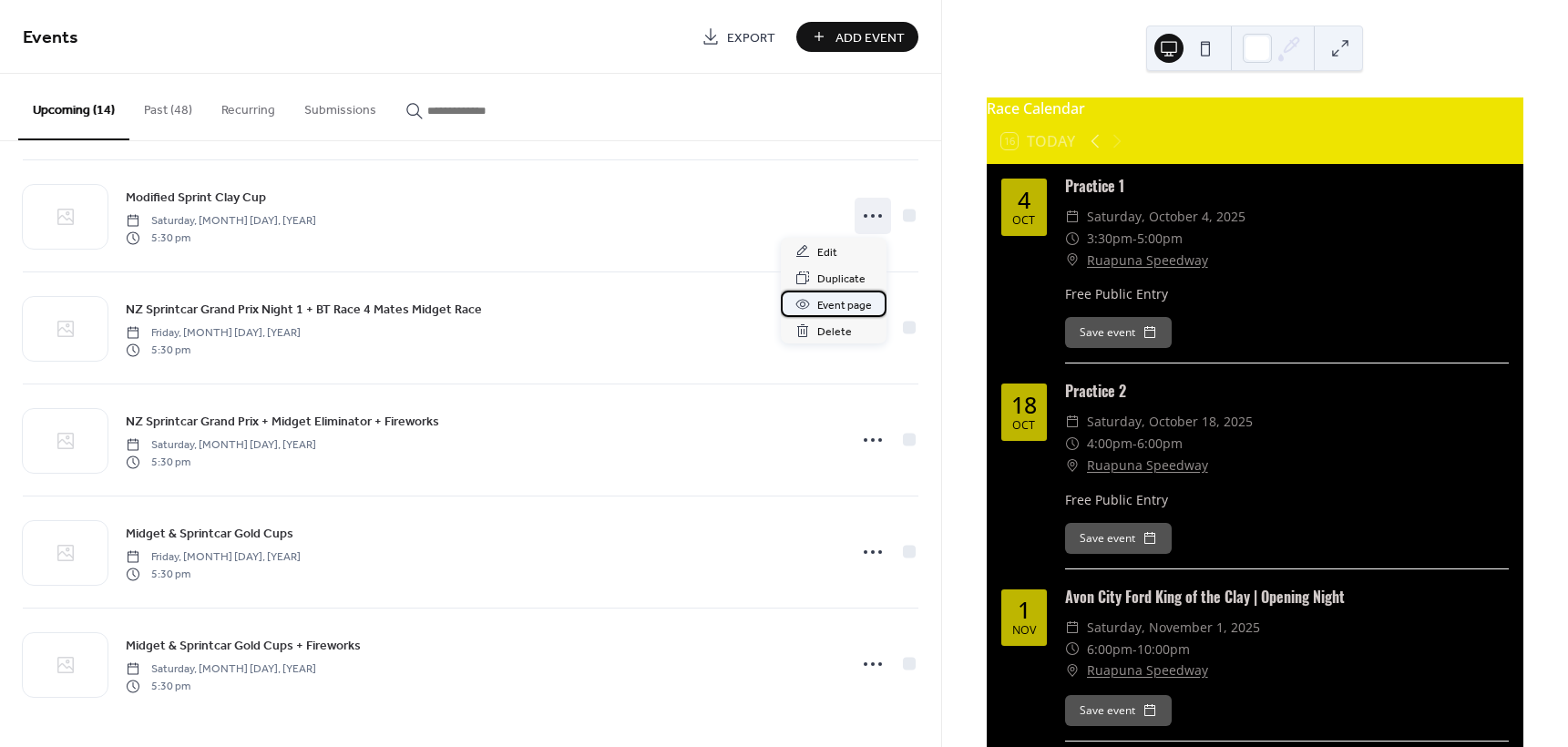 click on "Event page" at bounding box center [845, 305] 